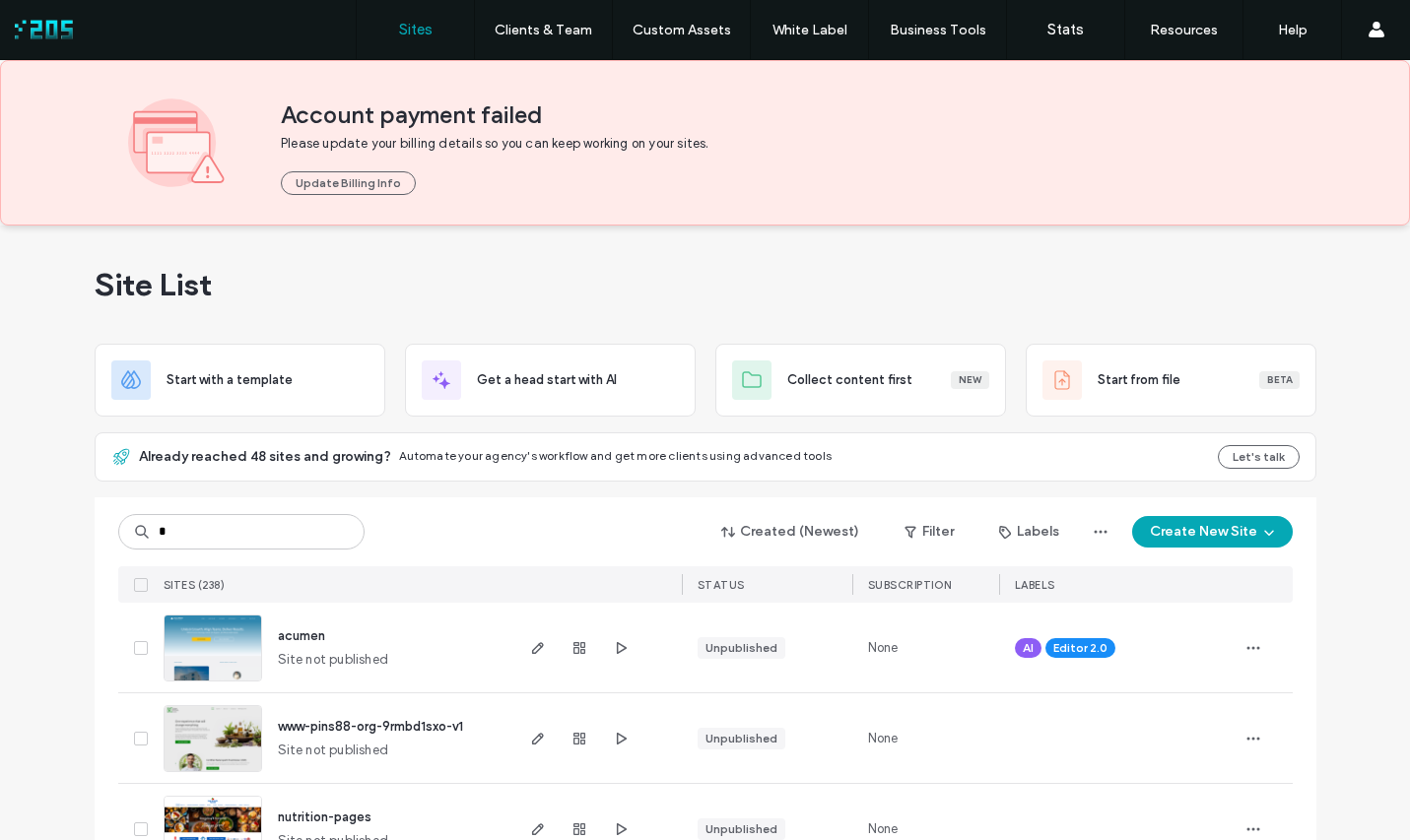 scroll, scrollTop: 0, scrollLeft: 0, axis: both 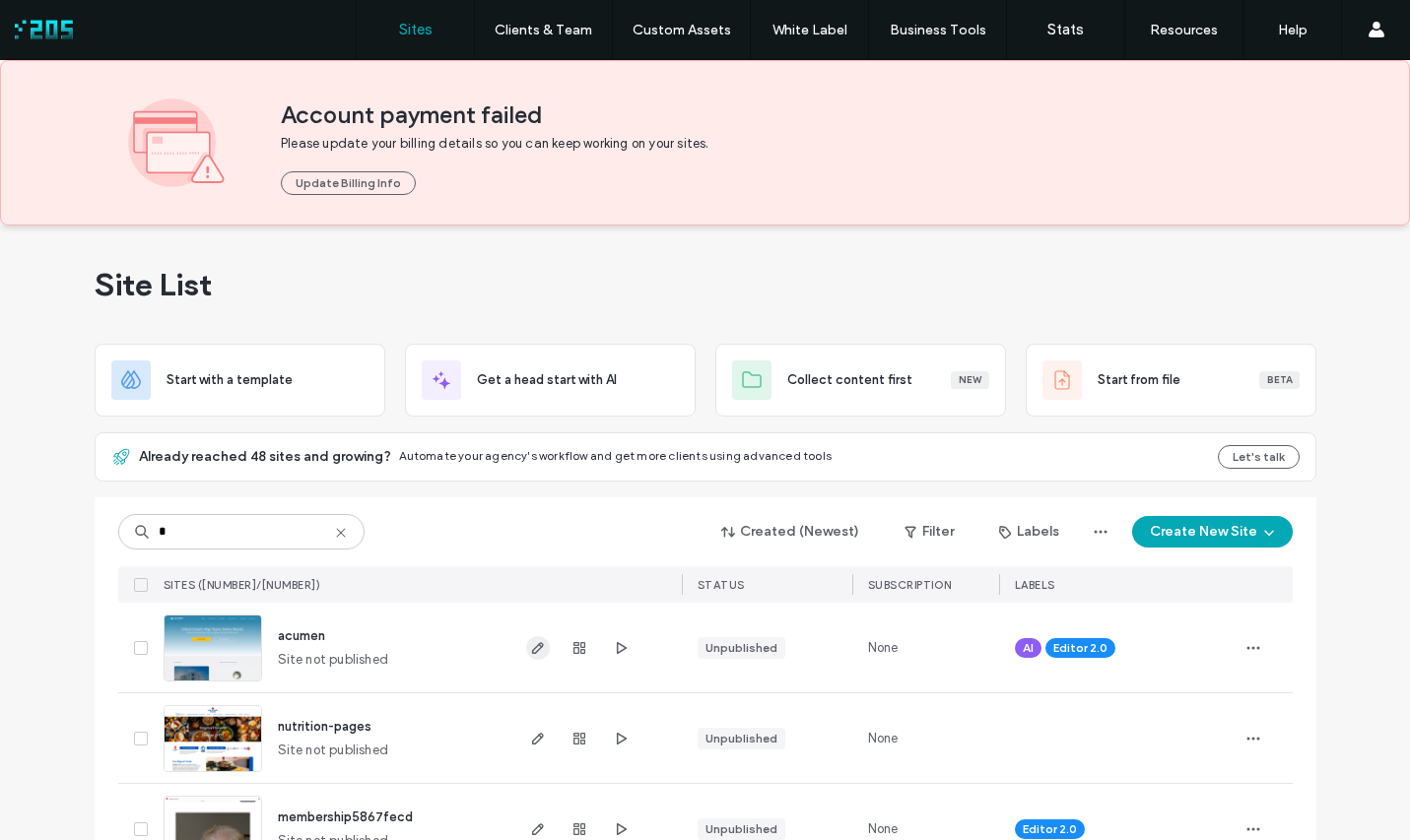 type on "*" 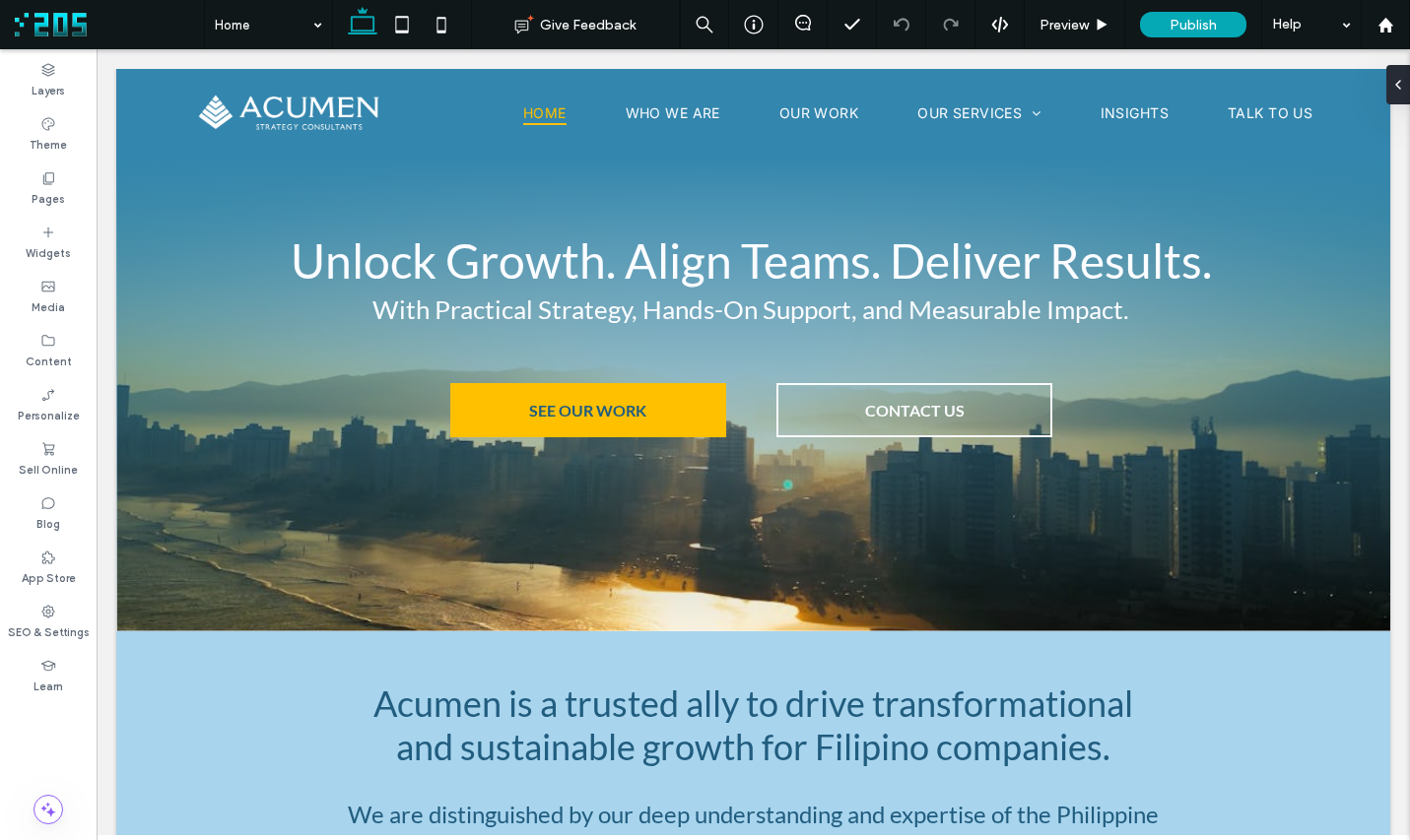 scroll, scrollTop: 3347, scrollLeft: 0, axis: vertical 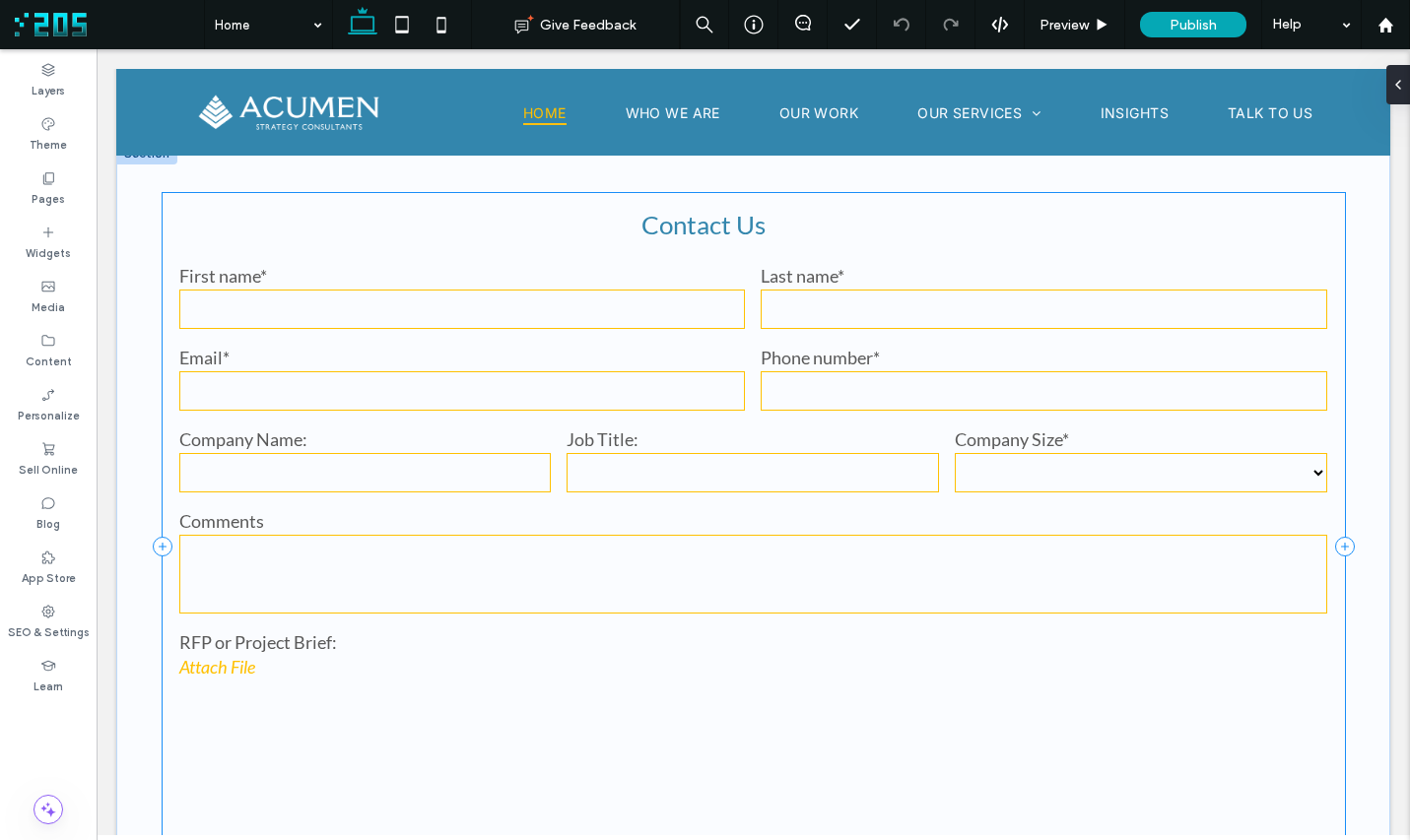click at bounding box center [754, 574] 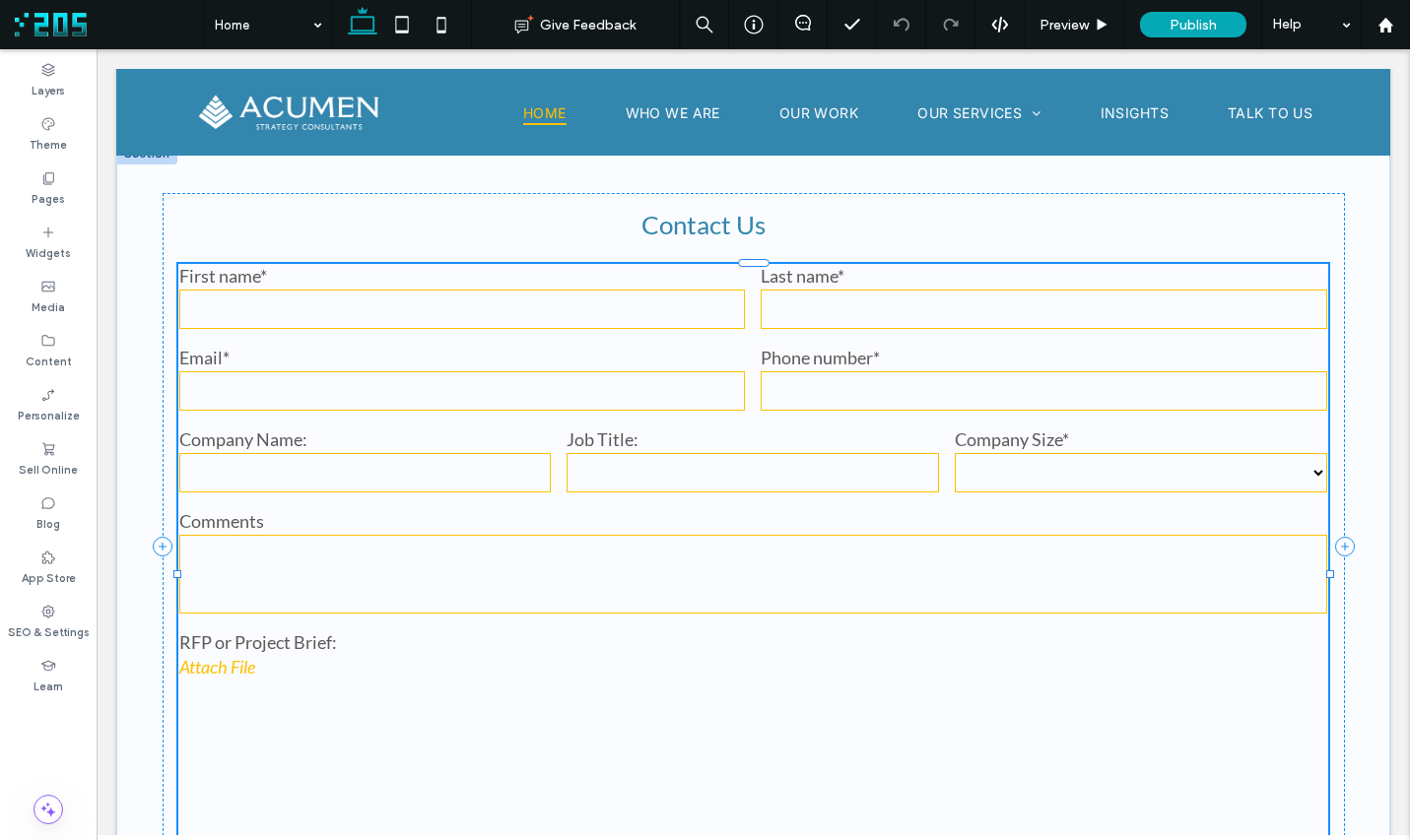 type on "*" 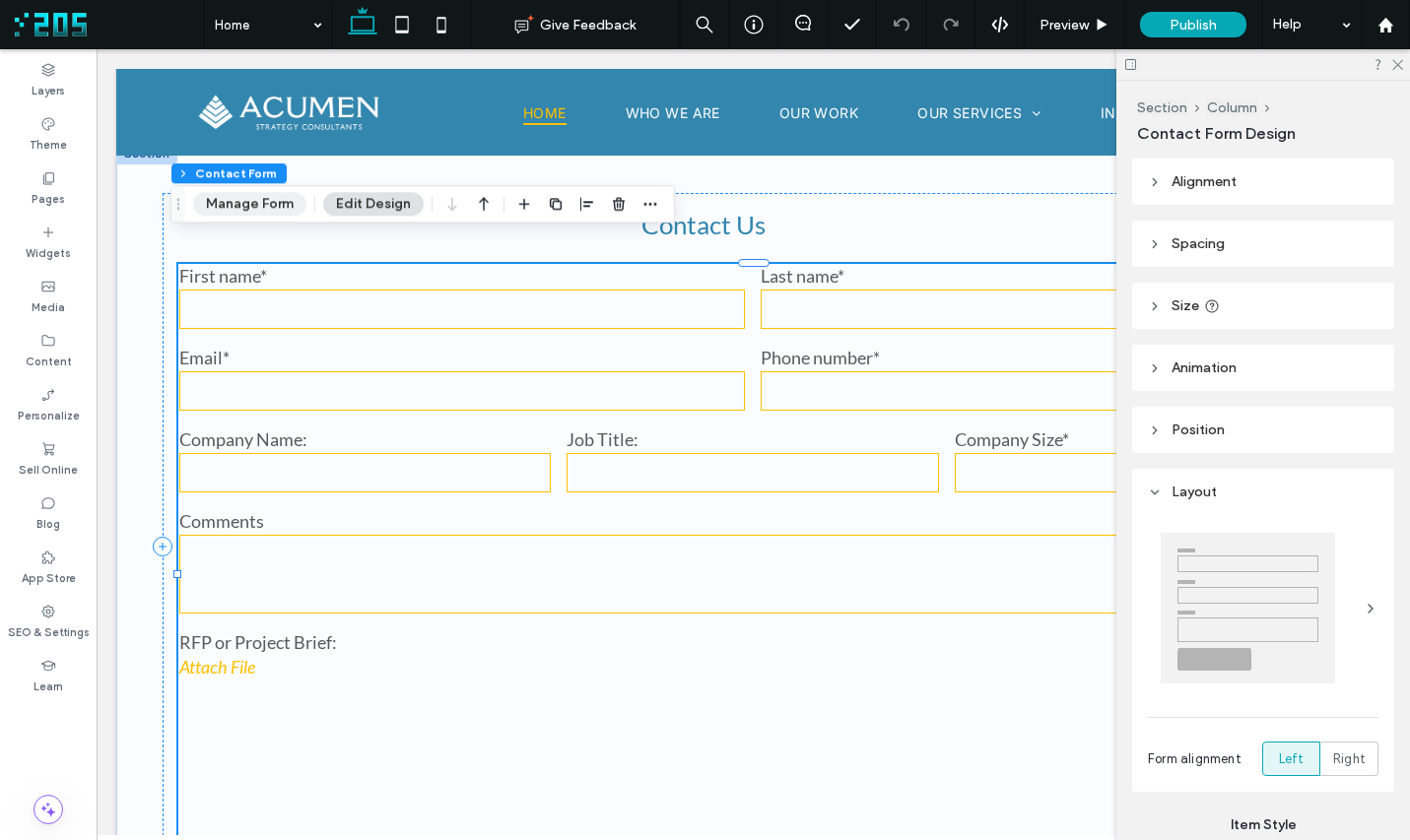 click on "Manage Form" at bounding box center [249, 204] 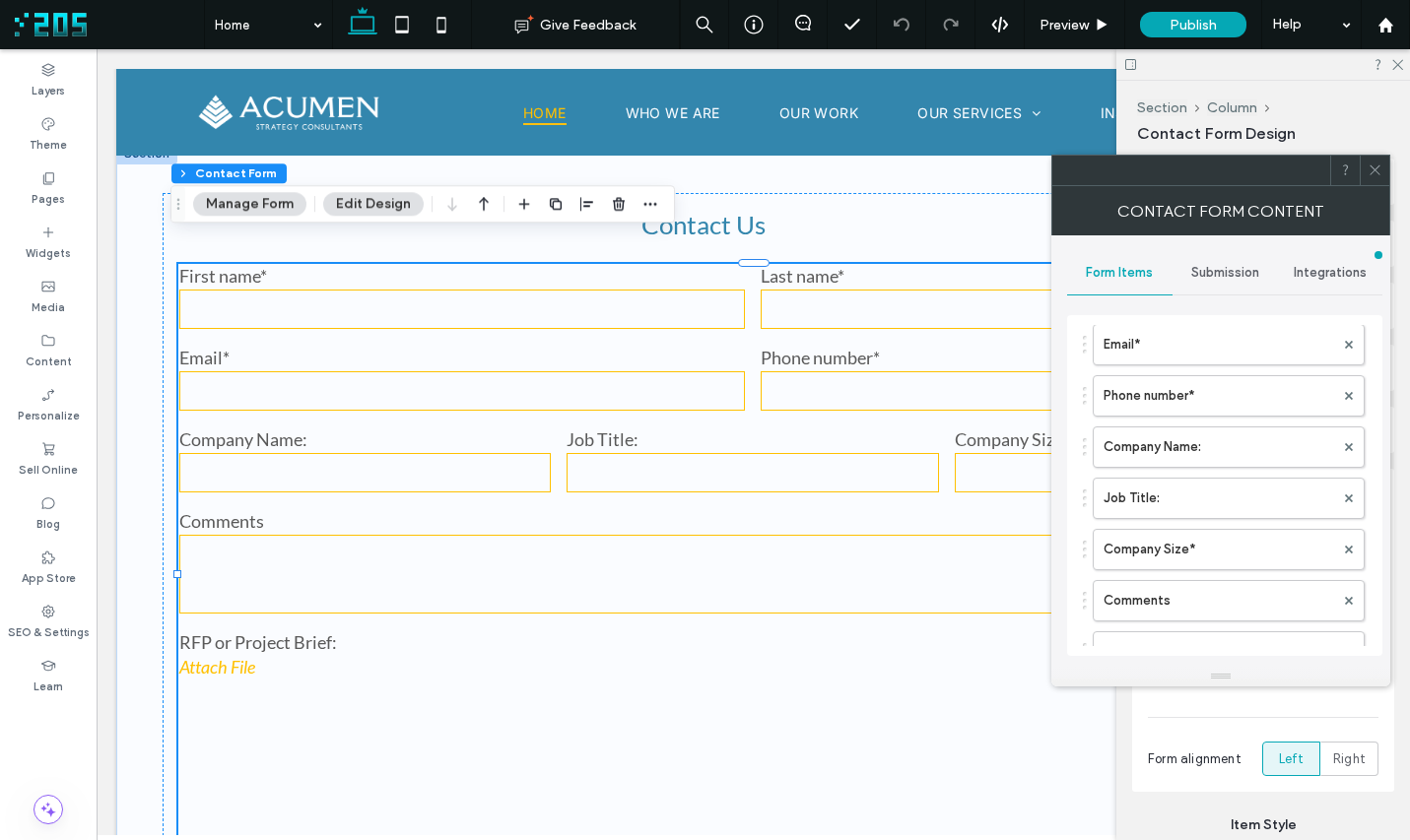 scroll, scrollTop: 187, scrollLeft: 0, axis: vertical 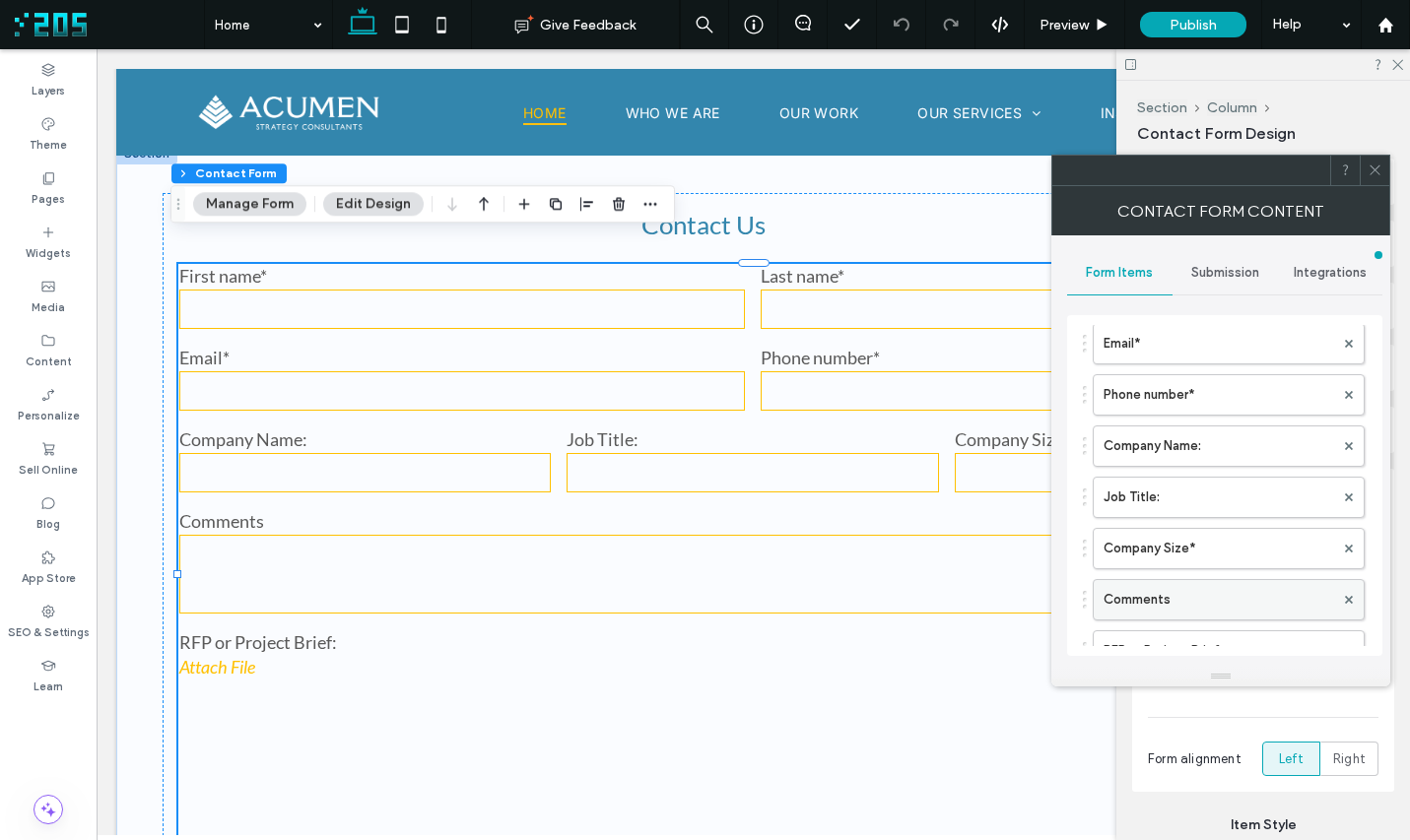 click on "Comments" at bounding box center (1219, 600) 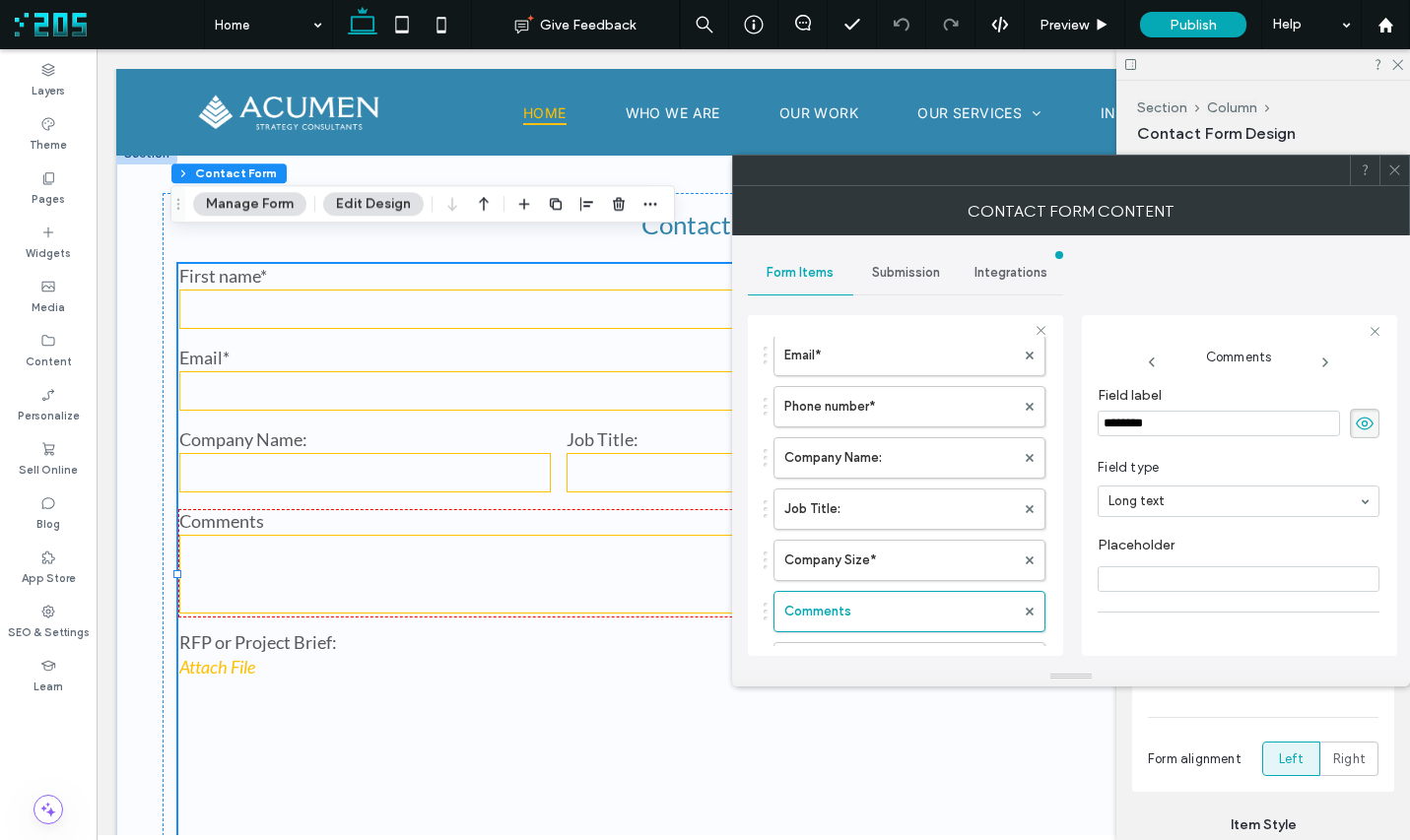 click on "********" at bounding box center (1219, 423) 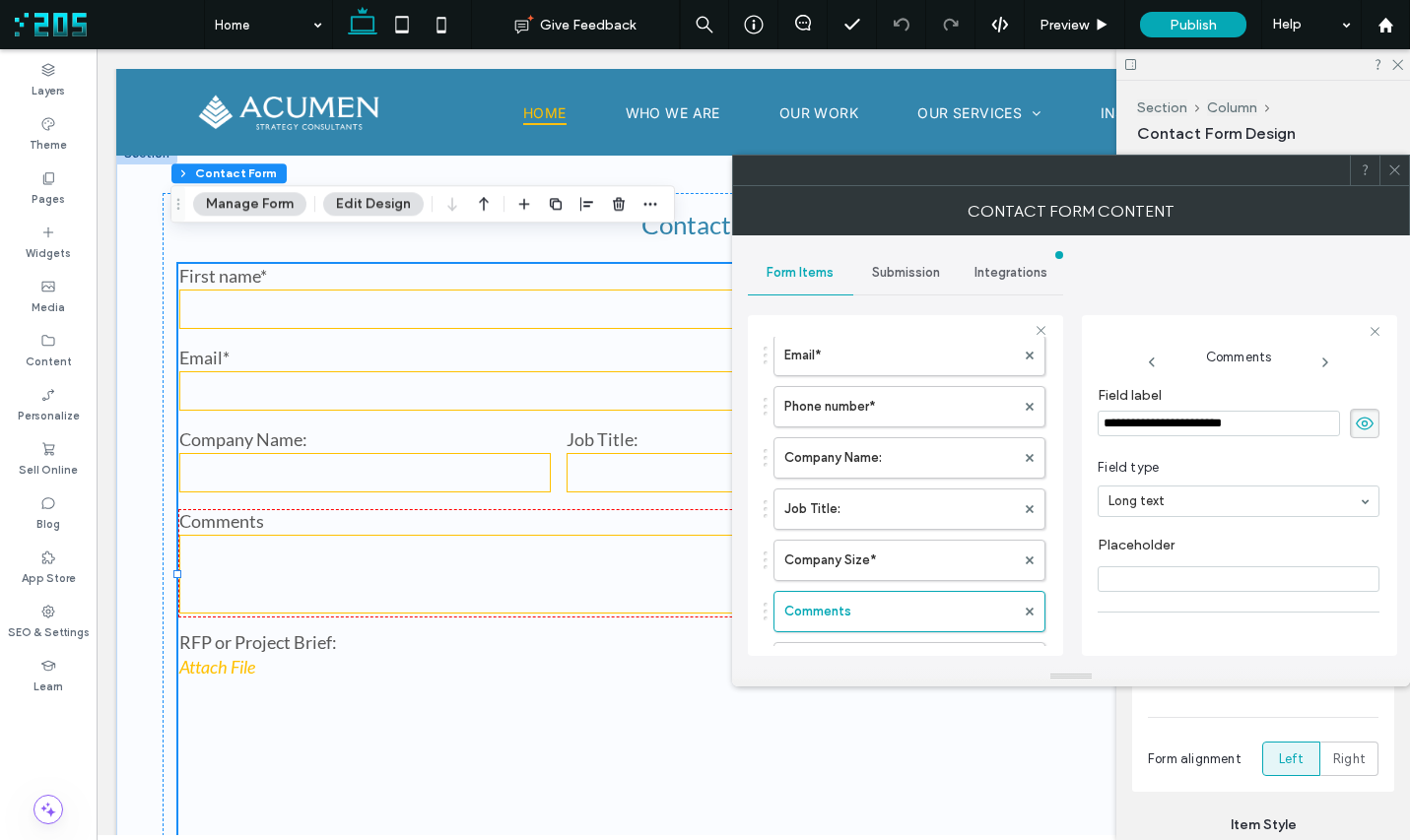 drag, startPoint x: 1397, startPoint y: 171, endPoint x: 1291, endPoint y: 163, distance: 106.30146 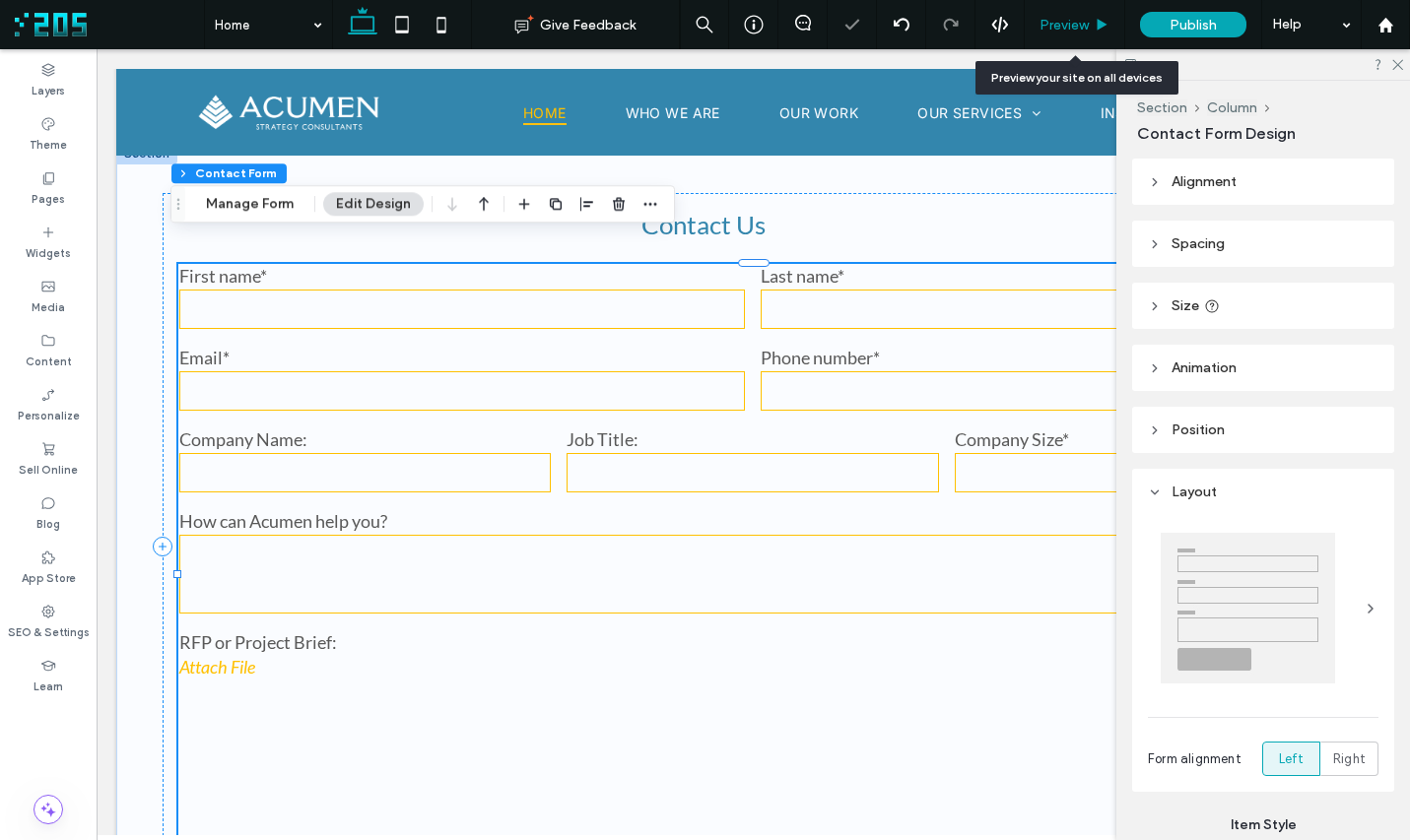click on "Preview" at bounding box center [1064, 25] 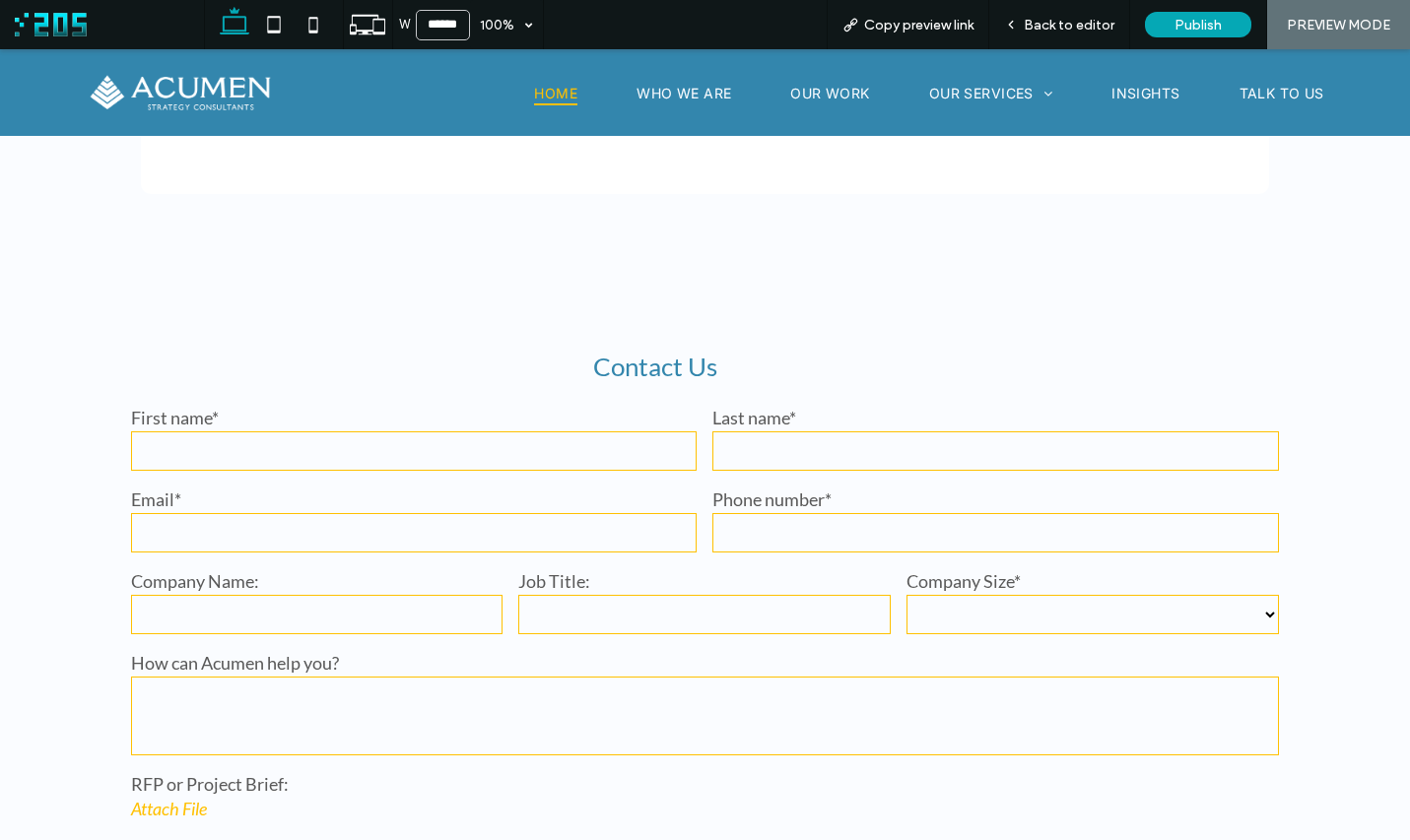 scroll, scrollTop: 6729, scrollLeft: 0, axis: vertical 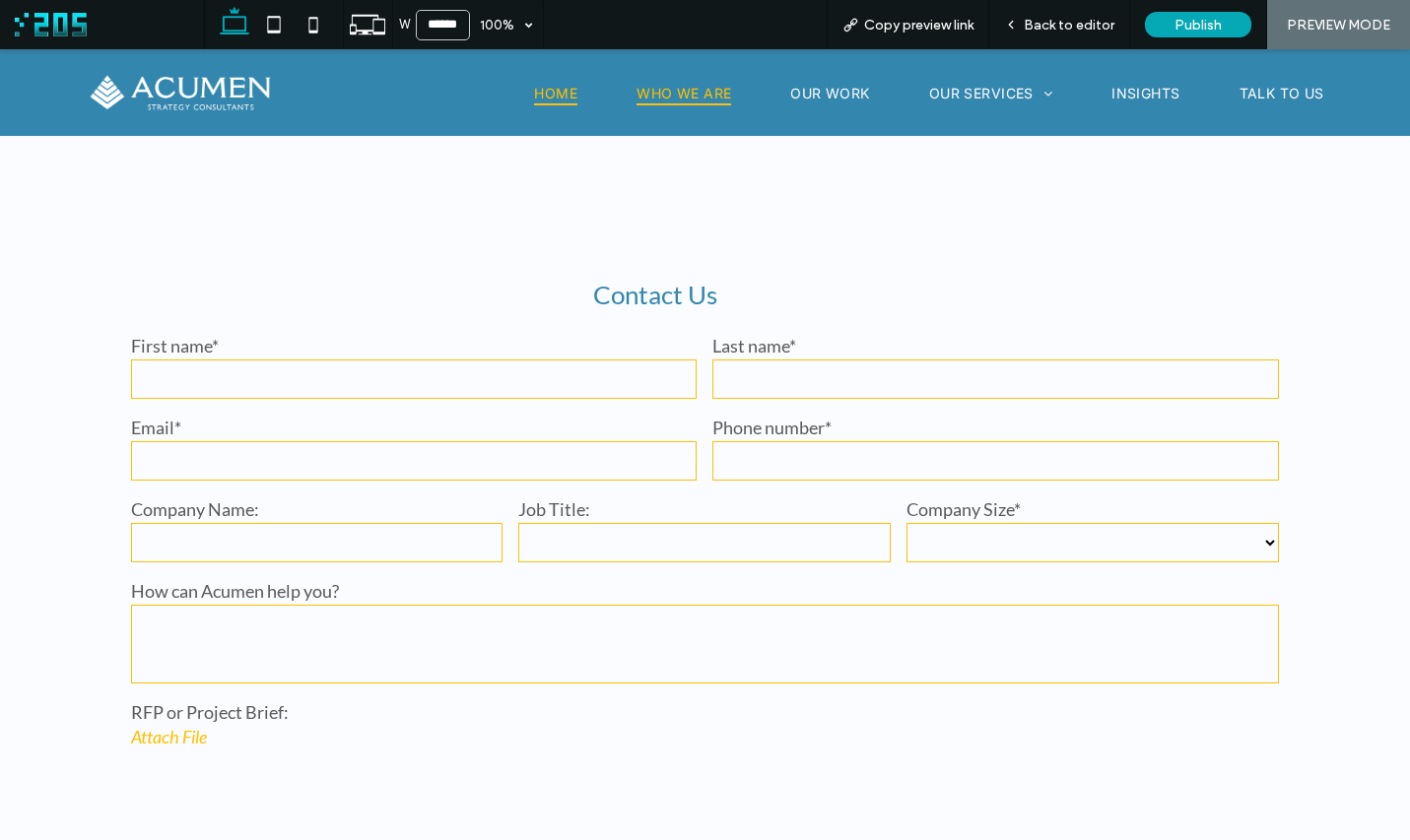 click on "Who We Are" at bounding box center (684, 93) 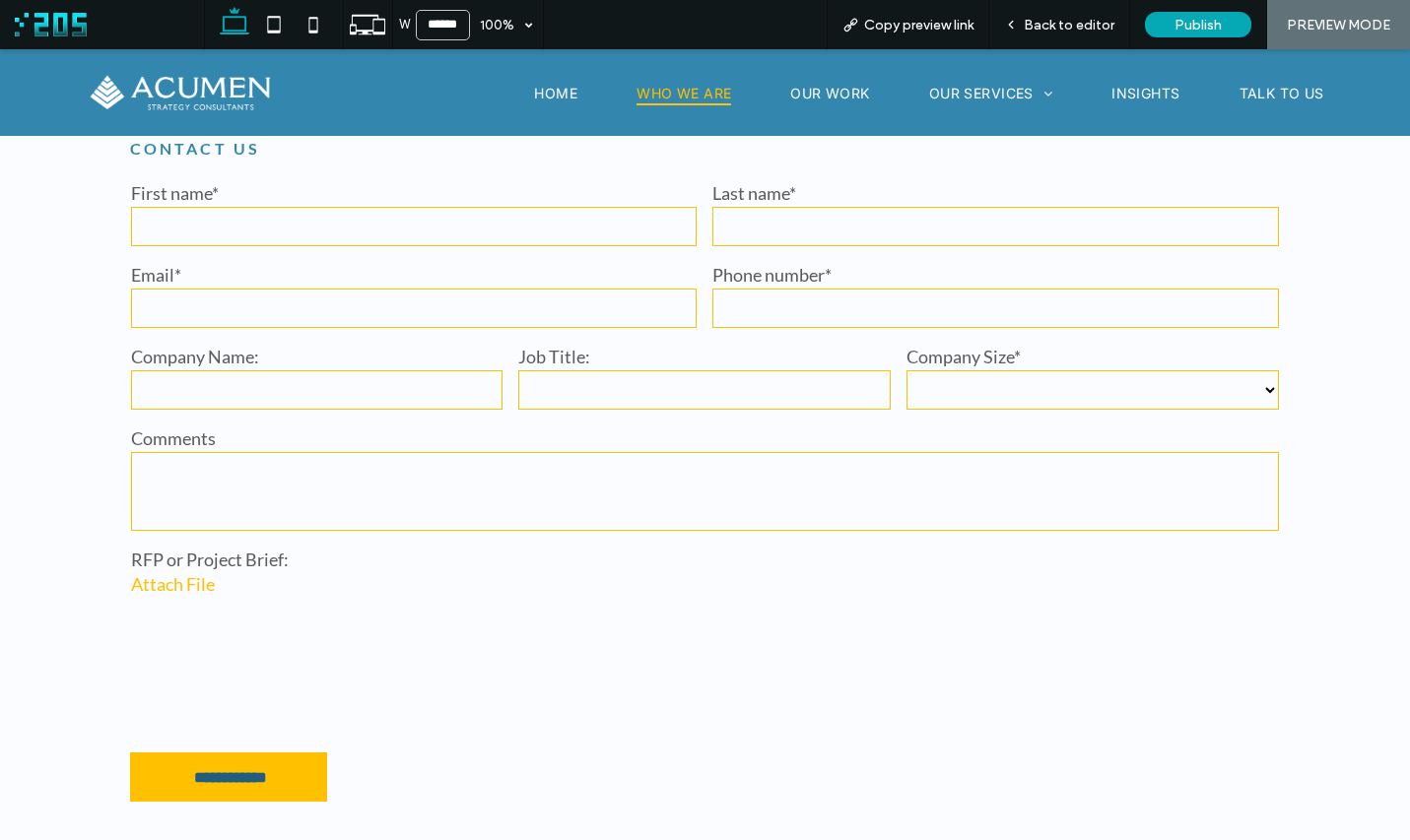 scroll, scrollTop: 6356, scrollLeft: 0, axis: vertical 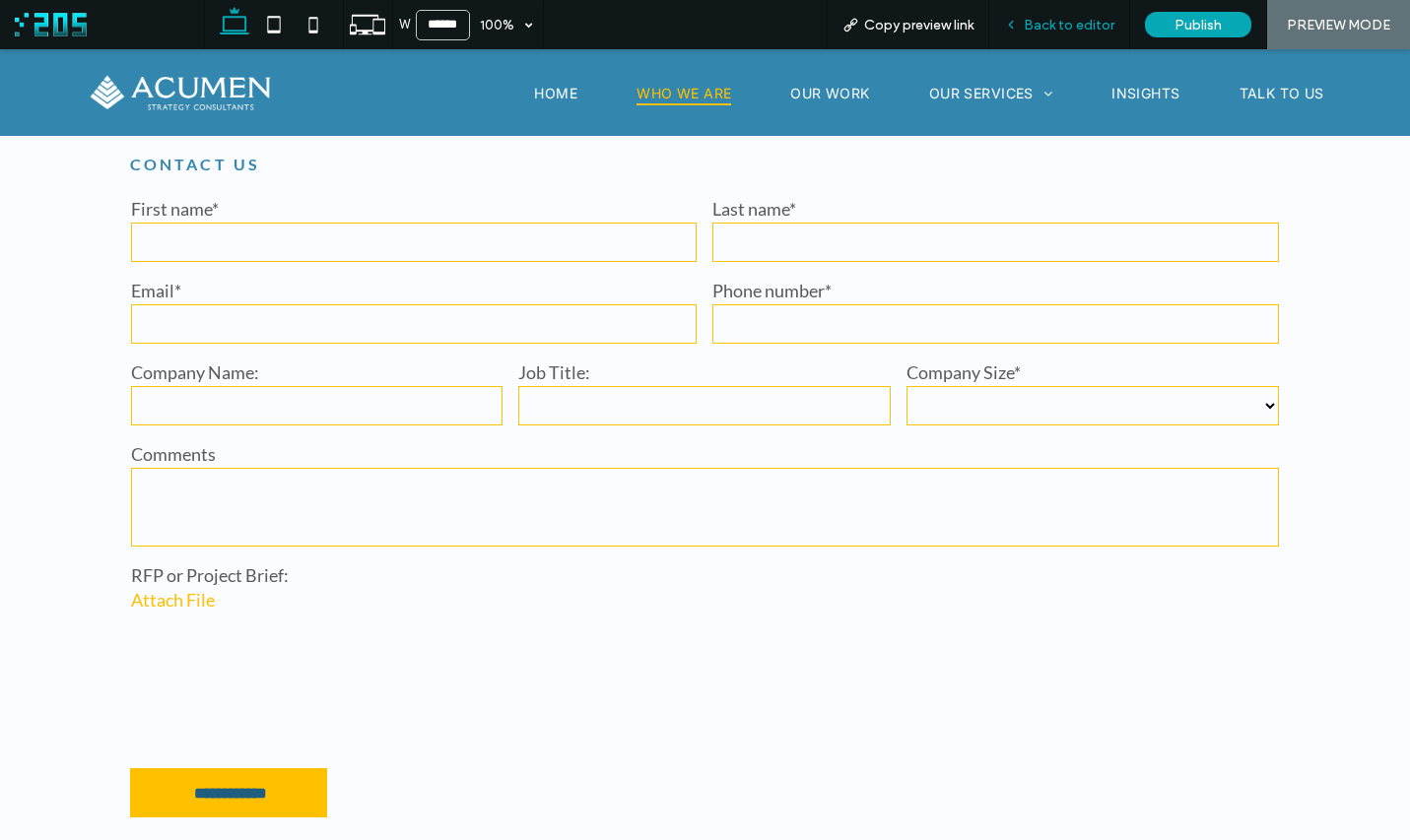 click on "Back to editor" at bounding box center (1059, 25) 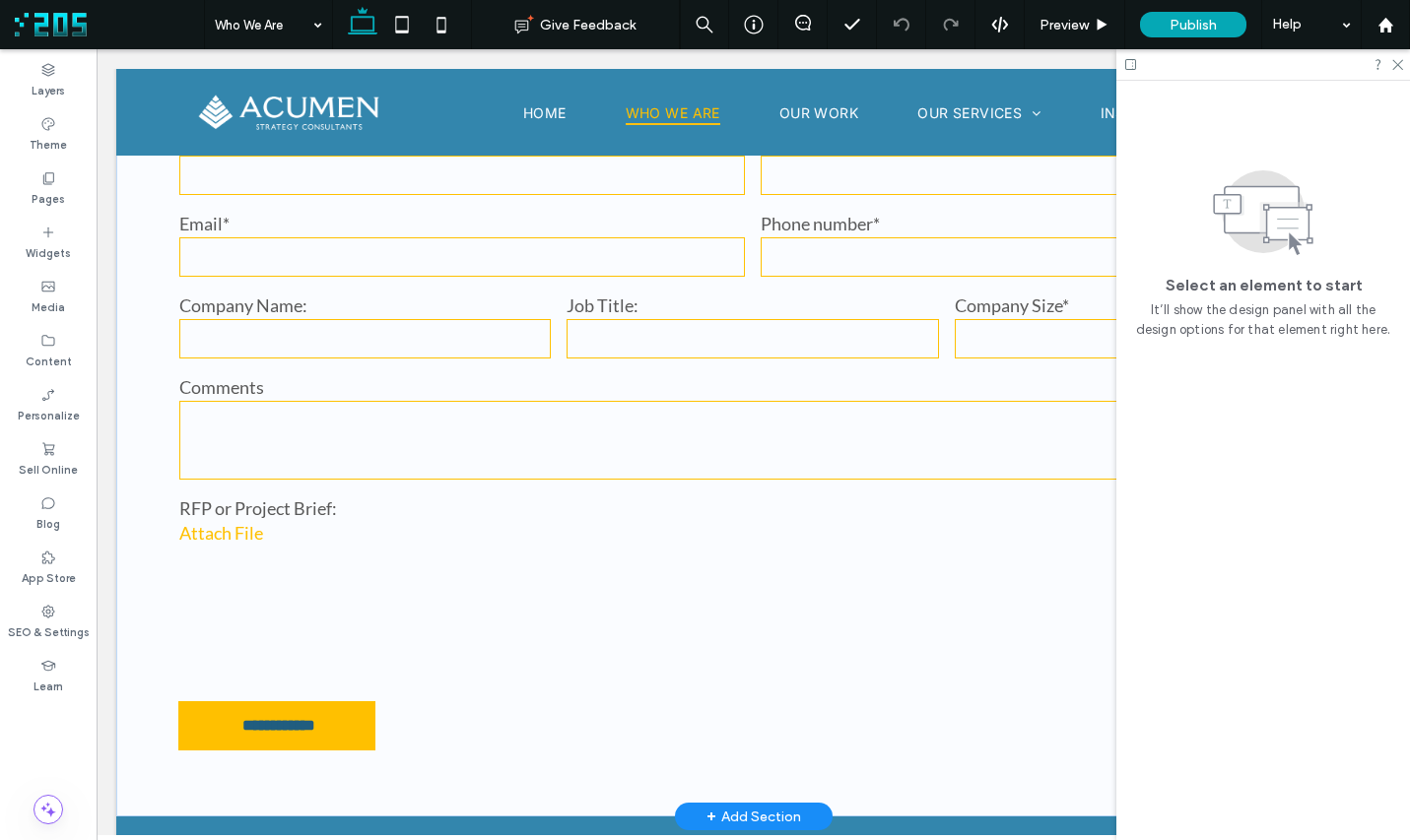 scroll, scrollTop: 6156, scrollLeft: 0, axis: vertical 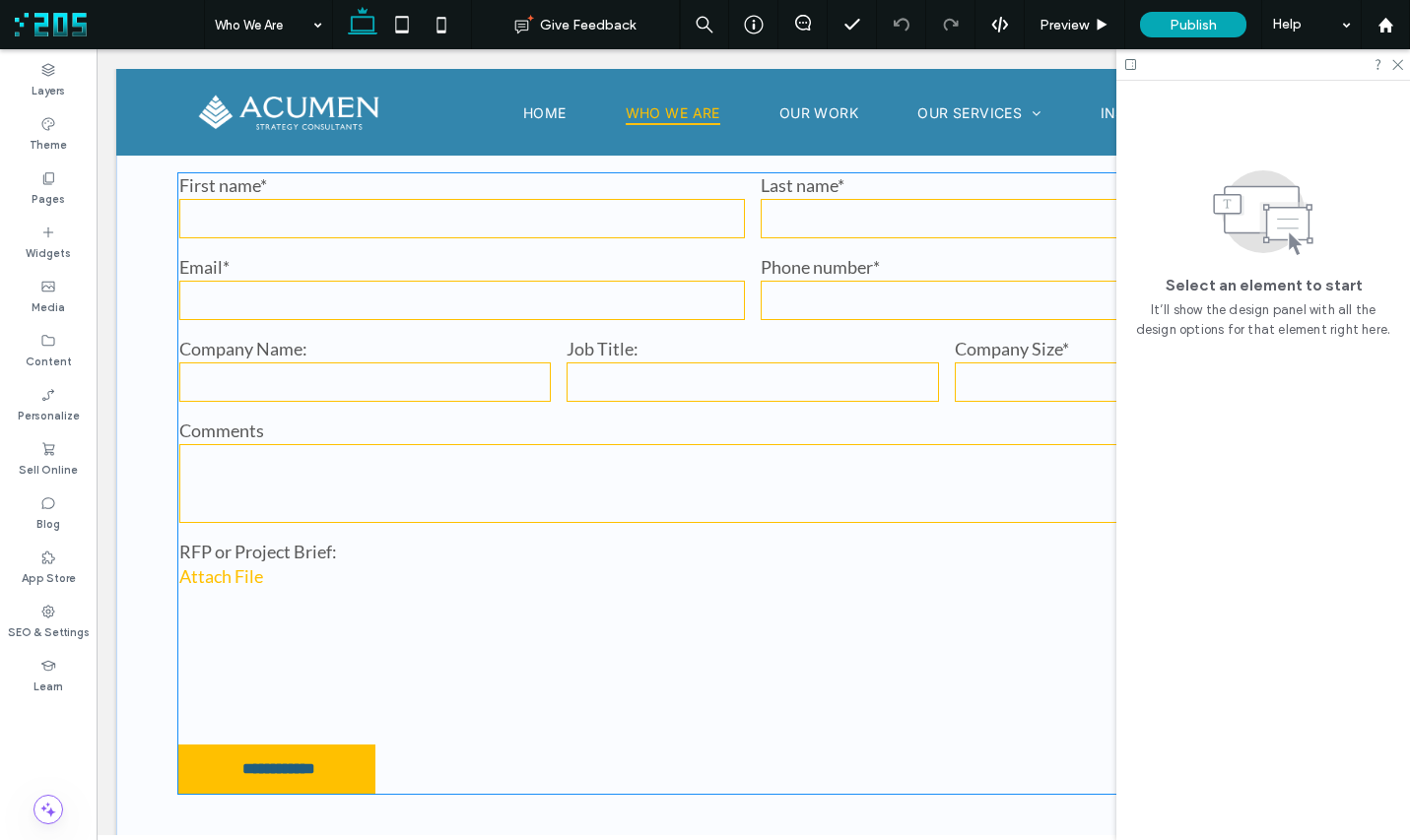 click on "Comments" at bounding box center (754, 430) 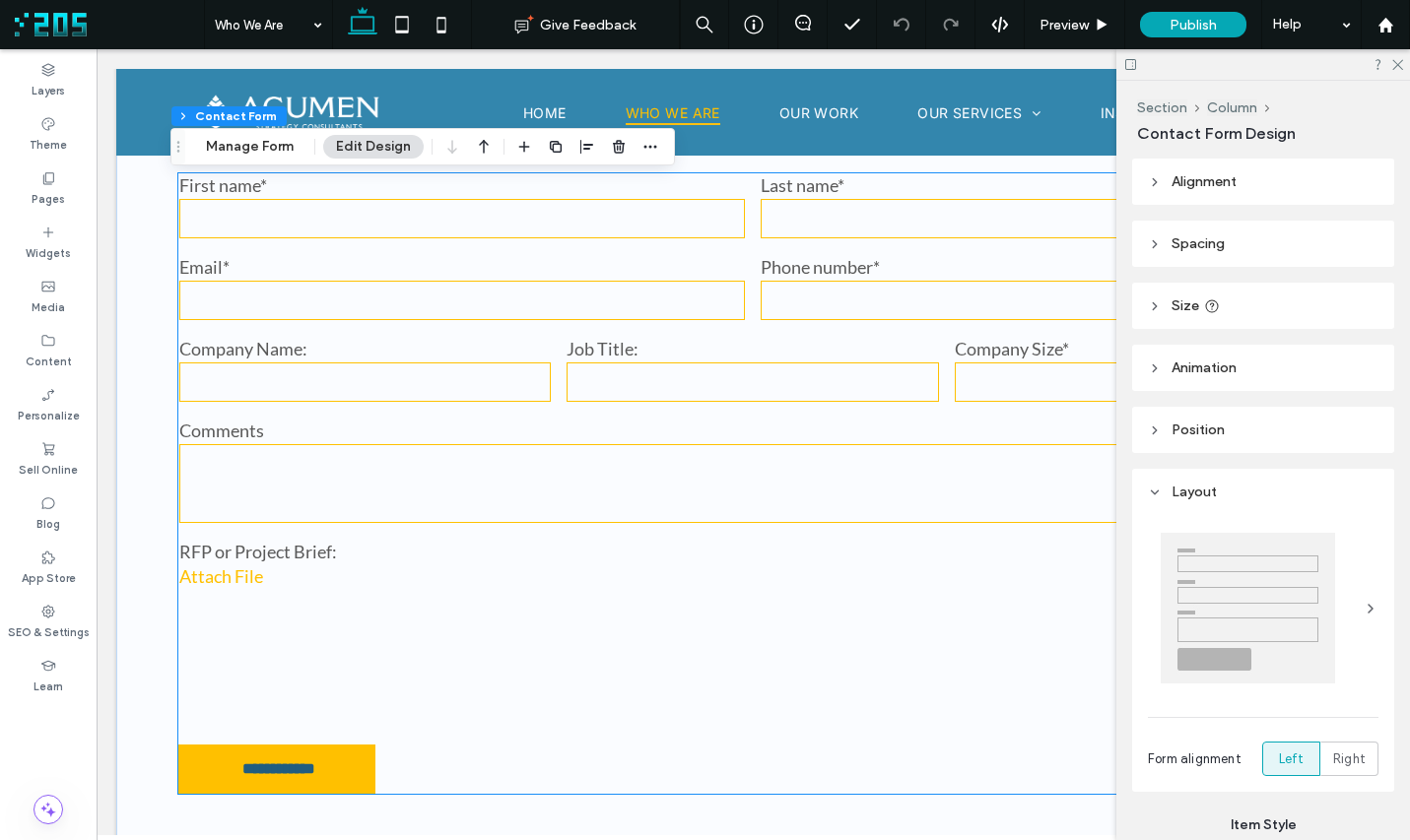type on "*" 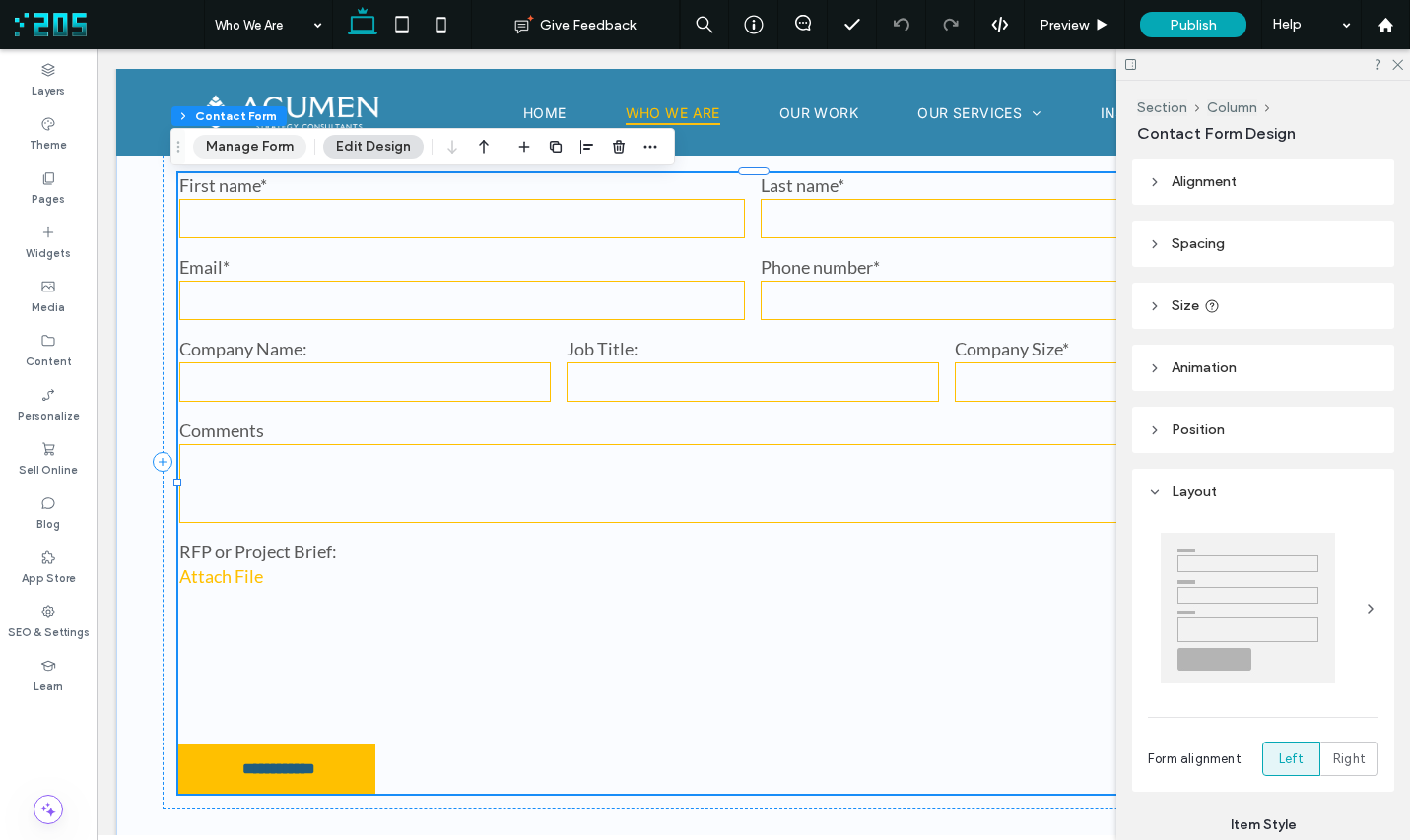 click on "Manage Form" at bounding box center [249, 147] 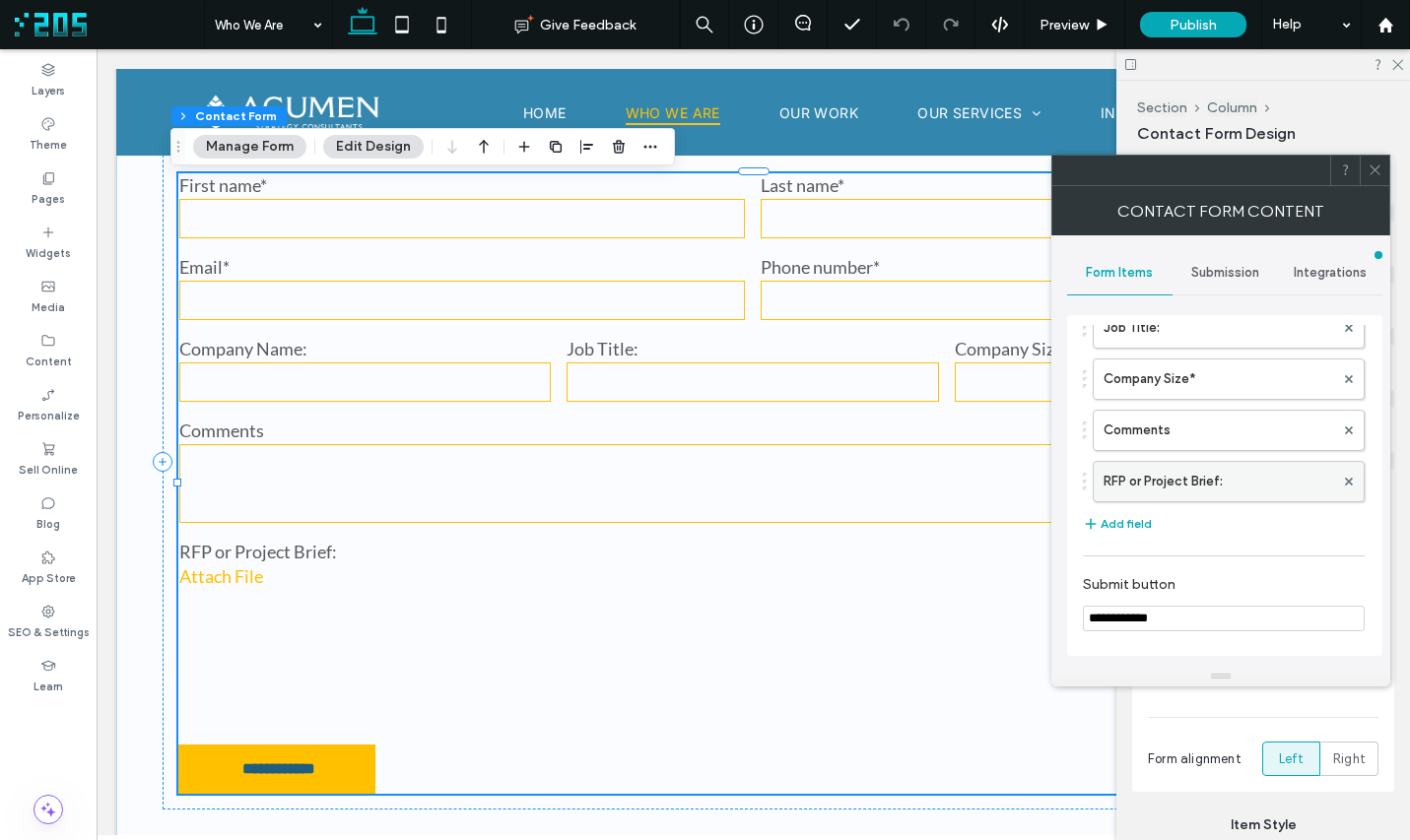 scroll, scrollTop: 357, scrollLeft: 0, axis: vertical 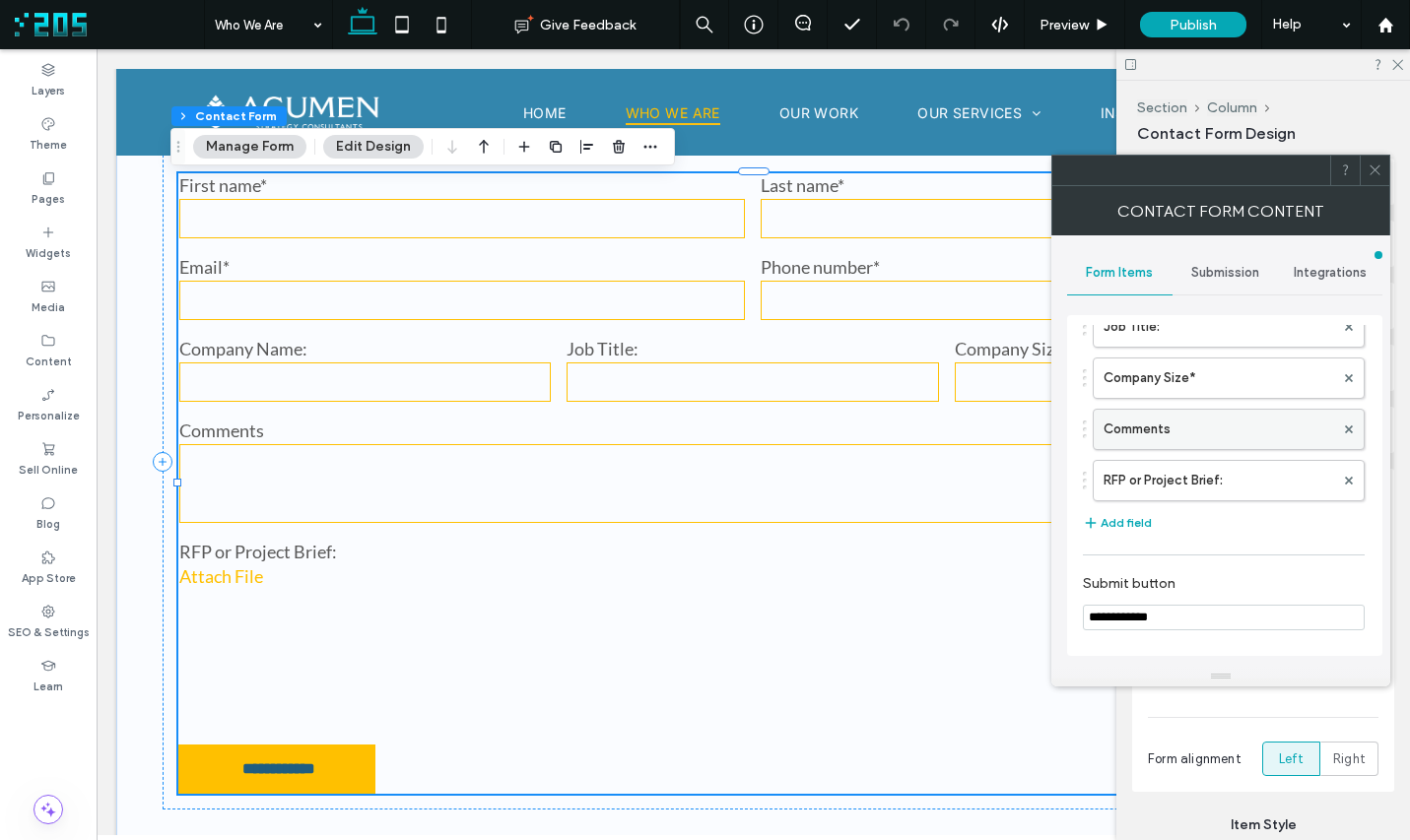 click on "Comments" at bounding box center (1219, 429) 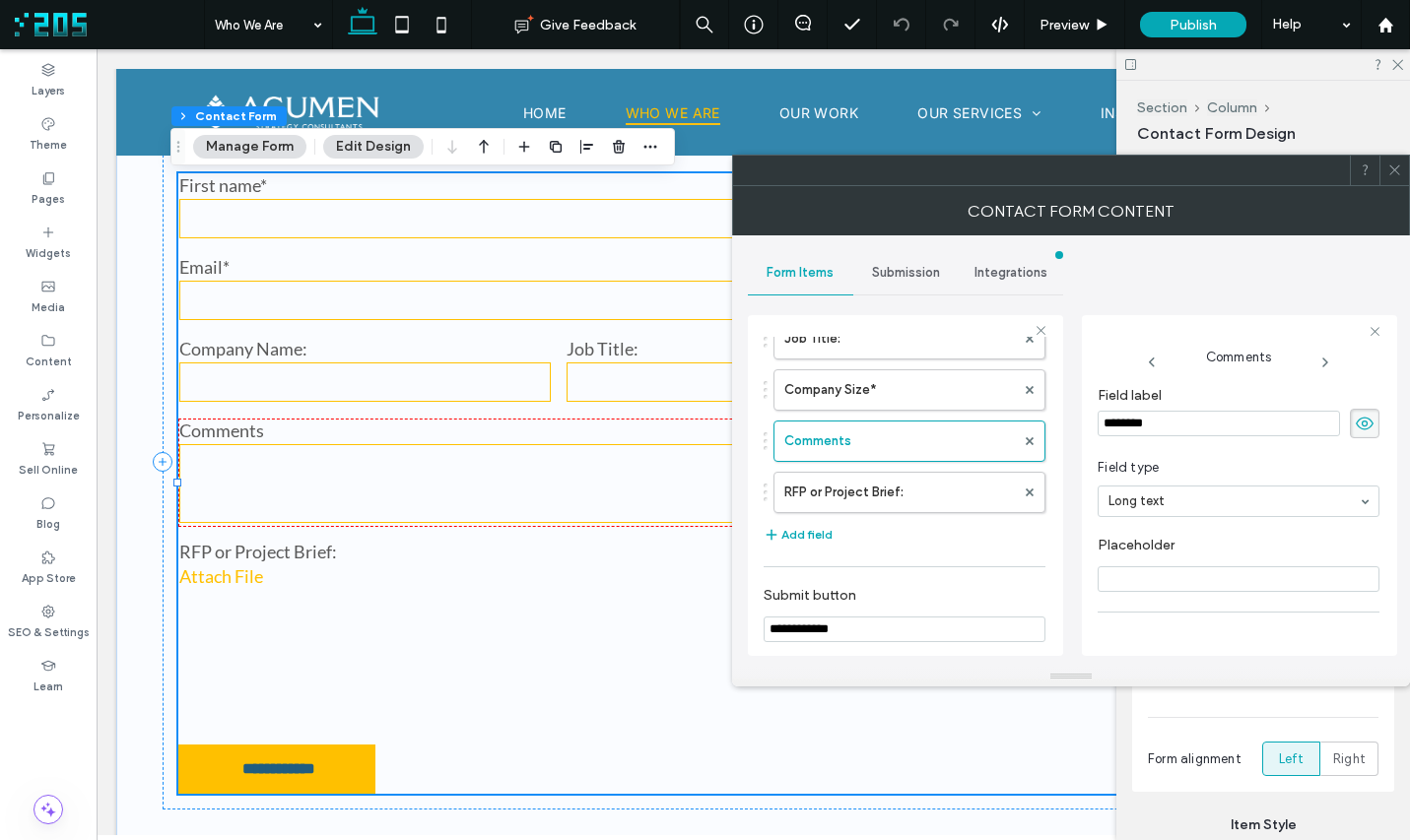 click on "********" at bounding box center [1219, 423] 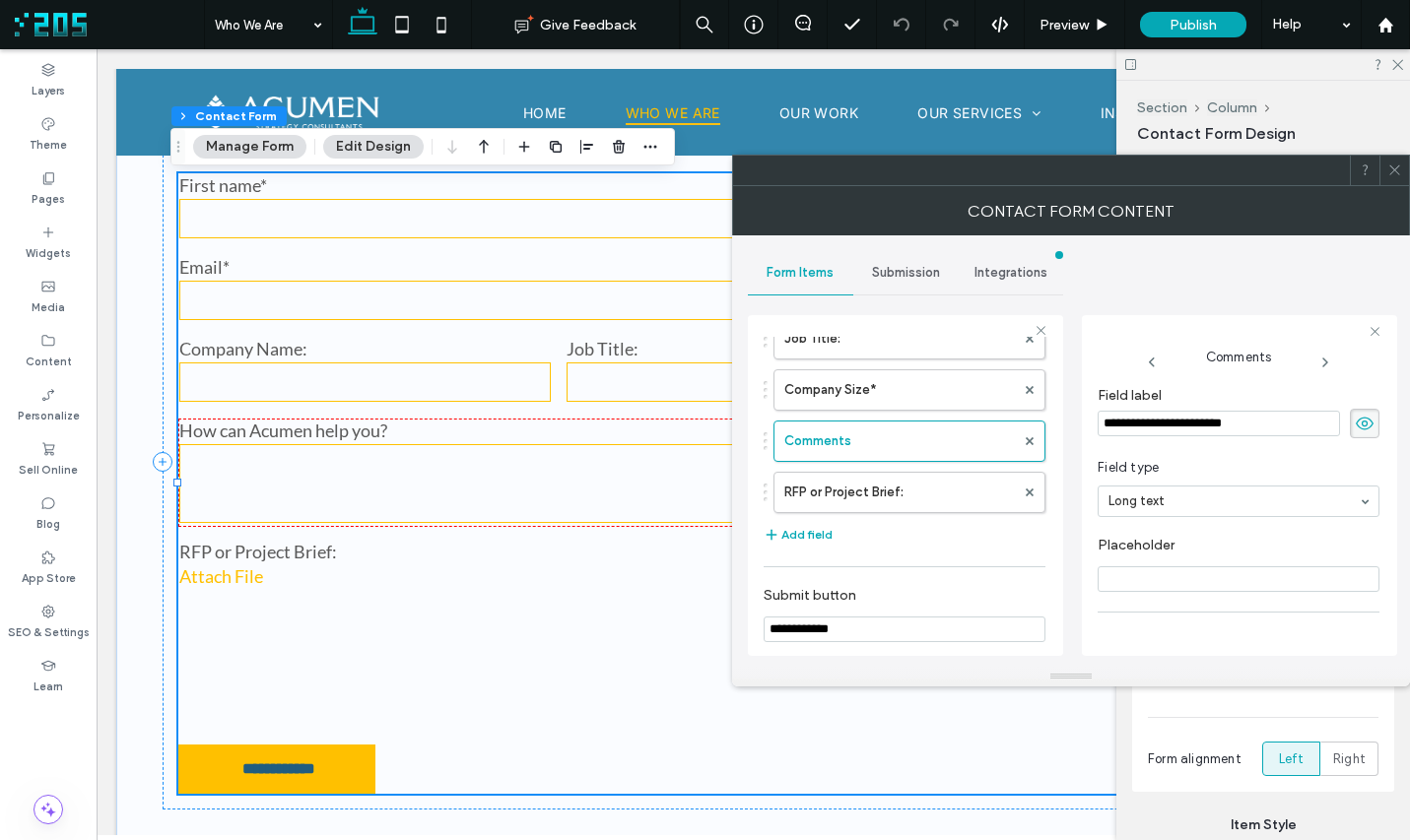 click 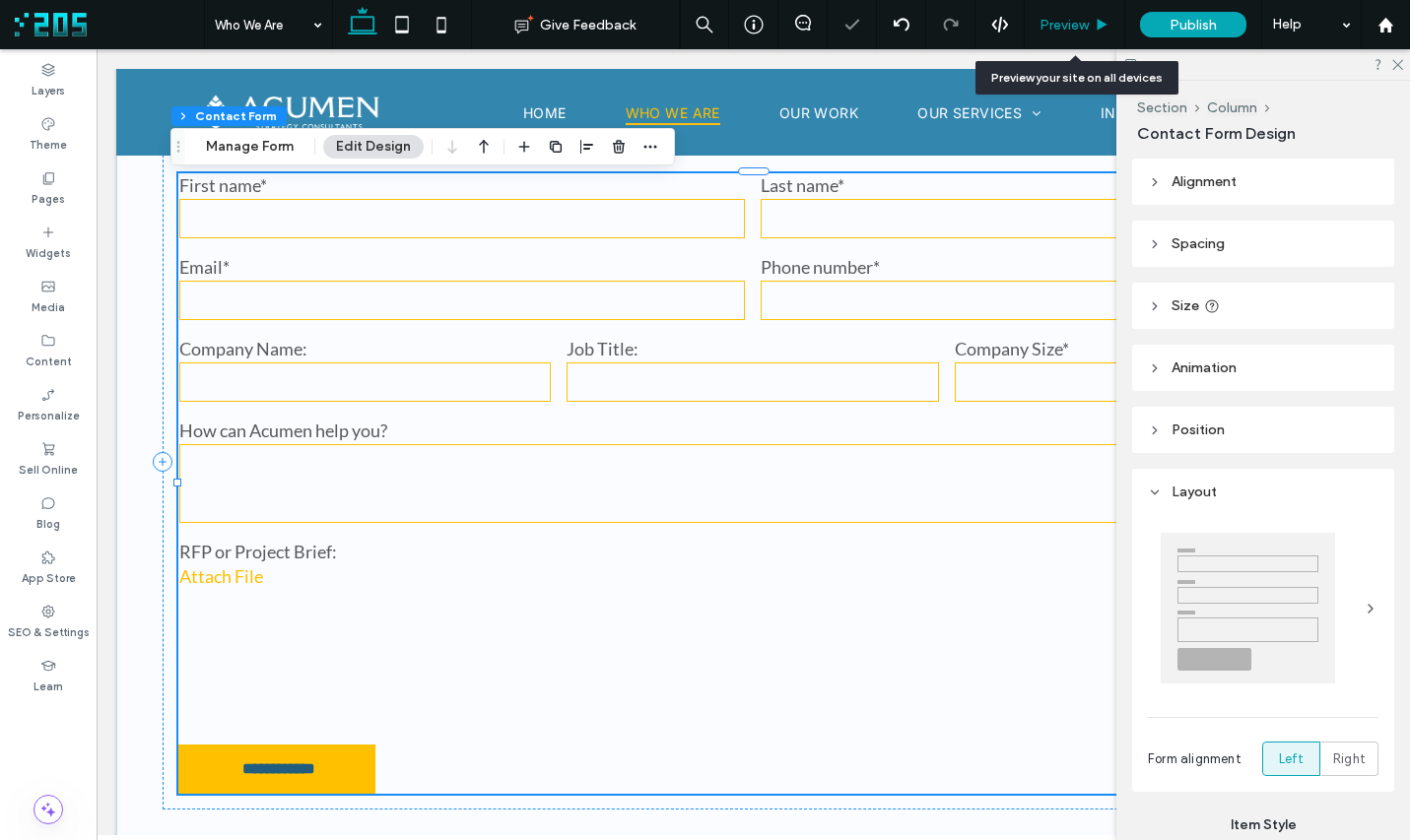click on "Preview" at bounding box center [1064, 25] 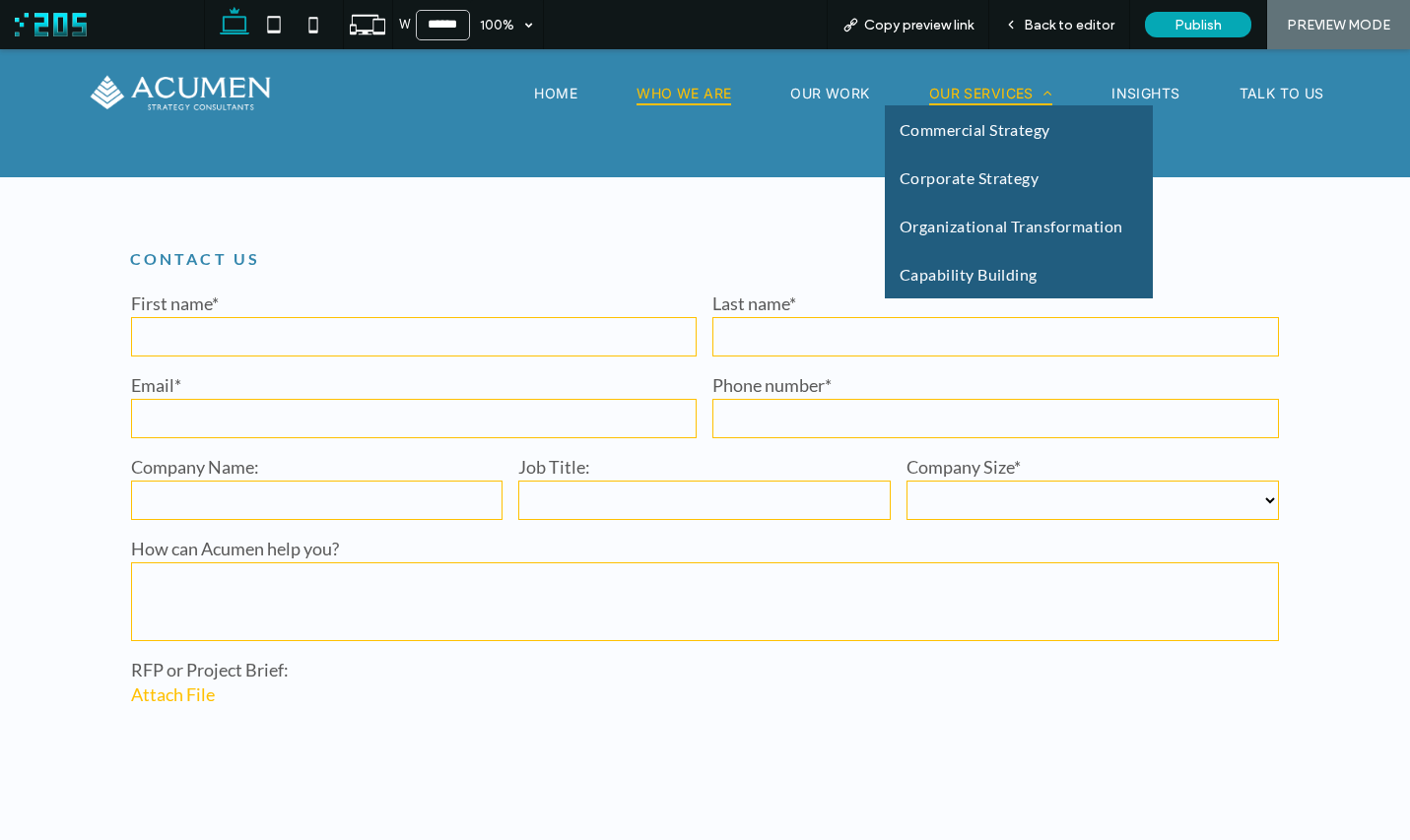 scroll, scrollTop: 6306, scrollLeft: 0, axis: vertical 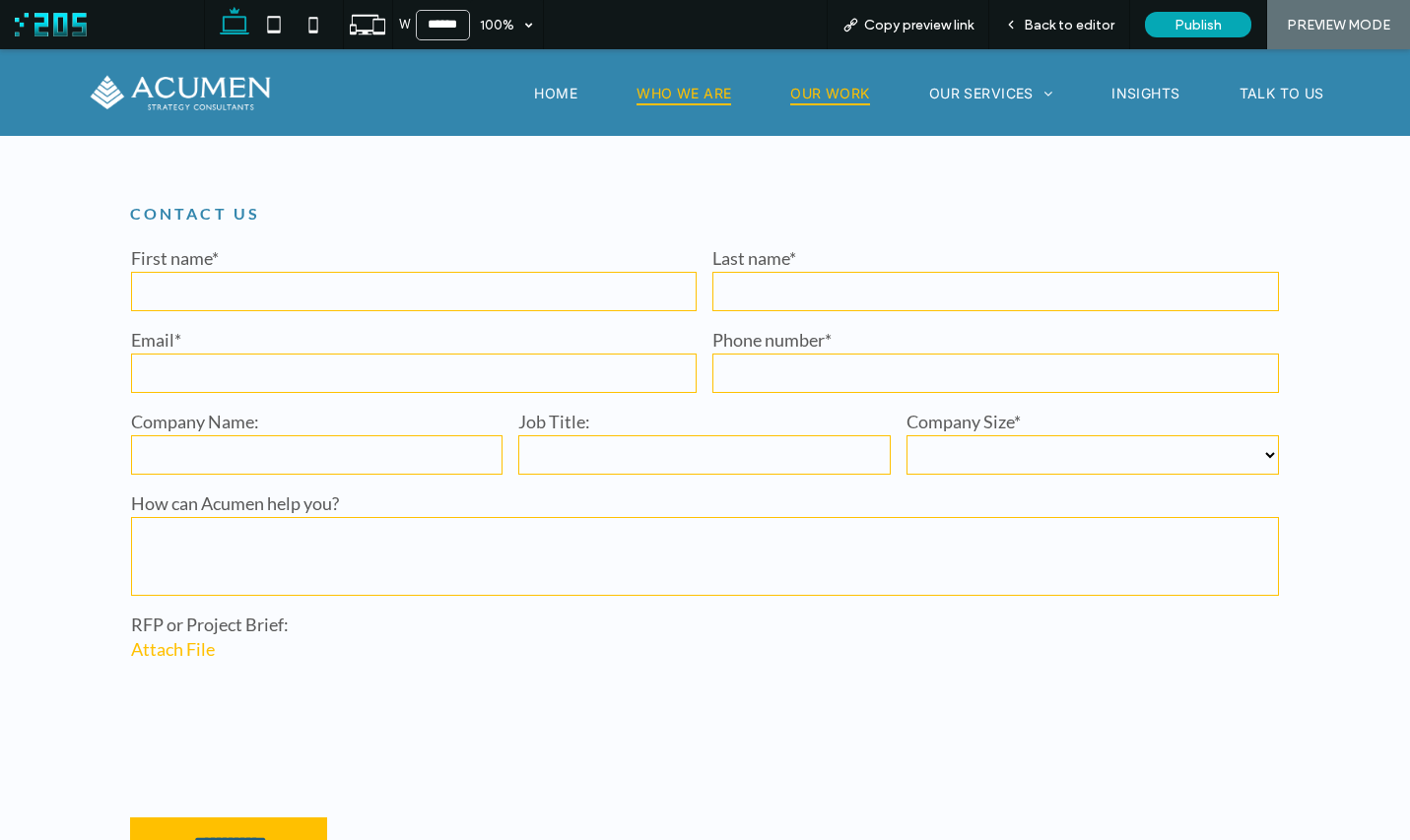 click on "Our Work" at bounding box center (830, 93) 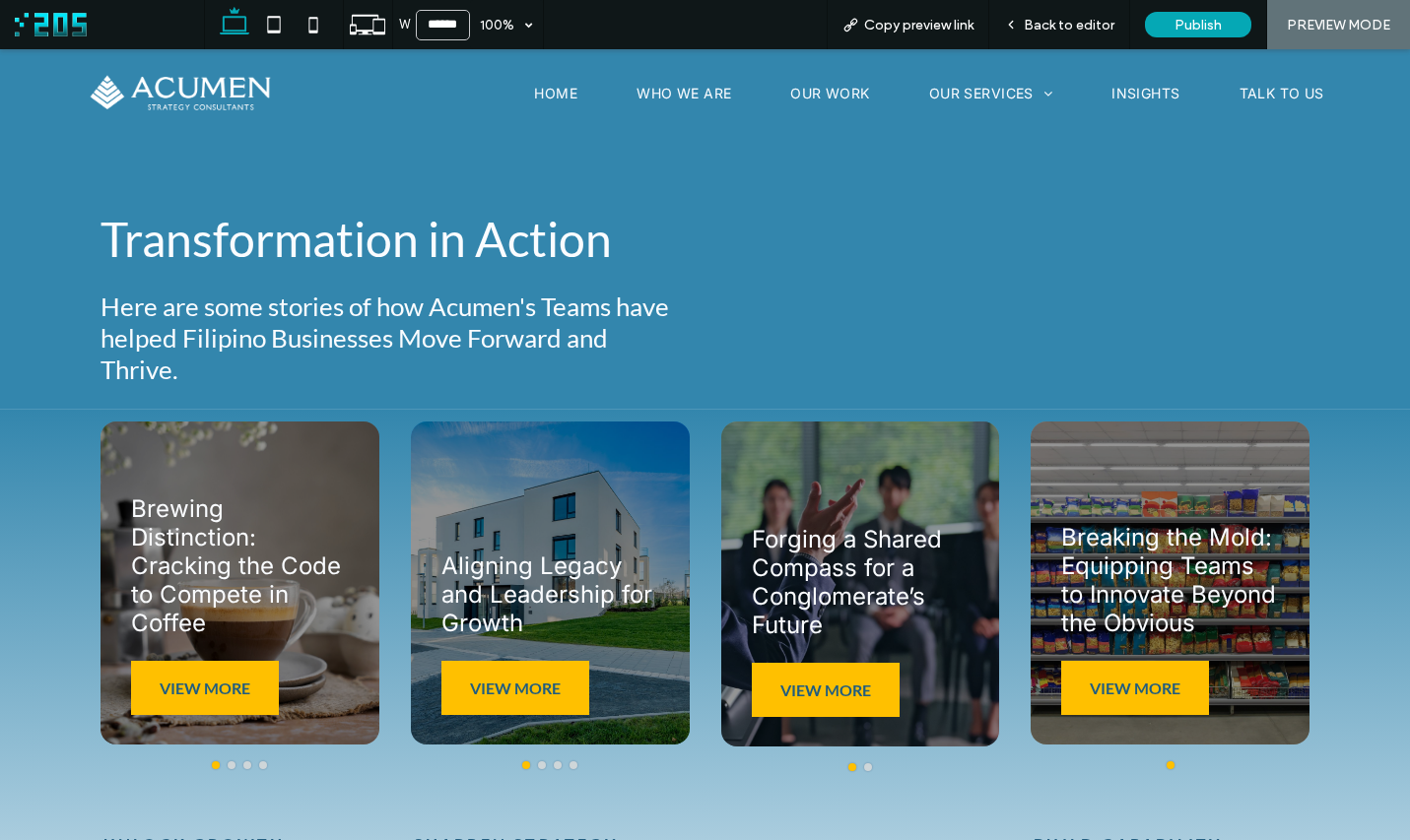 scroll, scrollTop: 505, scrollLeft: 0, axis: vertical 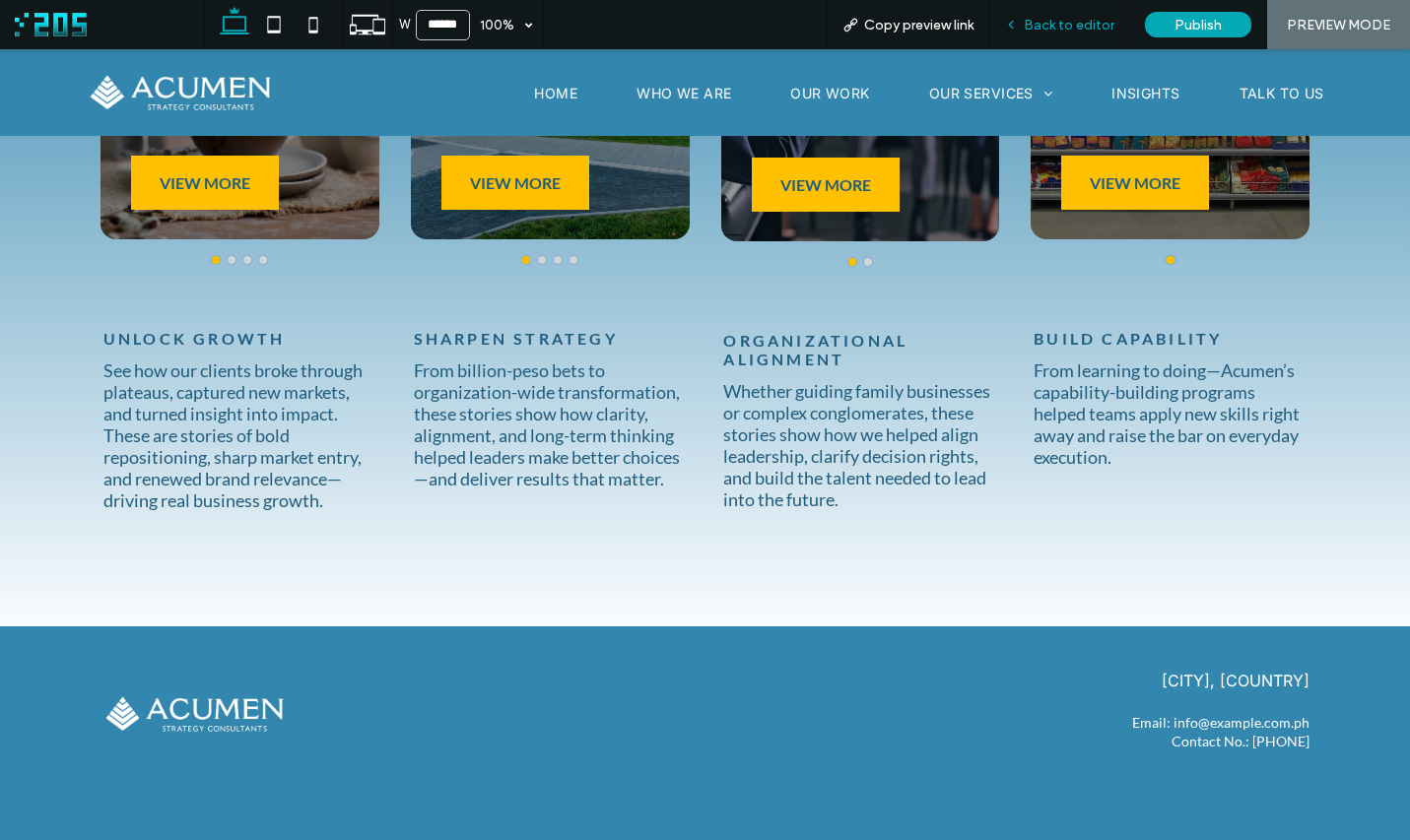 click on "Back to editor" at bounding box center (1069, 25) 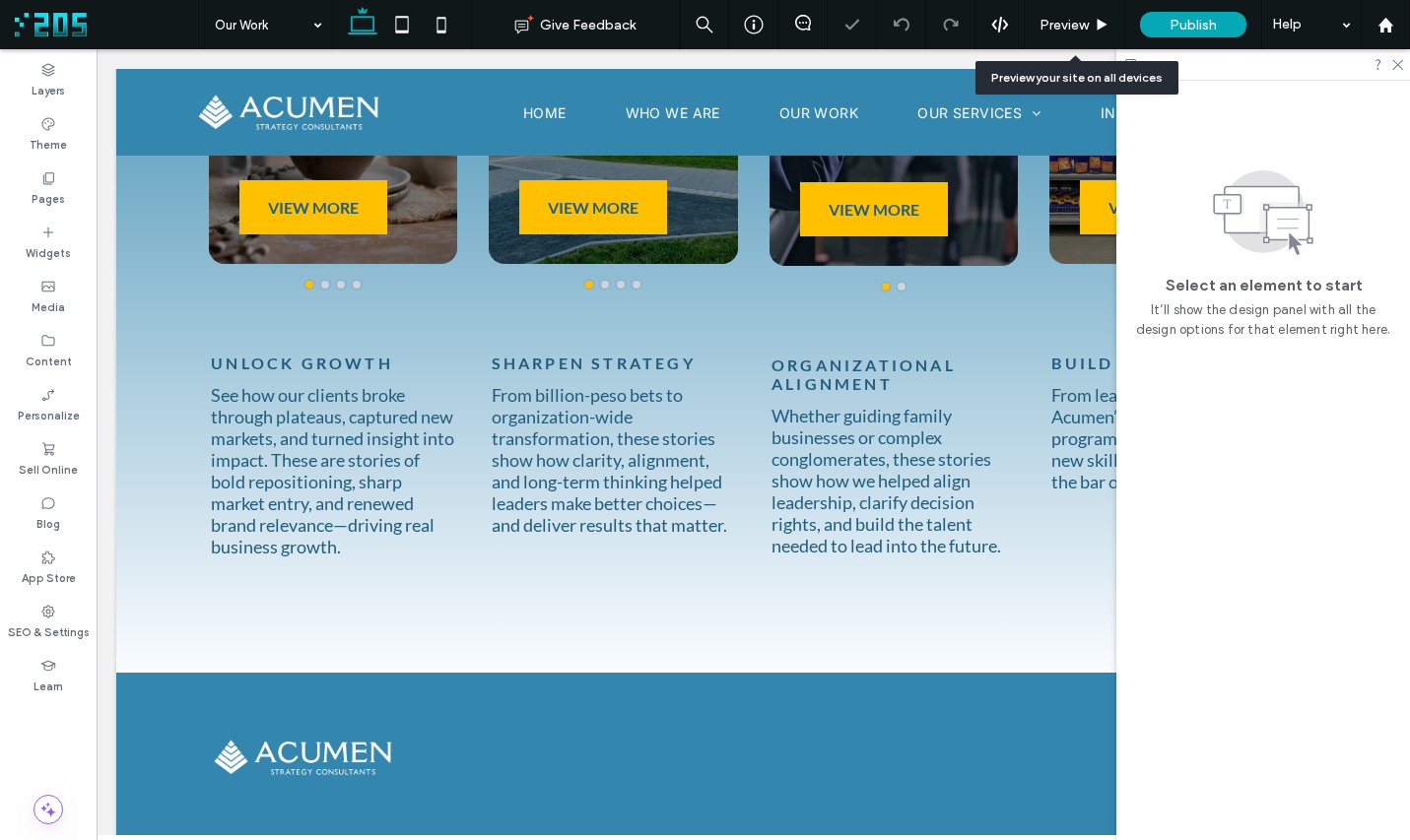 scroll, scrollTop: 487, scrollLeft: 0, axis: vertical 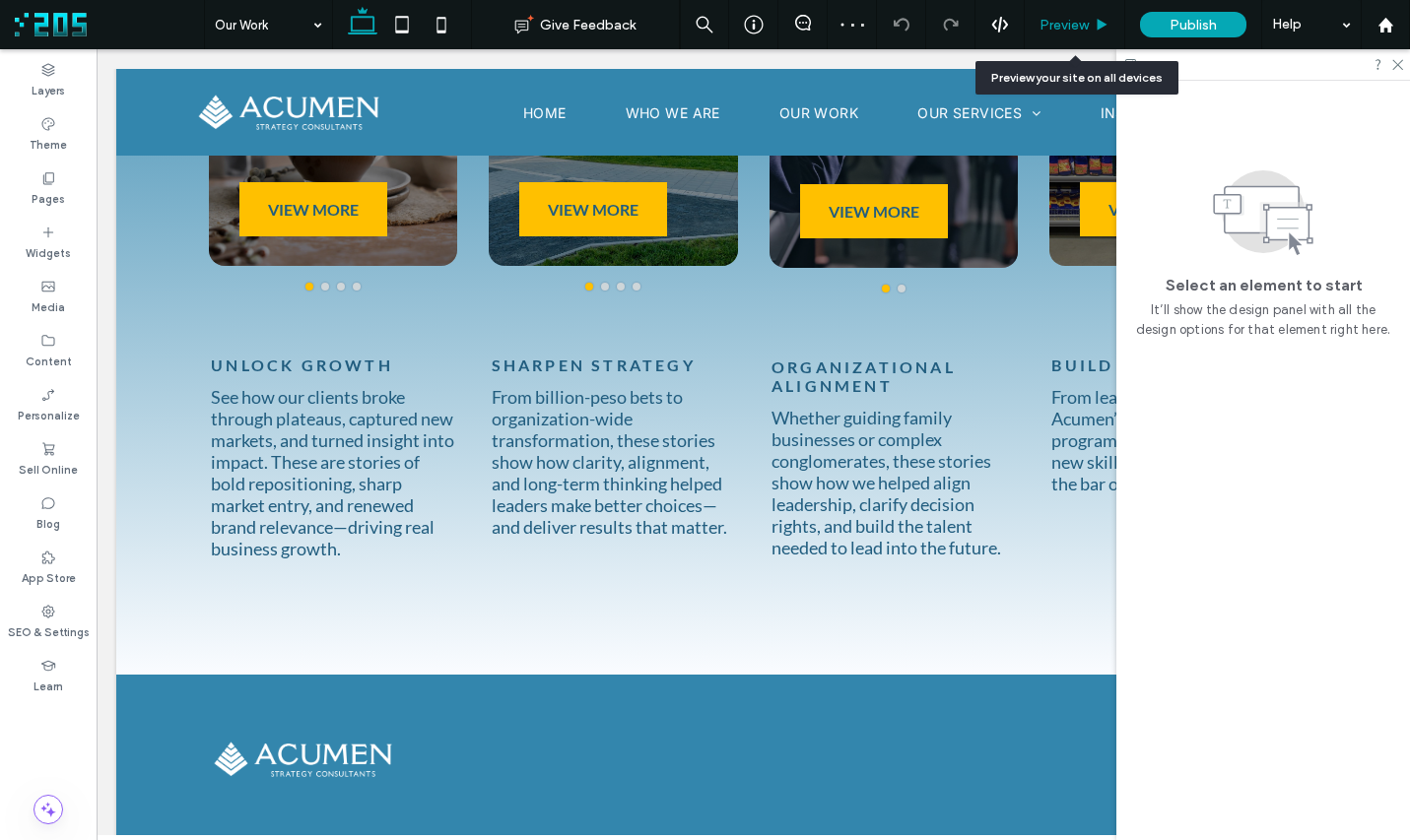 click on "Preview" at bounding box center (1064, 25) 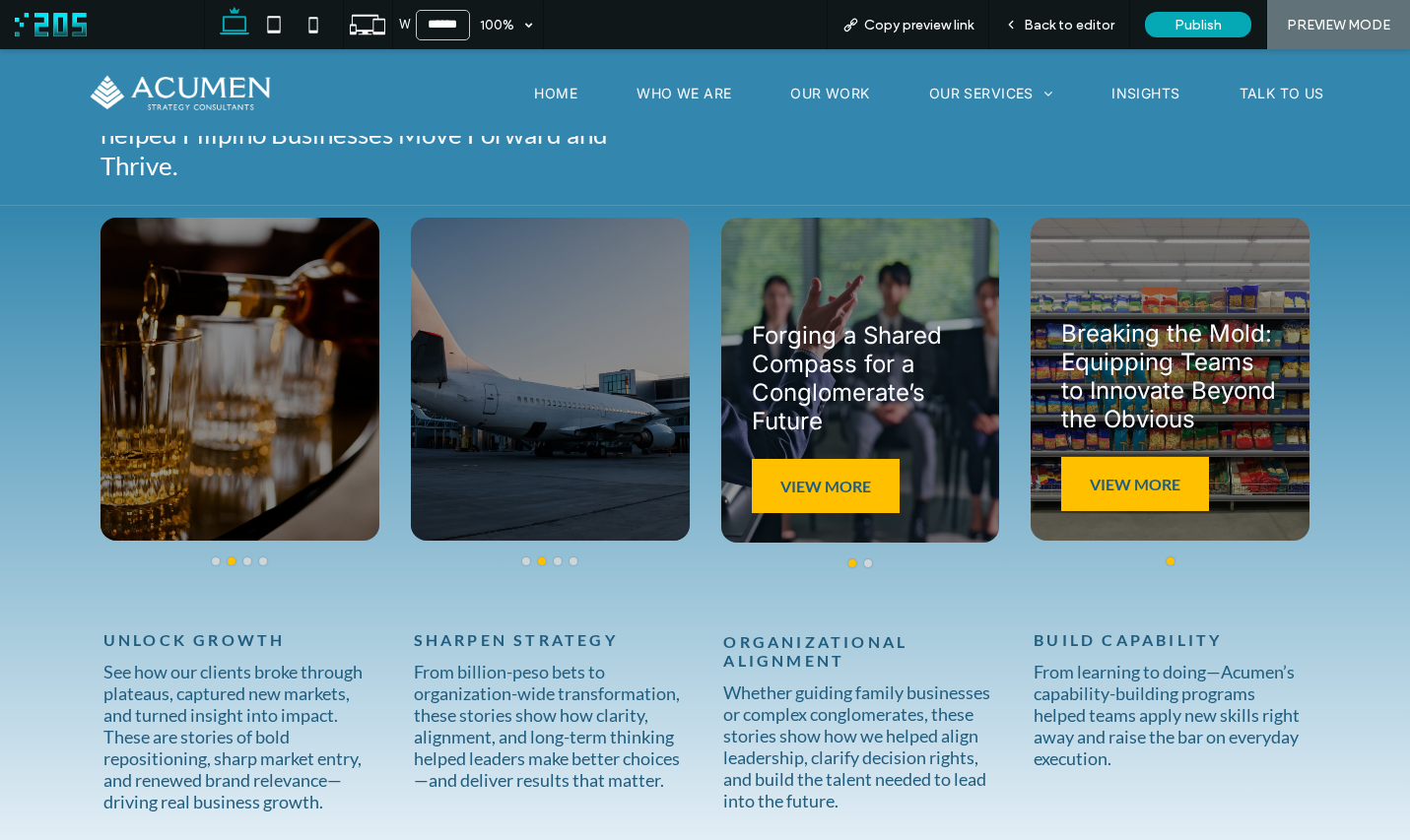 scroll, scrollTop: 212, scrollLeft: 0, axis: vertical 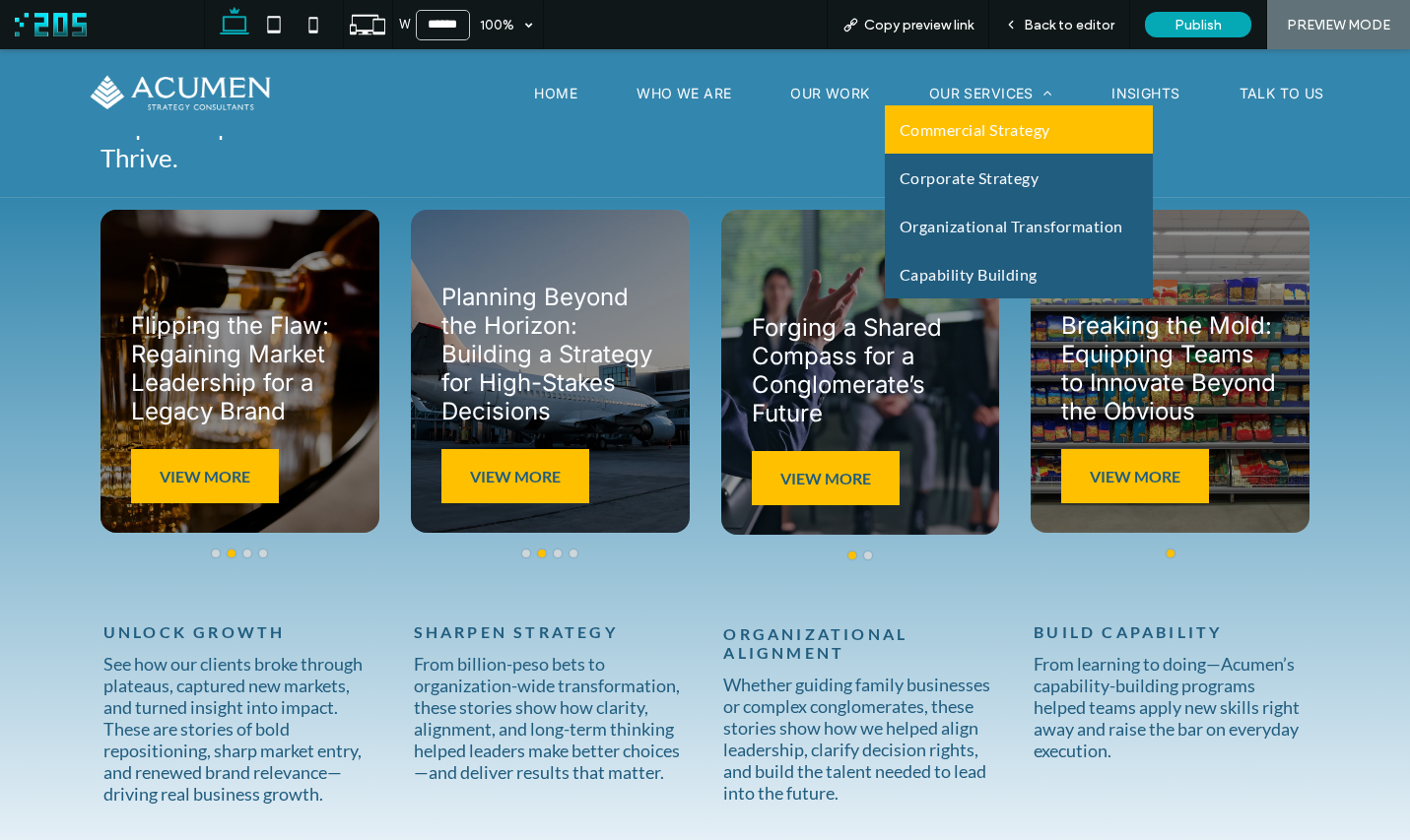 click on "Commercial Strategy" at bounding box center (974, 129) 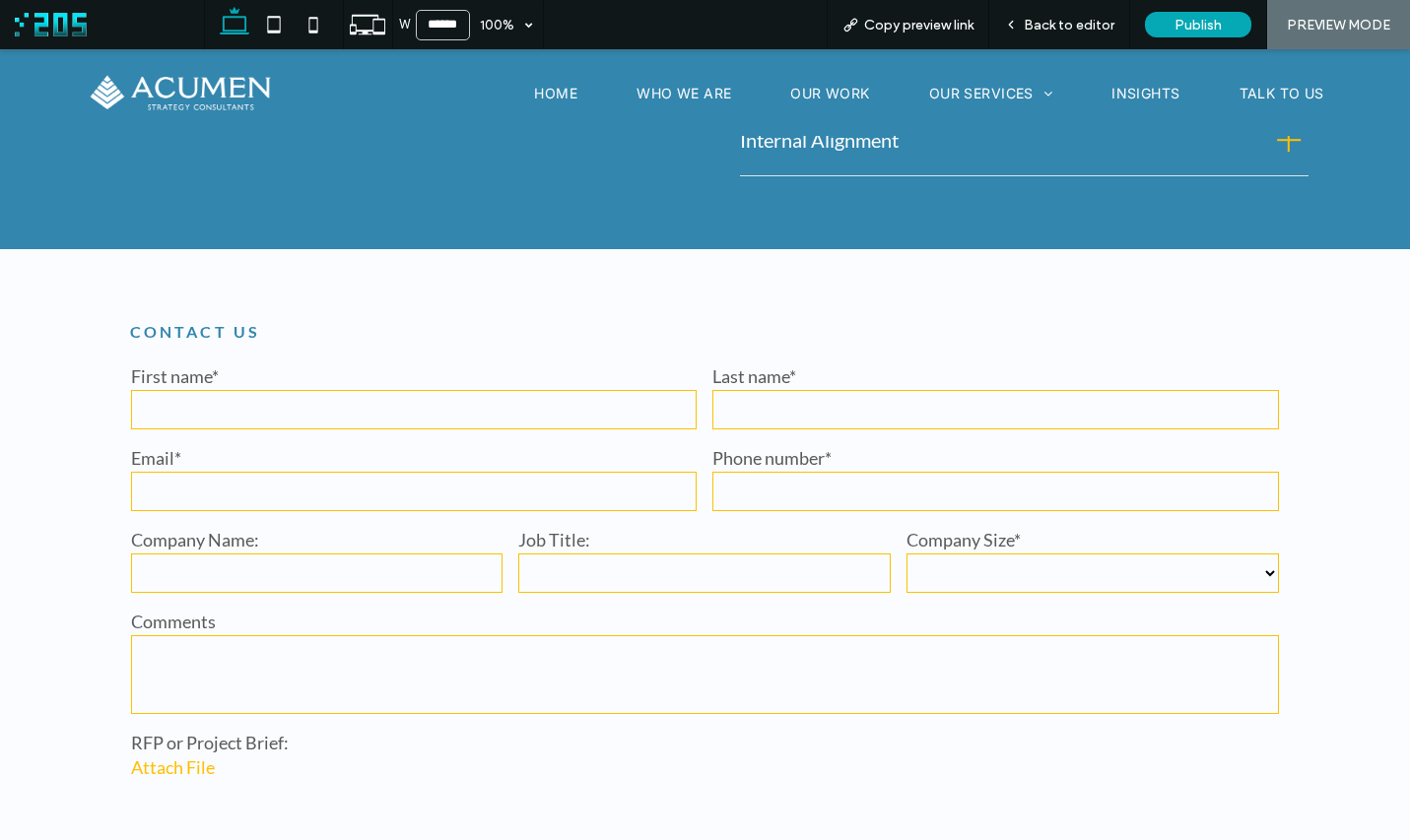 scroll, scrollTop: 1857, scrollLeft: 0, axis: vertical 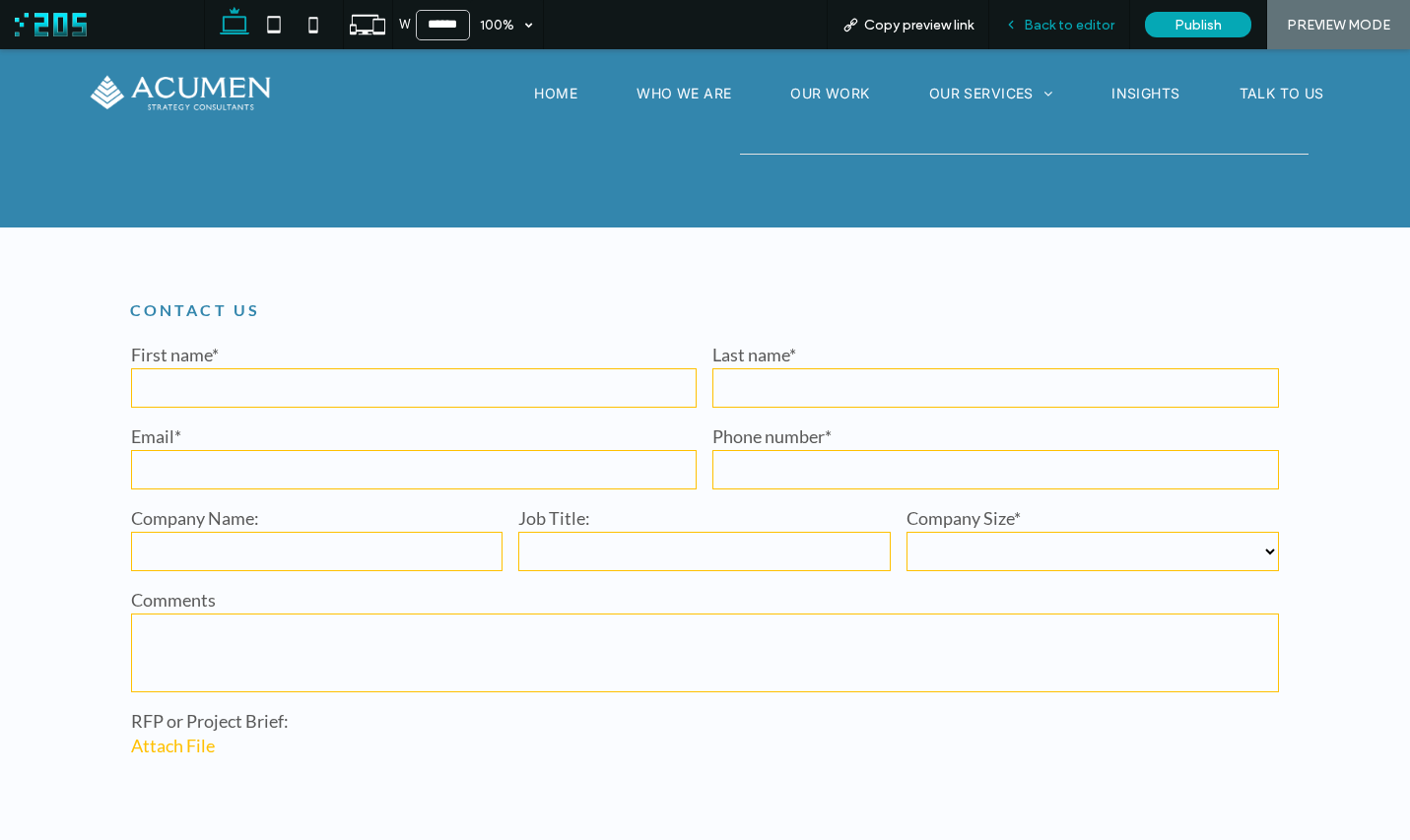 click on "Back to editor" at bounding box center [1069, 25] 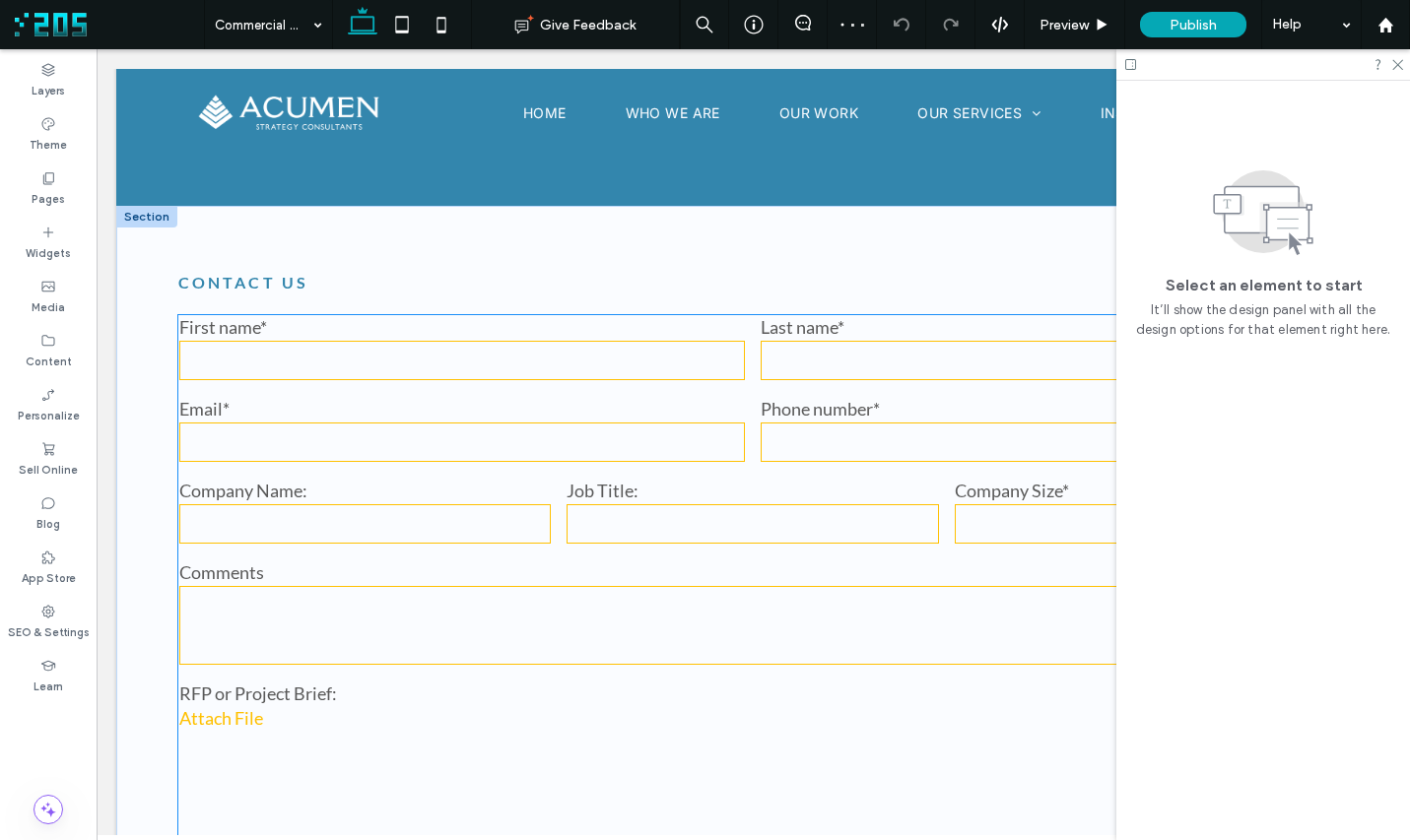 scroll, scrollTop: 1816, scrollLeft: 0, axis: vertical 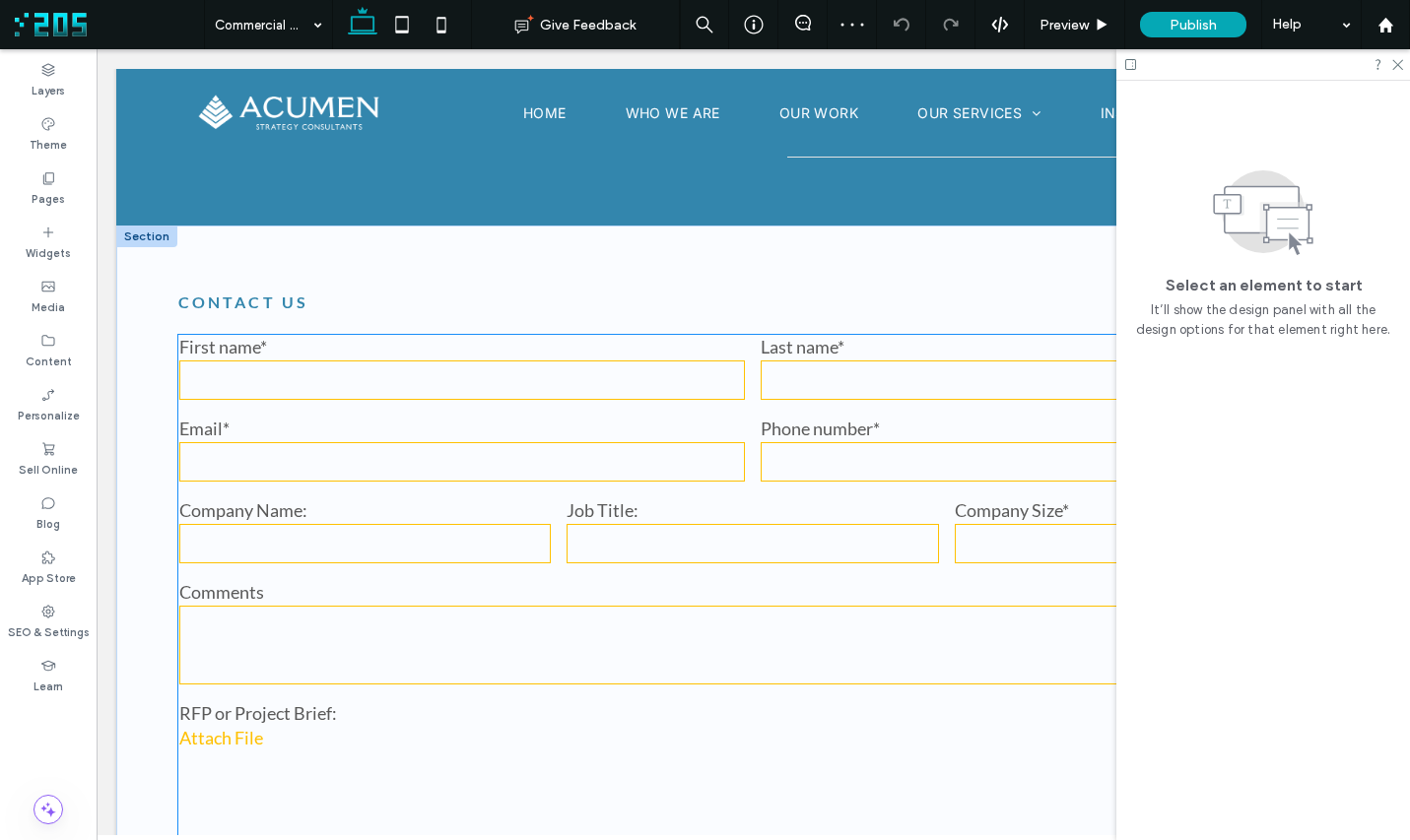 click at bounding box center (754, 645) 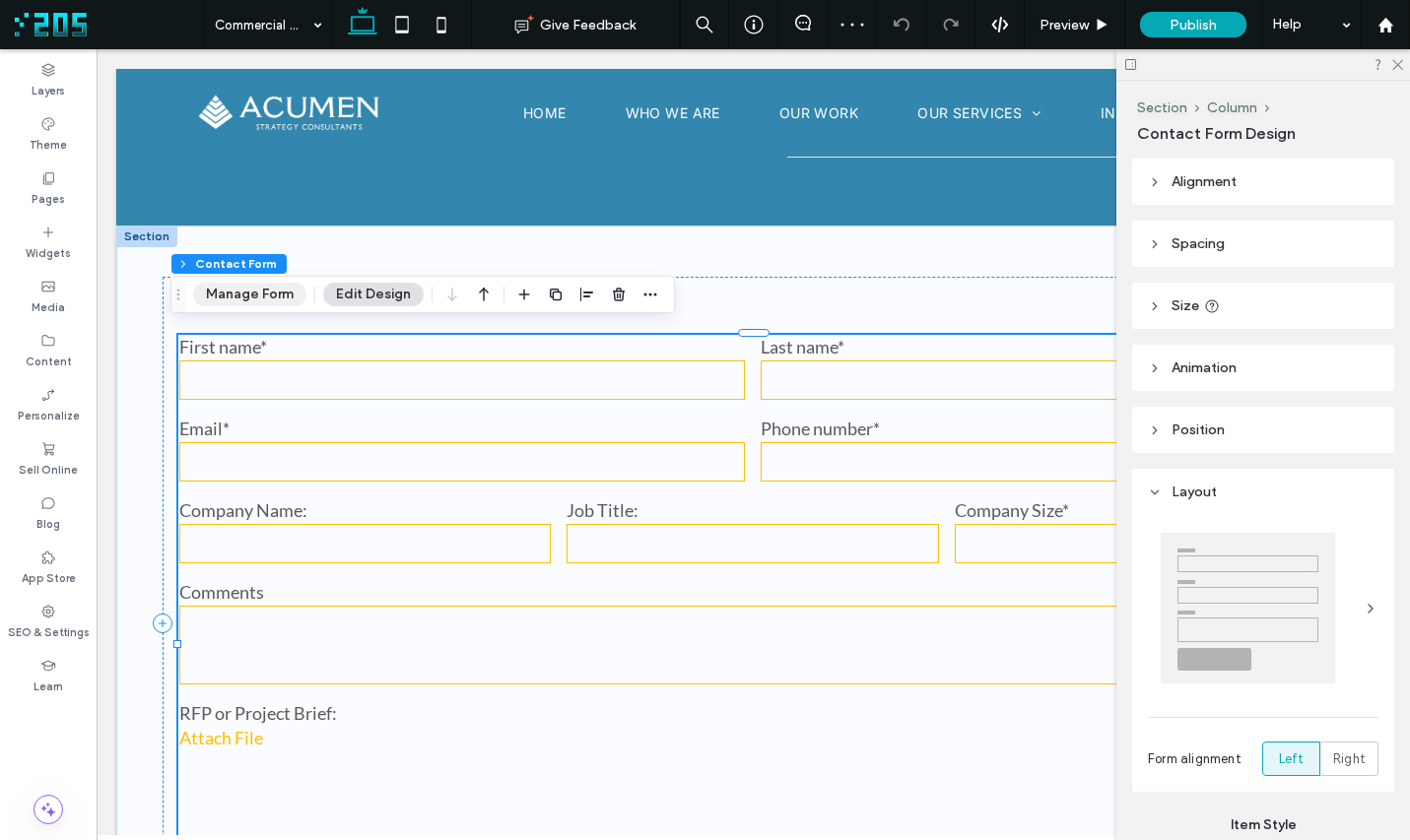click on "Manage Form" at bounding box center [249, 294] 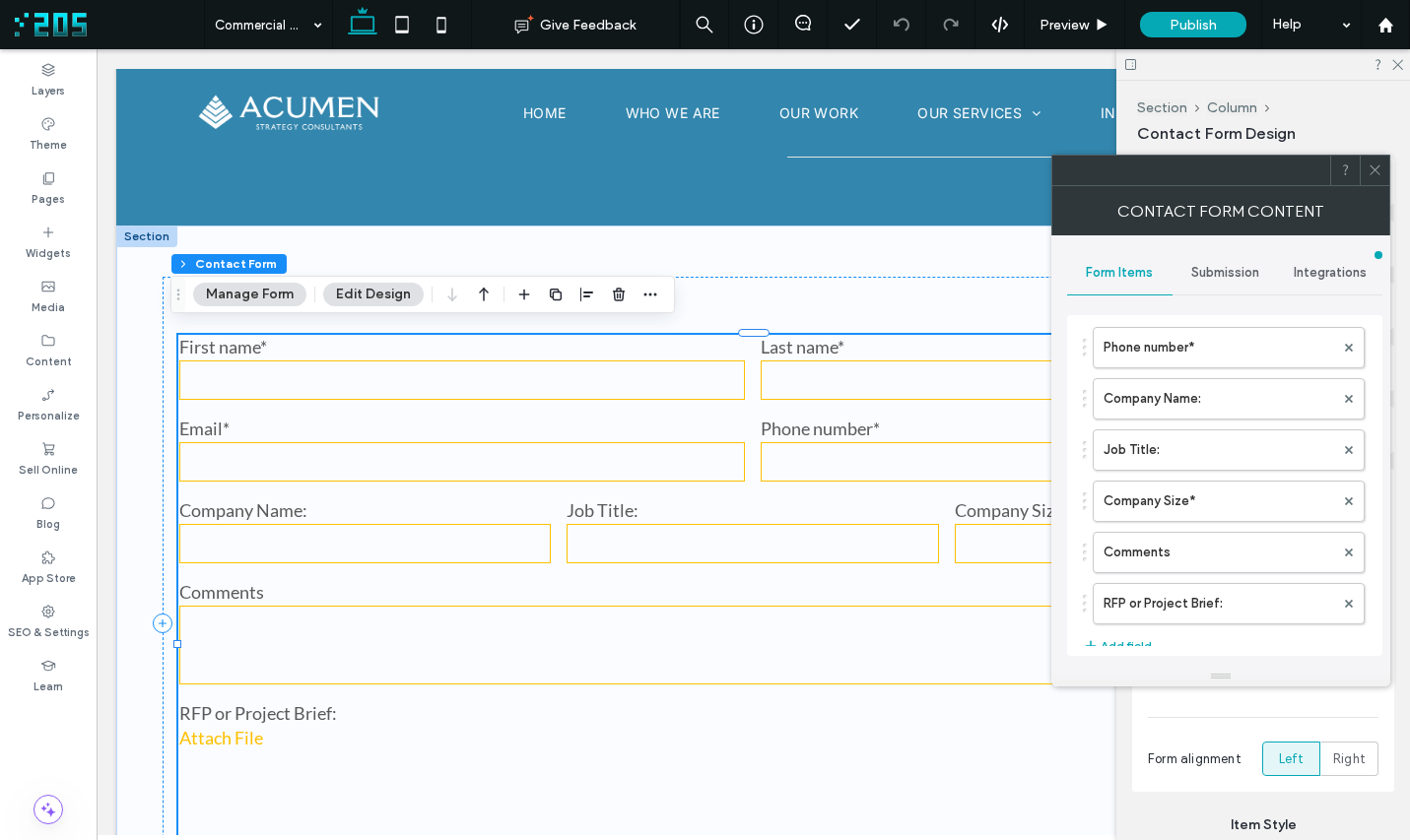 scroll, scrollTop: 360, scrollLeft: 0, axis: vertical 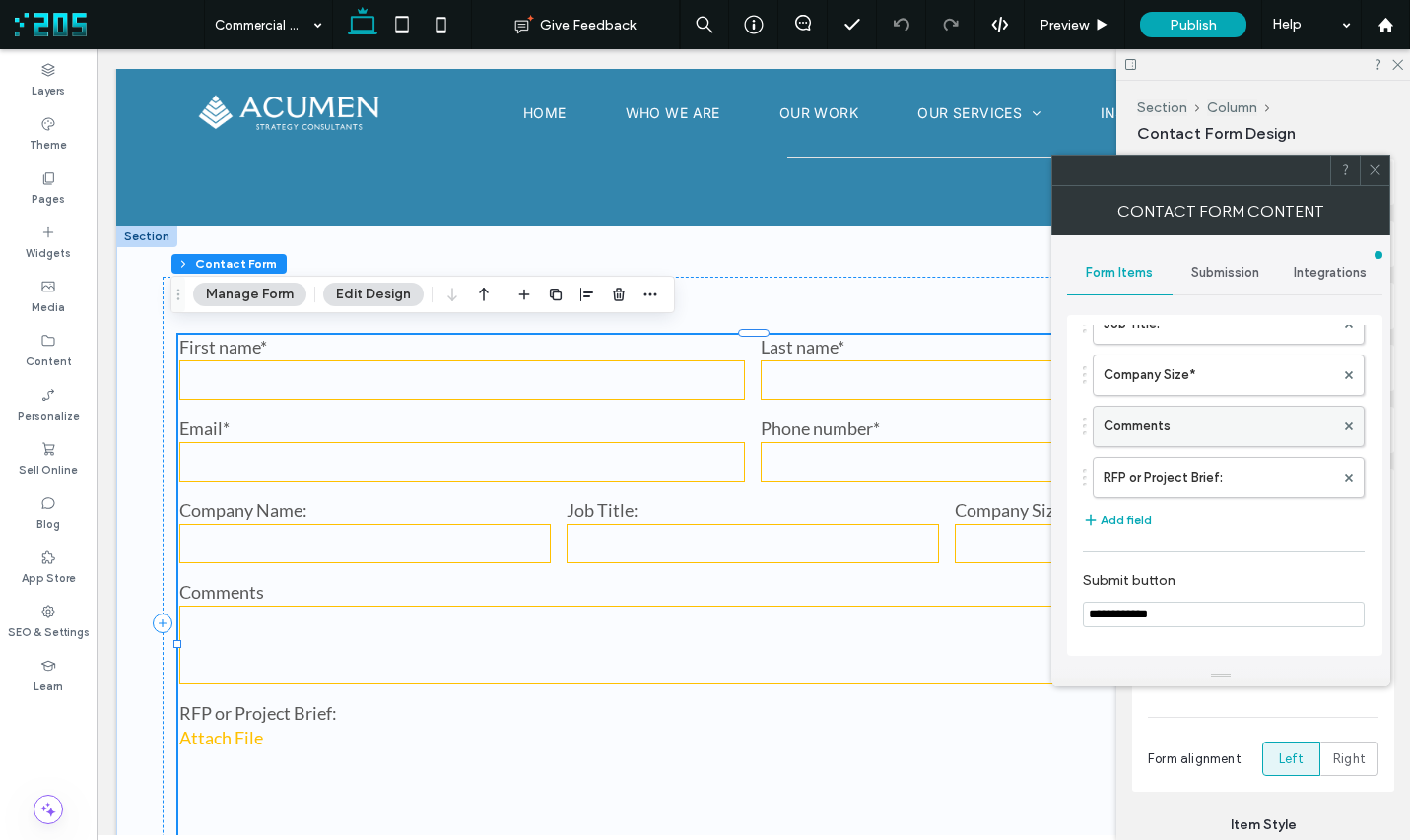 click on "Comments" at bounding box center [1219, 426] 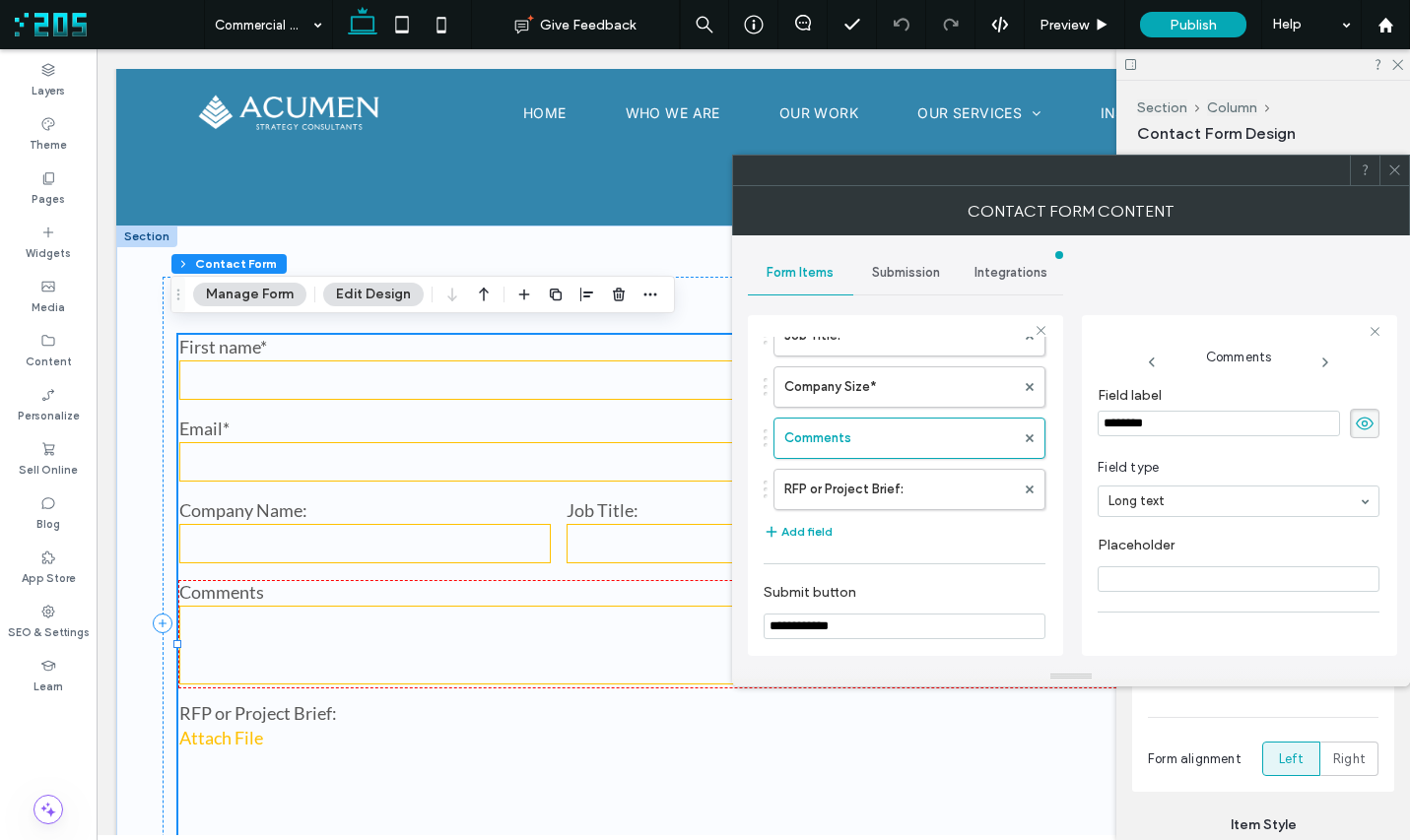 click on "********" at bounding box center [1219, 423] 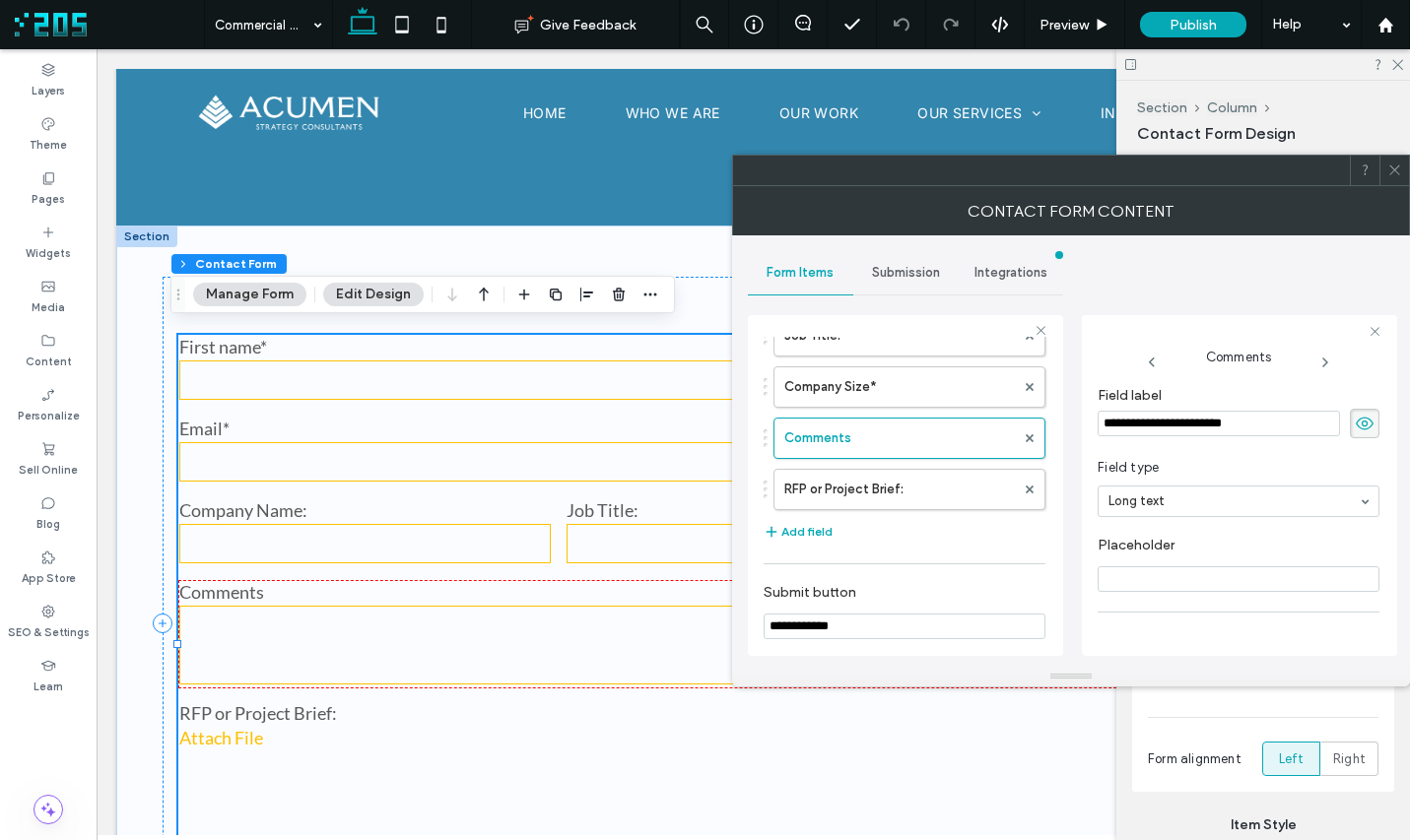 click 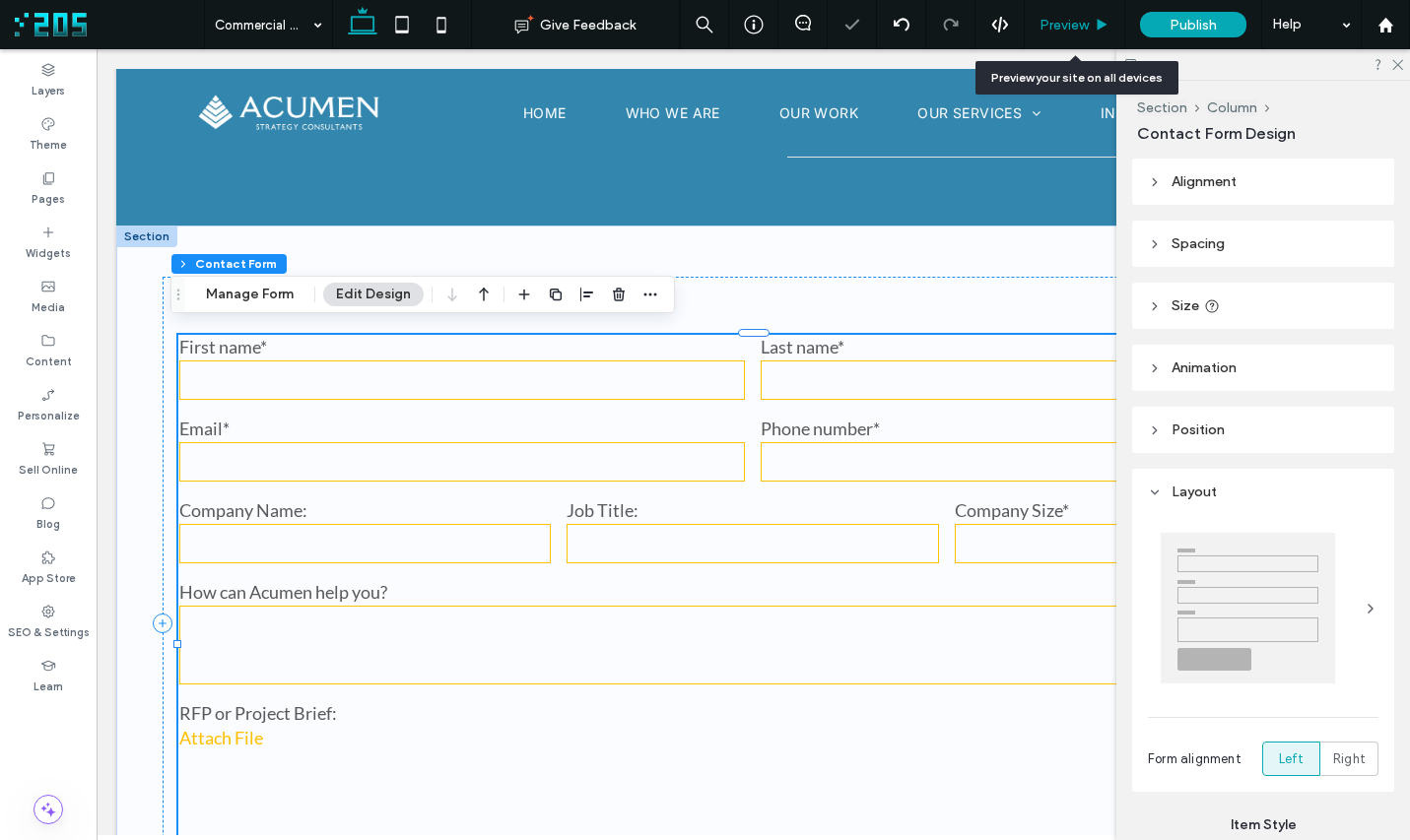 click on "Preview" at bounding box center [1064, 25] 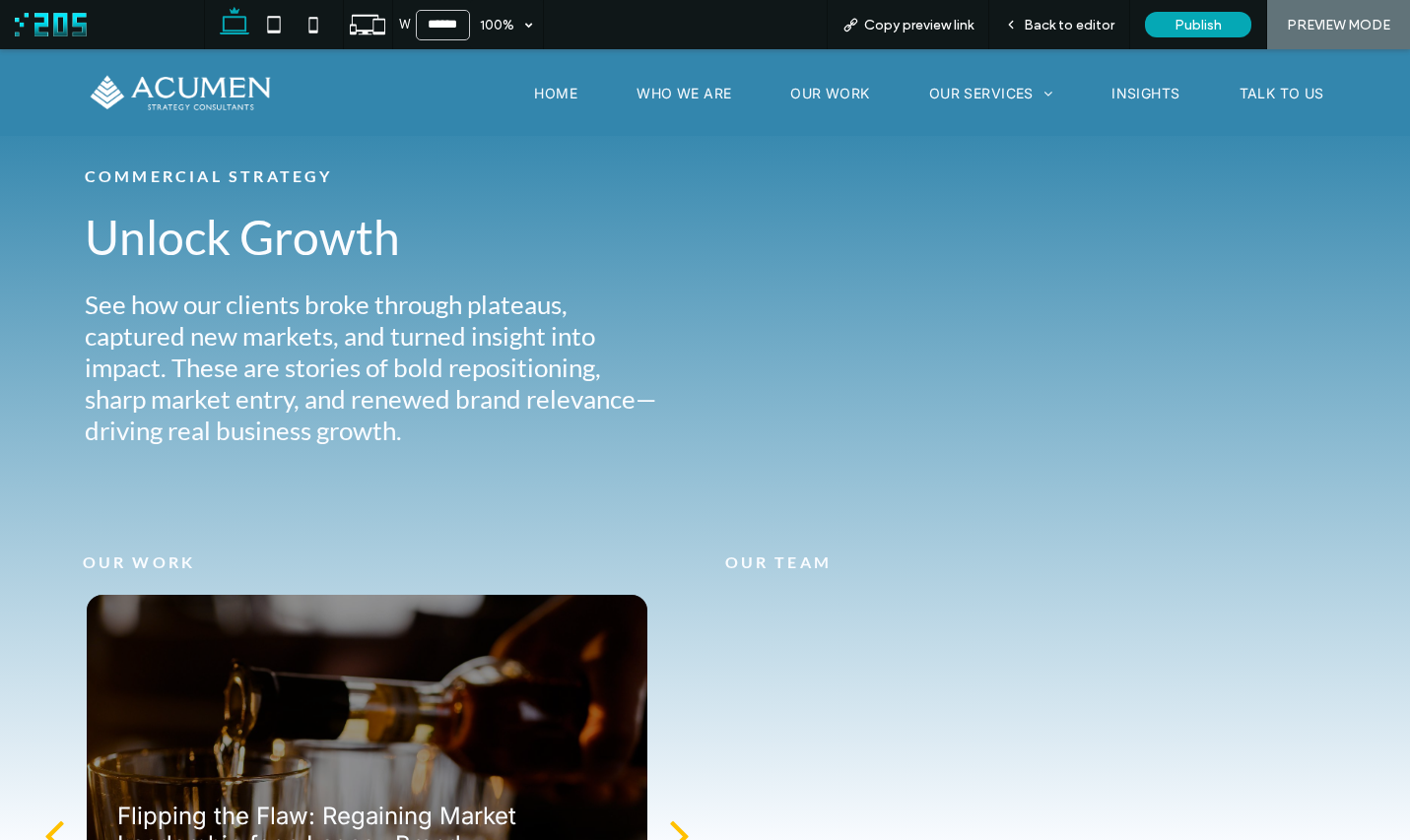 scroll, scrollTop: 0, scrollLeft: 0, axis: both 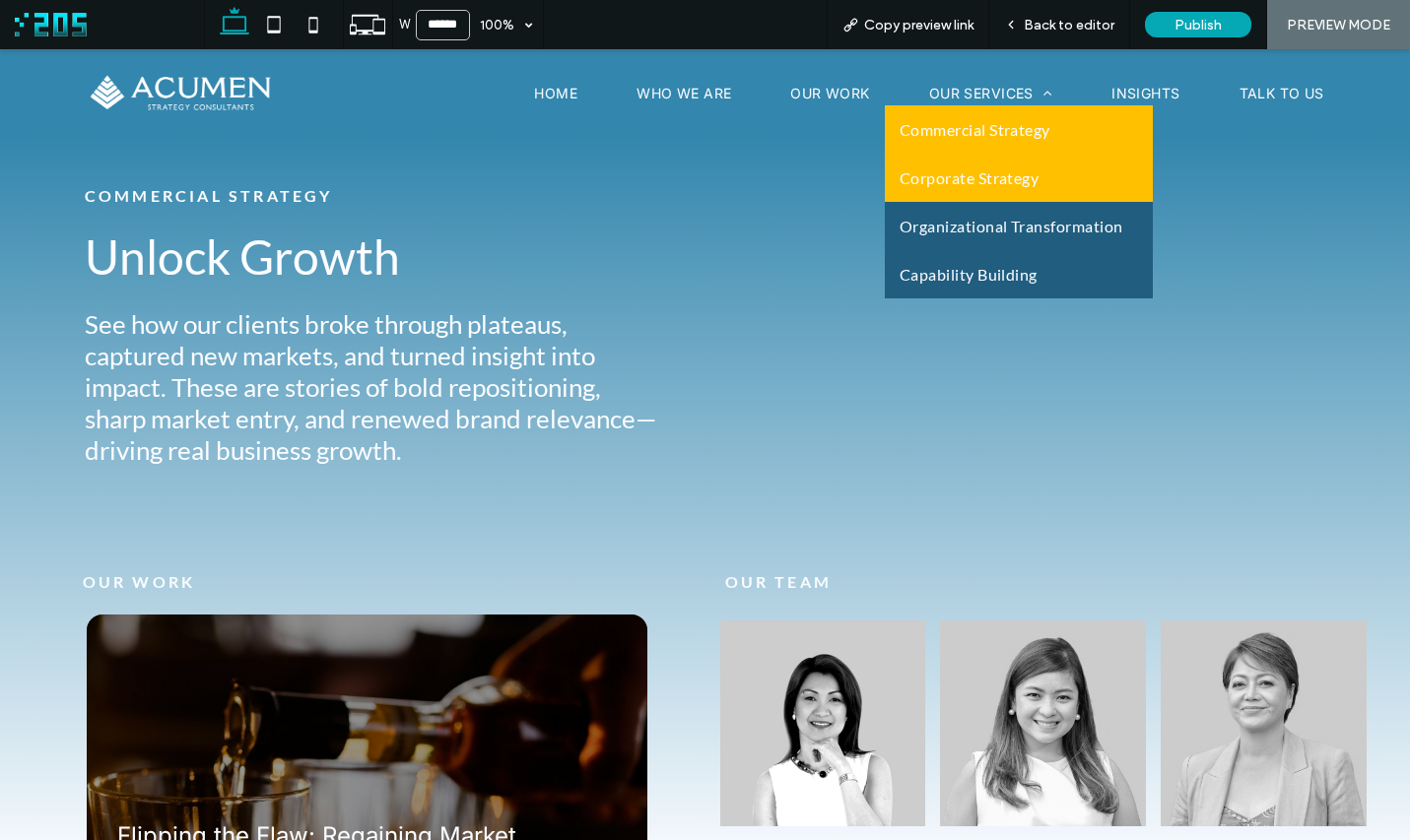 click on "Corporate Strategy" at bounding box center (1019, 177) 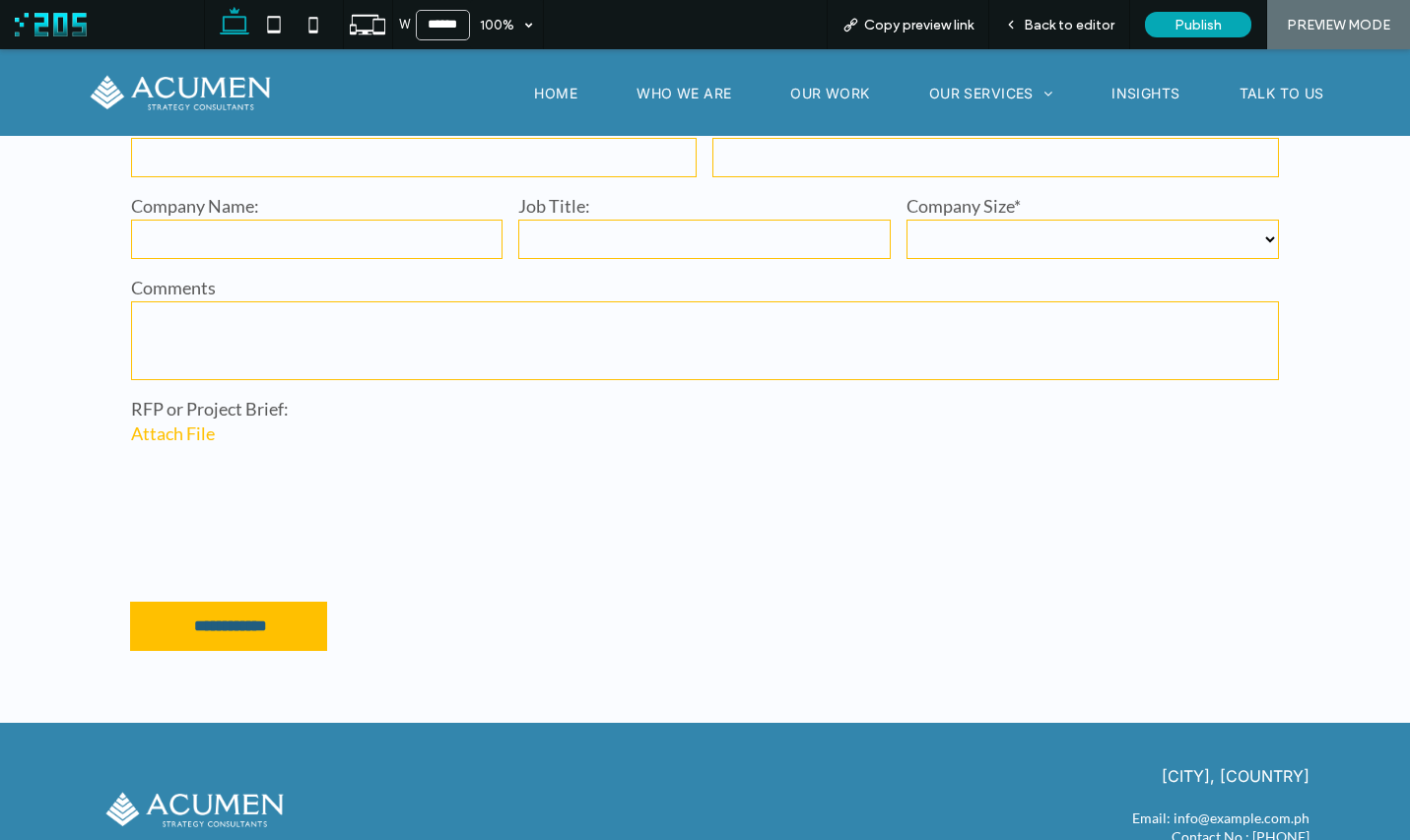 scroll, scrollTop: 1647, scrollLeft: 0, axis: vertical 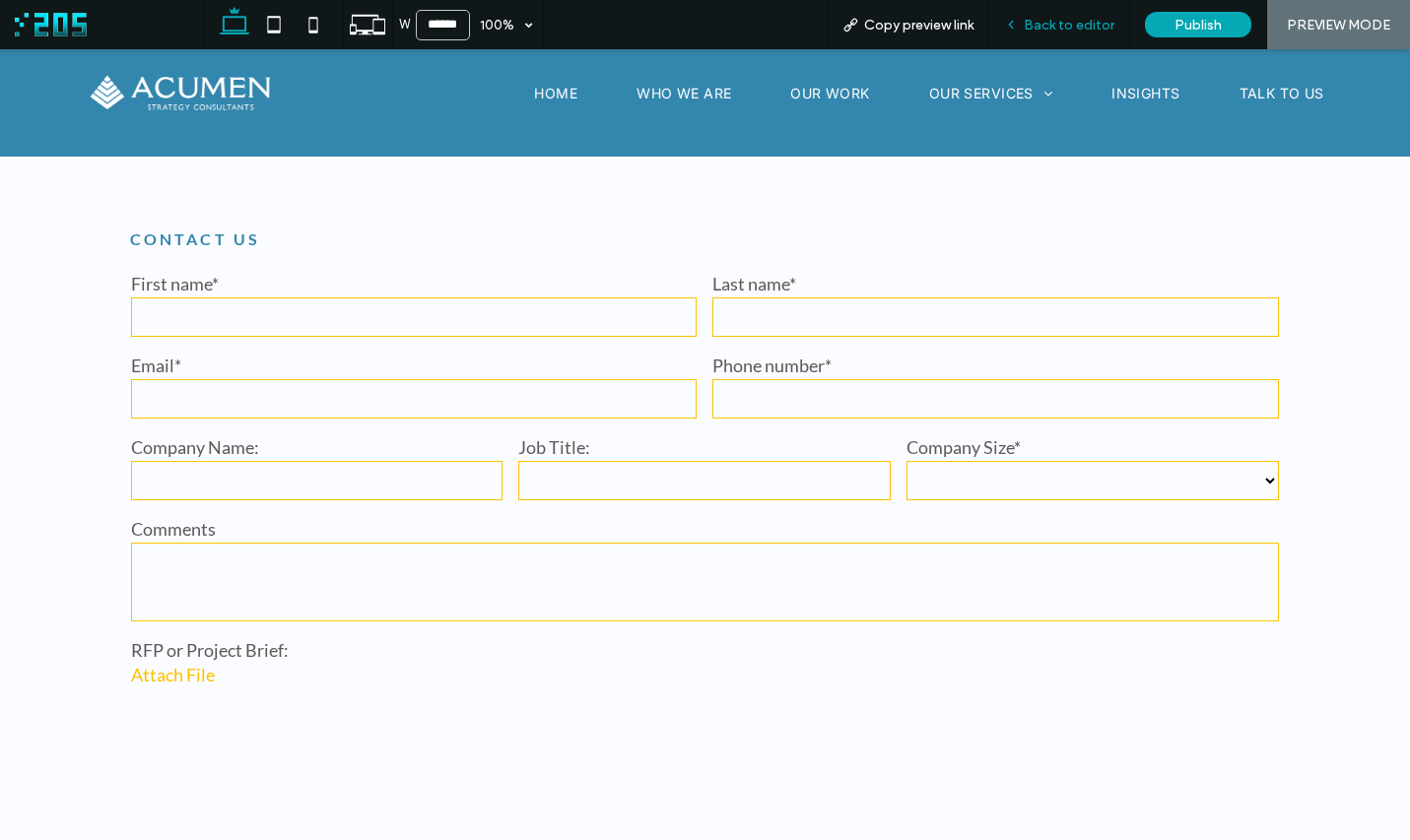 click on "Back to editor" at bounding box center [1059, 25] 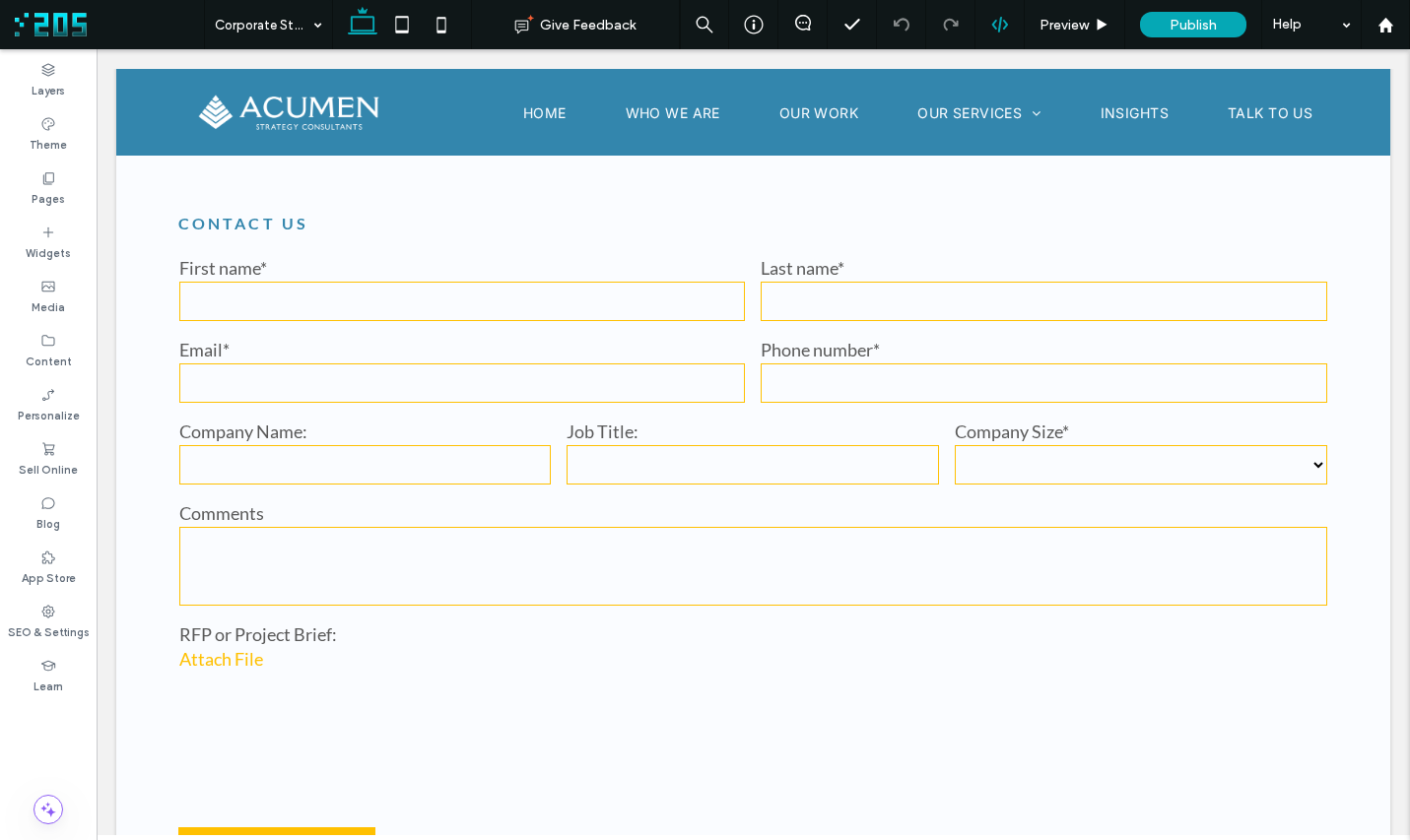 scroll, scrollTop: 1605, scrollLeft: 0, axis: vertical 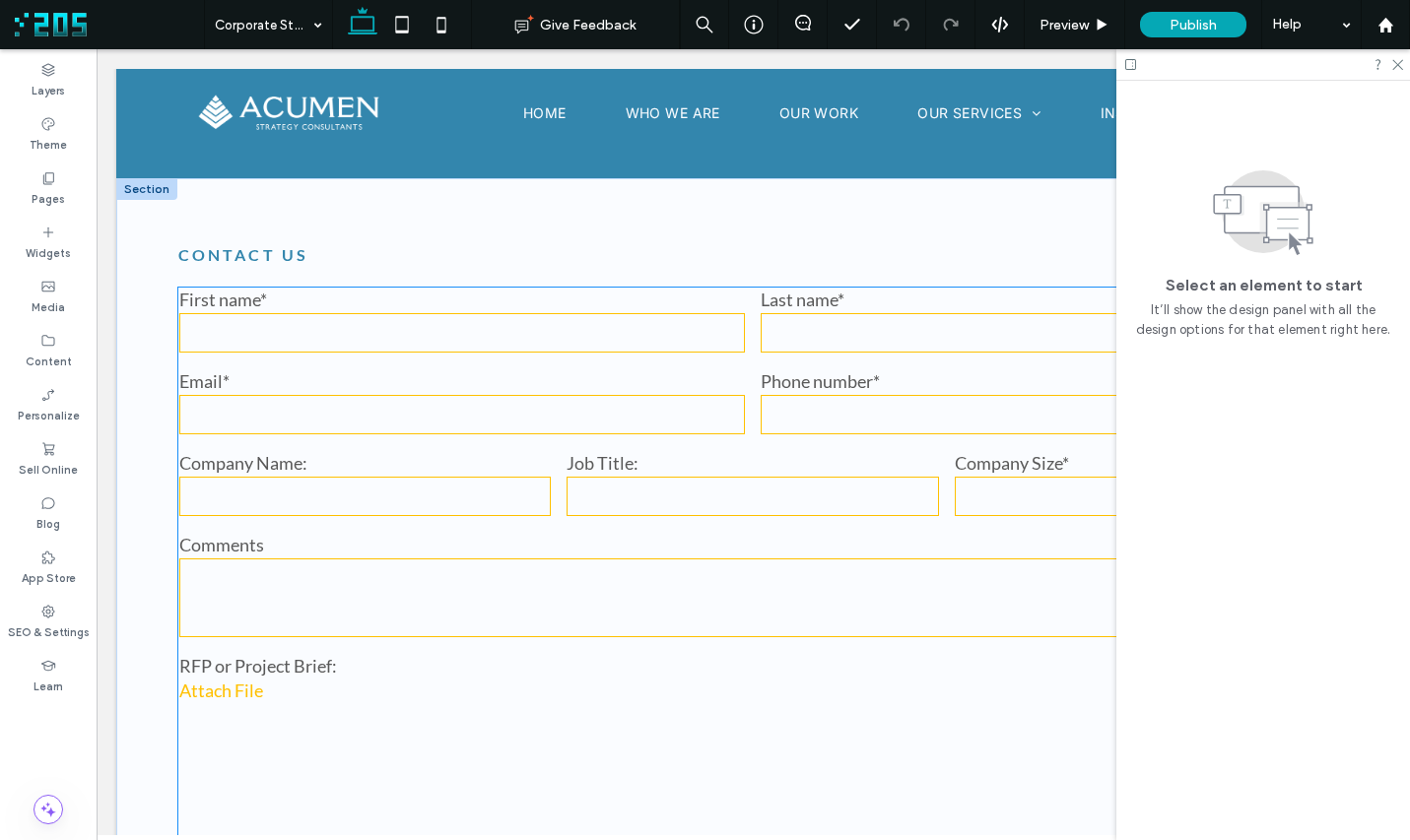 click at bounding box center [754, 598] 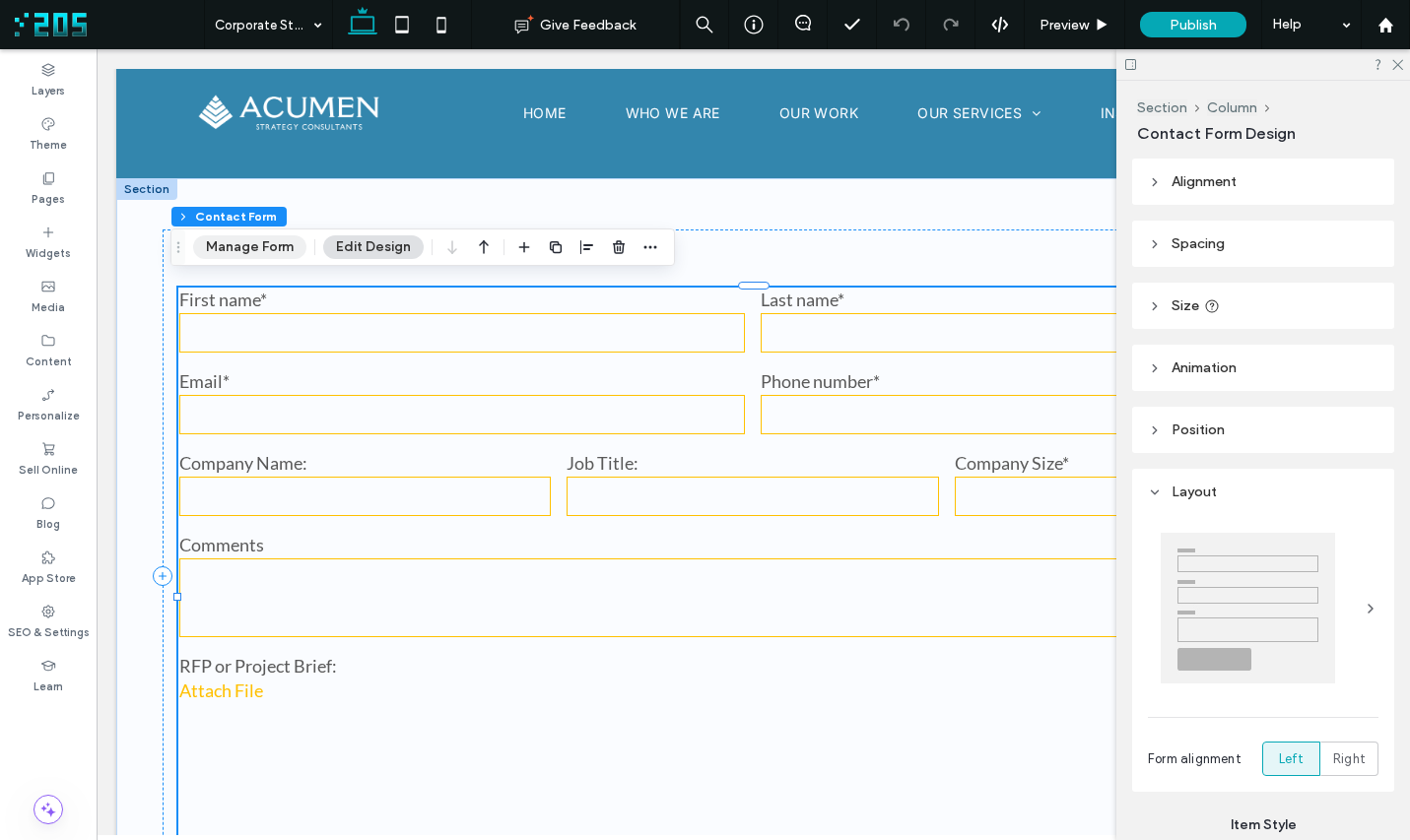 click on "Manage Form" at bounding box center (249, 247) 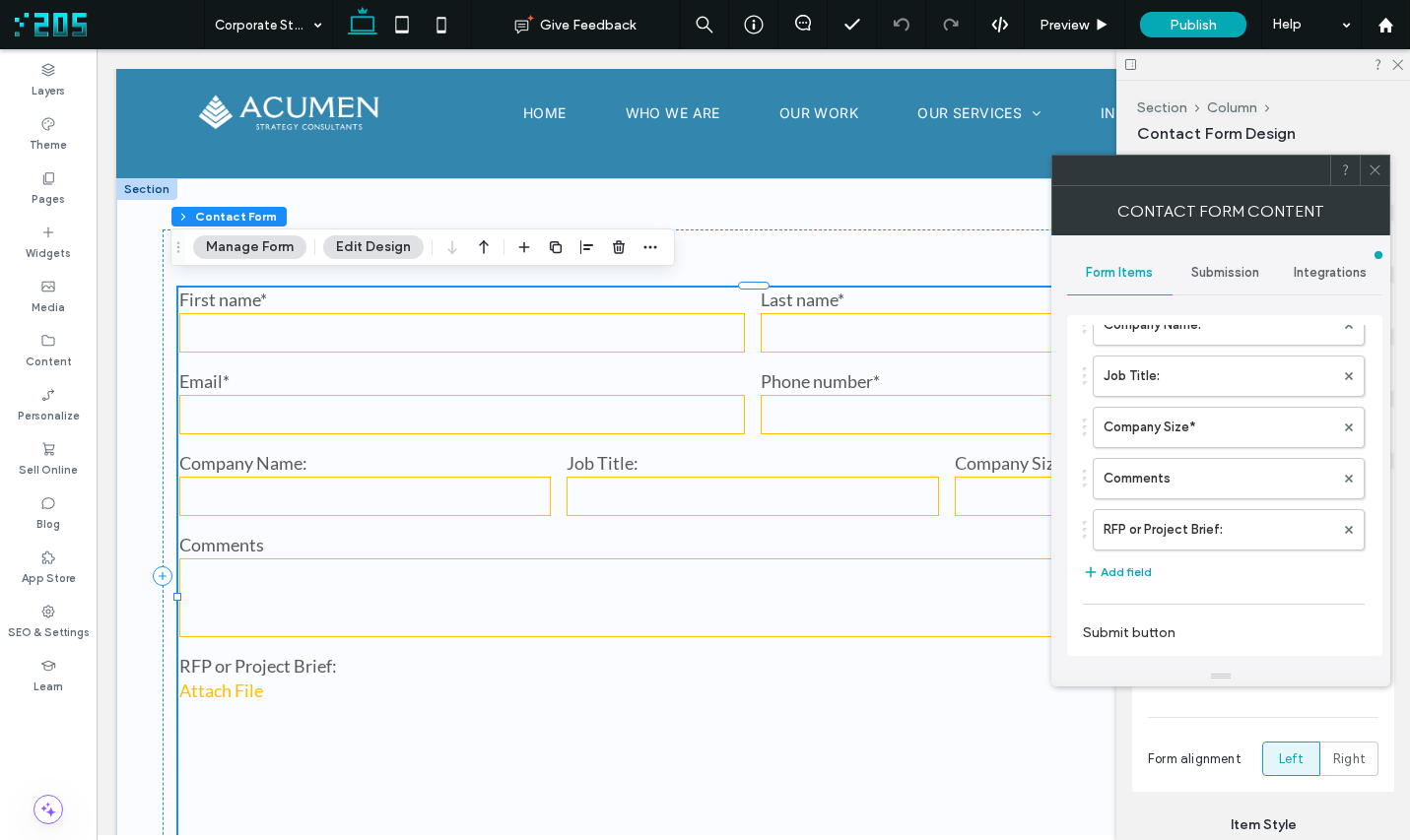 scroll, scrollTop: 299, scrollLeft: 0, axis: vertical 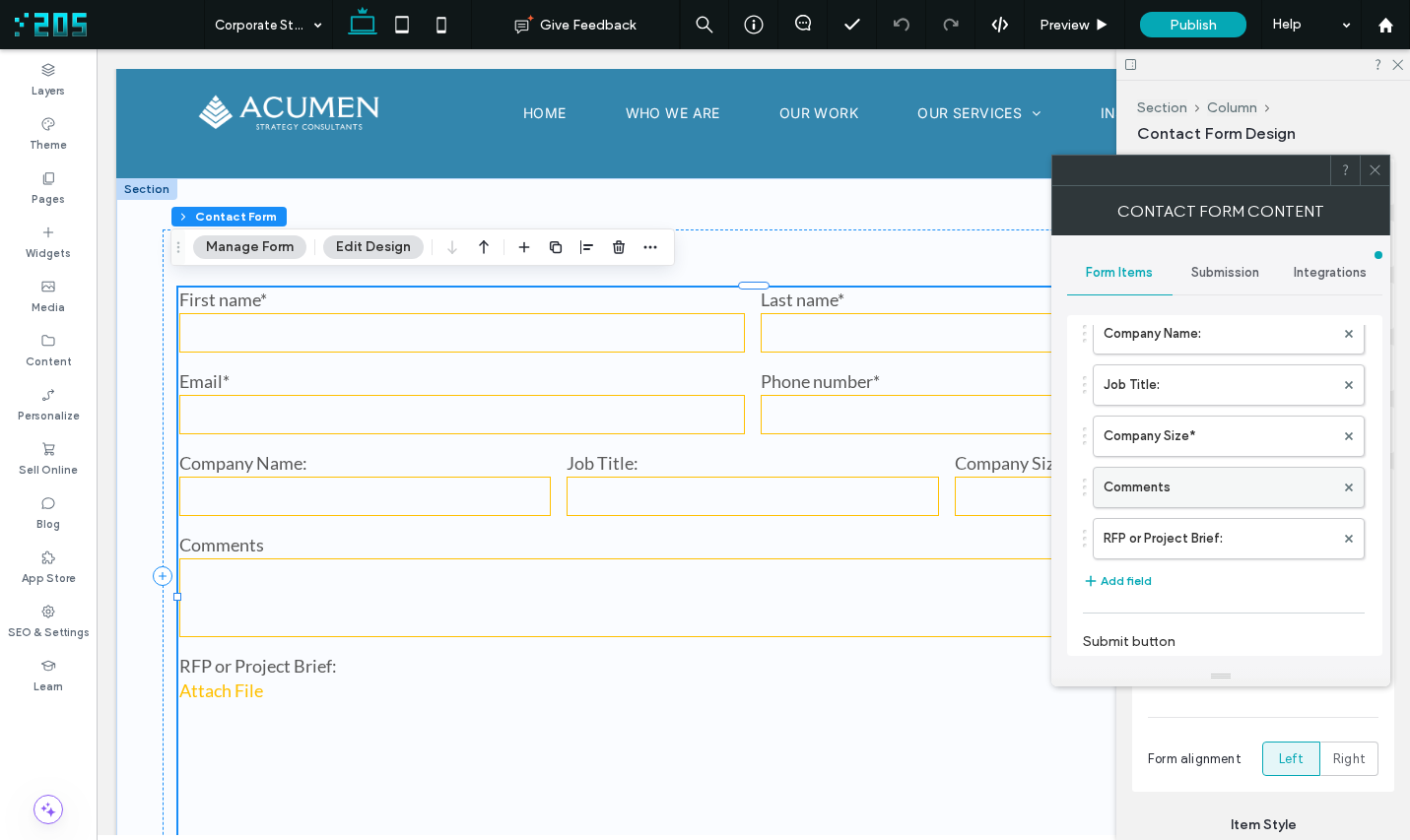 click on "Comments" at bounding box center [1219, 487] 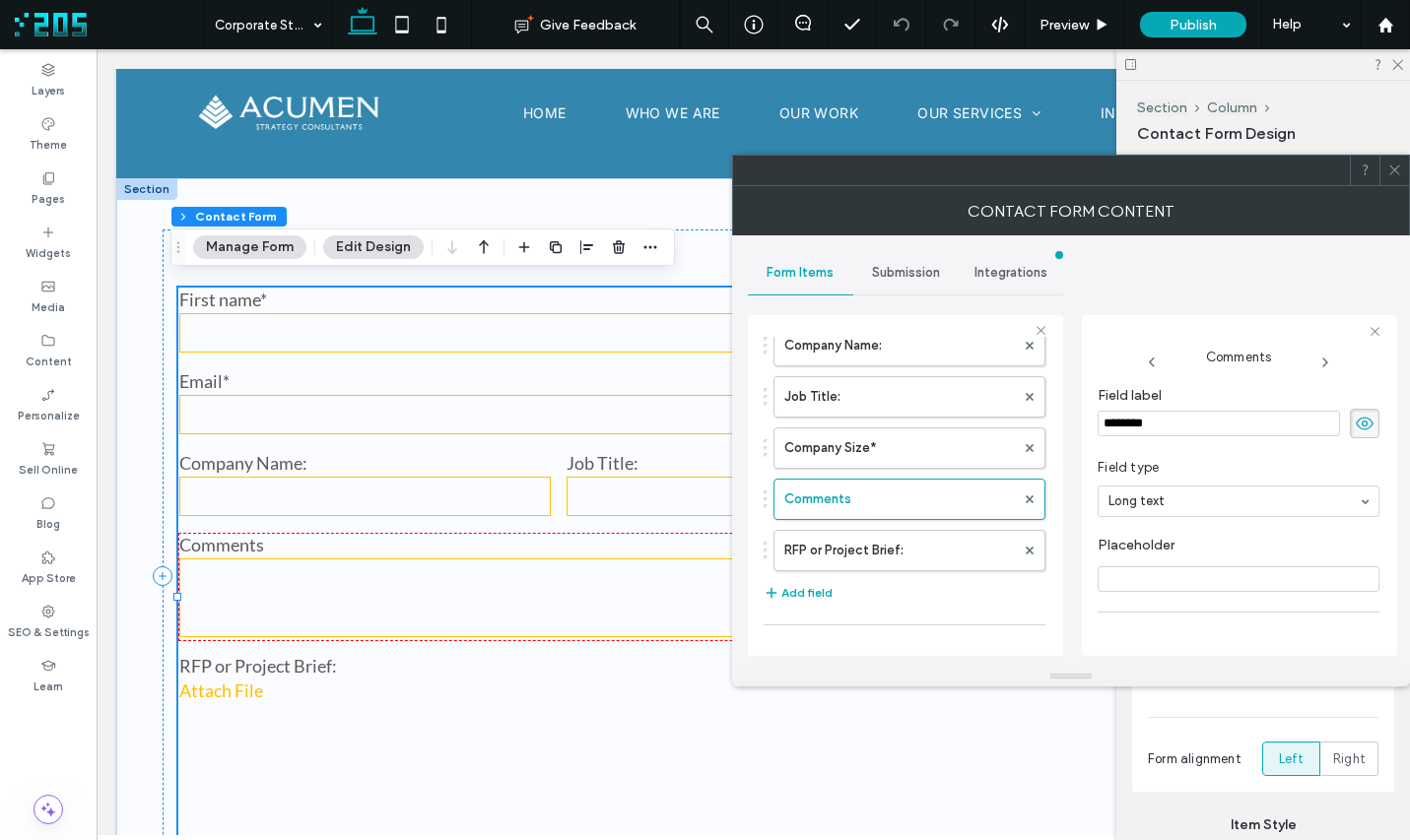 click on "********" at bounding box center (1219, 423) 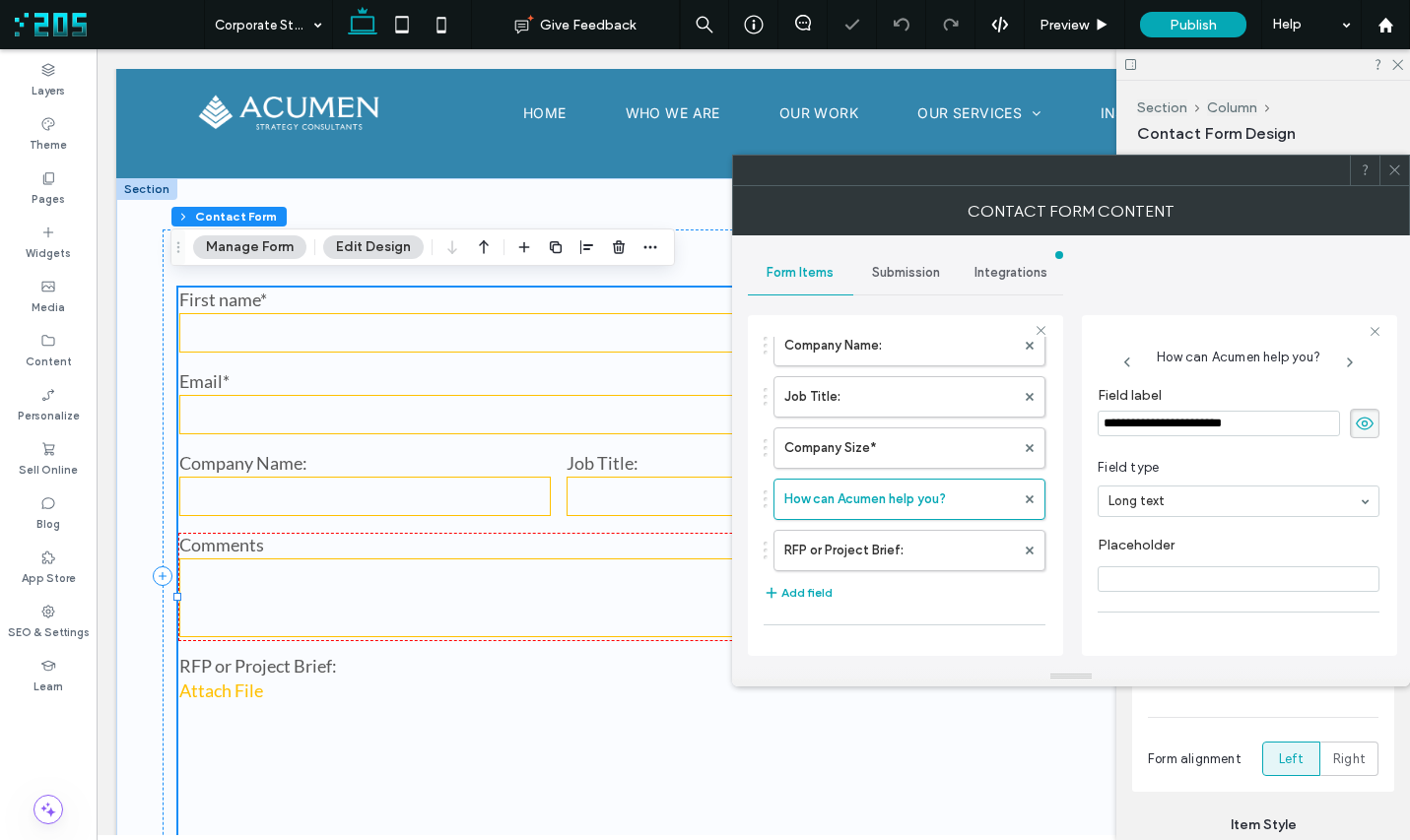 click 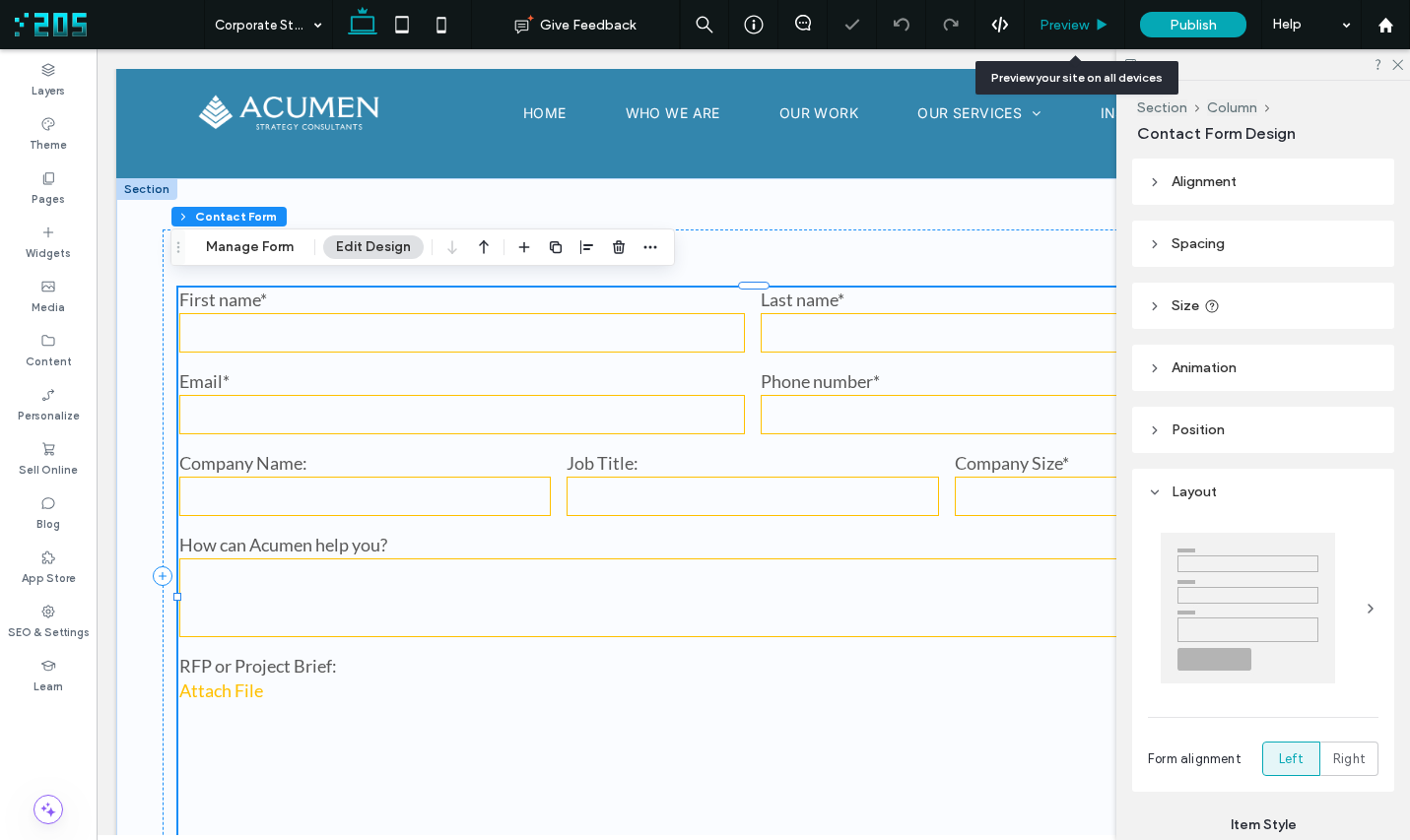 click on "Preview" at bounding box center (1064, 25) 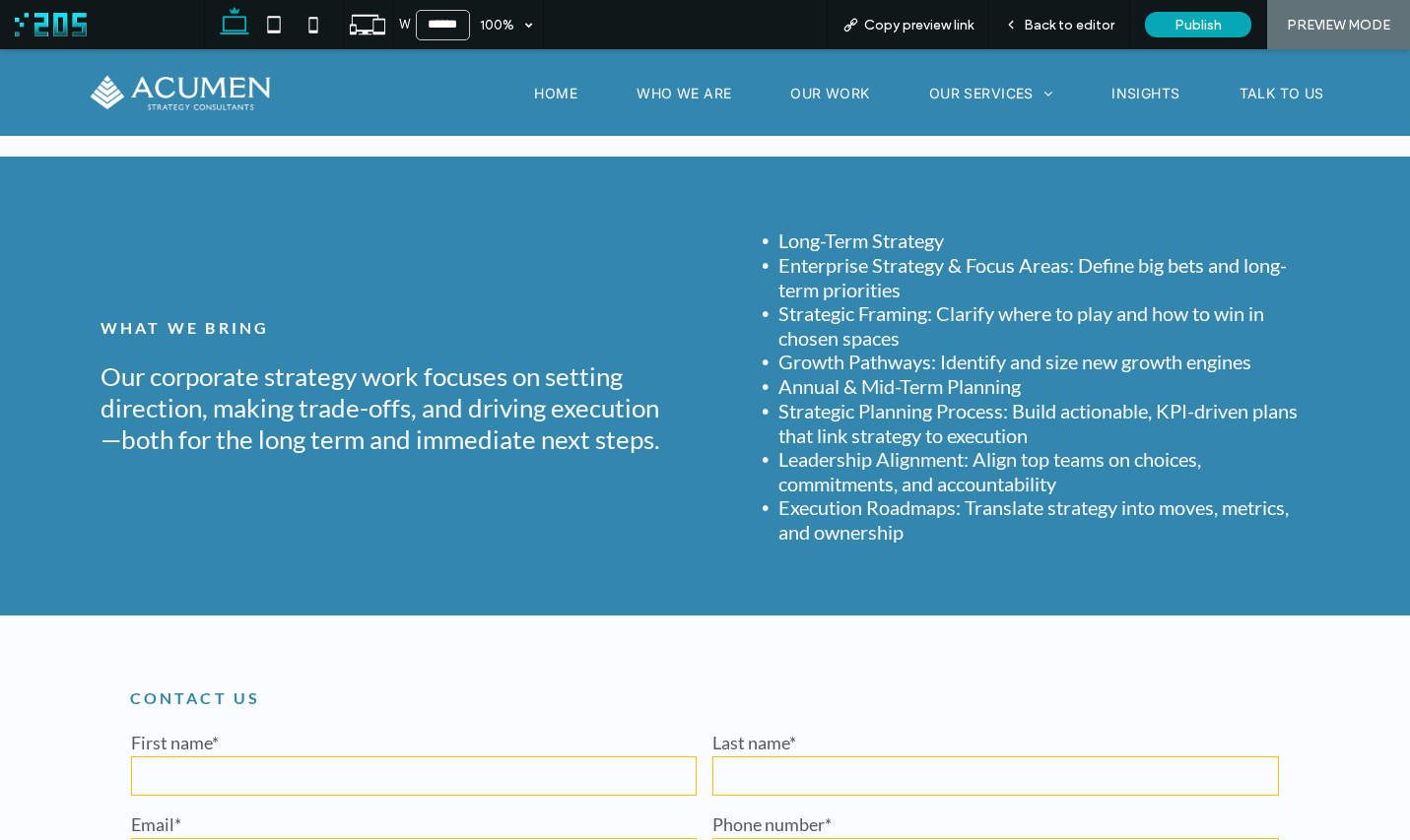 scroll, scrollTop: 996, scrollLeft: 0, axis: vertical 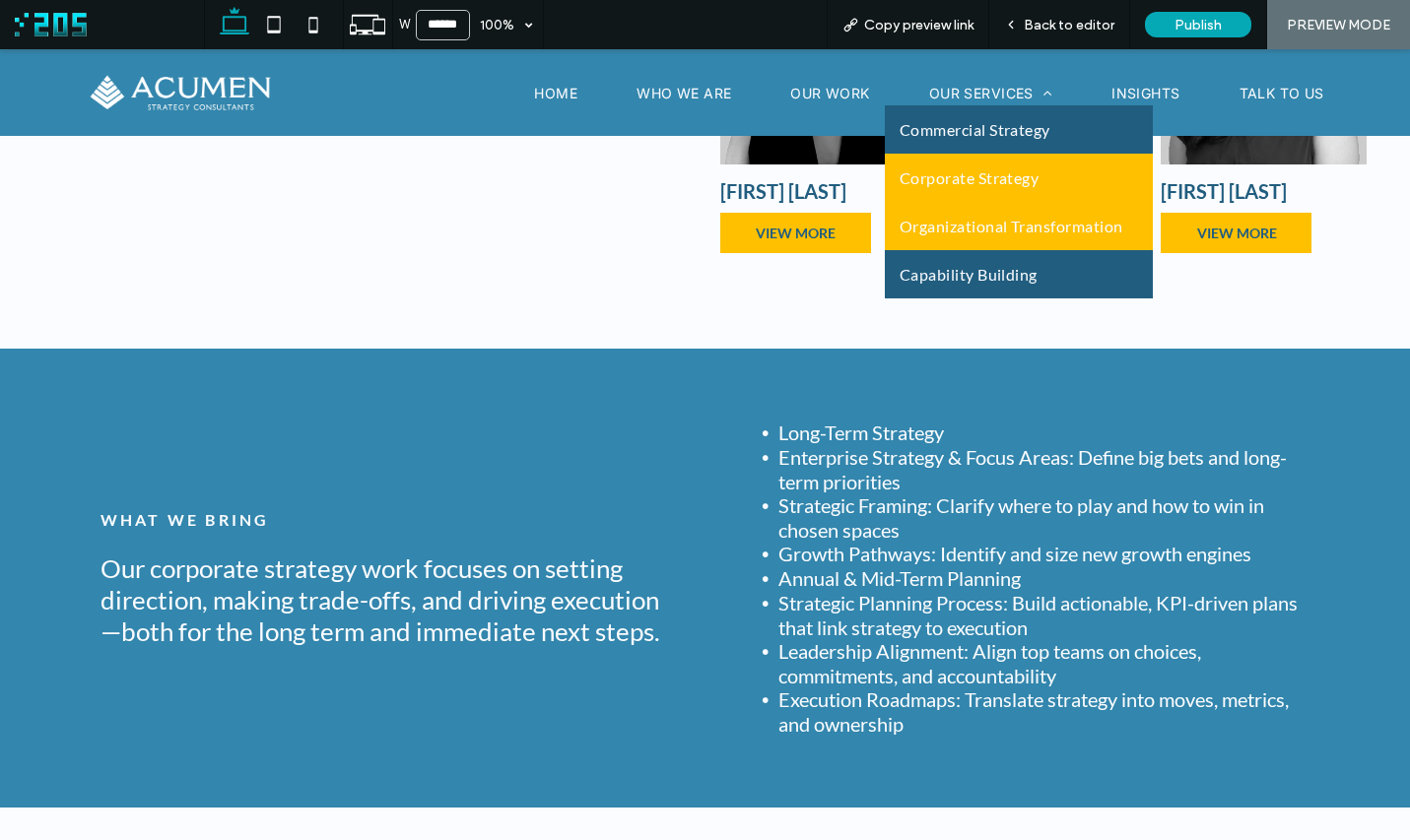 click on "Organizational Transformation" at bounding box center [1019, 226] 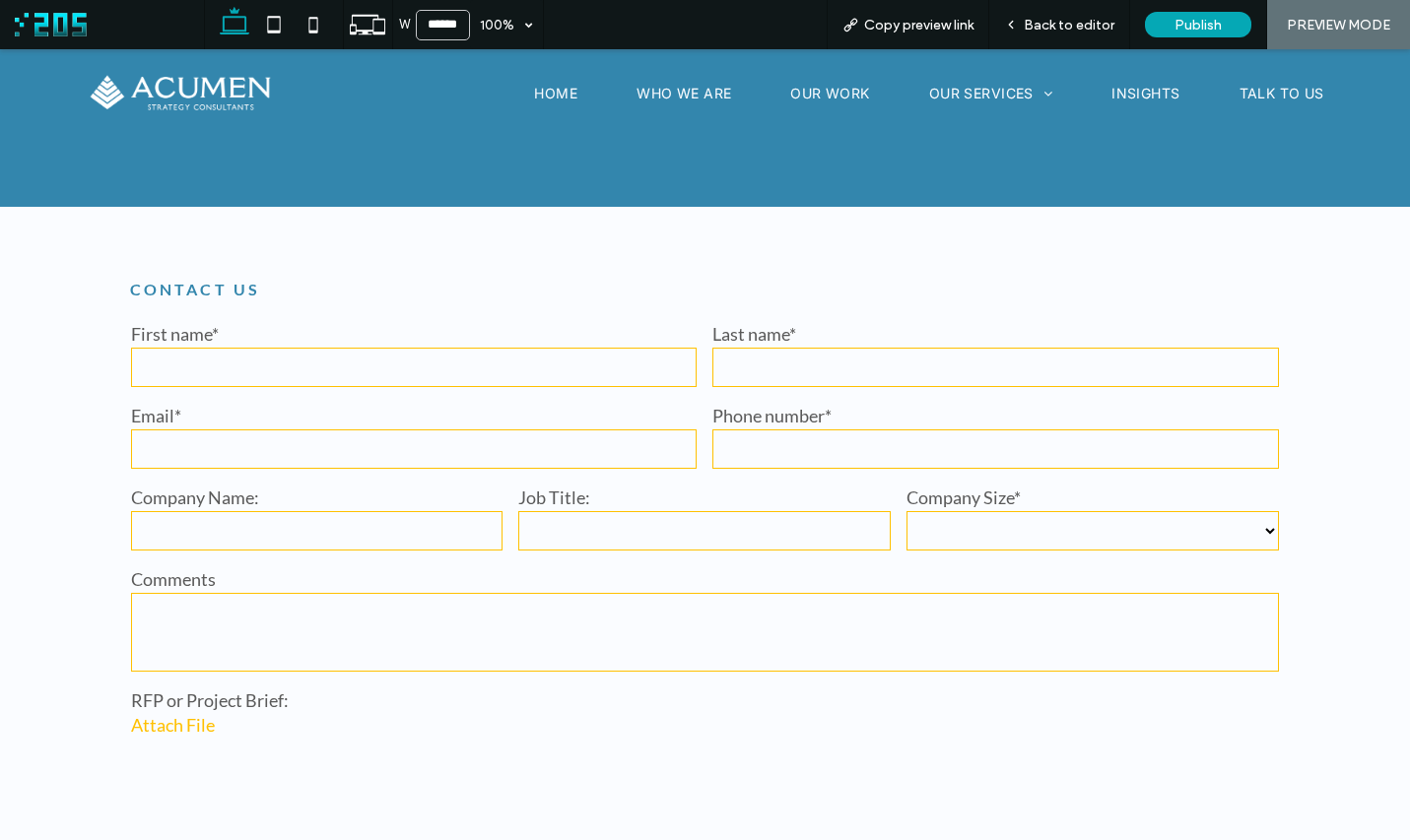 scroll, scrollTop: 1738, scrollLeft: 0, axis: vertical 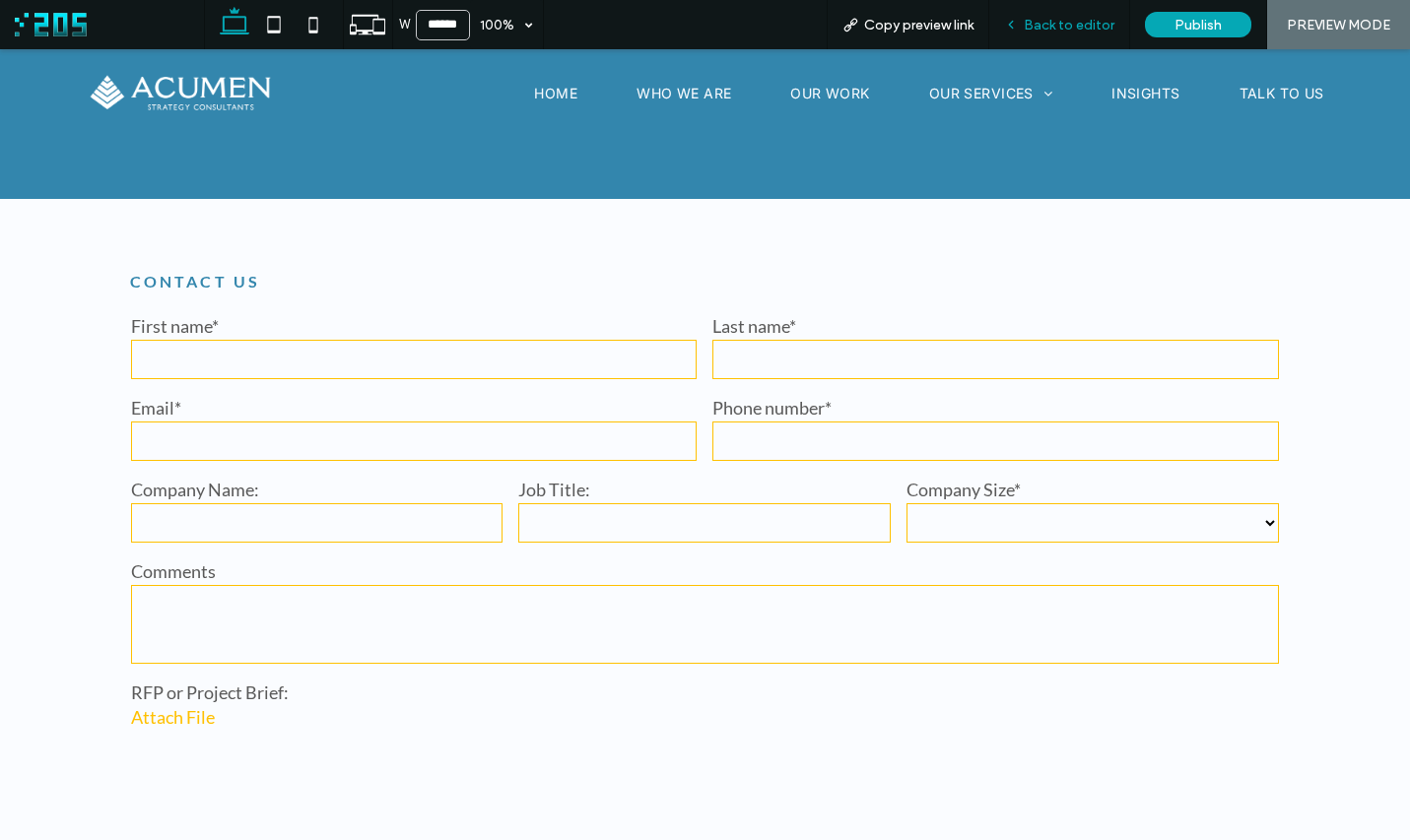 click on "Back to editor" at bounding box center (1069, 25) 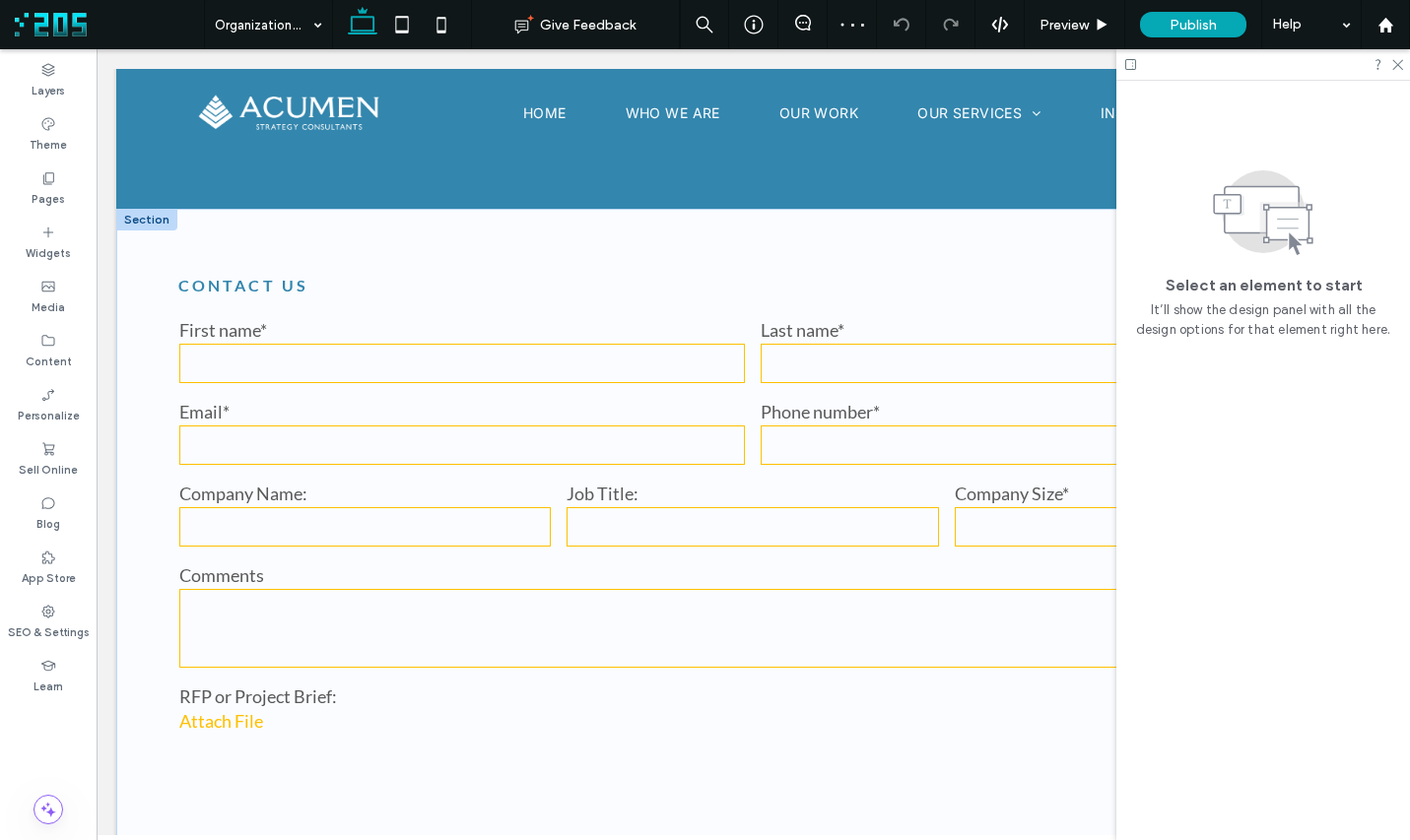 scroll, scrollTop: 1697, scrollLeft: 0, axis: vertical 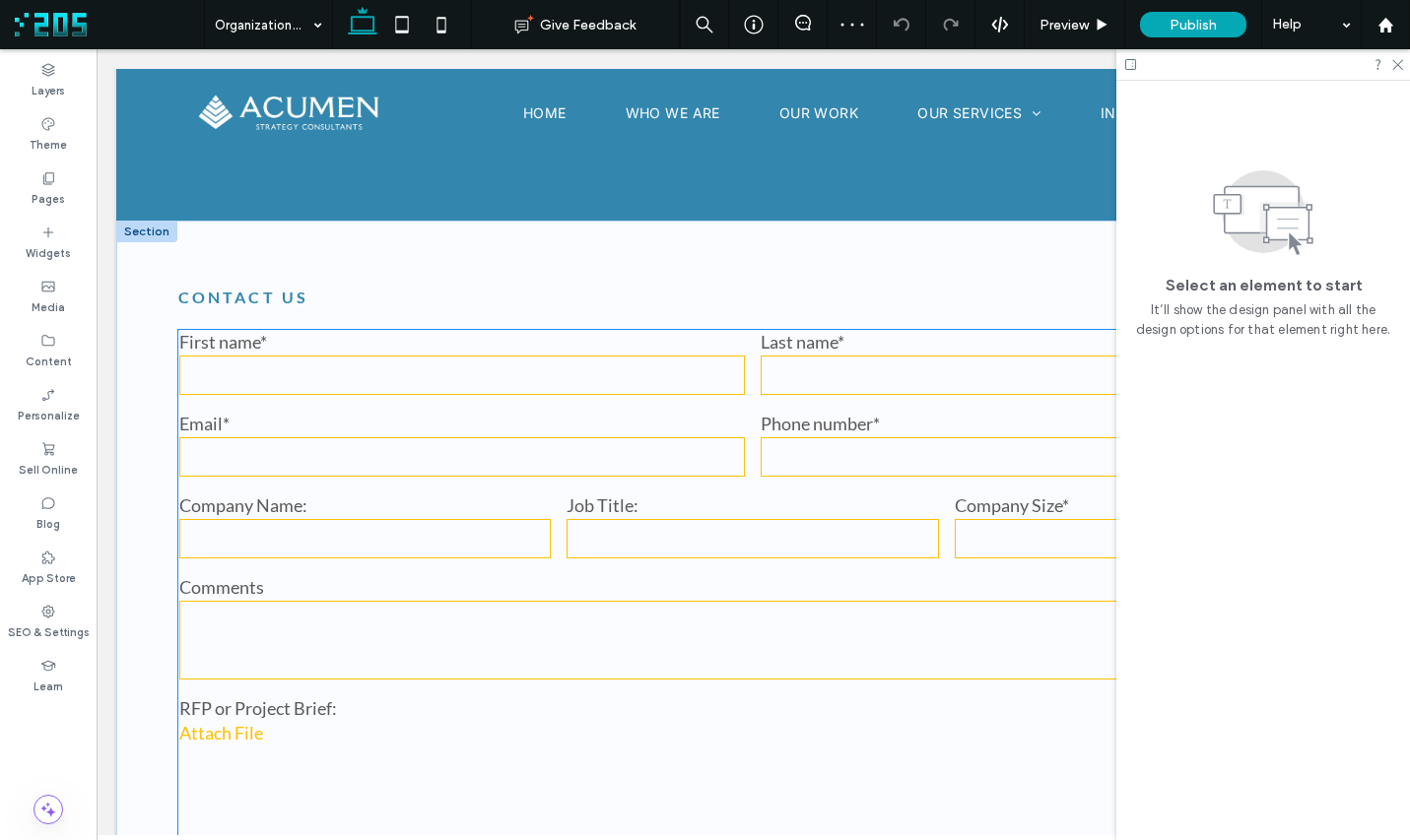 click on "Comments" at bounding box center [754, 587] 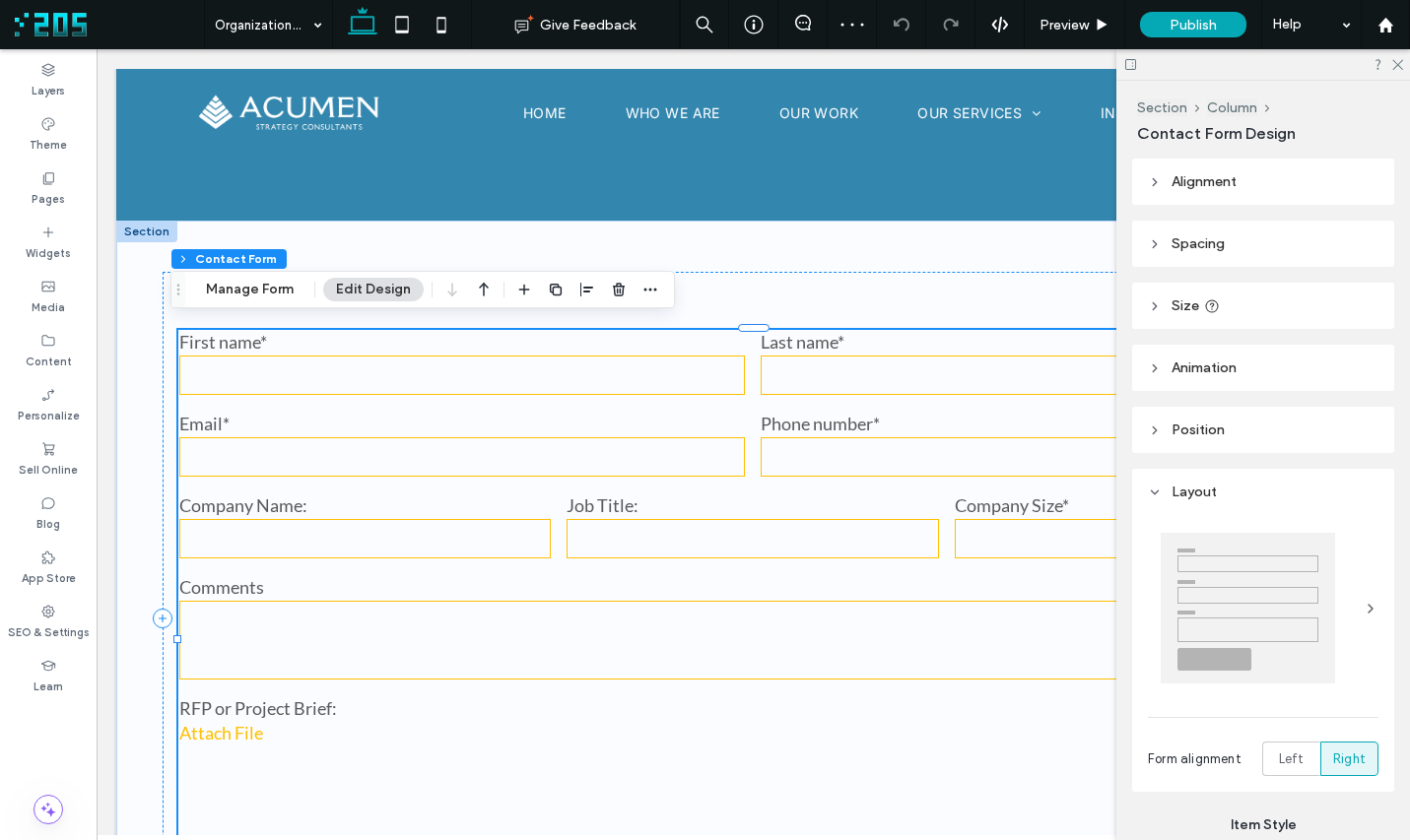 type on "*" 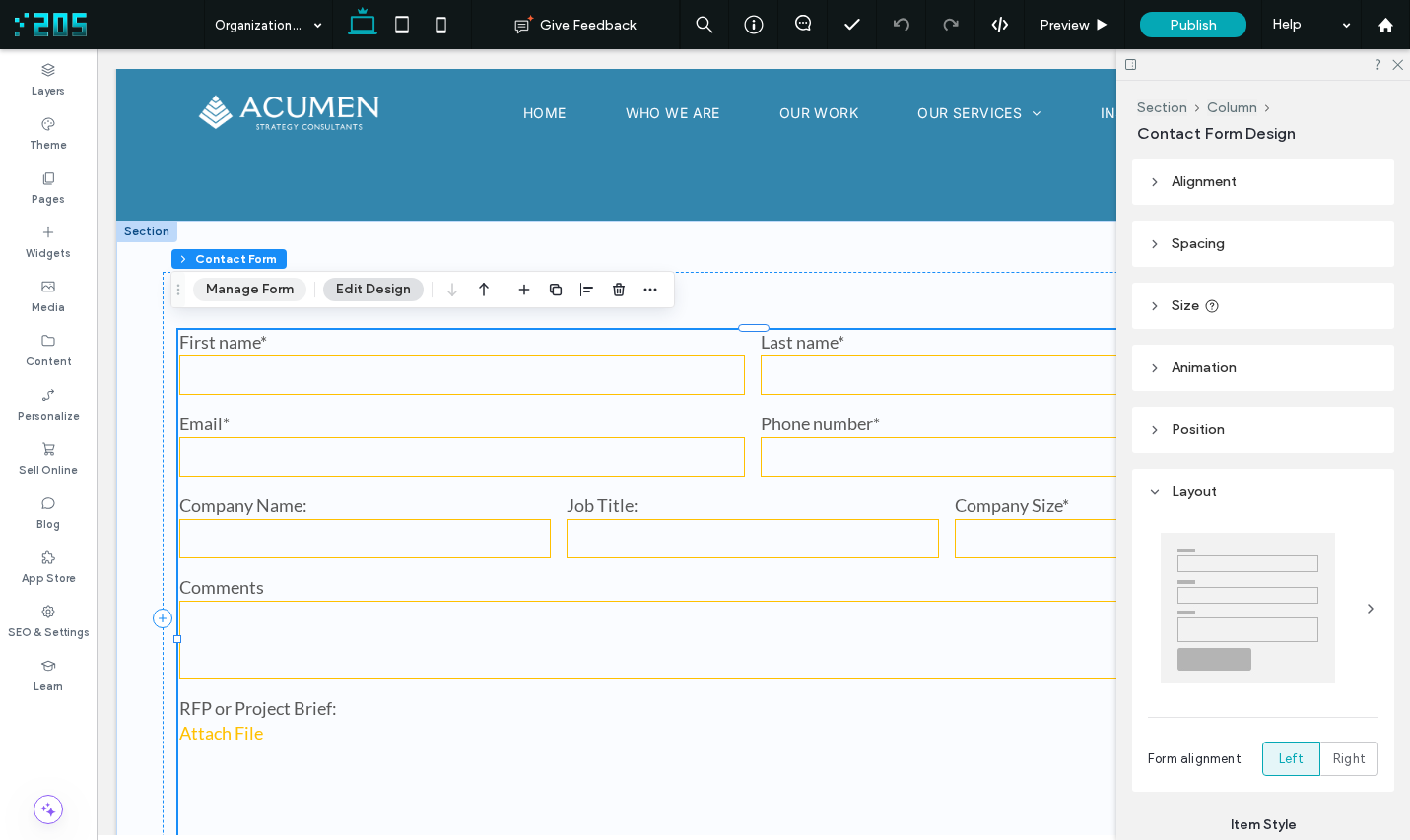 click on "Manage Form" at bounding box center (249, 290) 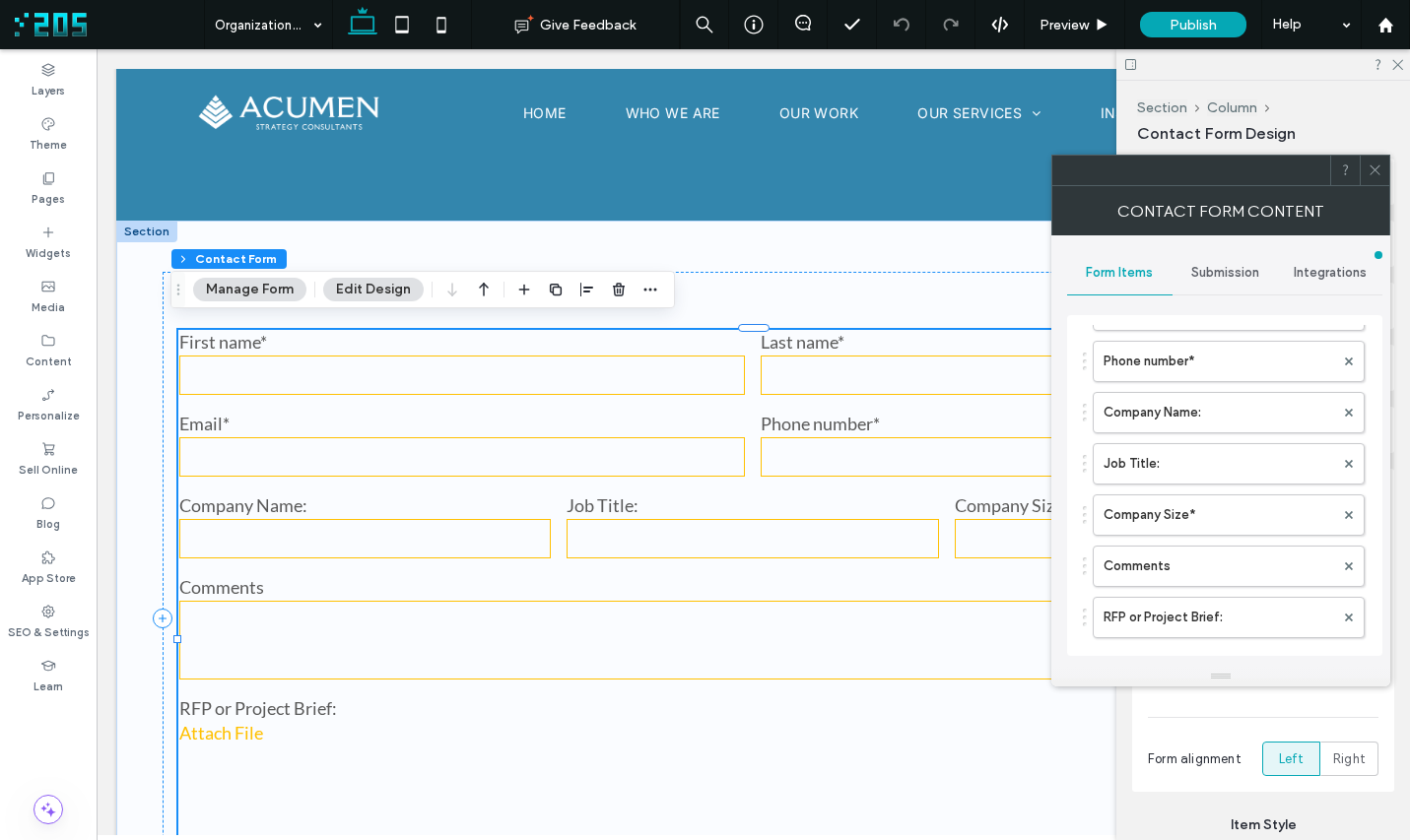 scroll, scrollTop: 230, scrollLeft: 0, axis: vertical 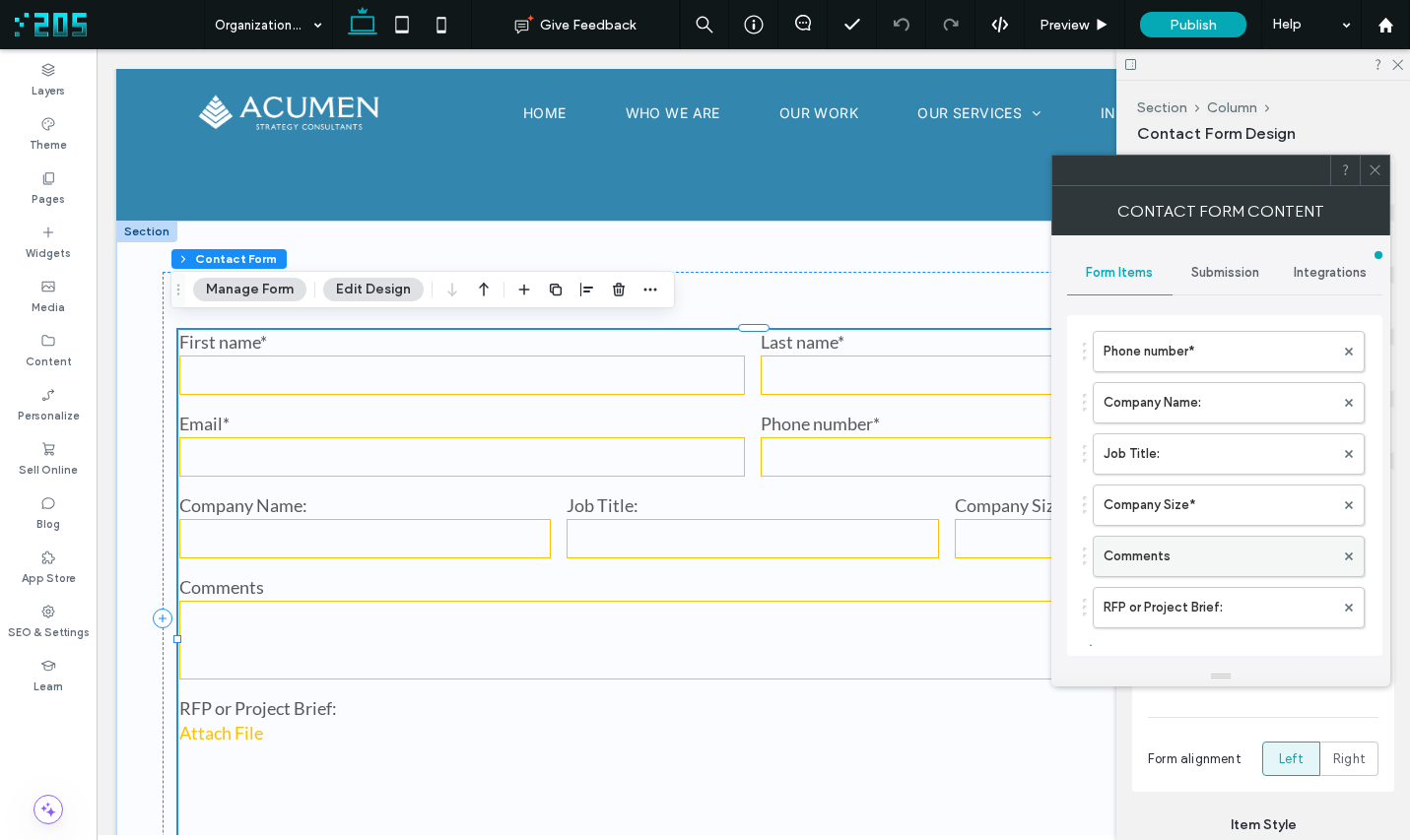 click on "Comments" at bounding box center (1219, 556) 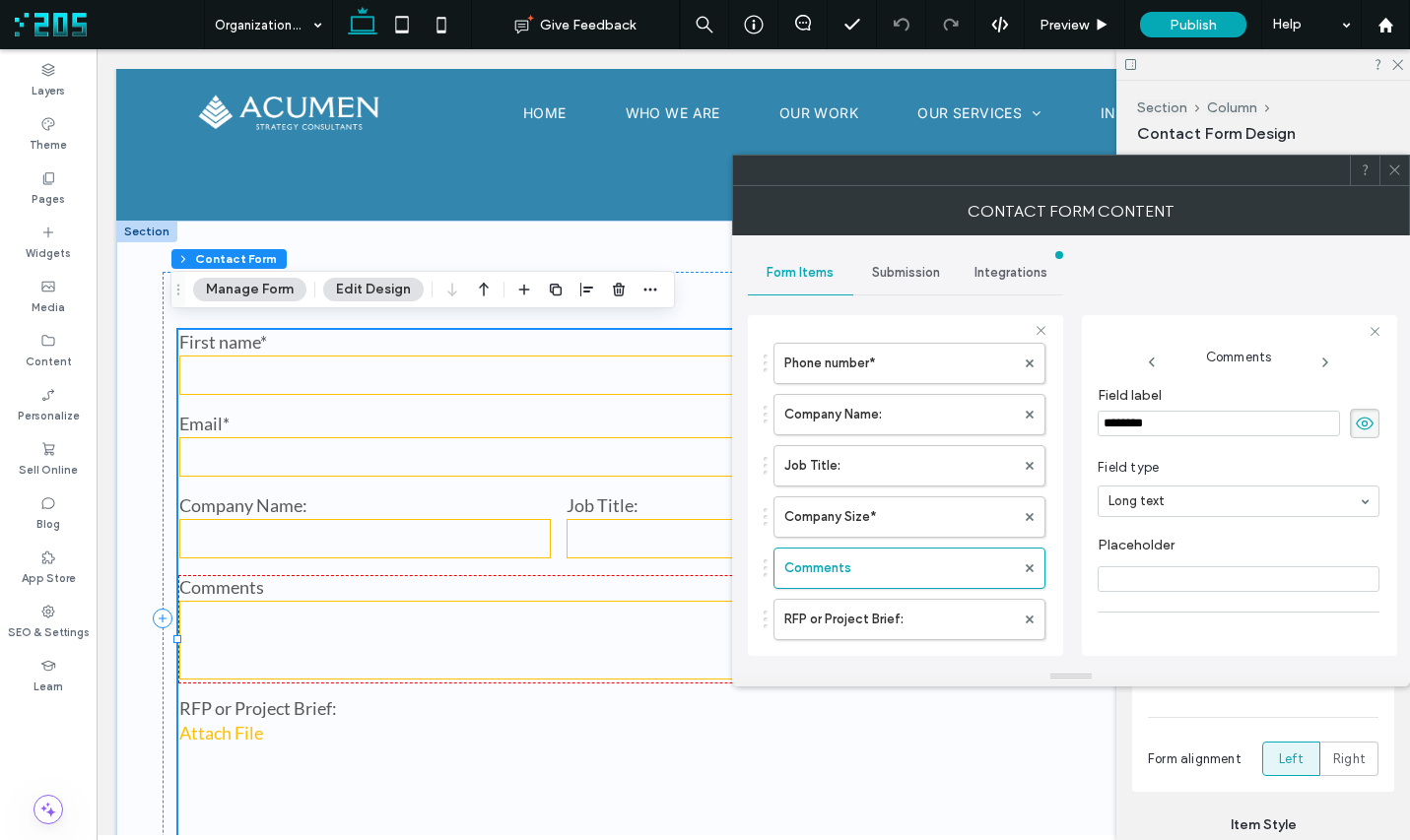 click on "********" at bounding box center (1219, 423) 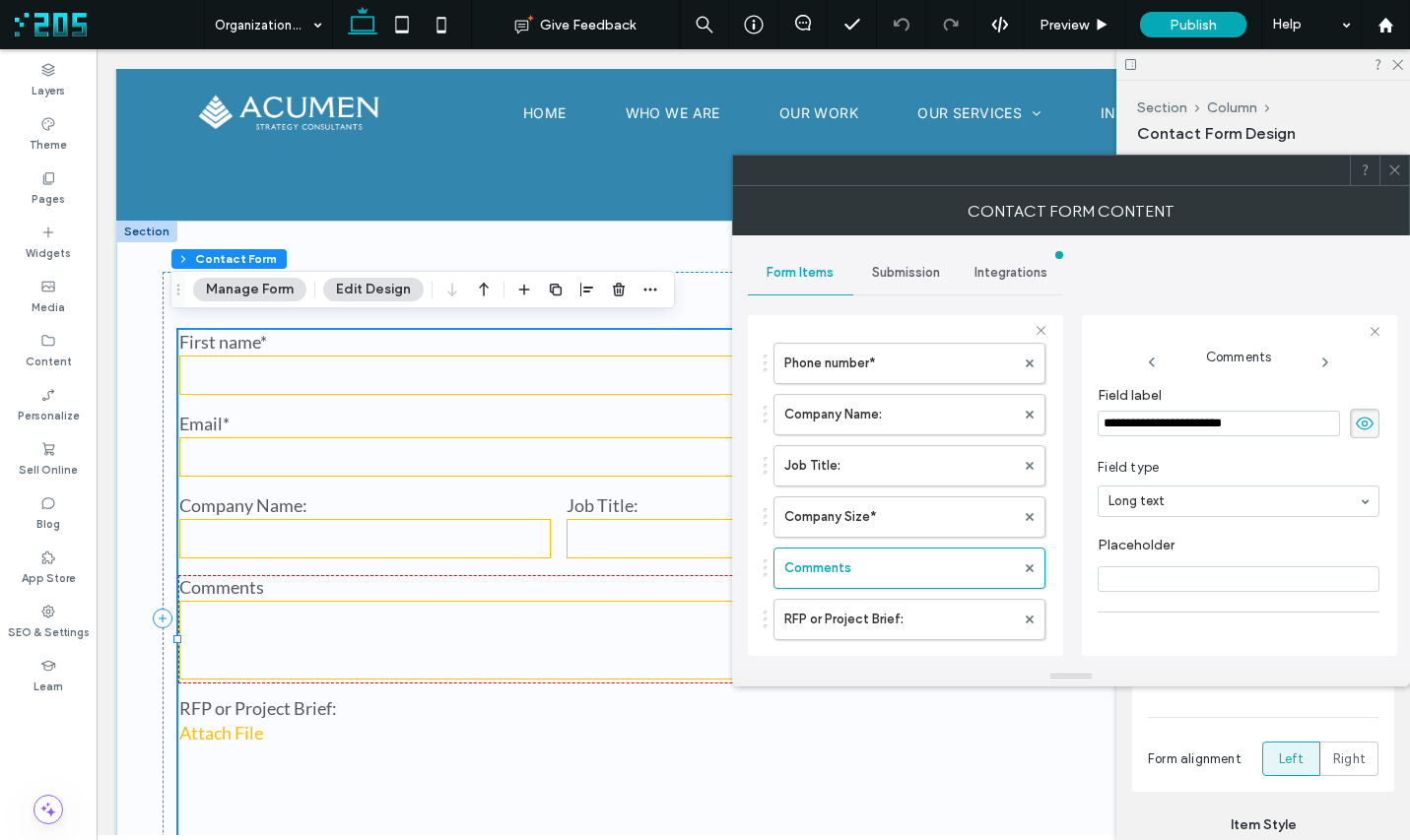 click 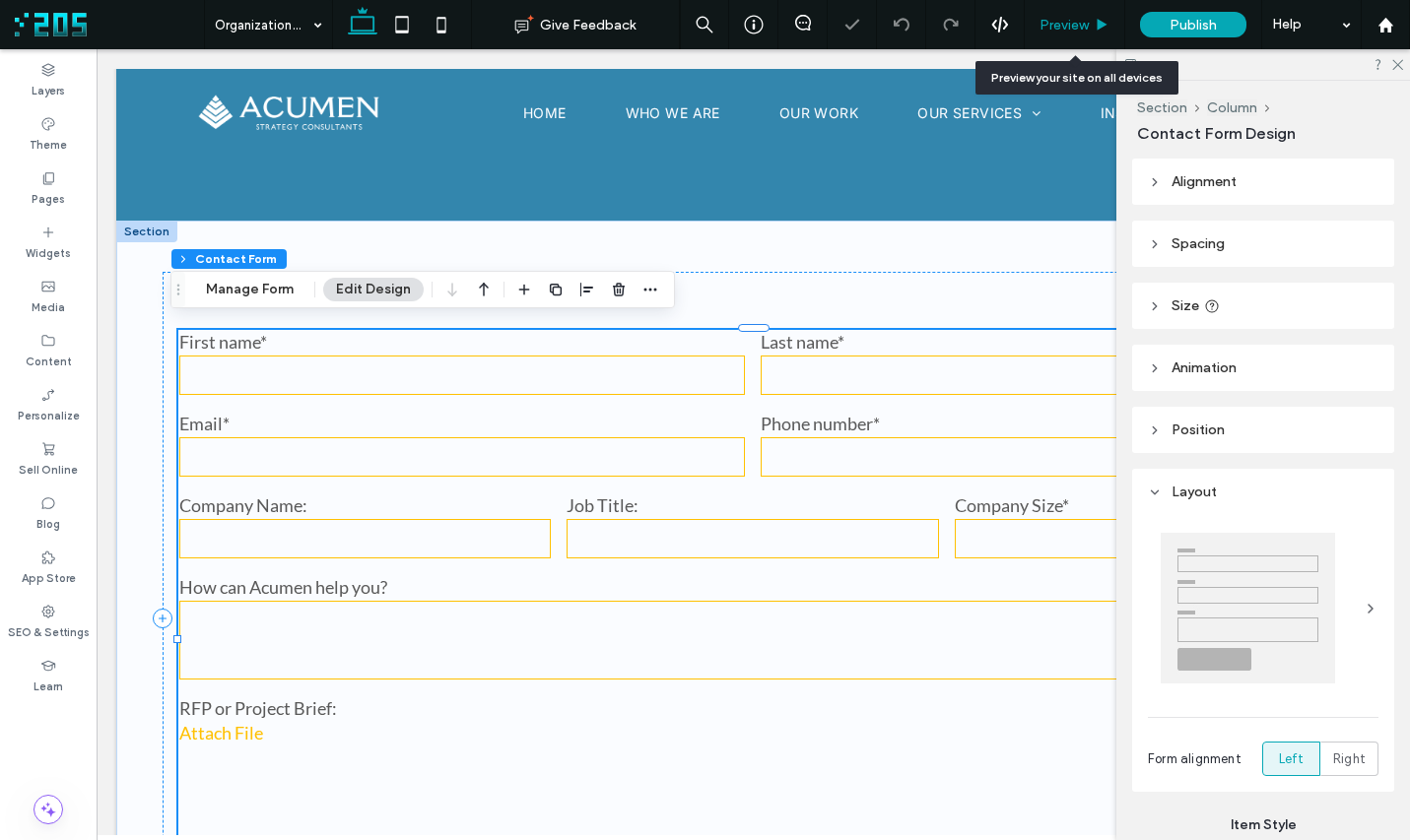 click on "Preview" at bounding box center [1064, 25] 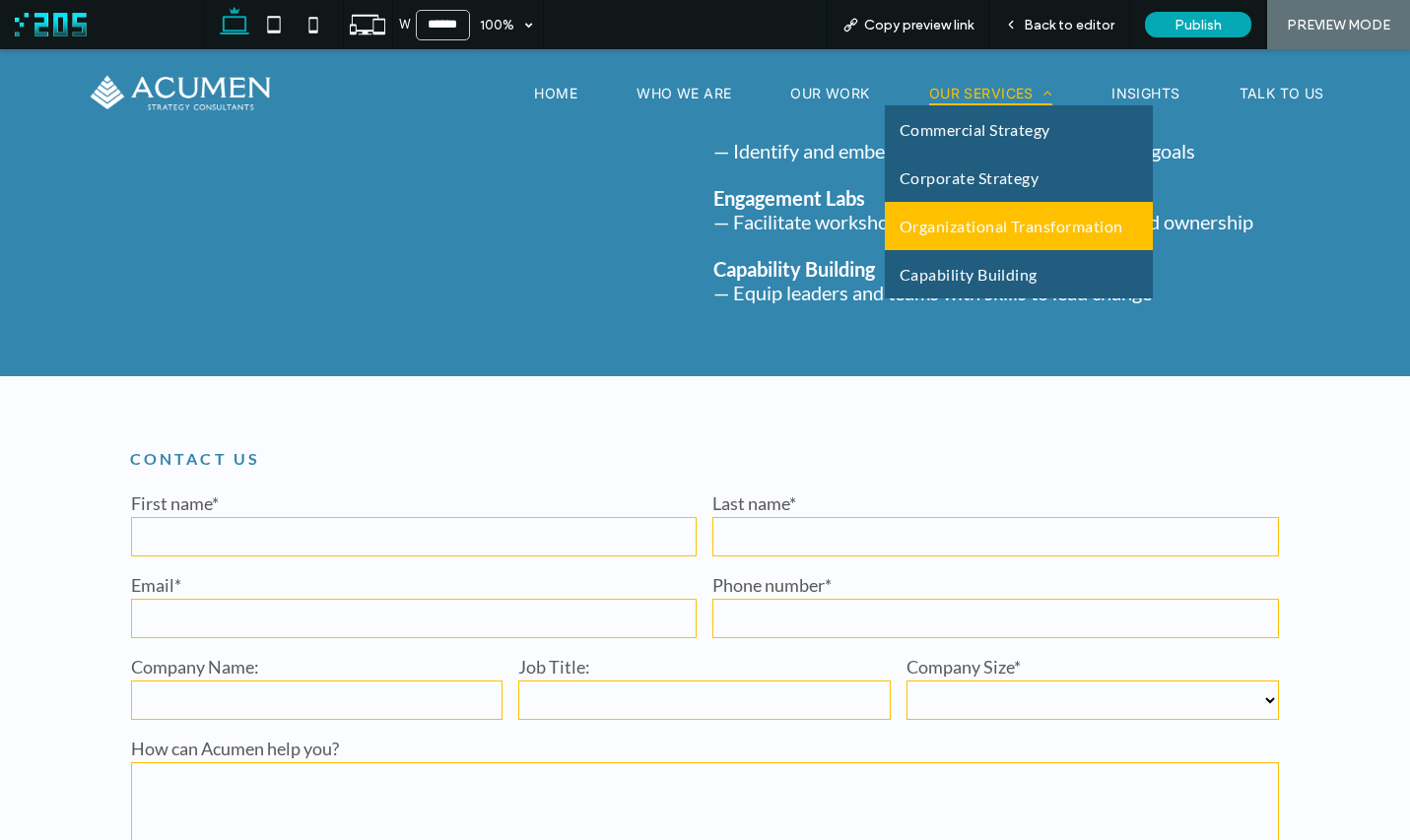 scroll, scrollTop: 1559, scrollLeft: 0, axis: vertical 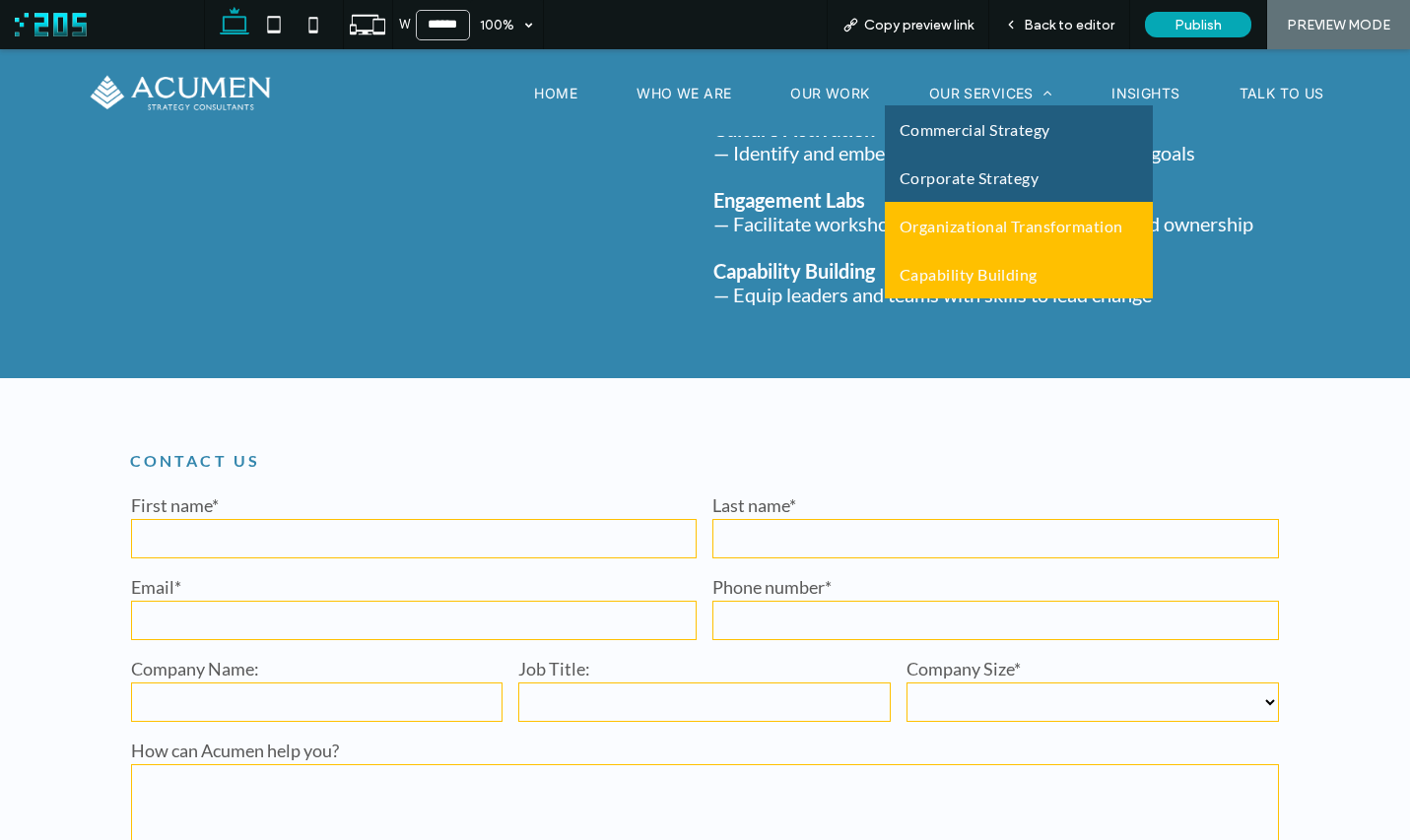 drag, startPoint x: 977, startPoint y: 266, endPoint x: 1167, endPoint y: 485, distance: 289.9328 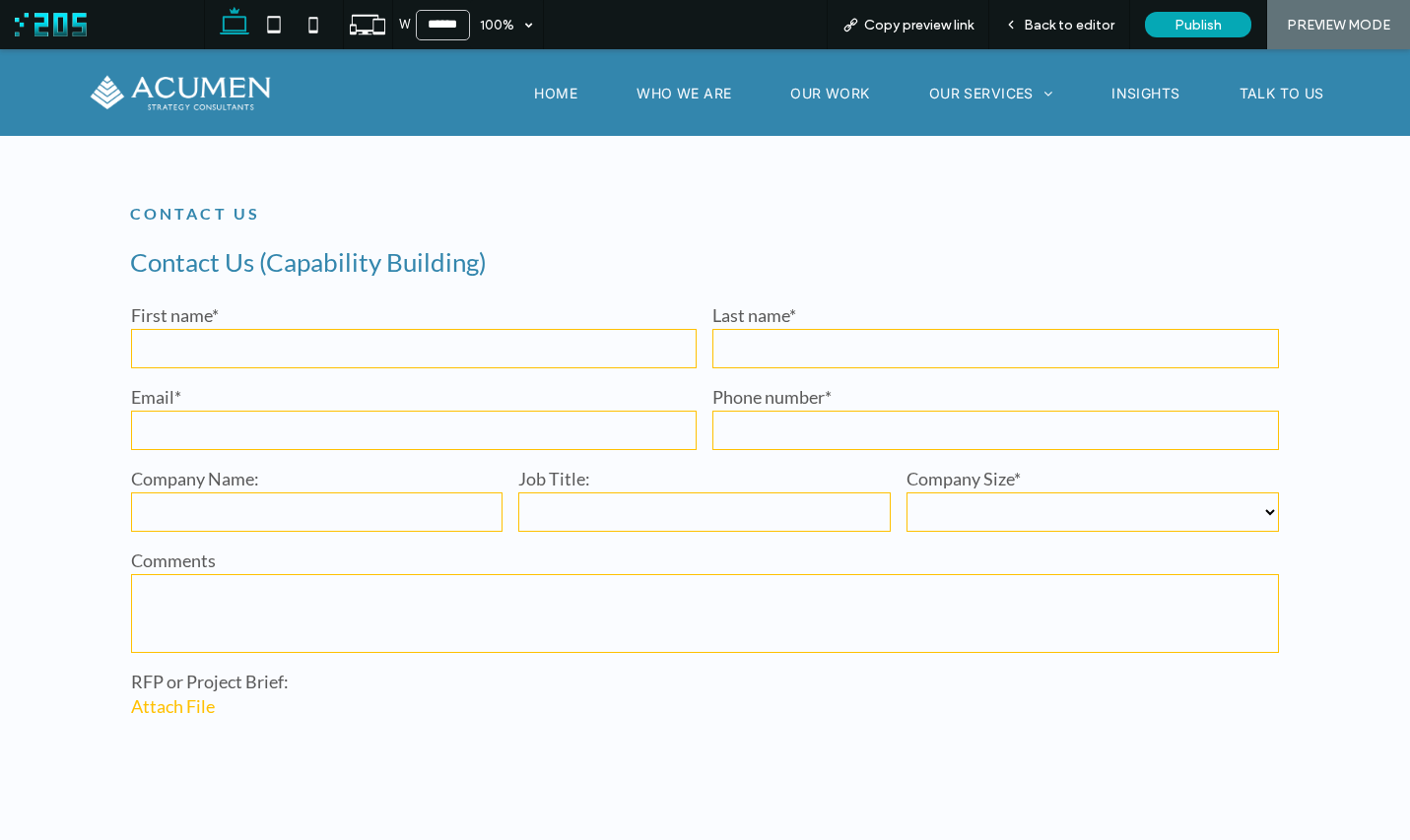 scroll, scrollTop: 1824, scrollLeft: 0, axis: vertical 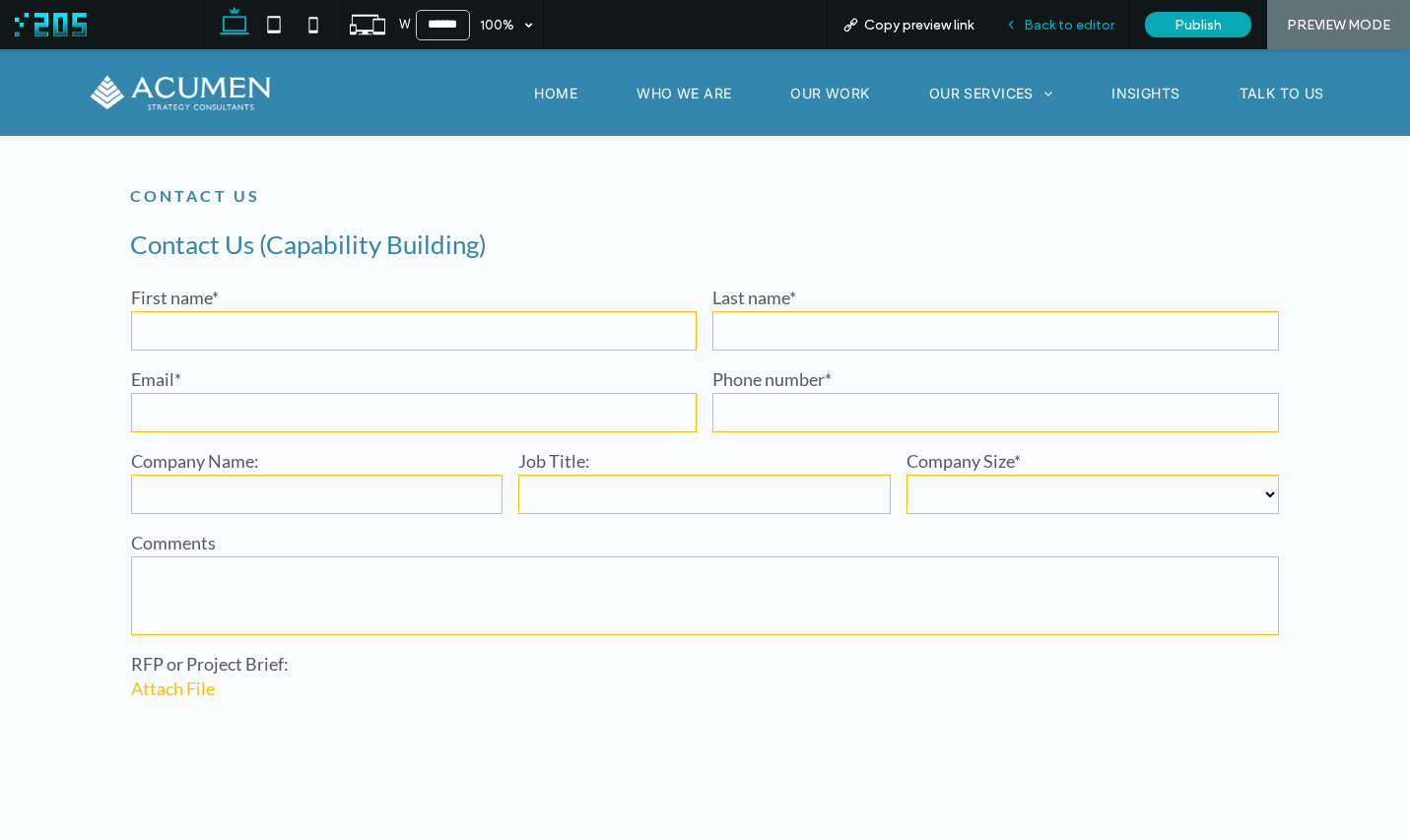 click on "Back to editor" at bounding box center [1059, 25] 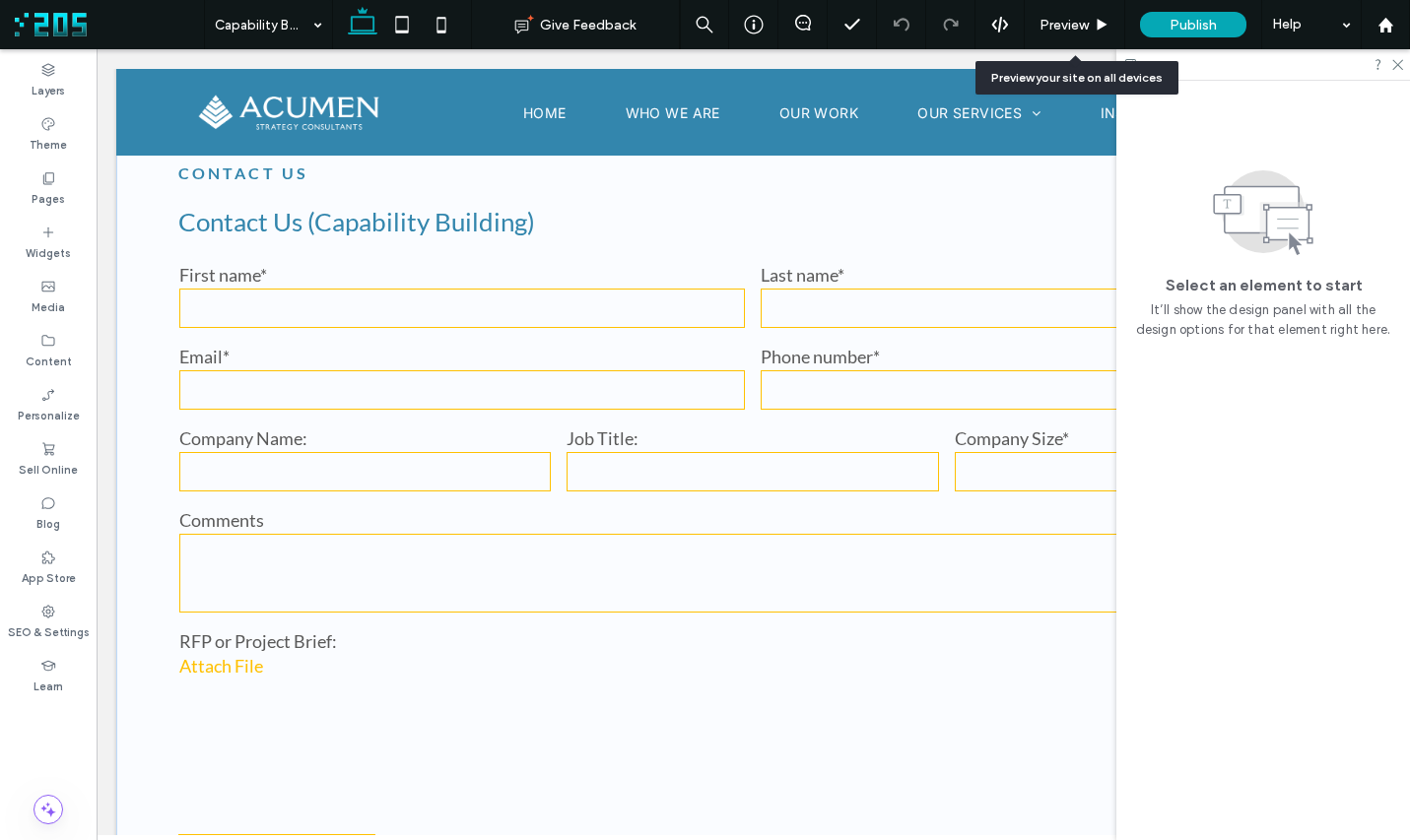 scroll, scrollTop: 1782, scrollLeft: 0, axis: vertical 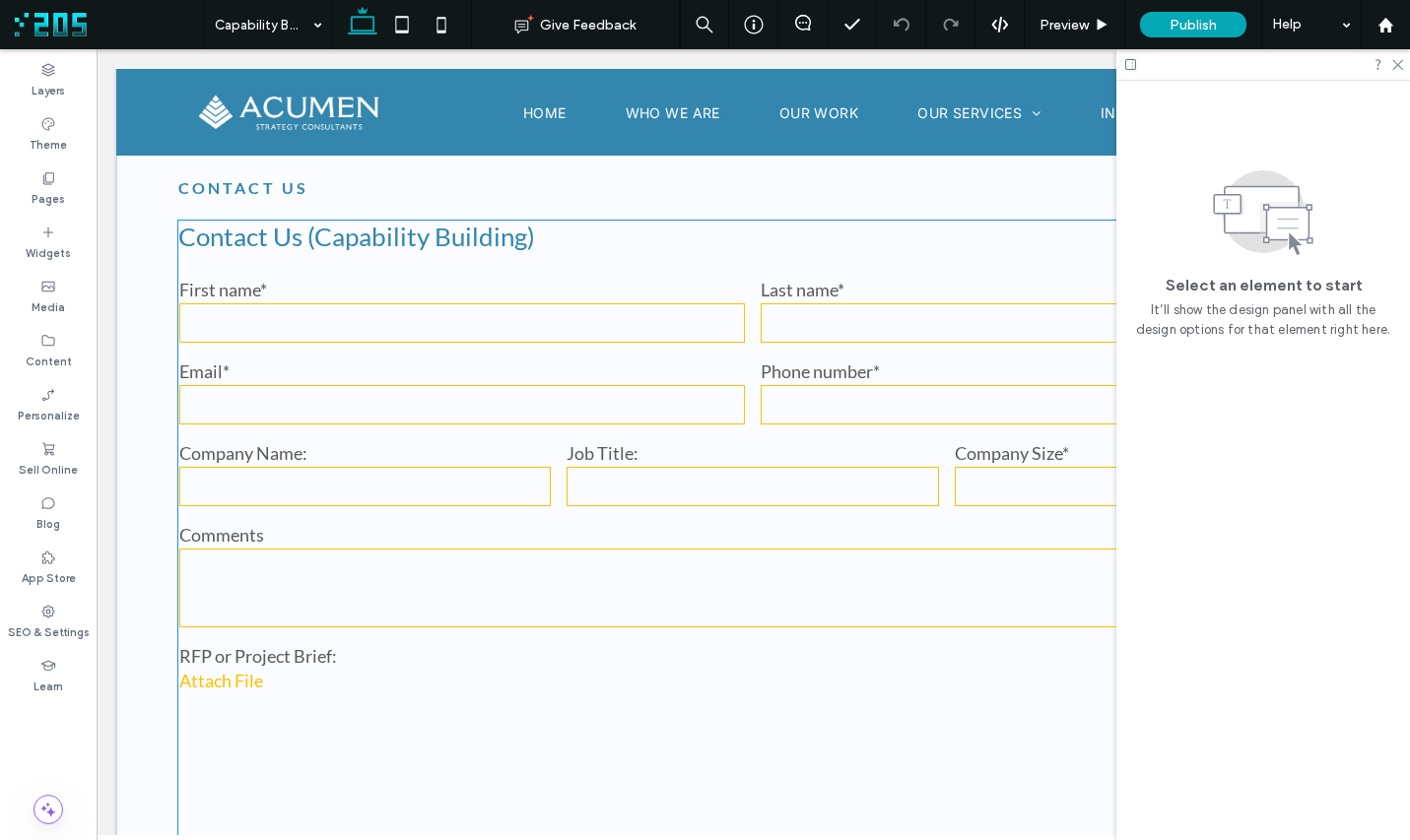 click at bounding box center (754, 588) 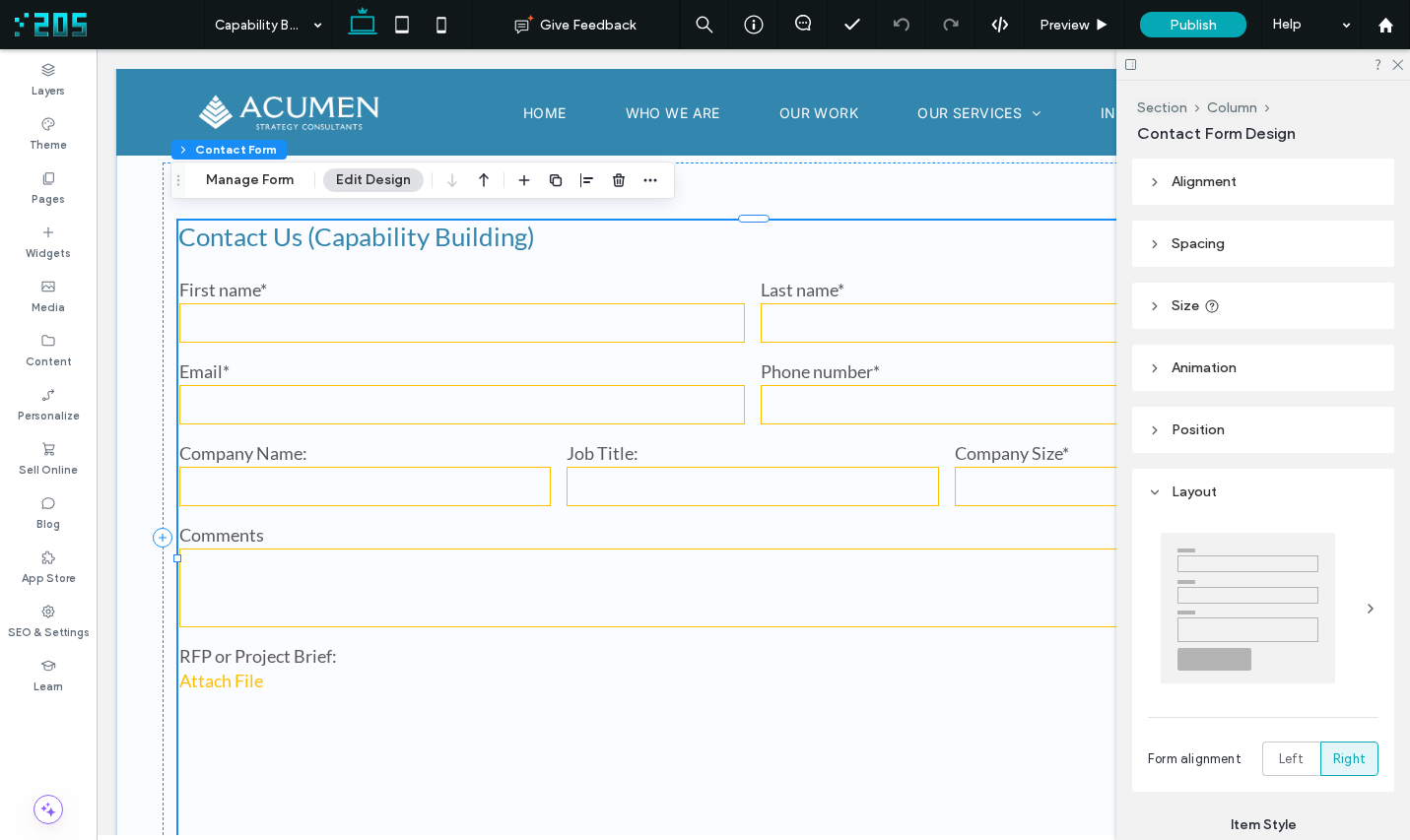 type on "*" 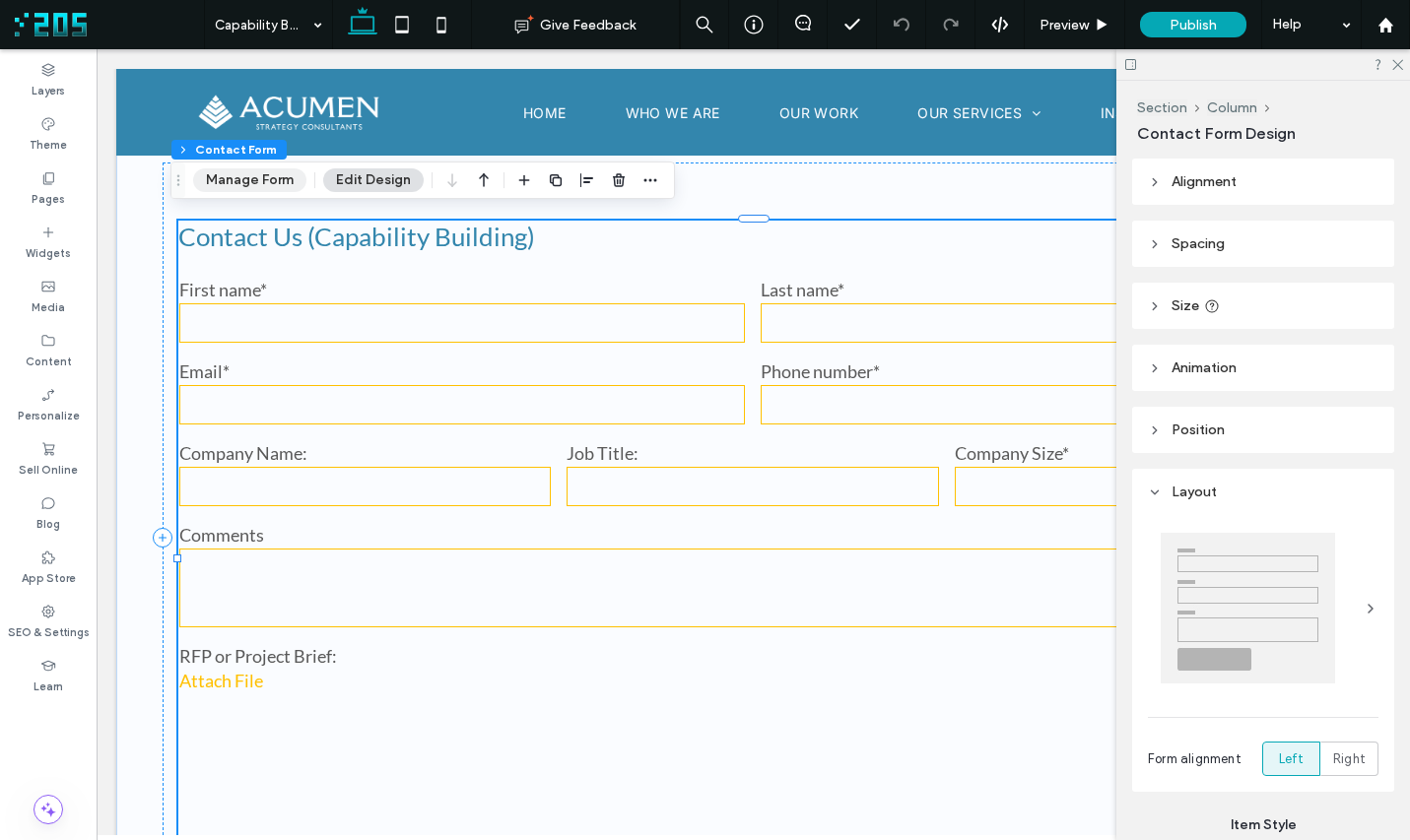 click on "Manage Form" at bounding box center (249, 180) 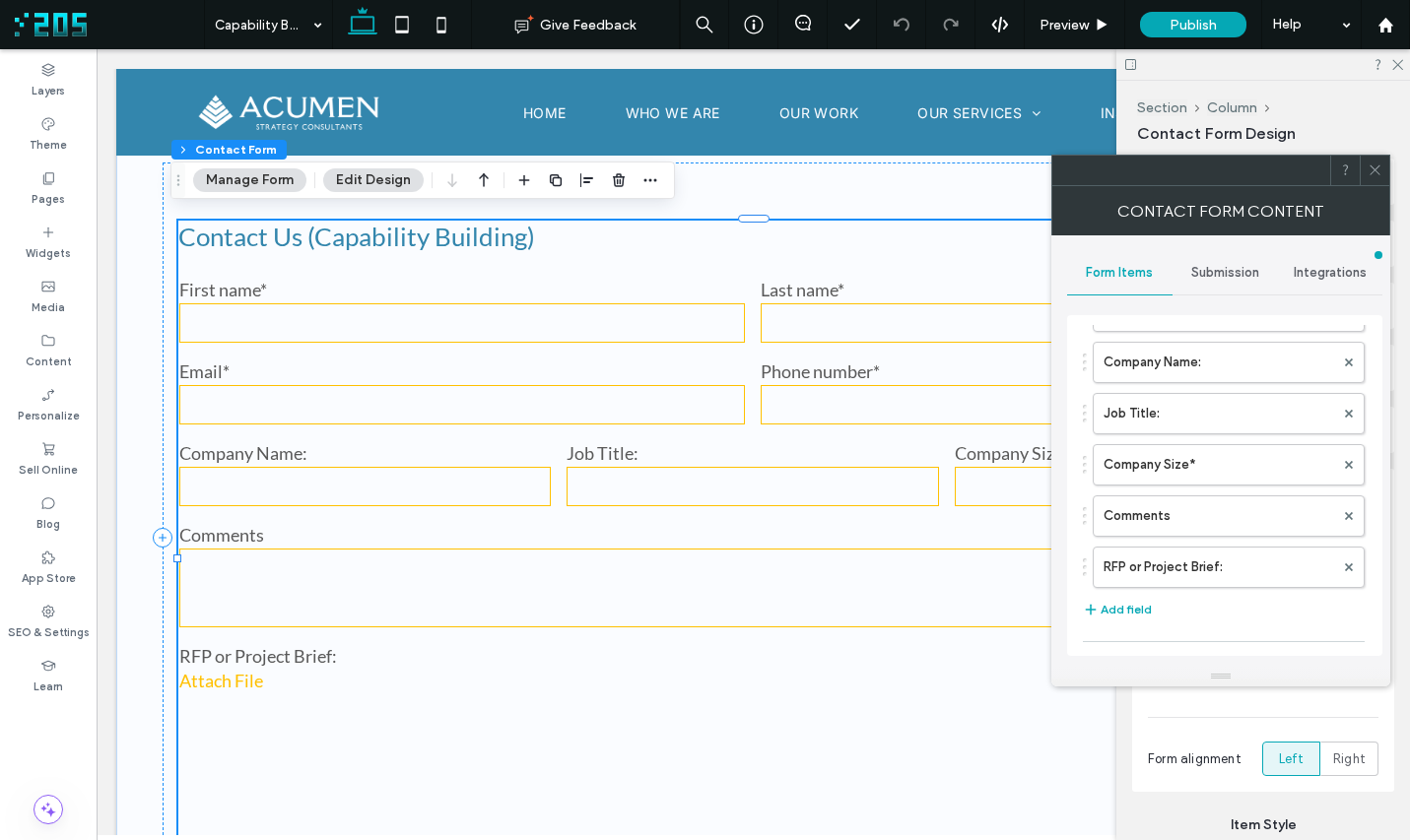 scroll, scrollTop: 277, scrollLeft: 0, axis: vertical 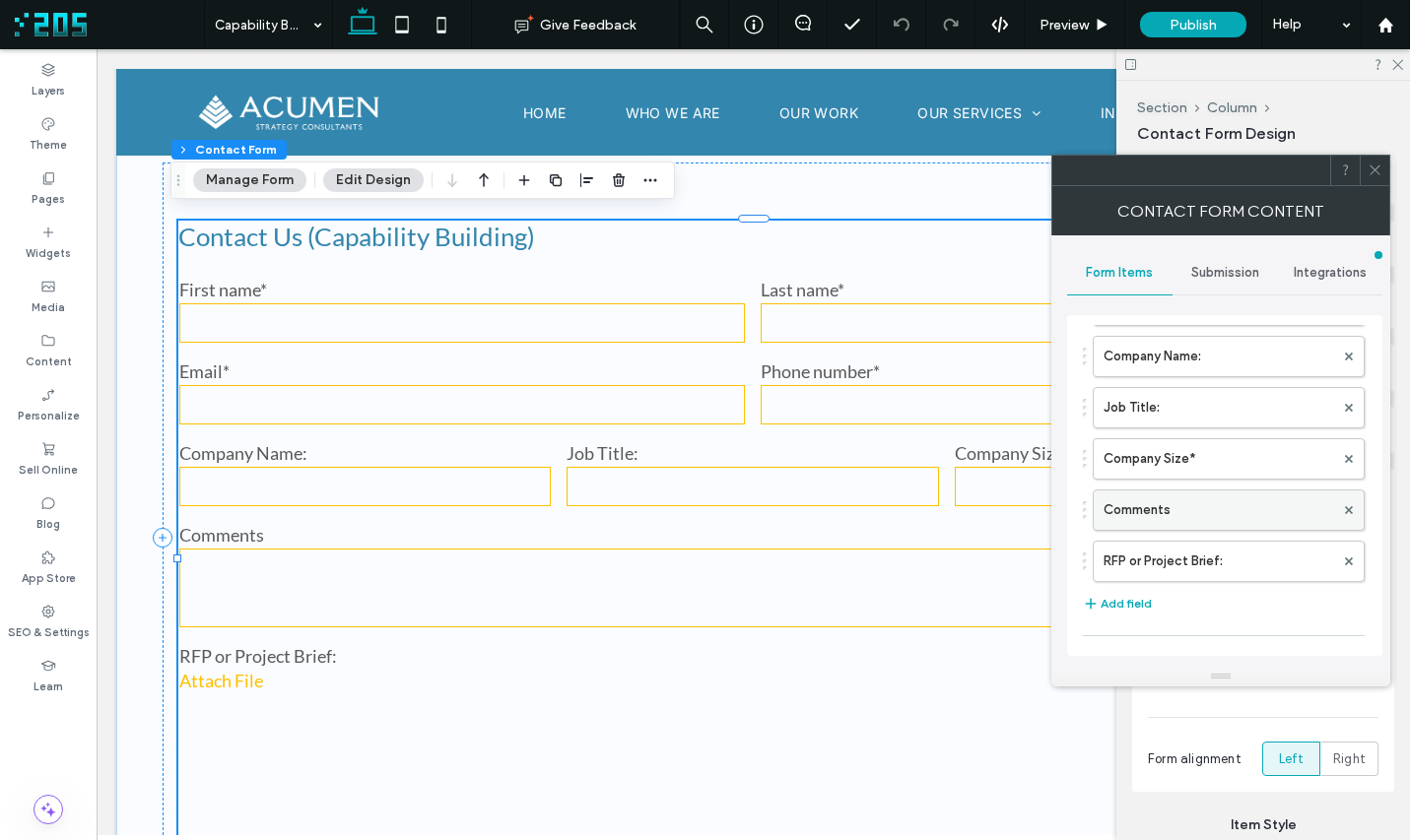 click on "Comments" at bounding box center (1219, 510) 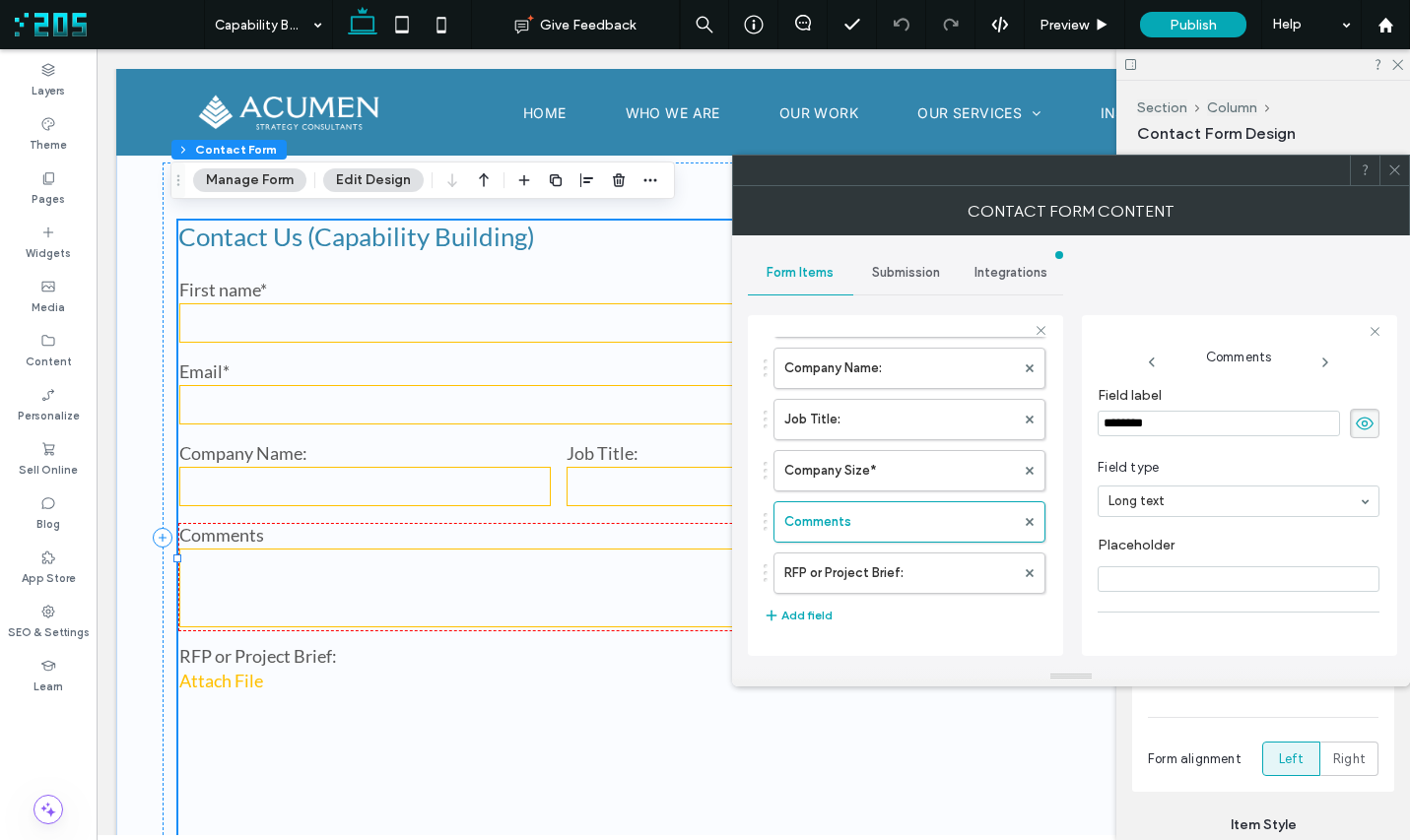 click on "********" at bounding box center (1219, 423) 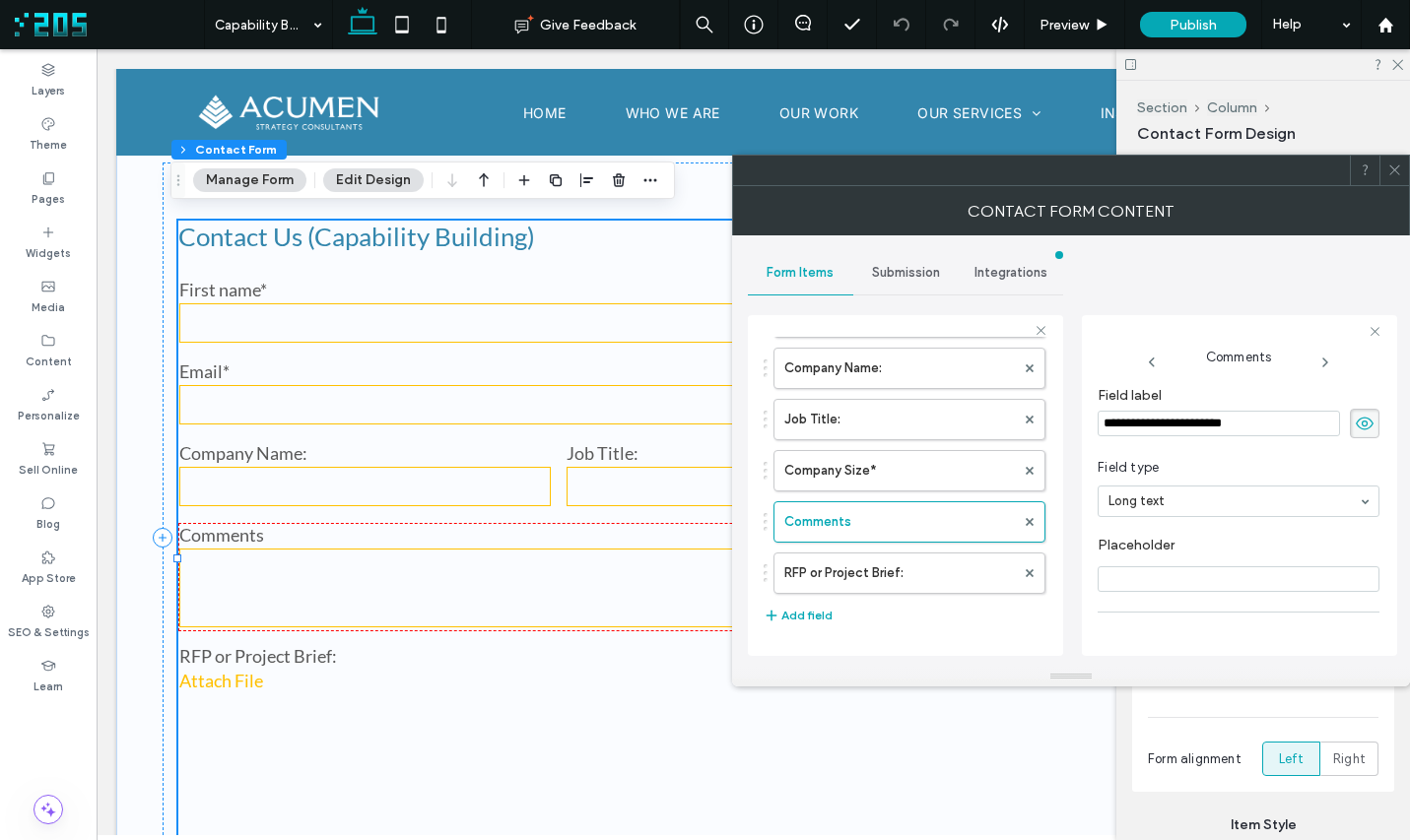 click 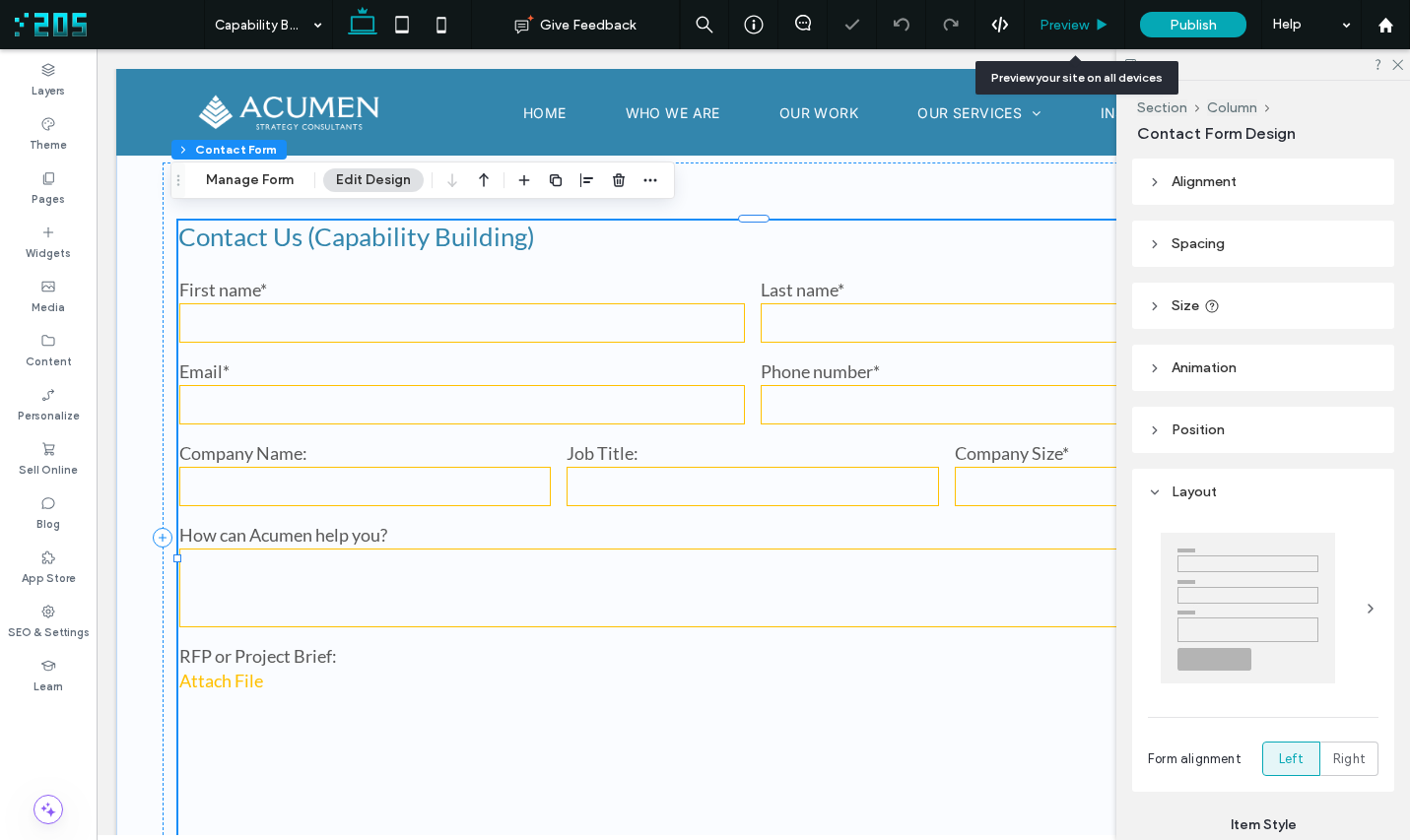 click on "Preview" at bounding box center (1074, 25) 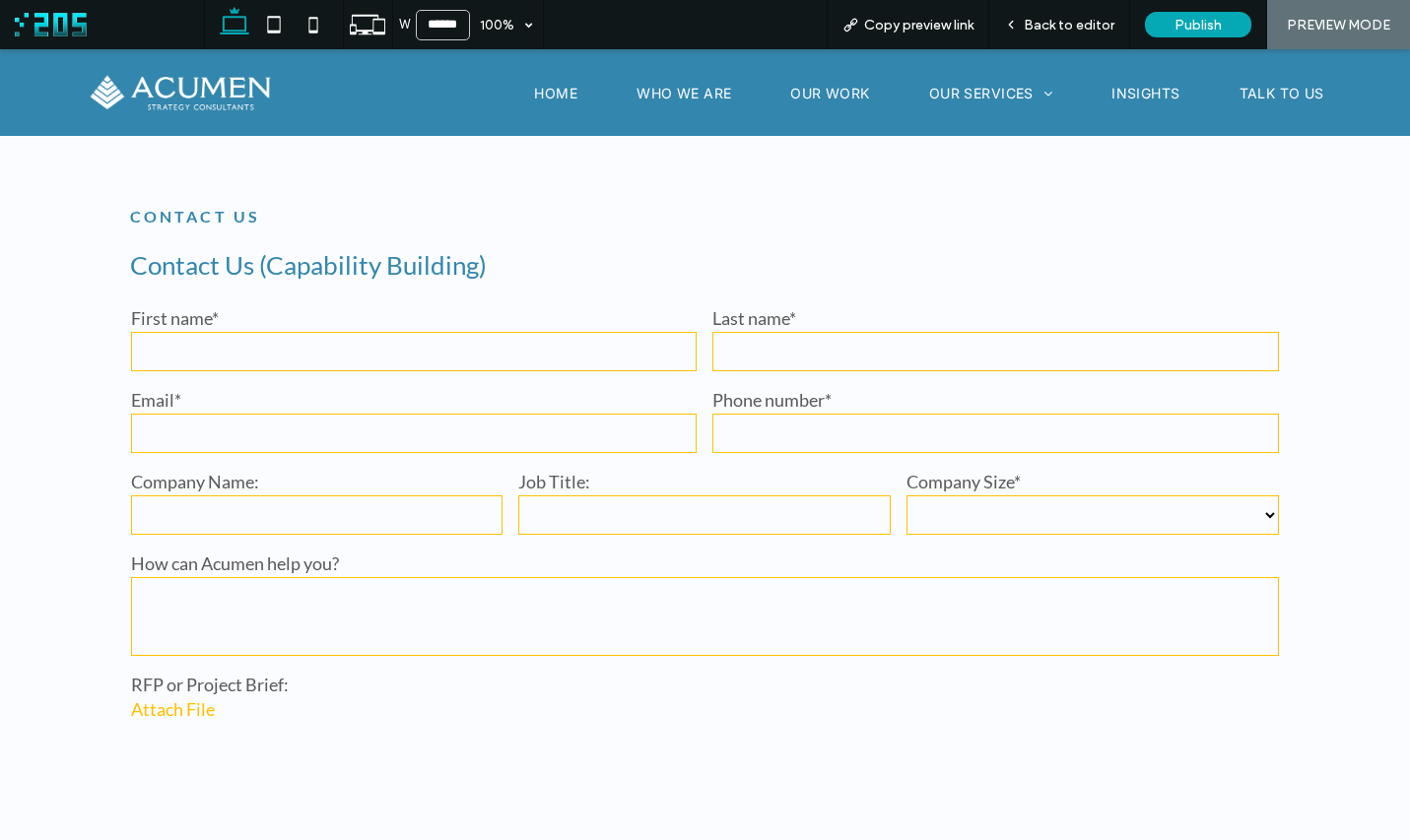 scroll, scrollTop: 1824, scrollLeft: 0, axis: vertical 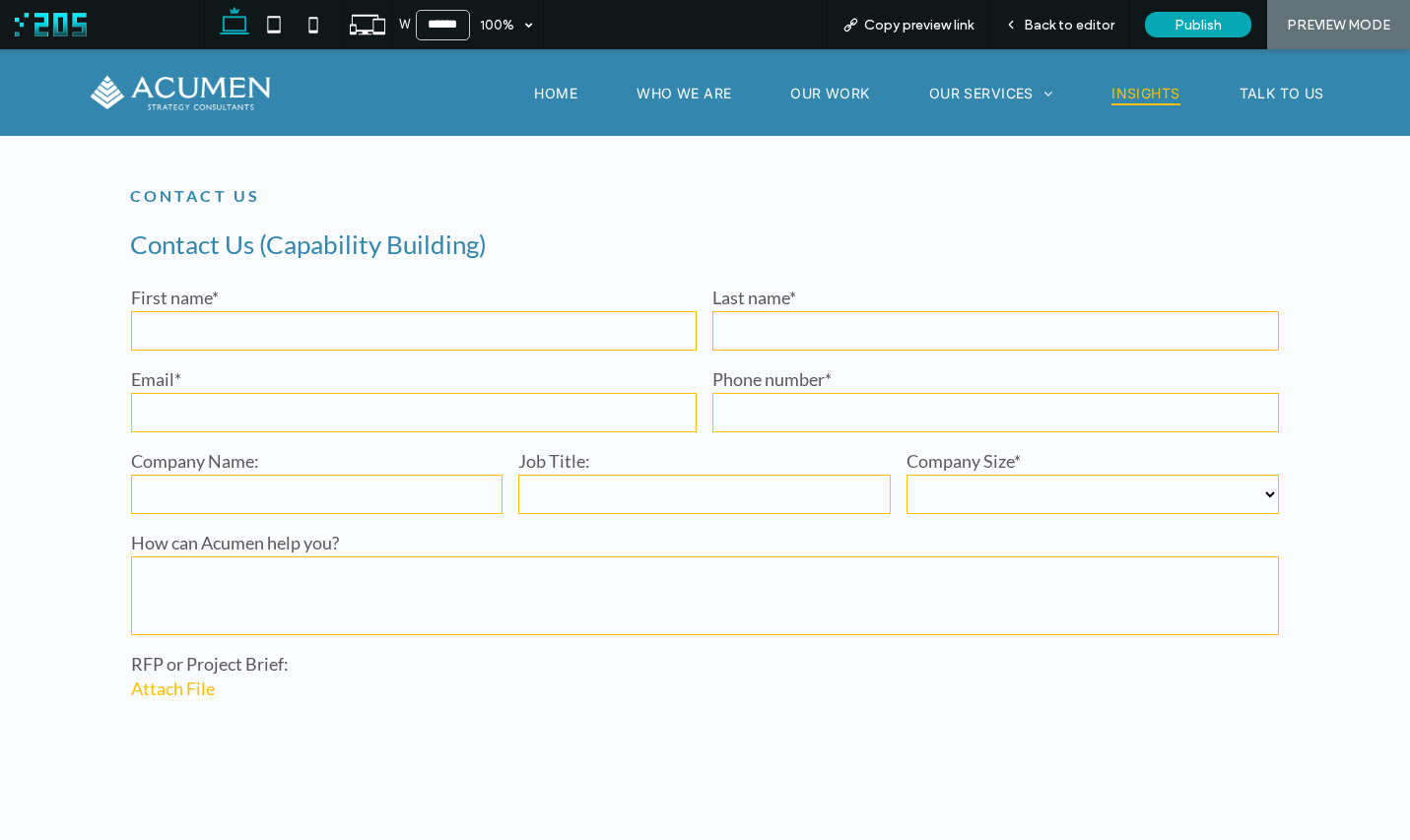 click on "Insights" at bounding box center [1145, 93] 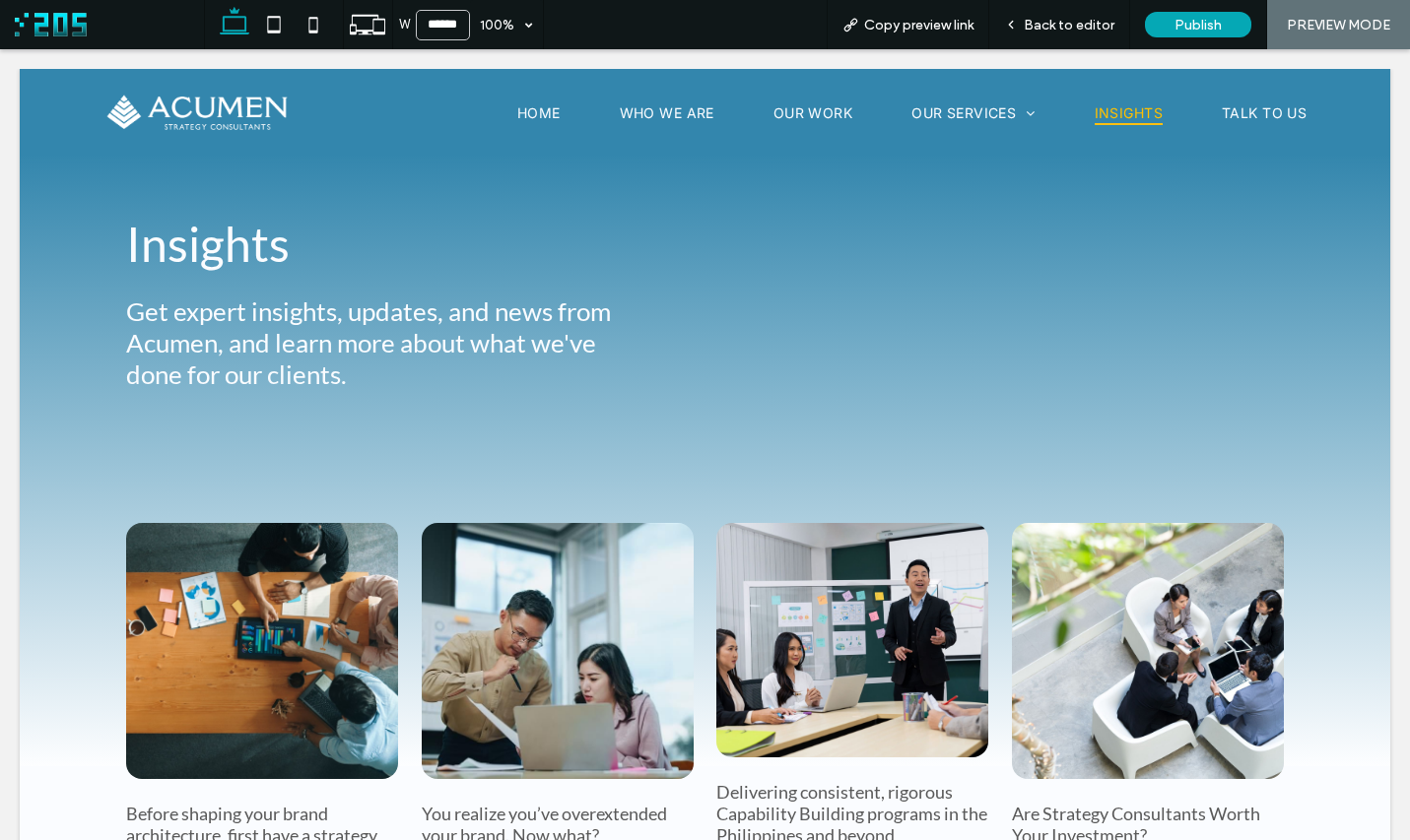 scroll, scrollTop: 0, scrollLeft: 0, axis: both 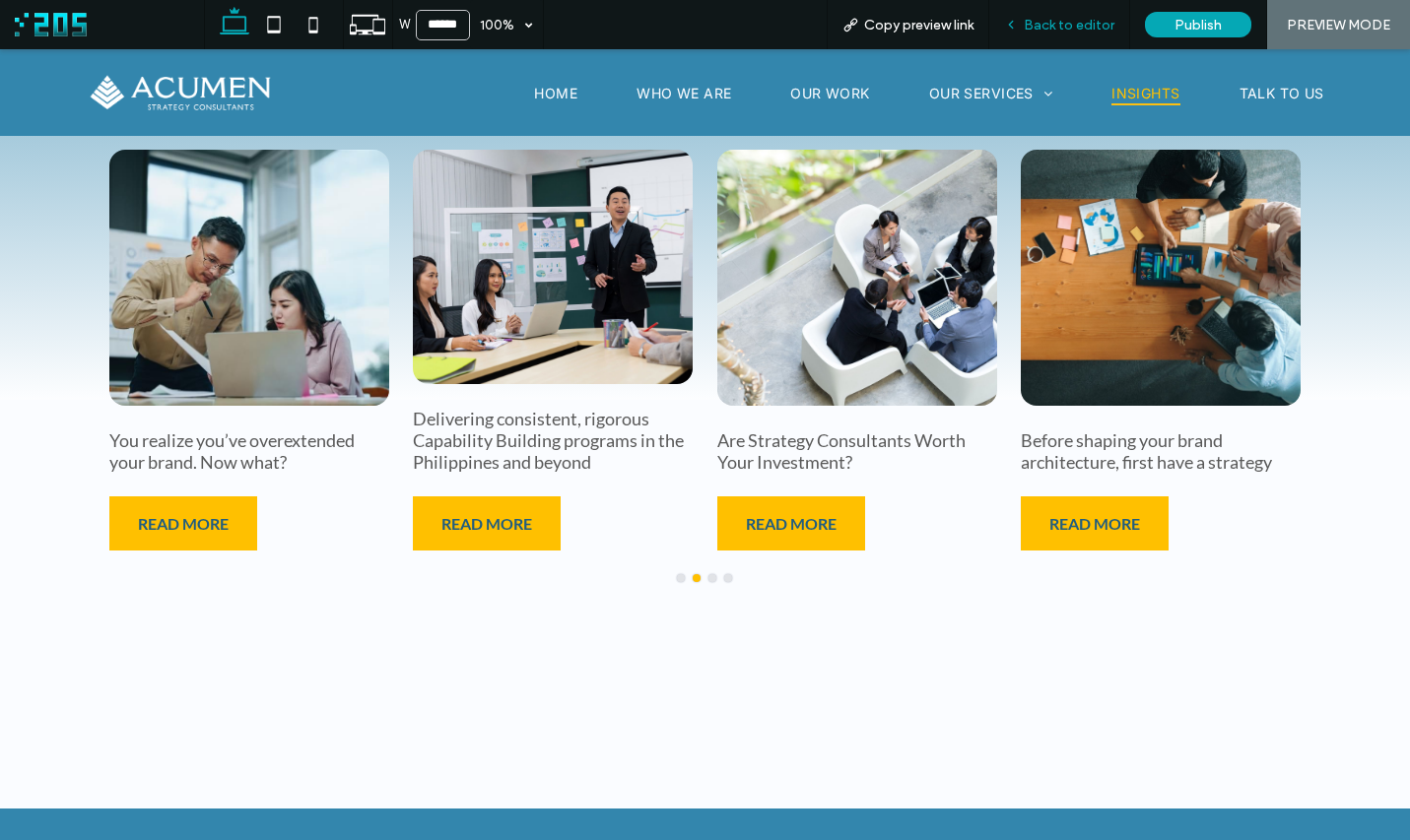 click on "Back to editor" at bounding box center (1069, 25) 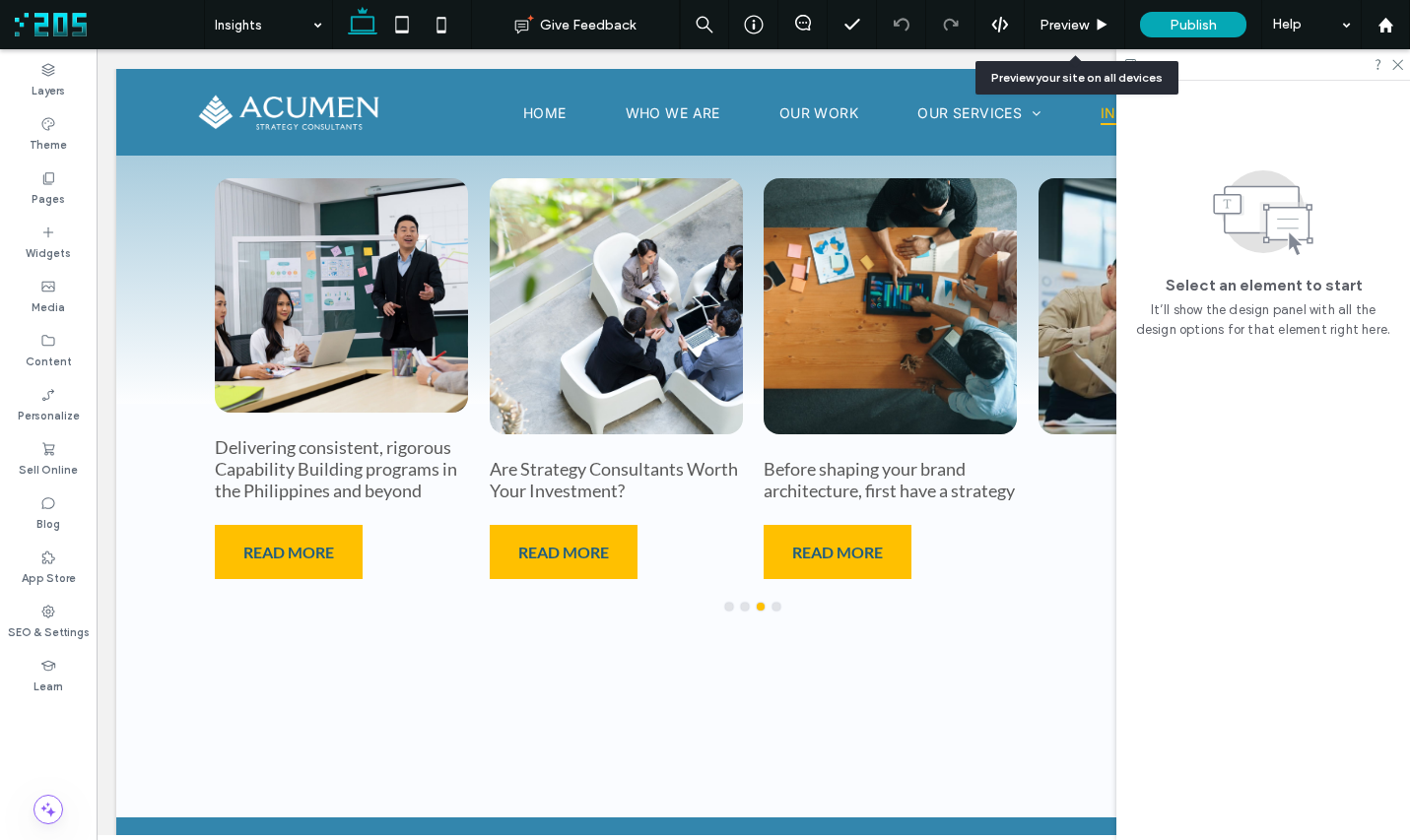 scroll, scrollTop: 349, scrollLeft: 0, axis: vertical 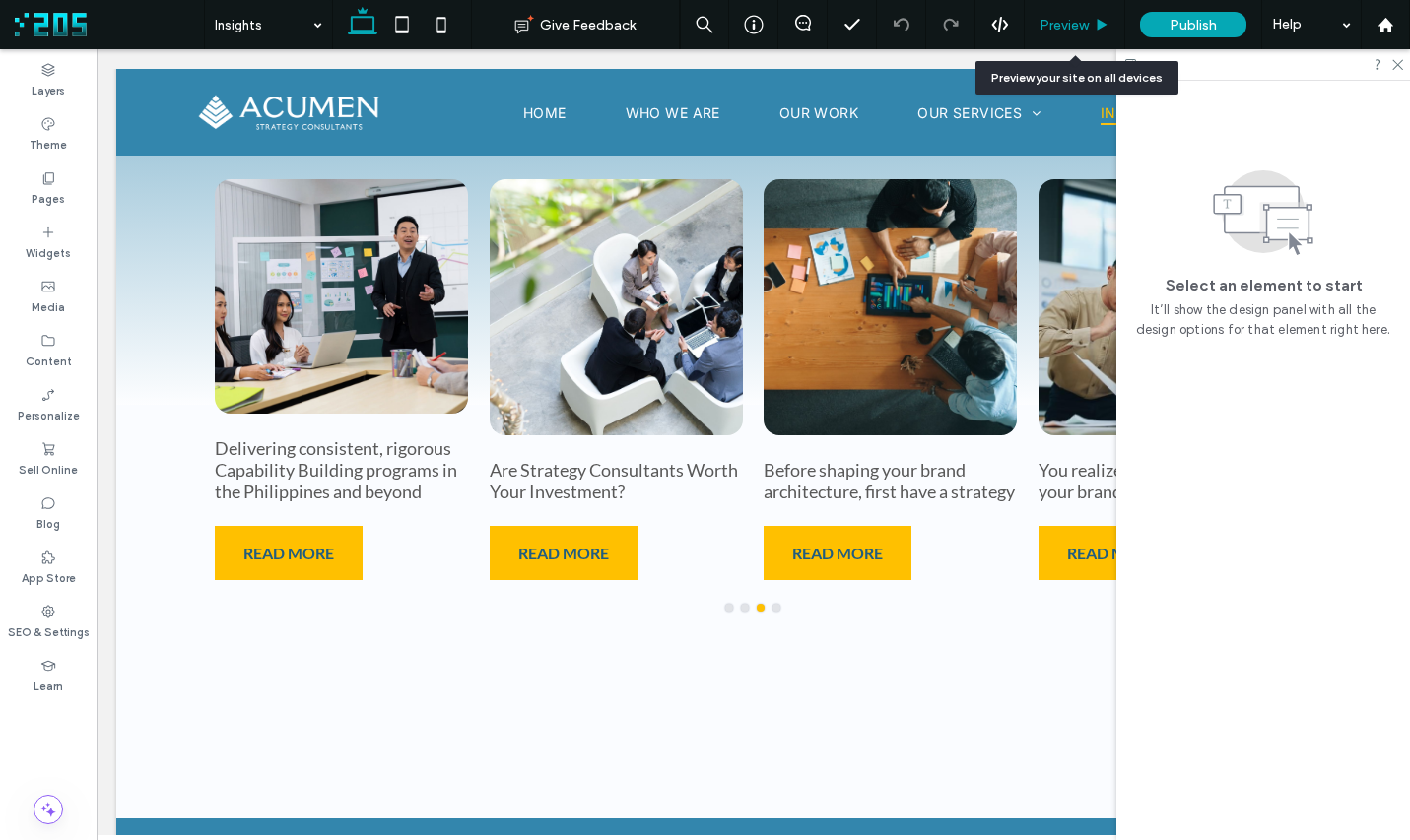 click on "Preview" at bounding box center (1074, 25) 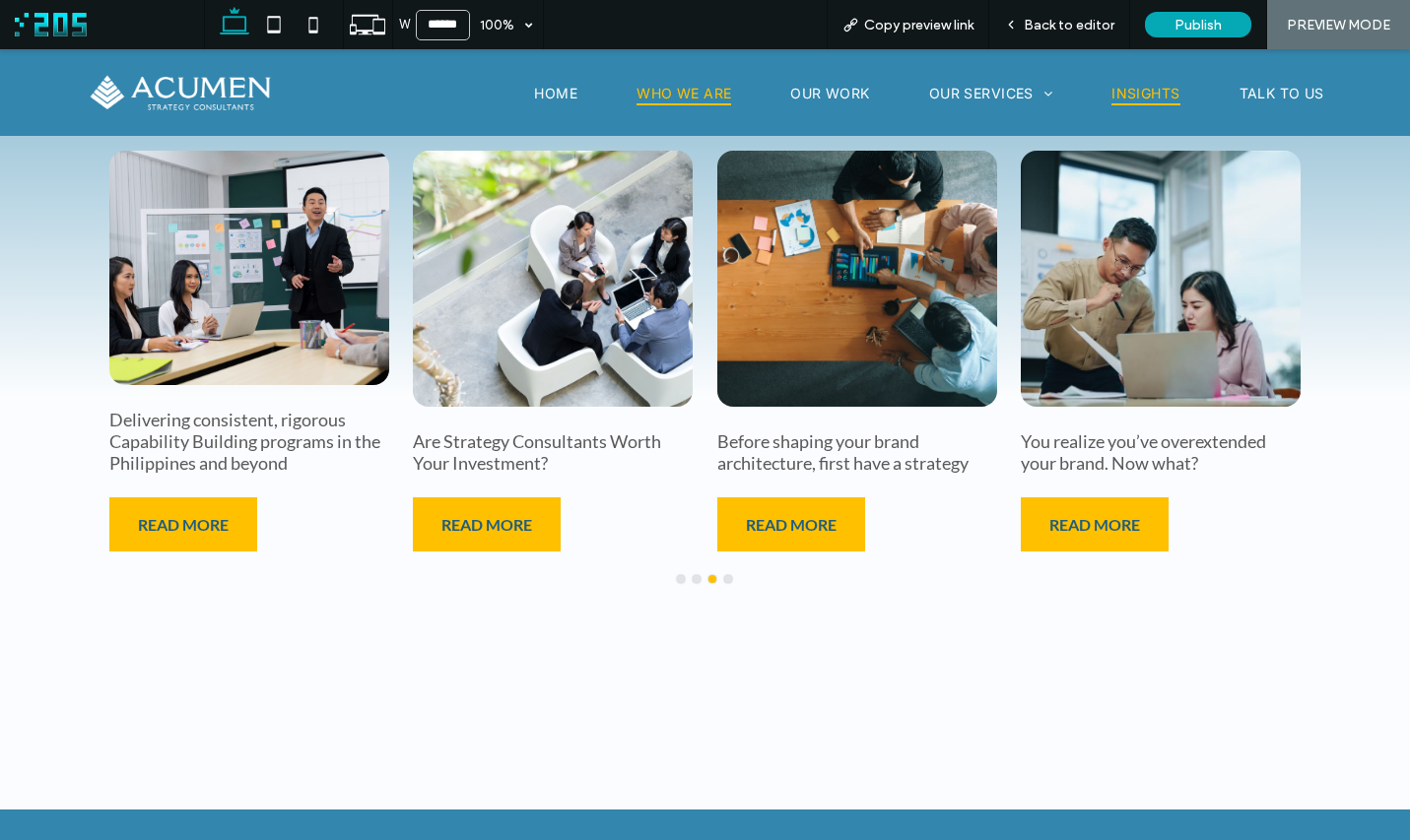 scroll, scrollTop: 353, scrollLeft: 0, axis: vertical 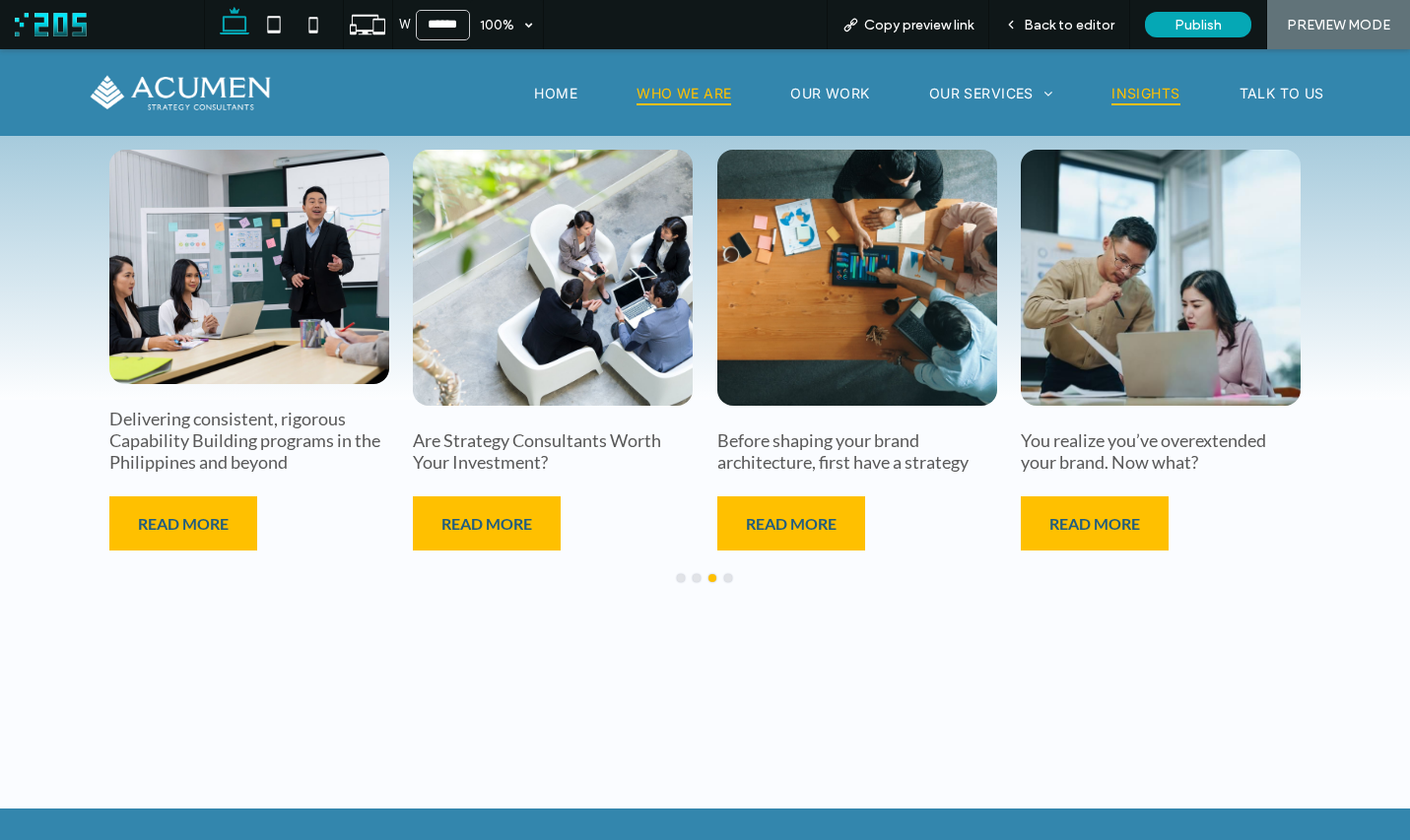 click on "Who We Are" at bounding box center (684, 93) 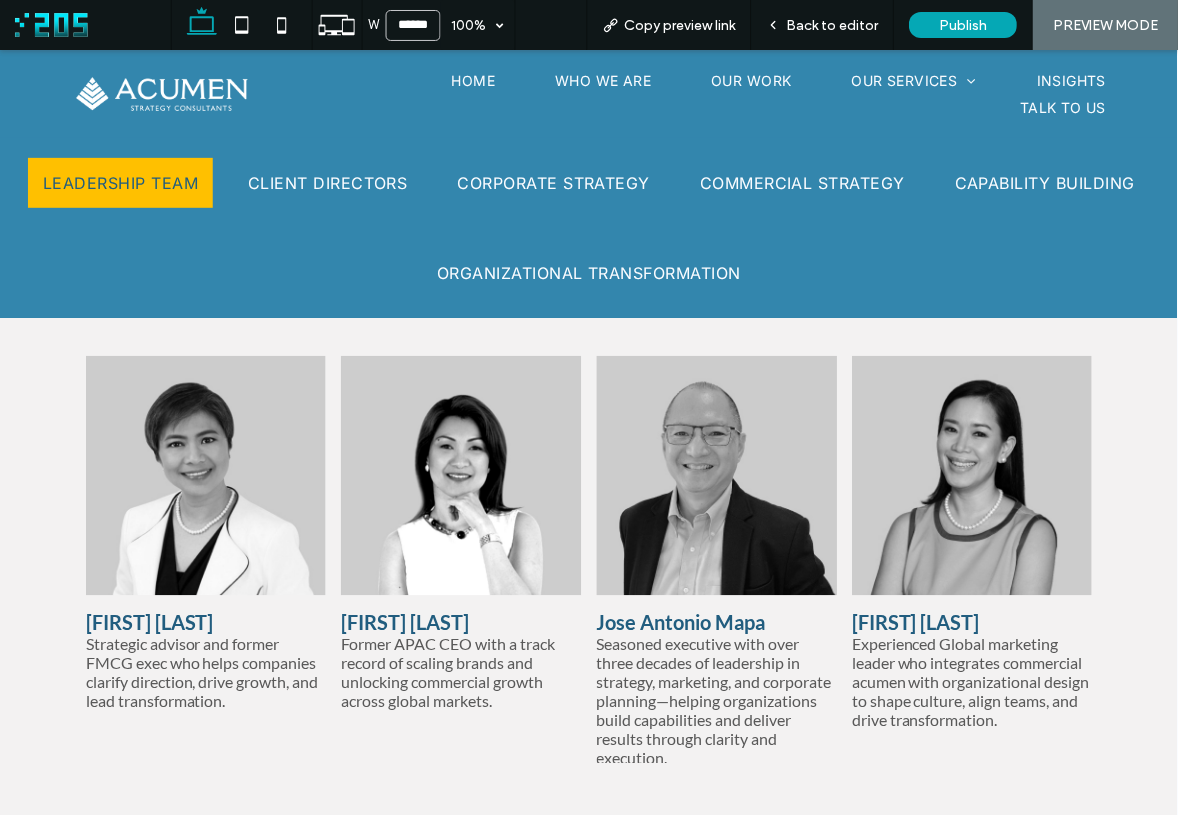 scroll, scrollTop: 824, scrollLeft: 0, axis: vertical 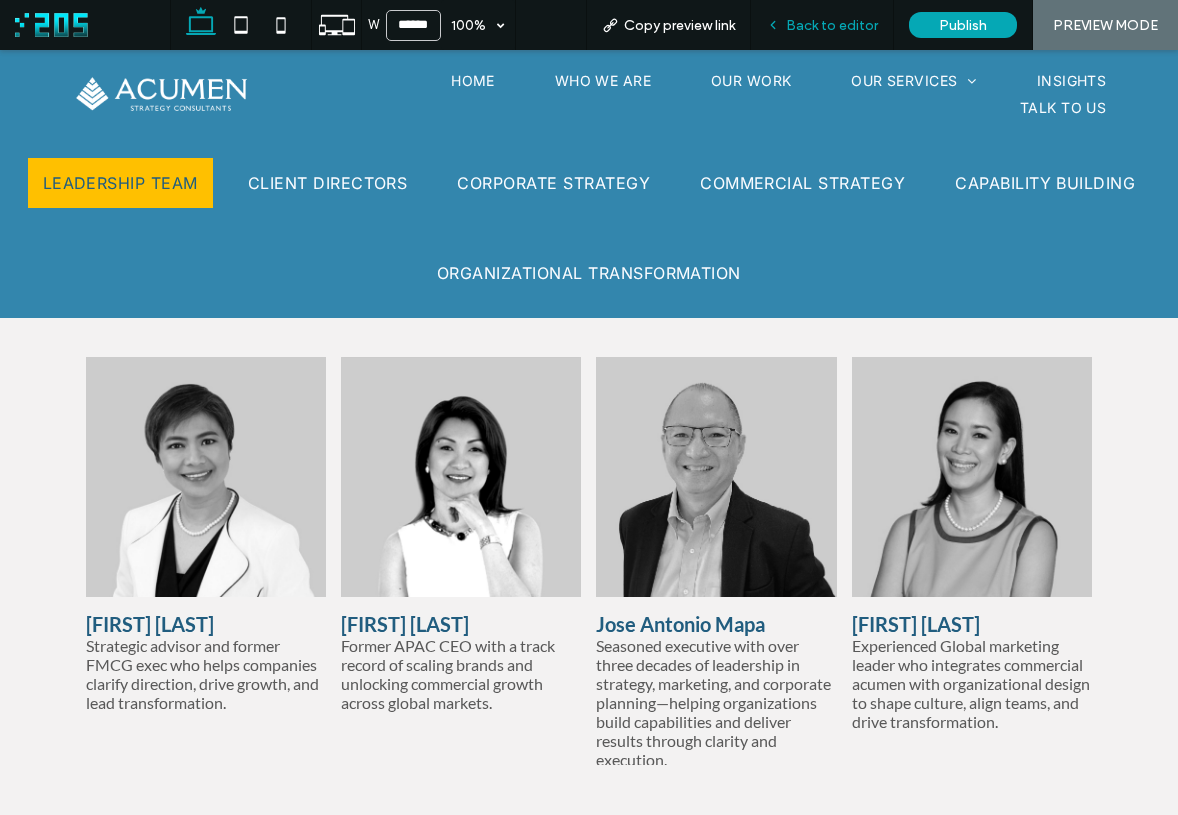 click on "Back to editor" at bounding box center [822, 25] 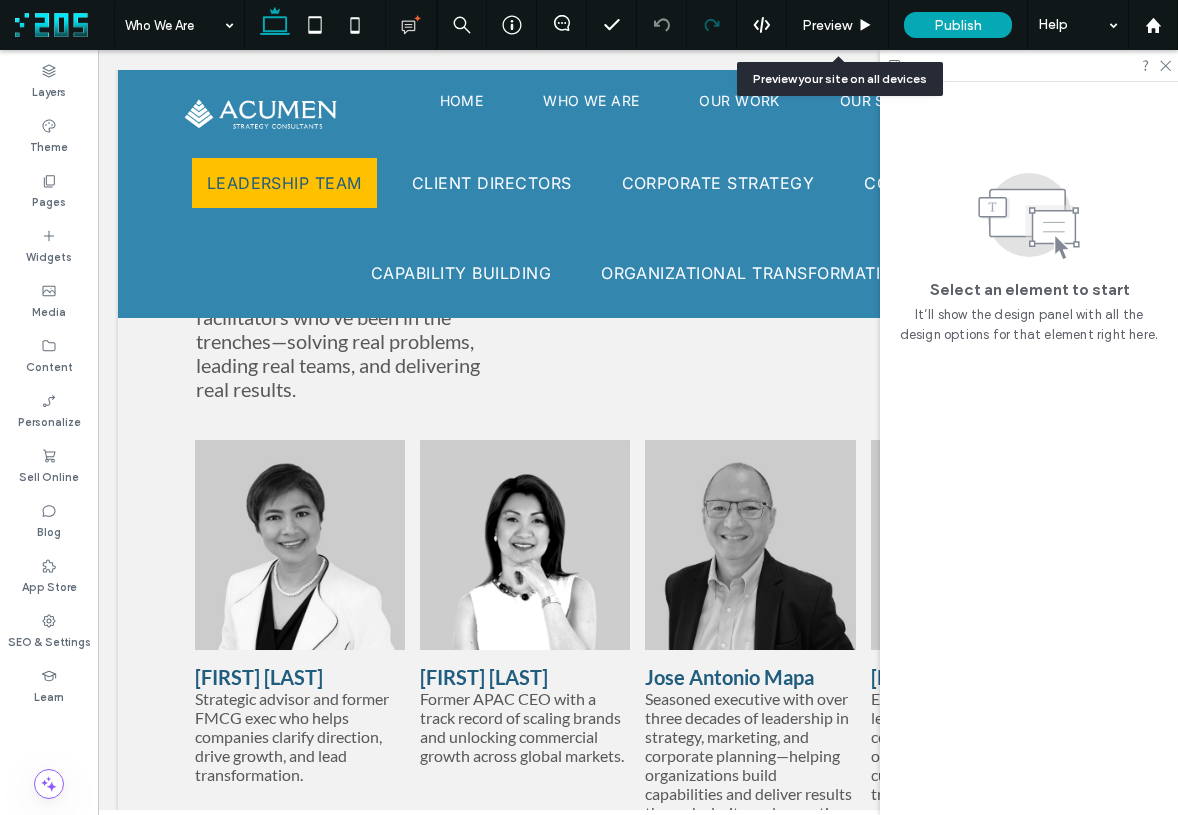 scroll, scrollTop: 840, scrollLeft: 0, axis: vertical 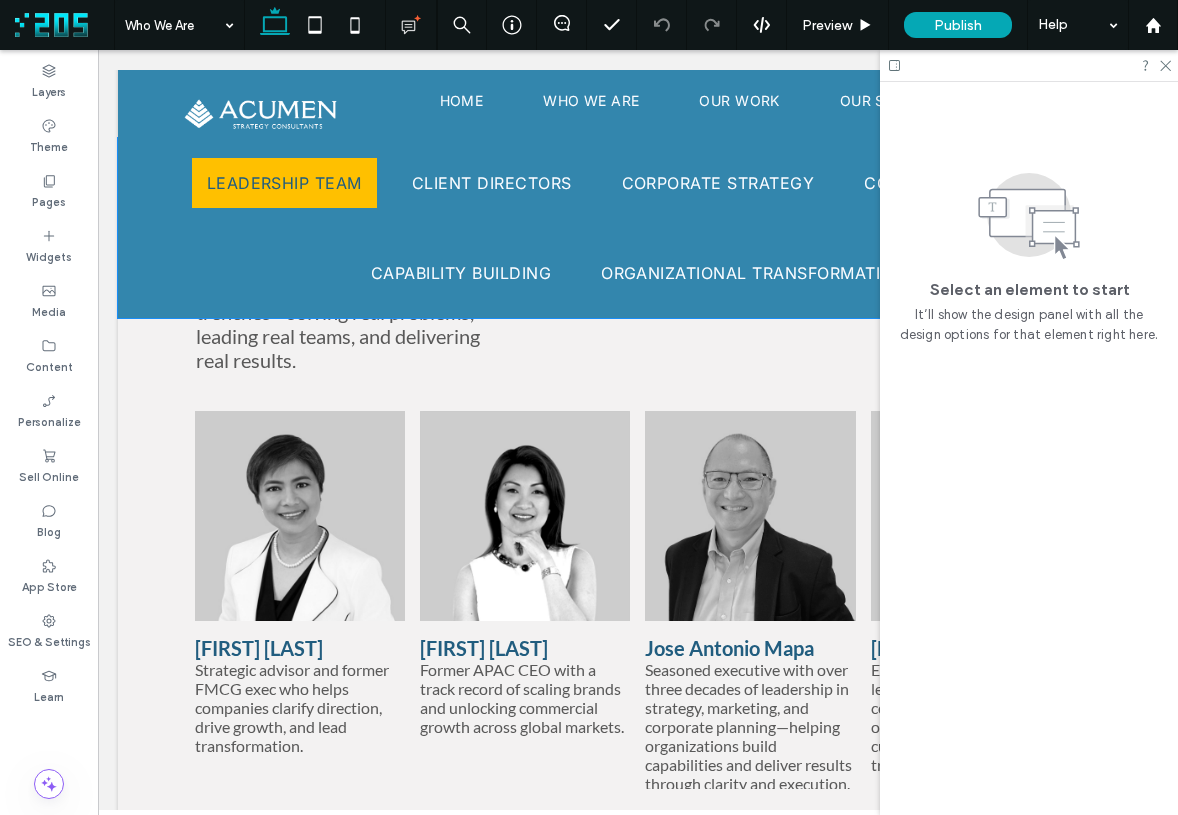 click on "Leadership Team
Client Directors
Corporate Strategy
Commercial Strategy
Capability Building
Organizational Transformation" at bounding box center (638, 228) 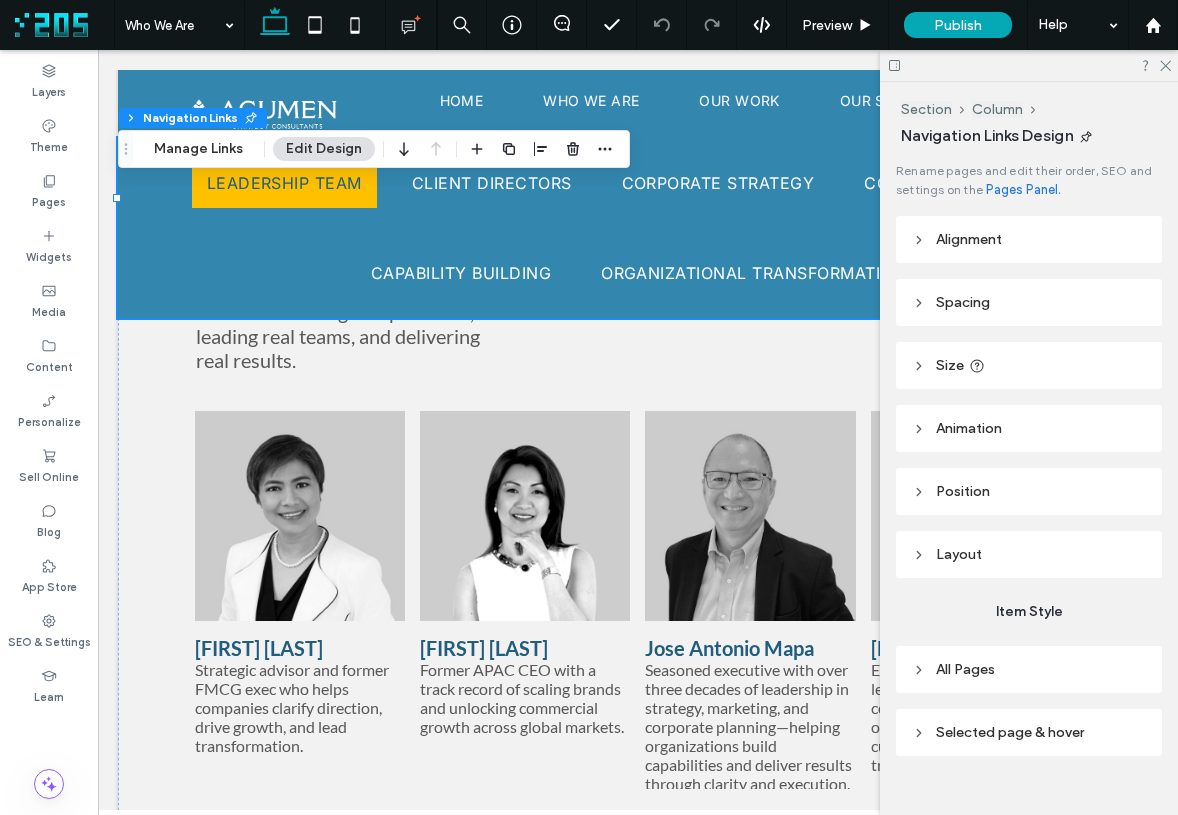 click on "Leadership Team
Client Directors
Corporate Strategy
Commercial Strategy
Capability Building
Organizational Transformation" at bounding box center [638, 228] 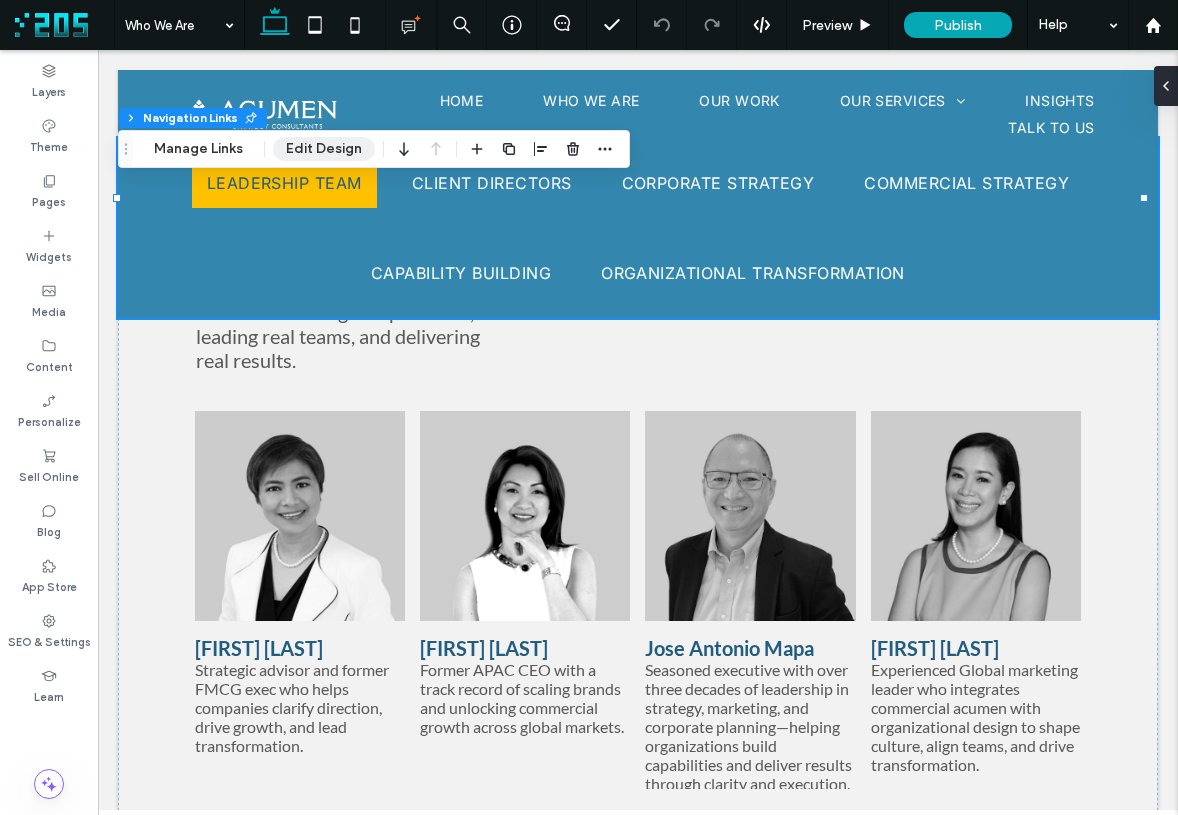 click on "Edit Design" at bounding box center (324, 149) 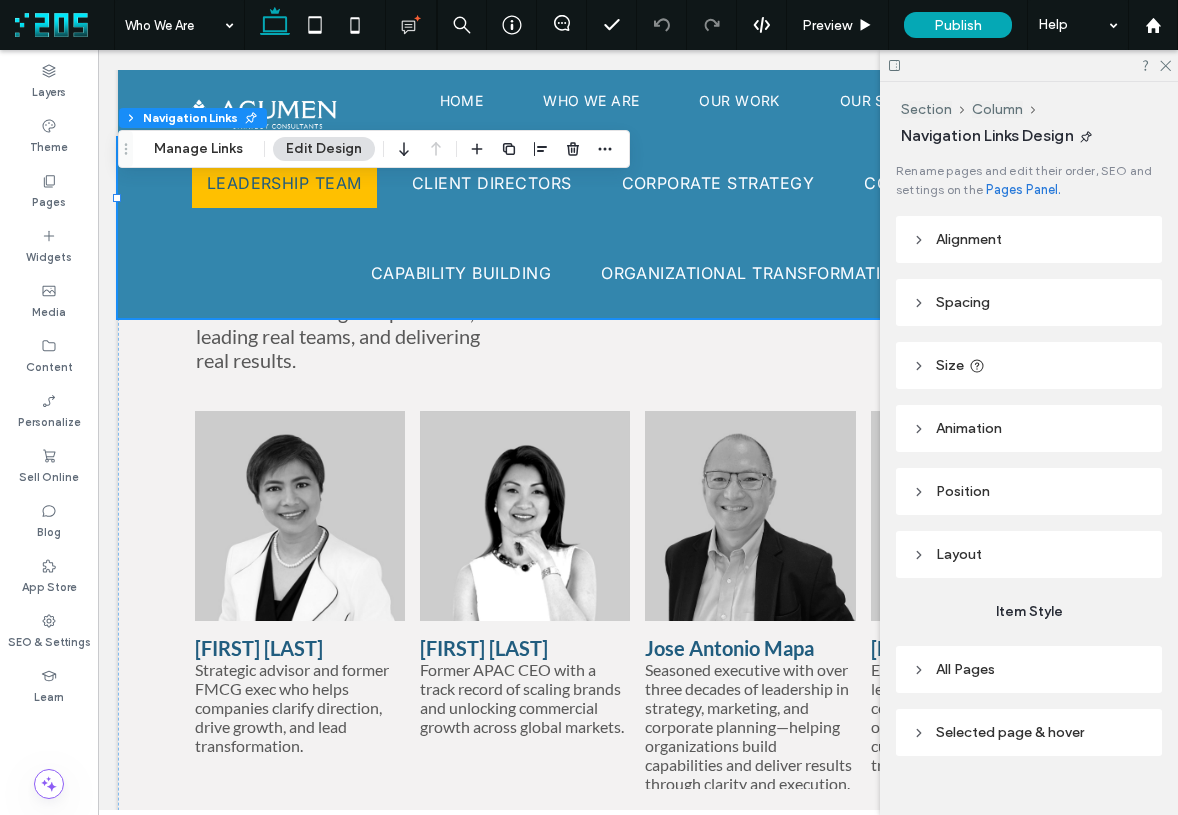 scroll, scrollTop: 29, scrollLeft: 0, axis: vertical 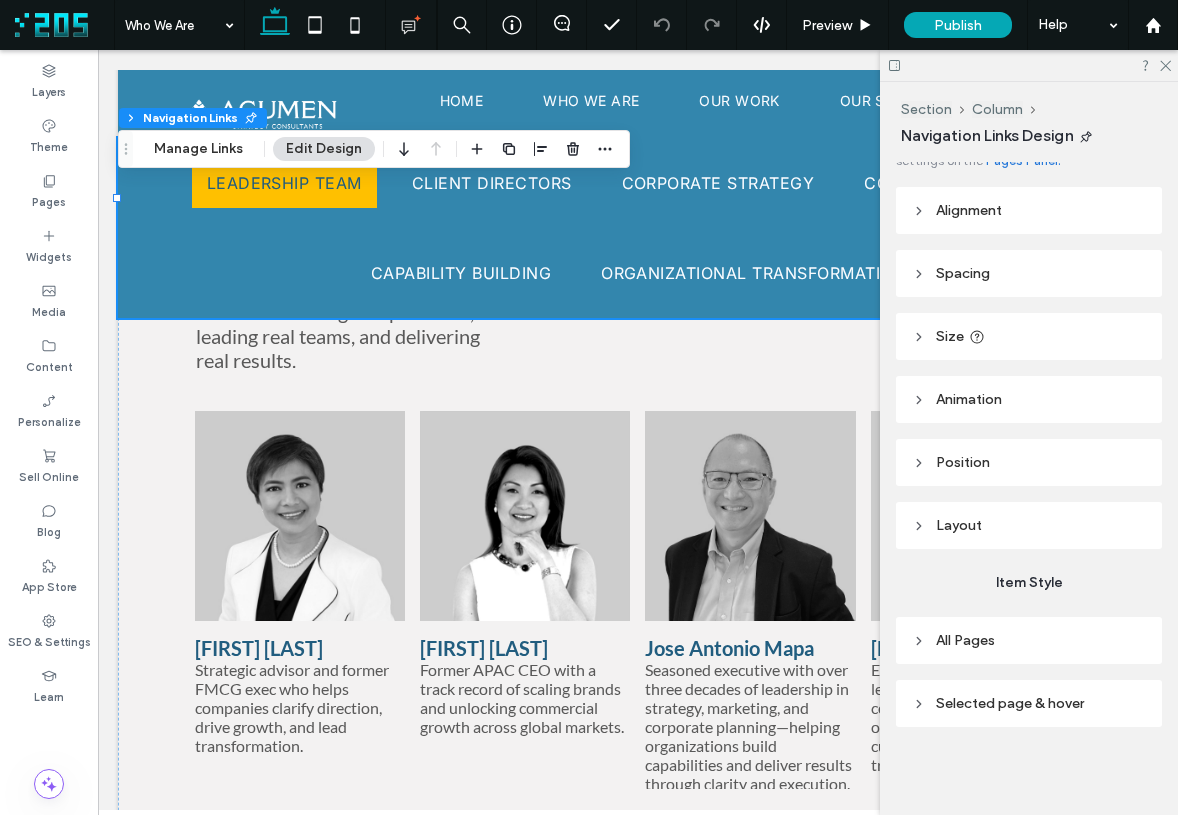 click on "Spacing" at bounding box center (1029, 273) 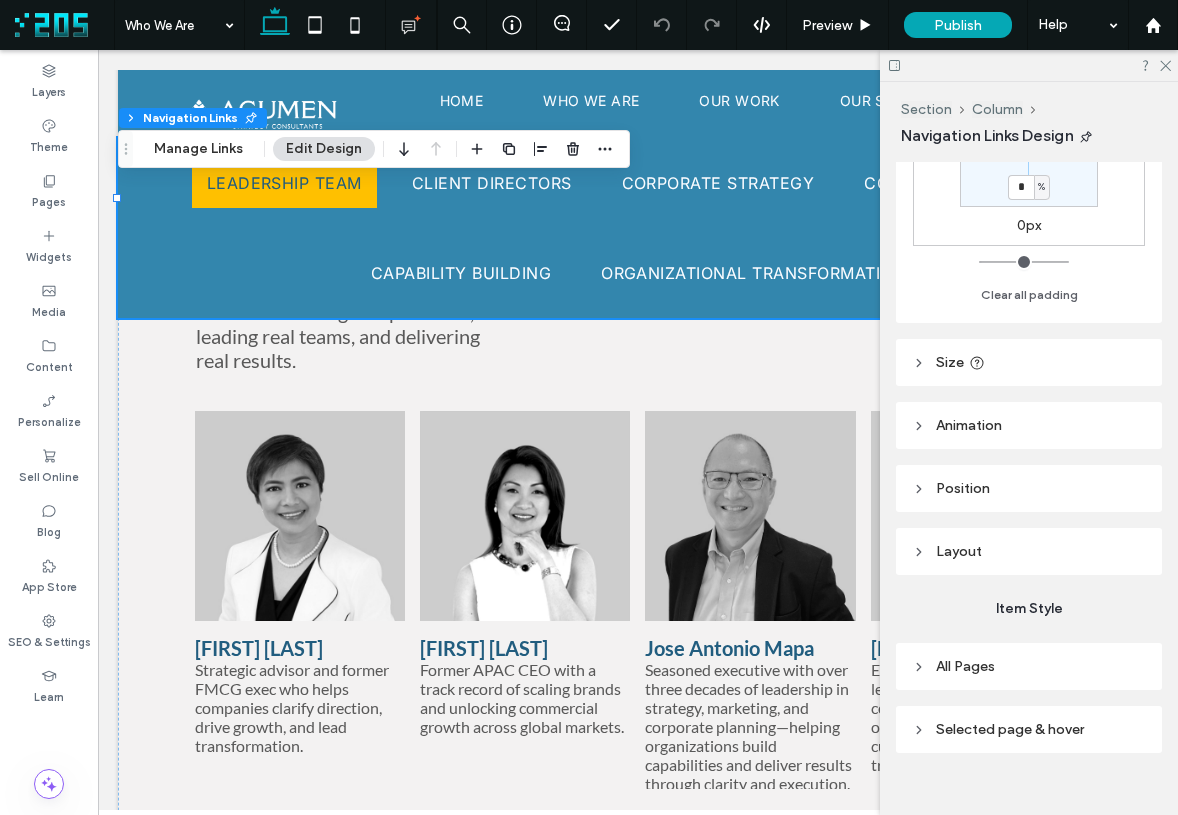 scroll, scrollTop: 336, scrollLeft: 0, axis: vertical 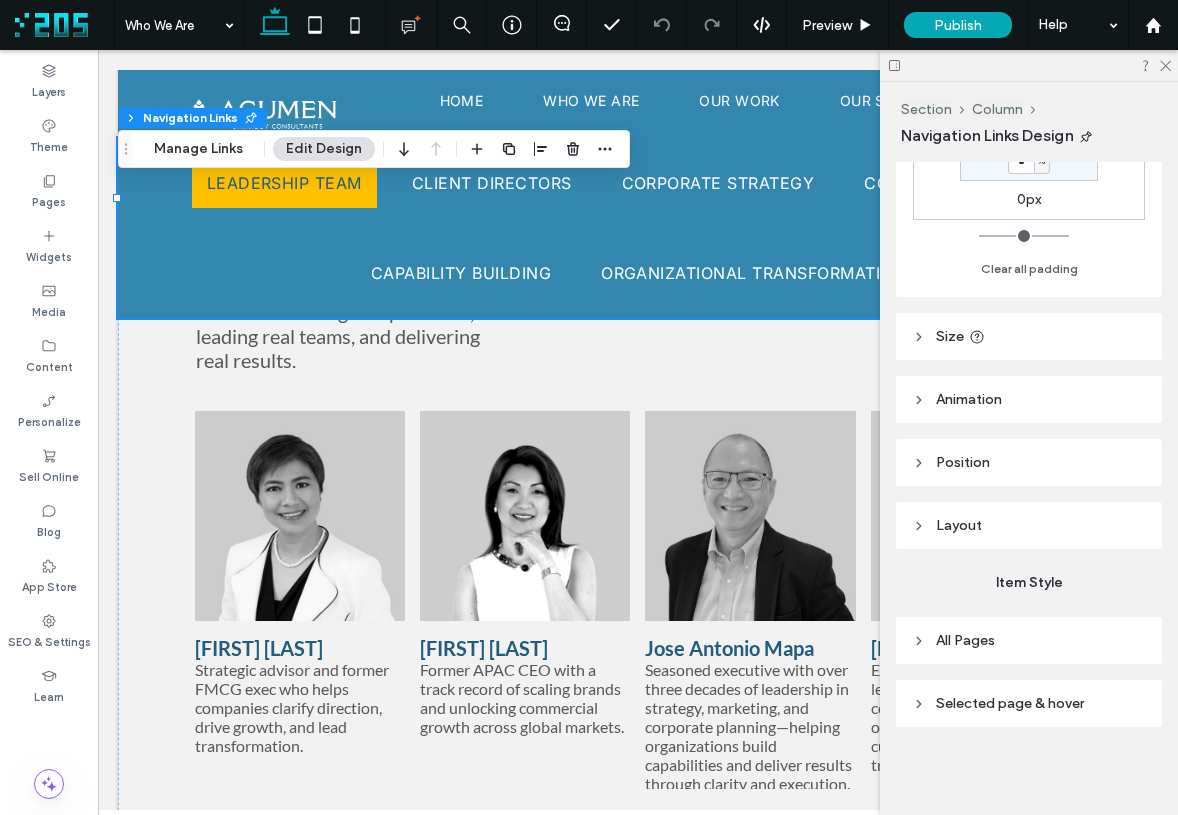 click on "Size" at bounding box center [1029, 336] 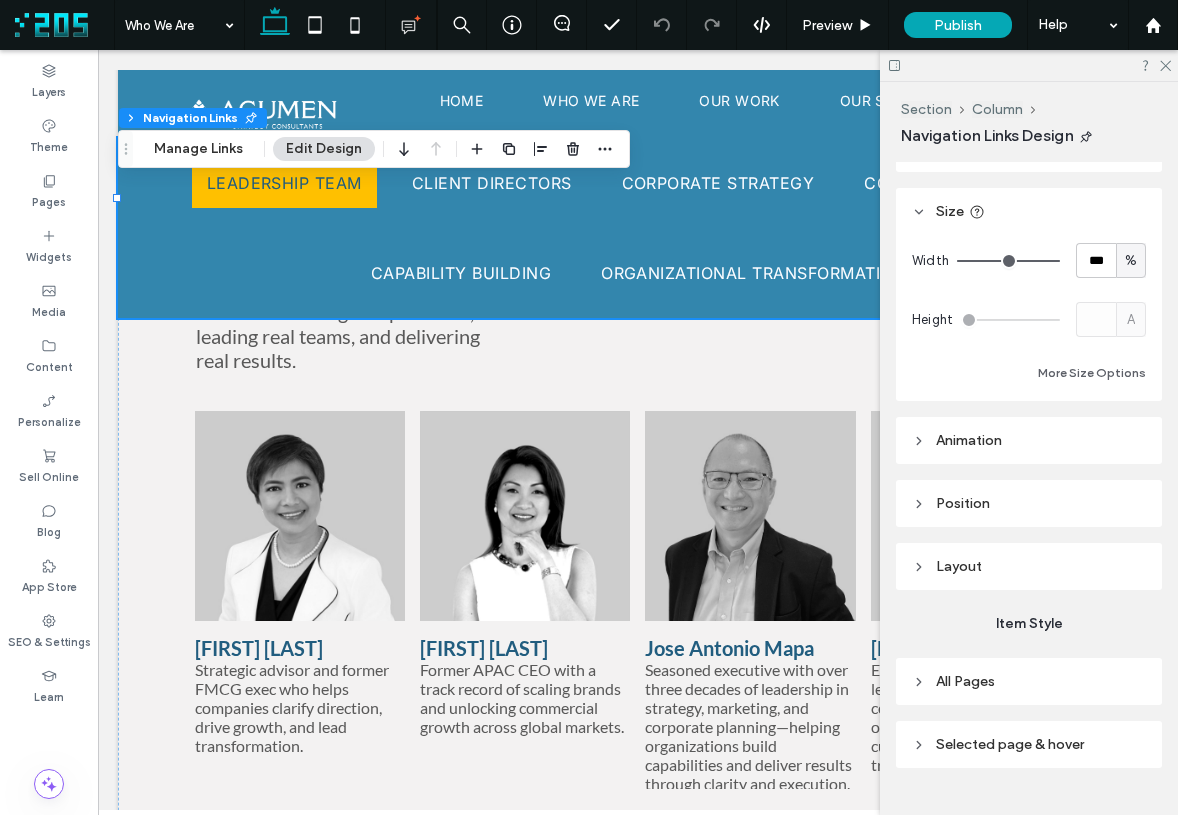 scroll, scrollTop: 502, scrollLeft: 0, axis: vertical 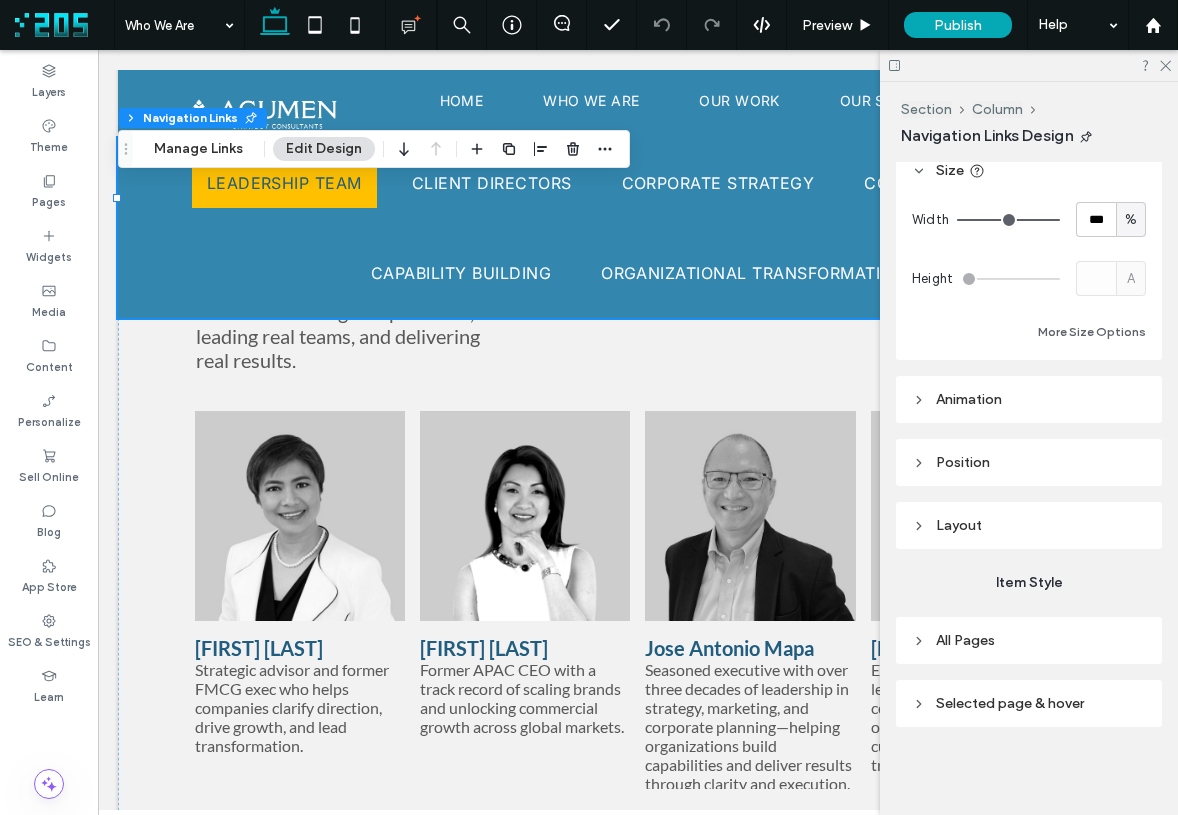 click on "All Pages" at bounding box center [1029, 640] 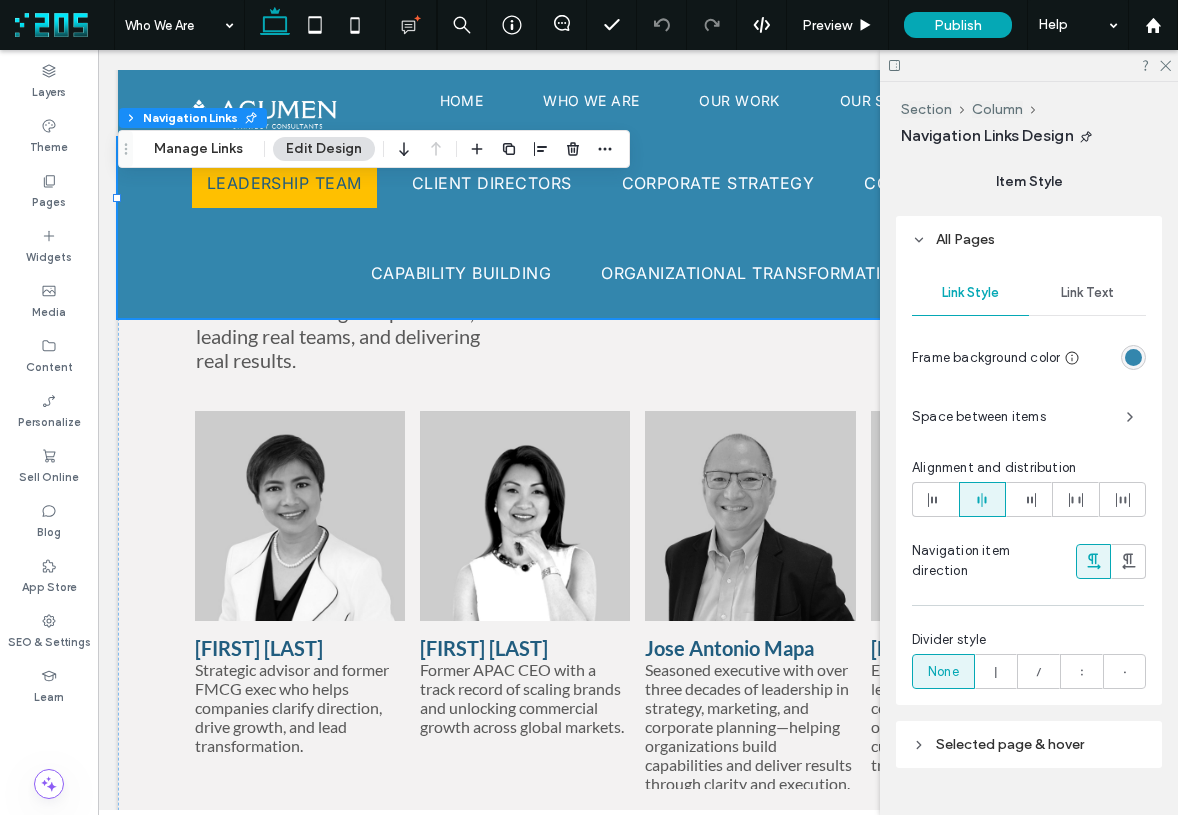 scroll, scrollTop: 944, scrollLeft: 0, axis: vertical 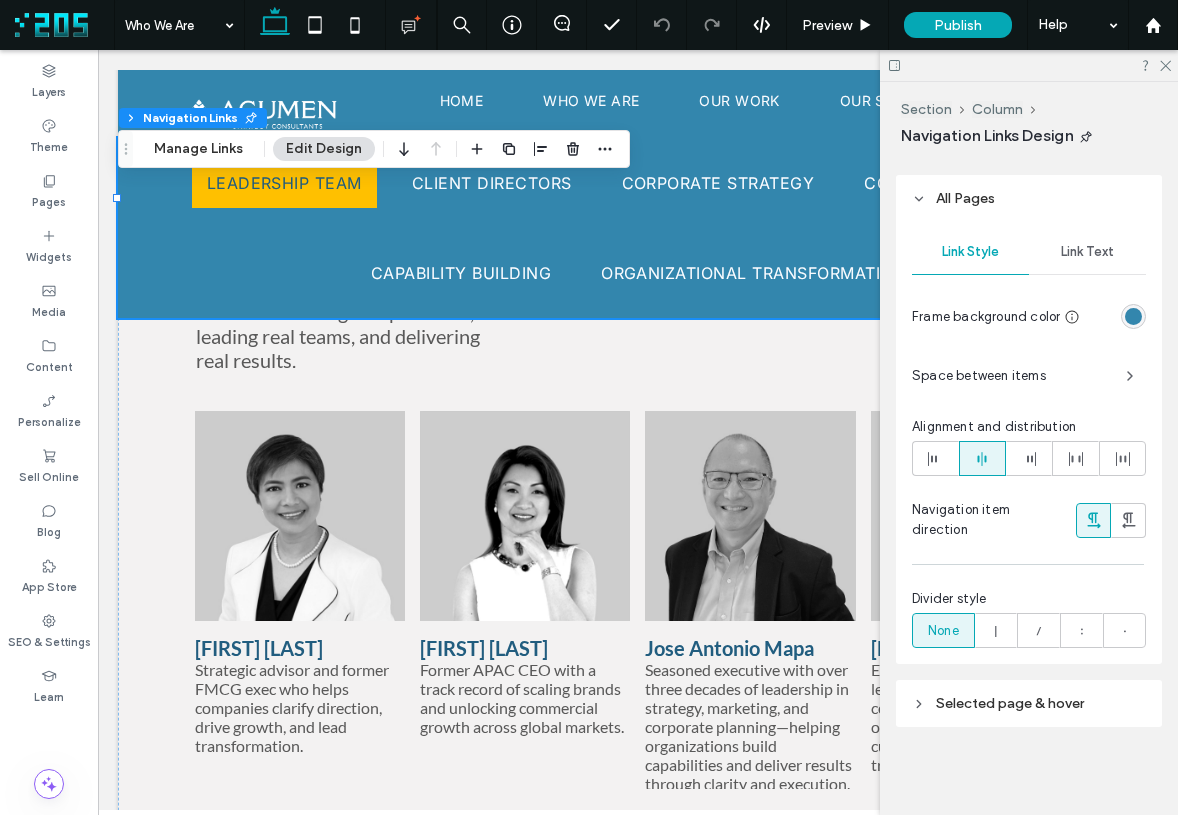 click on "Selected page & hover" at bounding box center (1010, 703) 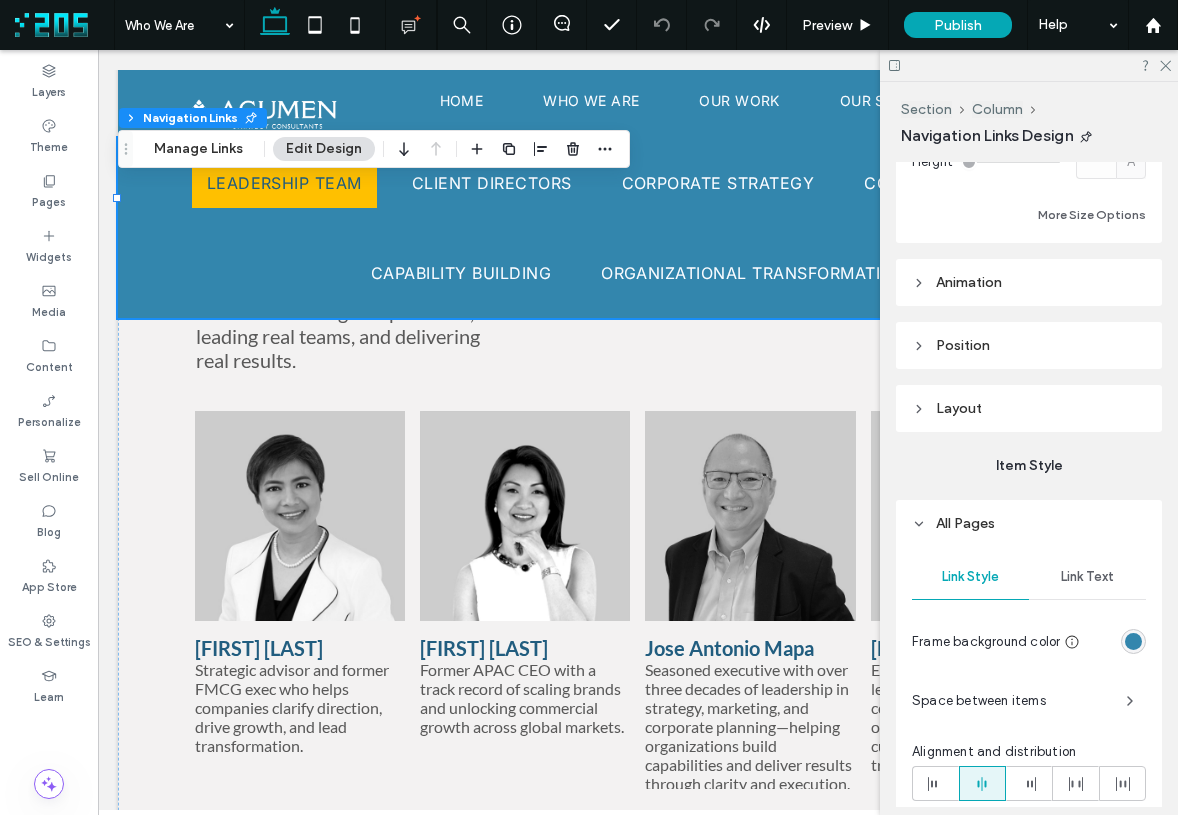 scroll, scrollTop: 613, scrollLeft: 0, axis: vertical 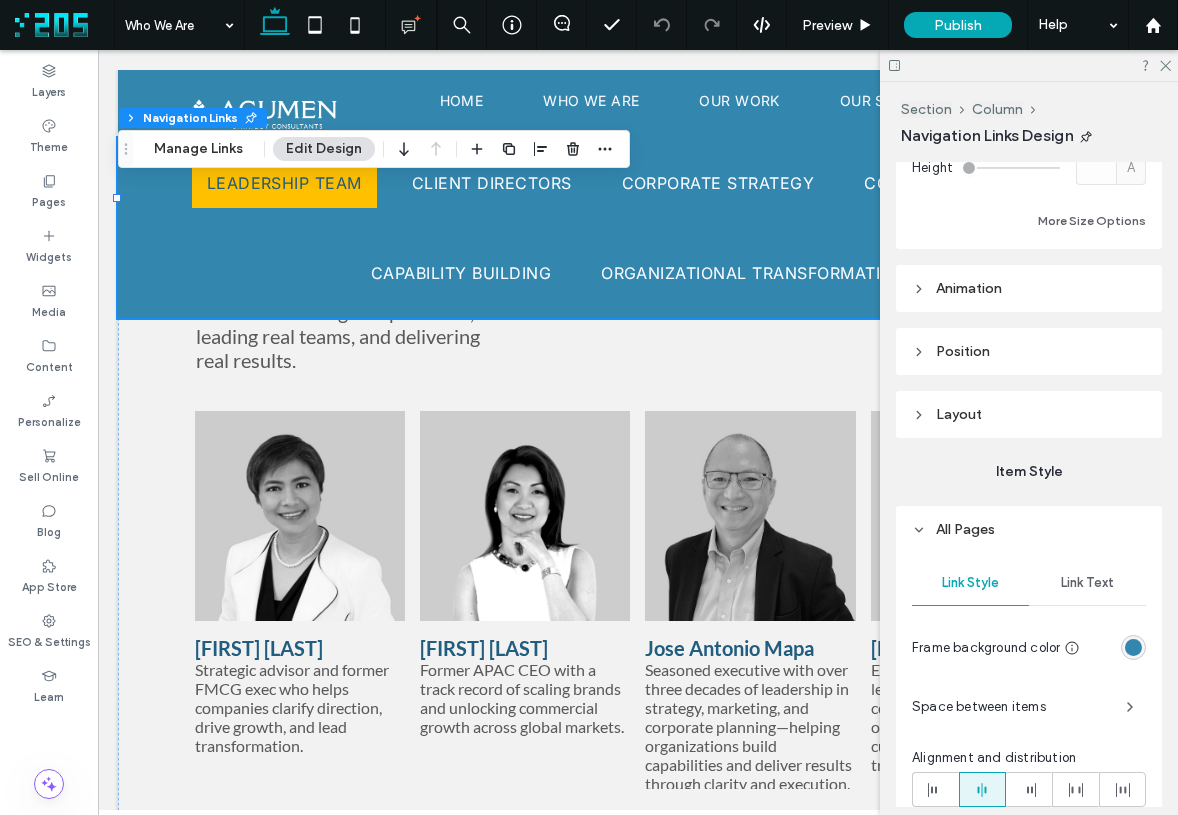 click on "Layout" at bounding box center (1029, 414) 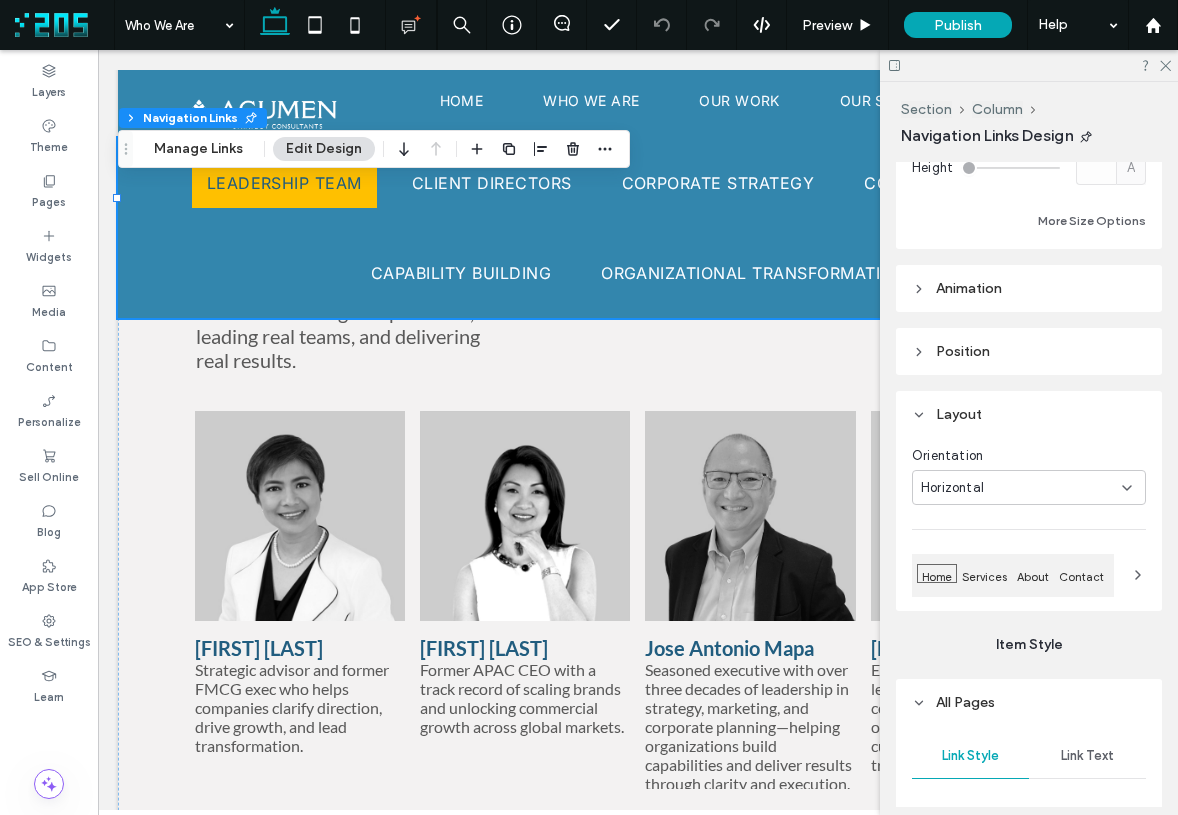 click on "Position" at bounding box center (1029, 351) 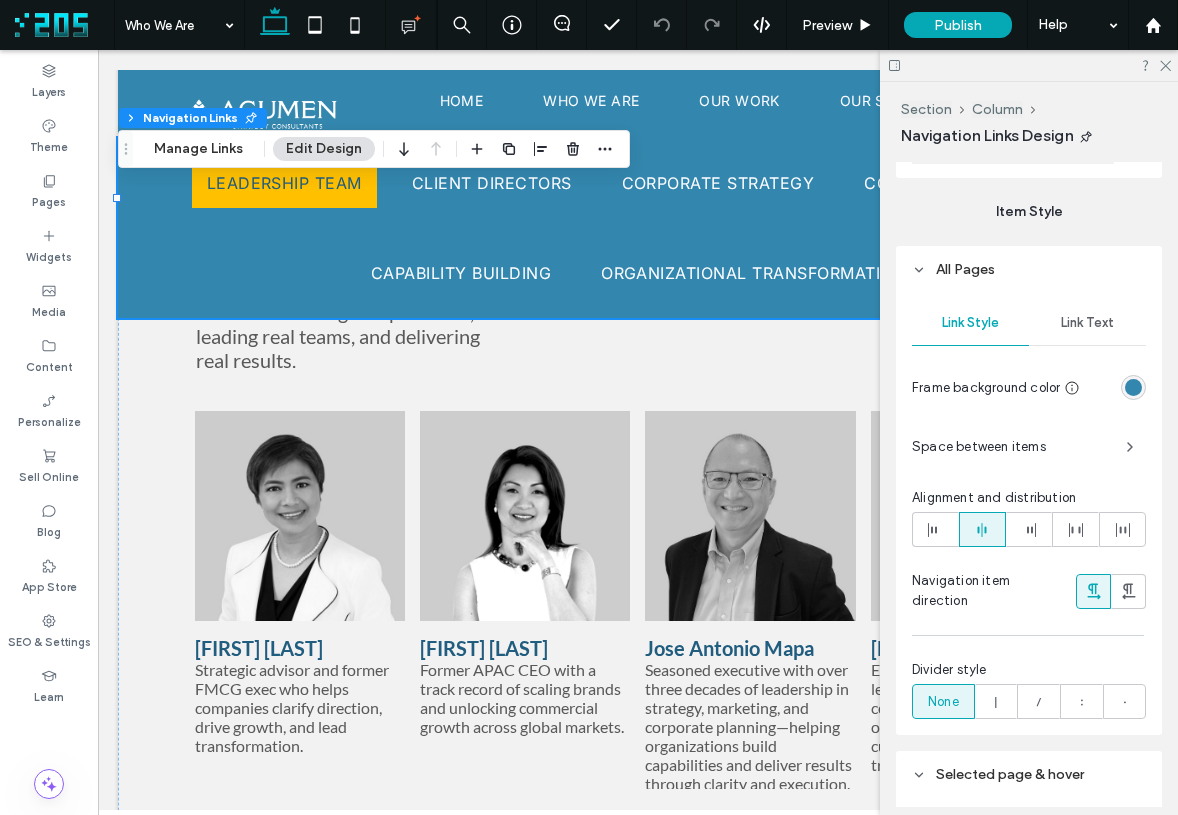 scroll, scrollTop: 1551, scrollLeft: 0, axis: vertical 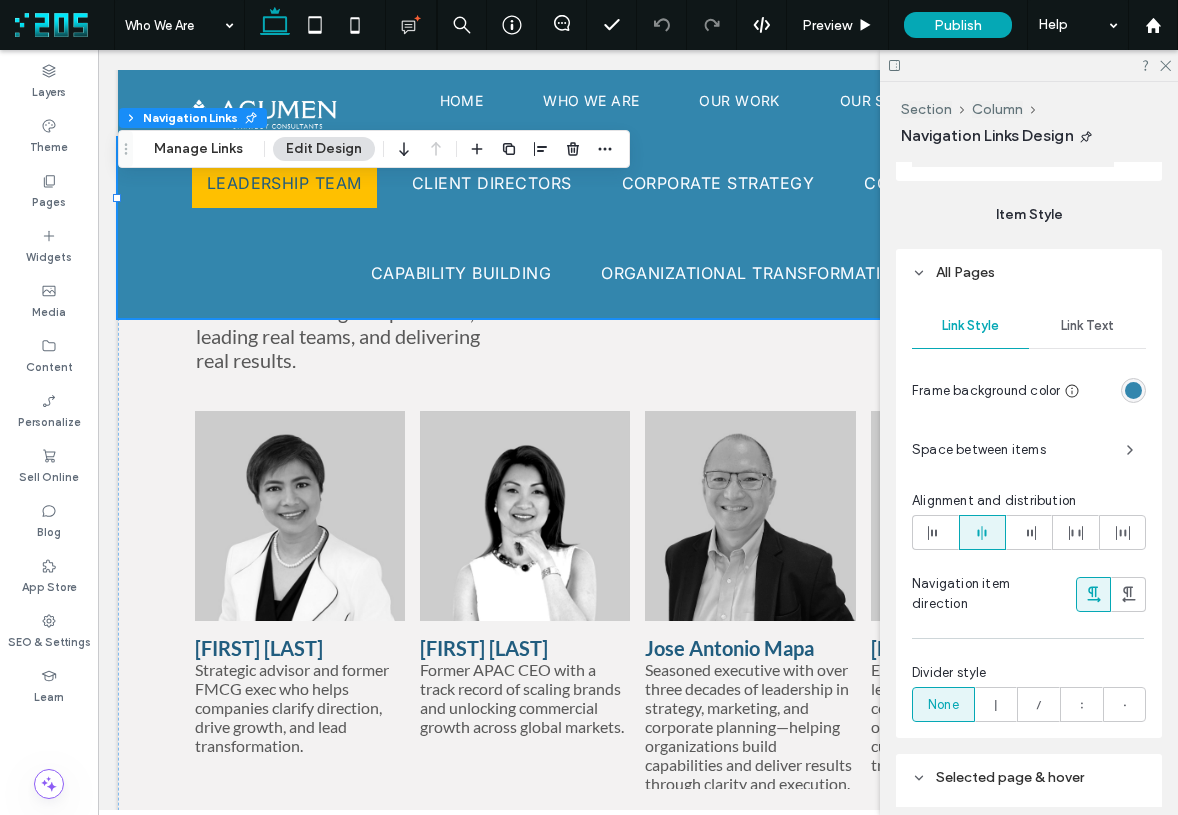 click on "Space between items" at bounding box center (1011, 450) 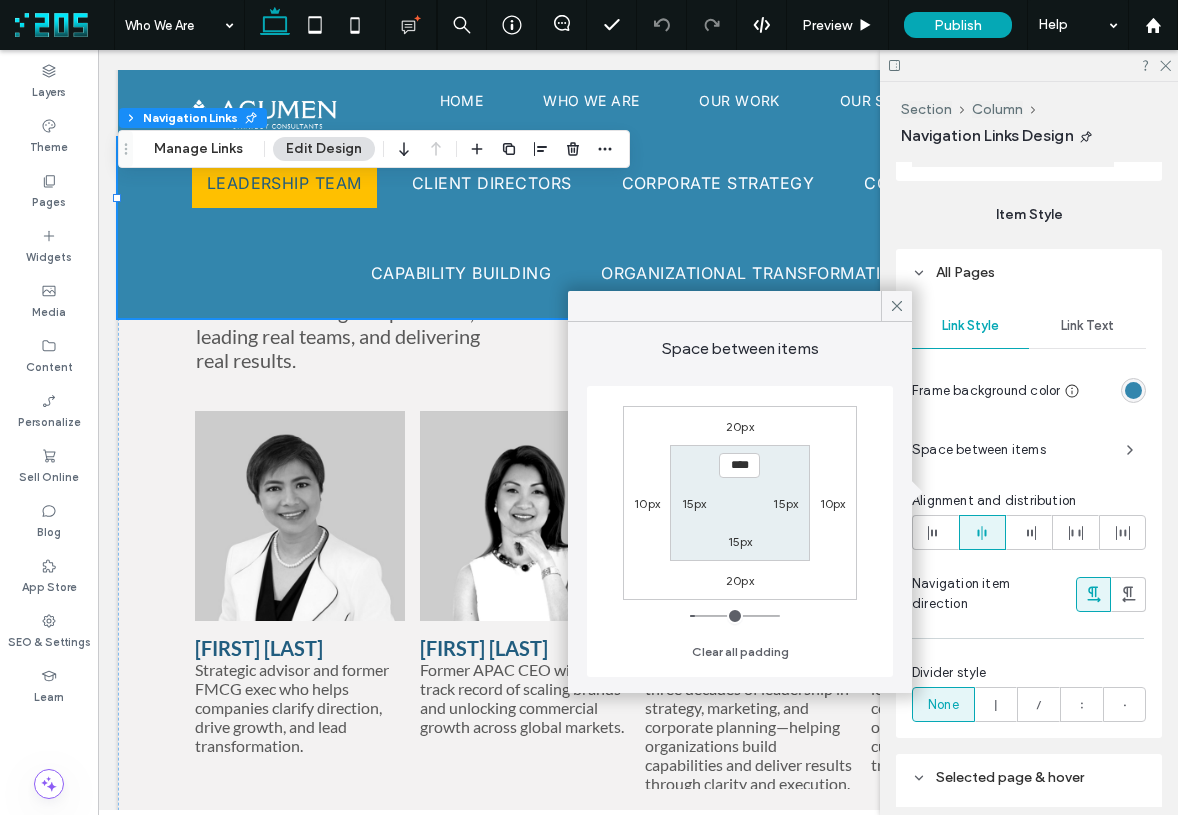 click on "20px" at bounding box center (740, 426) 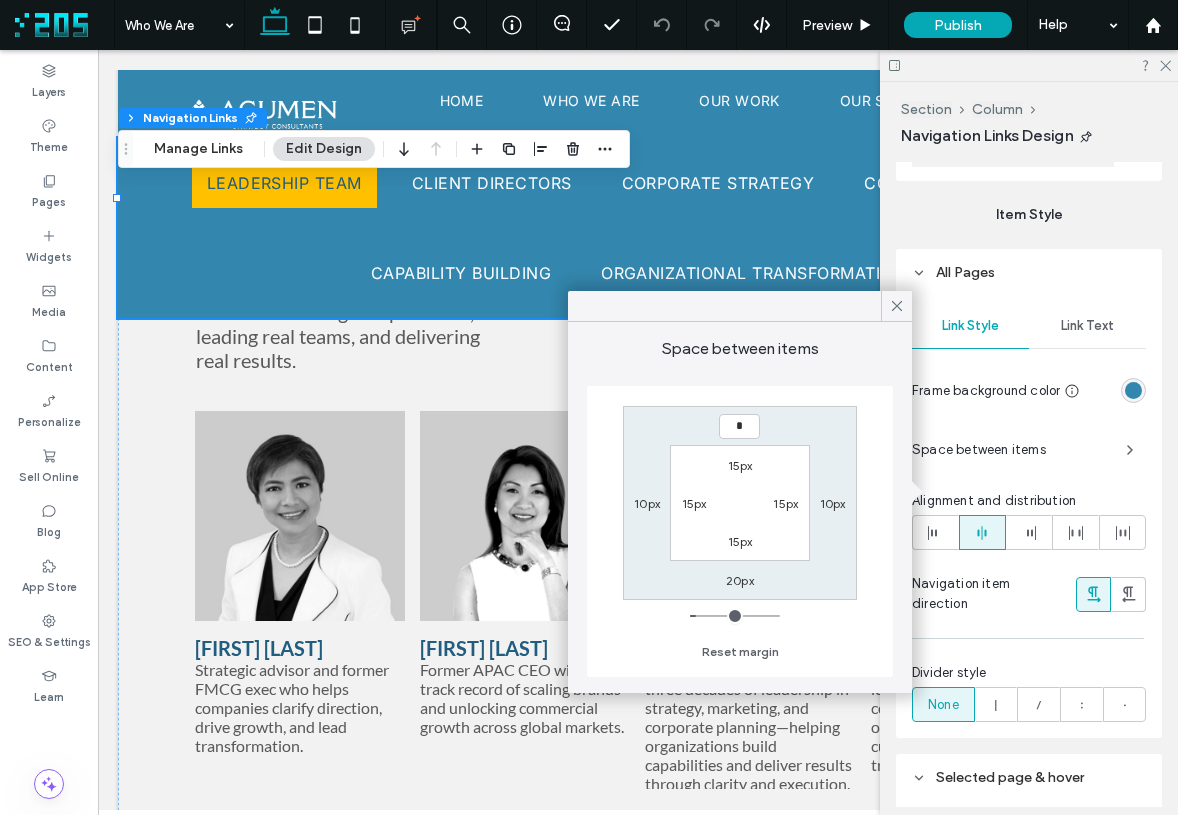 type on "*" 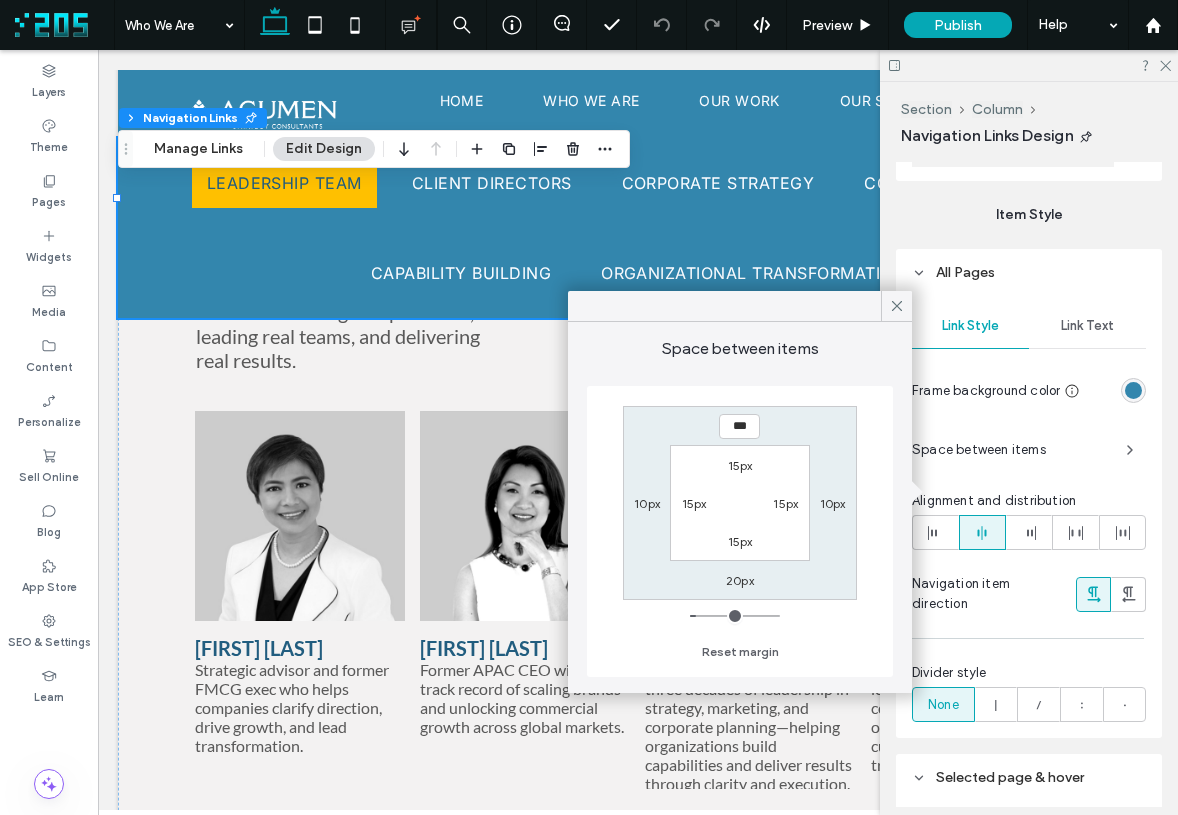 click on "20px" at bounding box center [740, 580] 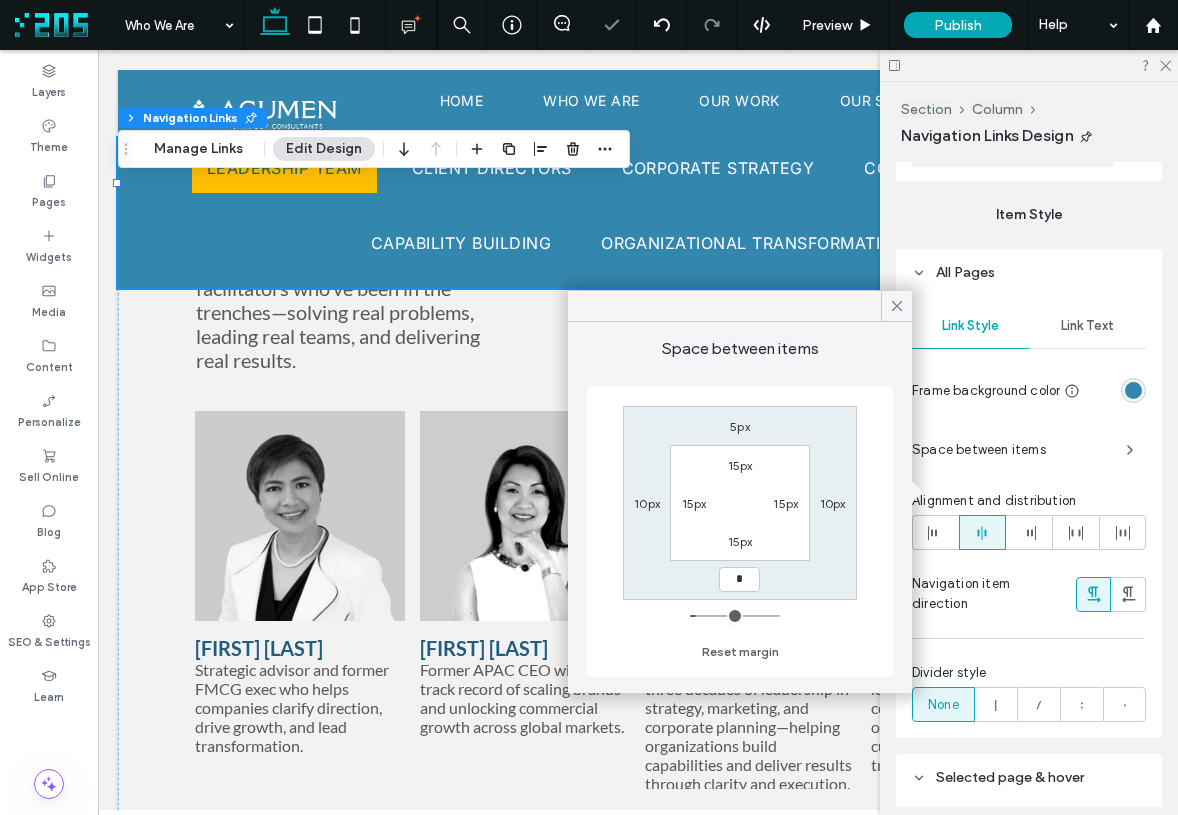 type on "*" 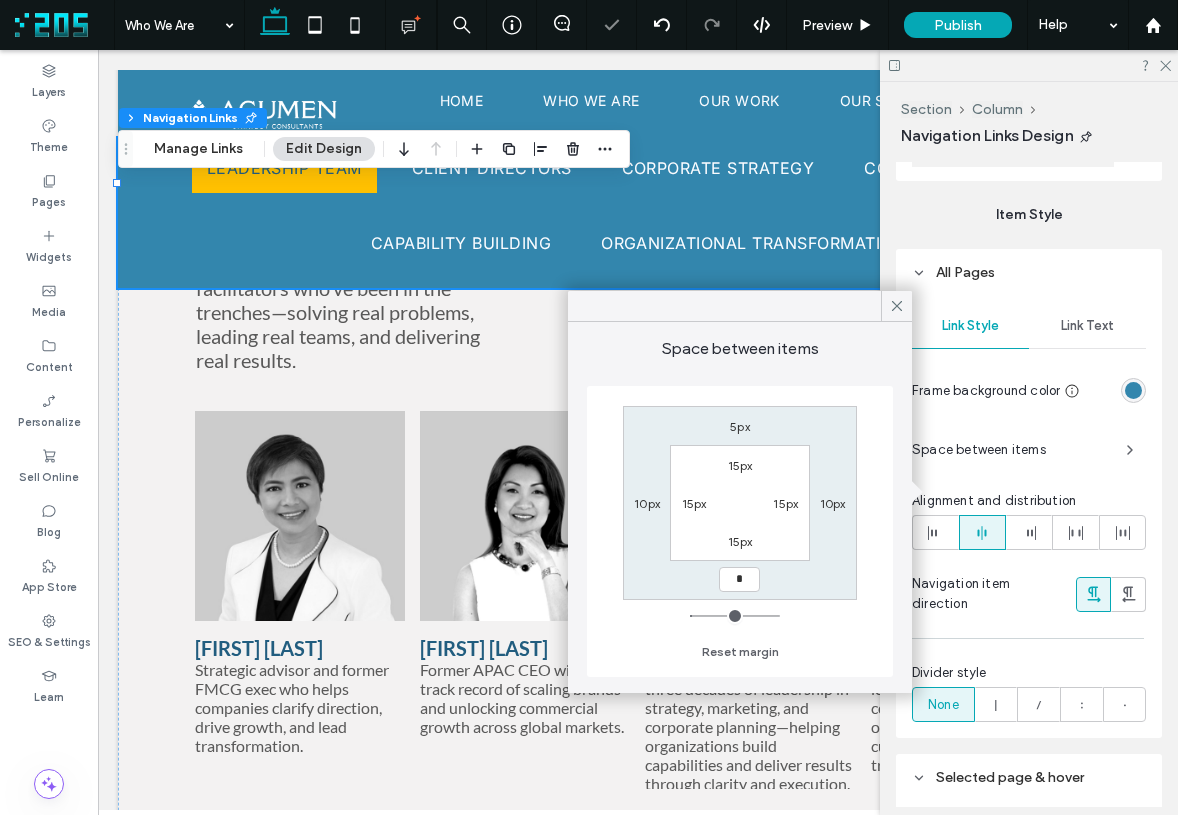 type on "*" 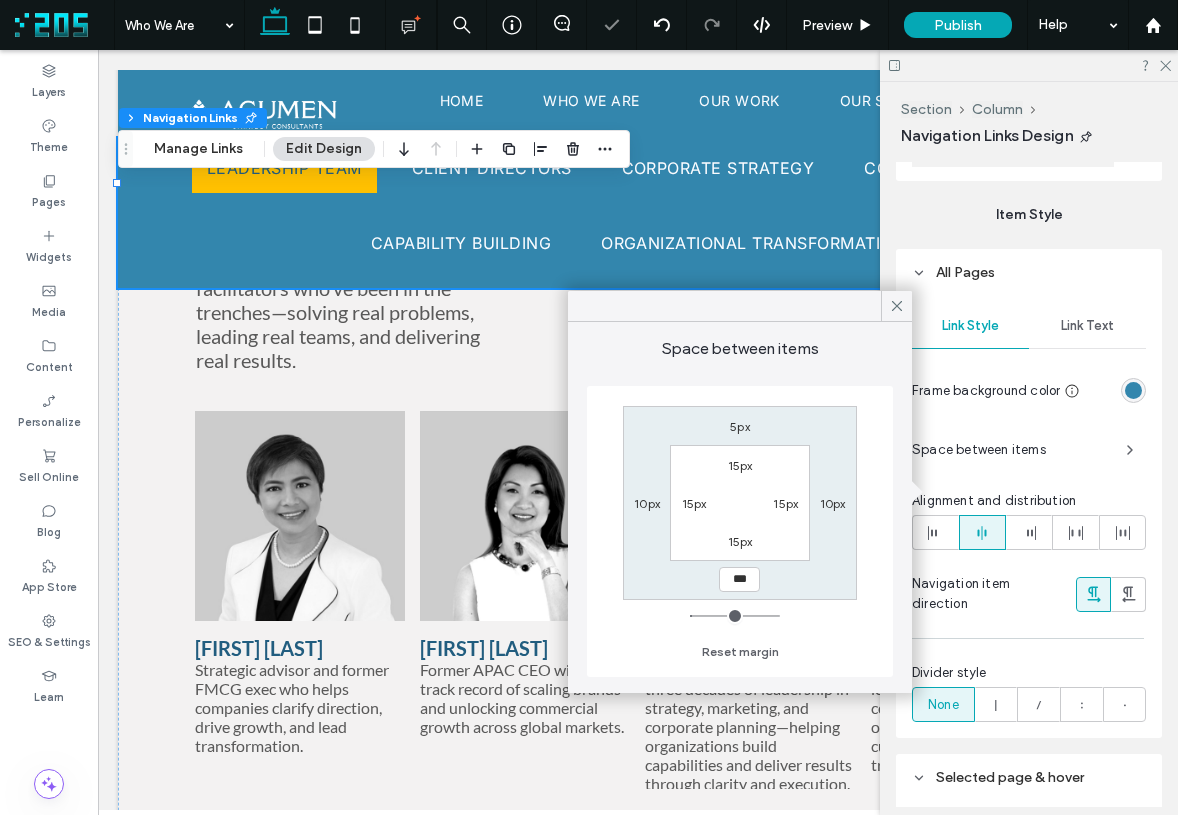 click on "5px 10px *** 10px 15px 15px 15px 15px" at bounding box center (740, 503) 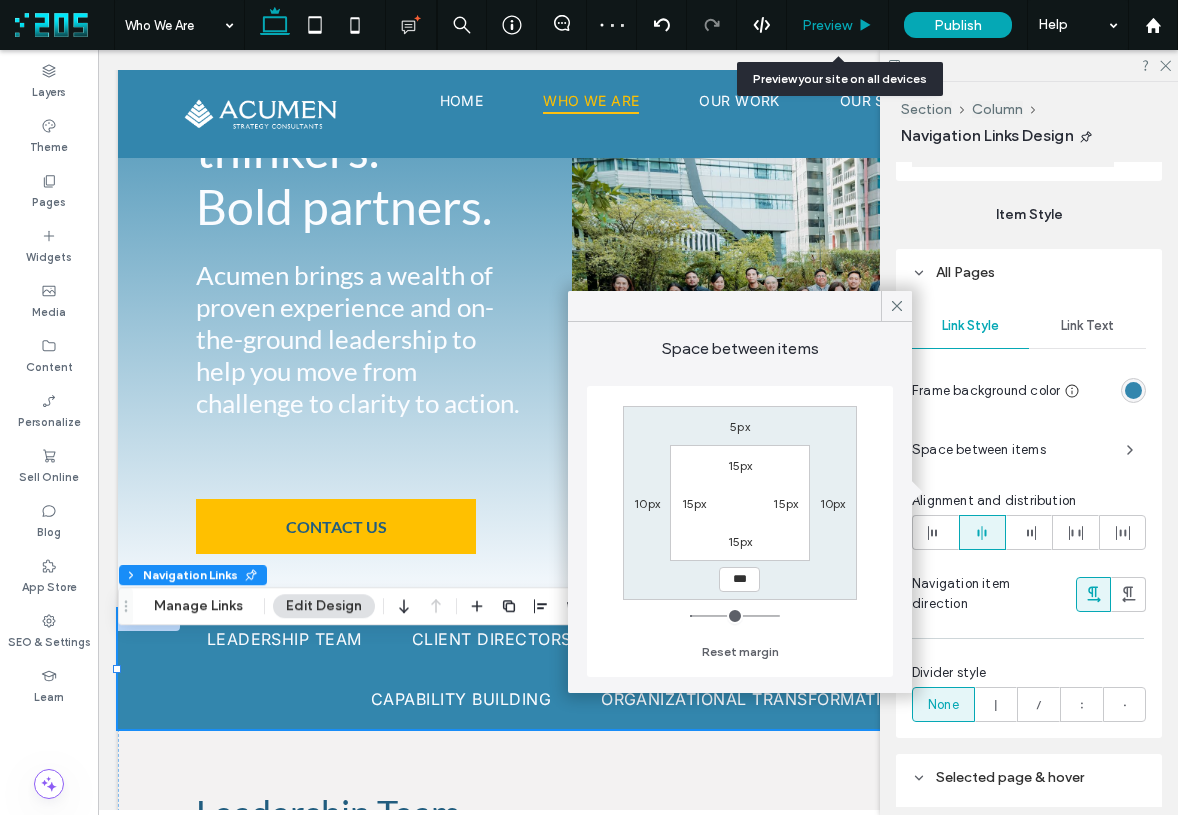 click on "Preview" at bounding box center [827, 25] 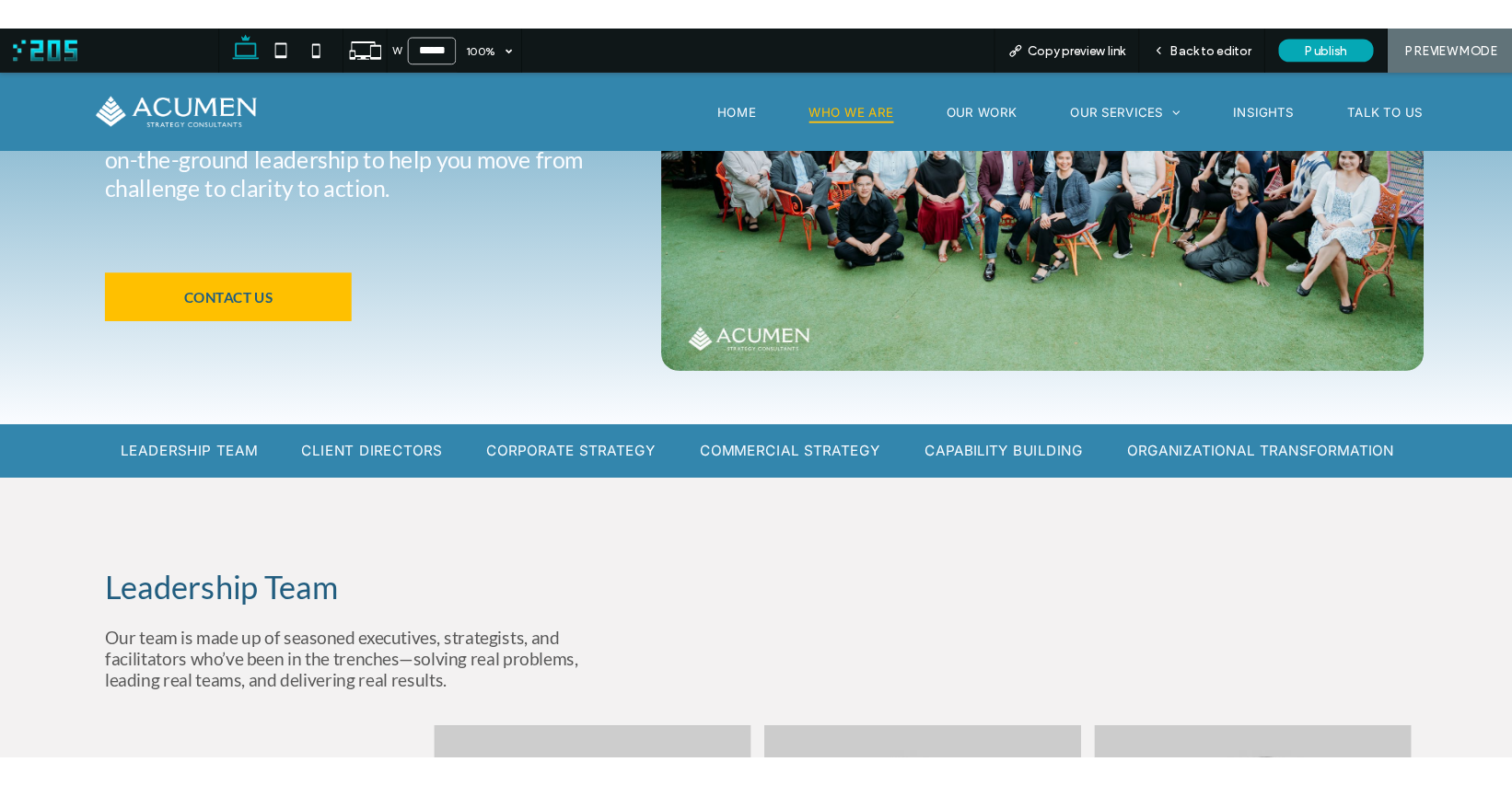 scroll, scrollTop: 268, scrollLeft: 0, axis: vertical 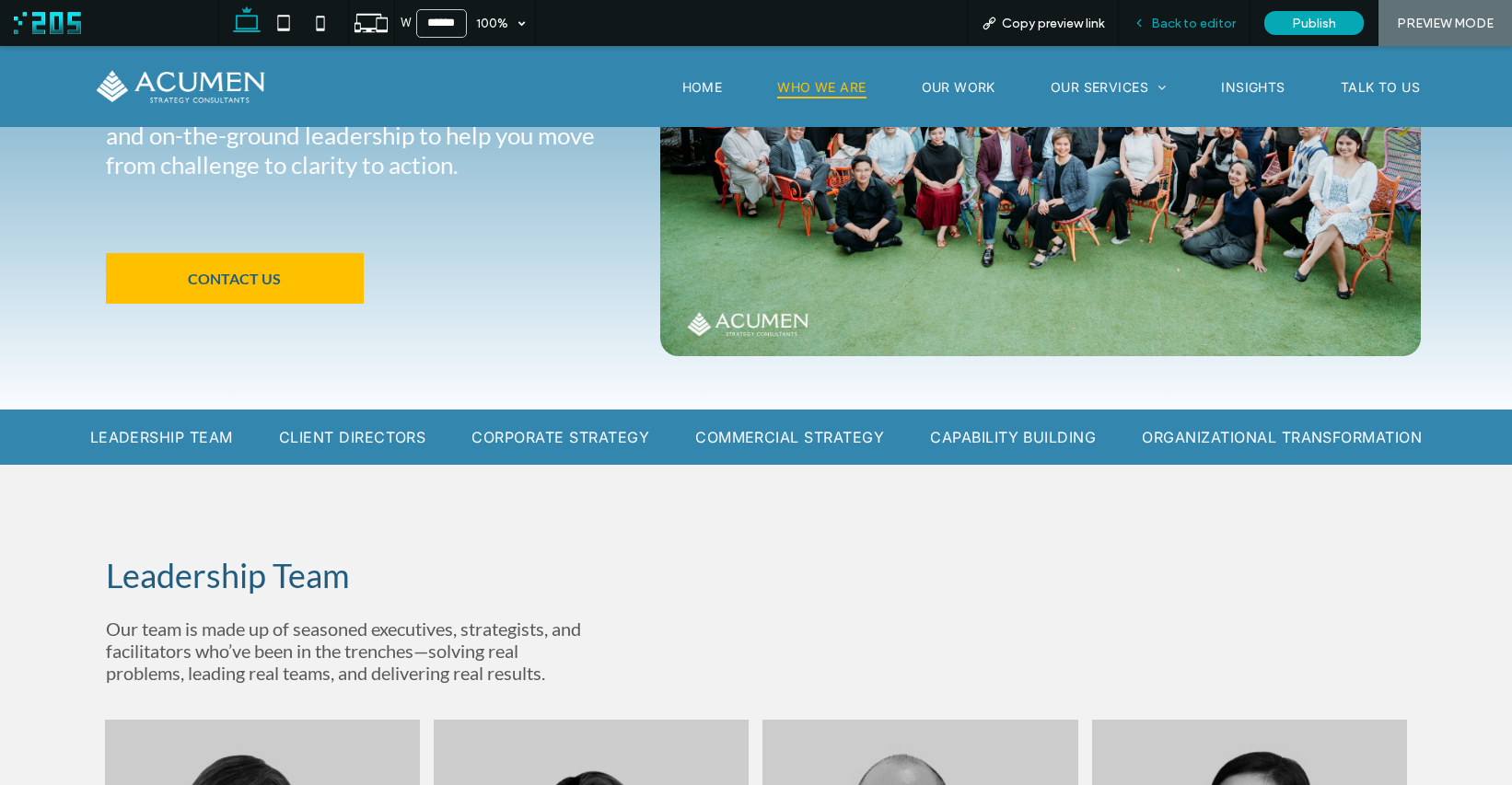 drag, startPoint x: 1198, startPoint y: 19, endPoint x: 872, endPoint y: 77, distance: 331.11931 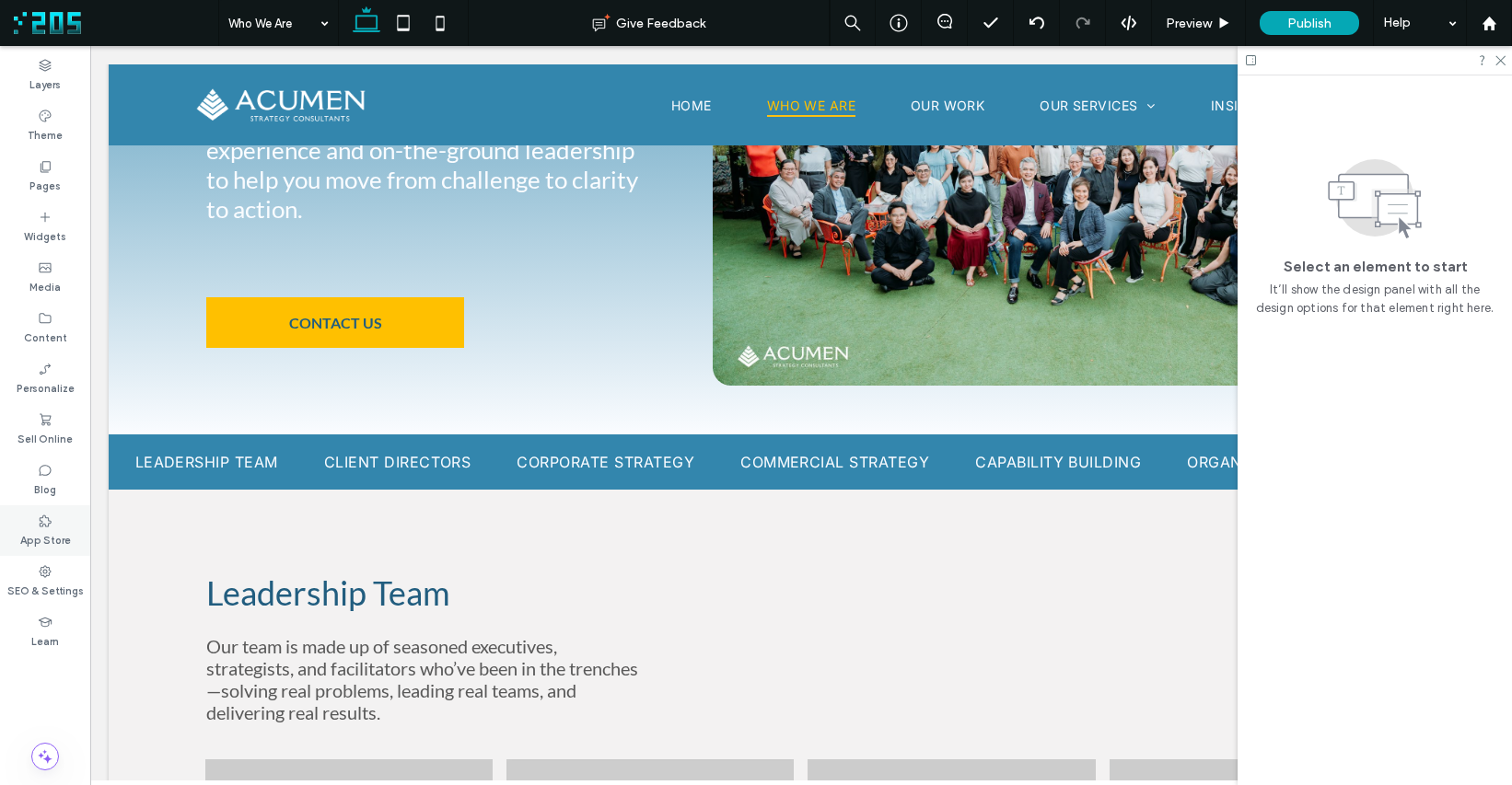 scroll, scrollTop: 250, scrollLeft: 0, axis: vertical 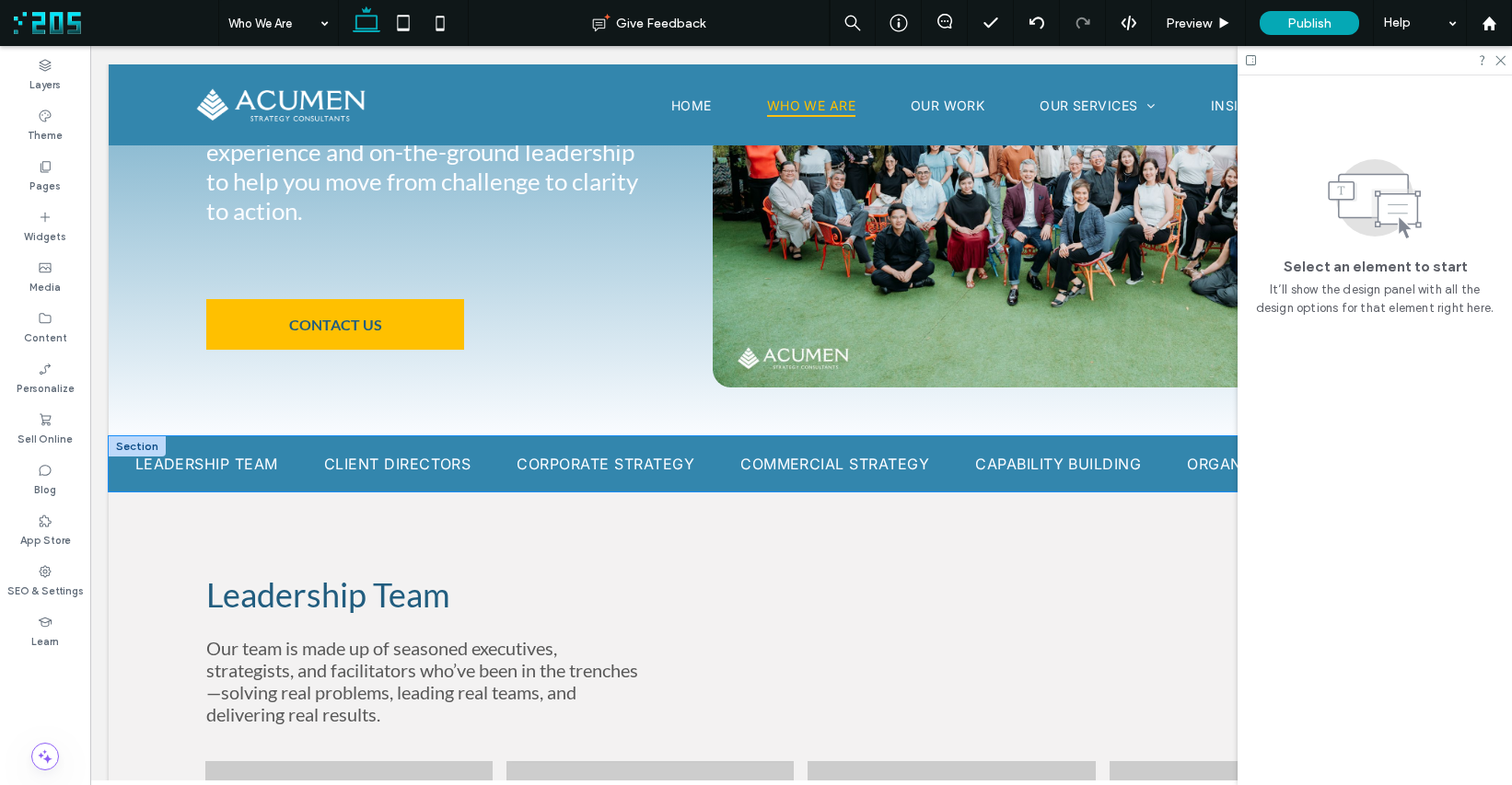 click on "Leadership Team
Client Directors
Corporate Strategy
Commercial Strategy
Capability Building
Organizational Transformation" at bounding box center (801, 464) 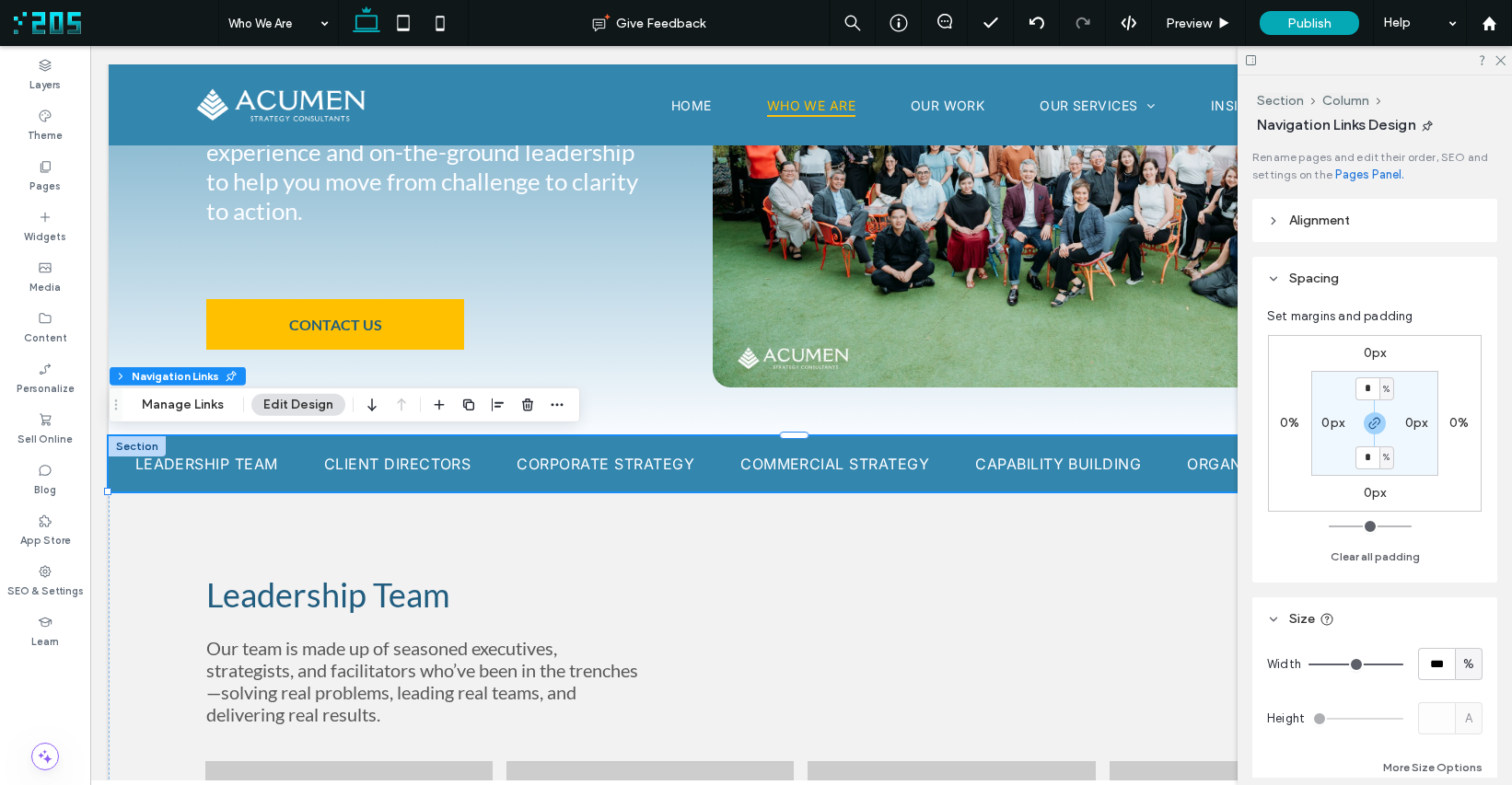 click on "%" at bounding box center (1386, 389) 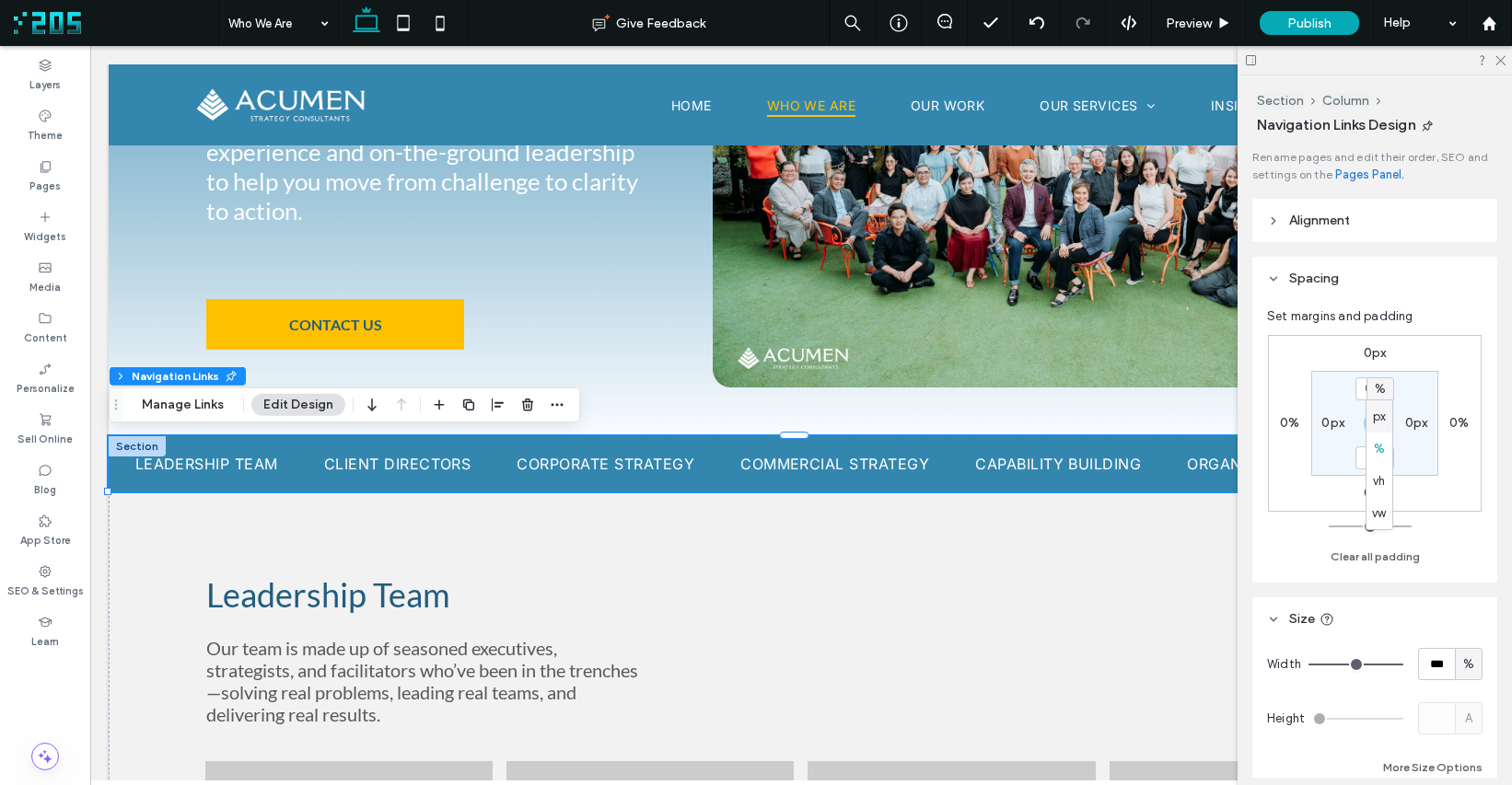 click on "px" at bounding box center [1379, 417] 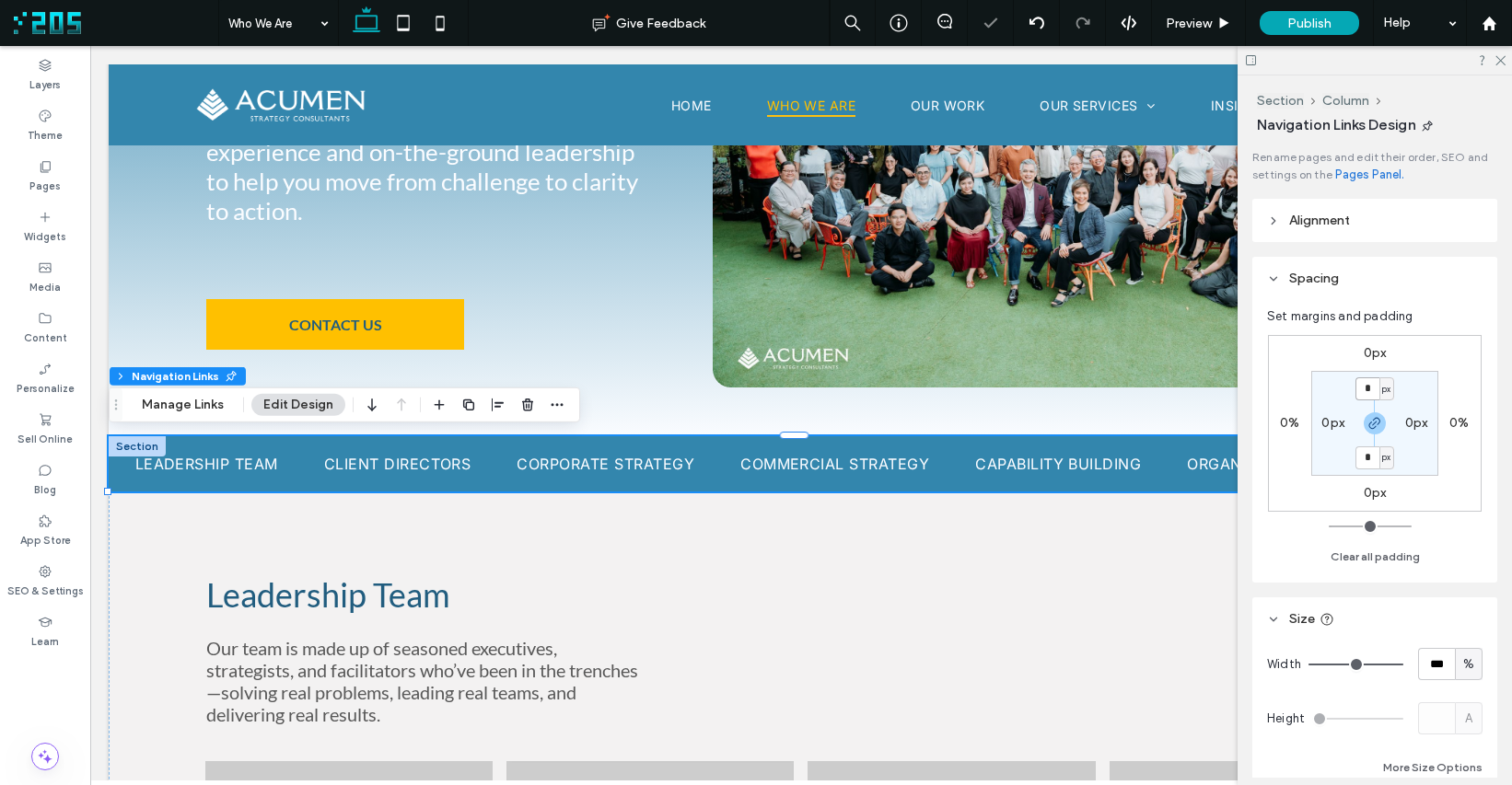 click on "*" at bounding box center (1367, 388) 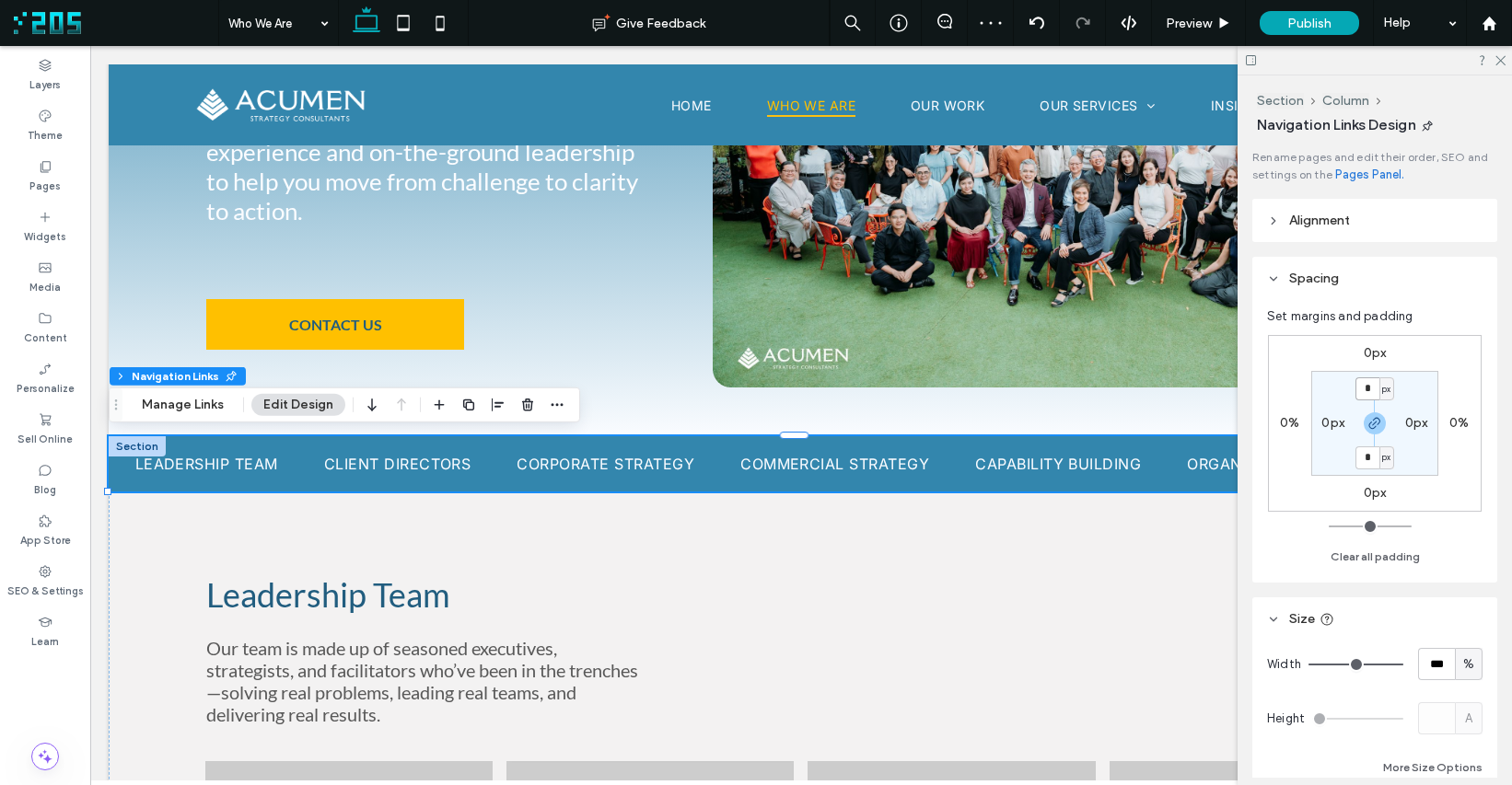 type on "*" 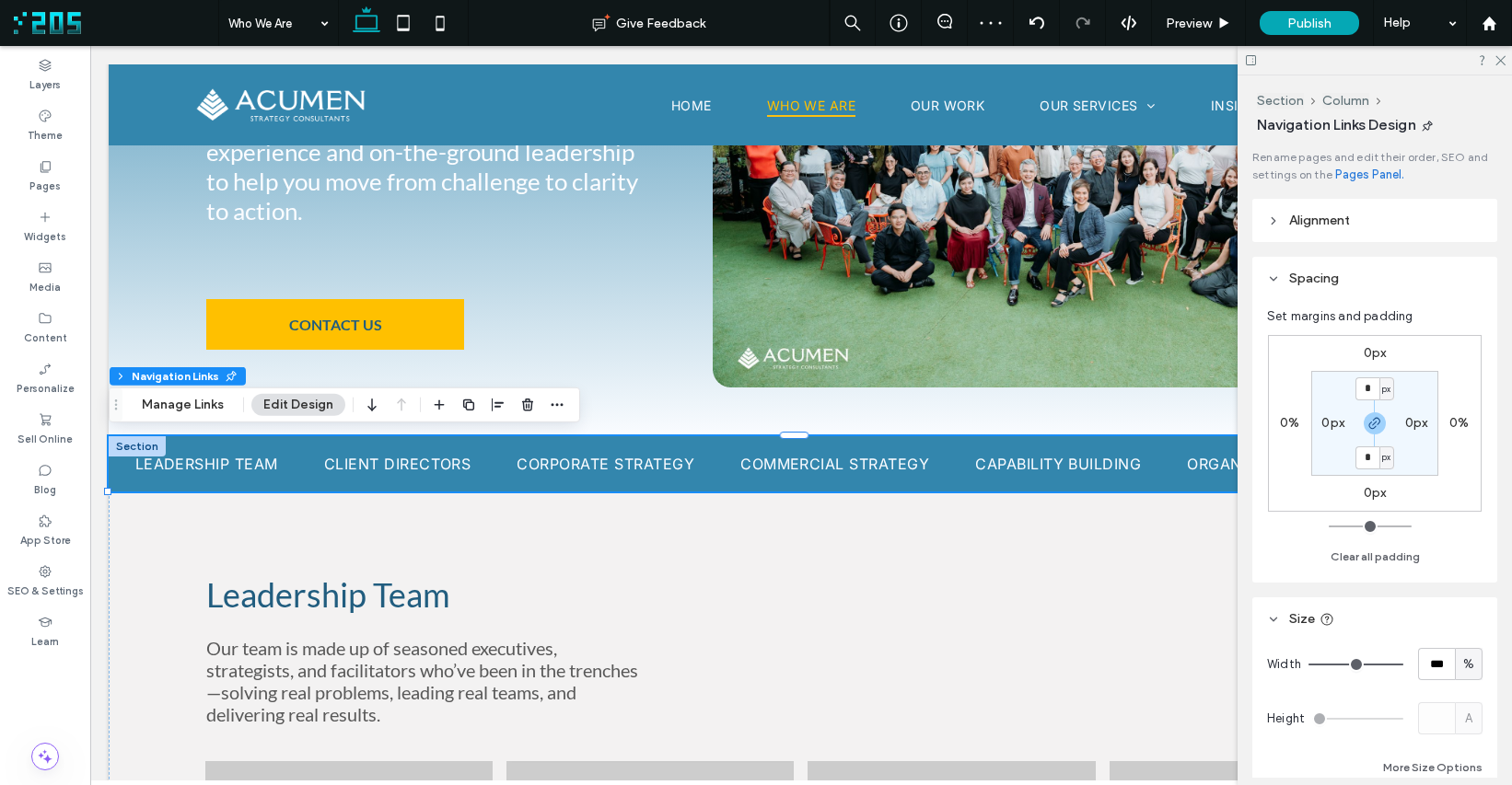type on "*" 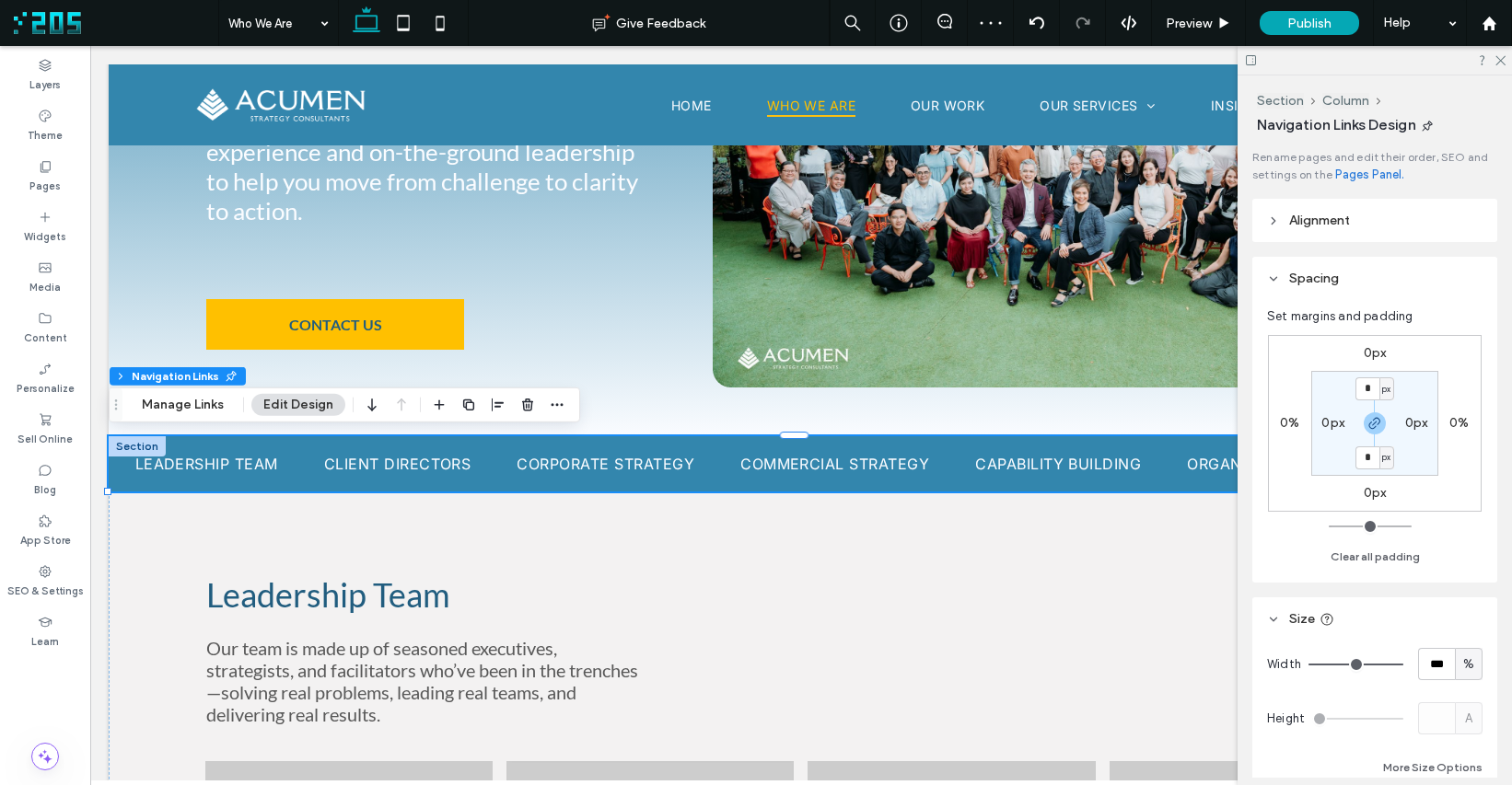 type on "*" 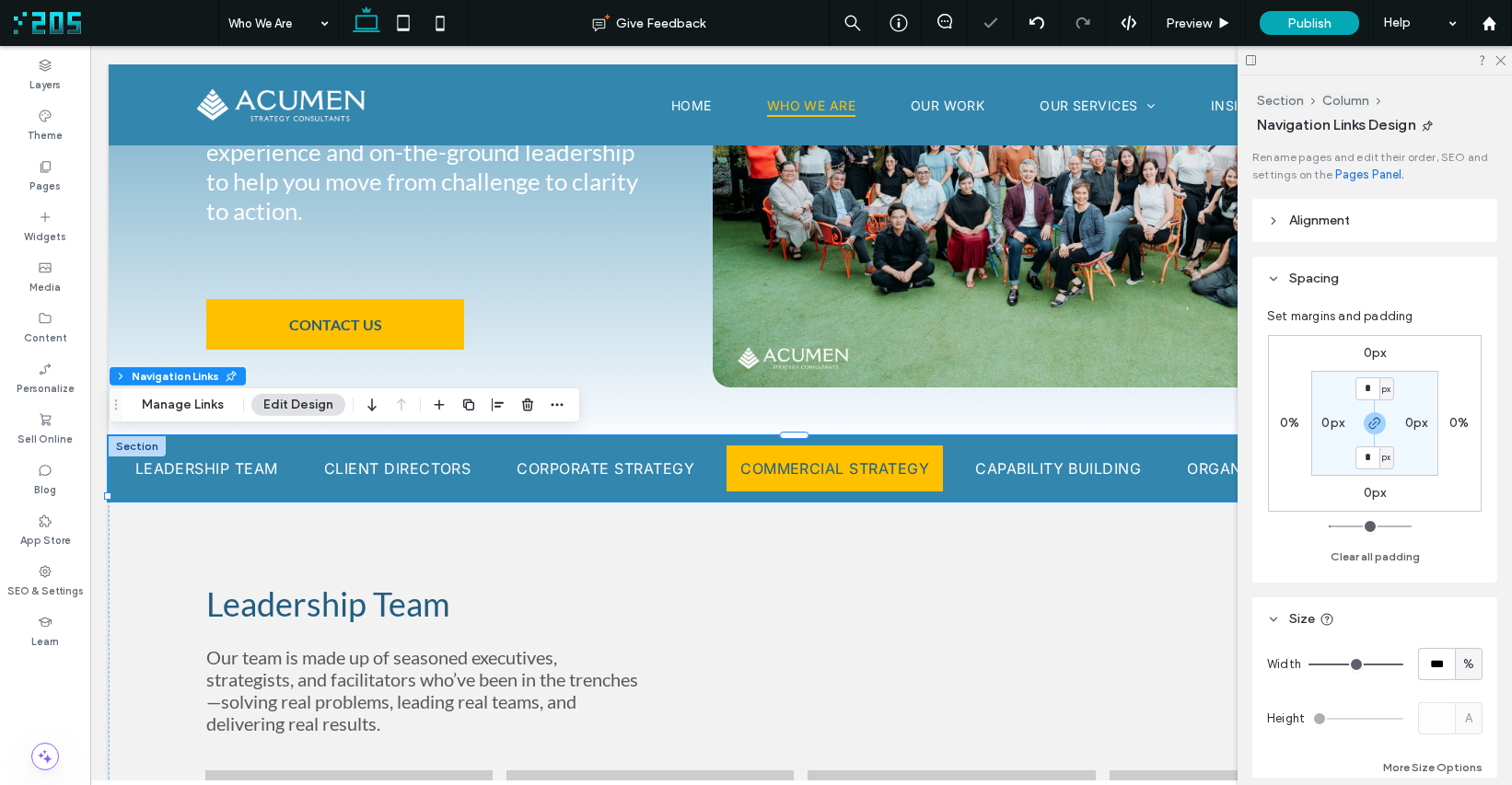 click on "Commercial Strategy" at bounding box center (834, 468) 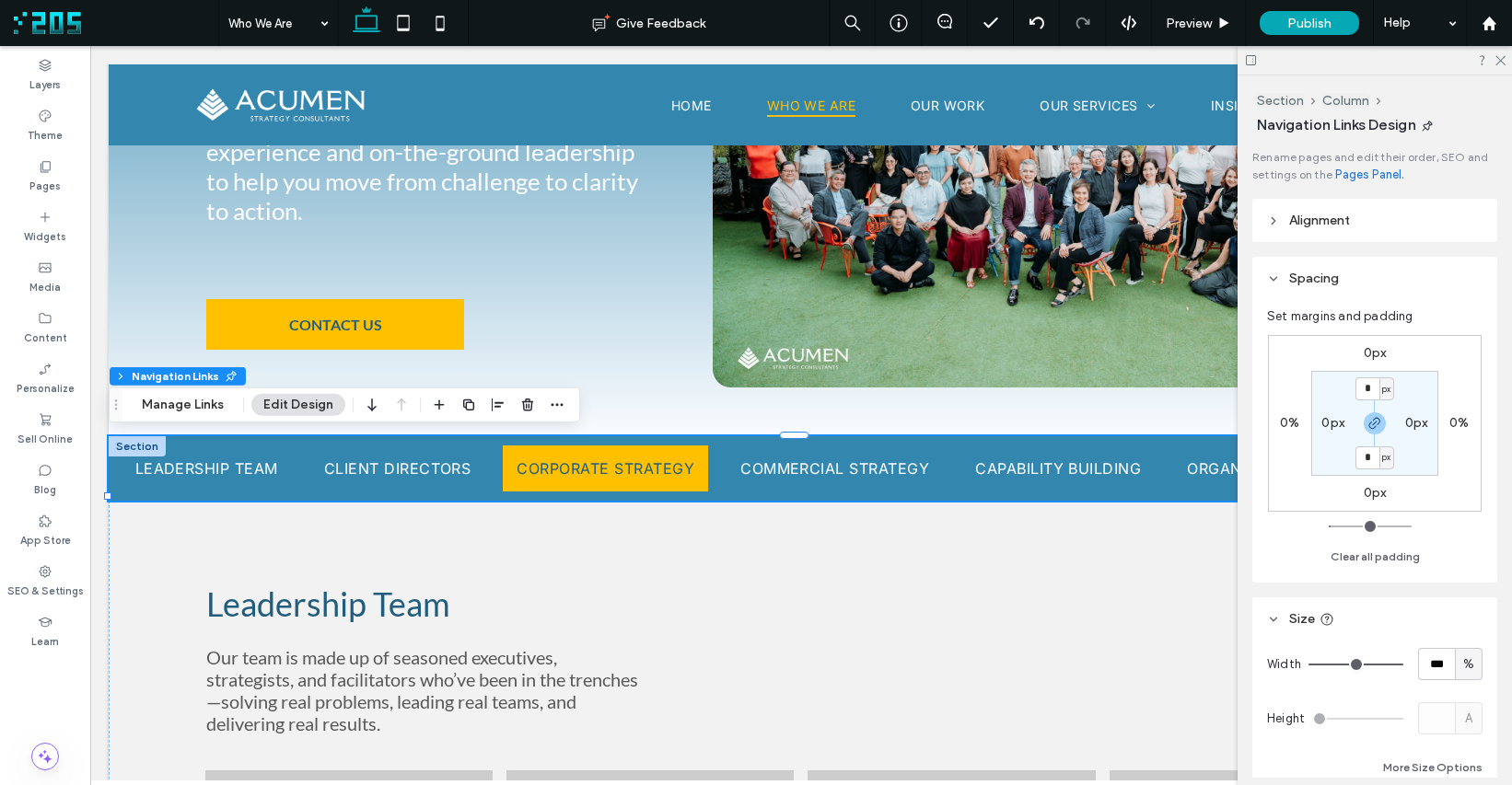 click on "Corporate Strategy" at bounding box center (605, 468) 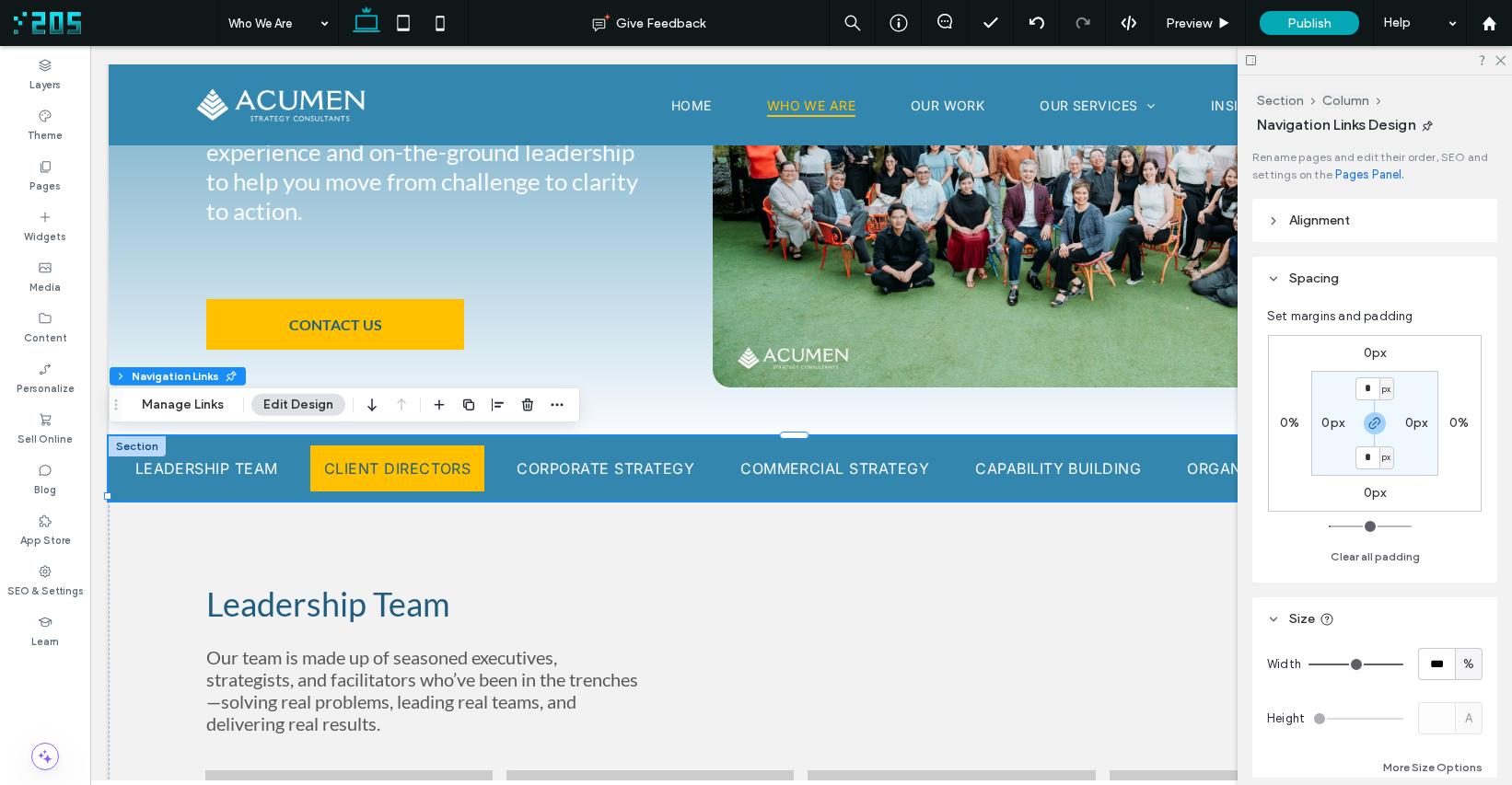 click on "Client Directors" at bounding box center [398, 468] 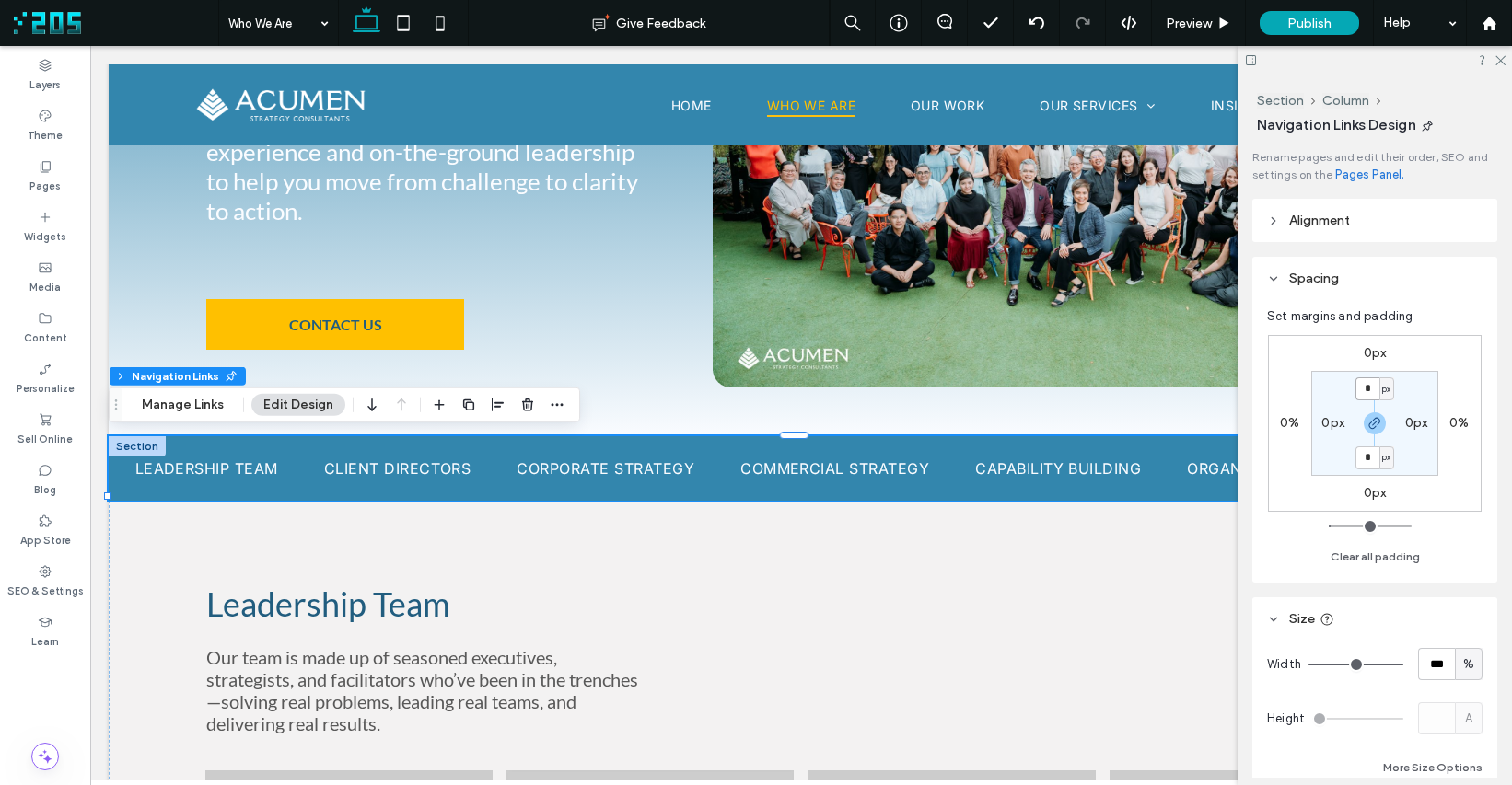 click on "*" at bounding box center [1367, 388] 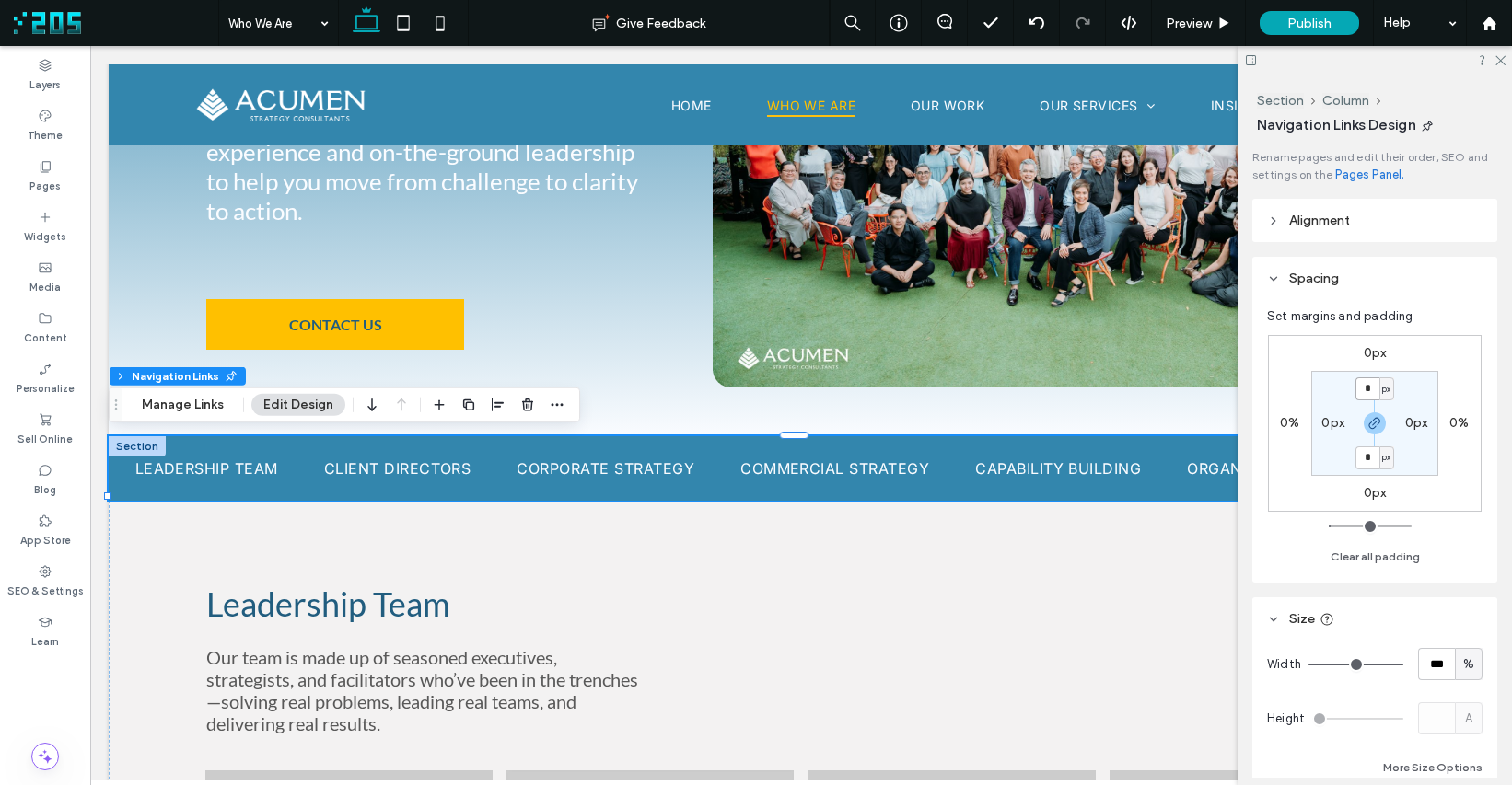 type on "*" 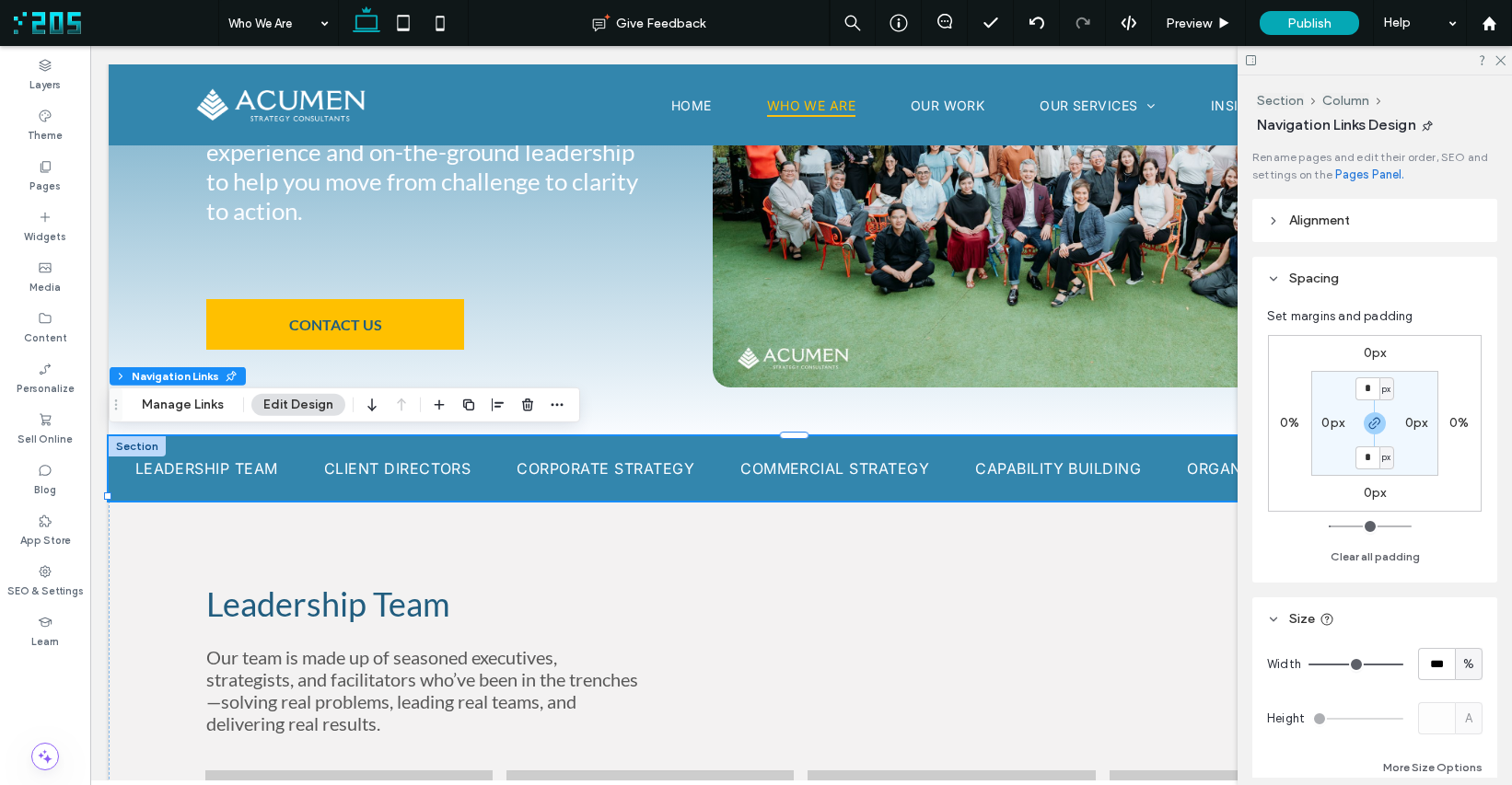 type on "*" 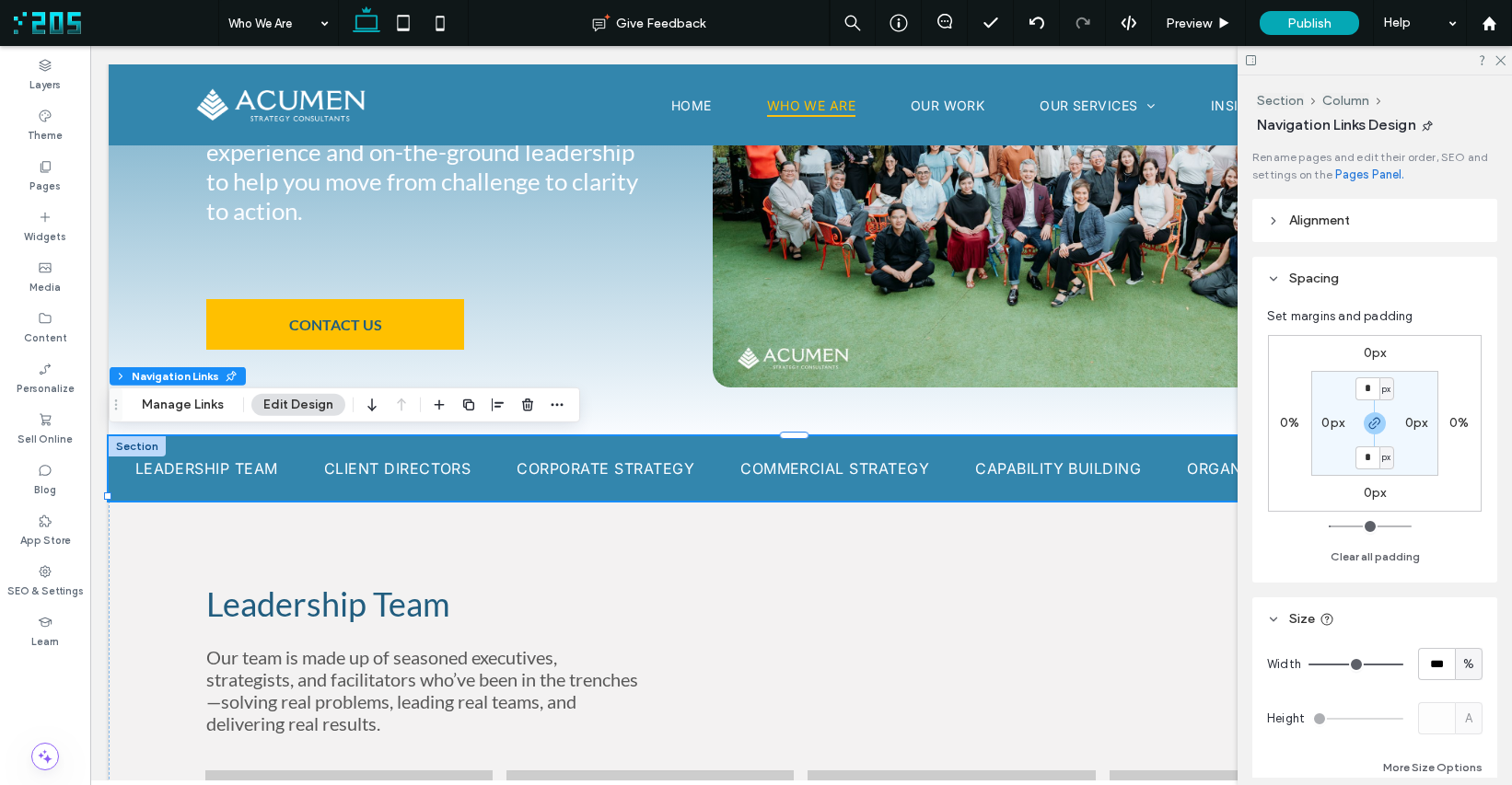 type on "*" 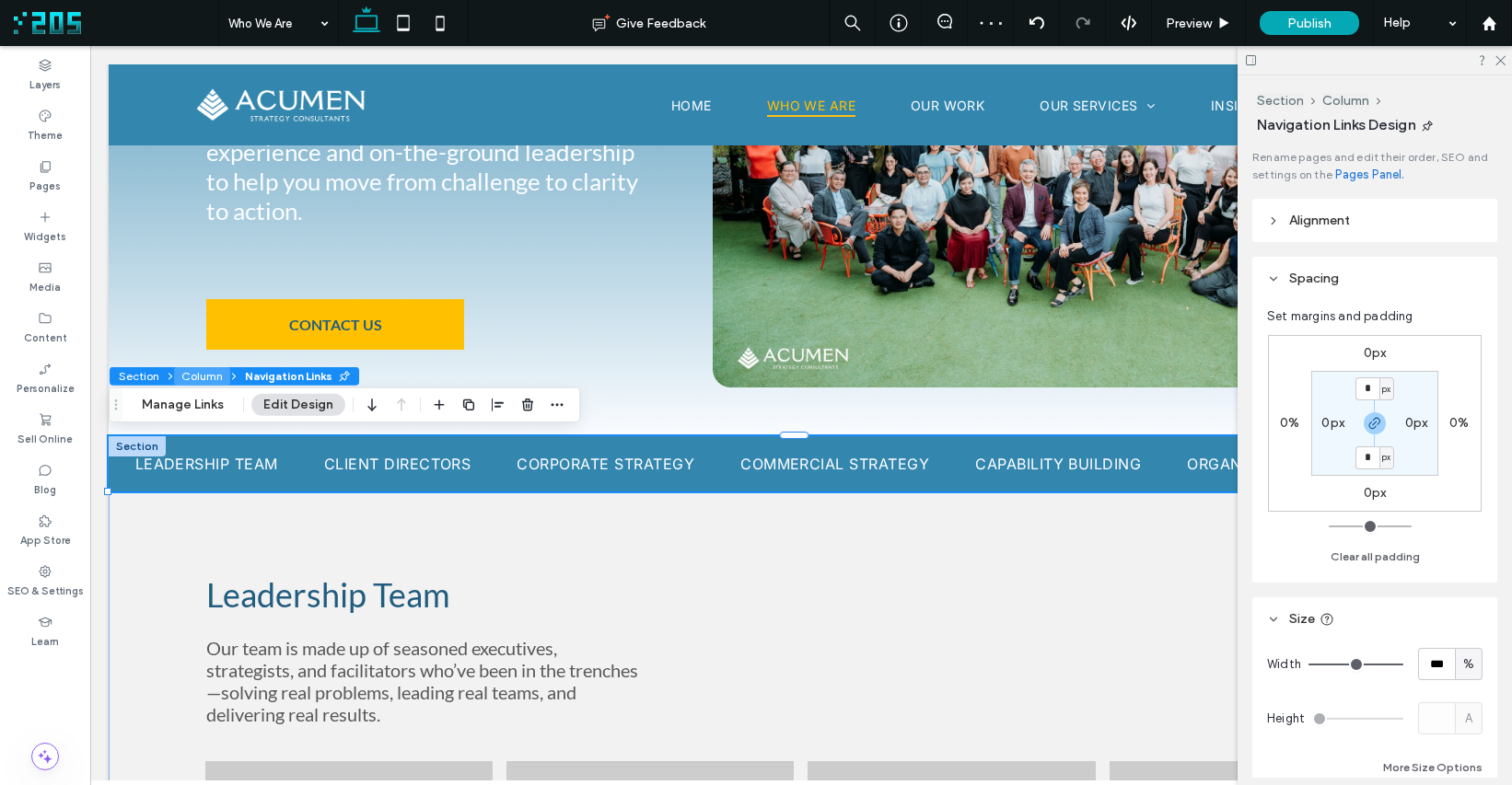 click on "Column" at bounding box center (202, 376) 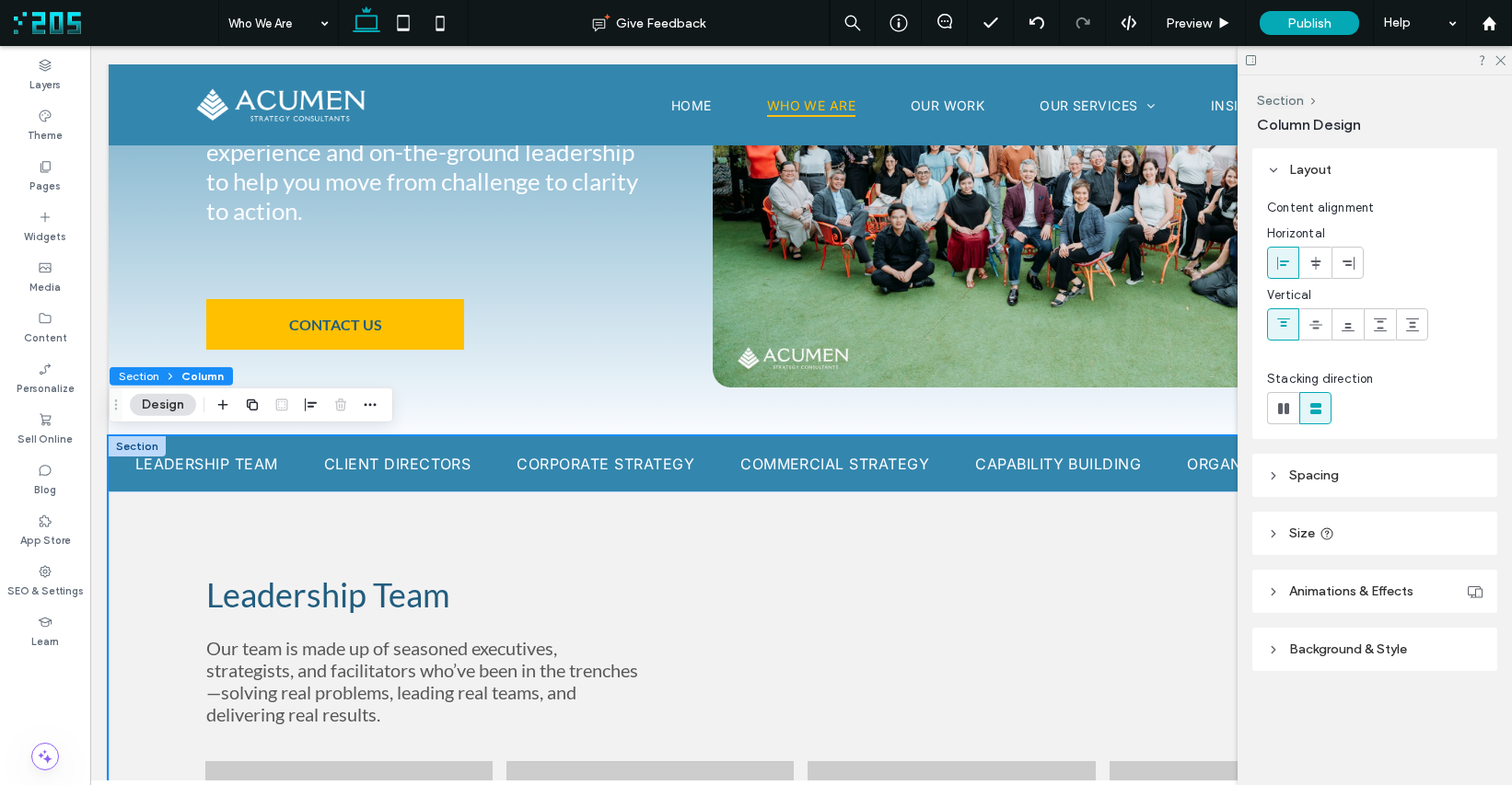 click on "Column" at bounding box center [203, 375] 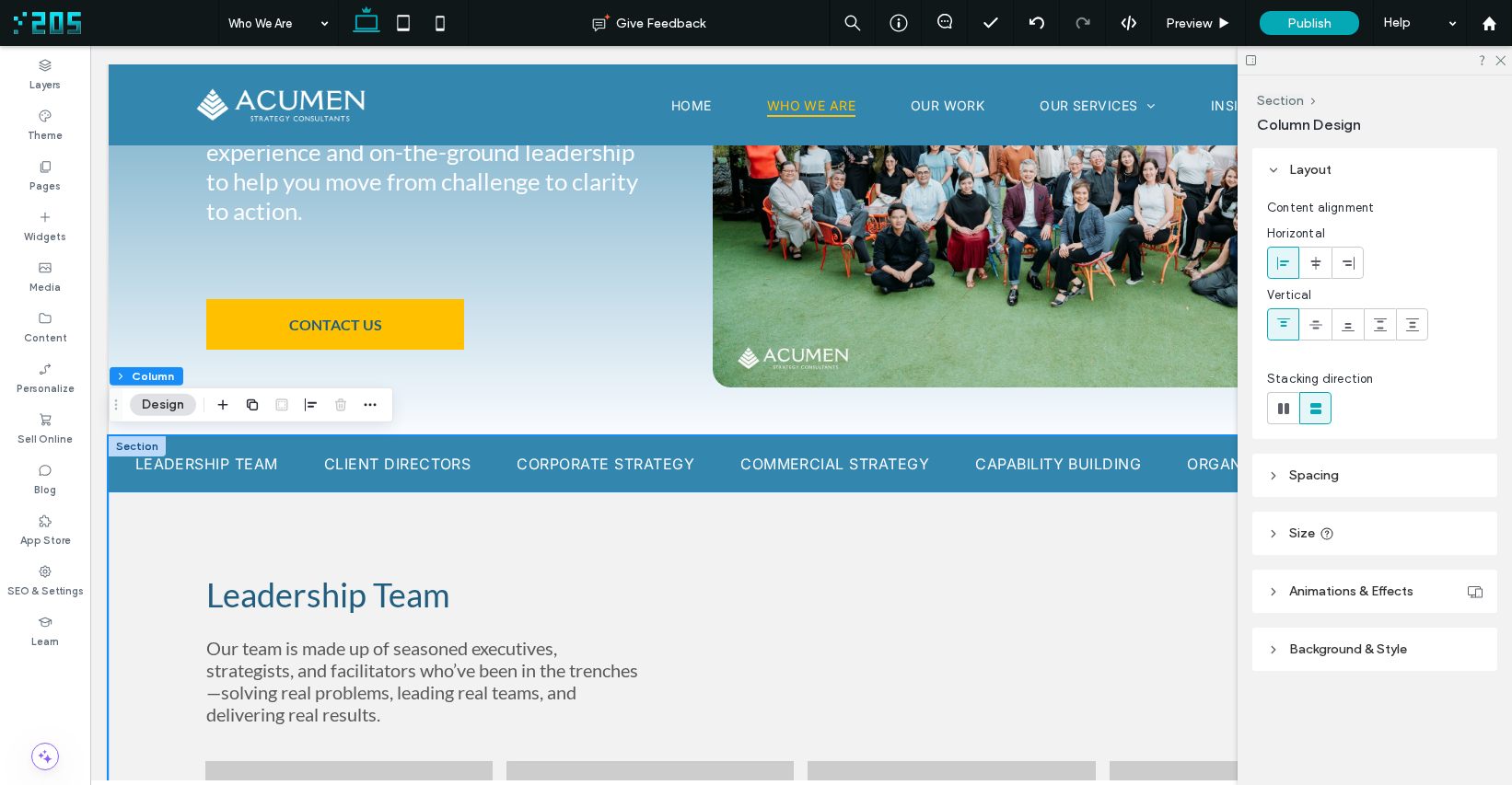 click on "Leadership Team
Client Directors
Corporate Strategy
Commercial Strategy
Capability Building
Organizational Transformation" at bounding box center [801, 464] 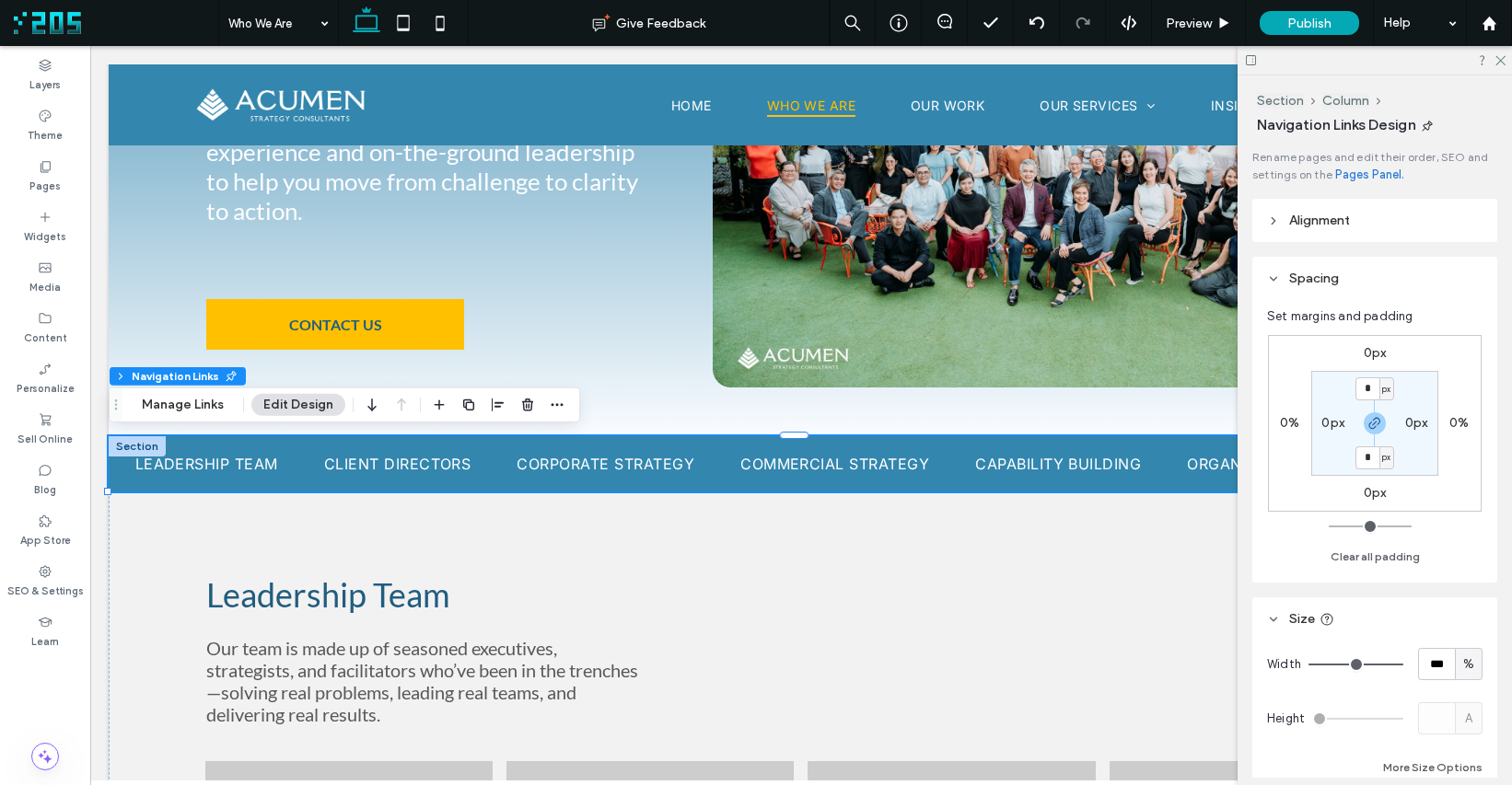 click 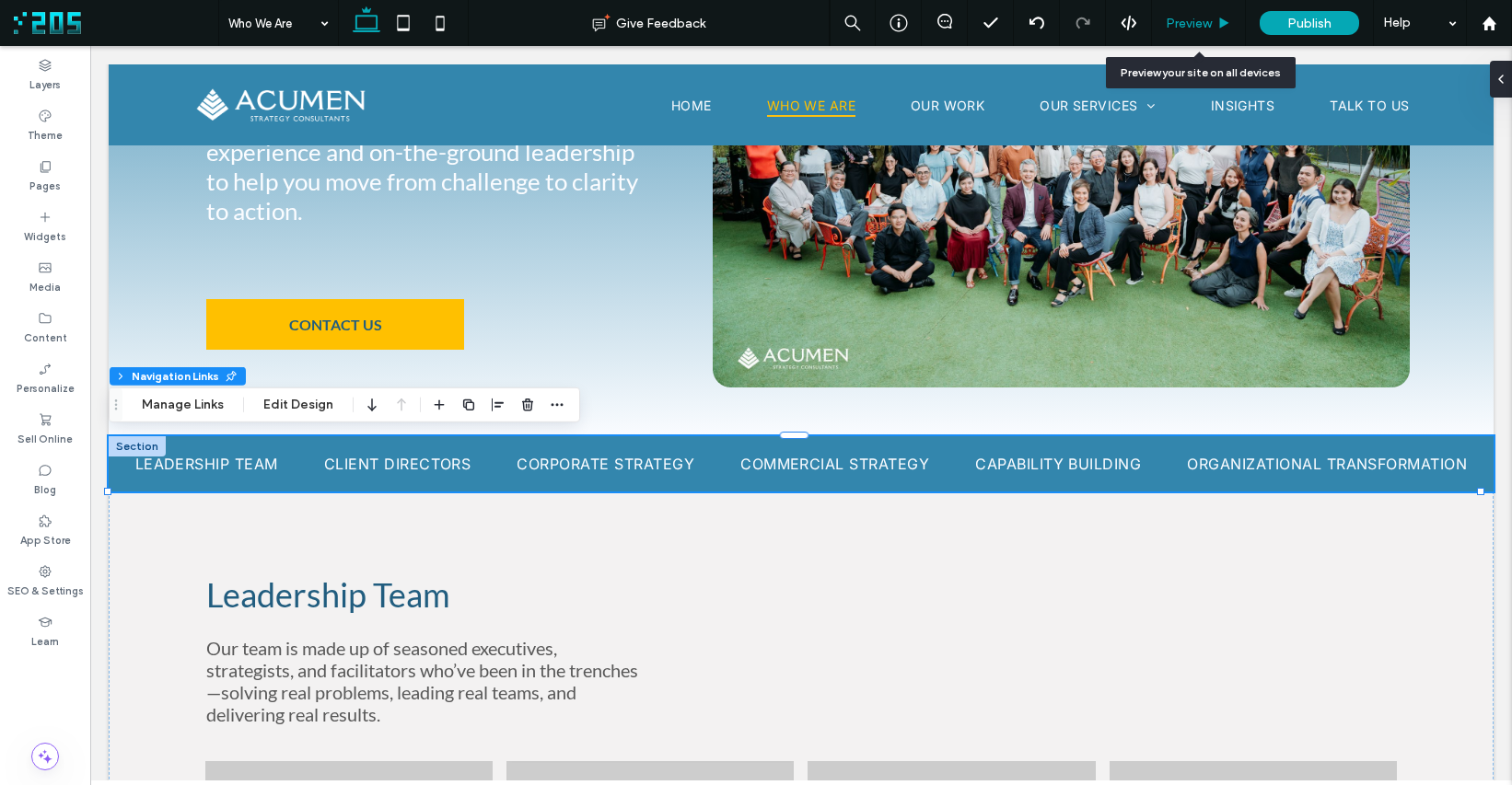 click on "Preview" at bounding box center [1189, 23] 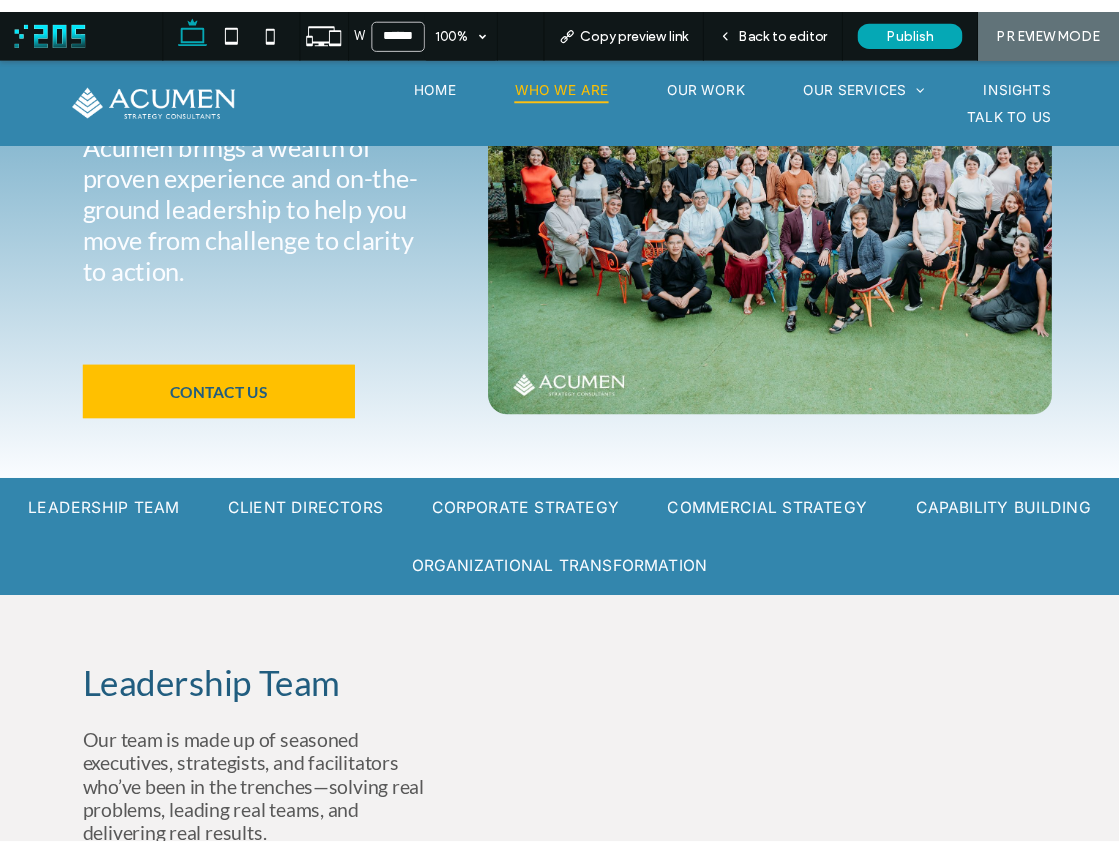 scroll, scrollTop: 269, scrollLeft: 0, axis: vertical 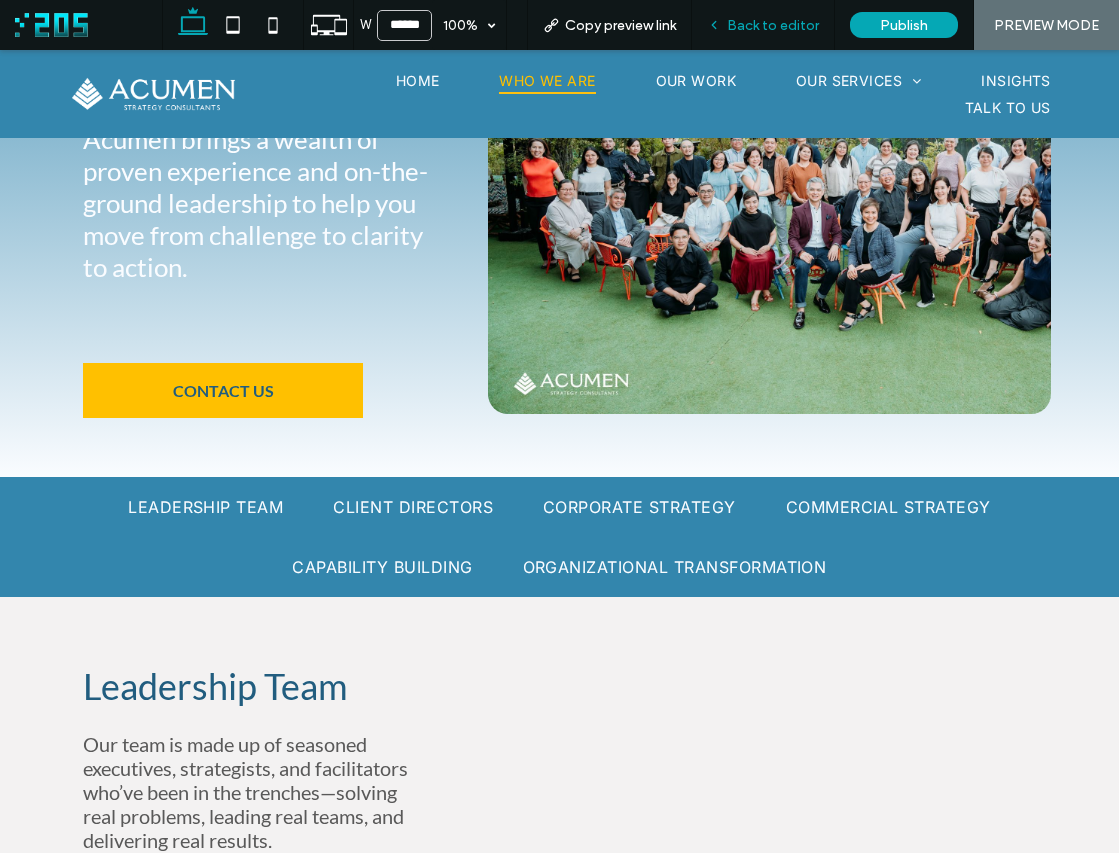 click on "Back to editor" at bounding box center (763, 25) 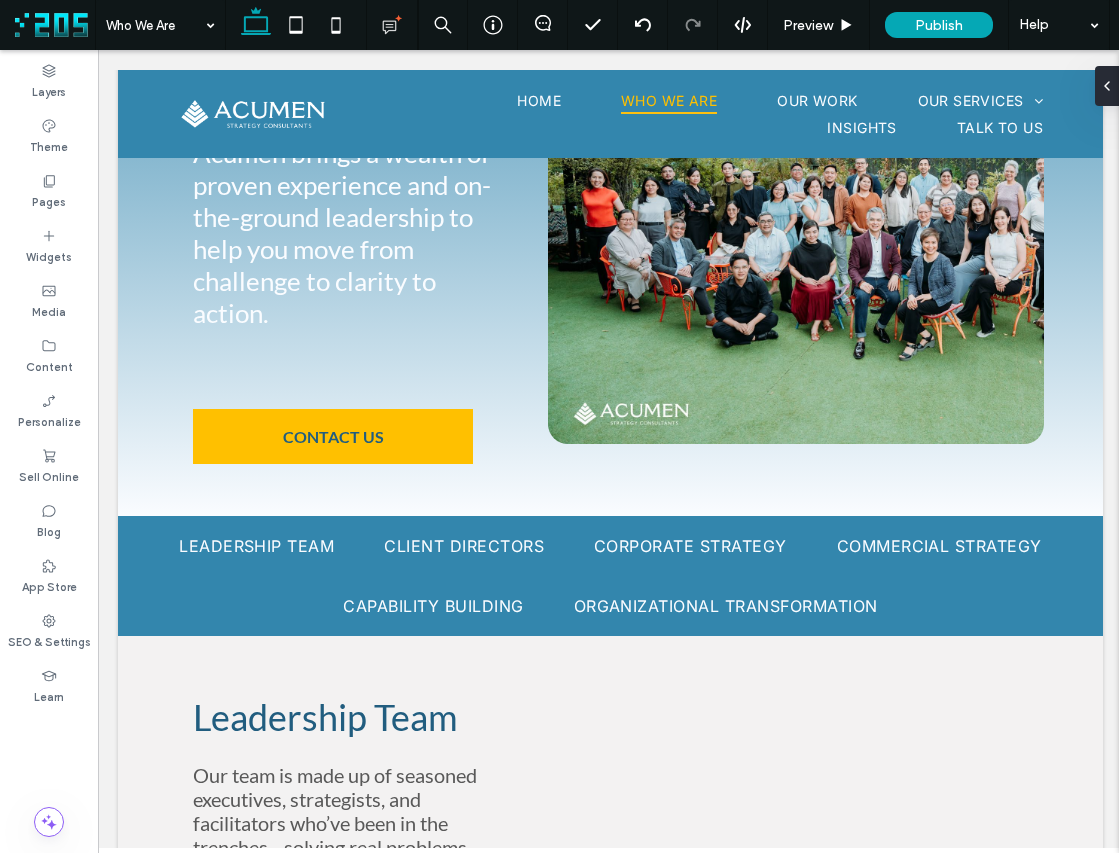 scroll, scrollTop: 265, scrollLeft: 0, axis: vertical 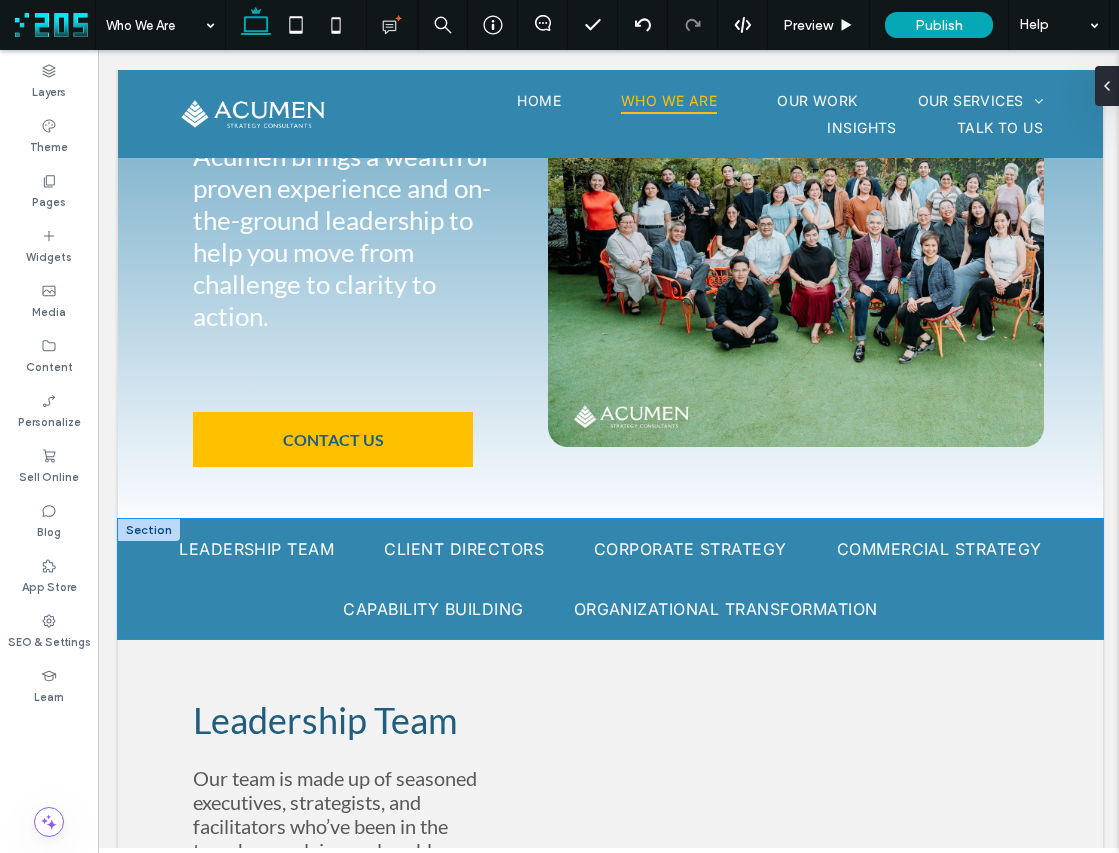 click on "Leadership Team
Client Directors
Corporate Strategy
Commercial Strategy
Capability Building
Organizational Transformation" at bounding box center (610, 579) 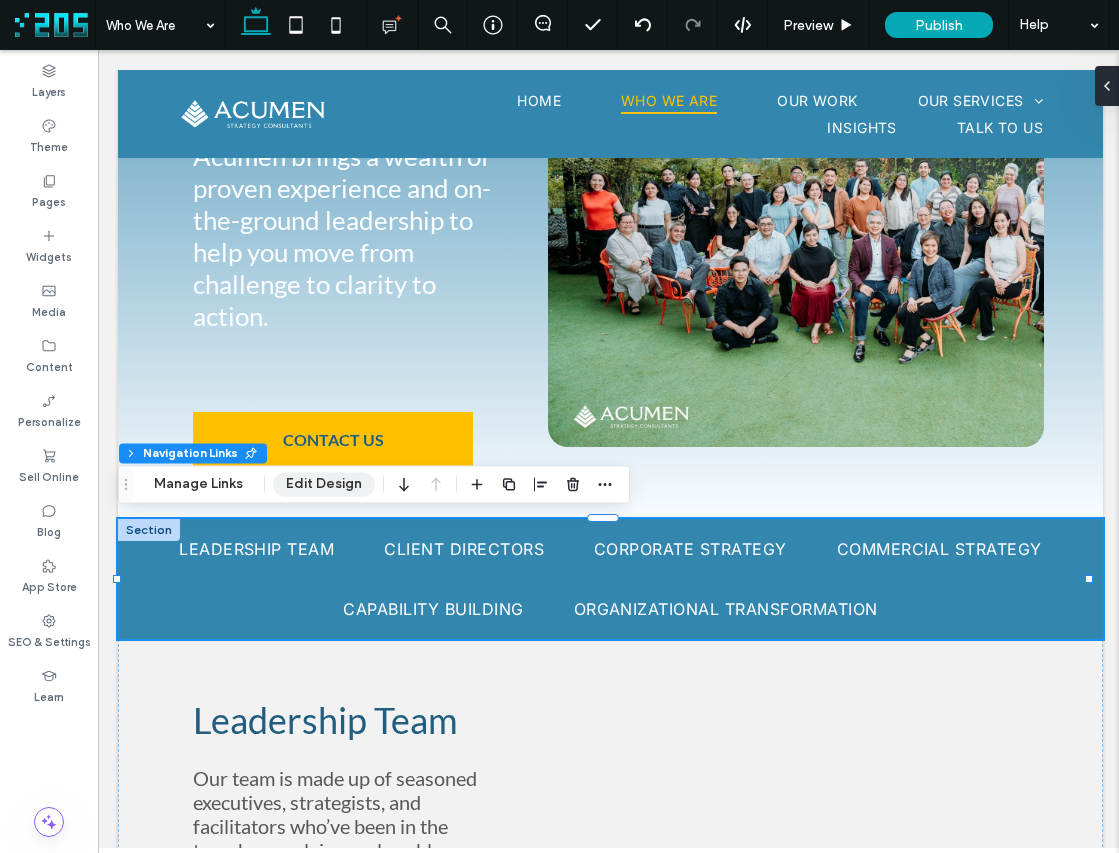 click on "Edit Design" at bounding box center (324, 484) 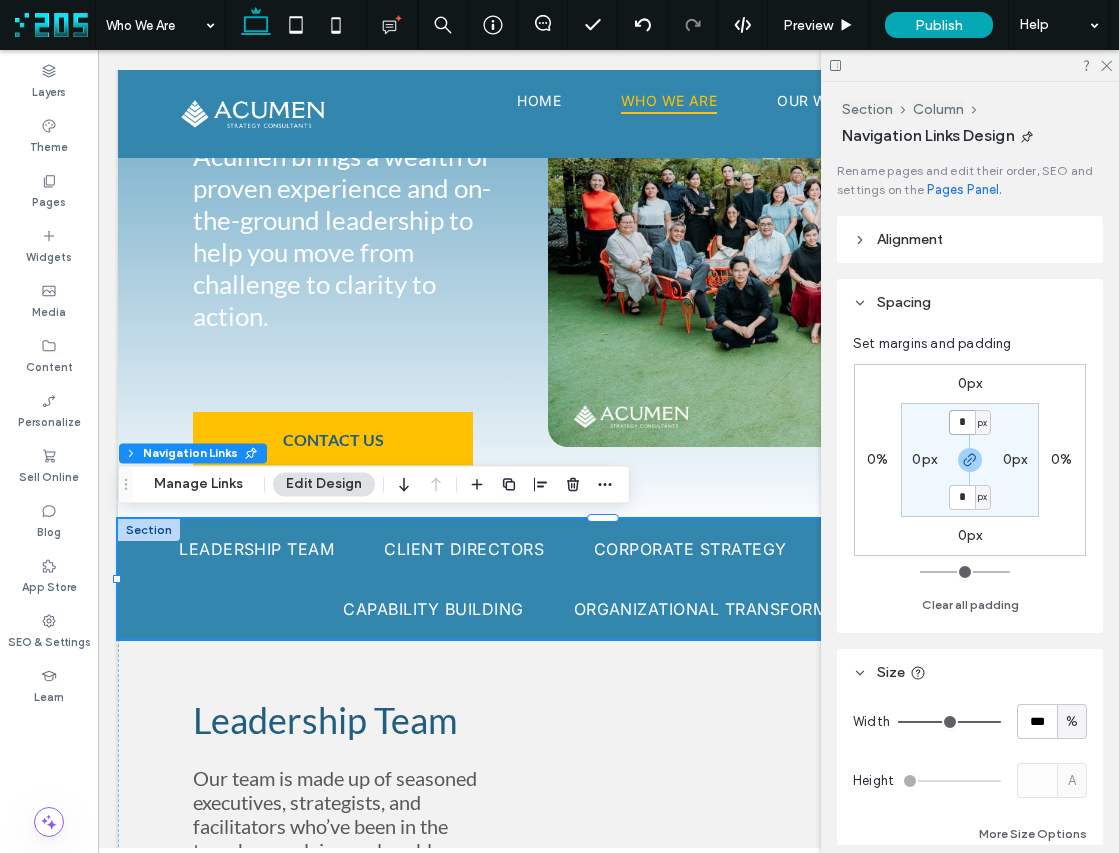 click on "*" at bounding box center (962, 422) 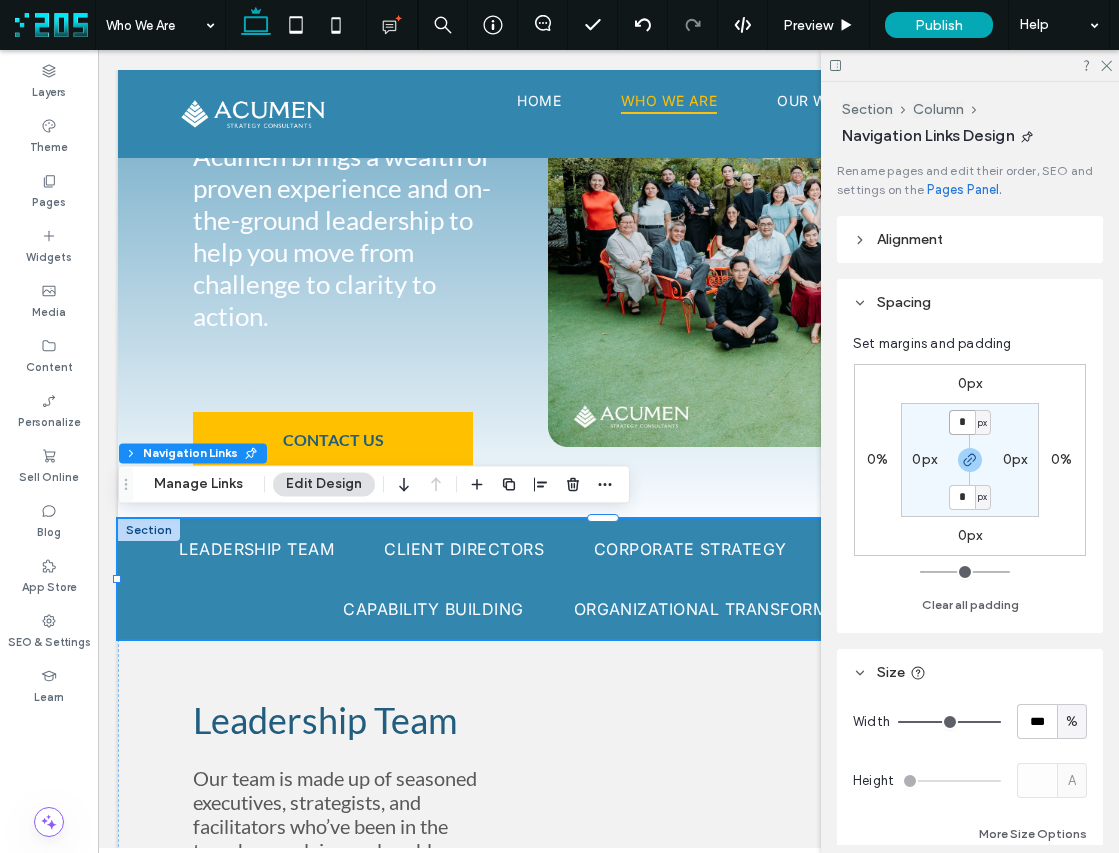 type on "*" 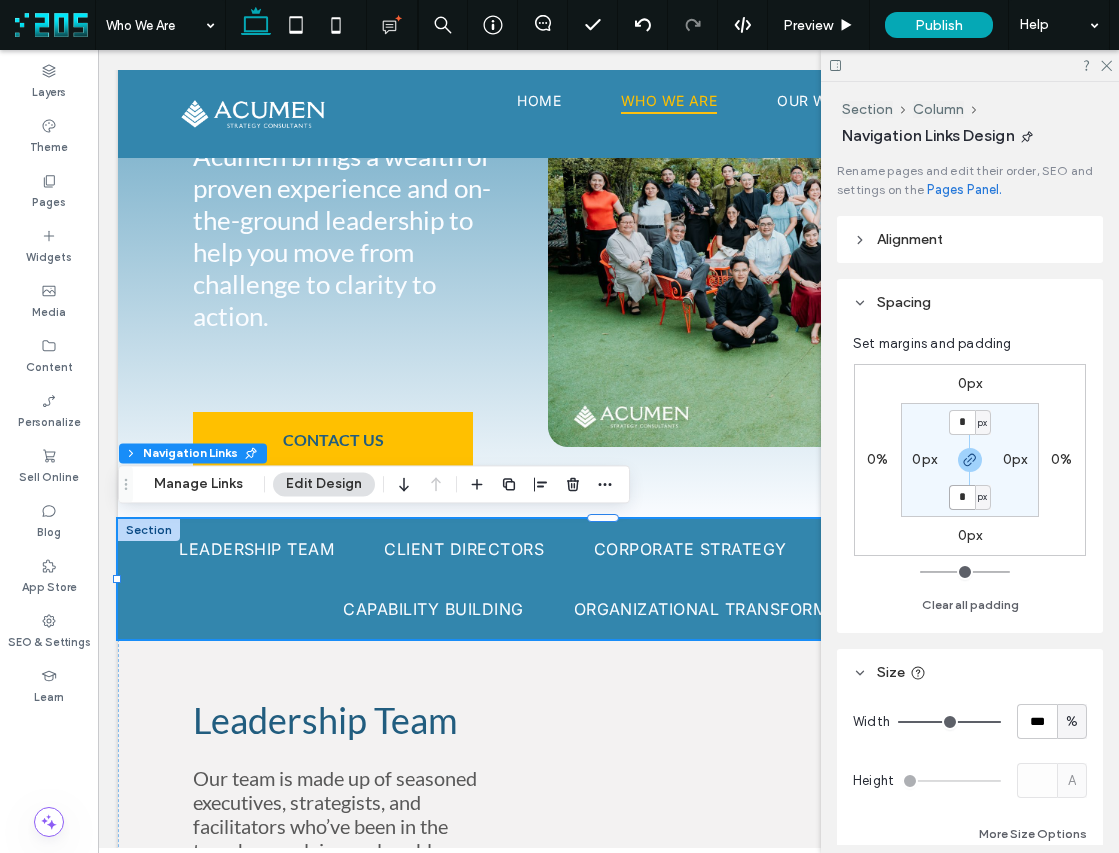 type on "*" 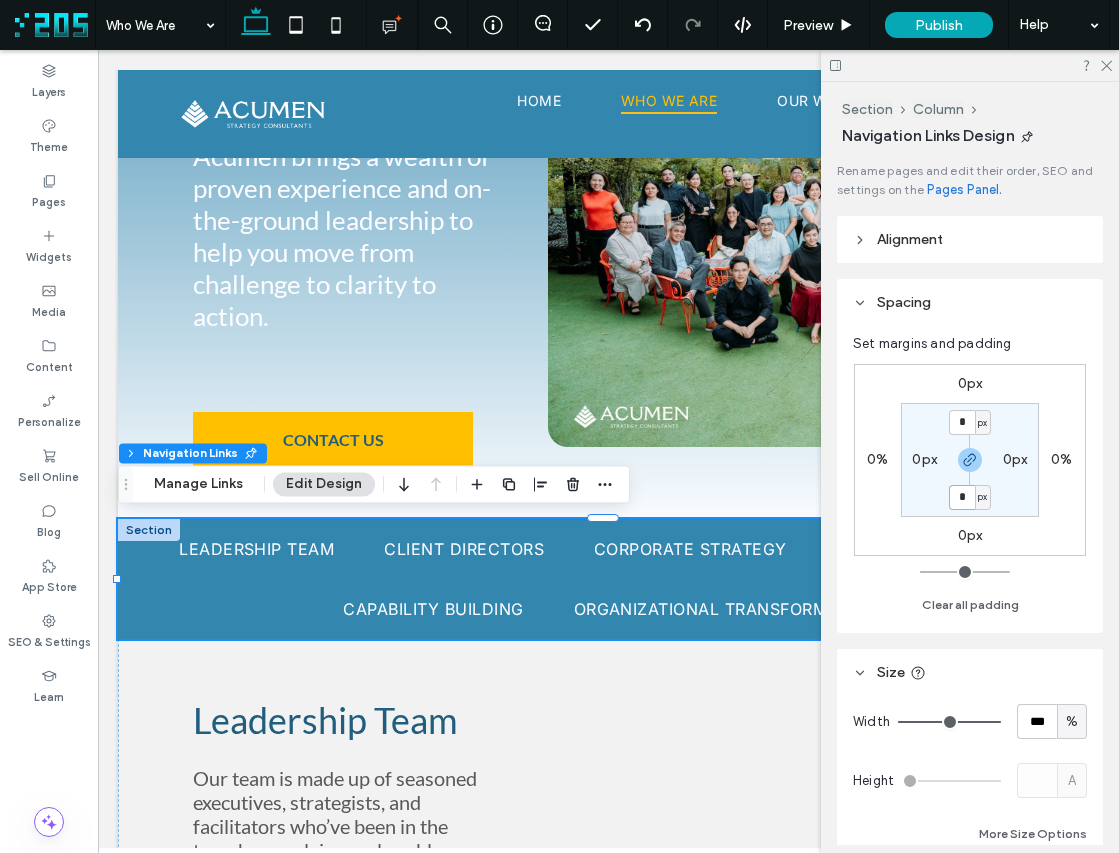 type on "*" 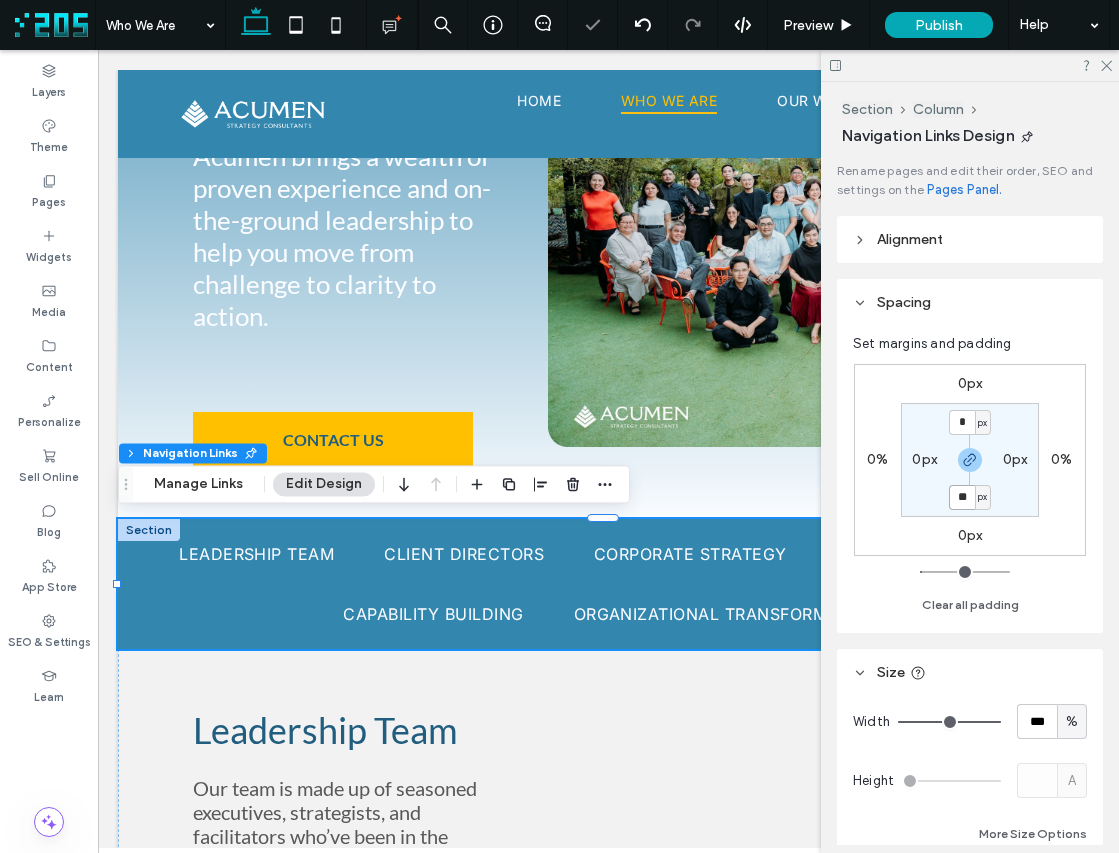 drag, startPoint x: 966, startPoint y: 495, endPoint x: 944, endPoint y: 493, distance: 22.090721 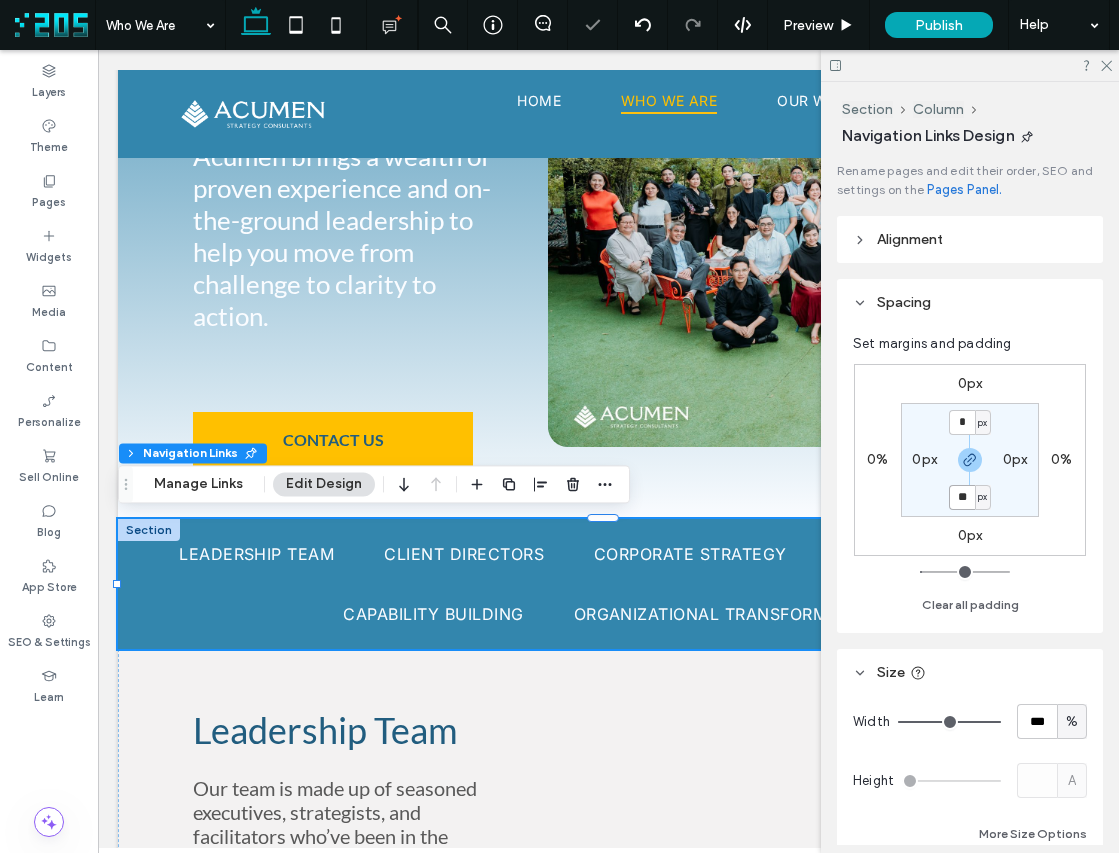click on "* px 0px ** px 0px" at bounding box center (970, 460) 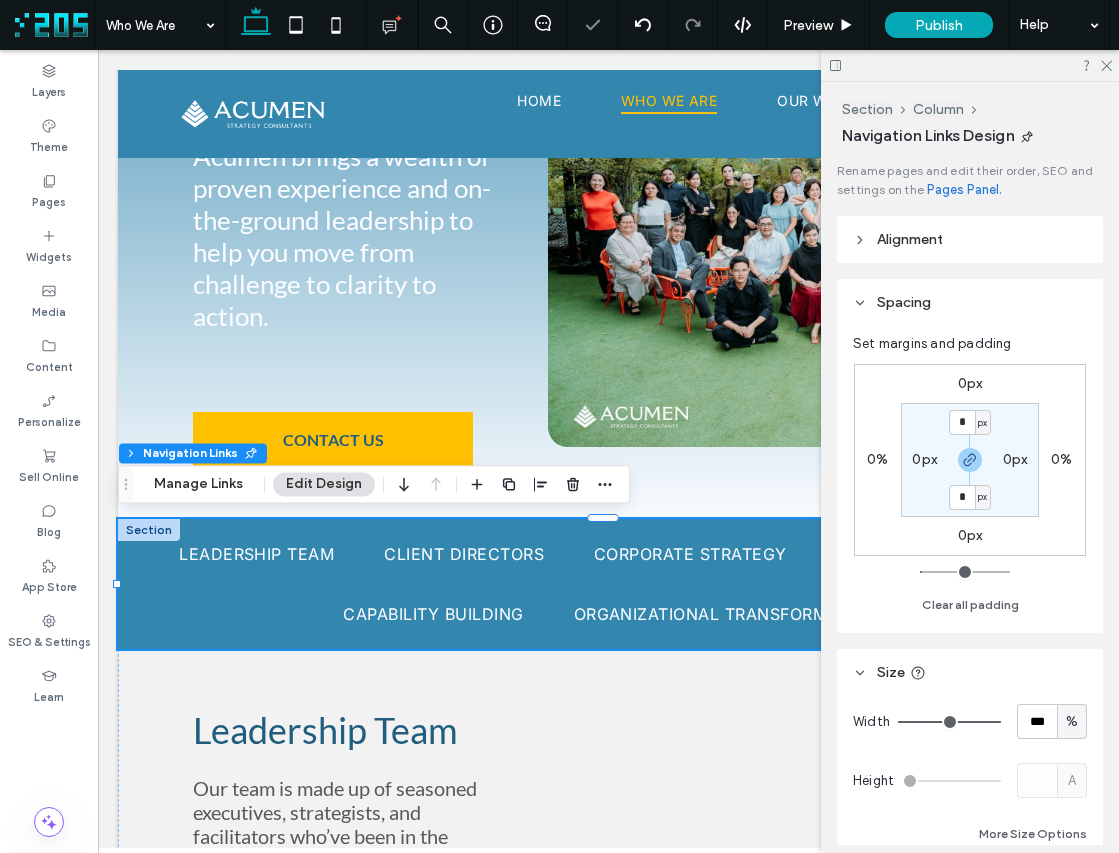 click on "* px 0px * px 0px" at bounding box center [970, 460] 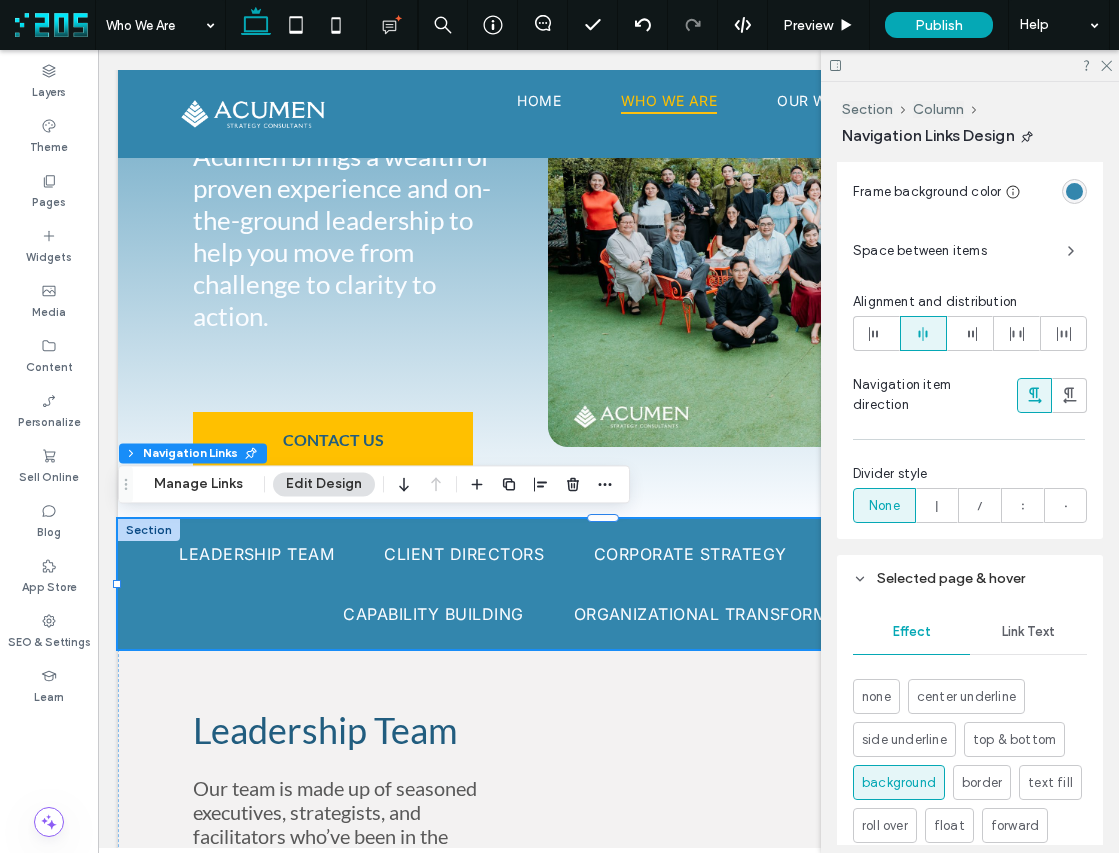 scroll, scrollTop: 1762, scrollLeft: 0, axis: vertical 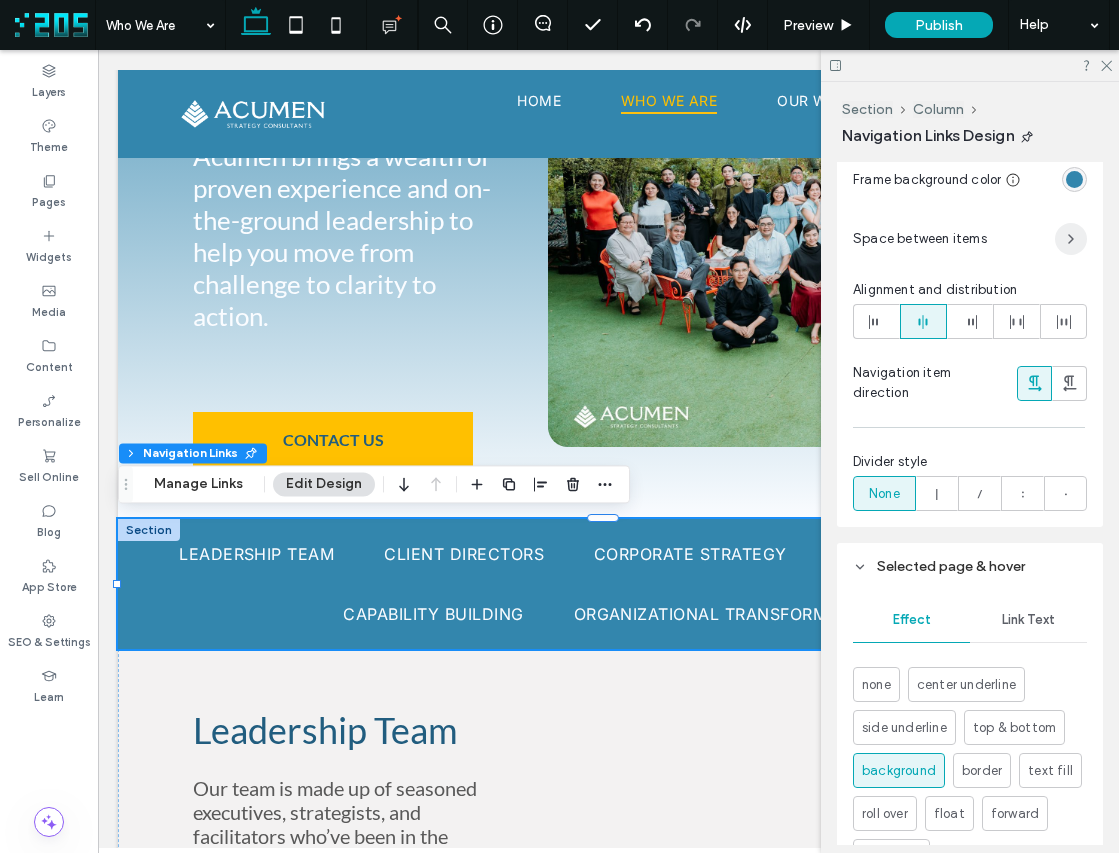 click at bounding box center (1071, 239) 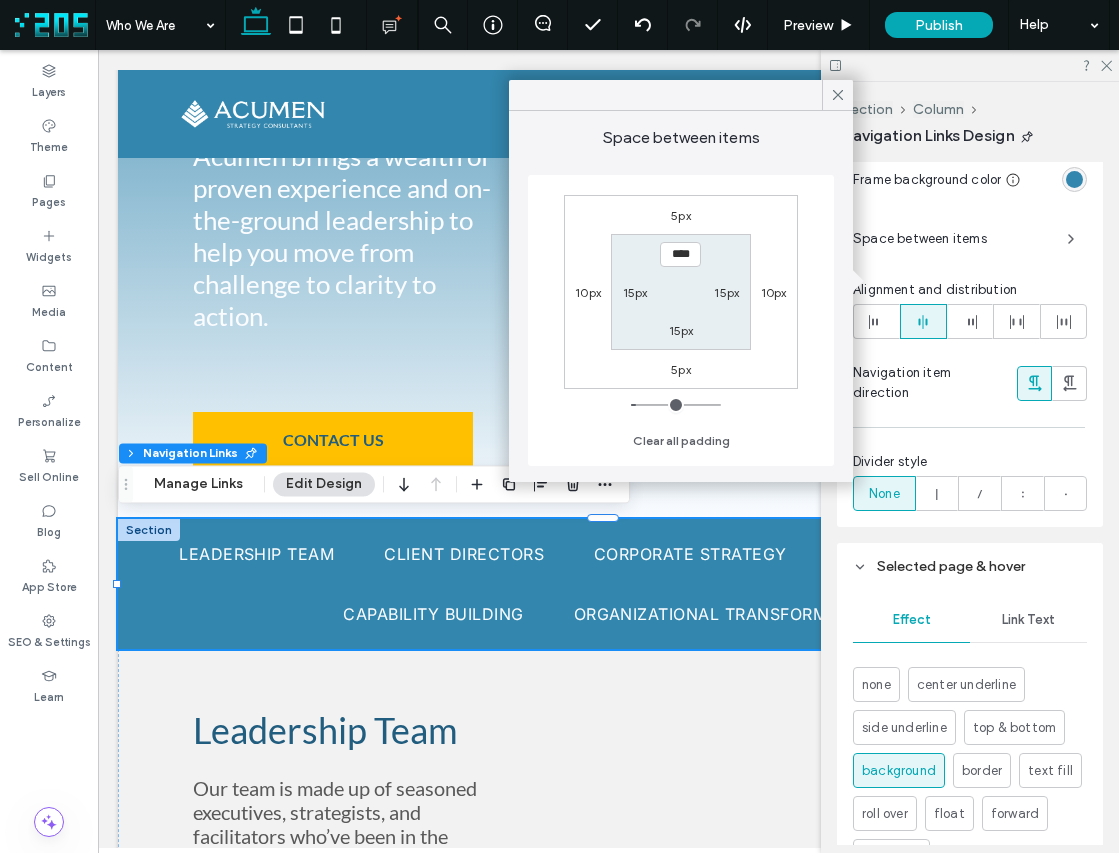 click on "5px" at bounding box center (681, 215) 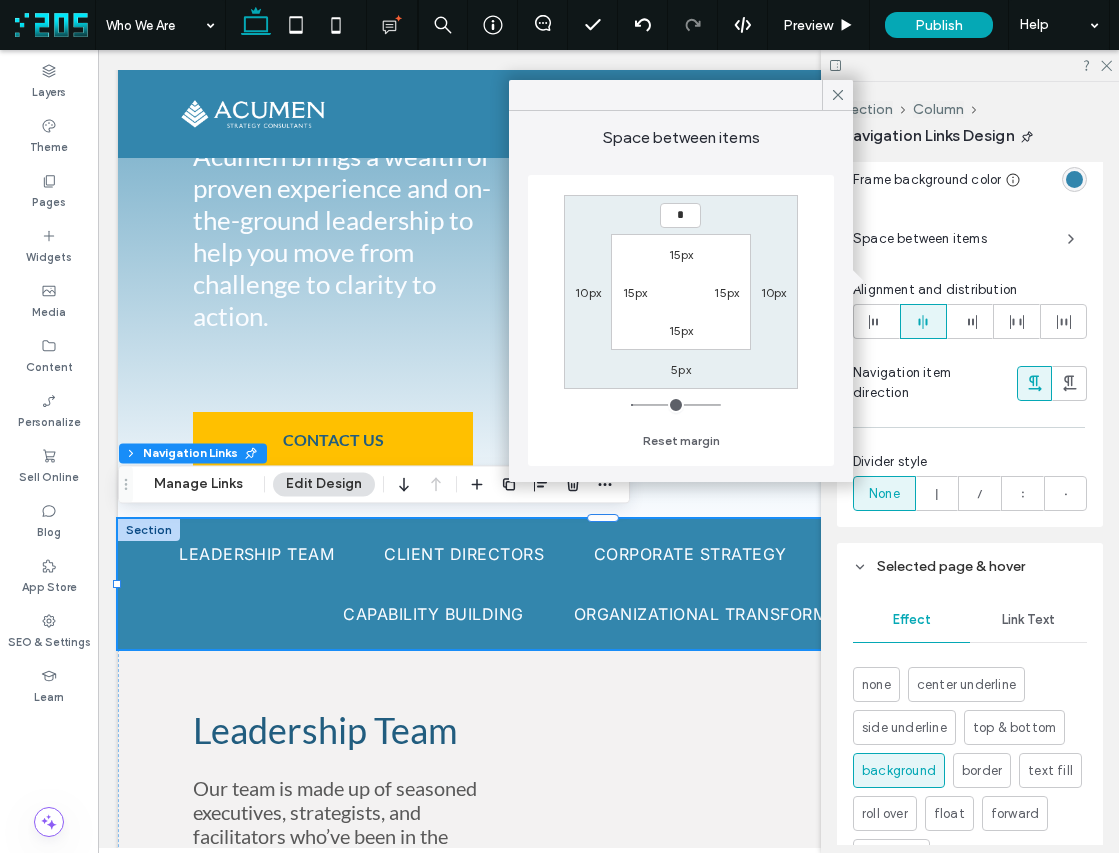 type on "*" 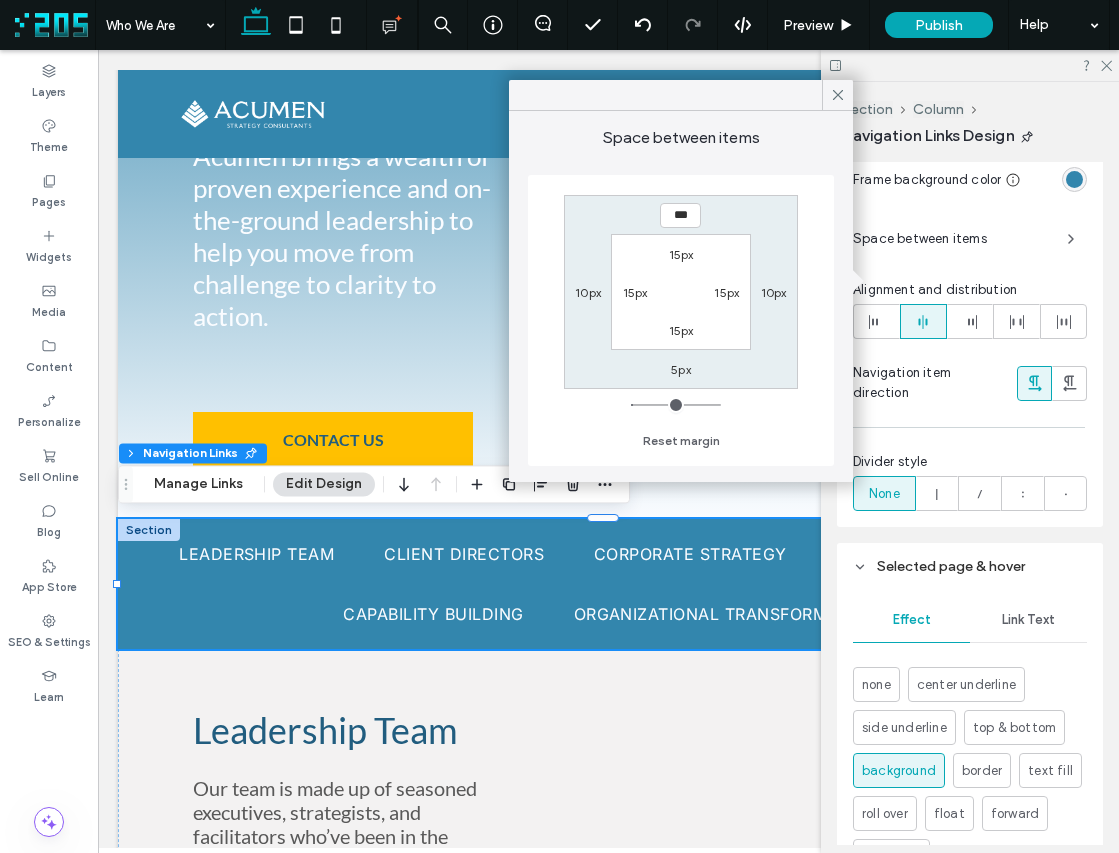 click on "5px" at bounding box center (681, 369) 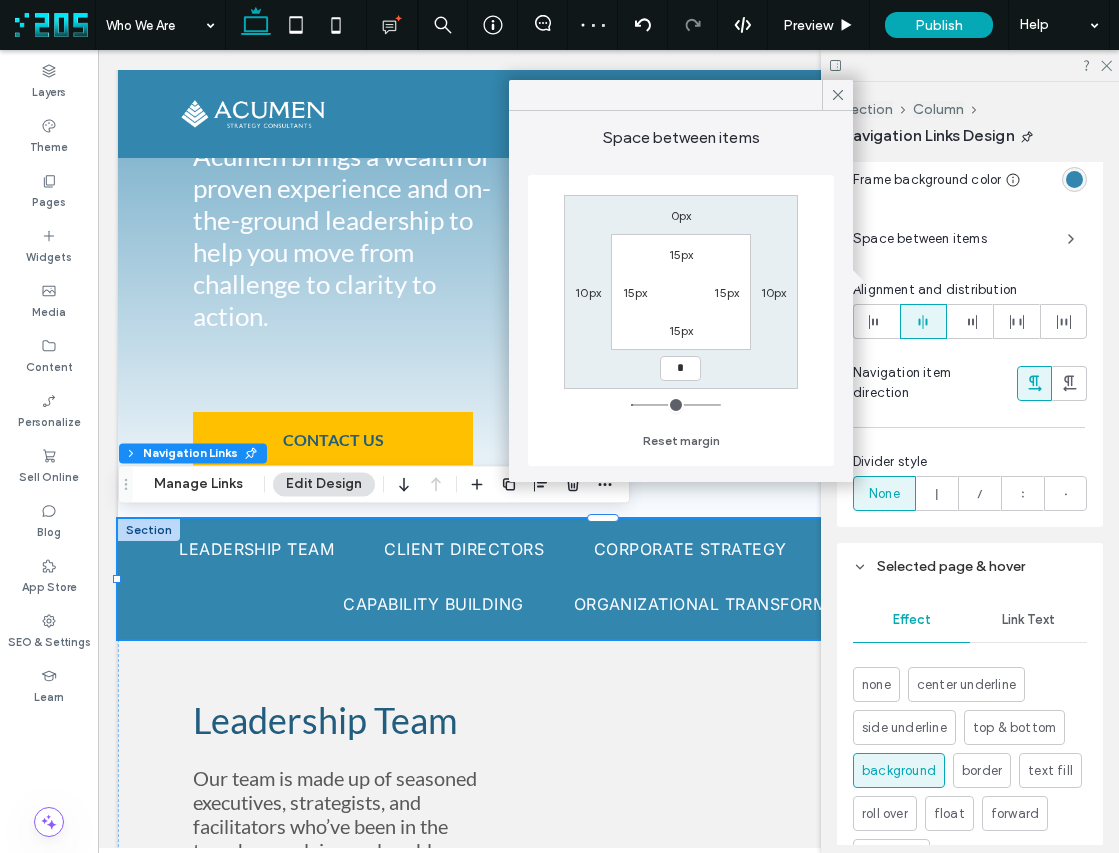 type on "*" 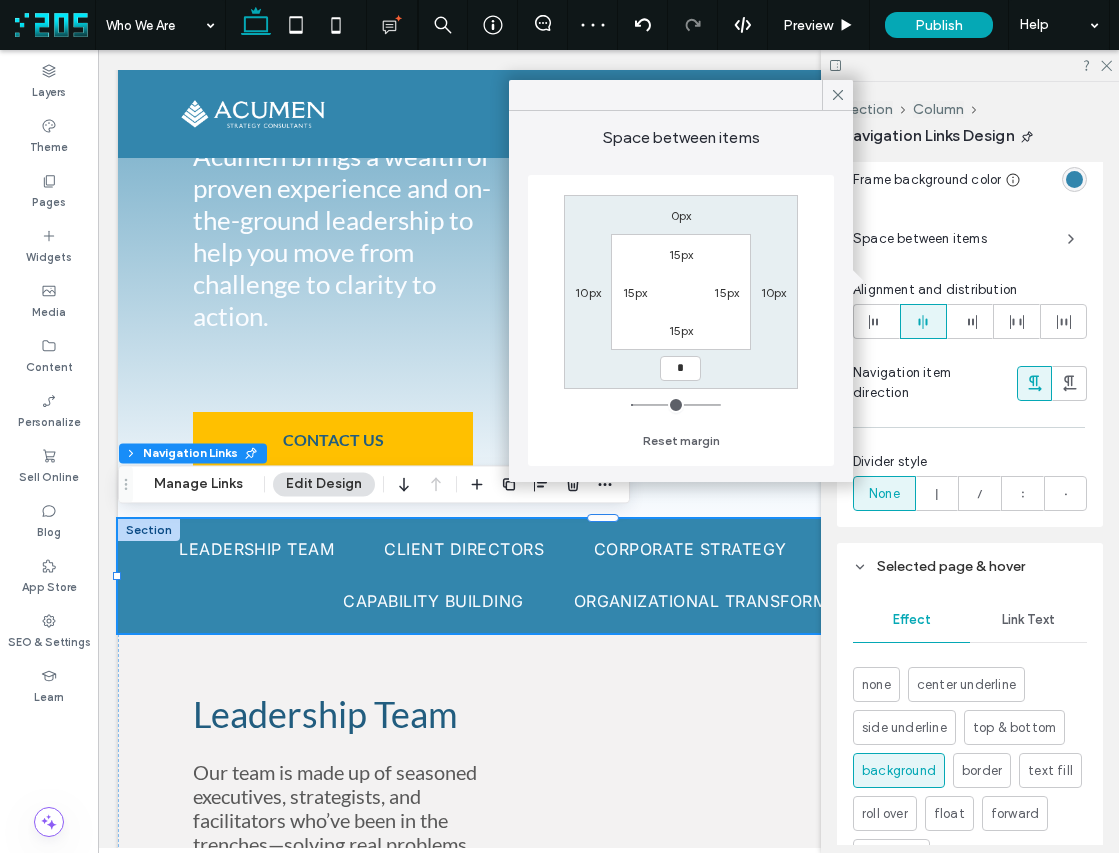type on "*" 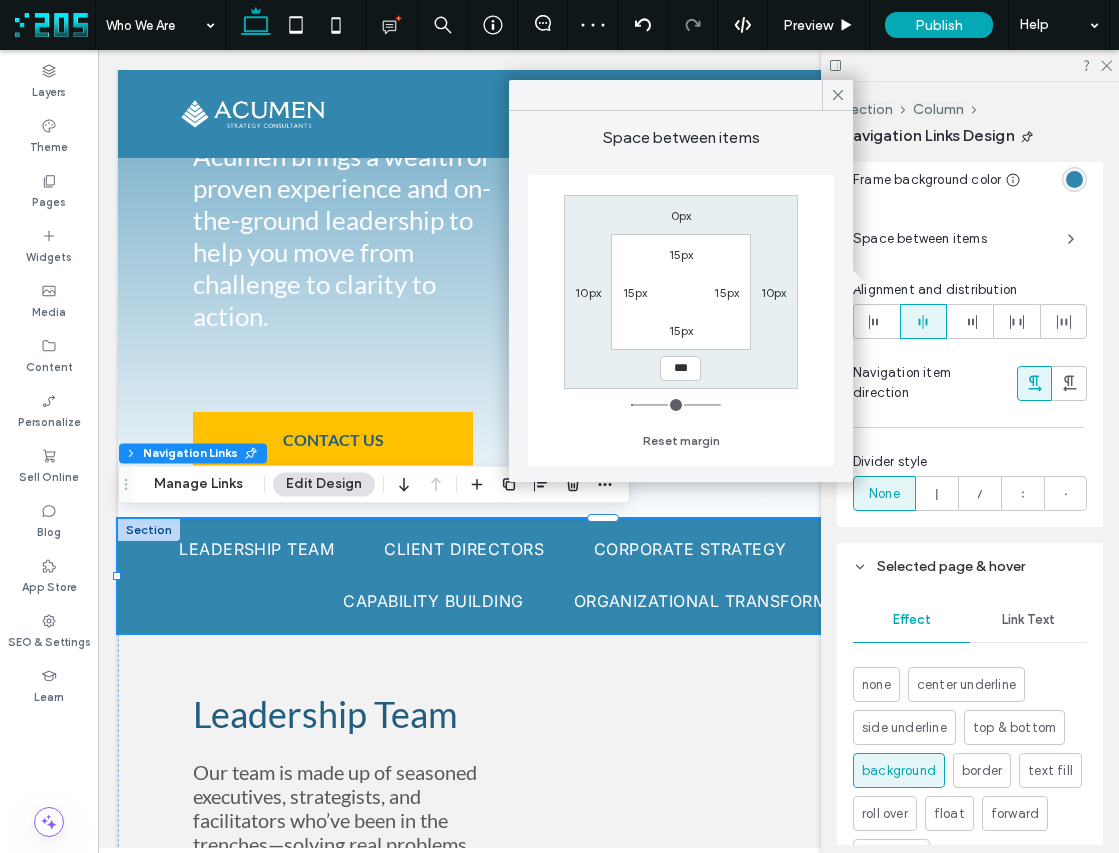 click on "0px 10px *** 10px 15px 15px 15px 15px" at bounding box center (681, 292) 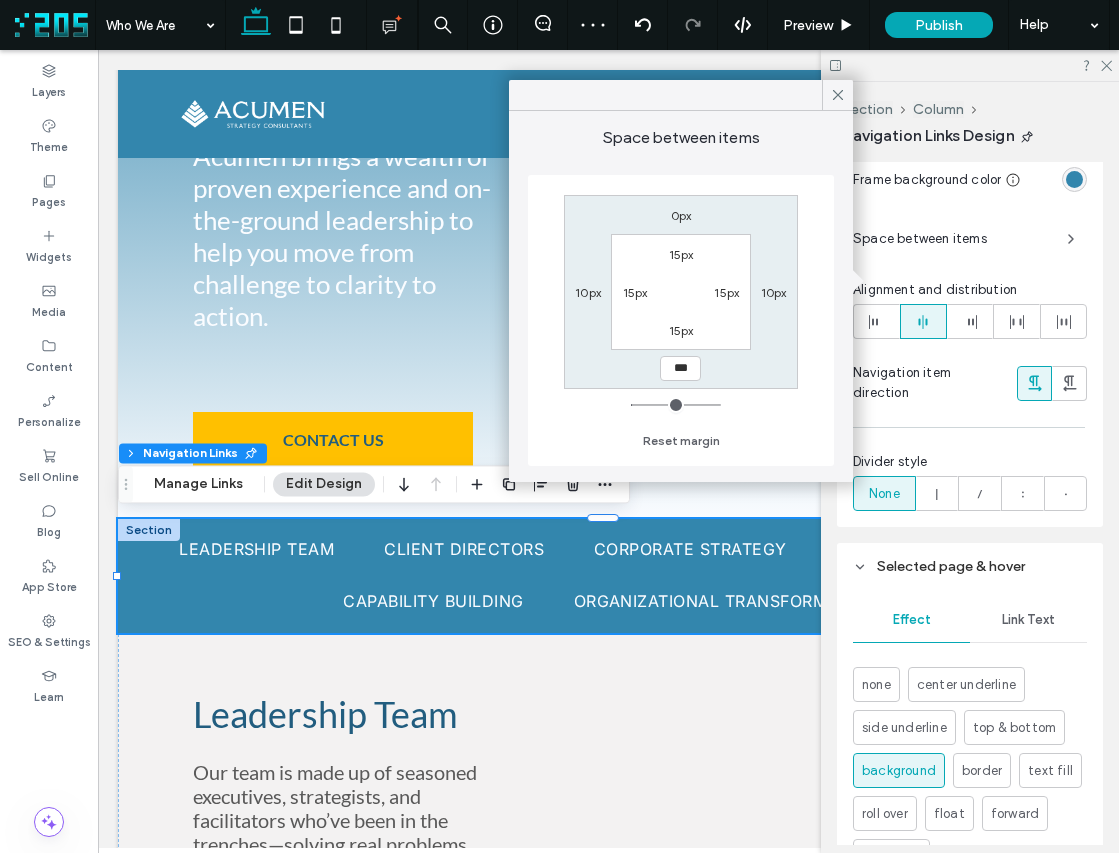 click on "0px" at bounding box center [681, 215] 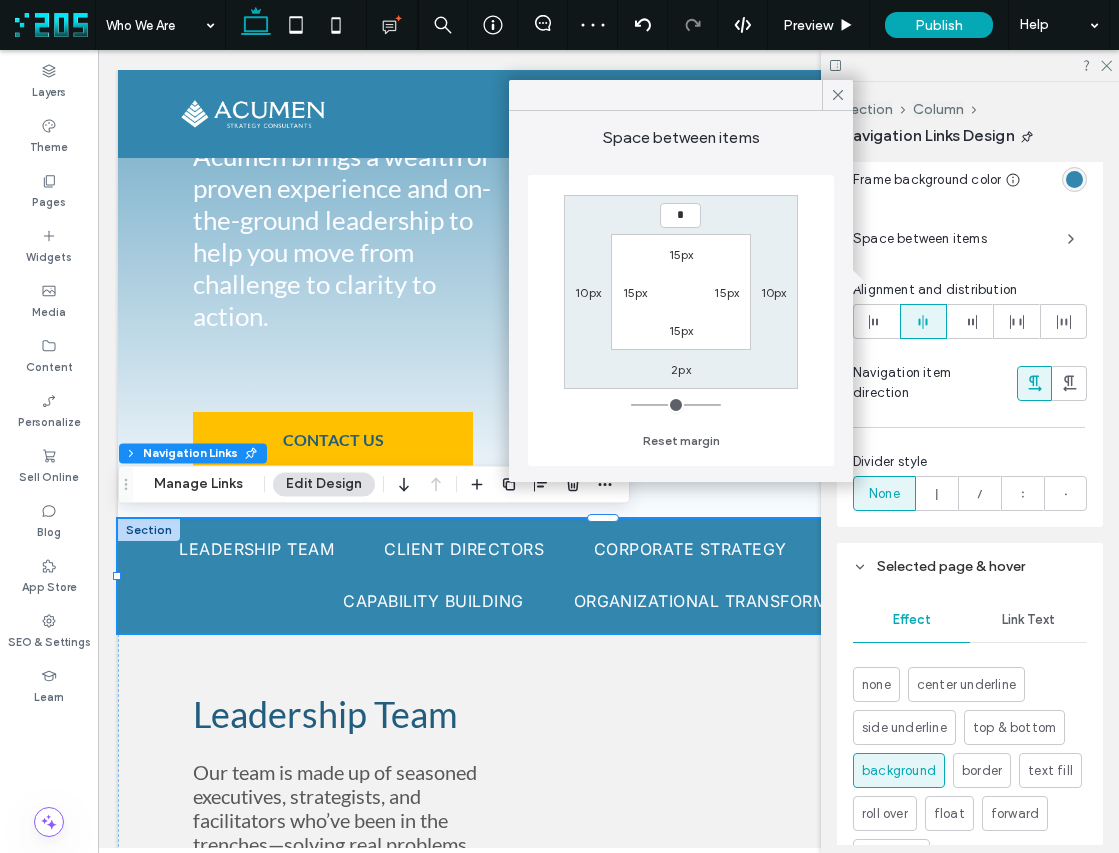 type on "*" 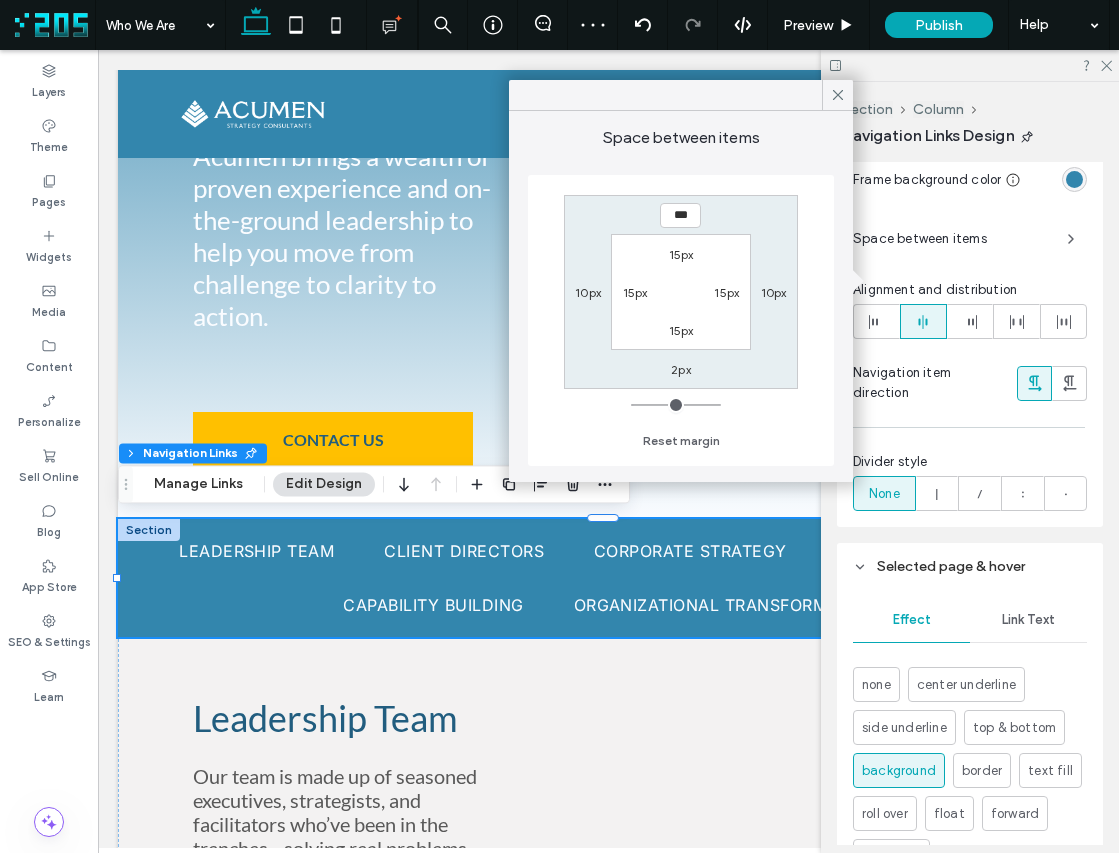 click on "*** 10px 2px 10px 15px 15px 15px 15px" at bounding box center [681, 292] 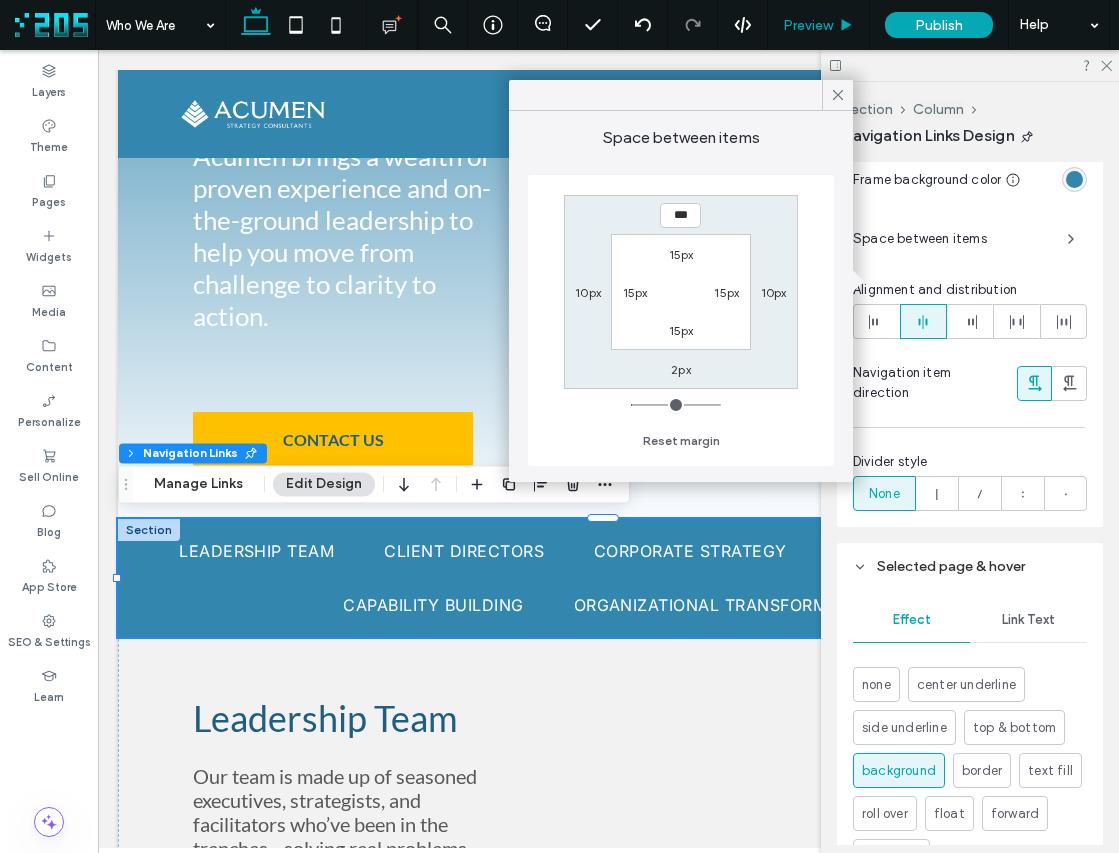 drag, startPoint x: 844, startPoint y: 97, endPoint x: 827, endPoint y: 43, distance: 56.61272 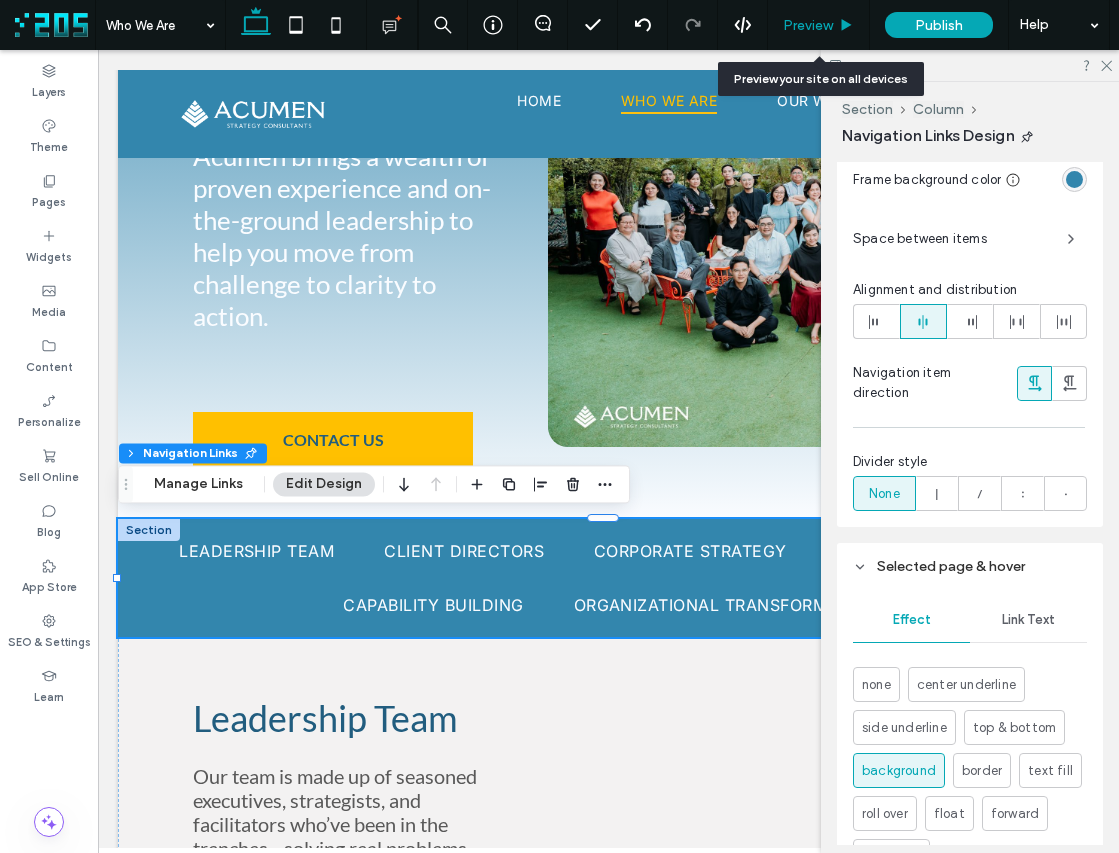 click on "Preview" at bounding box center (808, 25) 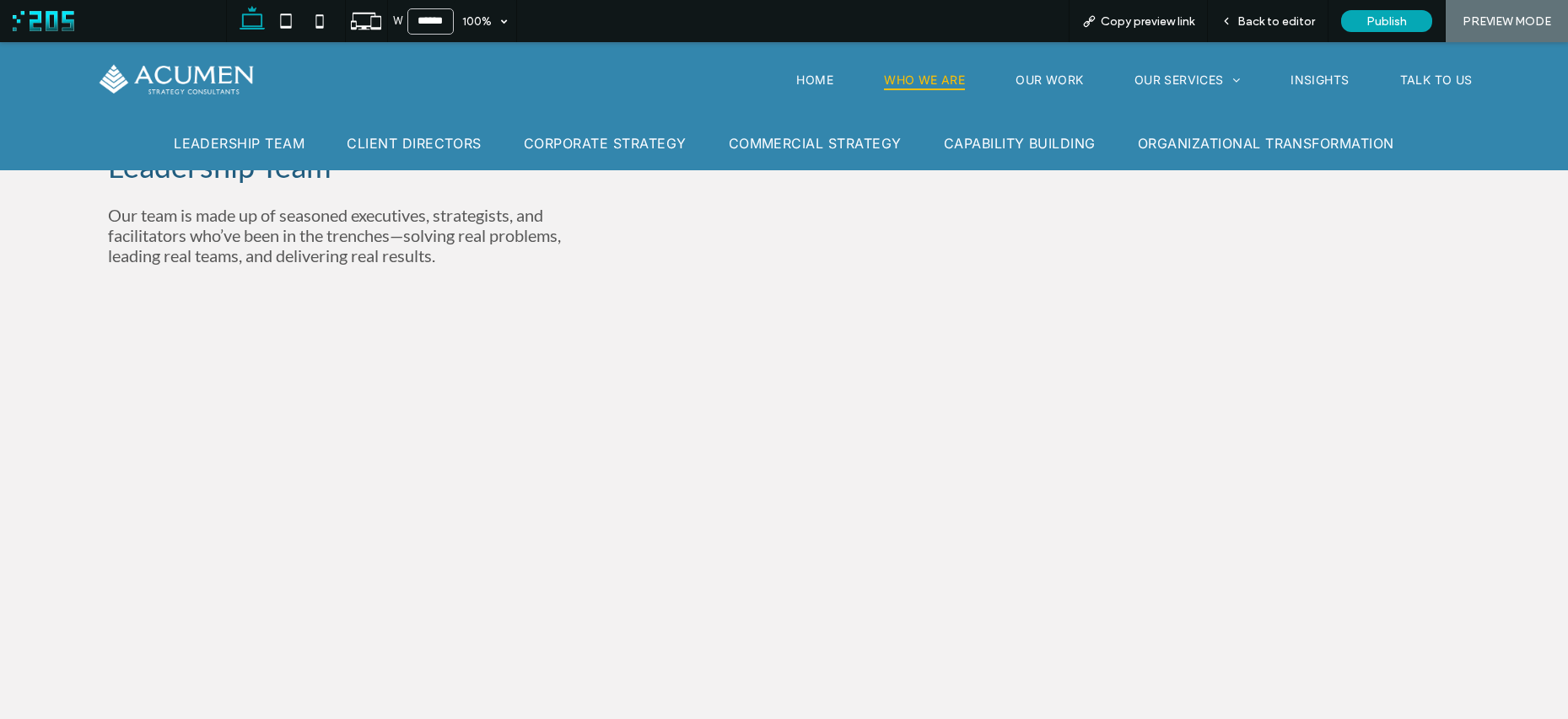 scroll, scrollTop: 618, scrollLeft: 0, axis: vertical 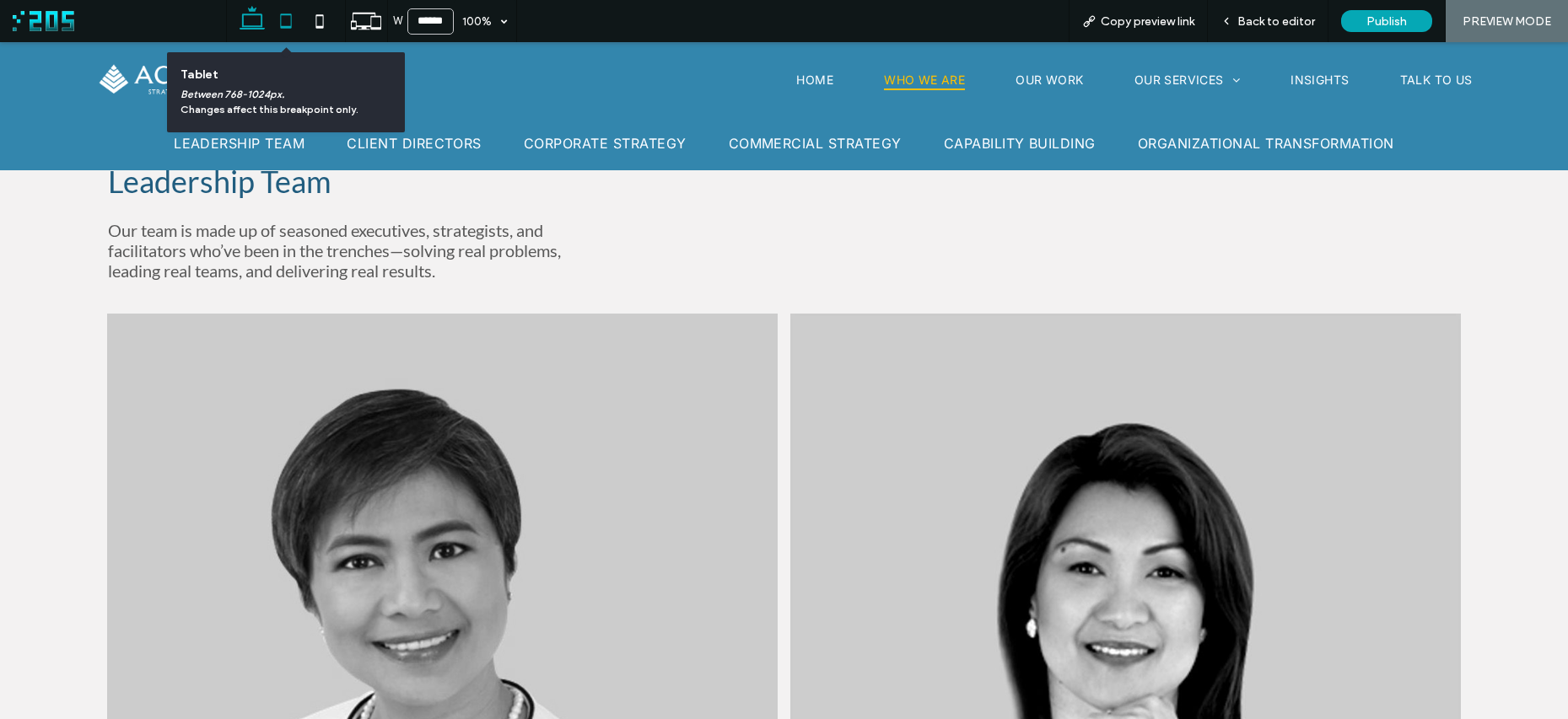 click 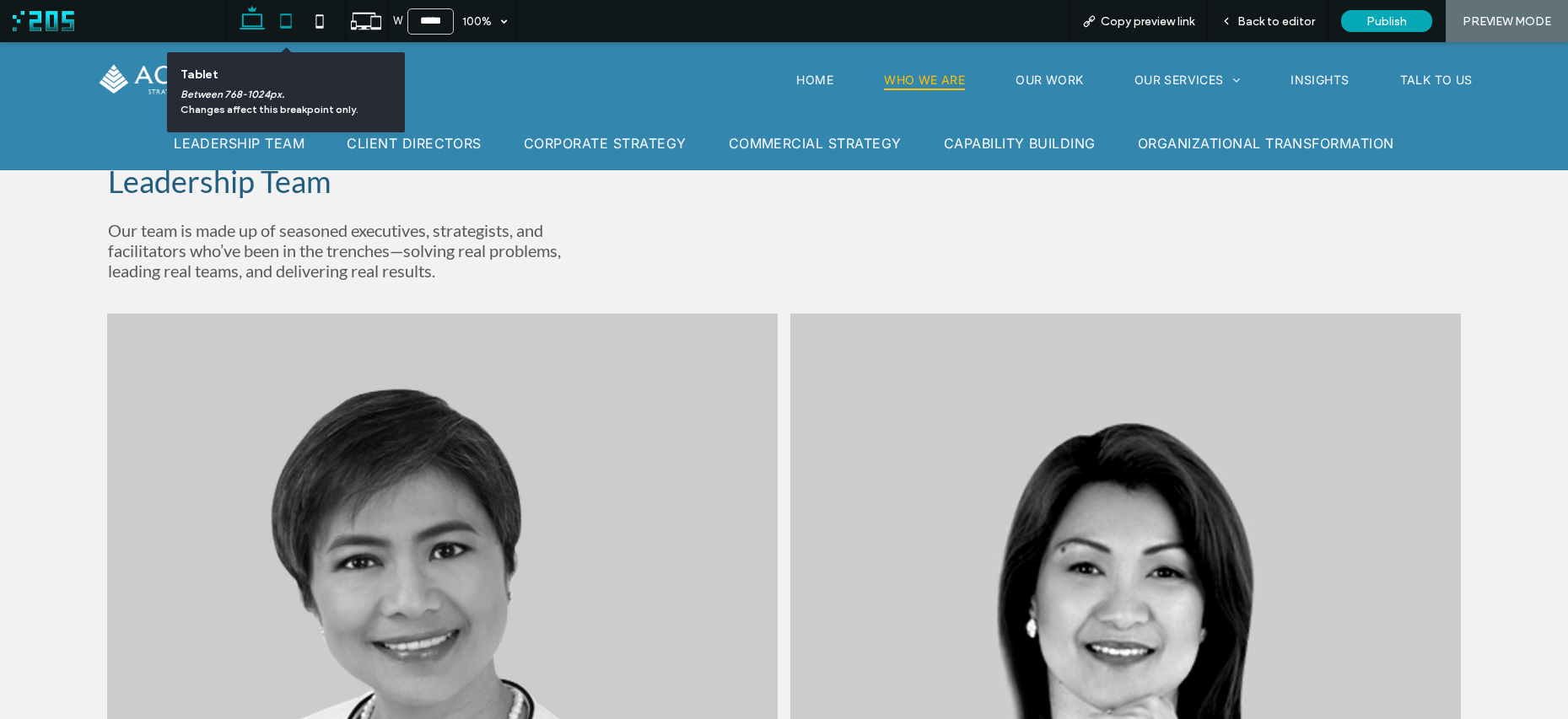 scroll, scrollTop: 0, scrollLeft: 0, axis: both 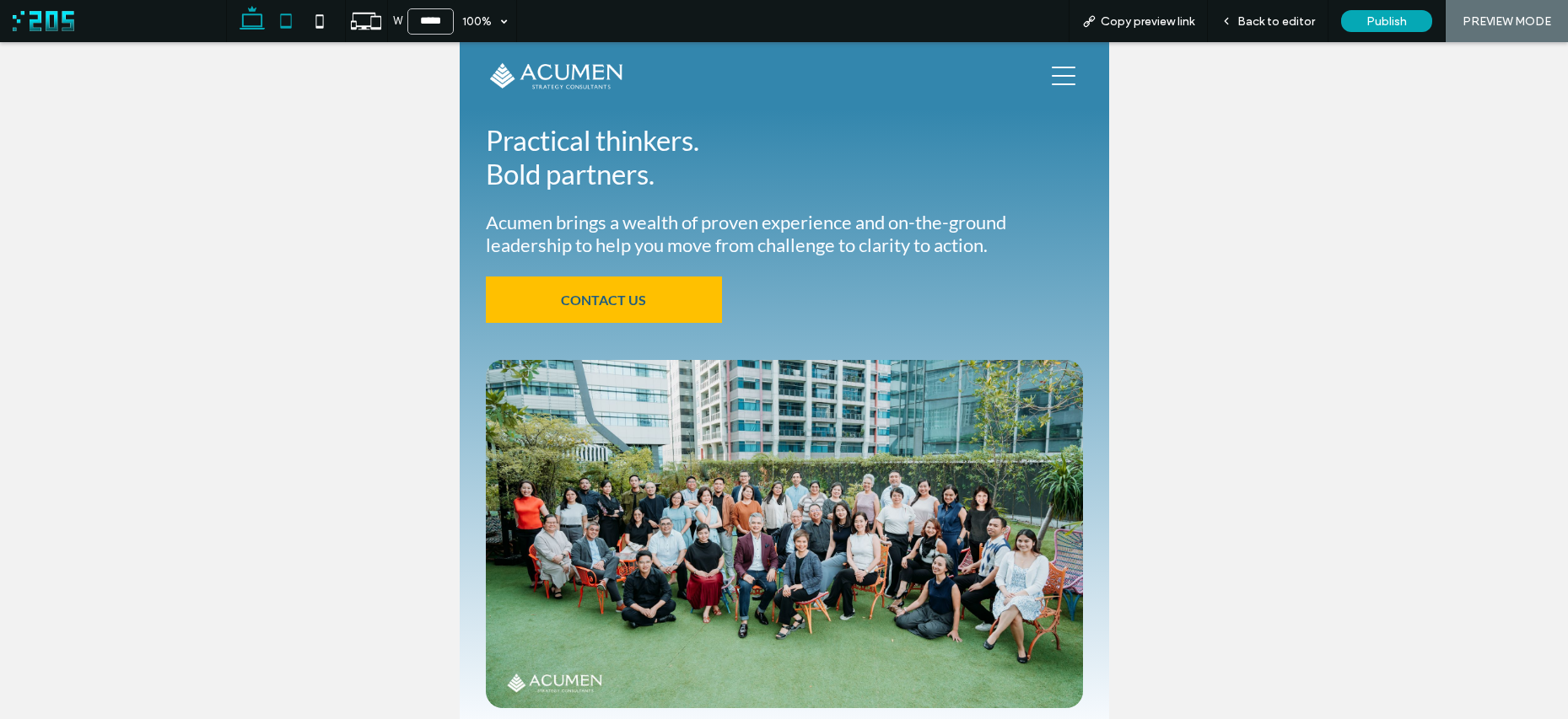 click 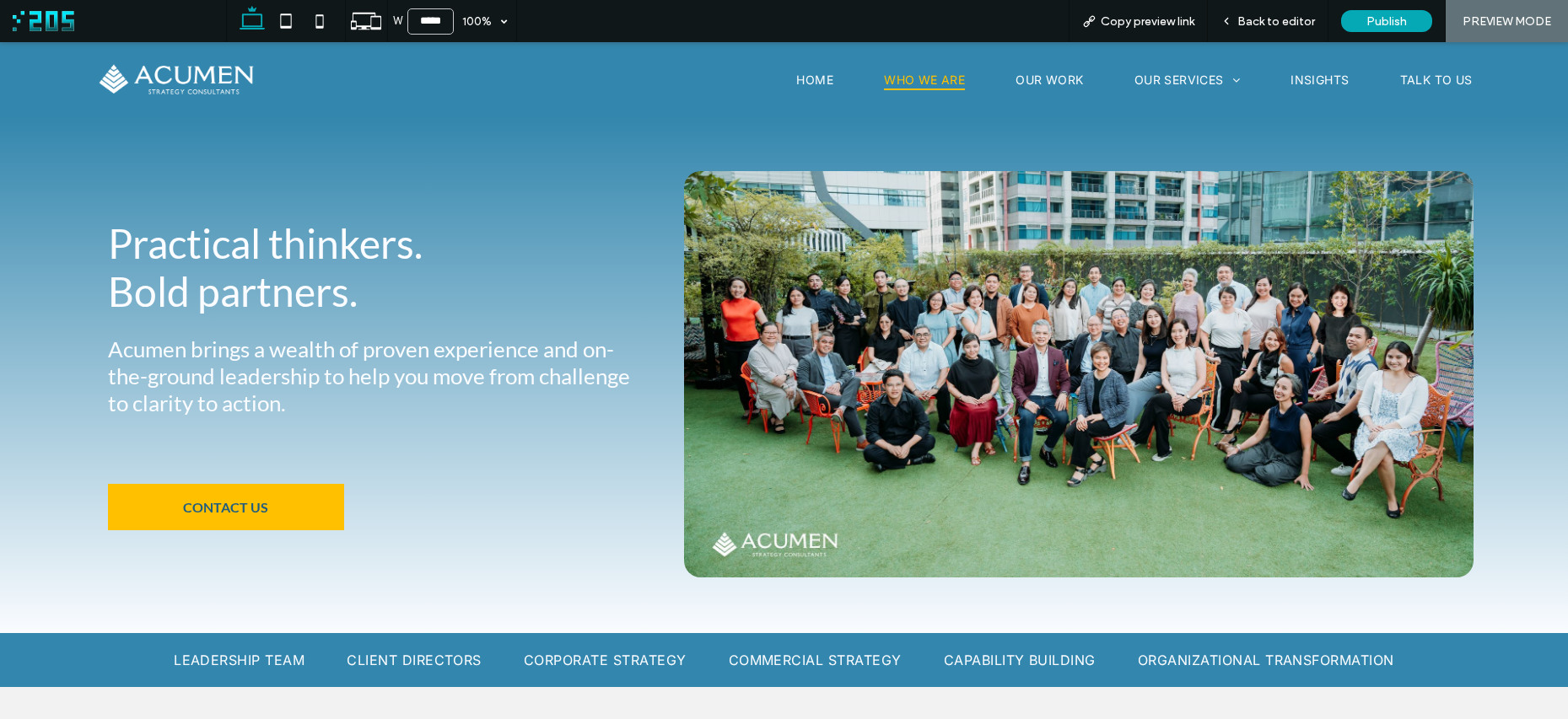type on "******" 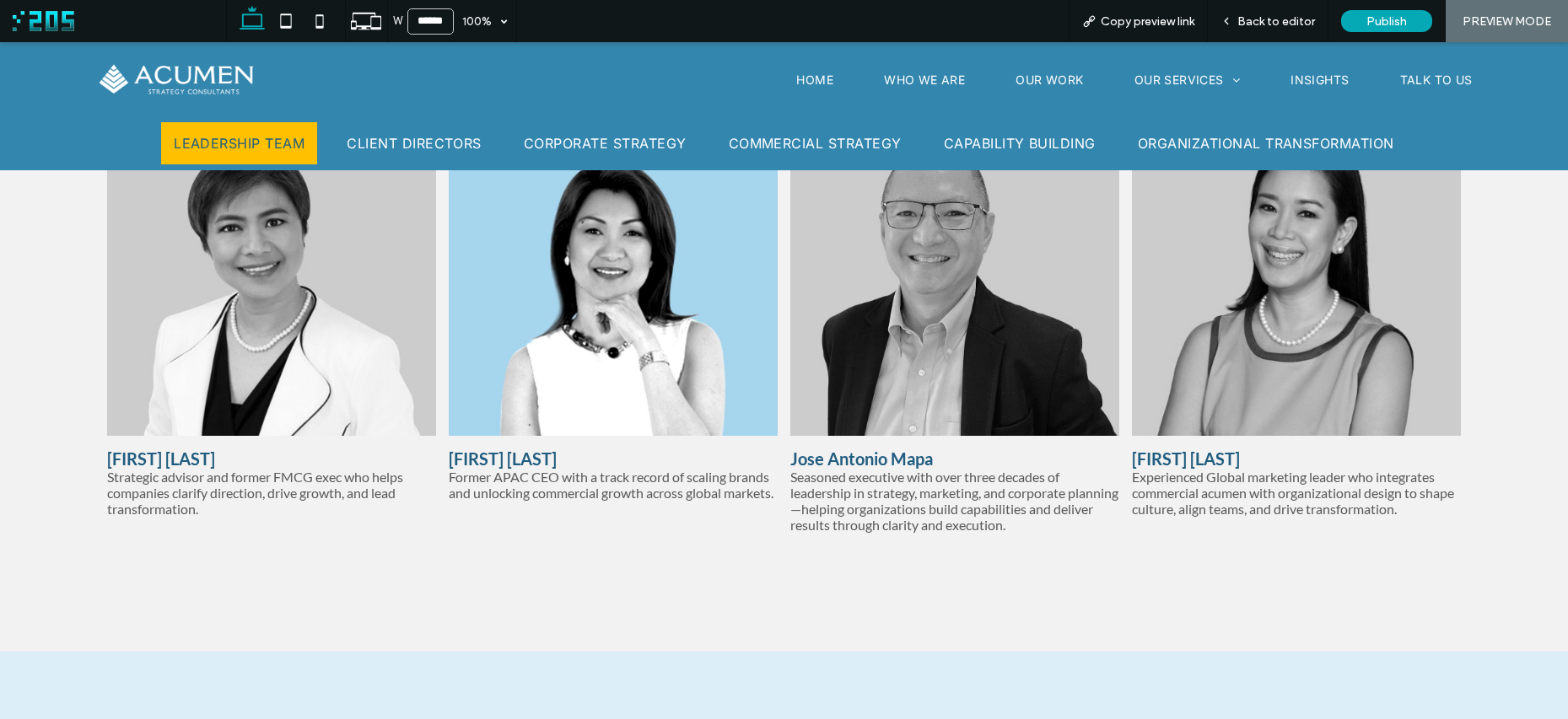 scroll, scrollTop: 826, scrollLeft: 0, axis: vertical 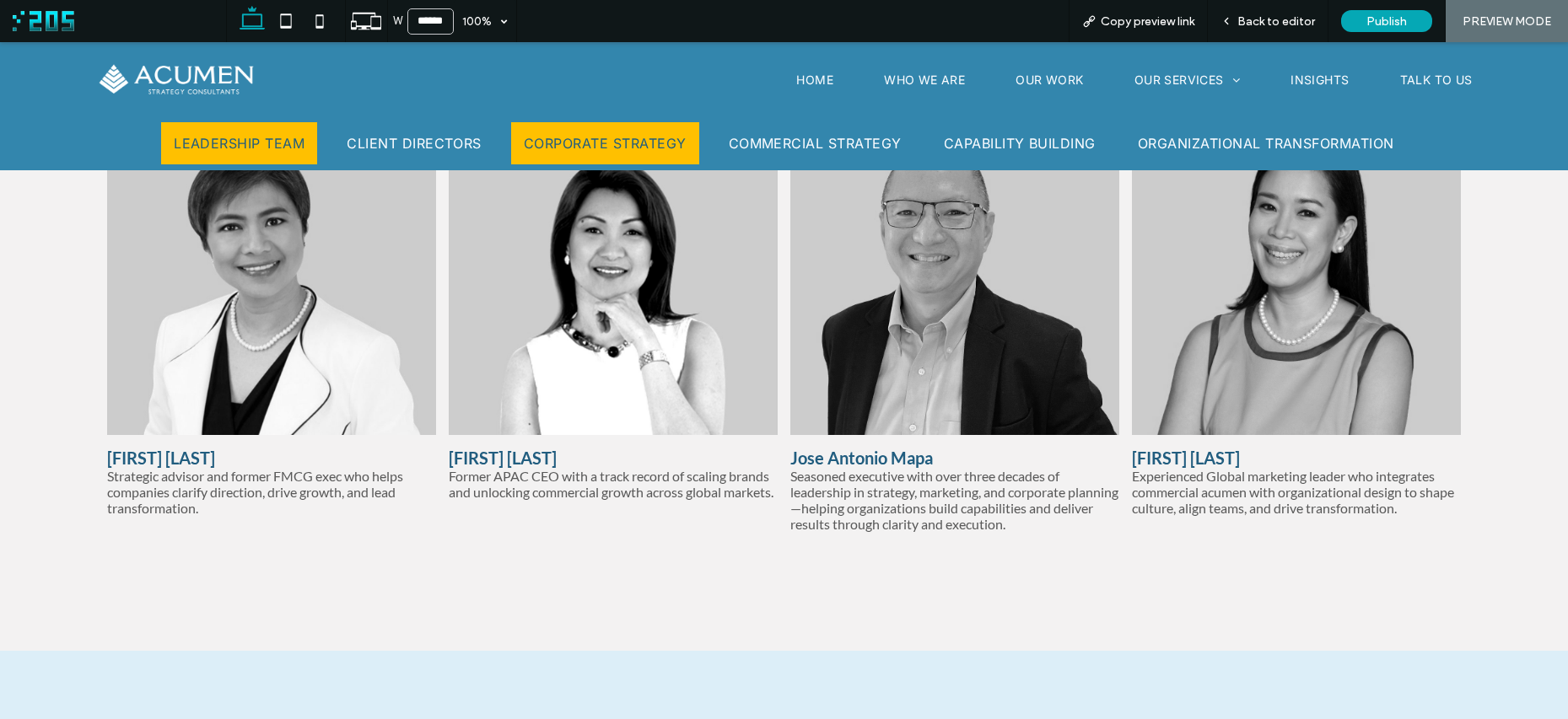 click on "Corporate Strategy" at bounding box center [605, 143] 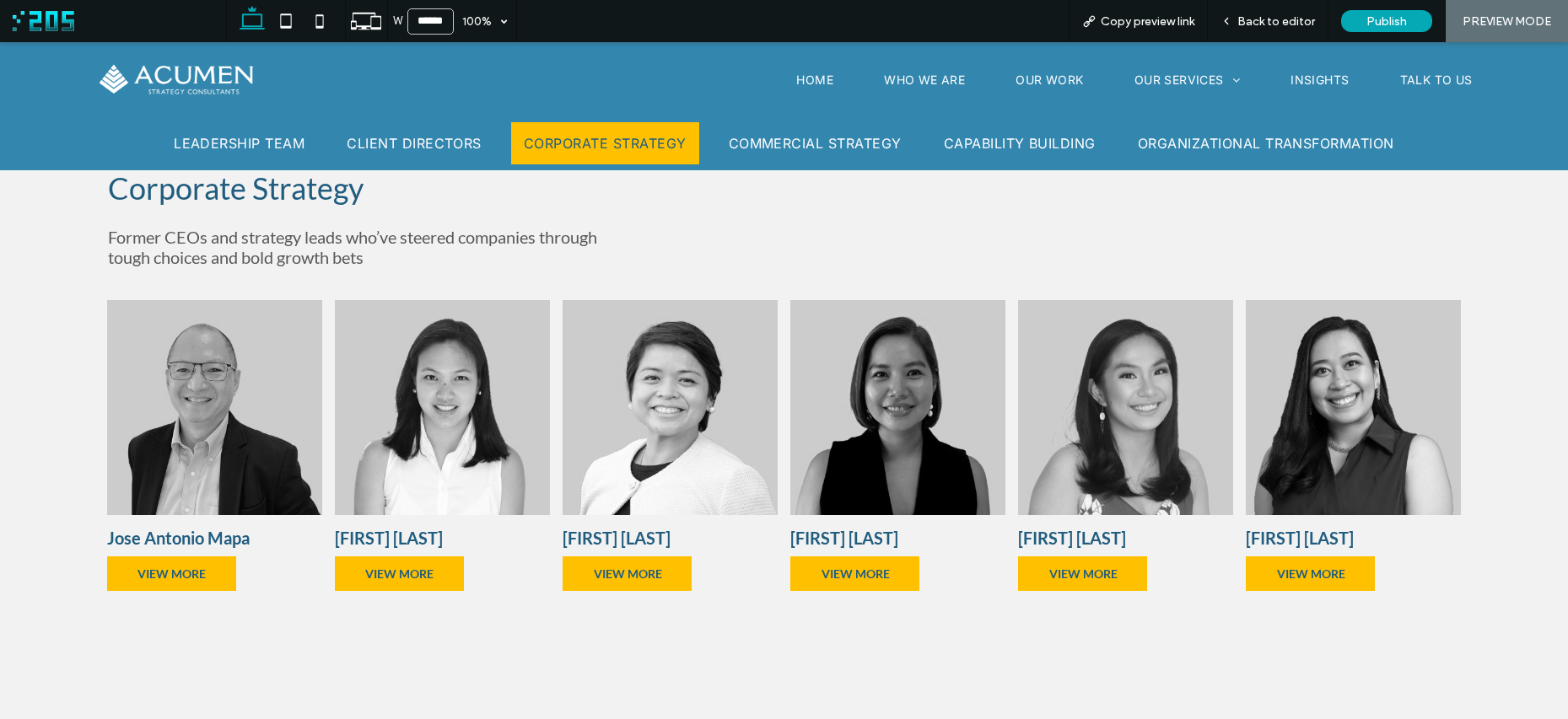 scroll, scrollTop: 2428, scrollLeft: 0, axis: vertical 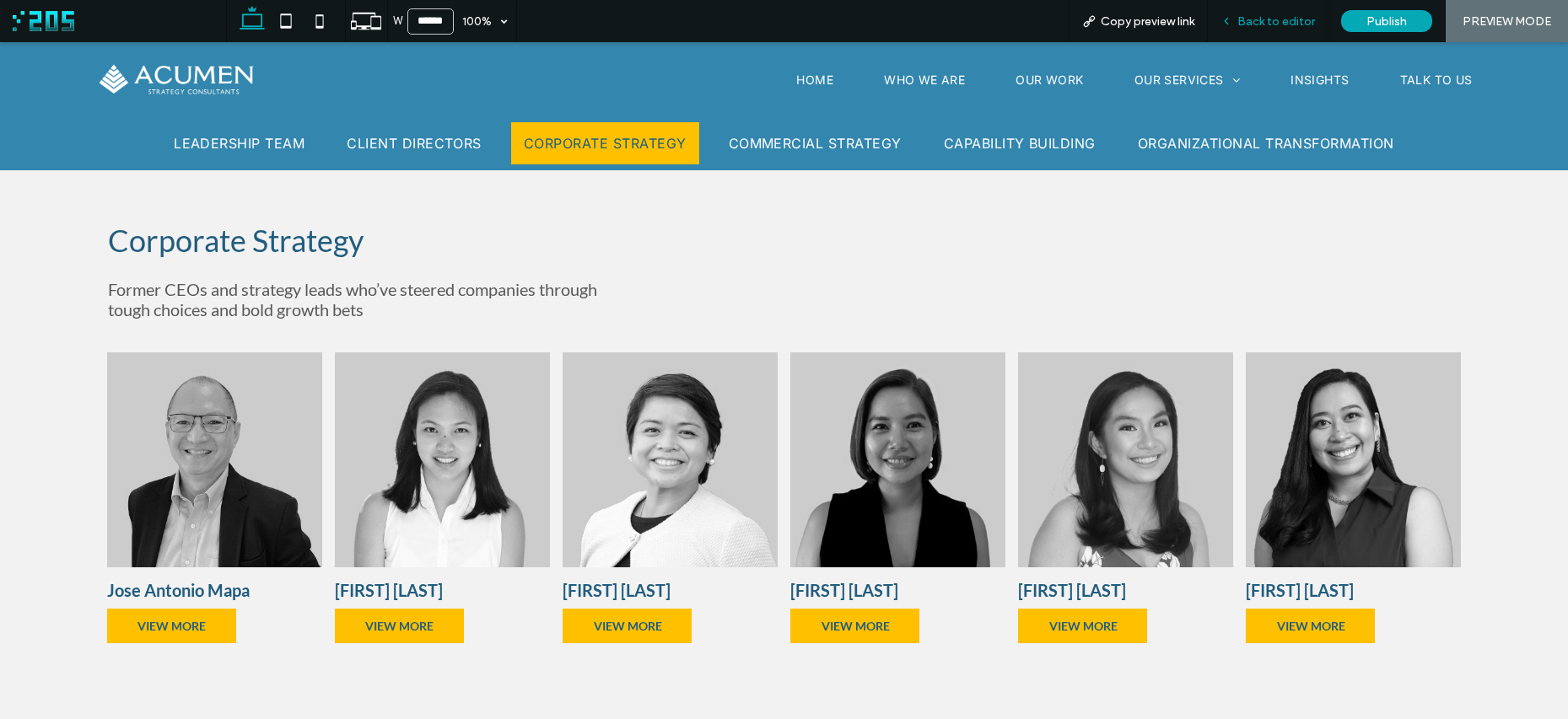 click on "Back to editor" at bounding box center (1276, 21) 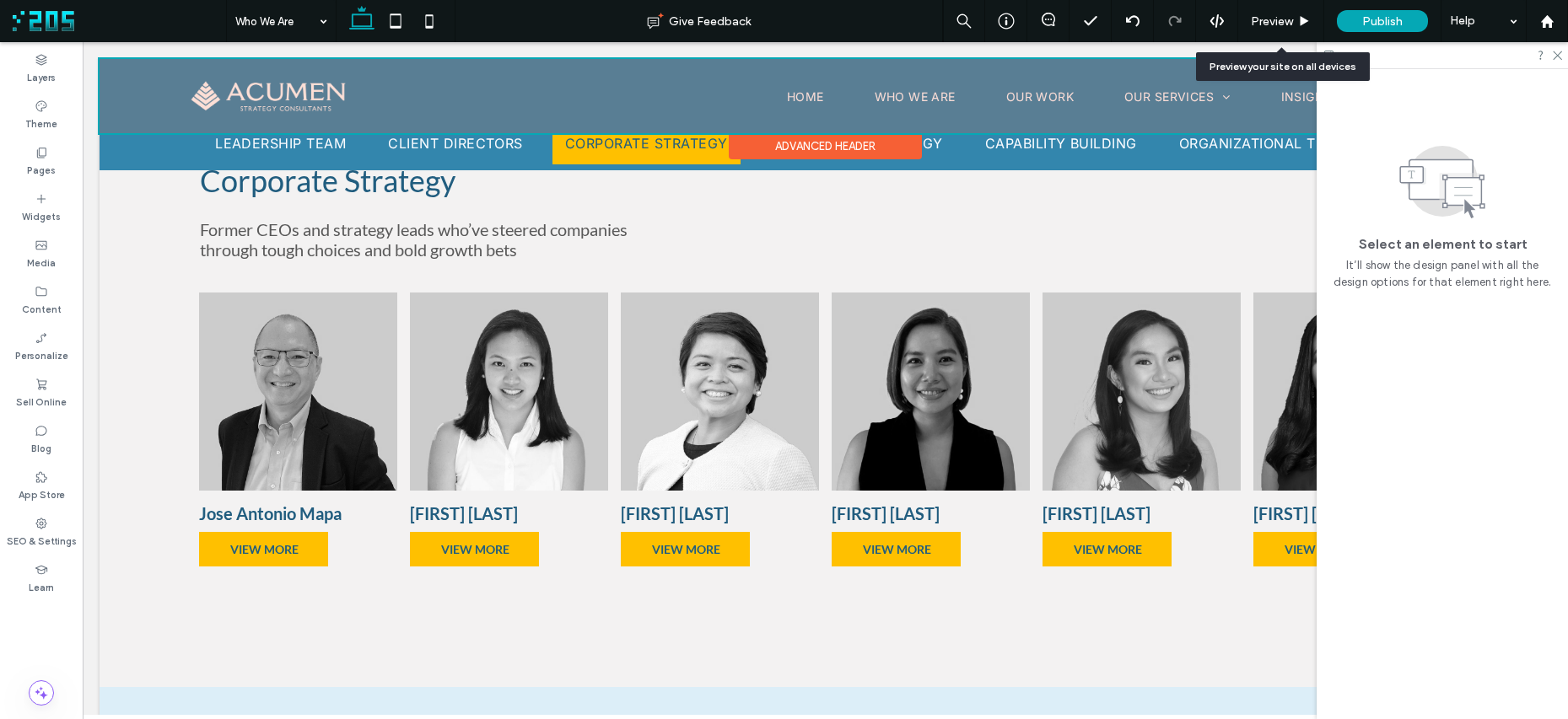 scroll, scrollTop: 2394, scrollLeft: 0, axis: vertical 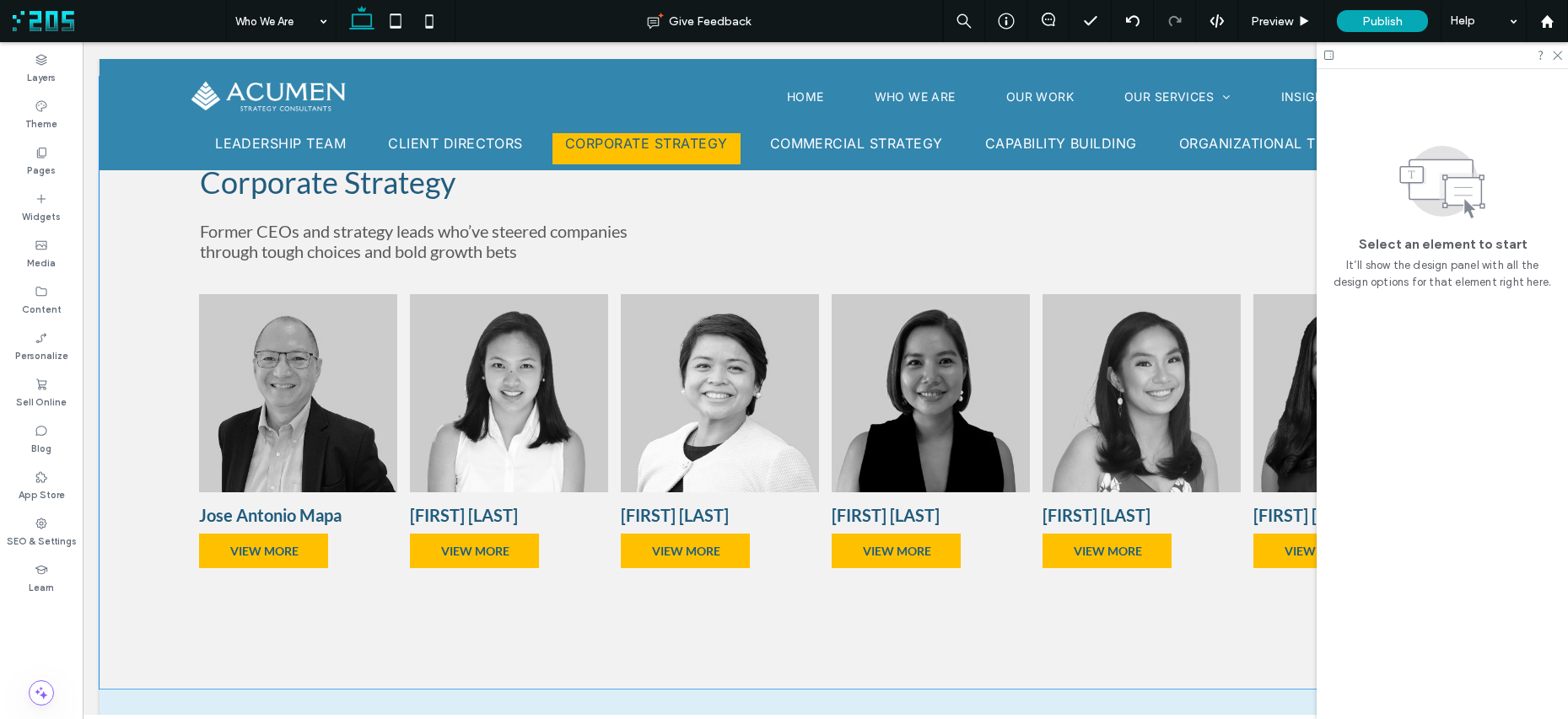 click on "Former CEOs and strategy leads who’ve steered companies through tough choices and bold growth bets" at bounding box center [413, 241] 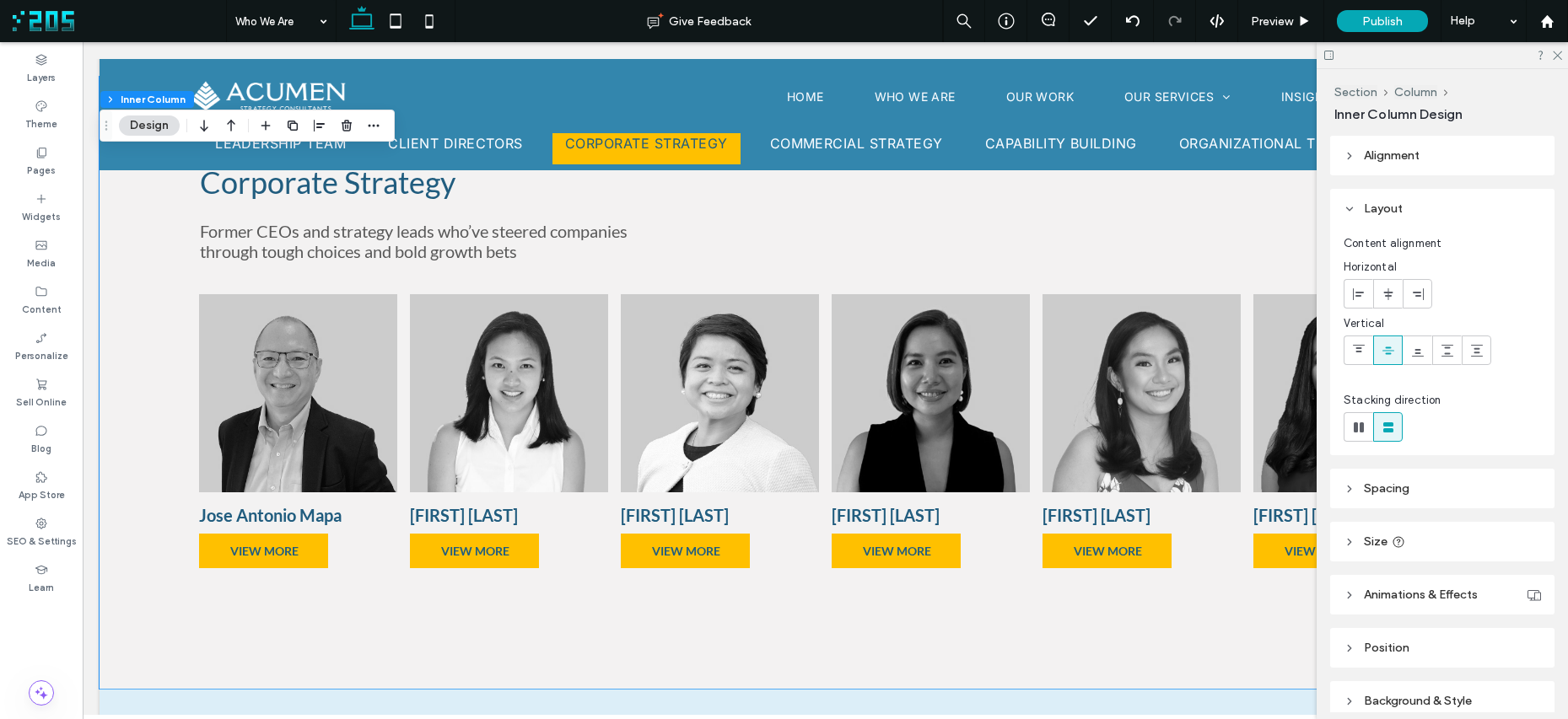 click on "Former CEOs and strategy leads who’ve steered companies through tough choices and bold growth bets" at bounding box center [413, 241] 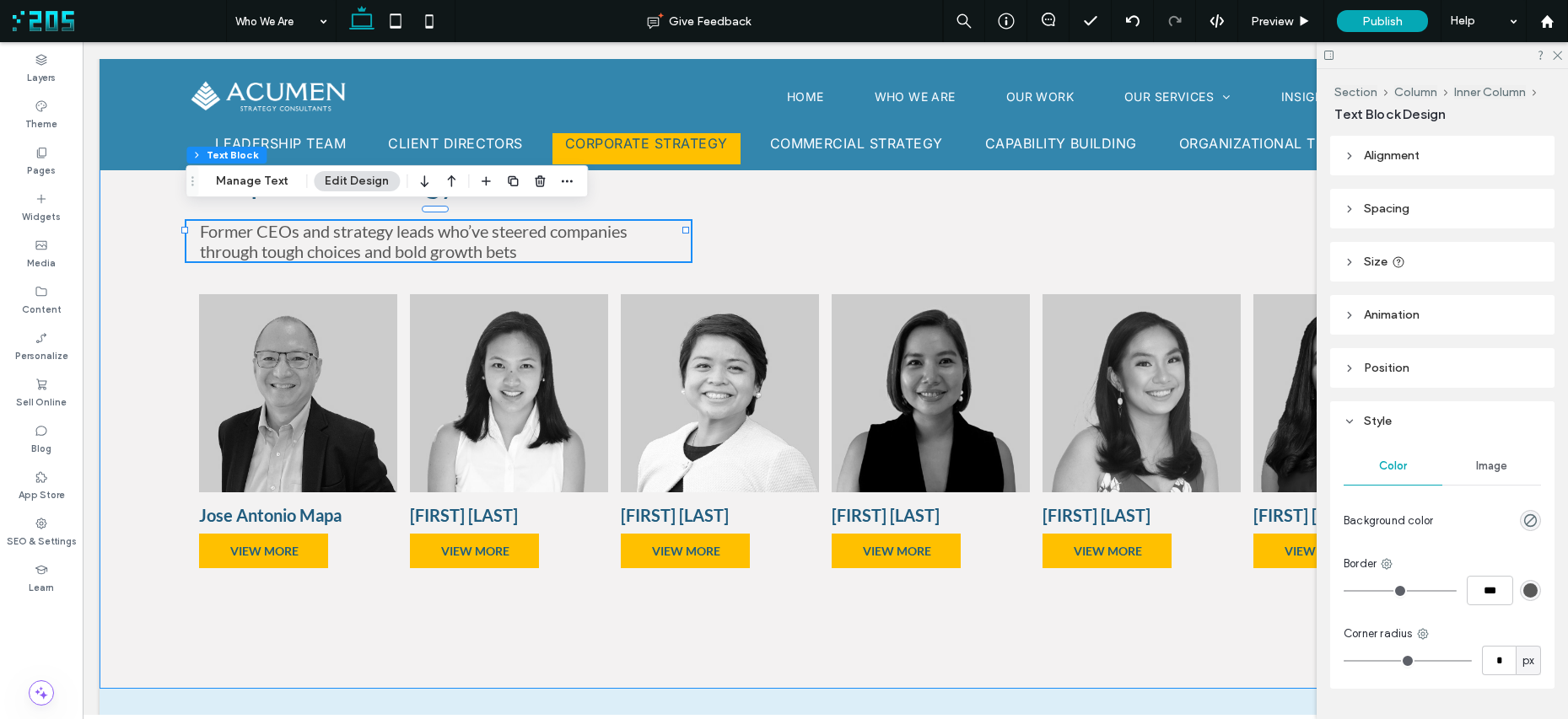click on "Former CEOs and strategy leads who’ve steered companies through tough choices and bold growth bets" at bounding box center [413, 241] 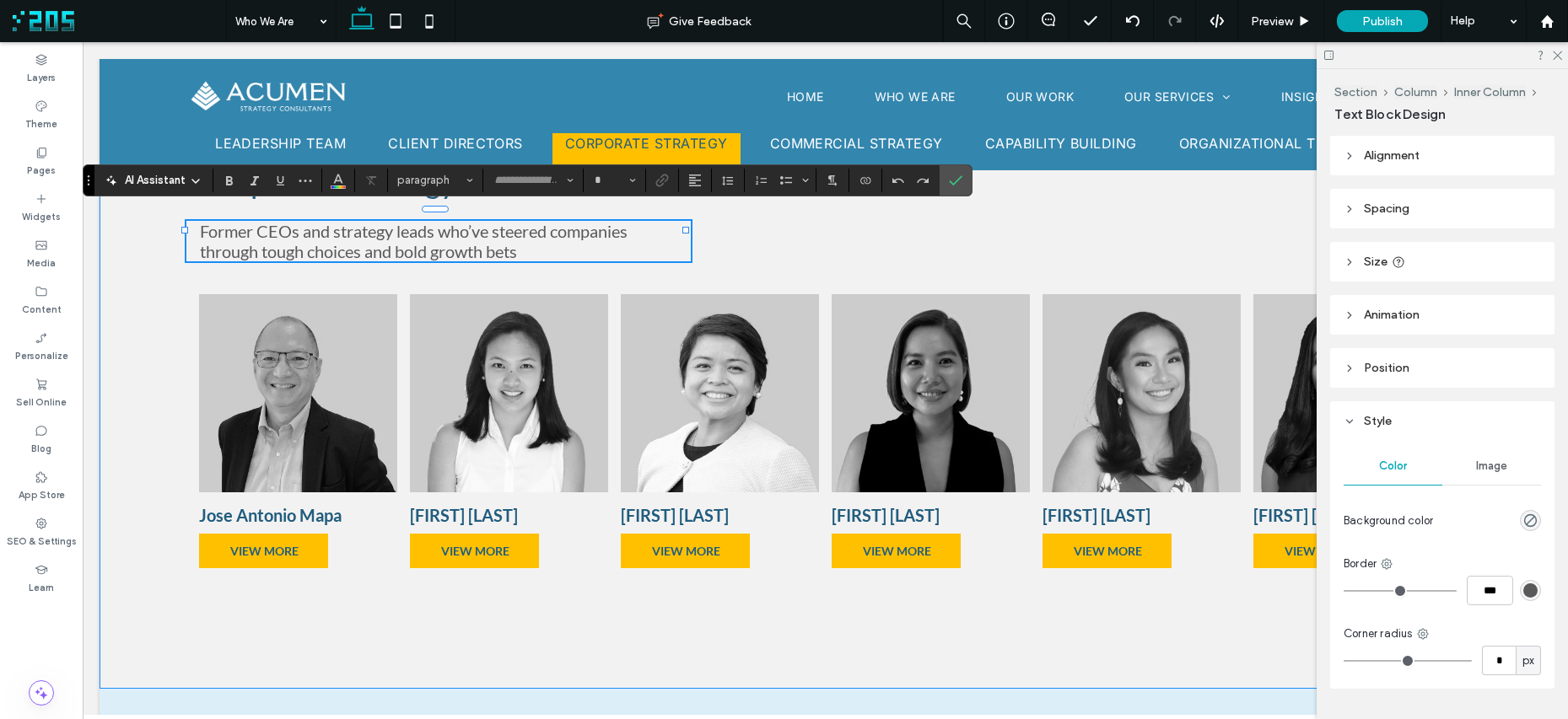 type on "****" 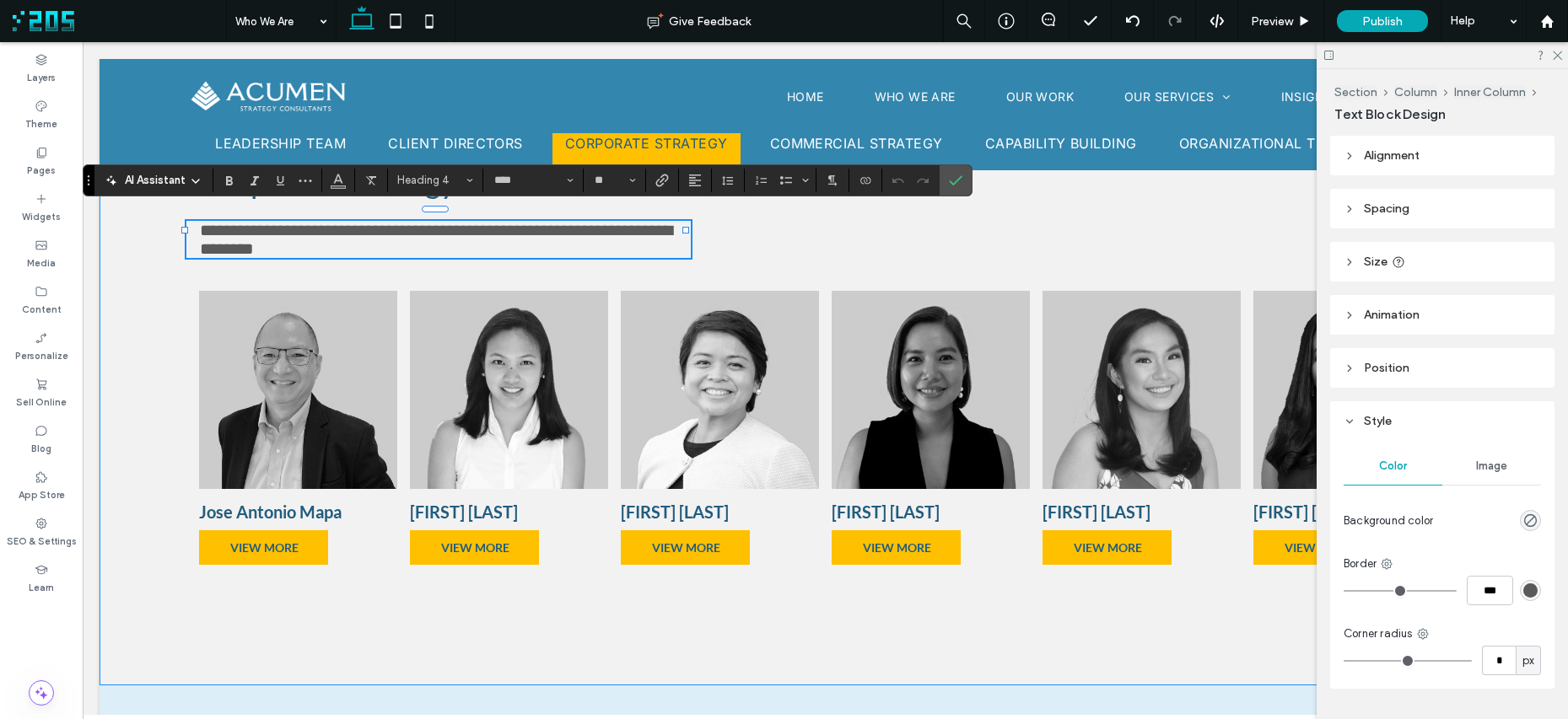 type on "**" 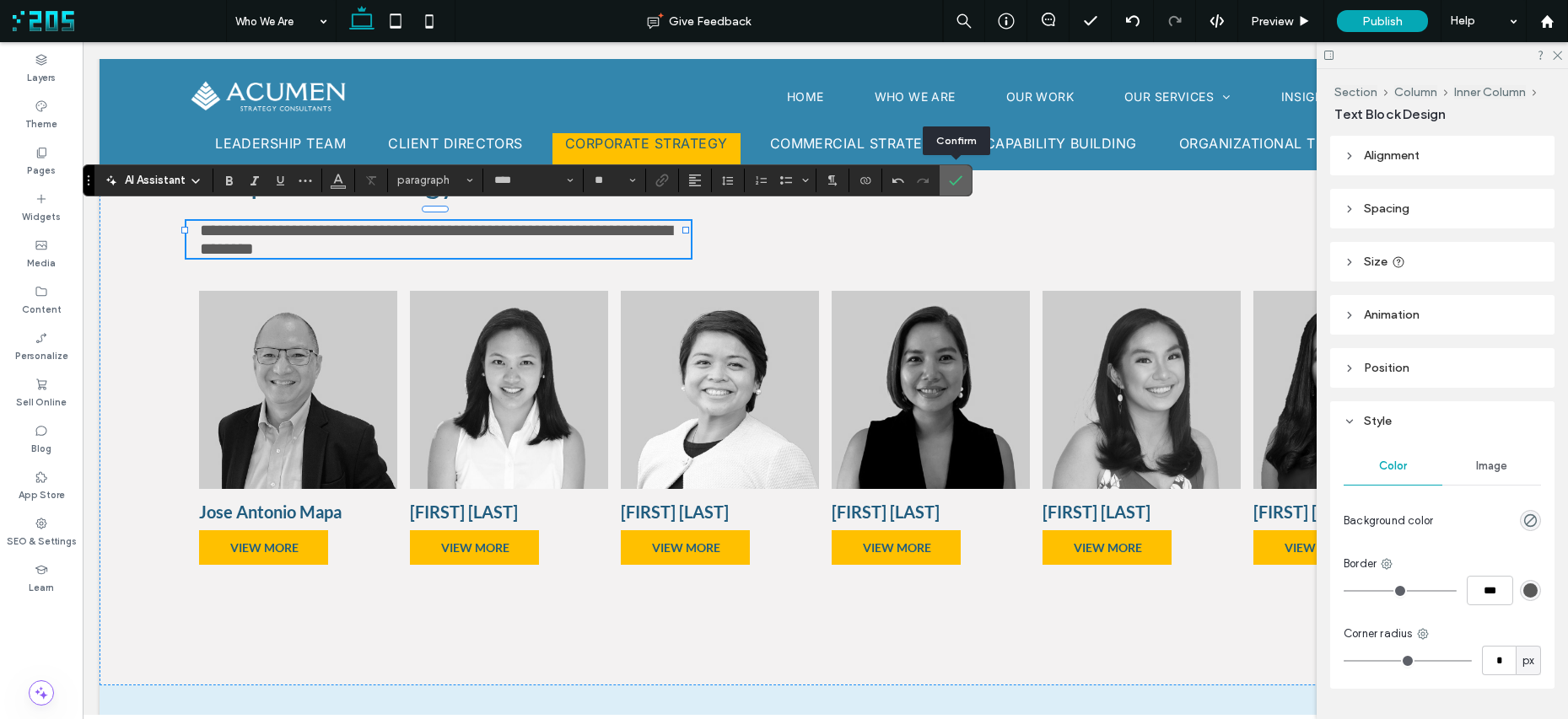 click 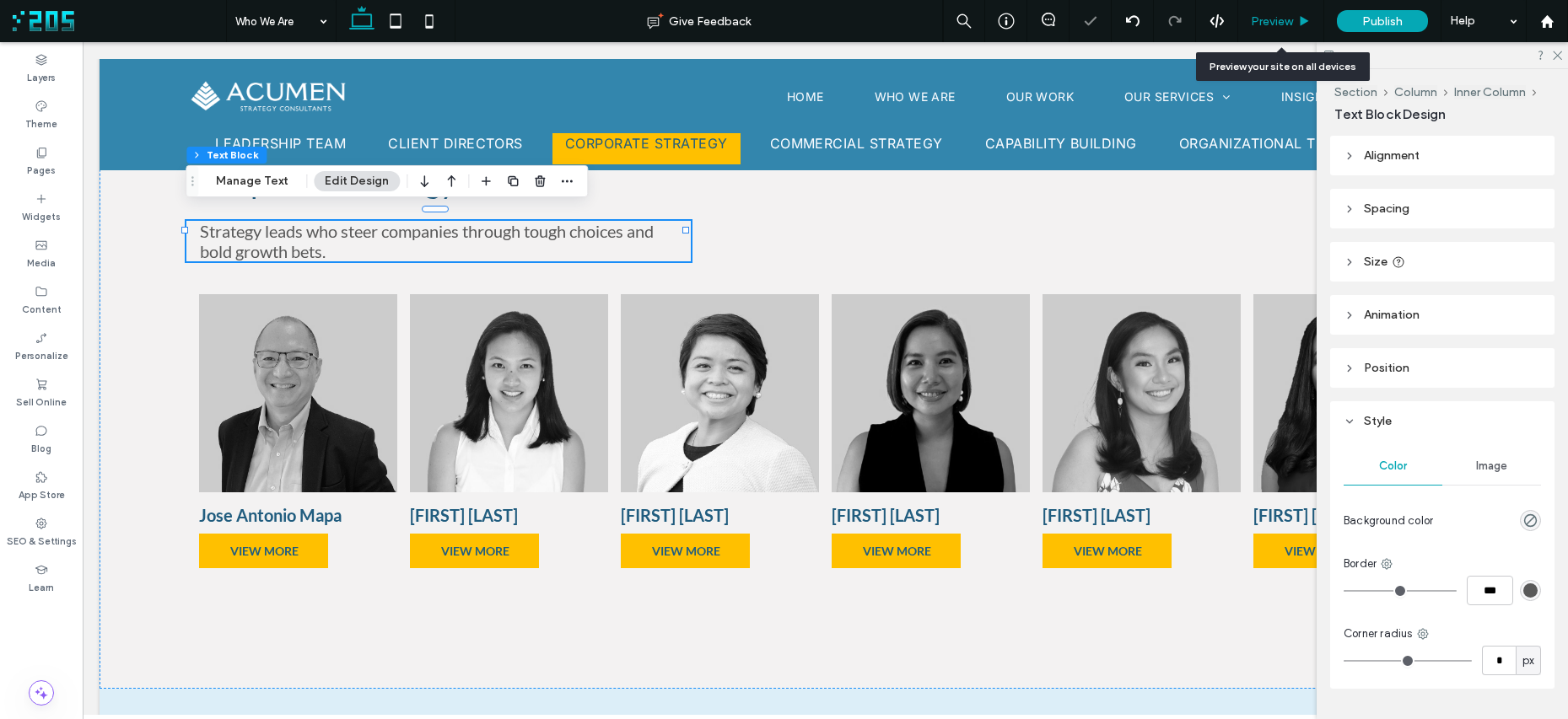 click on "Preview" at bounding box center [1272, 21] 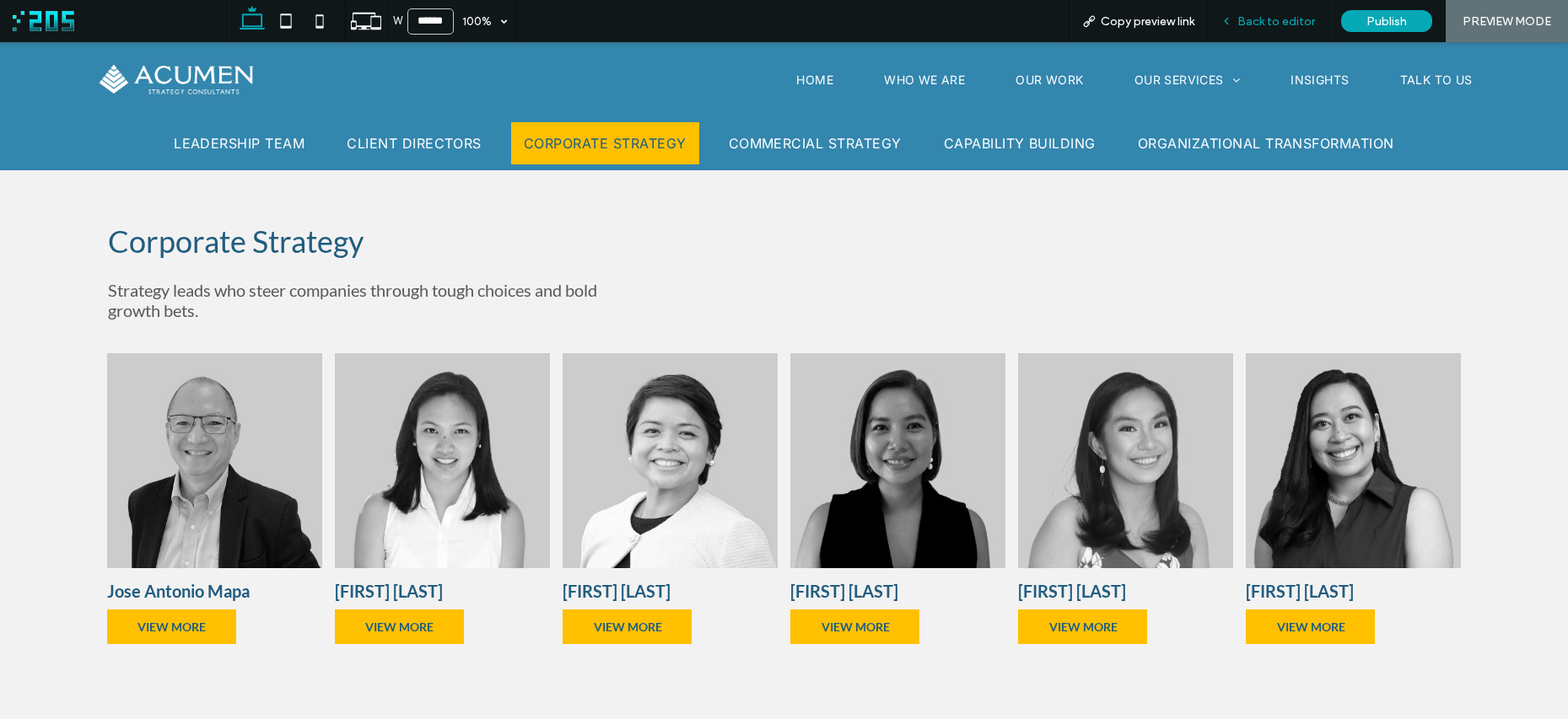 click on "Back to editor" at bounding box center (1276, 21) 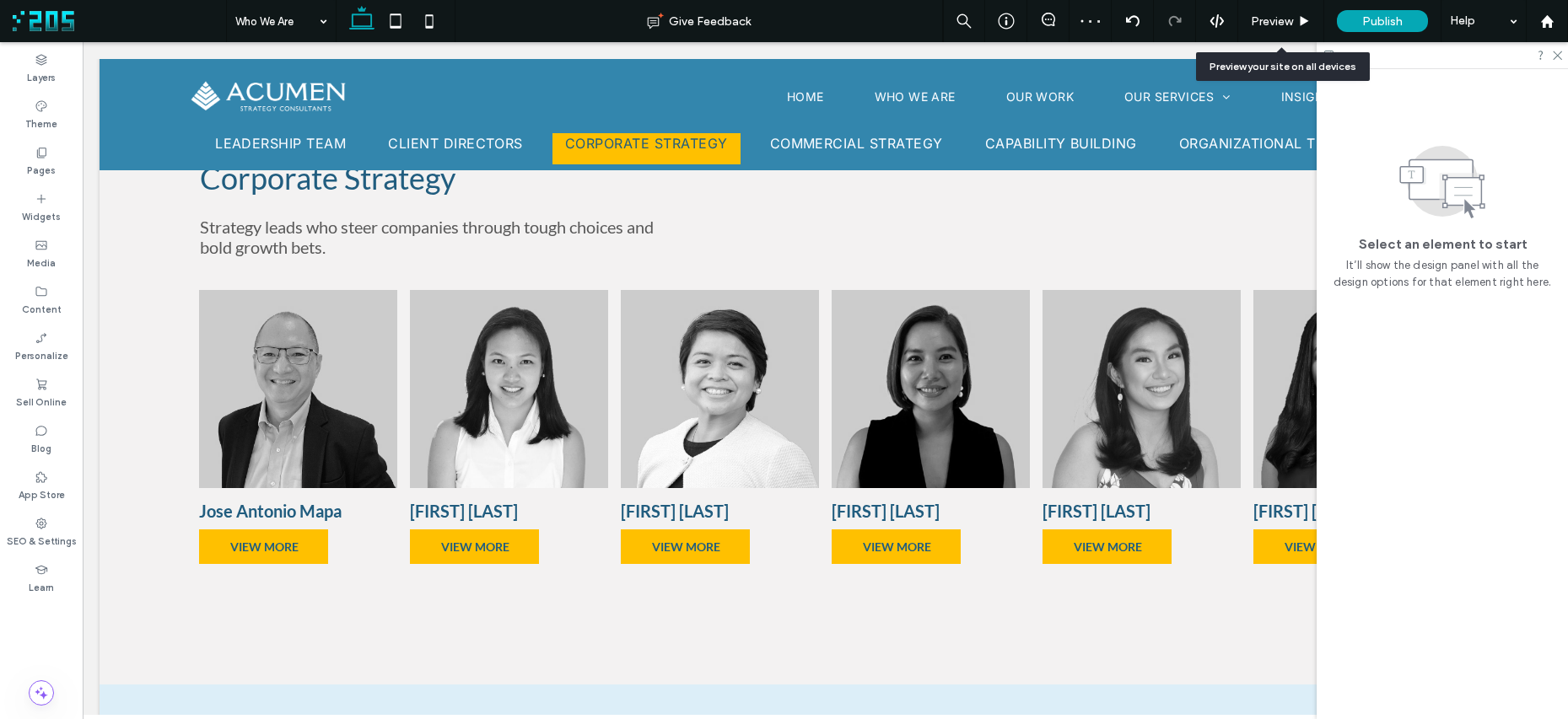 scroll, scrollTop: 2393, scrollLeft: 0, axis: vertical 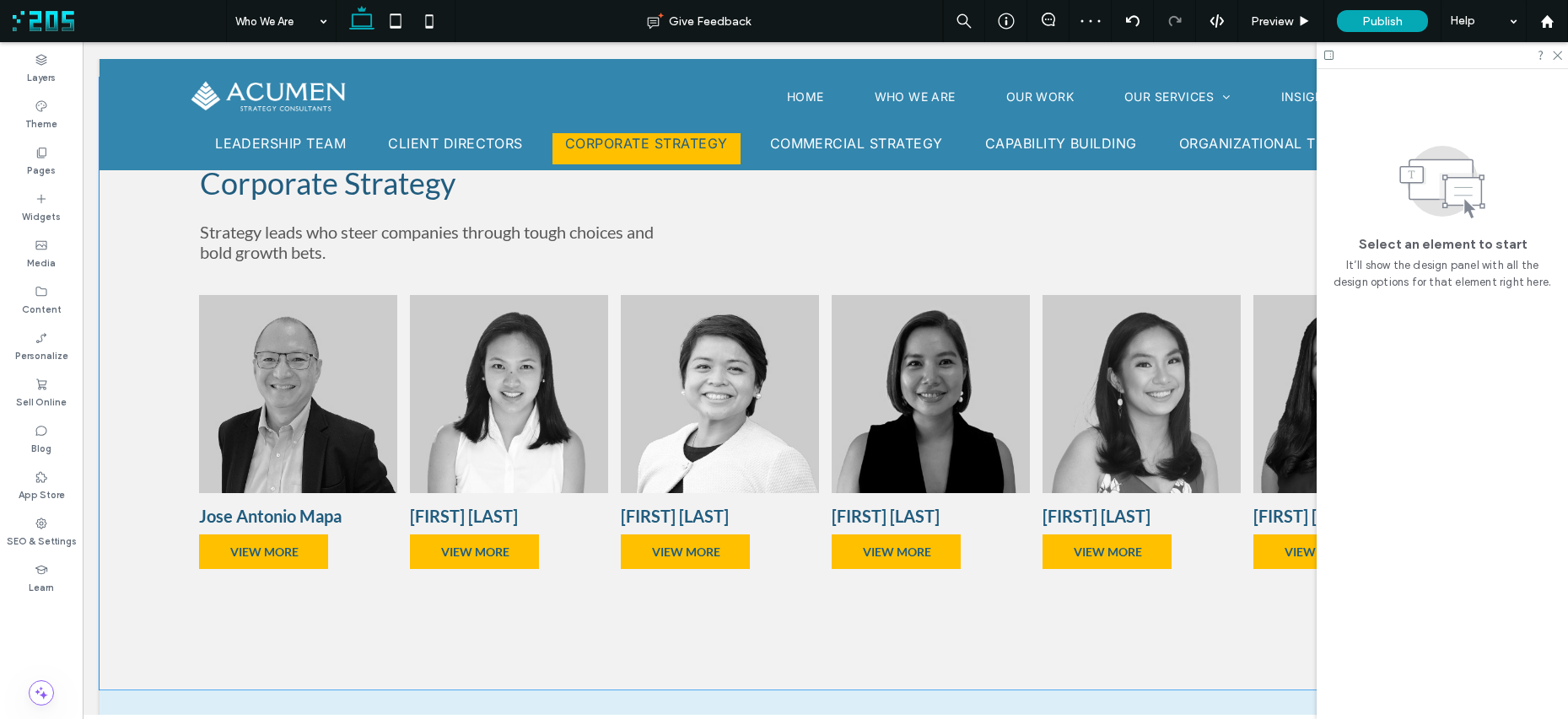 click on "Strategy leads who steer companies through tough choices and bold growth bets." at bounding box center [439, 242] 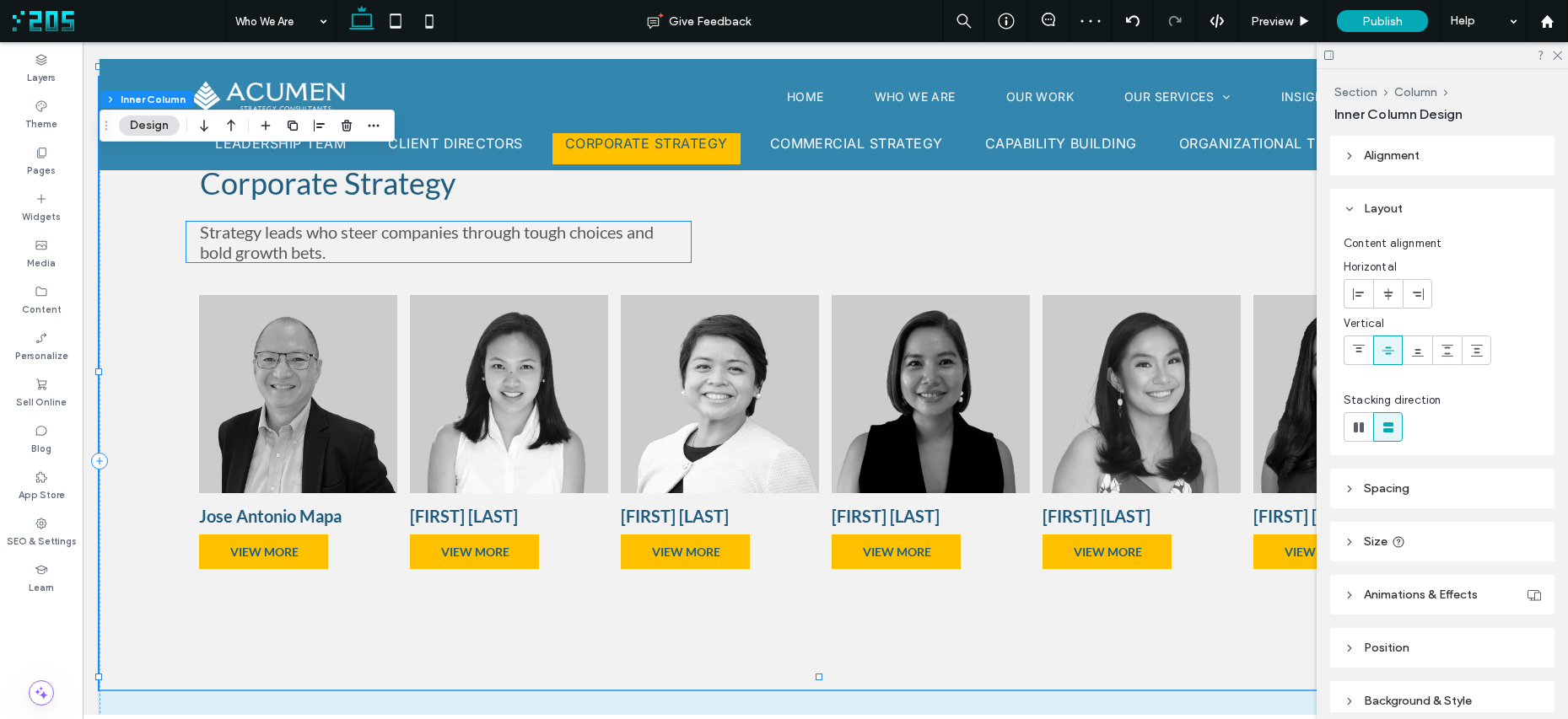 click on "Strategy leads who steer companies through tough choices and bold growth bets." at bounding box center (427, 242) 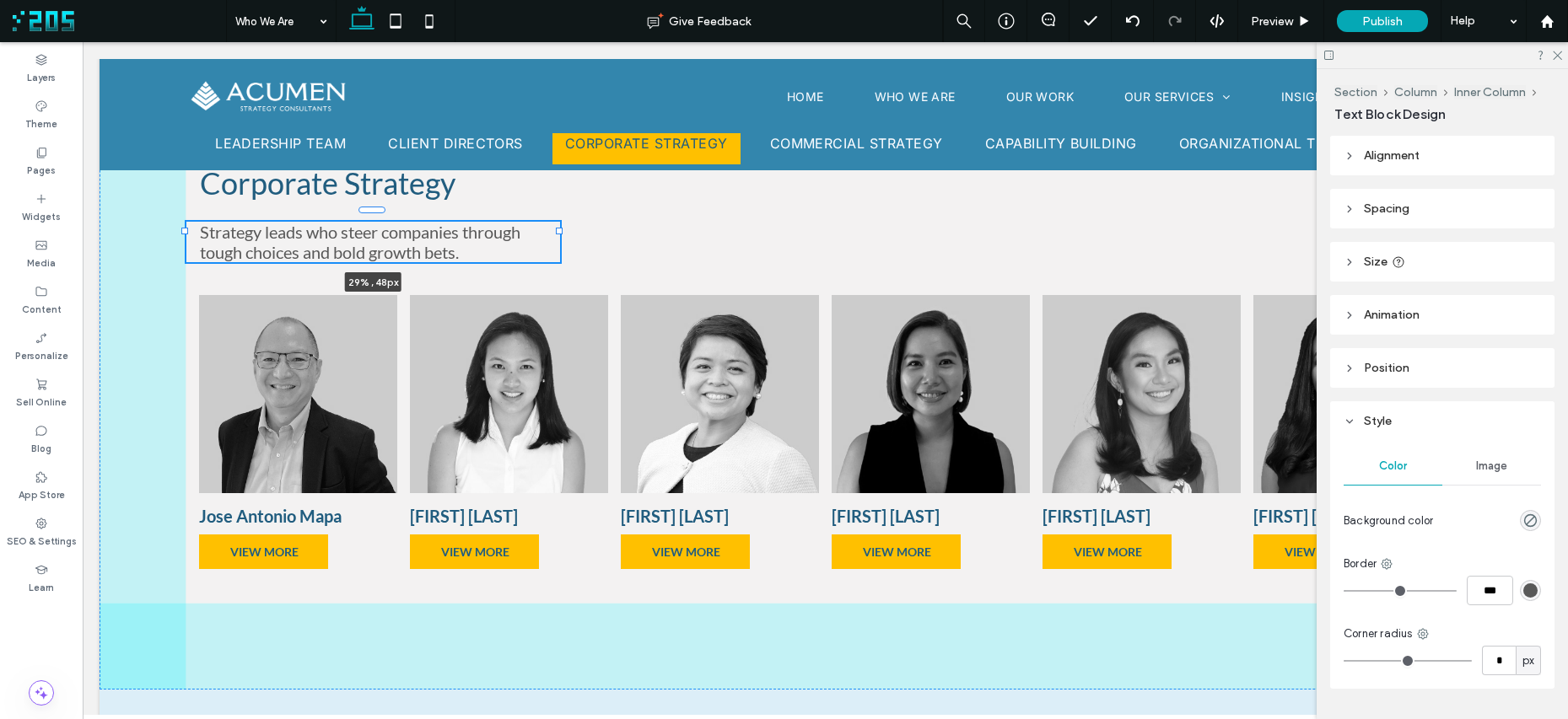 drag, startPoint x: 686, startPoint y: 230, endPoint x: 559, endPoint y: 227, distance: 127.03543 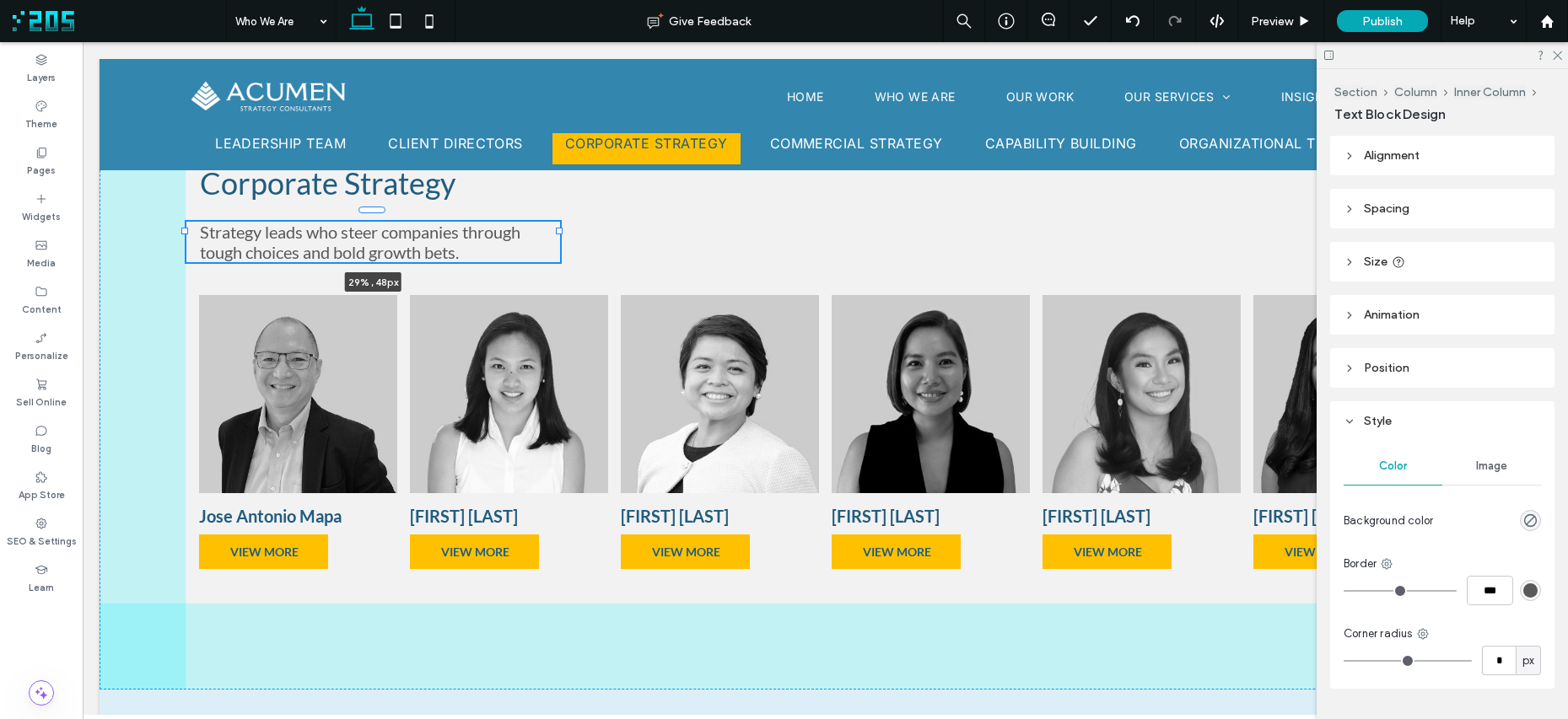 click at bounding box center (559, 231) 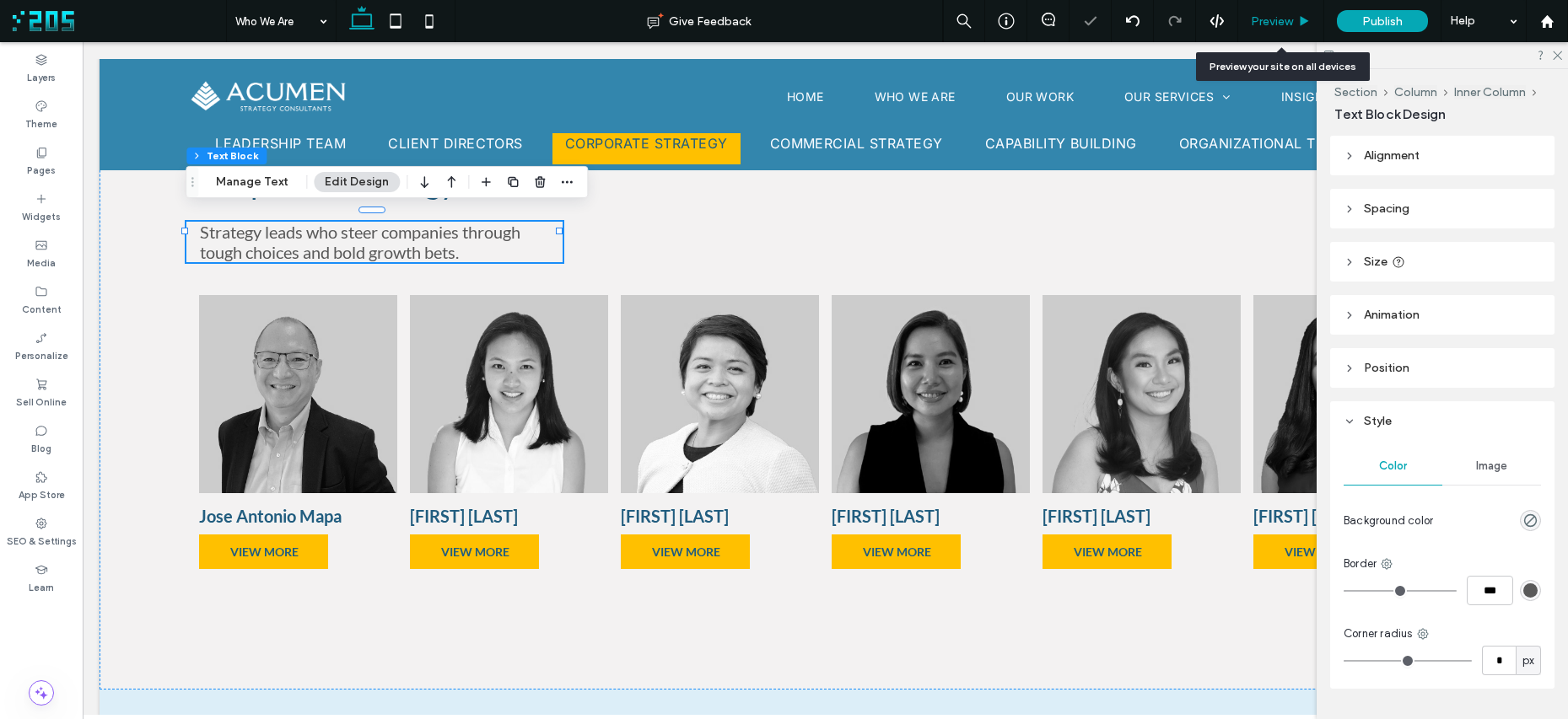 click on "Preview" at bounding box center (1272, 21) 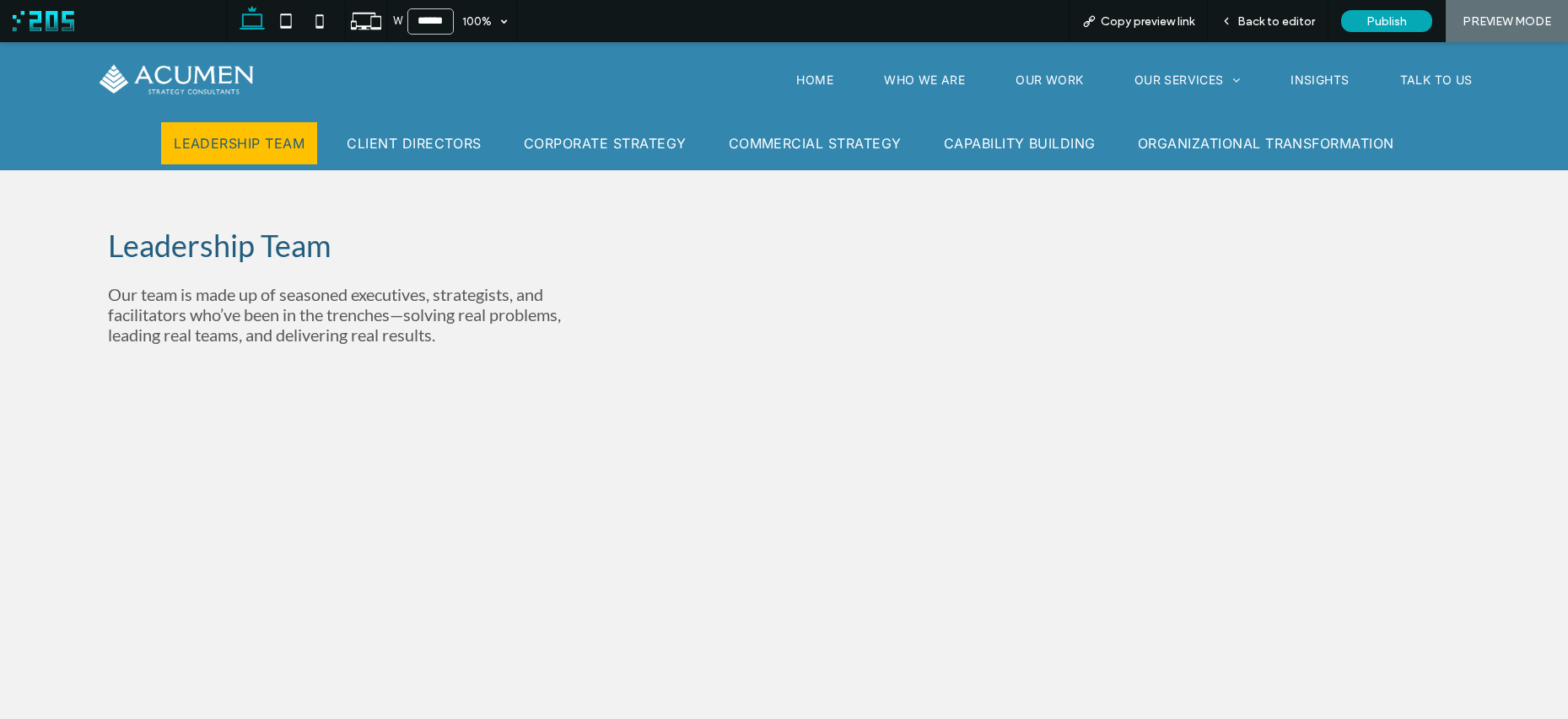 scroll, scrollTop: 521, scrollLeft: 0, axis: vertical 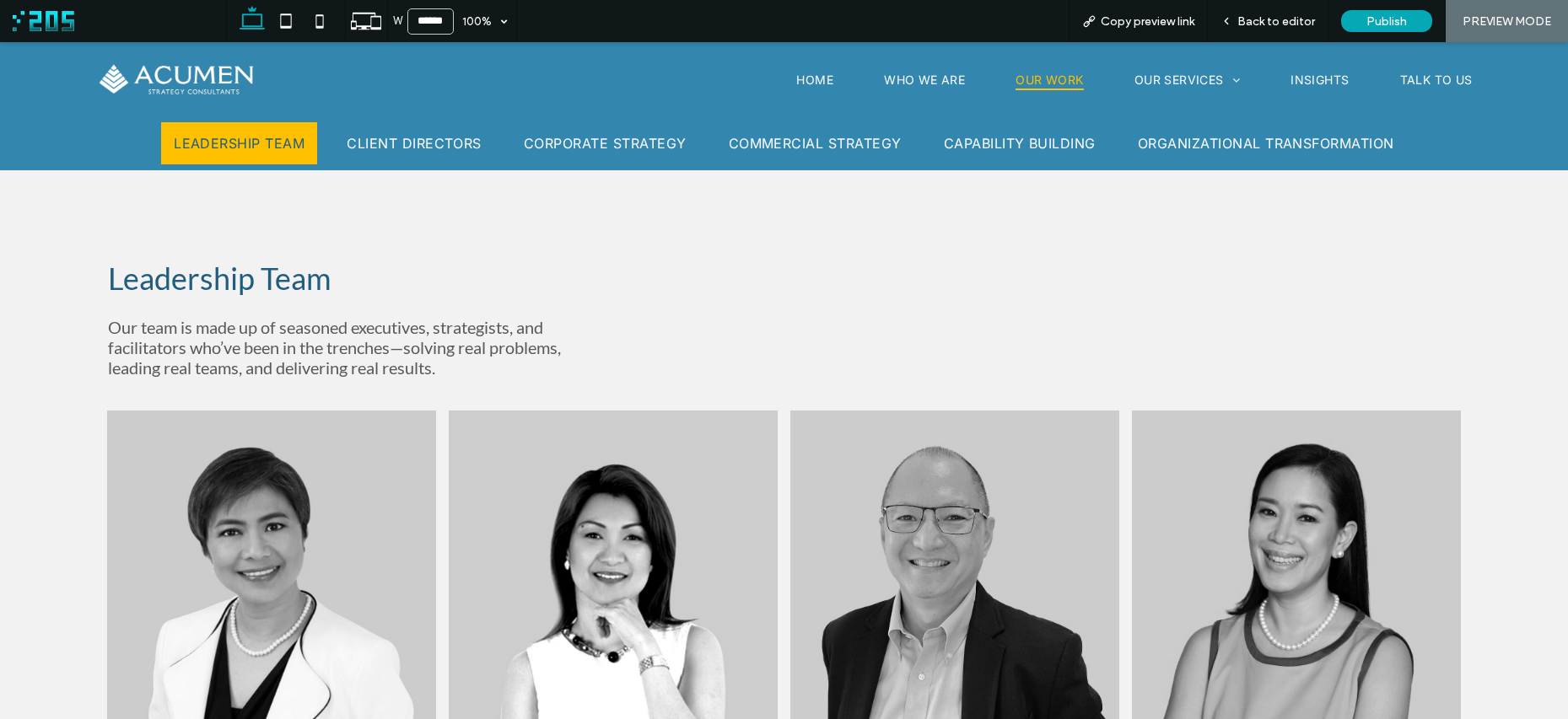 click on "Our Work" at bounding box center (1049, 79) 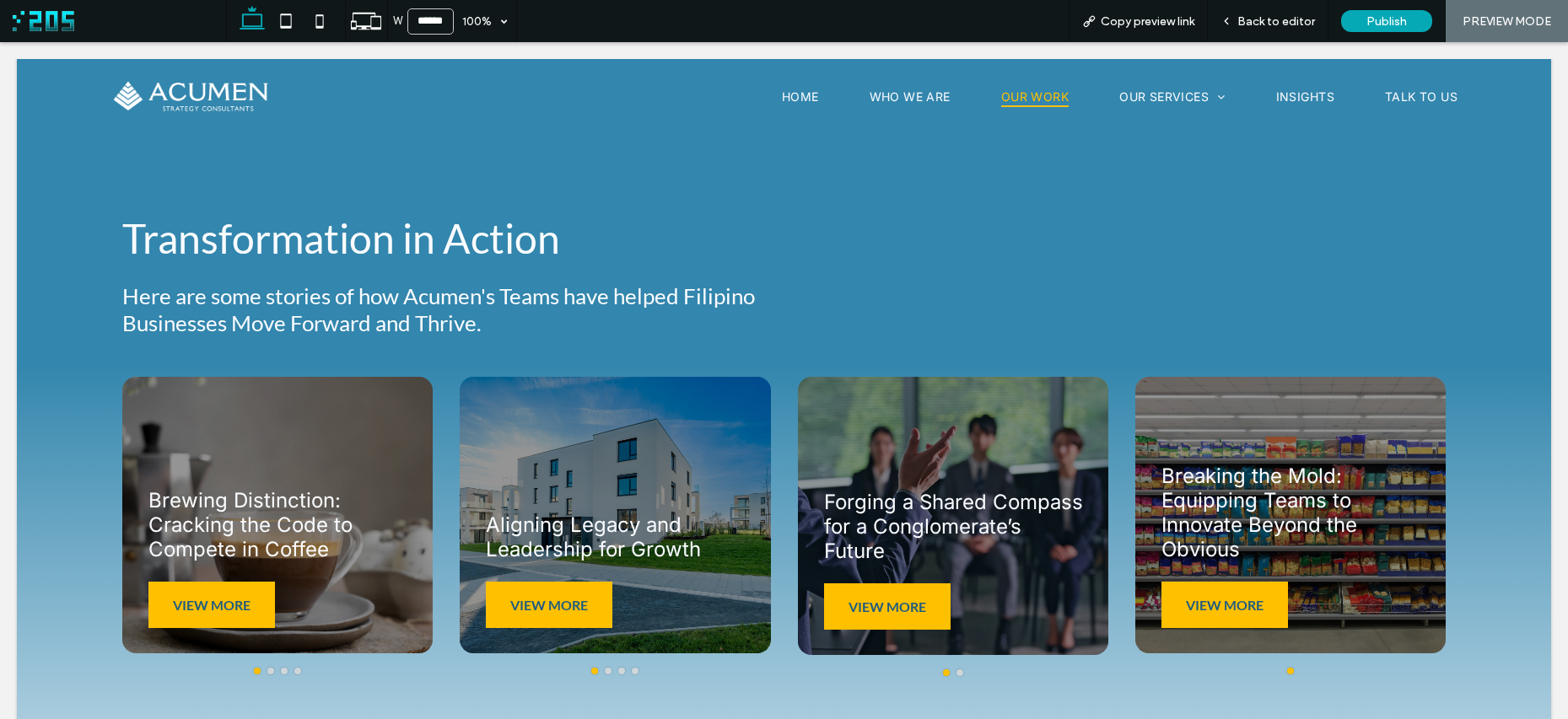 scroll, scrollTop: 0, scrollLeft: 0, axis: both 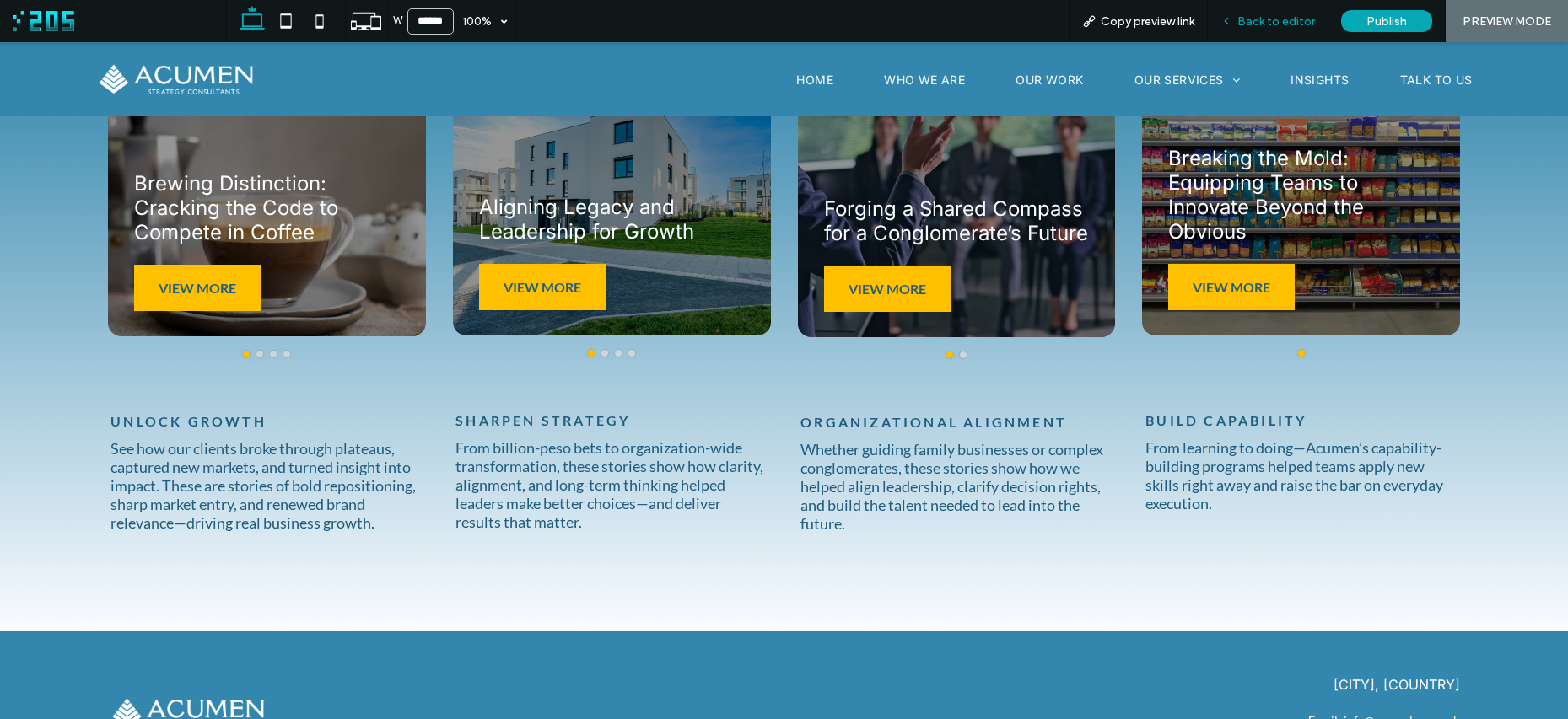 click on "Back to editor" at bounding box center [1276, 21] 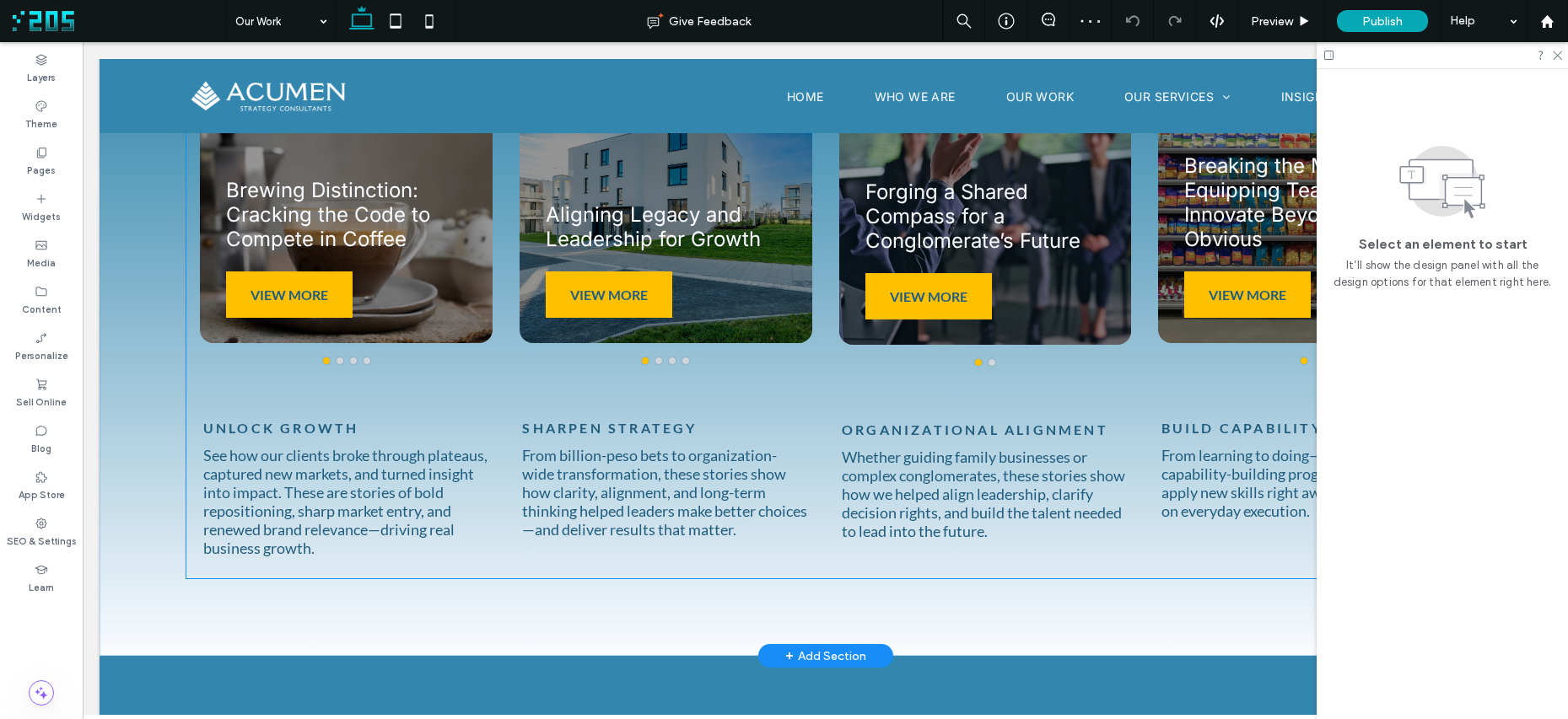 click on "Unlock Growth" at bounding box center (281, 427) 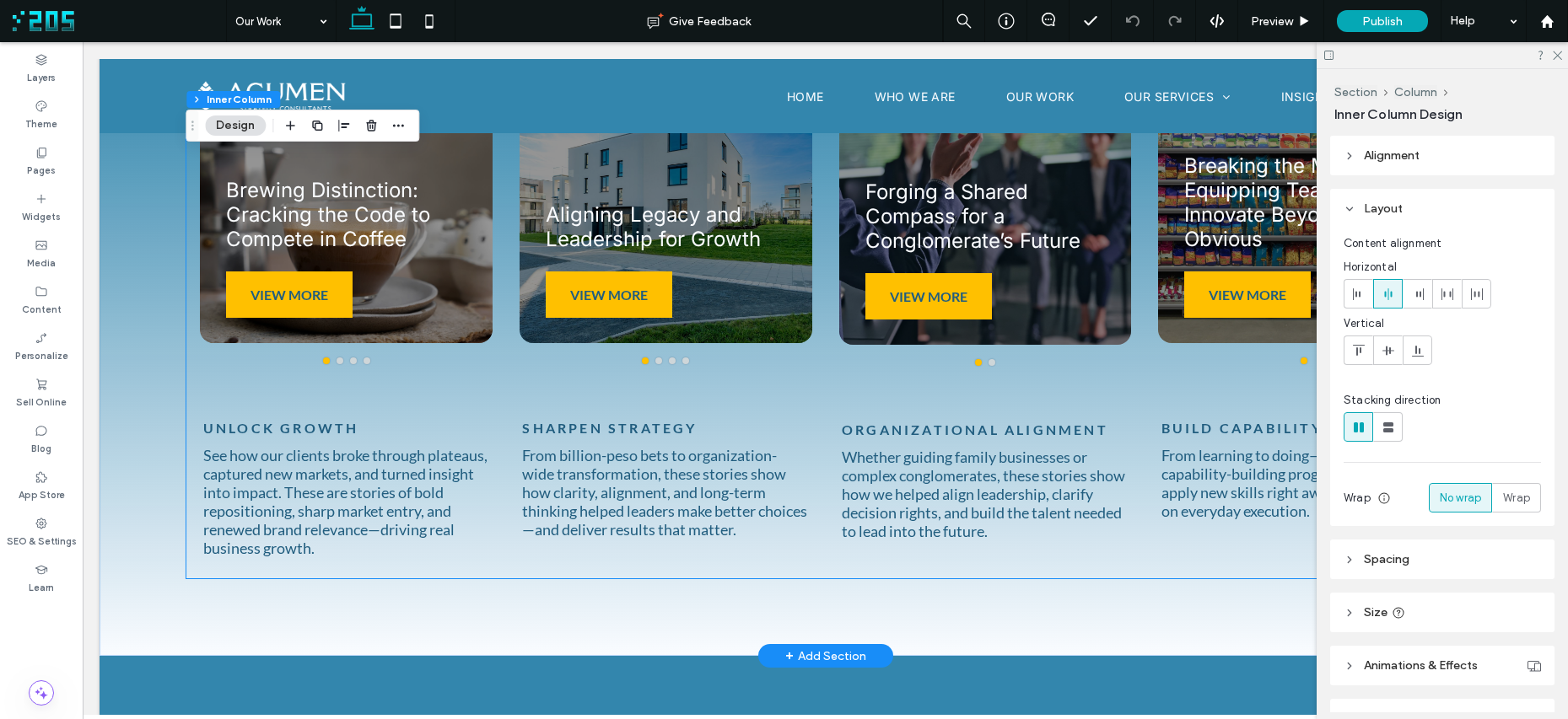 click on "Unlock Growth" at bounding box center [281, 427] 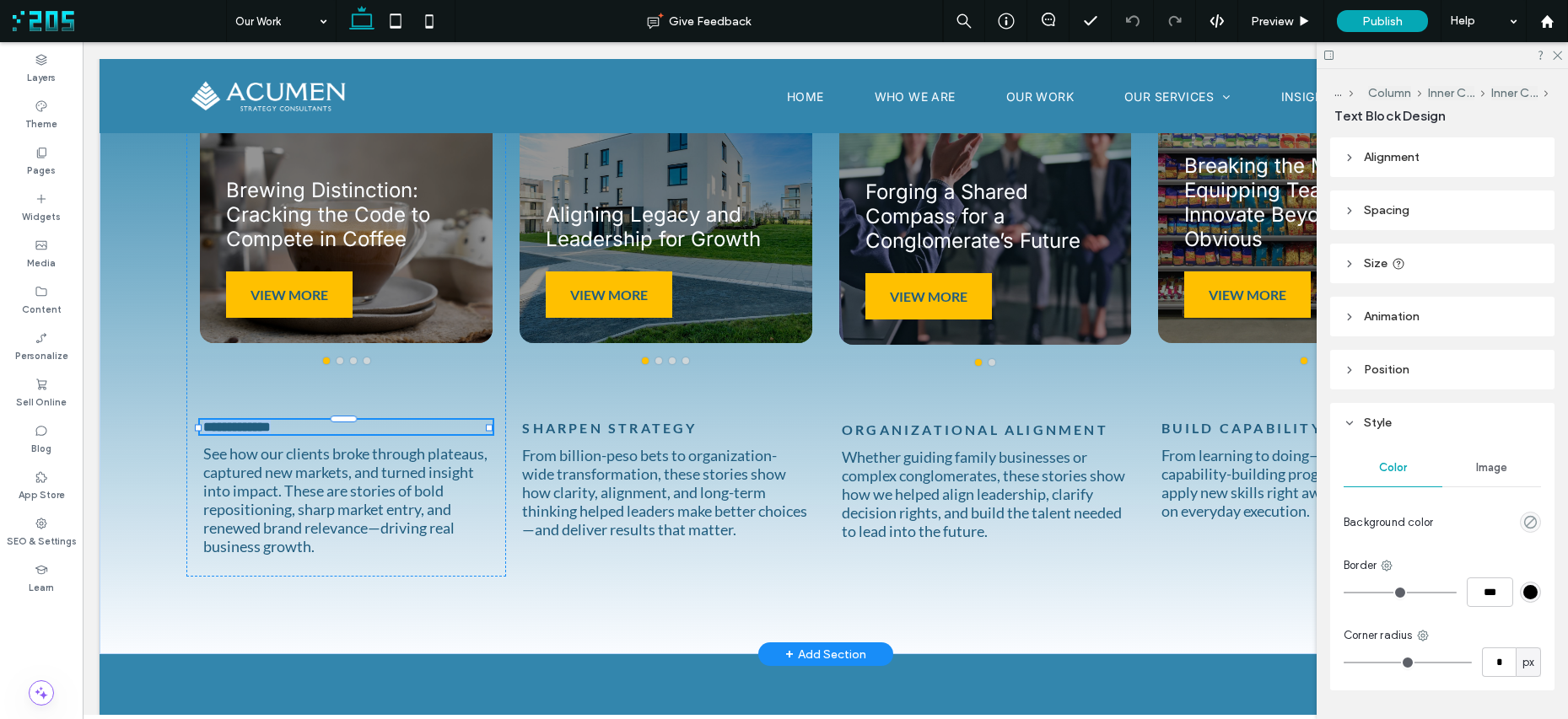 type on "****" 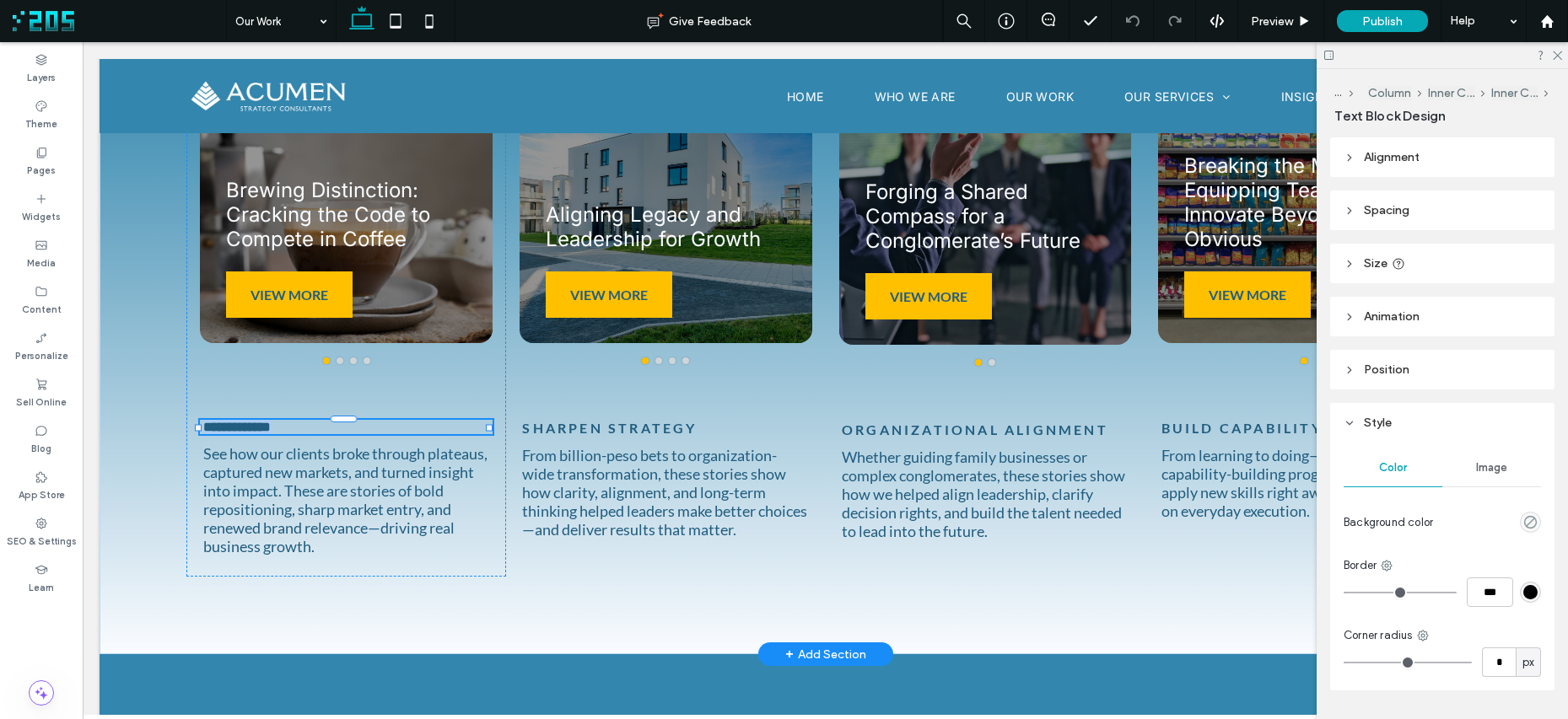 type on "**" 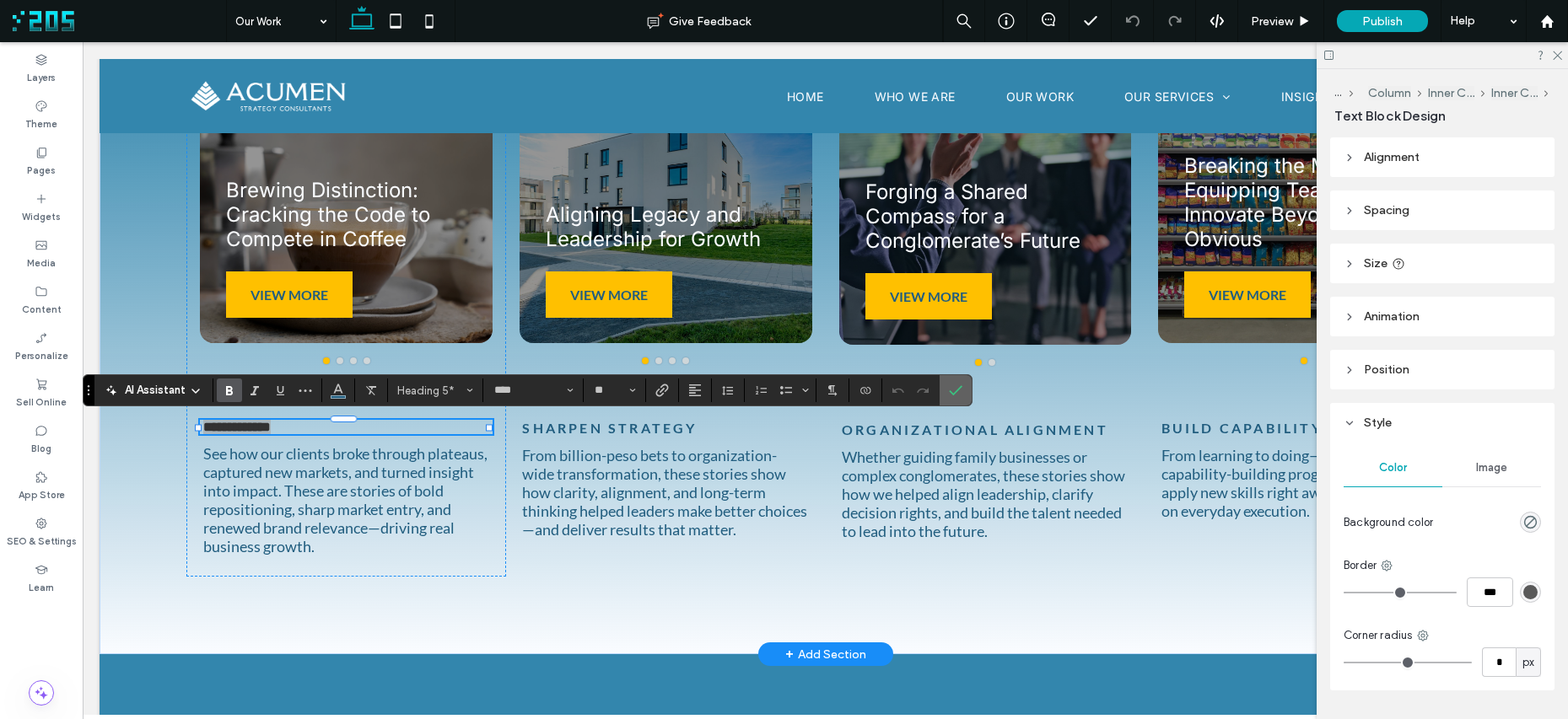 click 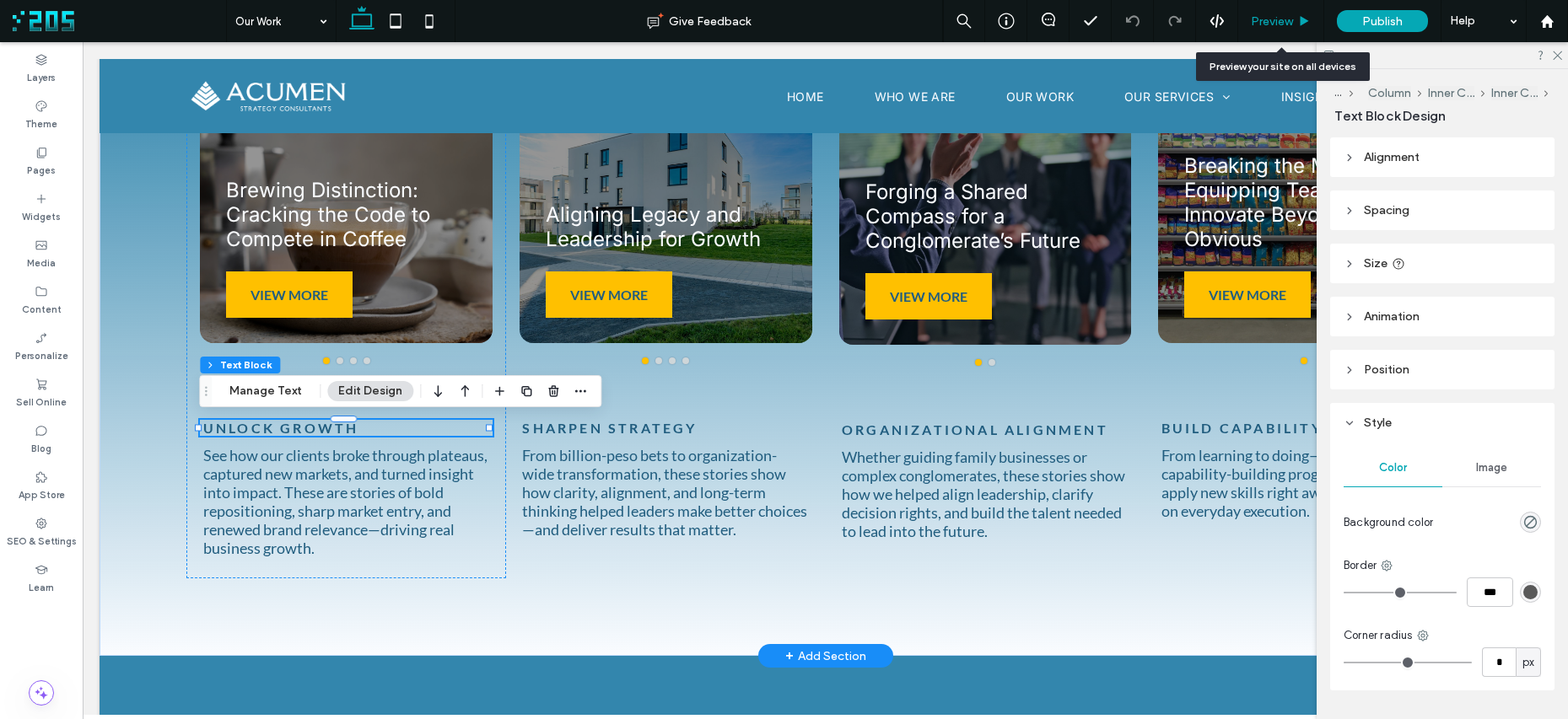 click on "Preview" at bounding box center (1272, 21) 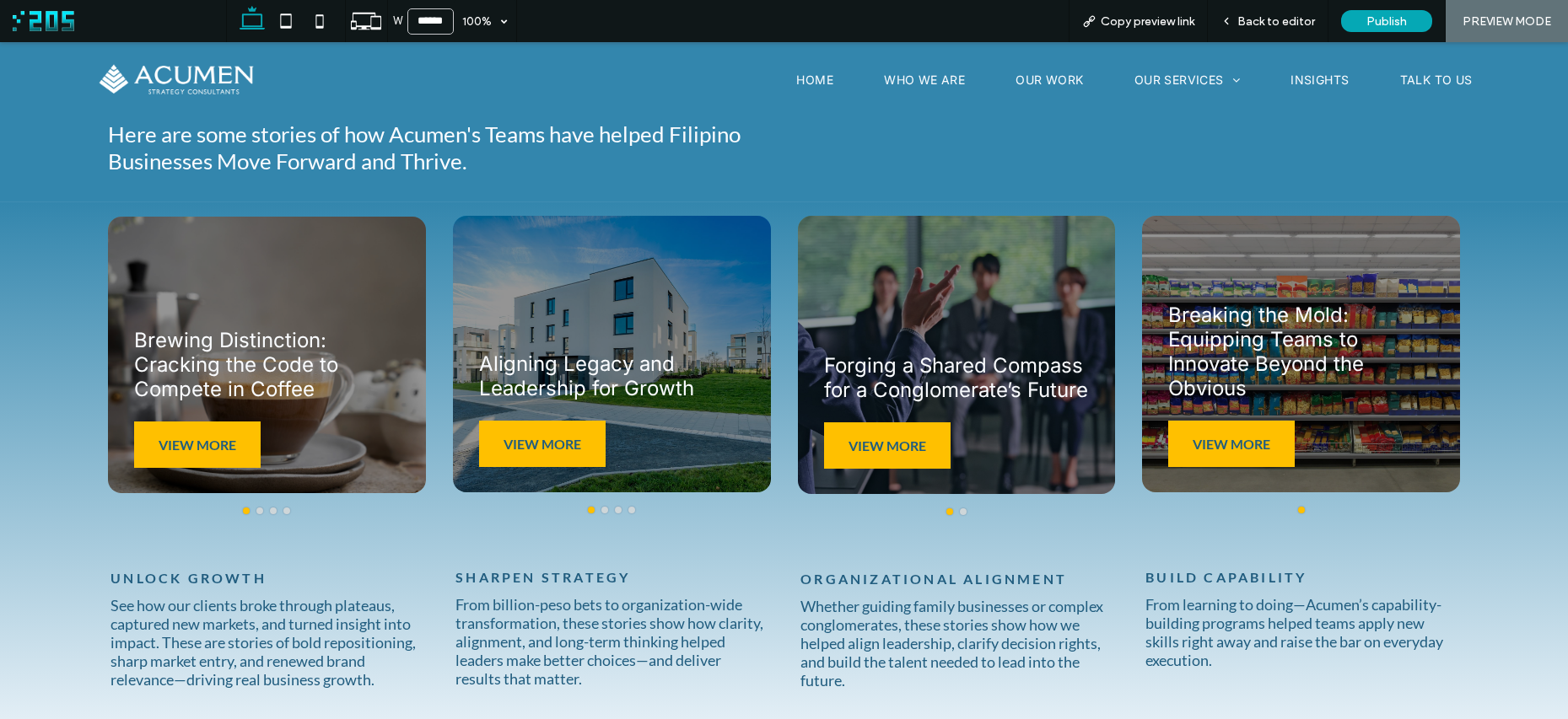 scroll, scrollTop: 139, scrollLeft: 0, axis: vertical 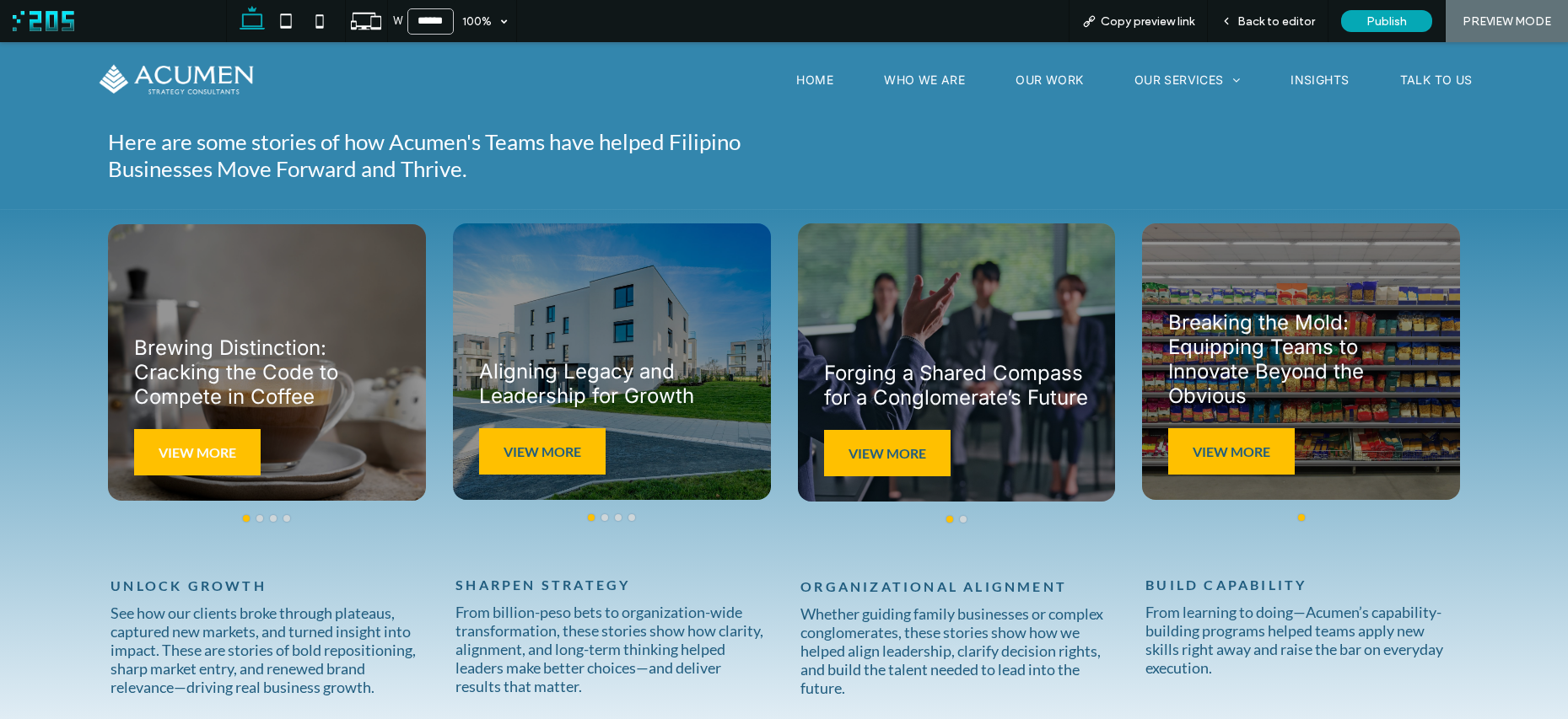 click on "VIEW MORE" at bounding box center (197, 452) 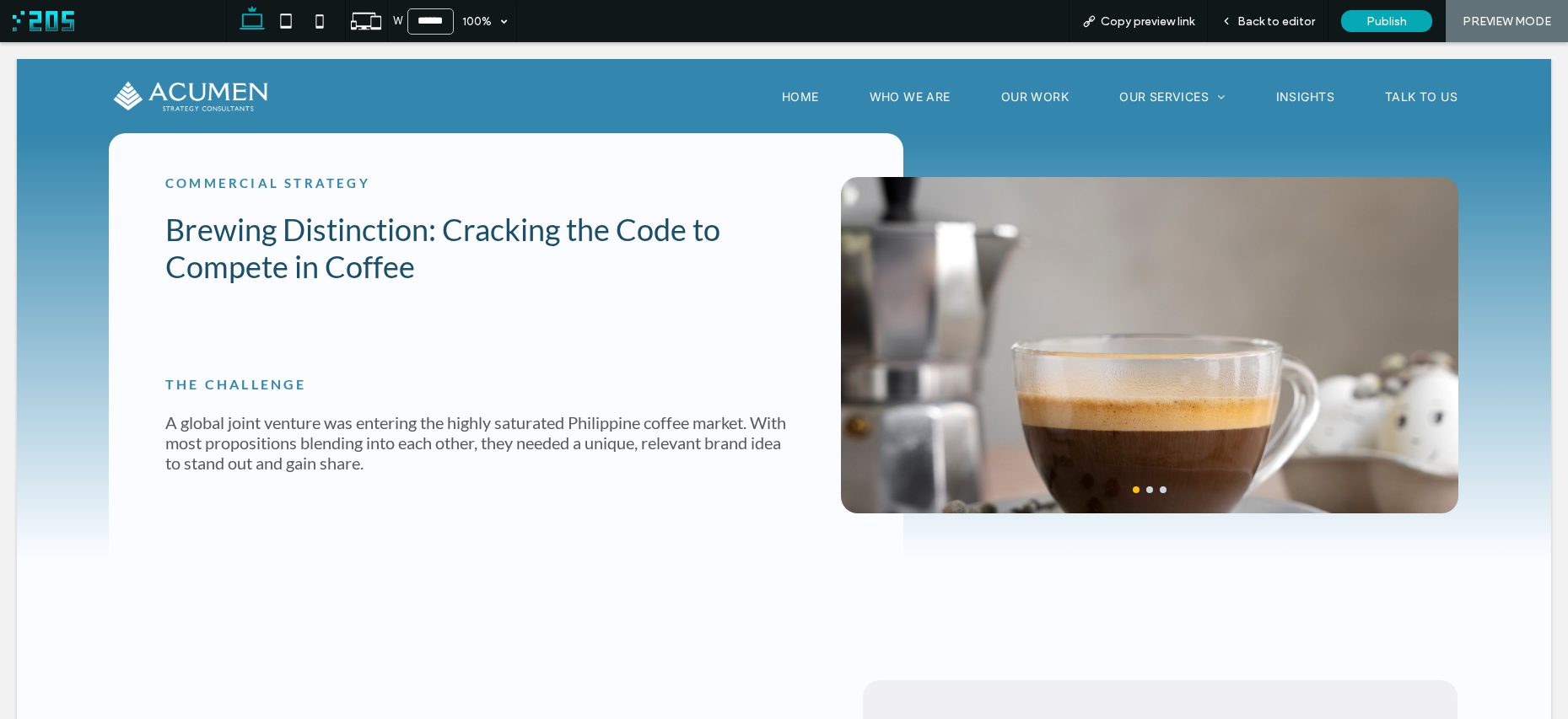 scroll, scrollTop: 0, scrollLeft: 0, axis: both 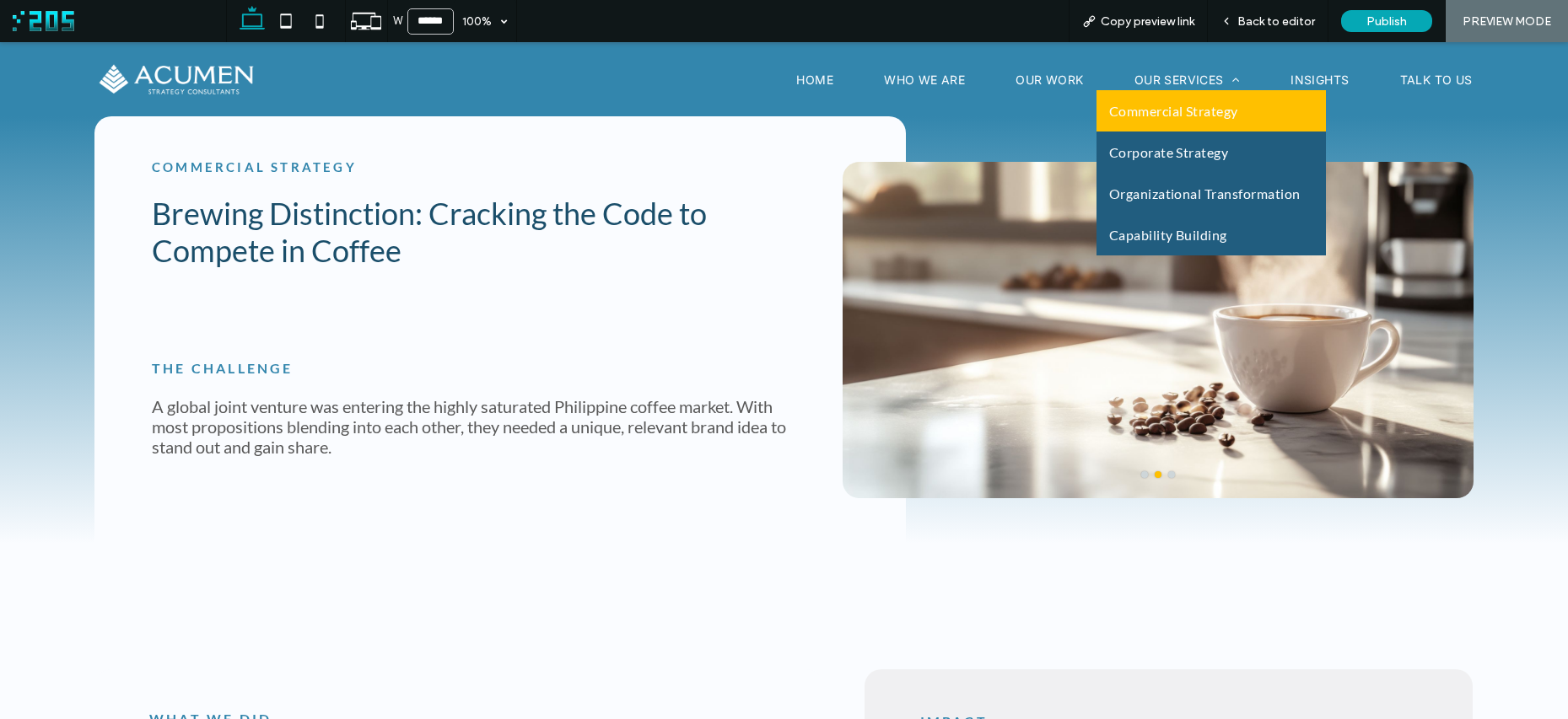 click on "Commercial Strategy" at bounding box center (1173, 110) 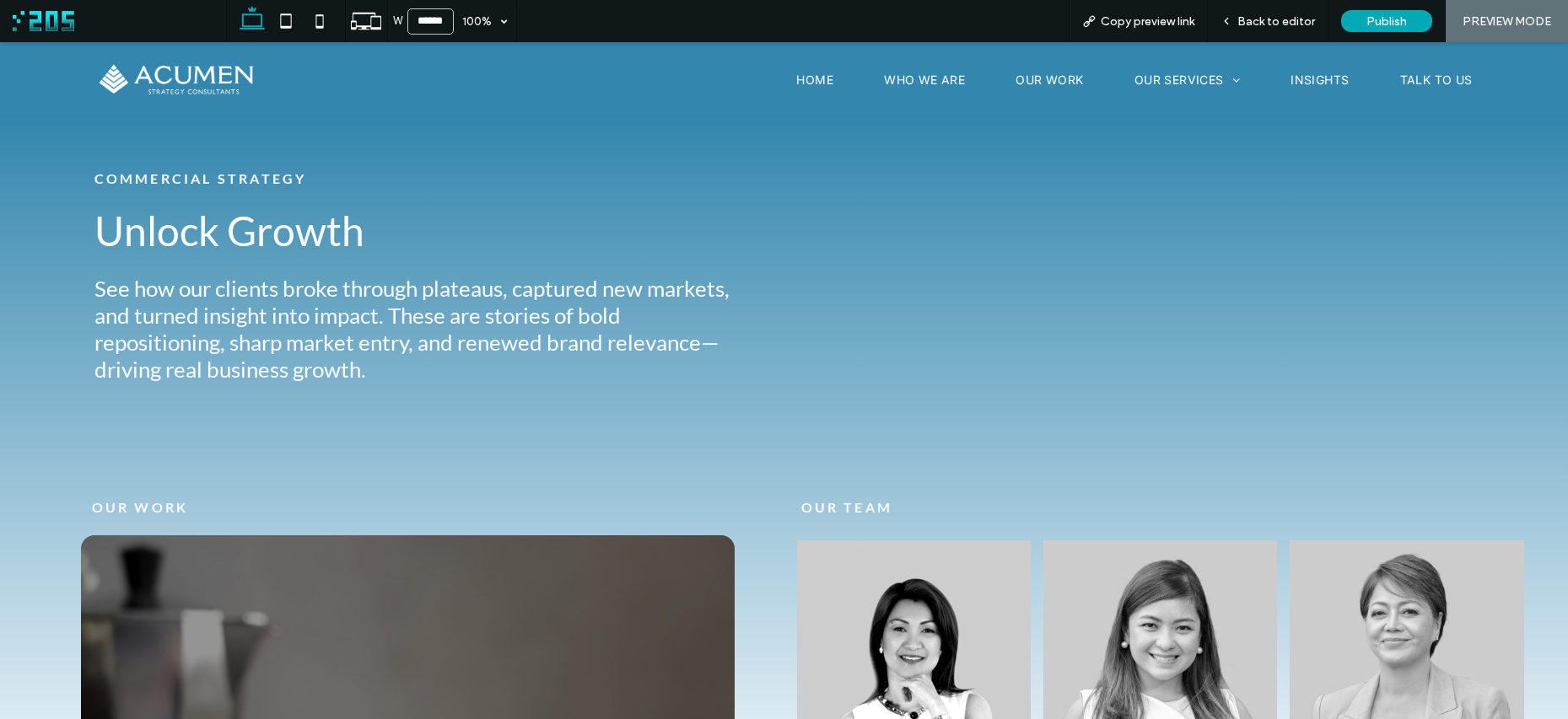 scroll, scrollTop: 0, scrollLeft: 0, axis: both 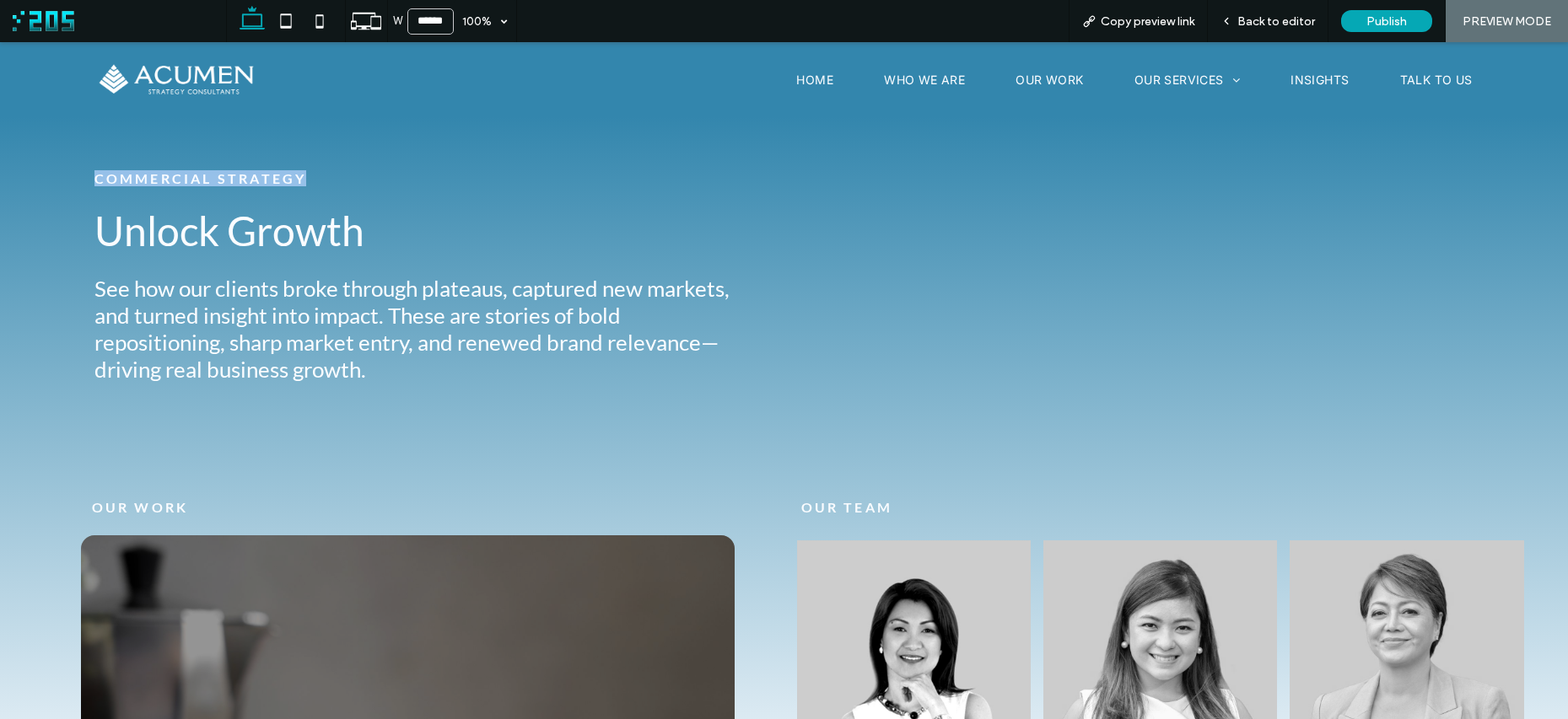 drag, startPoint x: 331, startPoint y: 184, endPoint x: 59, endPoint y: 174, distance: 272.18376 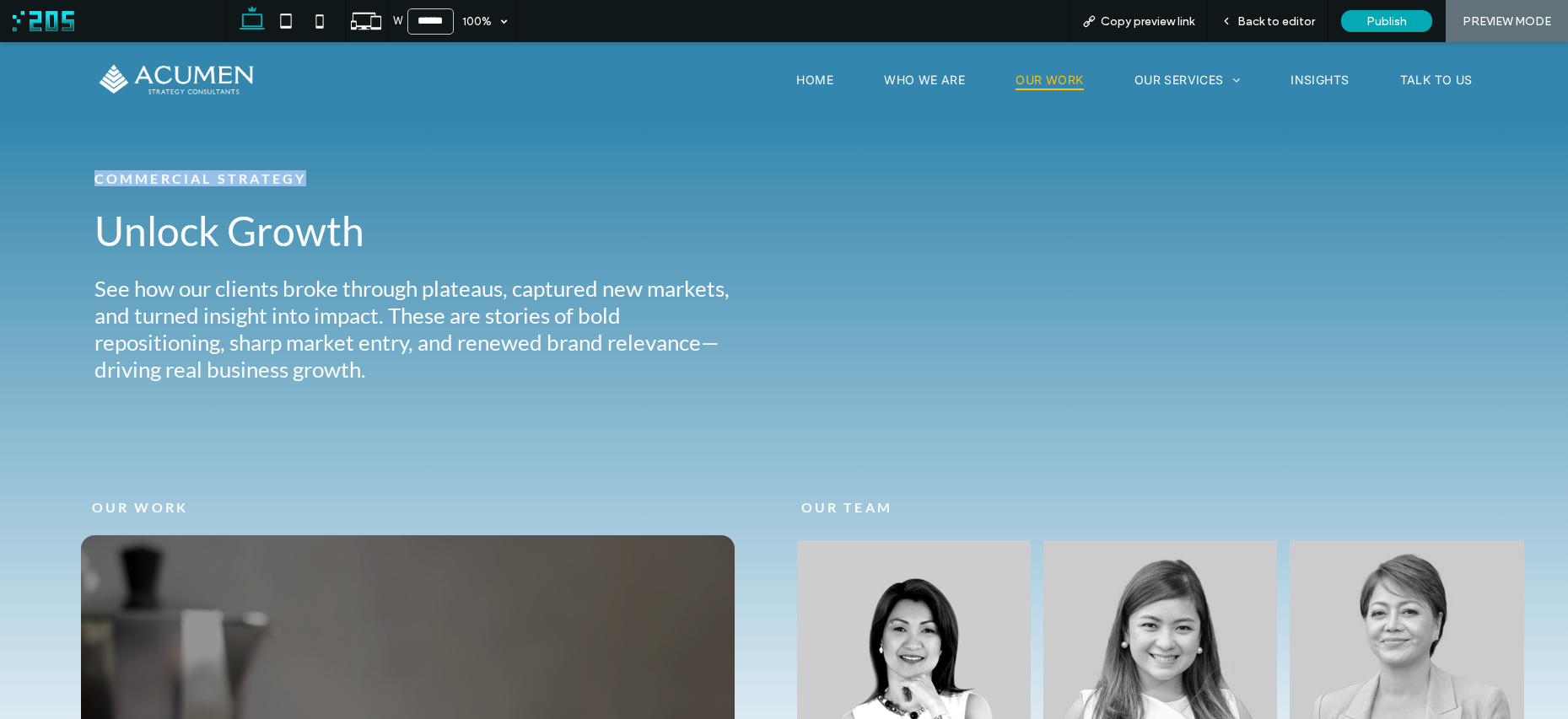 copy on "Commercial Strategy" 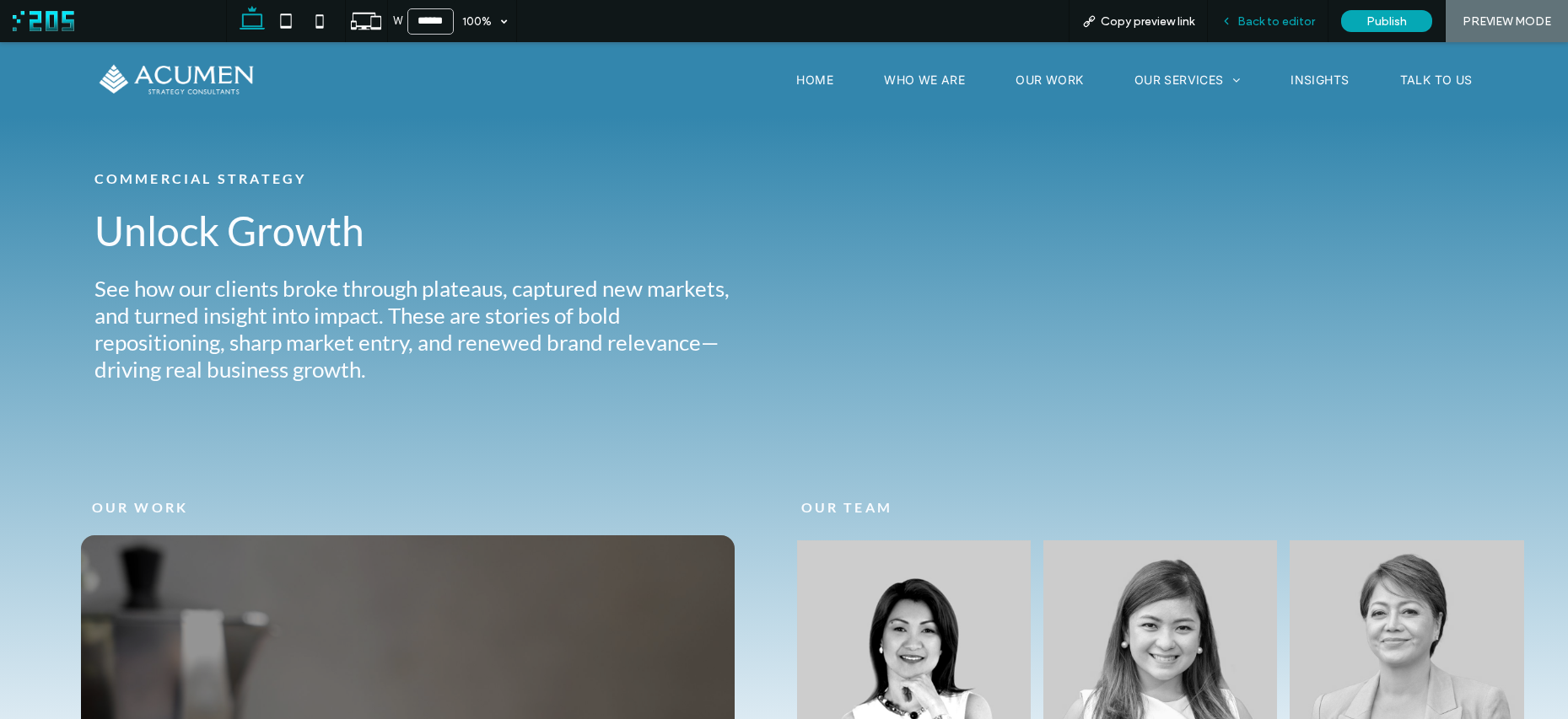 scroll, scrollTop: 0, scrollLeft: 0, axis: both 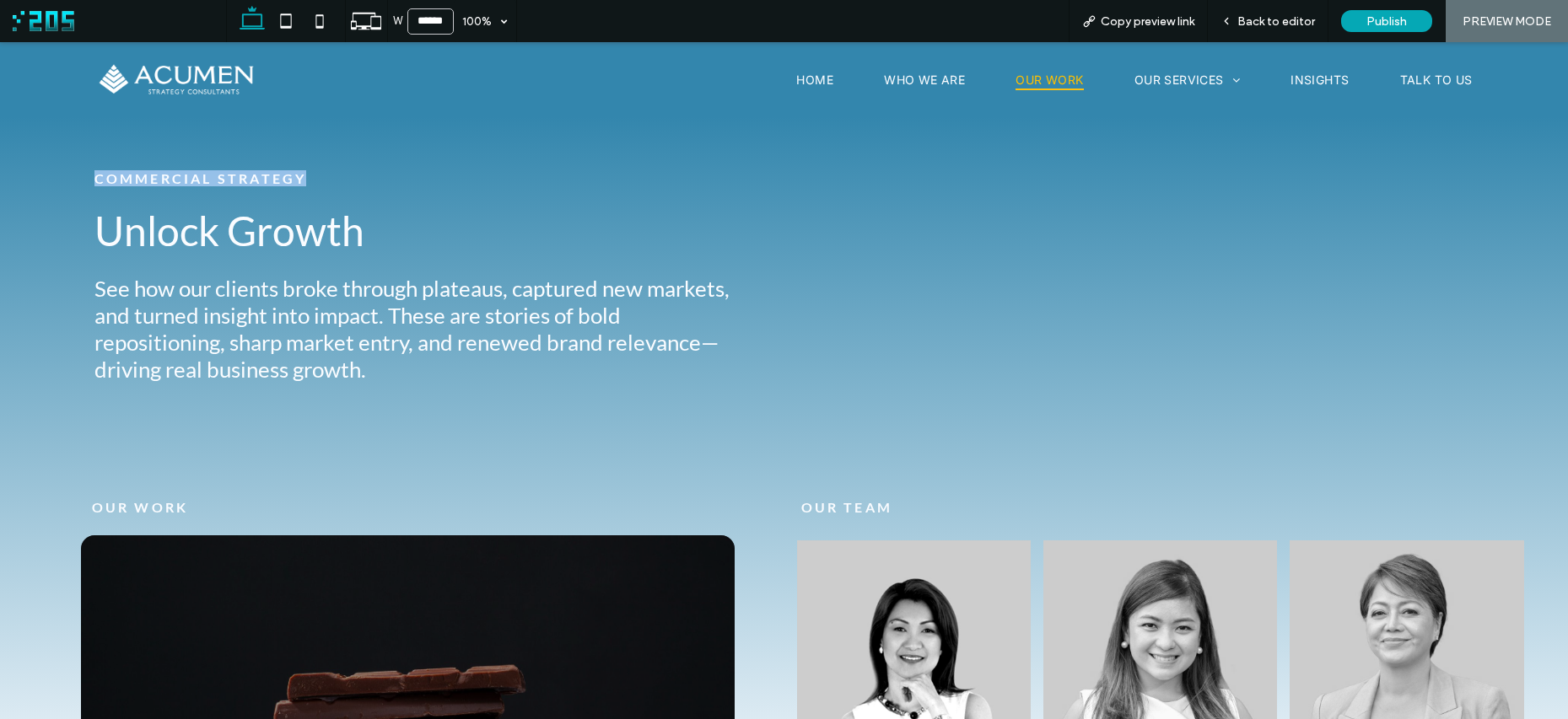 drag, startPoint x: 1053, startPoint y: 82, endPoint x: 1053, endPoint y: 124, distance: 42 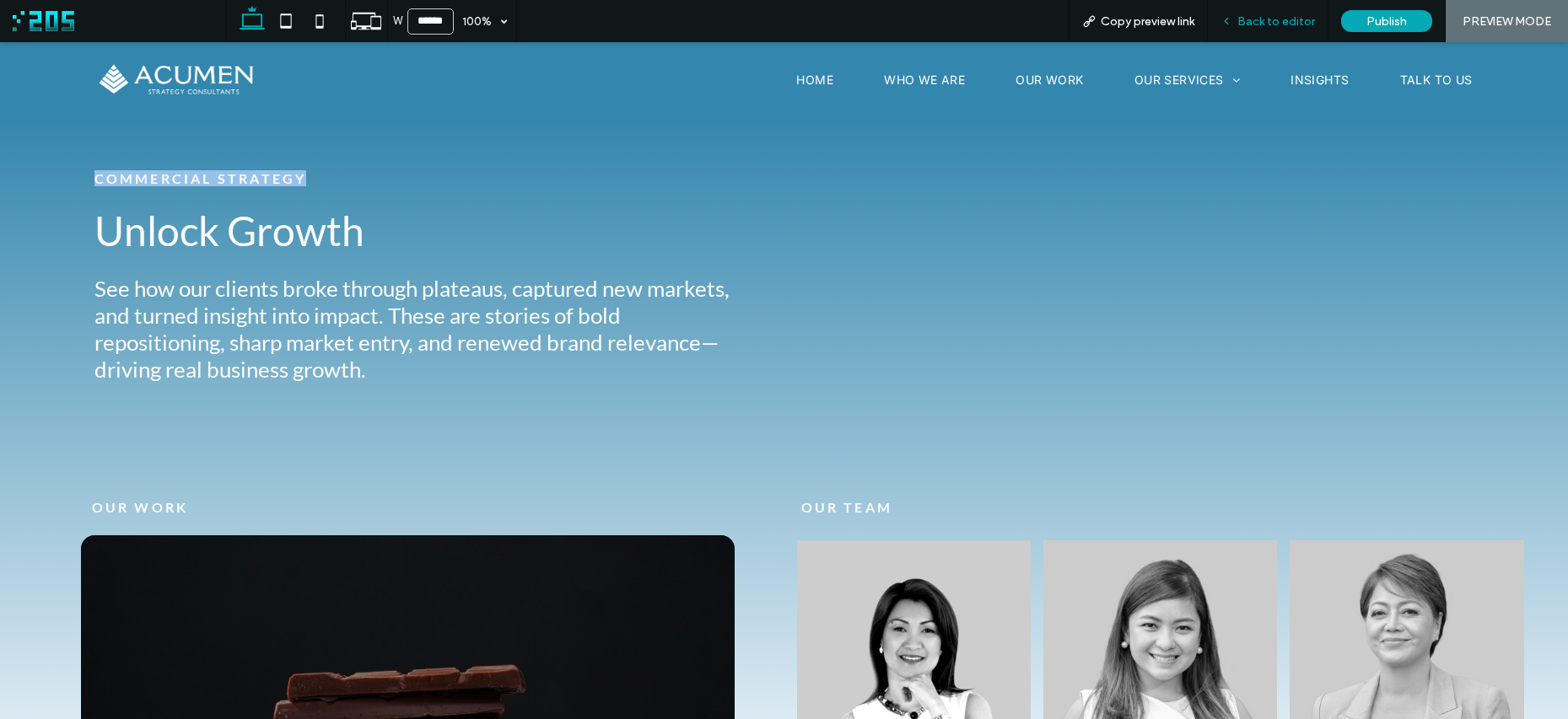 click on "Back to editor" at bounding box center (1276, 21) 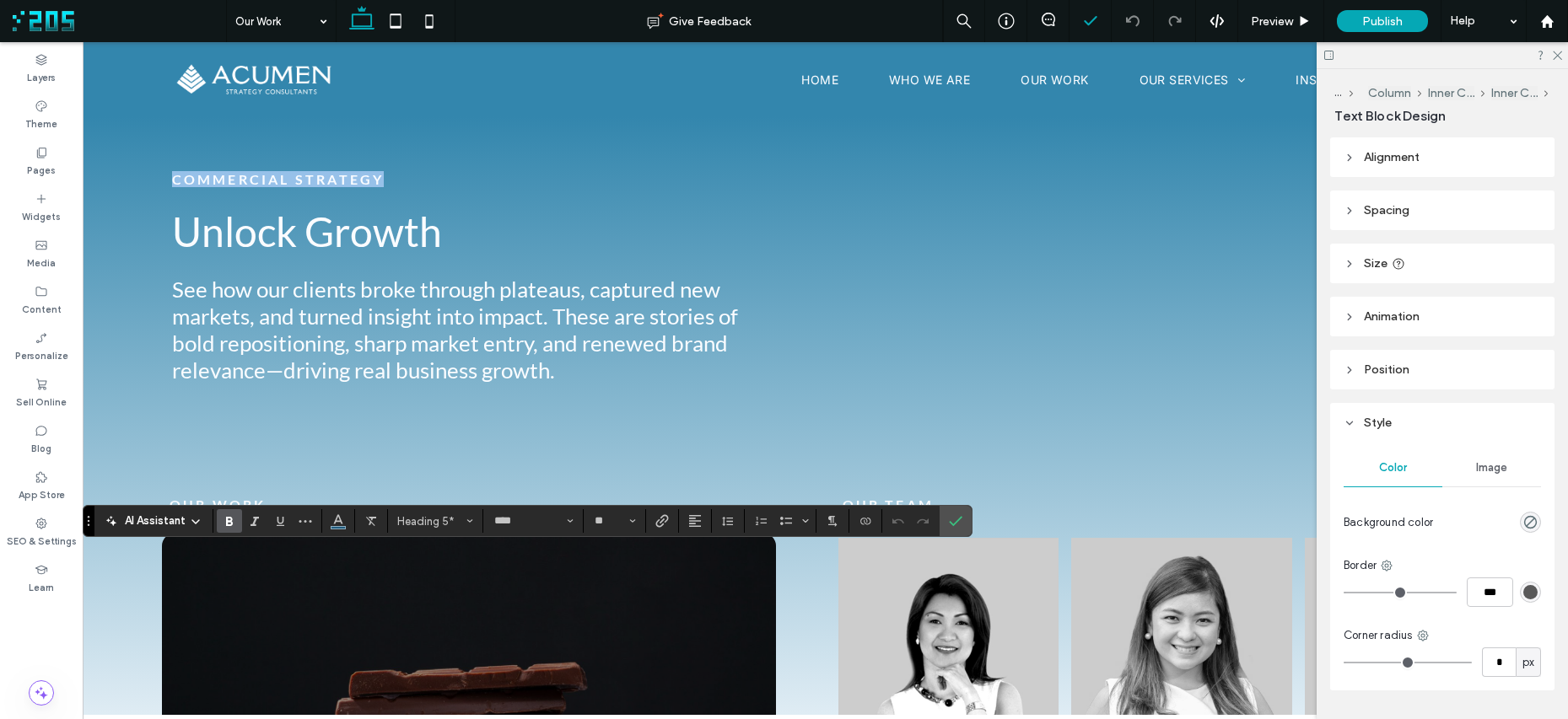 type on "**" 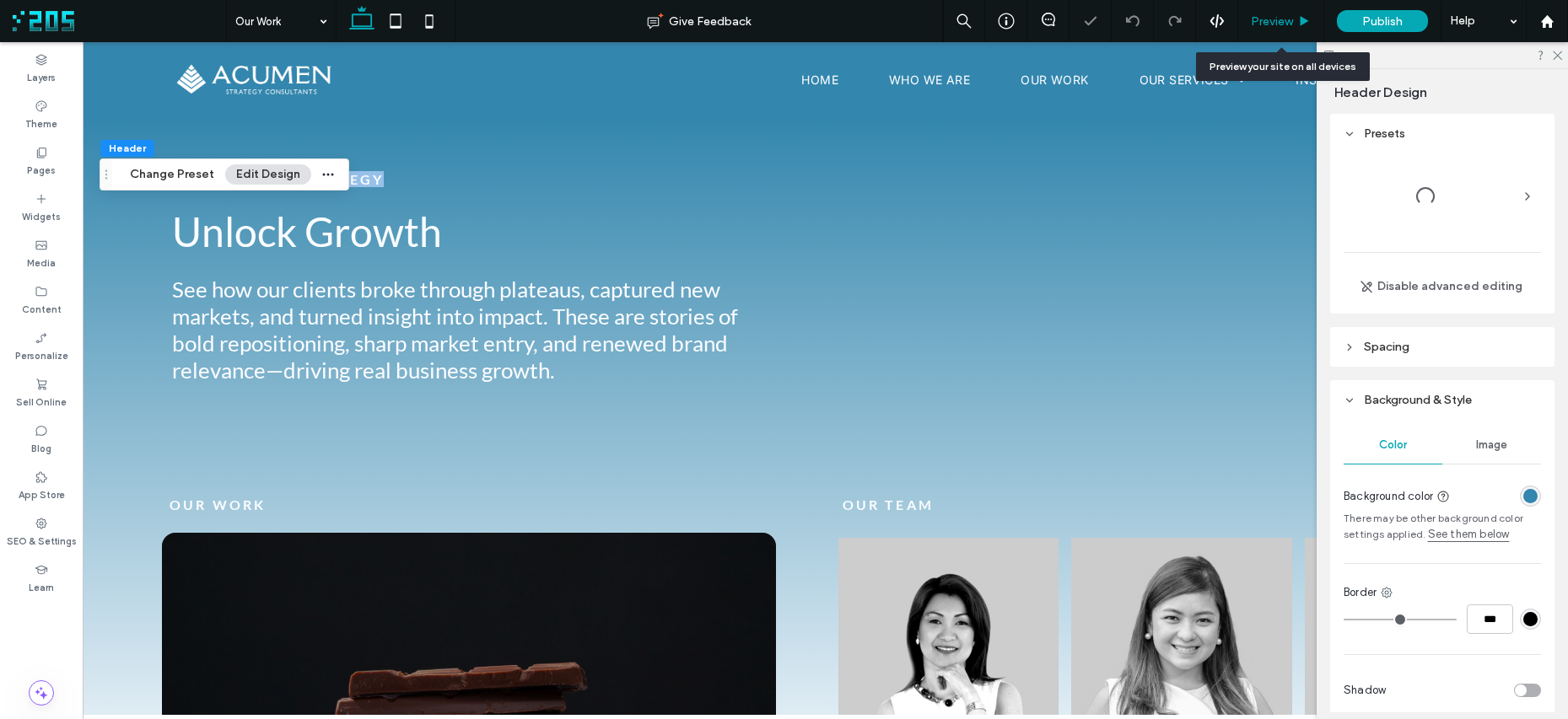 click on "Preview" at bounding box center (1272, 21) 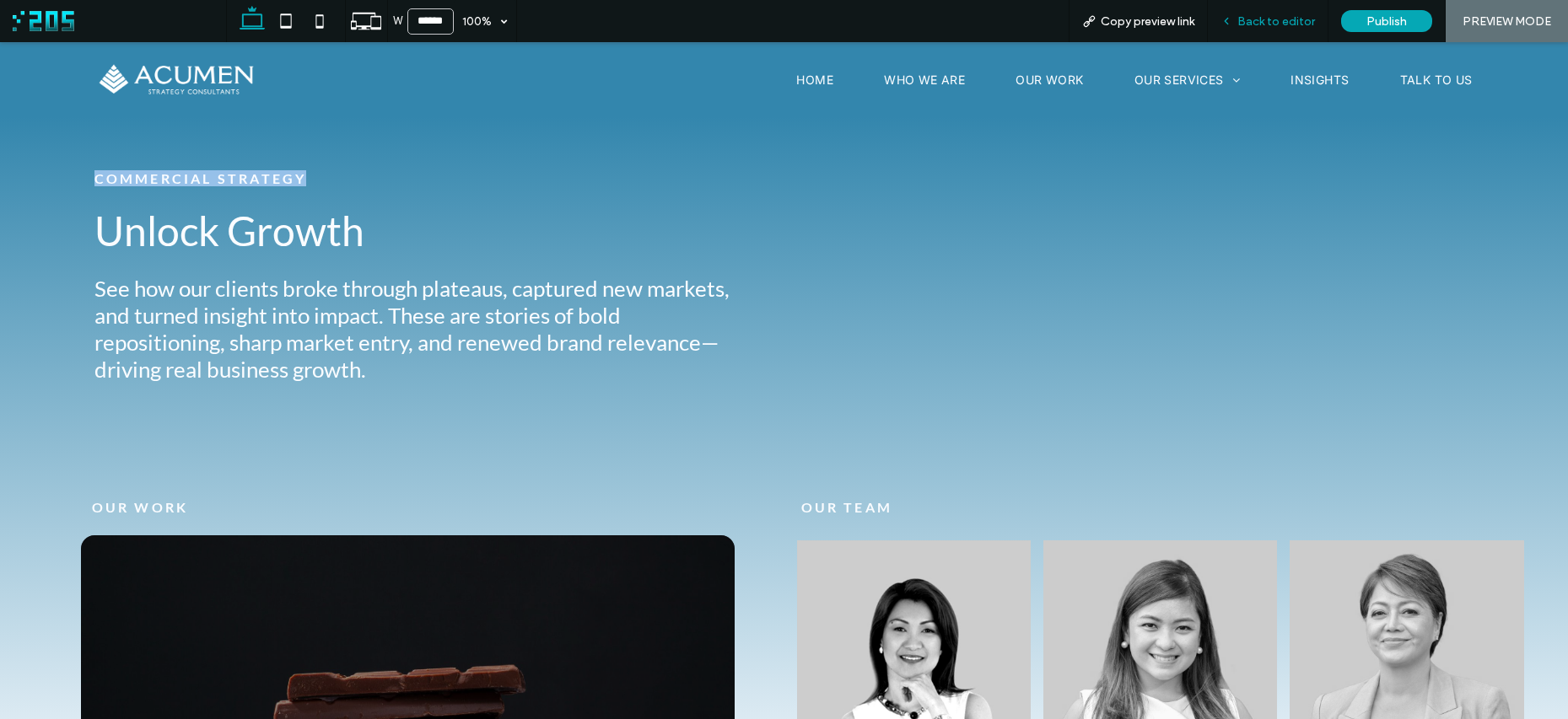 click on "Back to editor" at bounding box center [1276, 21] 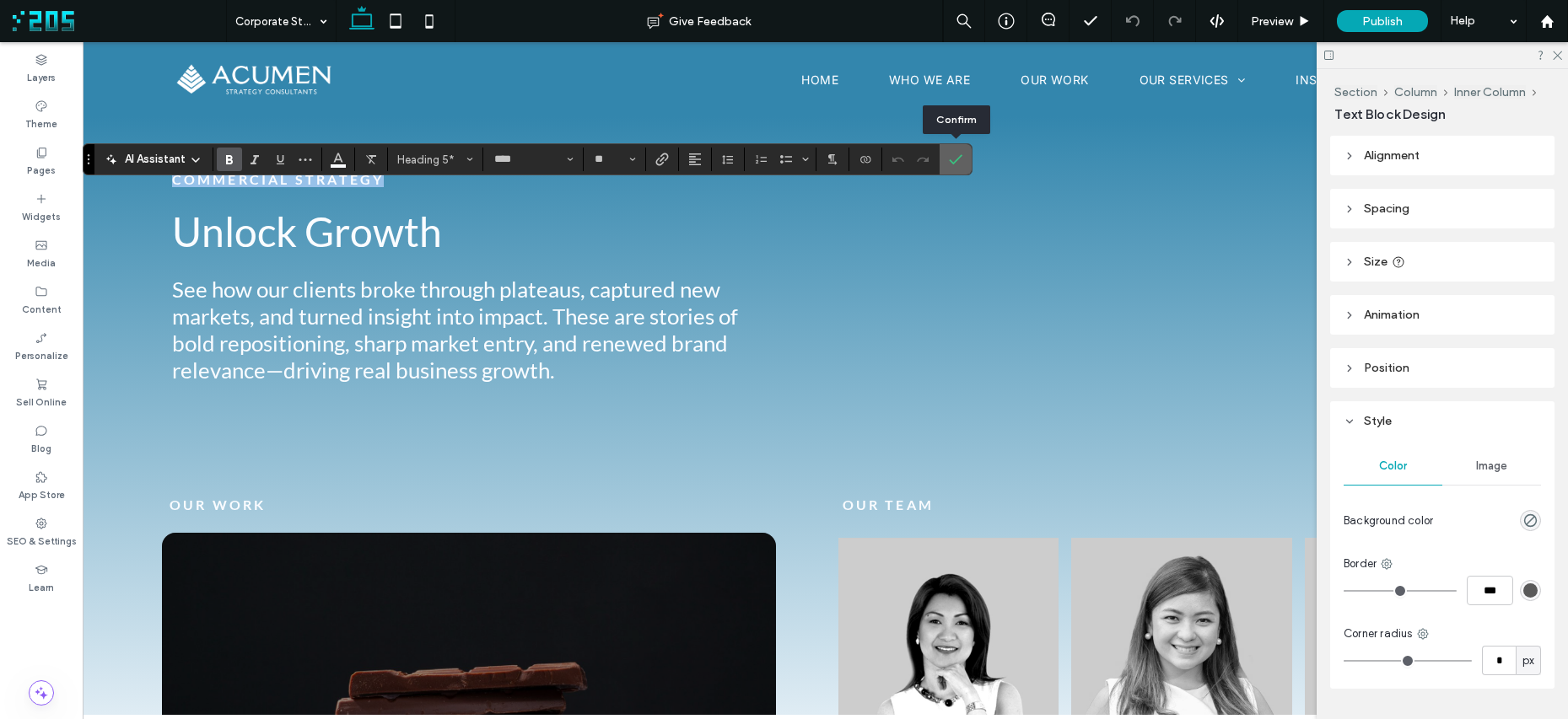 click 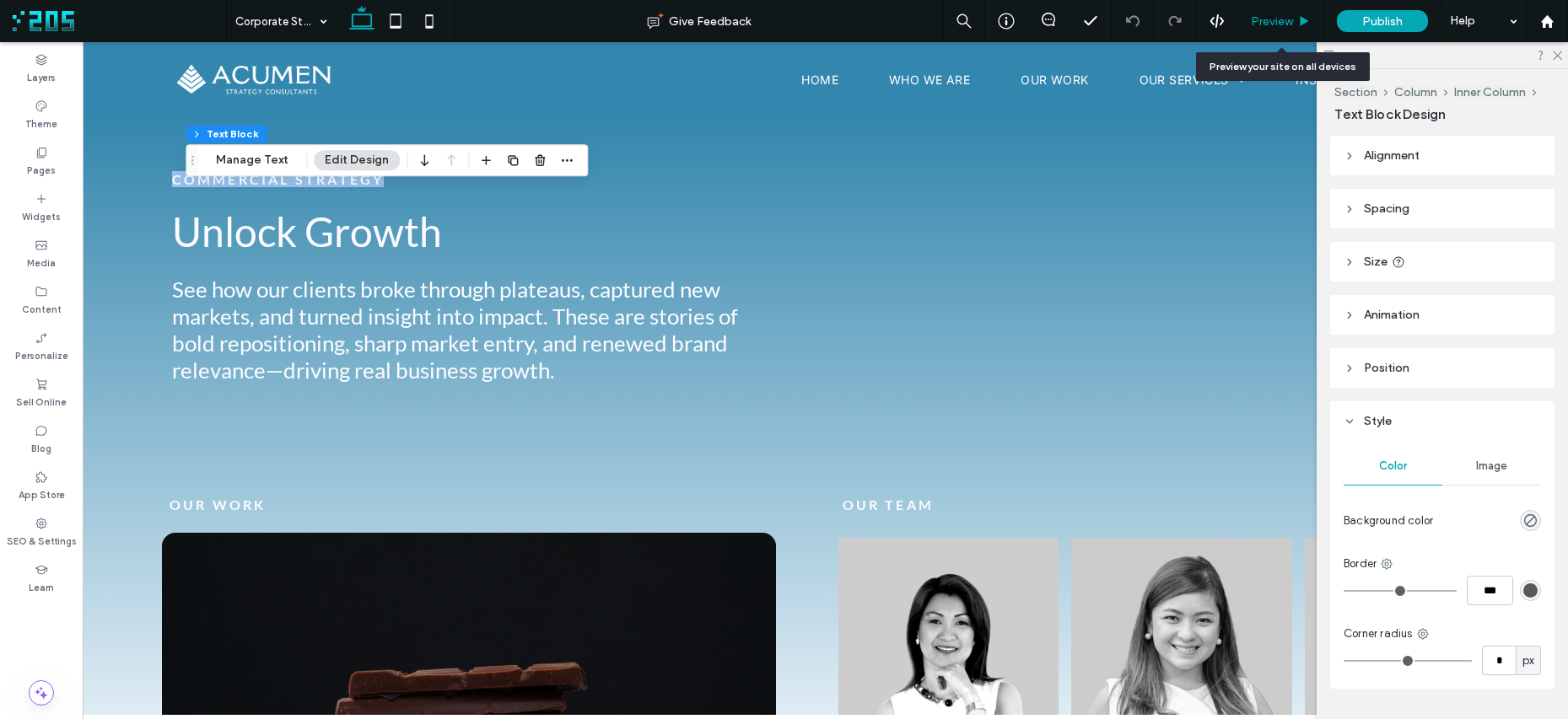 click on "Preview" at bounding box center [1272, 21] 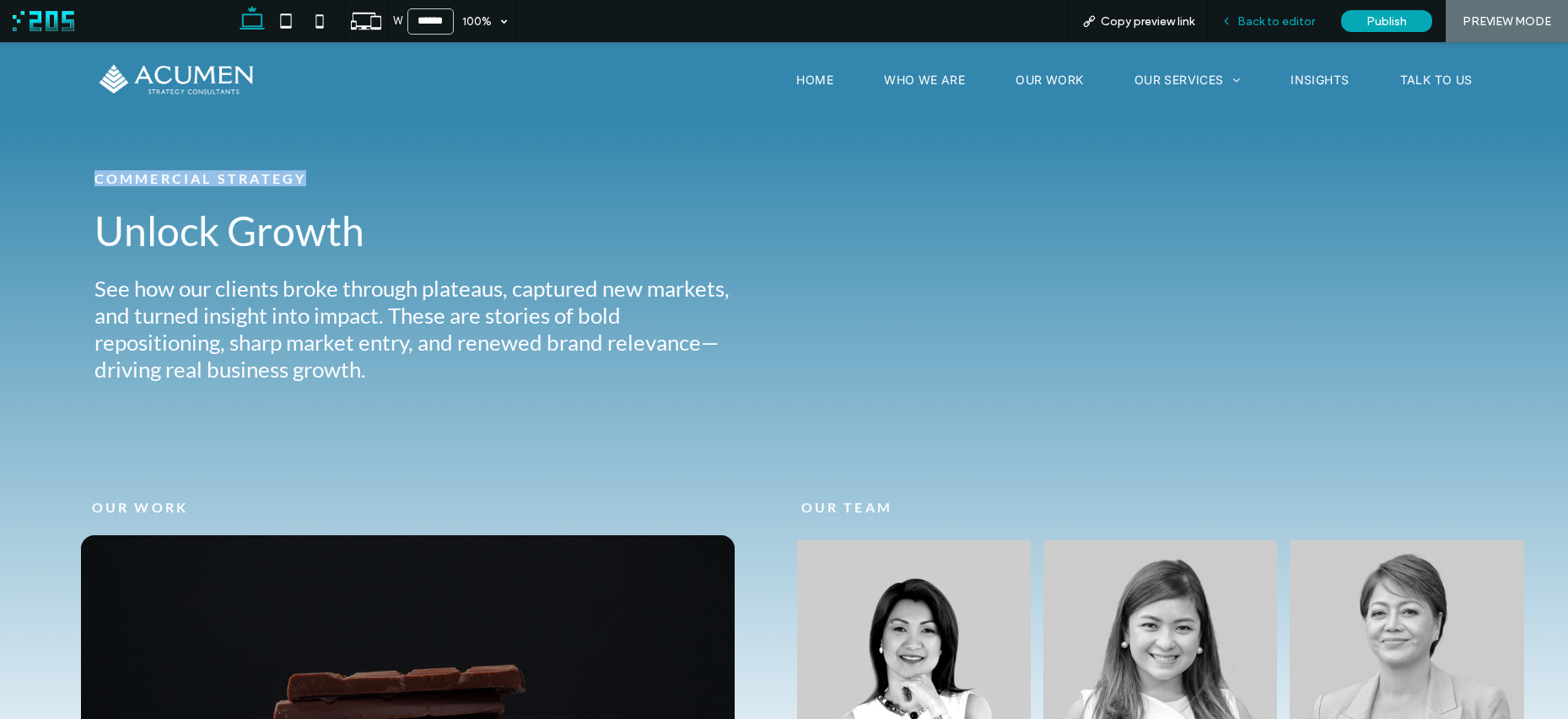 click on "Back to editor" at bounding box center [1276, 21] 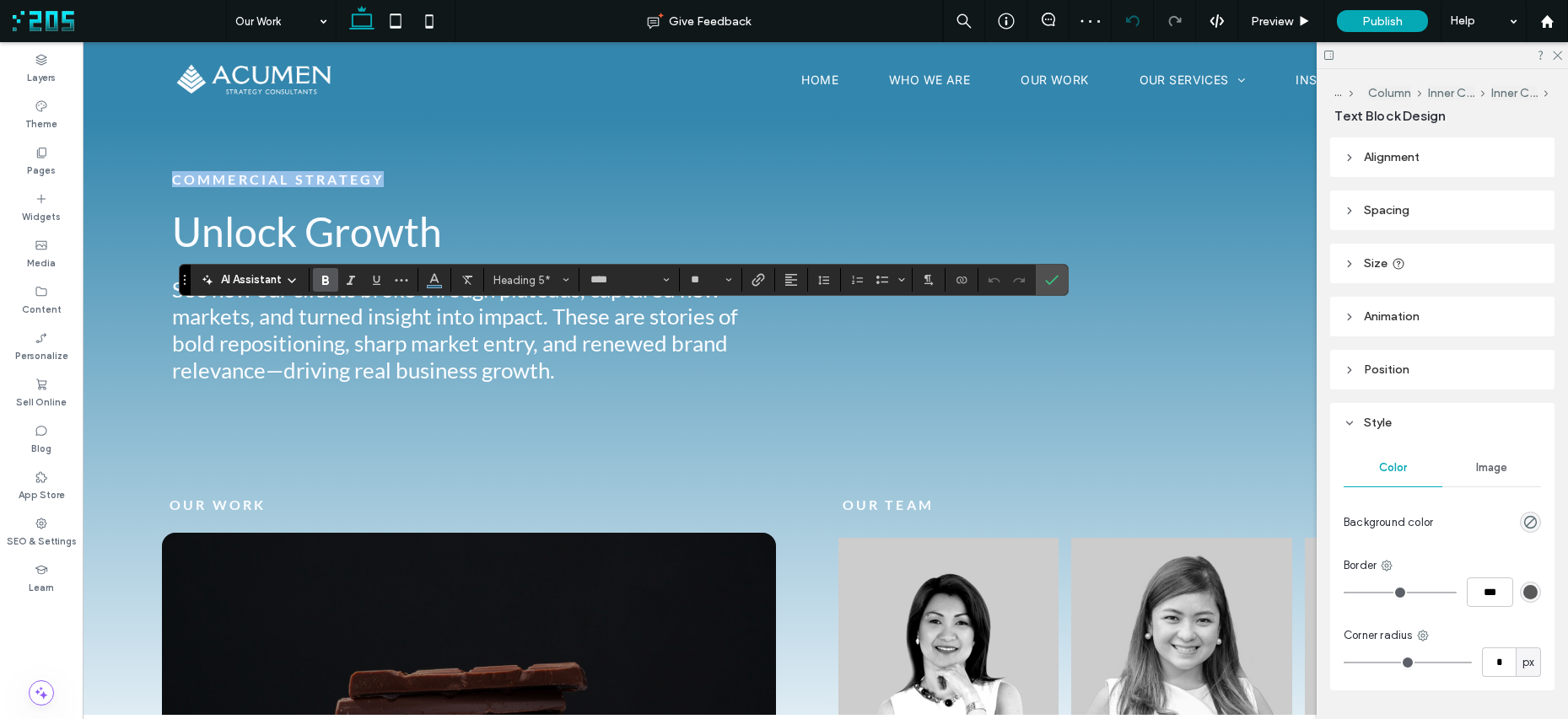 type on "**" 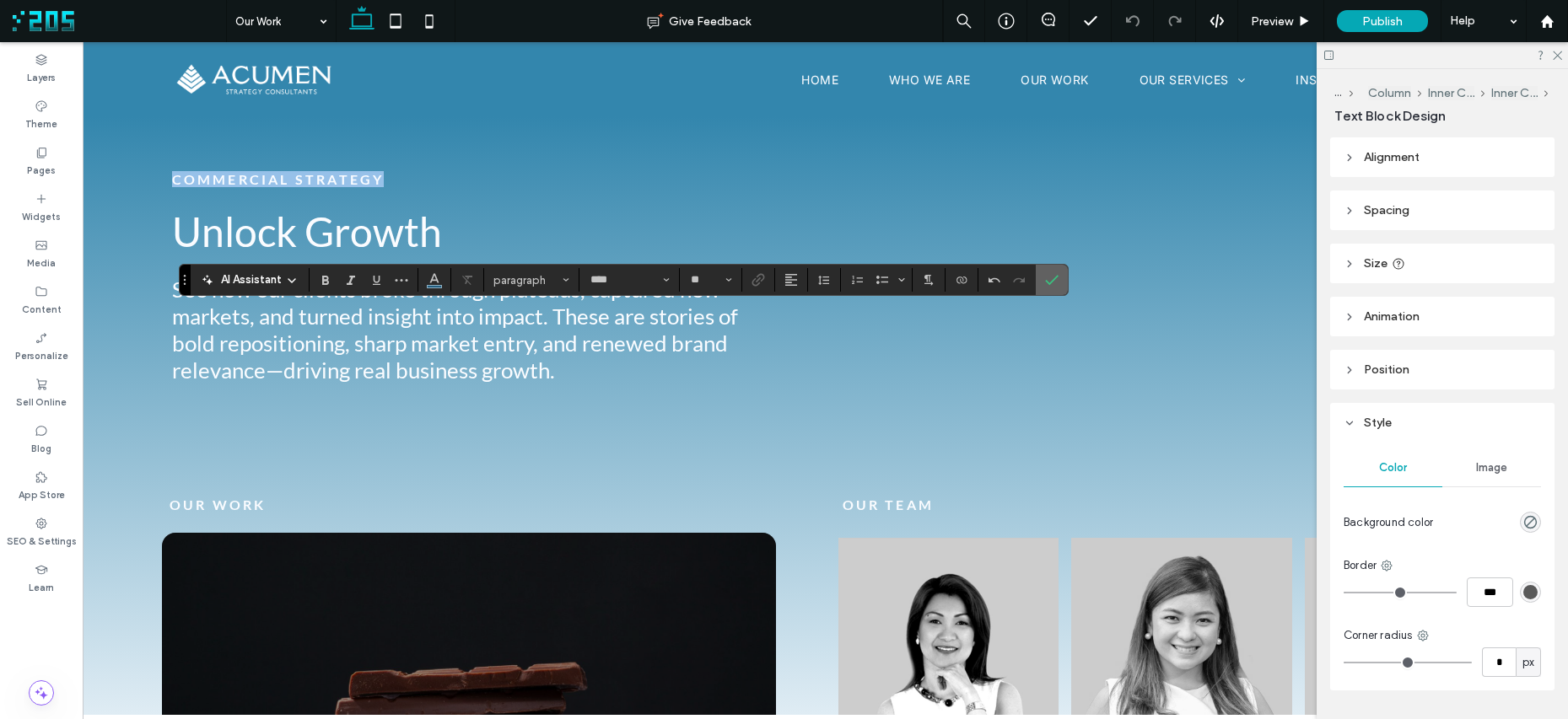 click 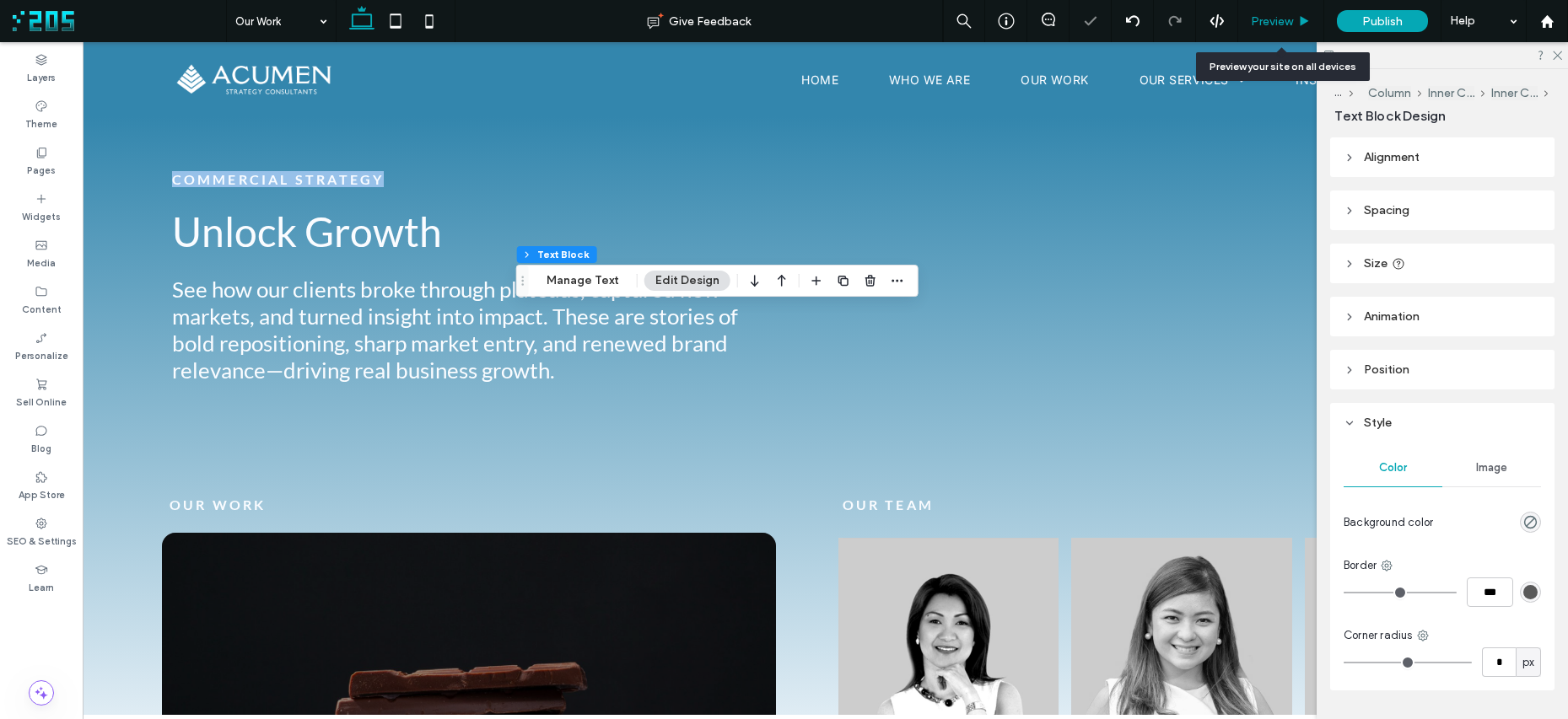 click on "Preview" at bounding box center [1272, 21] 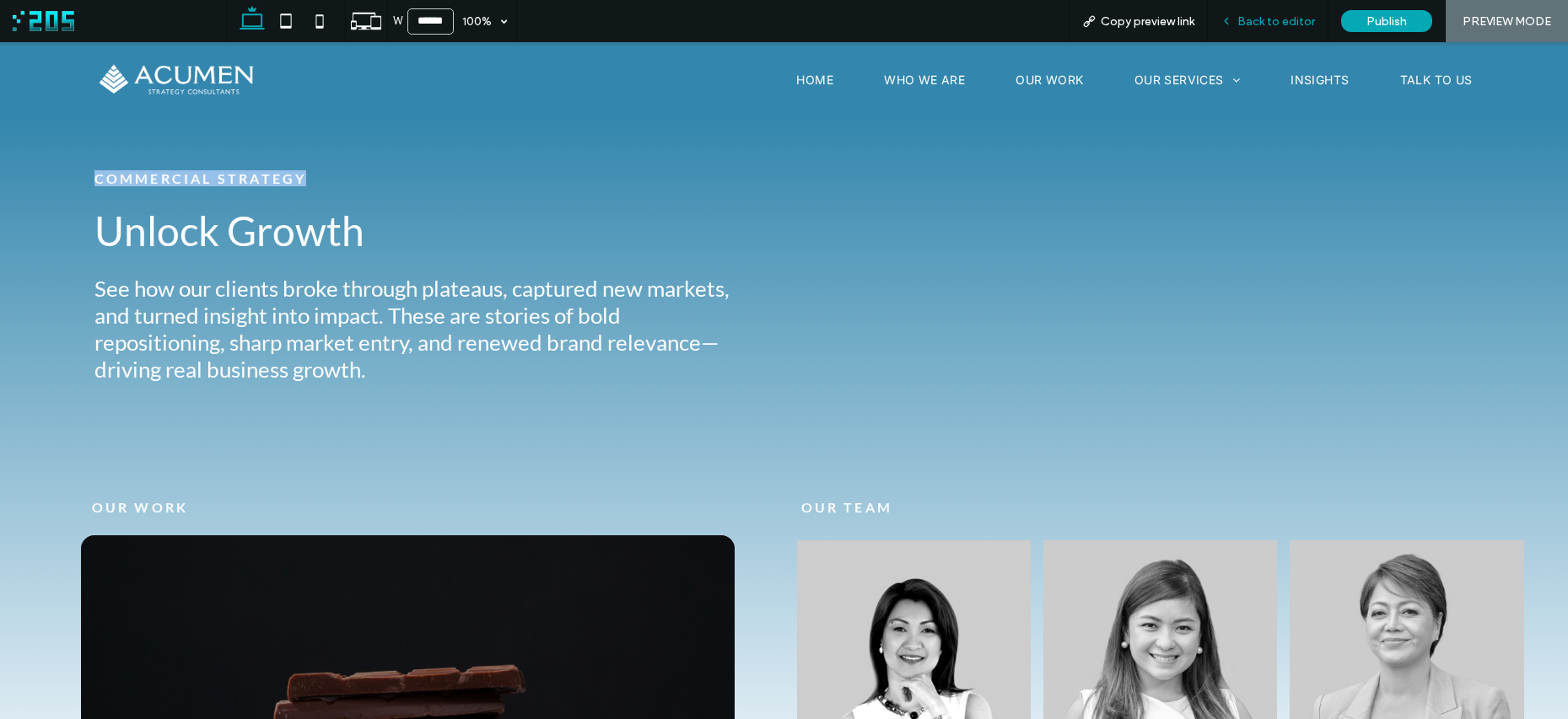 click on "Back to editor" at bounding box center [1276, 21] 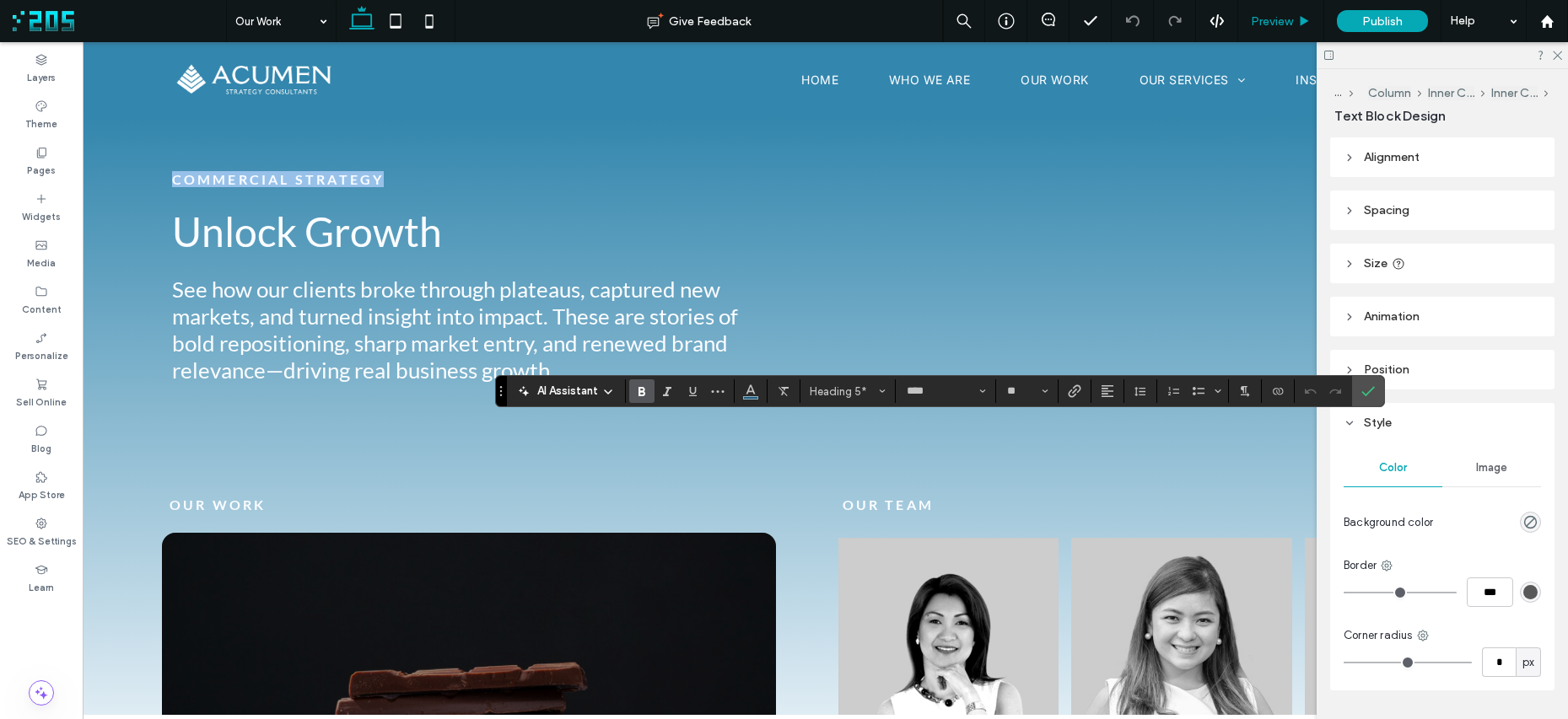 type on "**" 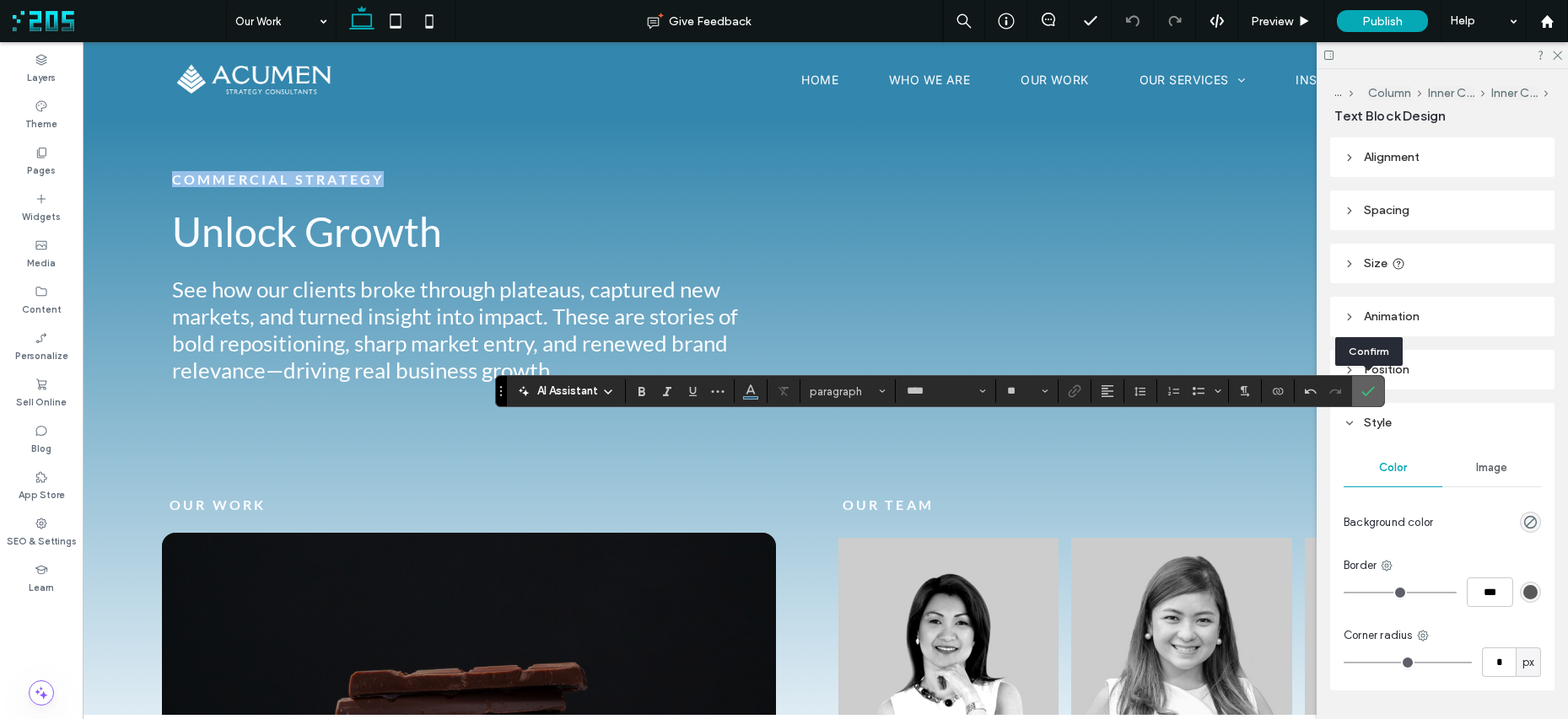 click 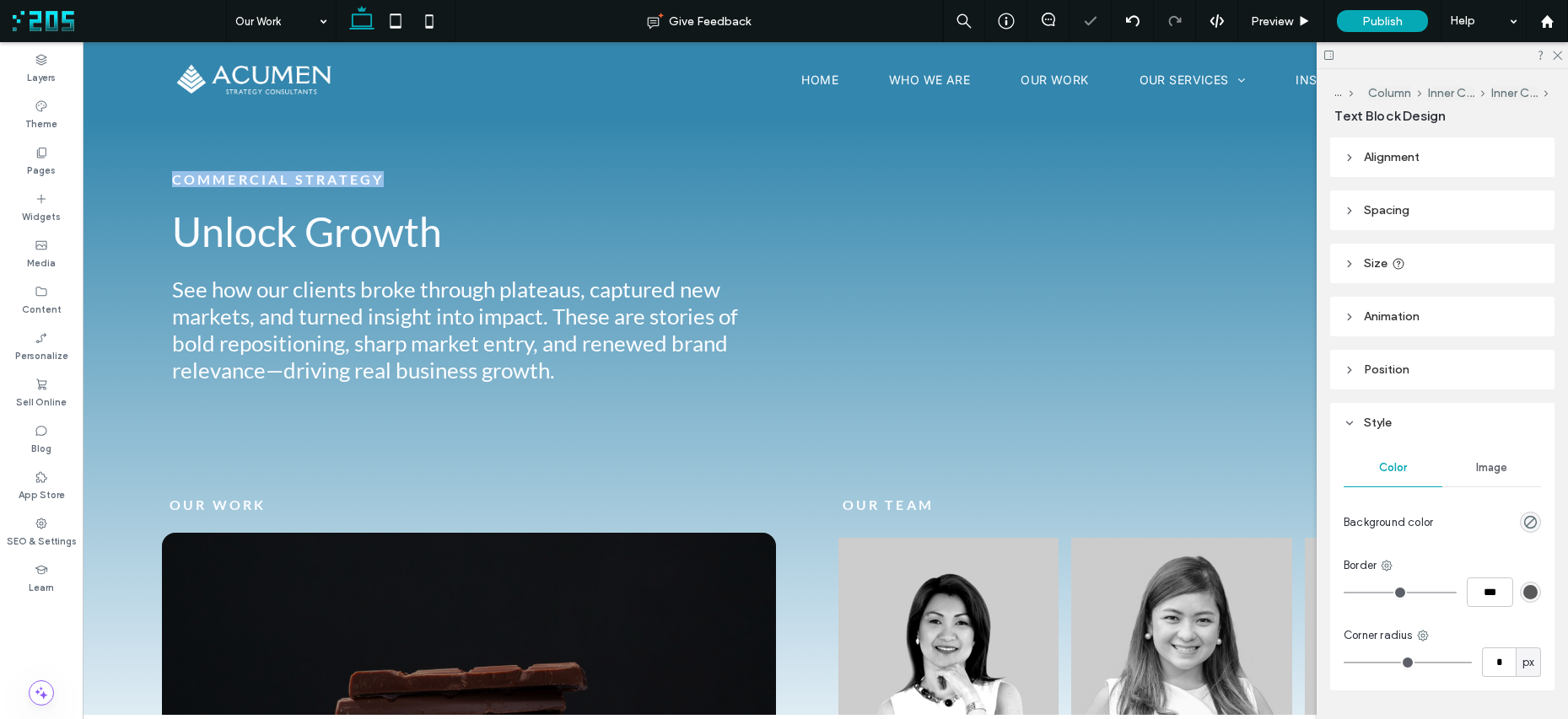 type on "****" 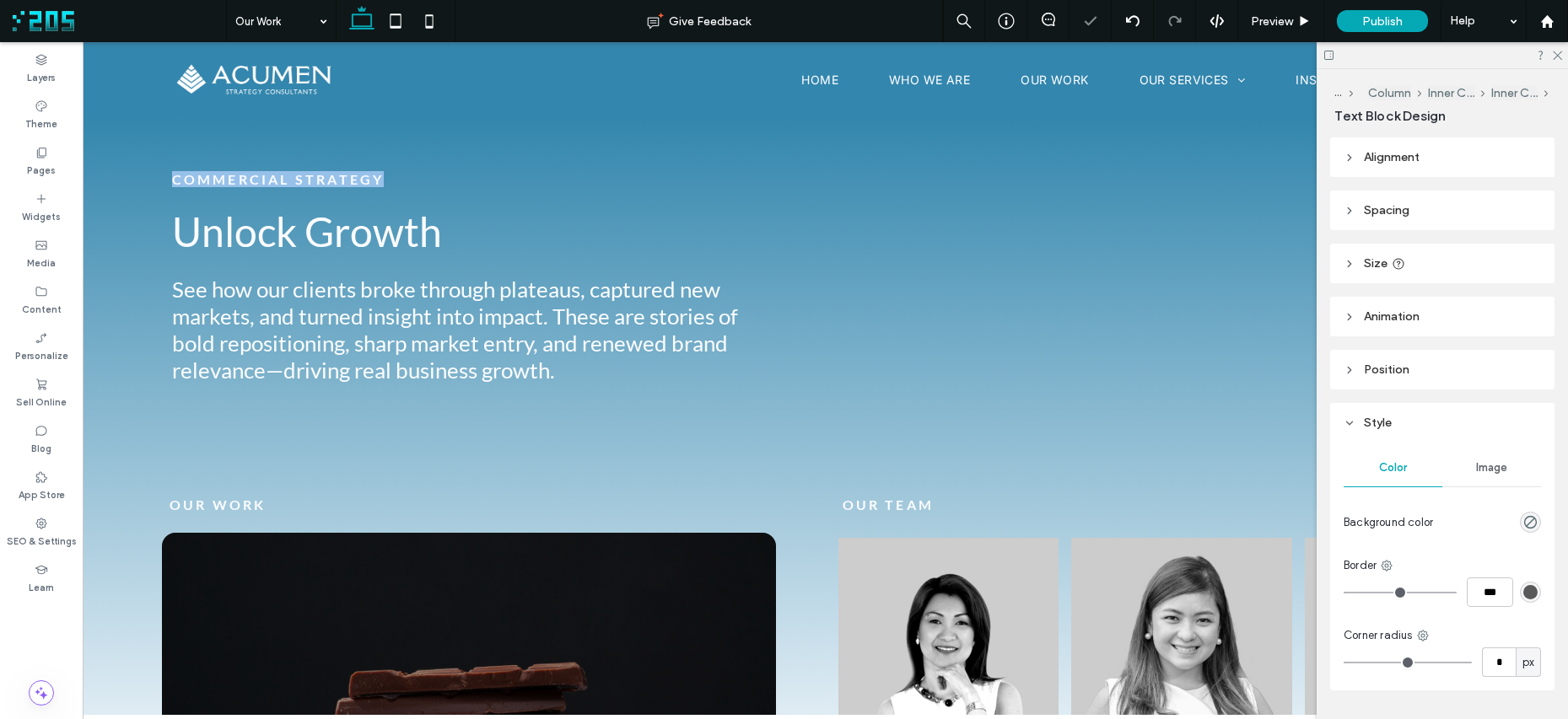 type on "**" 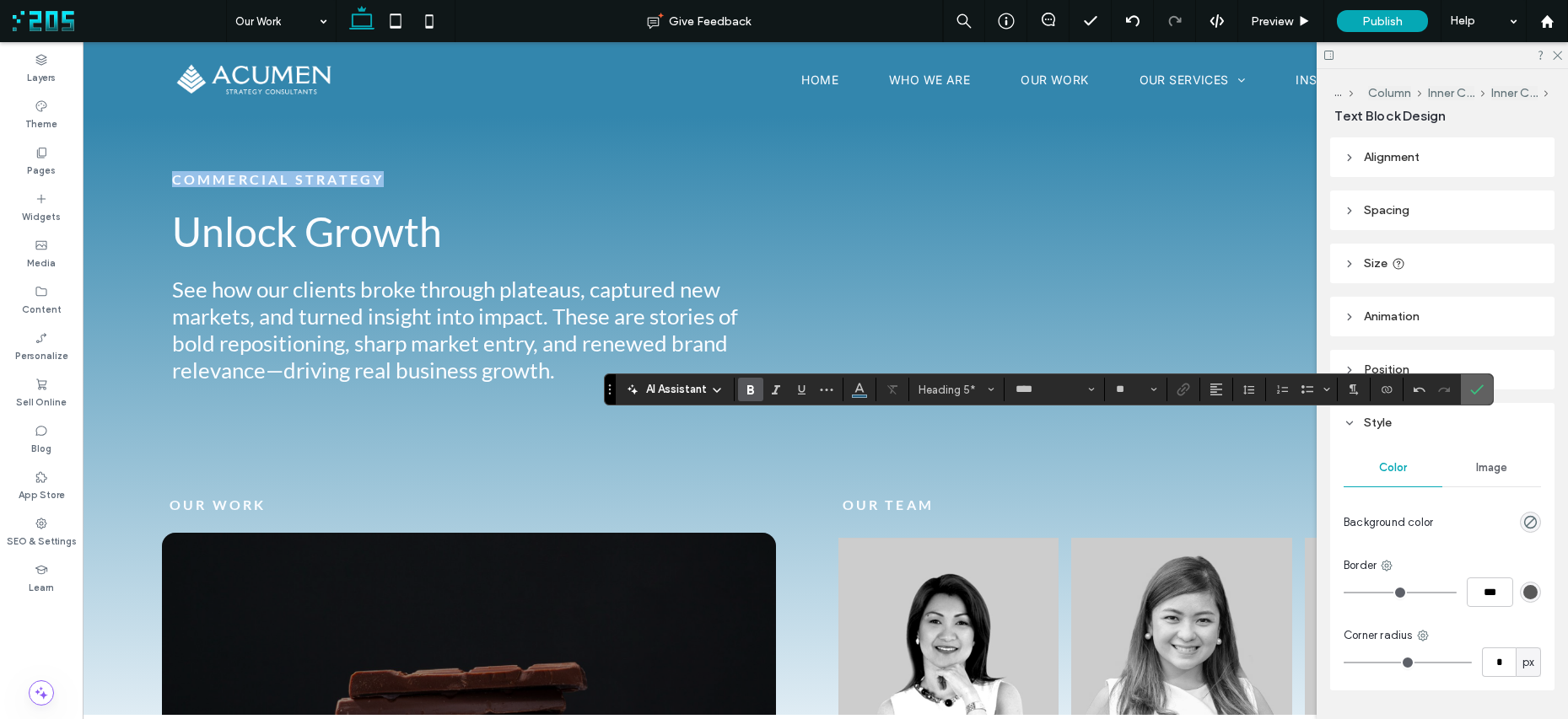 click 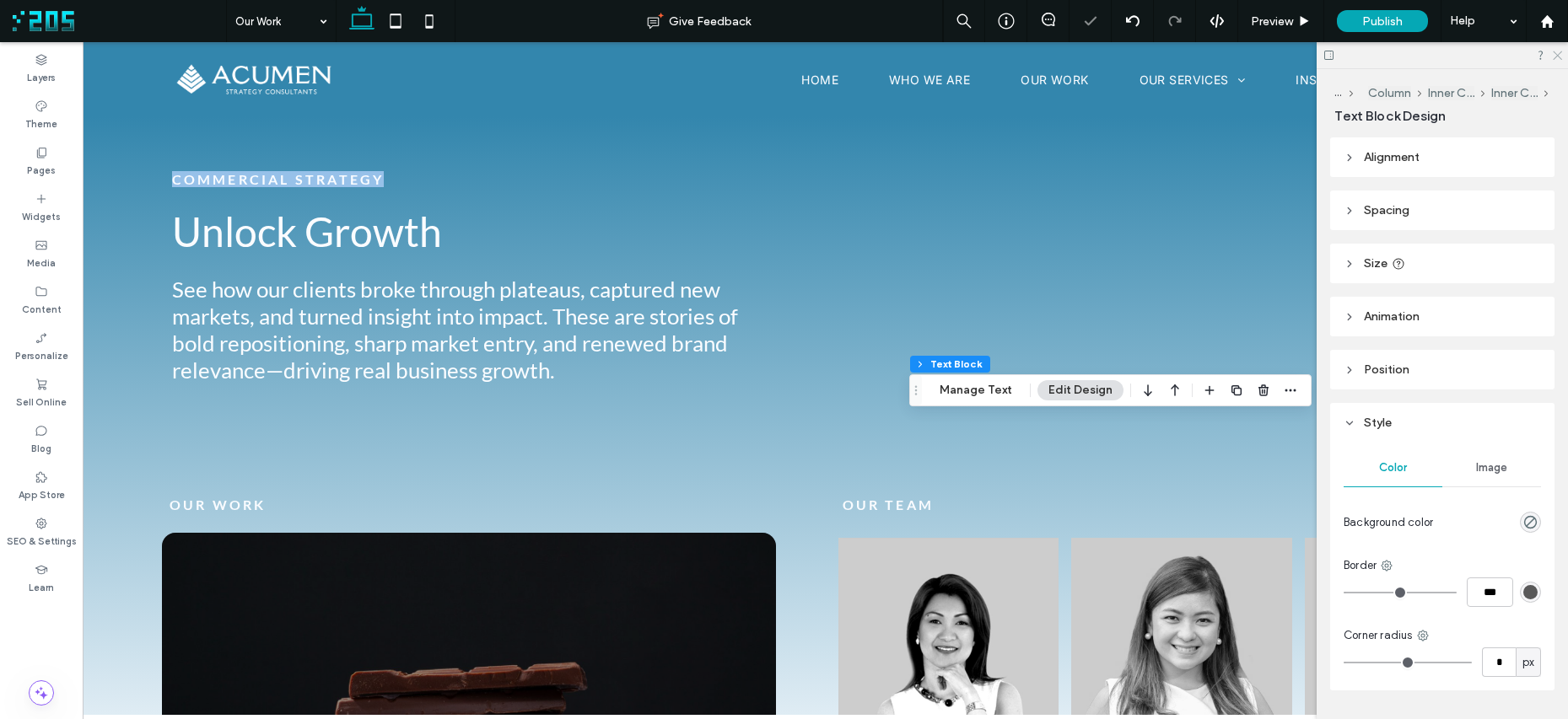 click 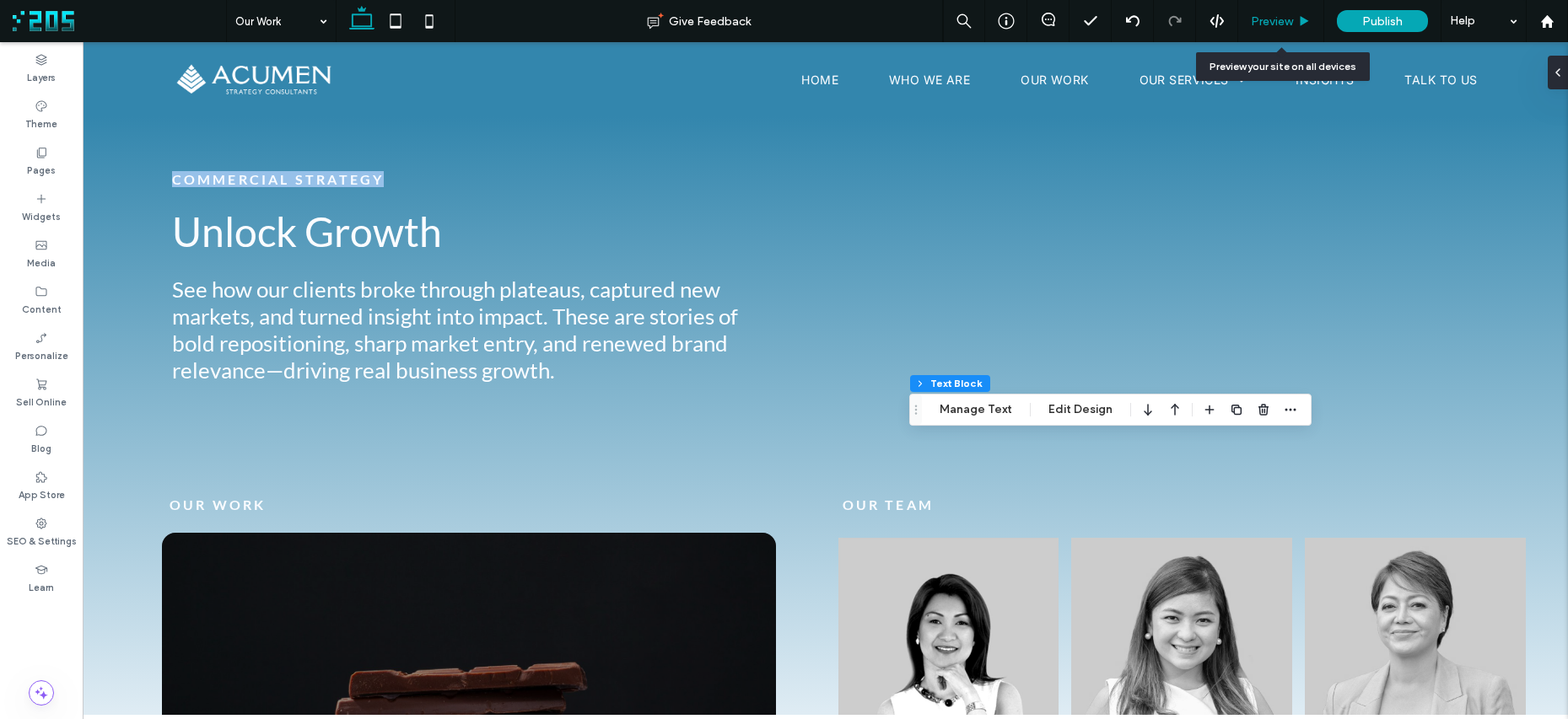 click on "Preview" at bounding box center (1280, 21) 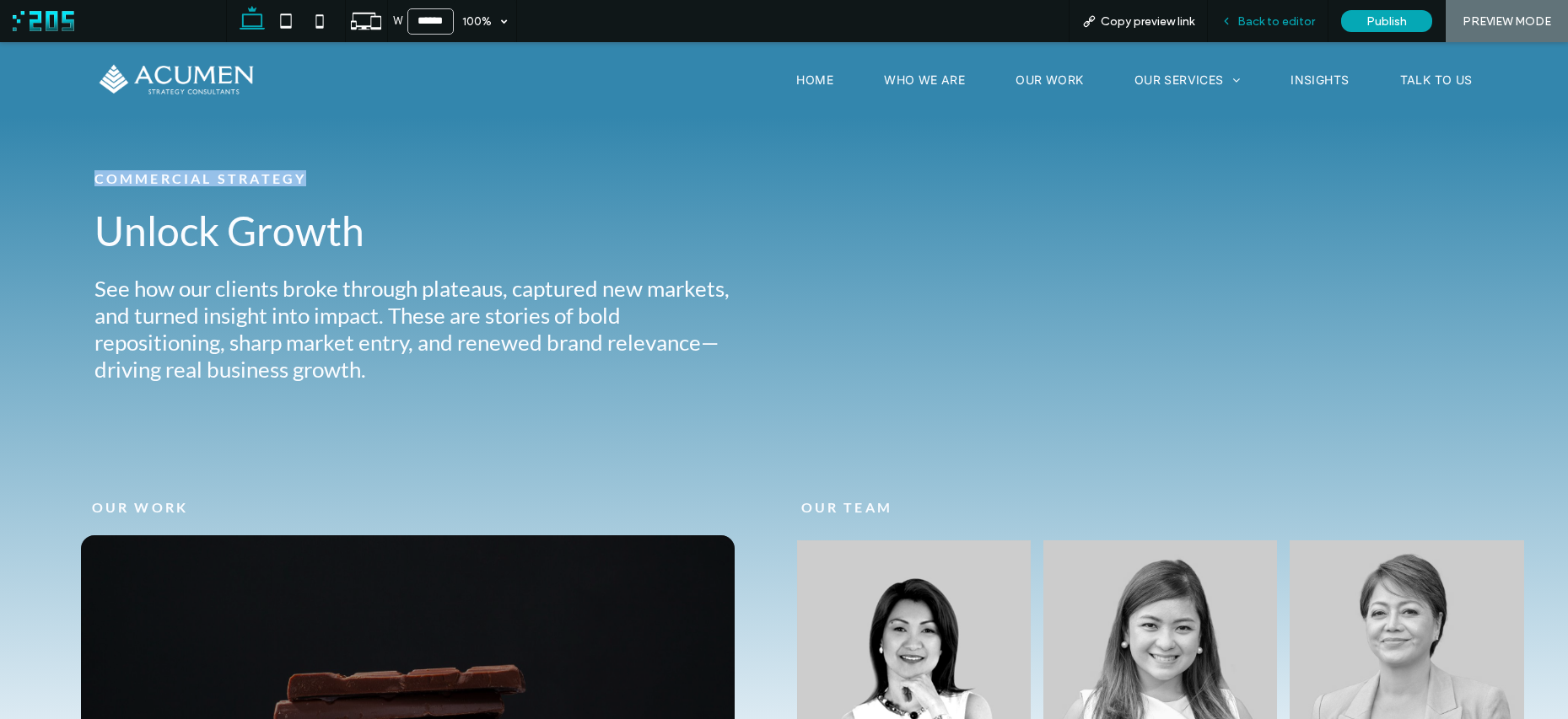click on "Back to editor" at bounding box center (1268, 21) 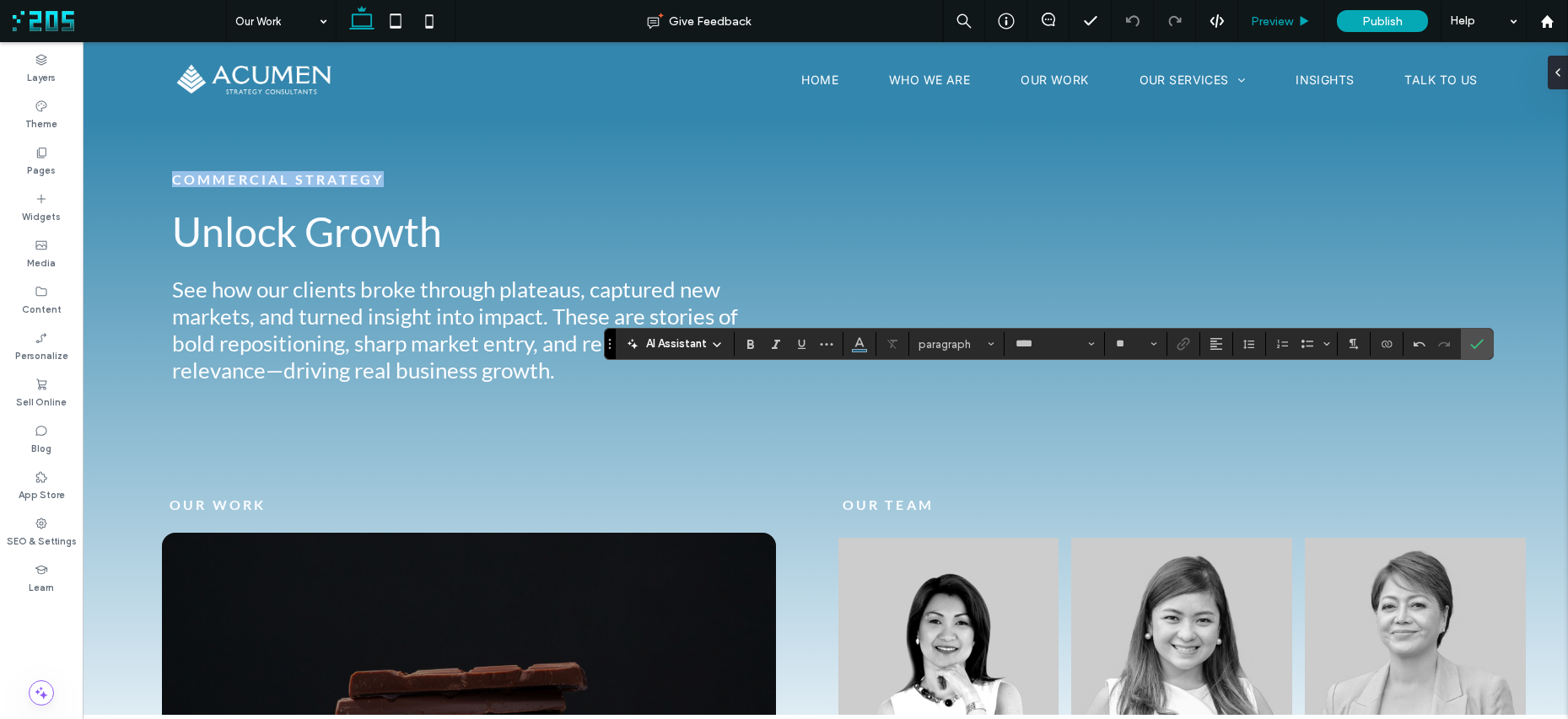 type on "**" 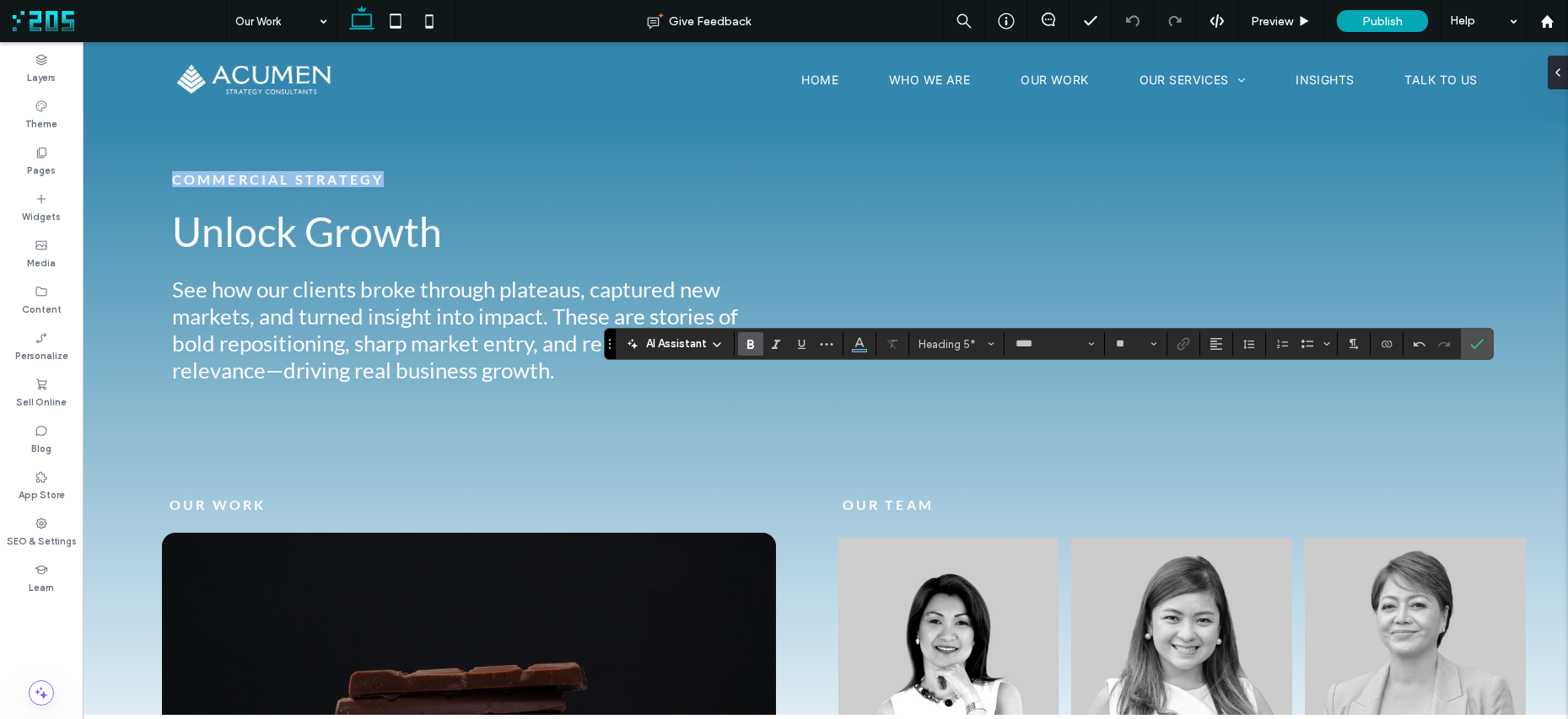 drag, startPoint x: 1479, startPoint y: 346, endPoint x: 1346, endPoint y: 26, distance: 346.5386 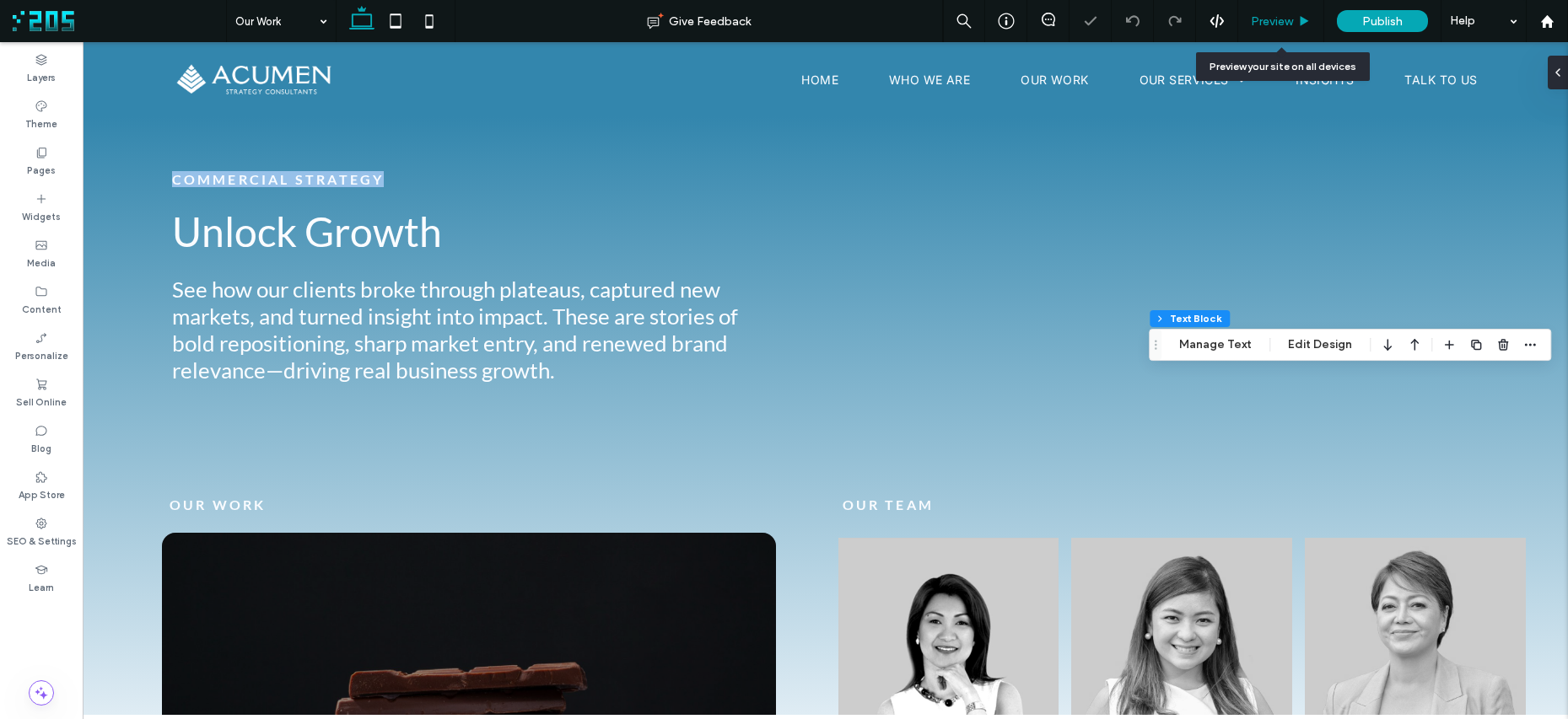 click on "Preview" at bounding box center (1272, 21) 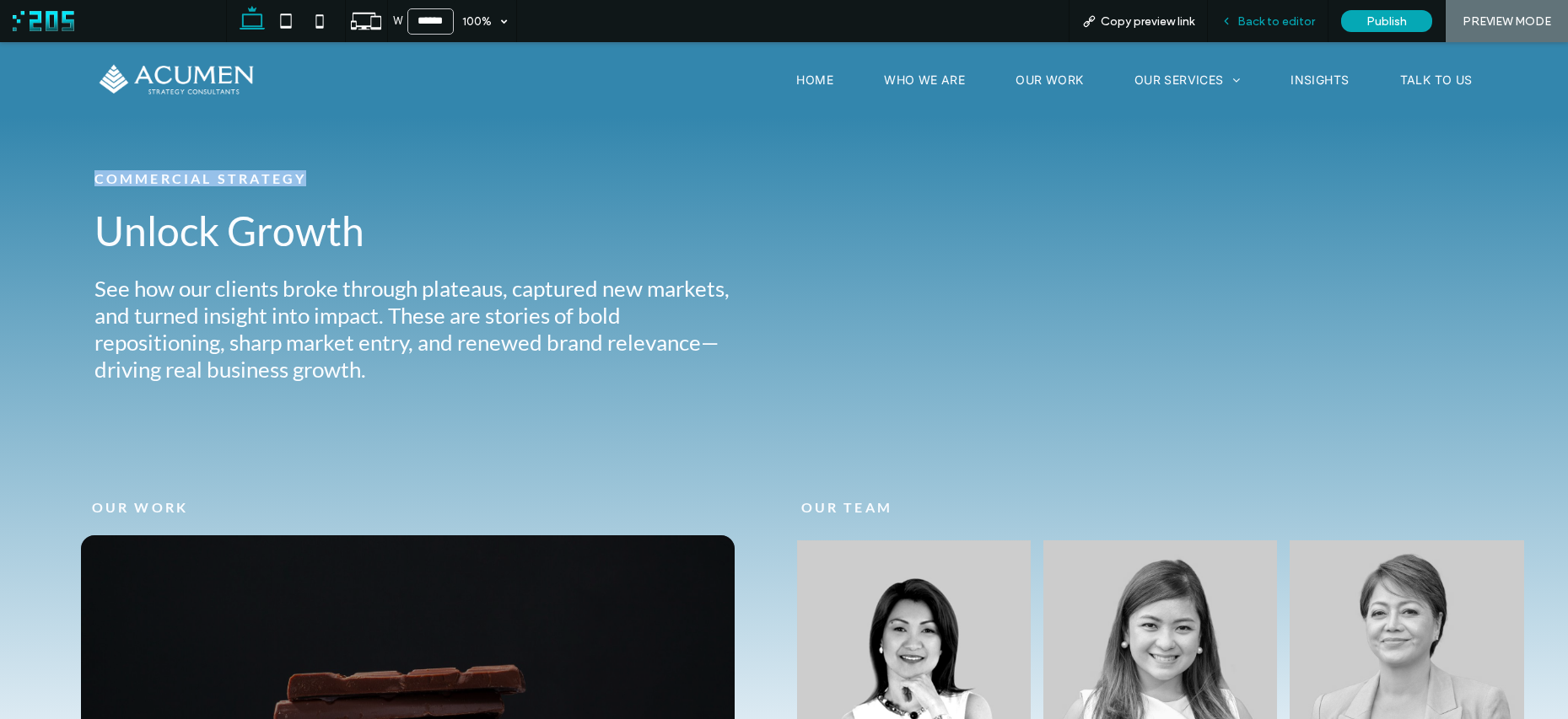click on "Back to editor" at bounding box center (1276, 21) 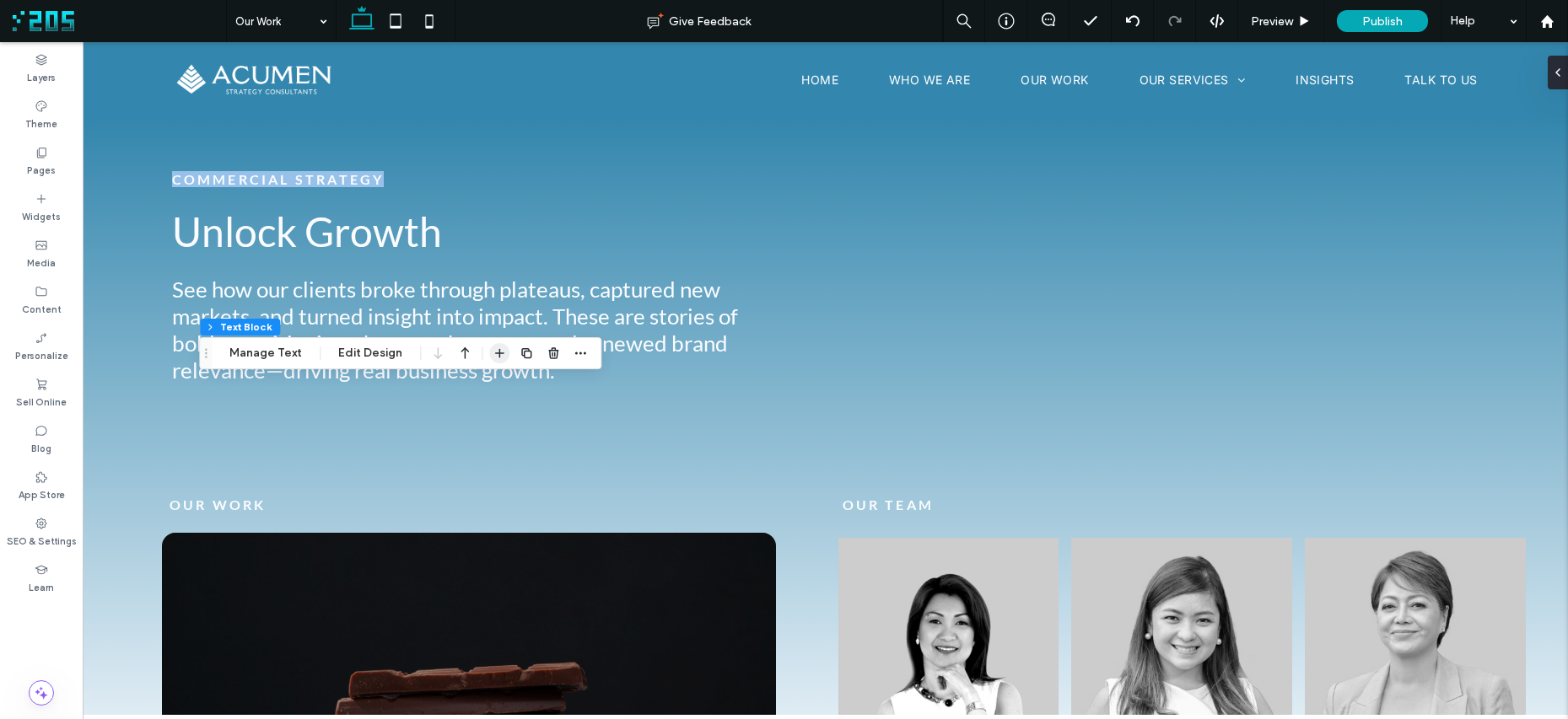 click 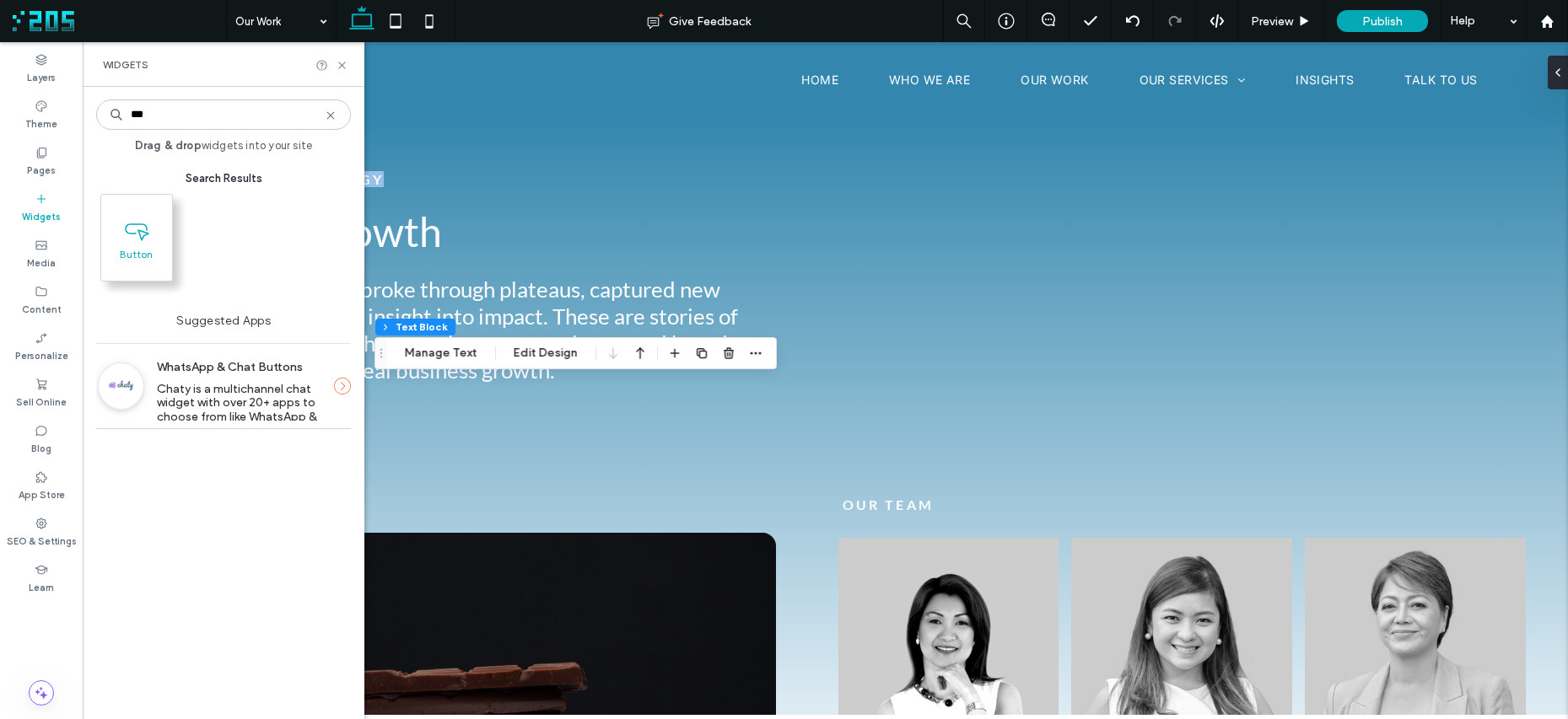 type on "***" 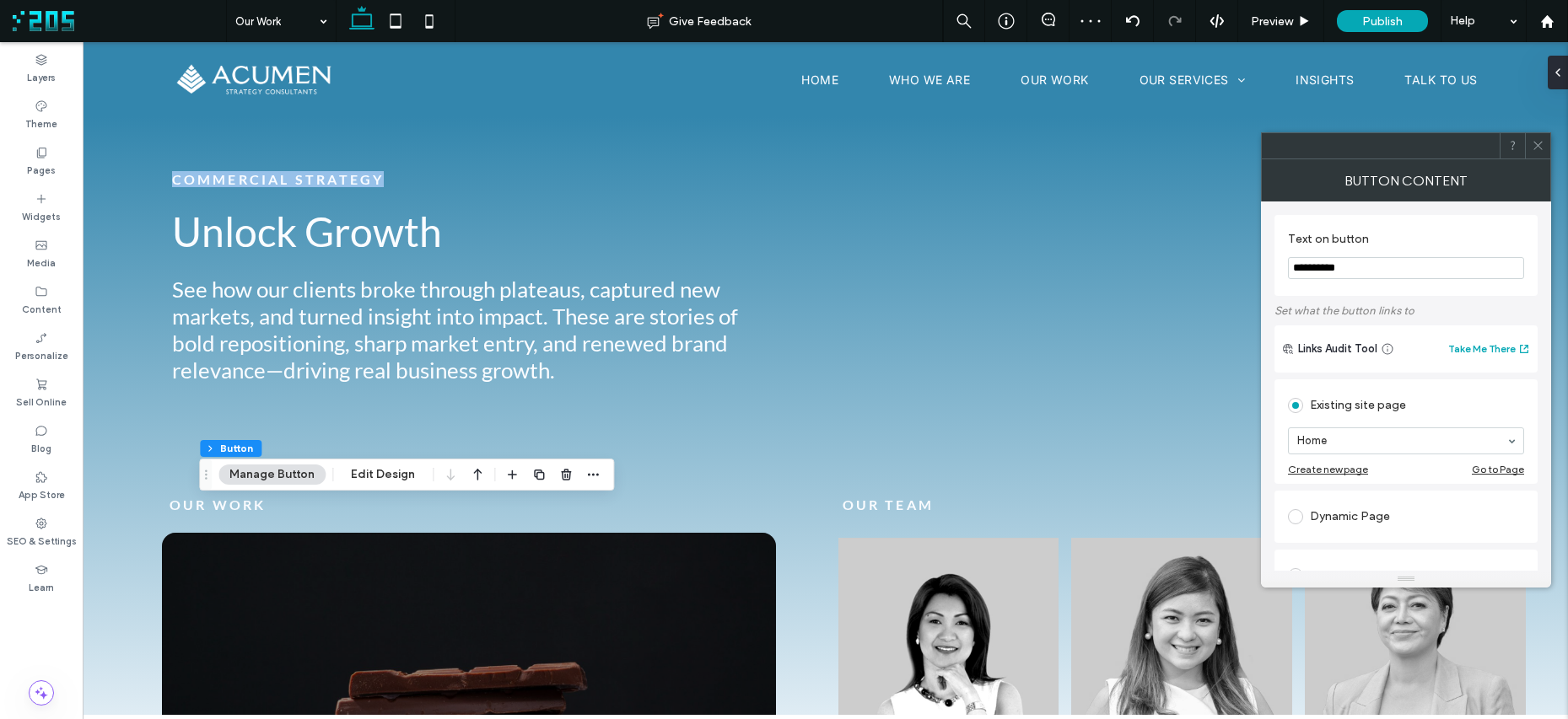 click on "**********" at bounding box center [1406, 268] 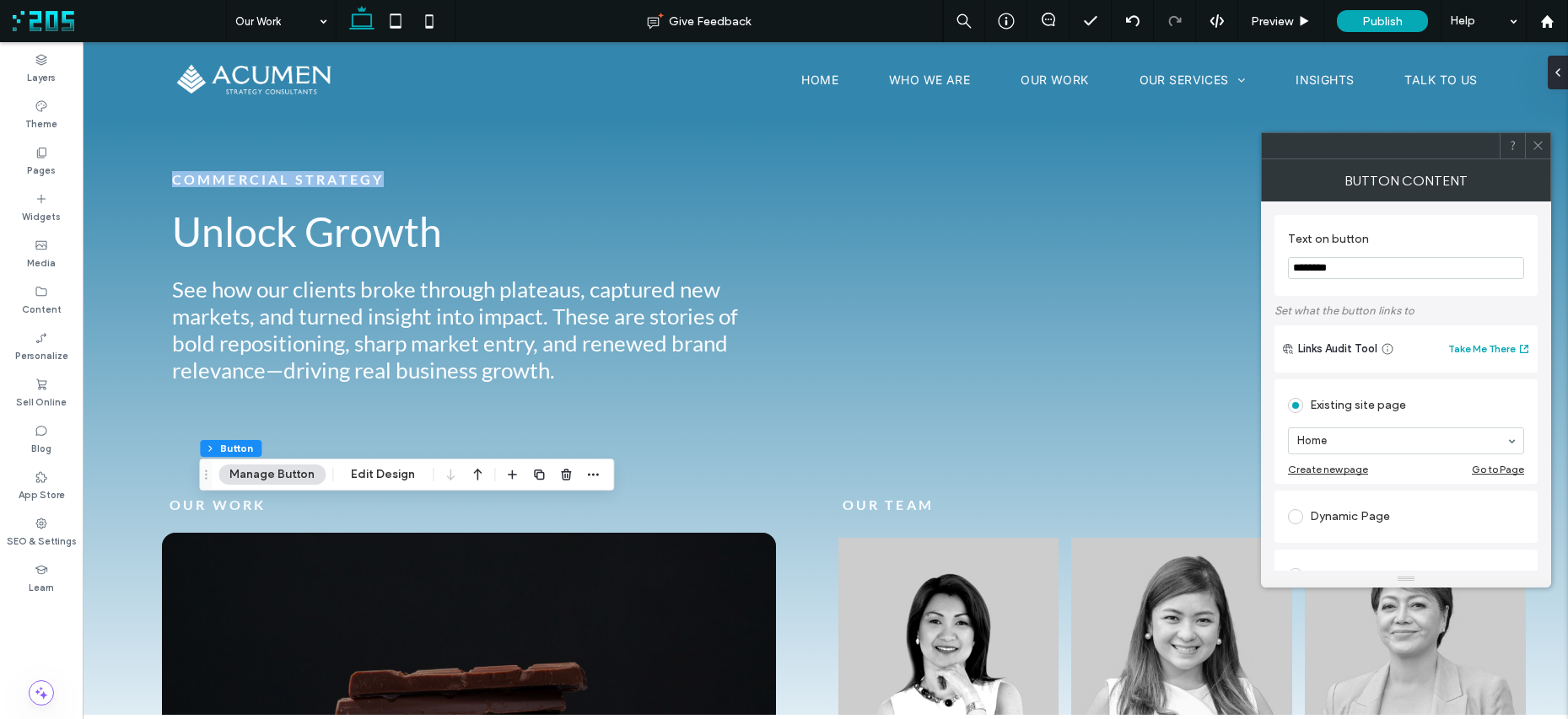 type on "********" 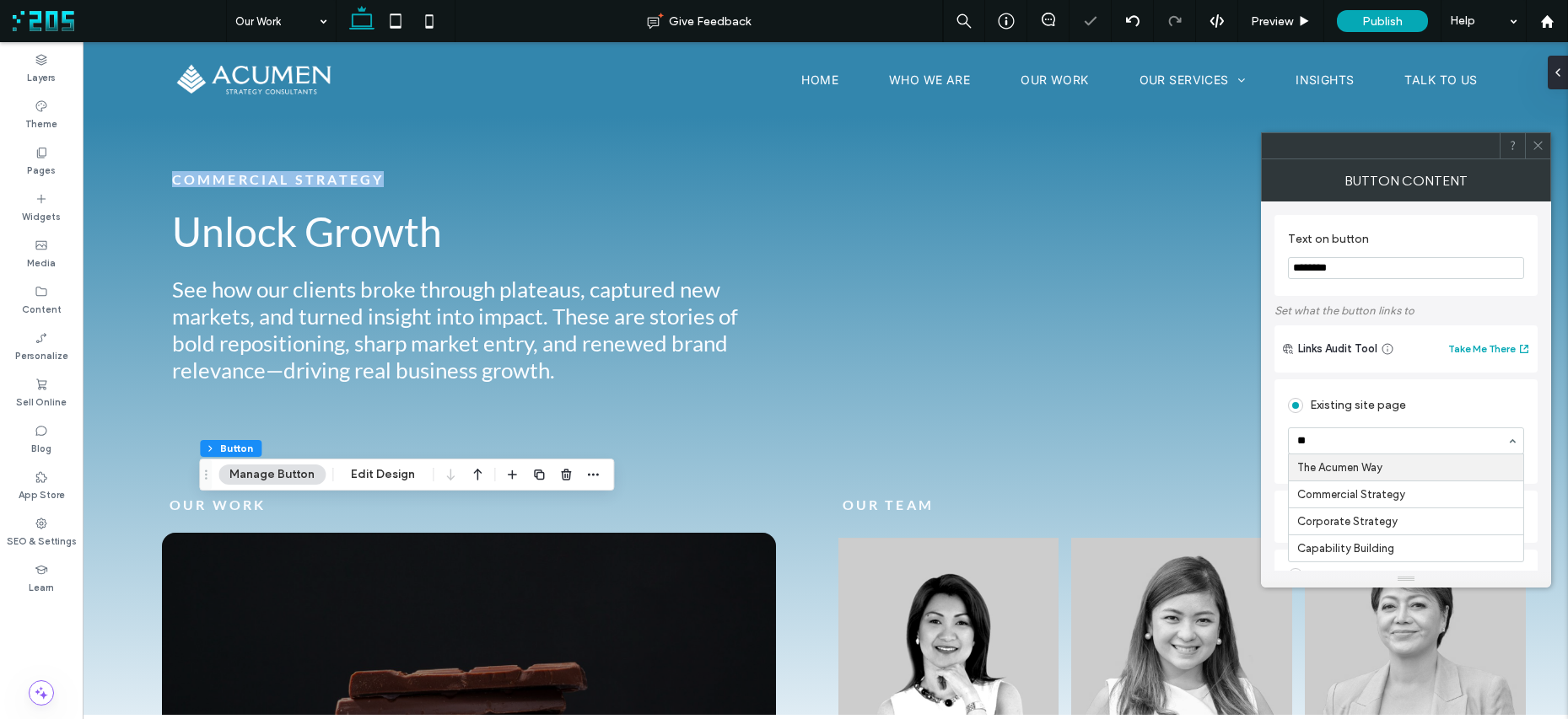 type on "***" 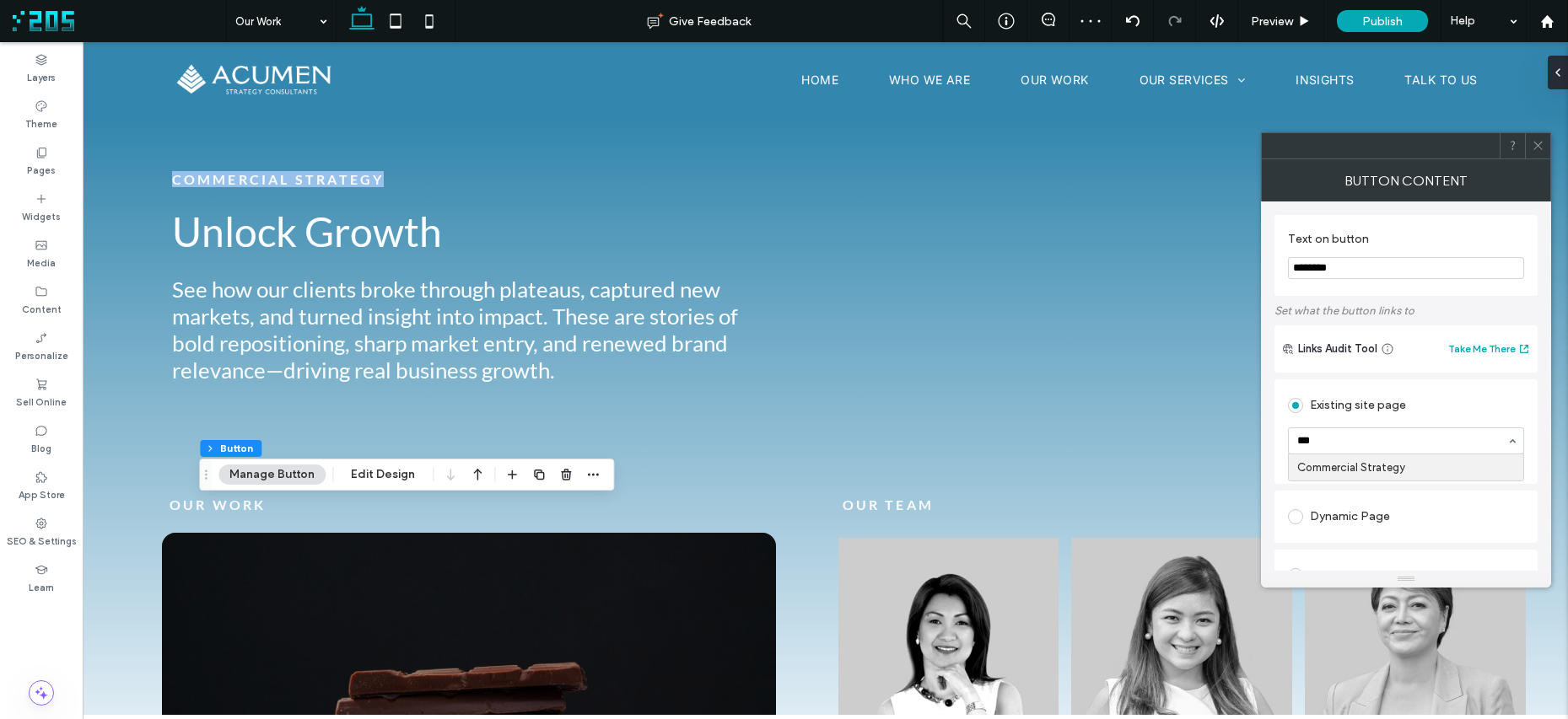 type 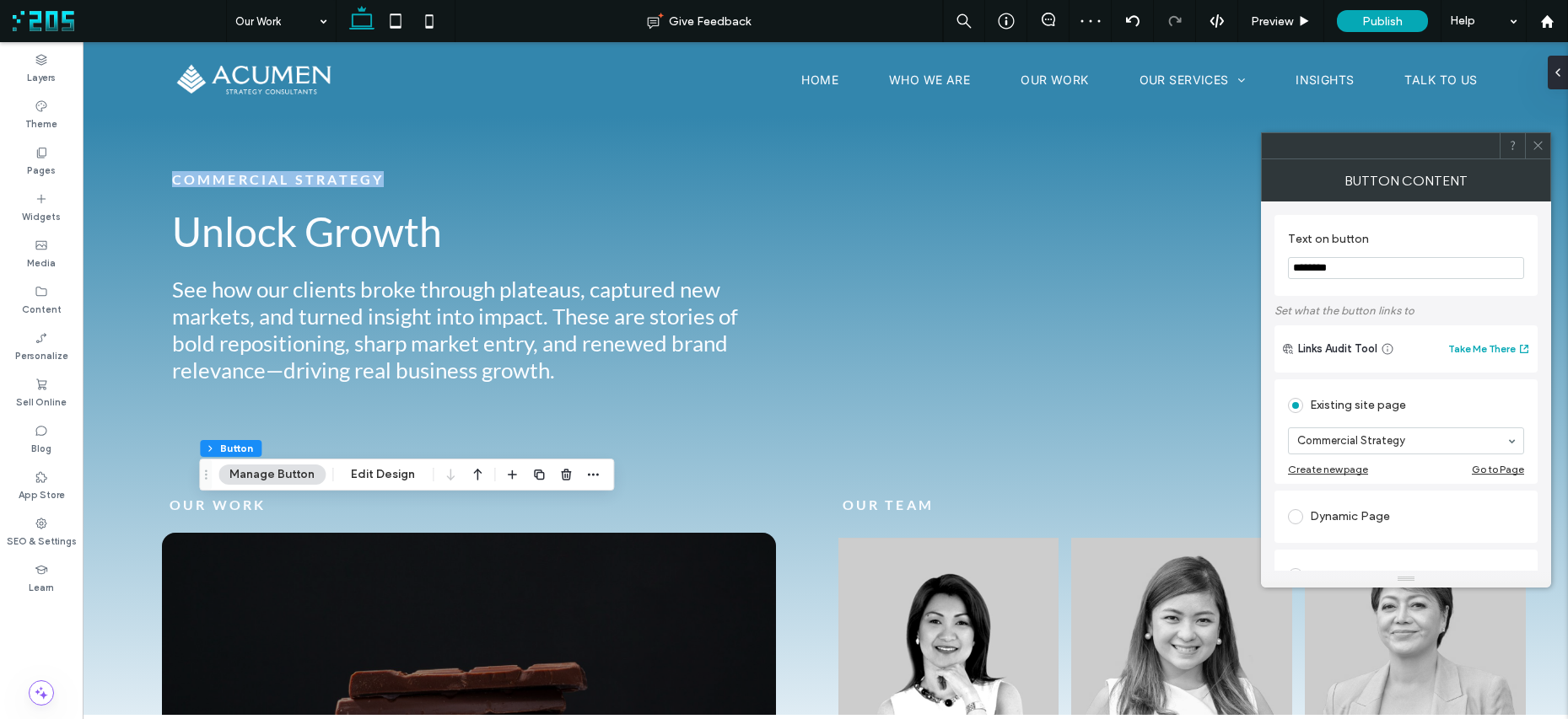 click 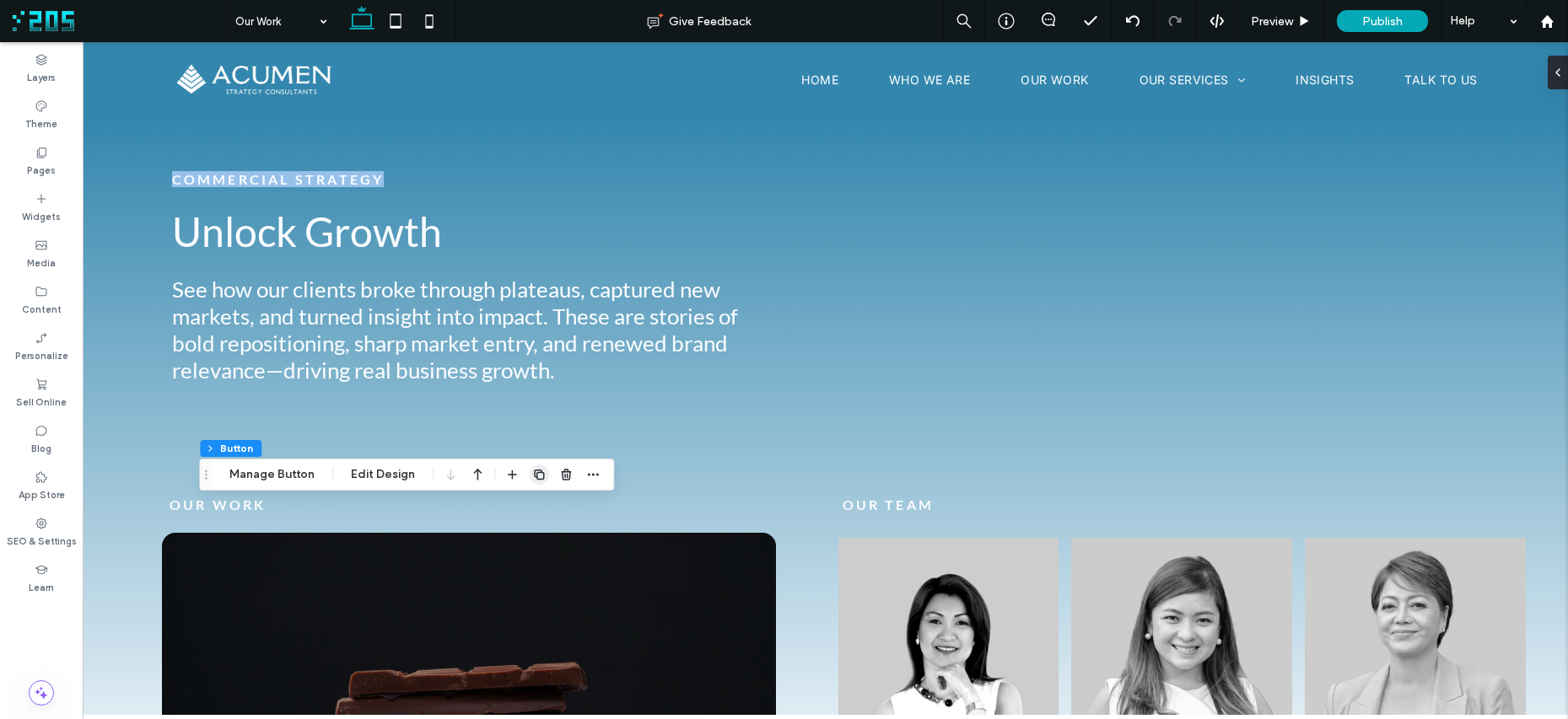 click 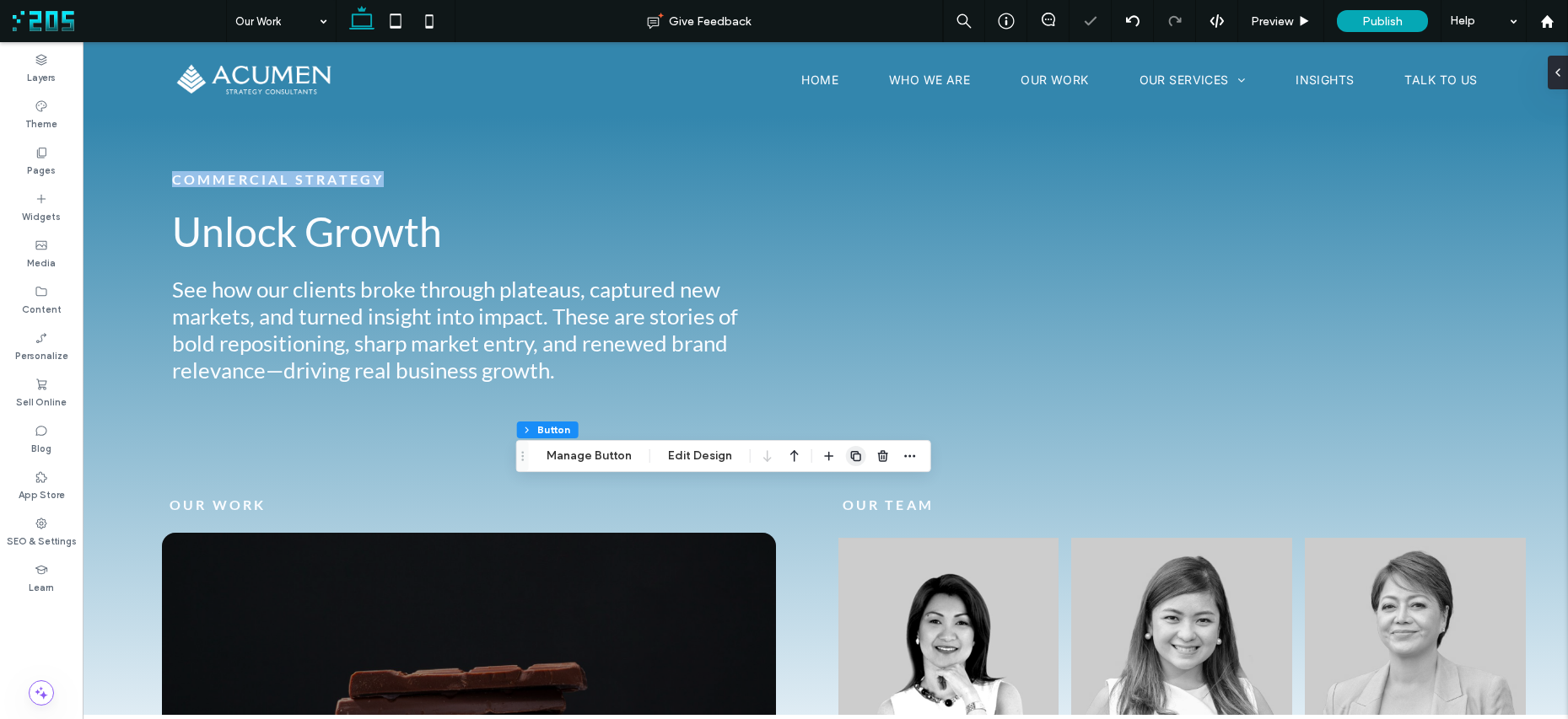 click 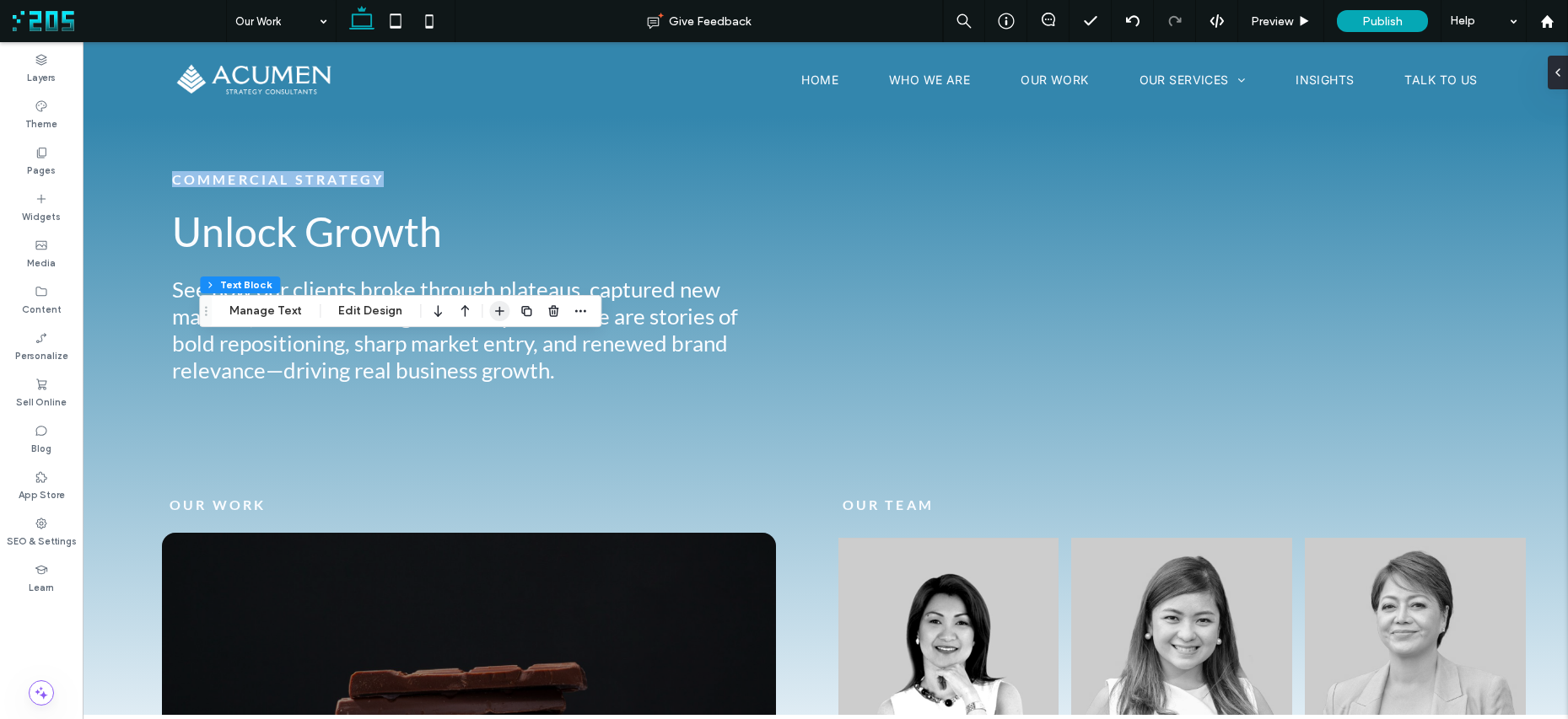 click 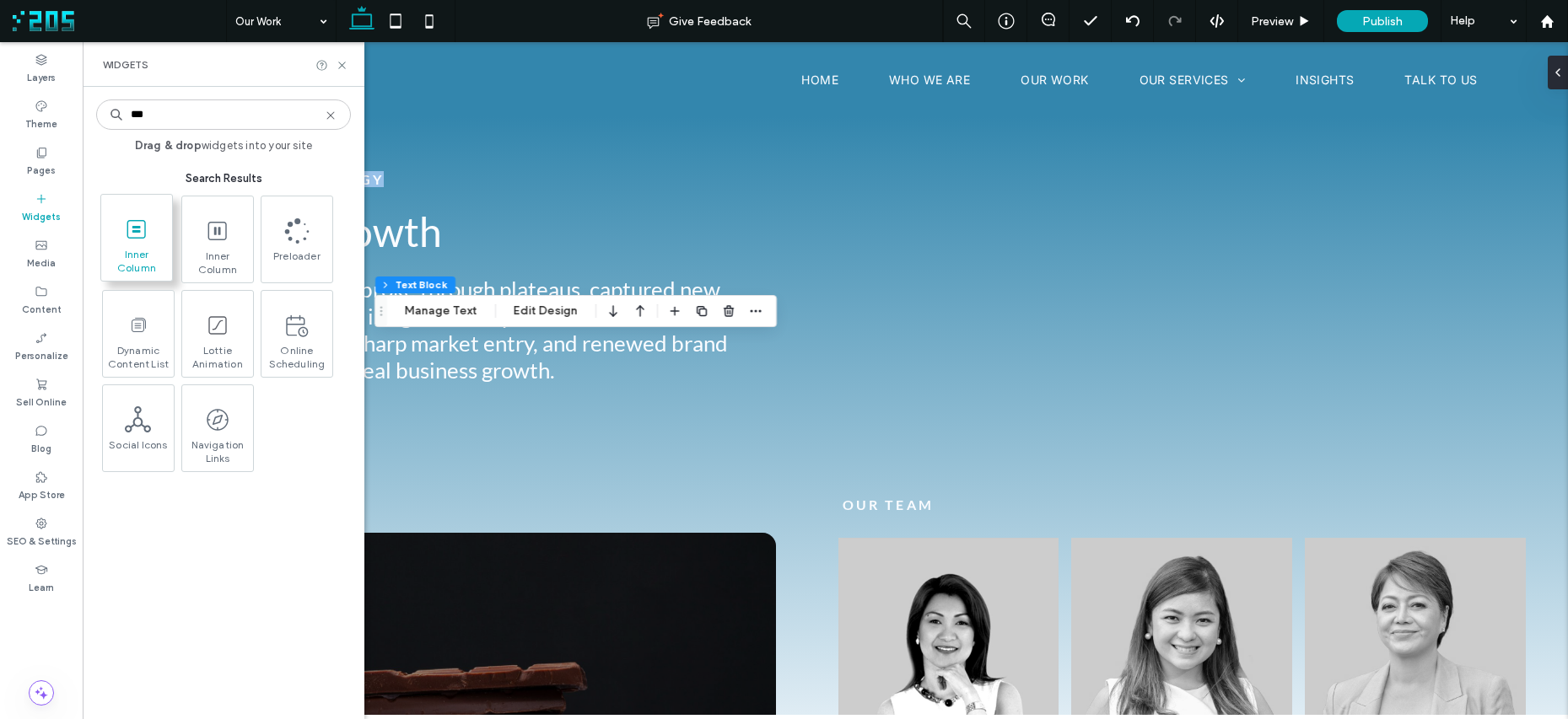 type on "***" 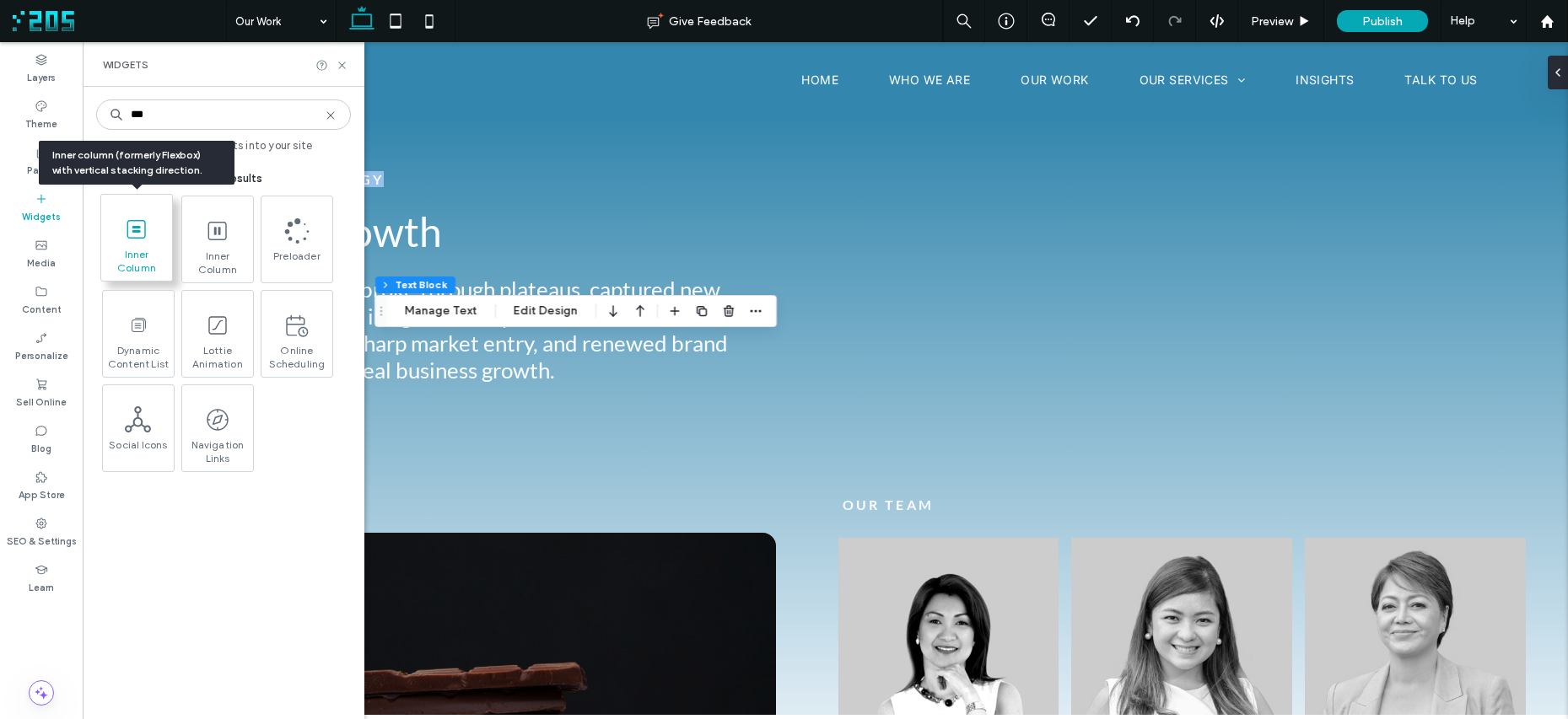 click on "Inner Column" at bounding box center [137, 260] 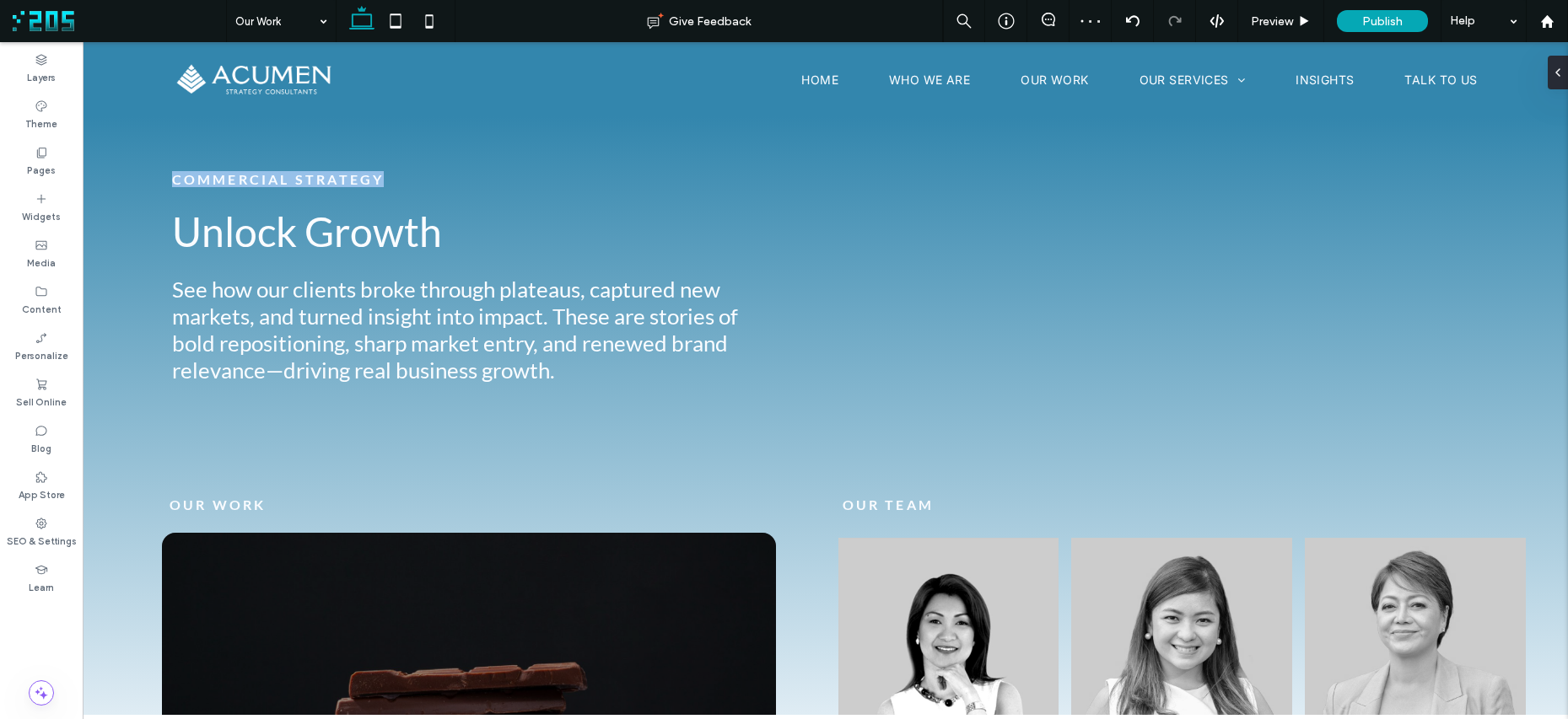 type on "***" 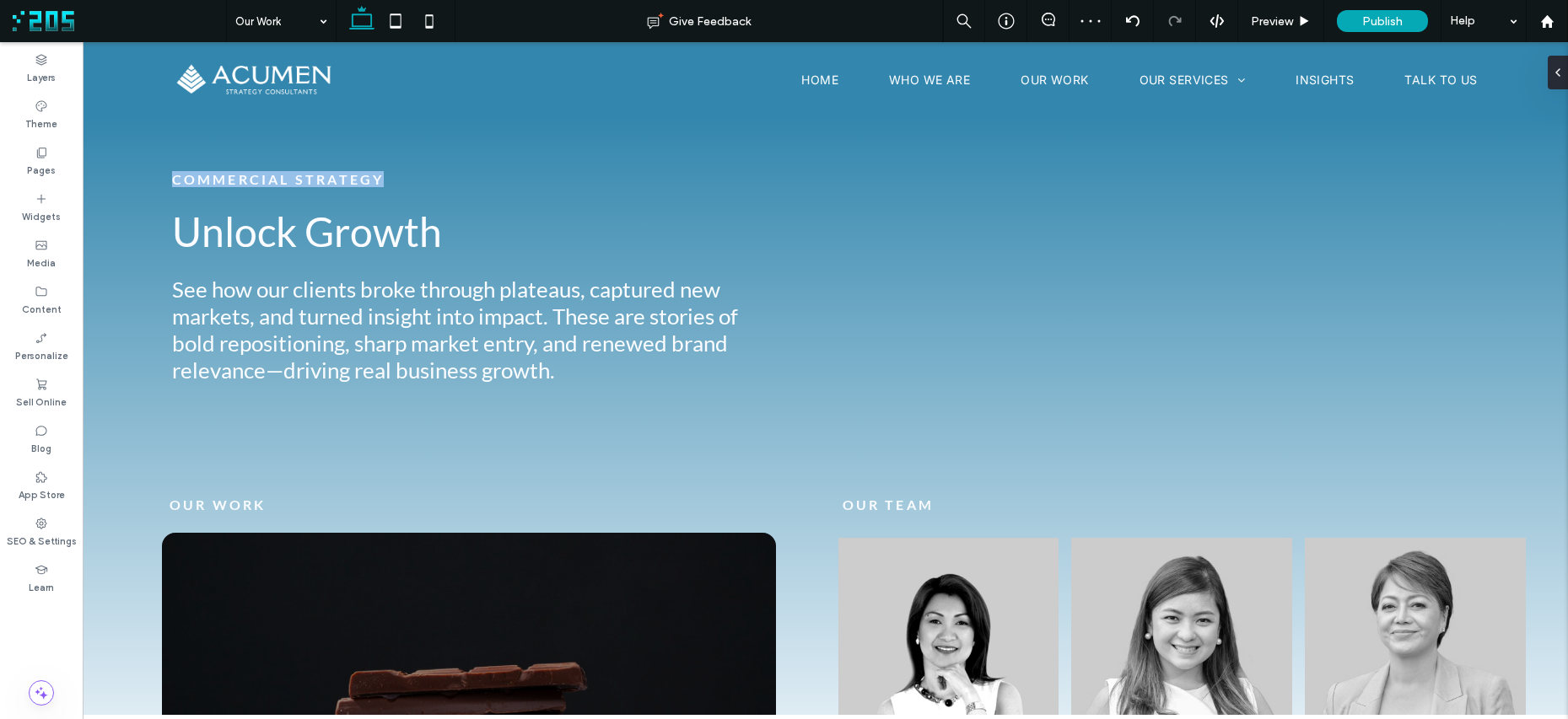 type on "*****" 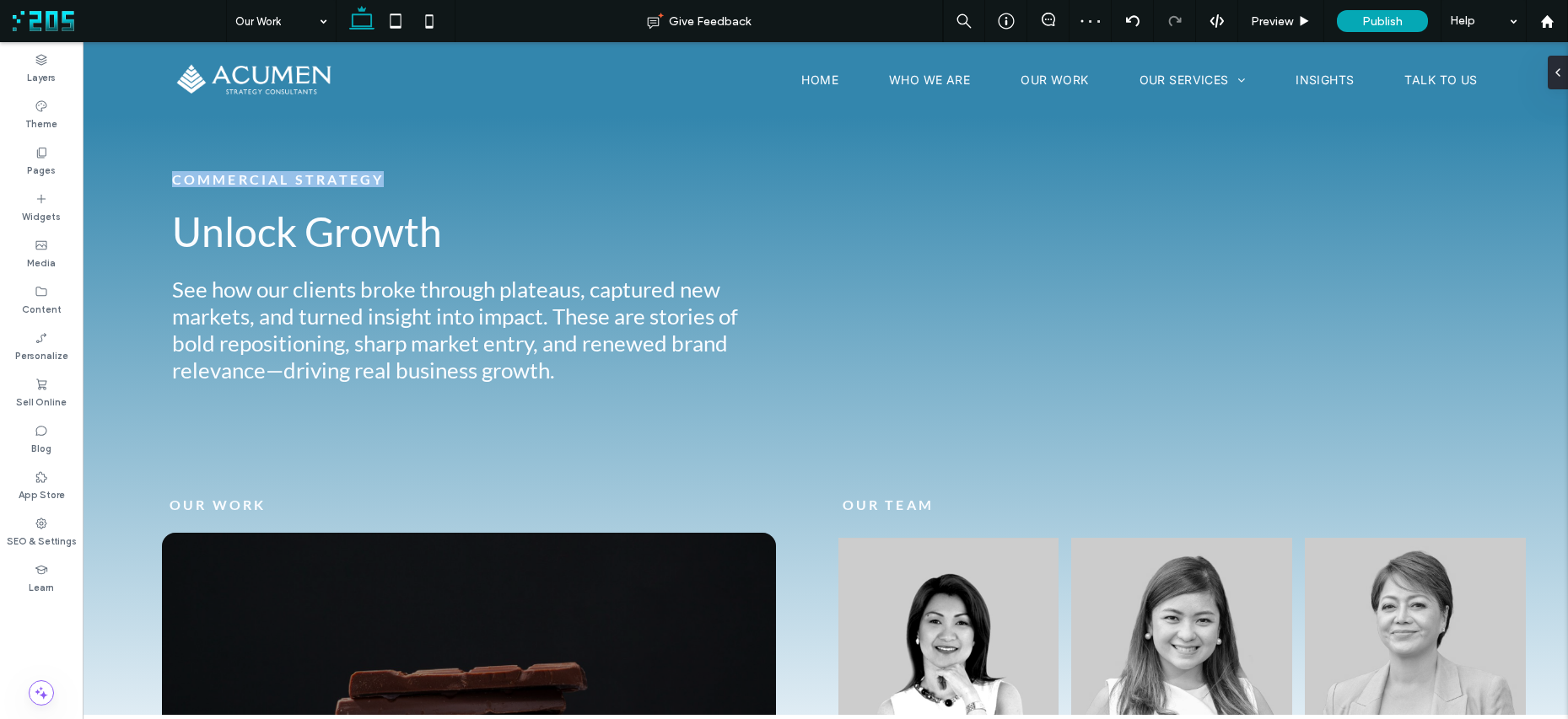 type on "***" 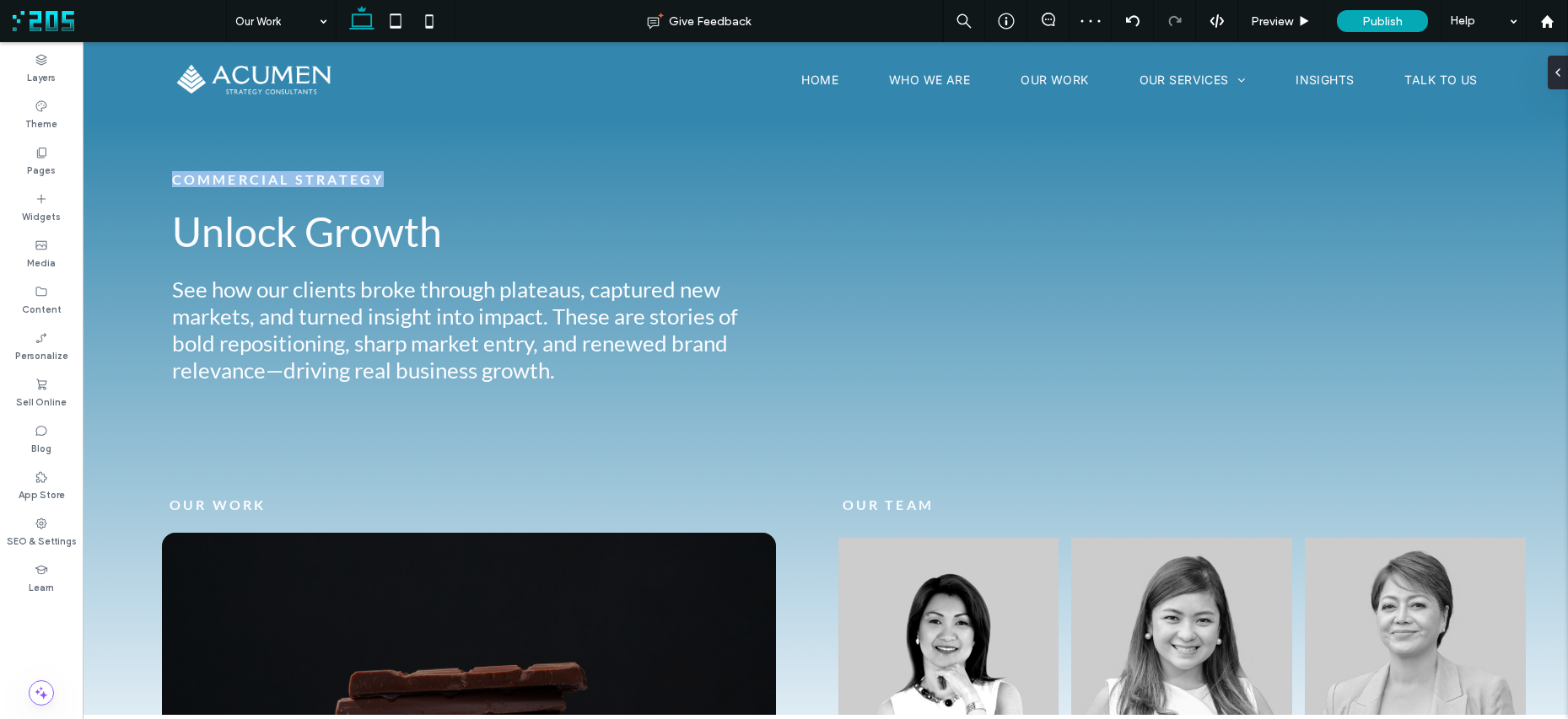 type on "***" 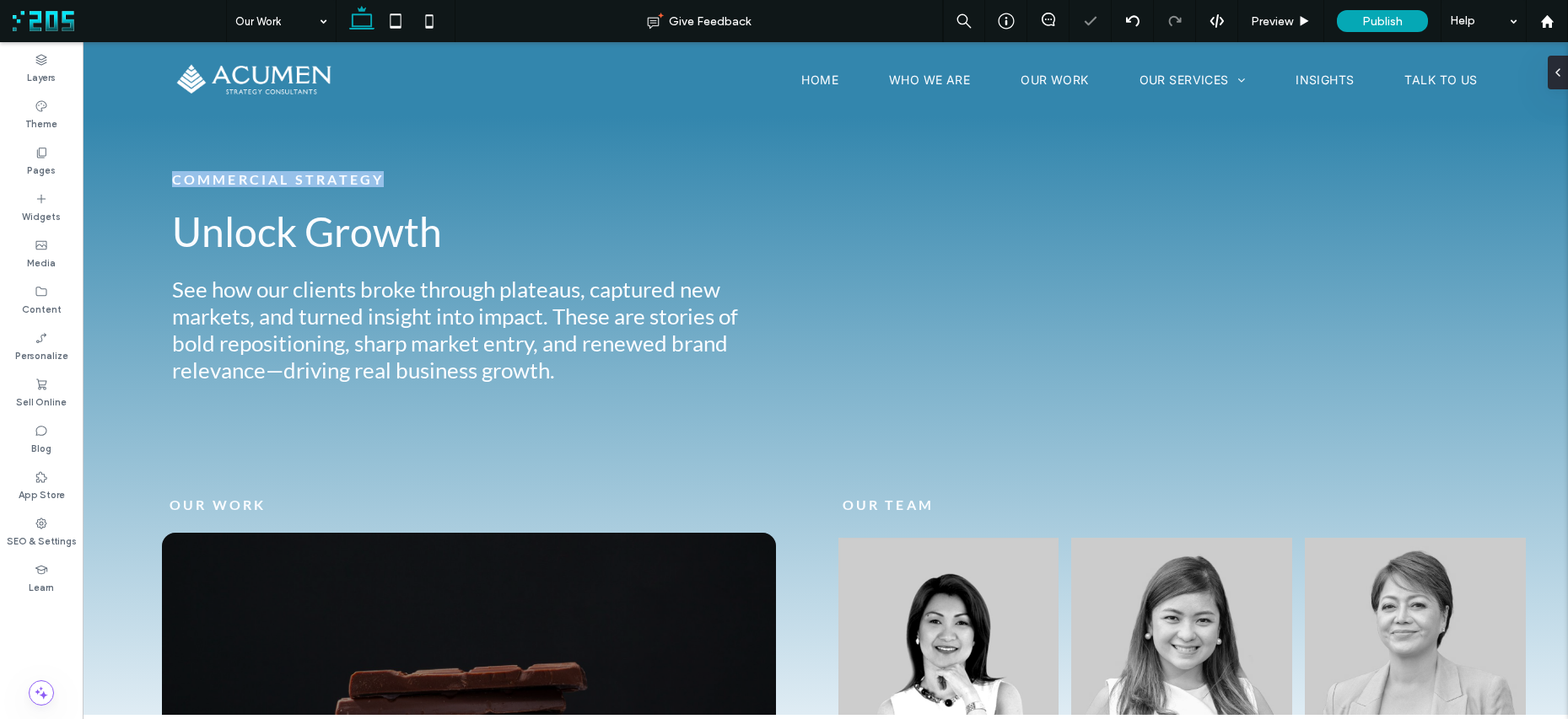 type on "**" 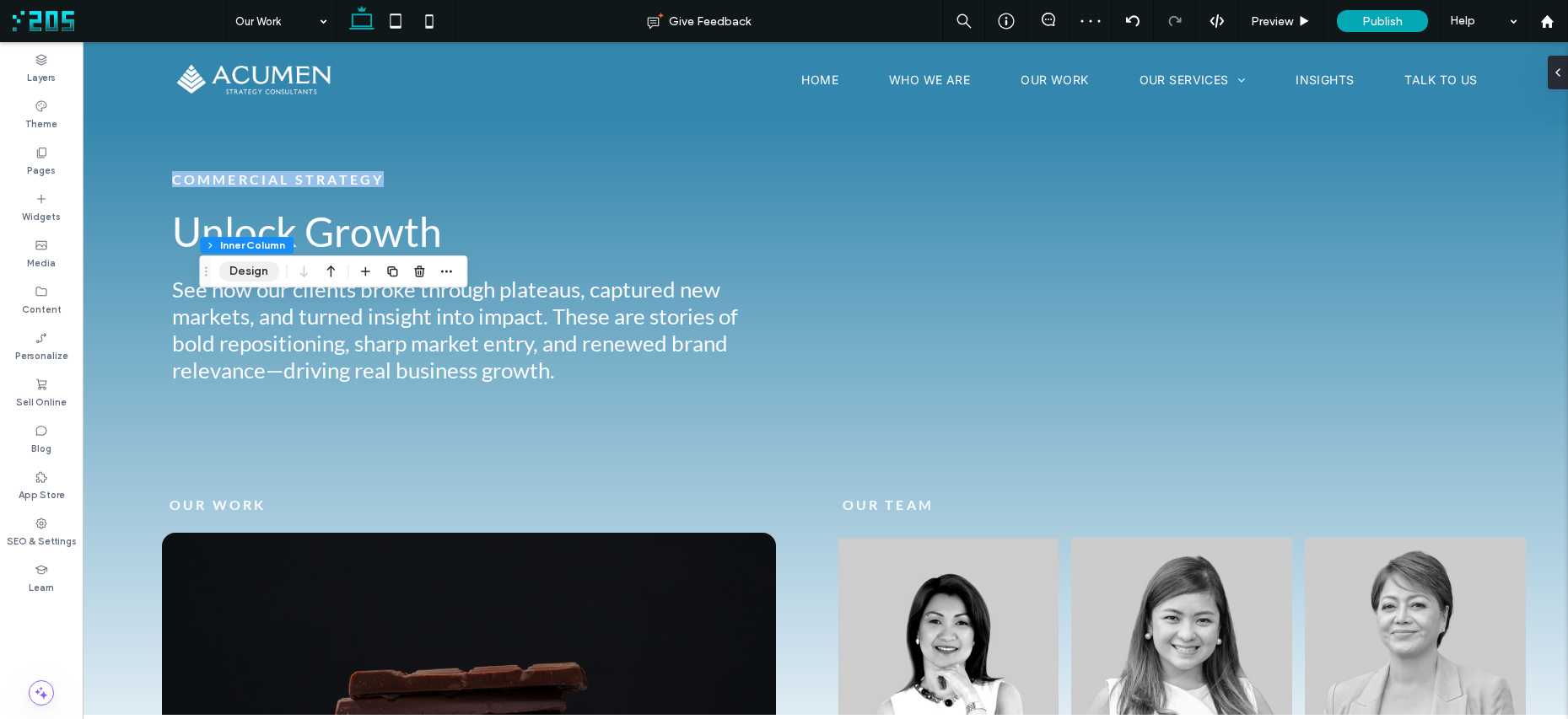 drag, startPoint x: 251, startPoint y: 271, endPoint x: 264, endPoint y: 271, distance: 13 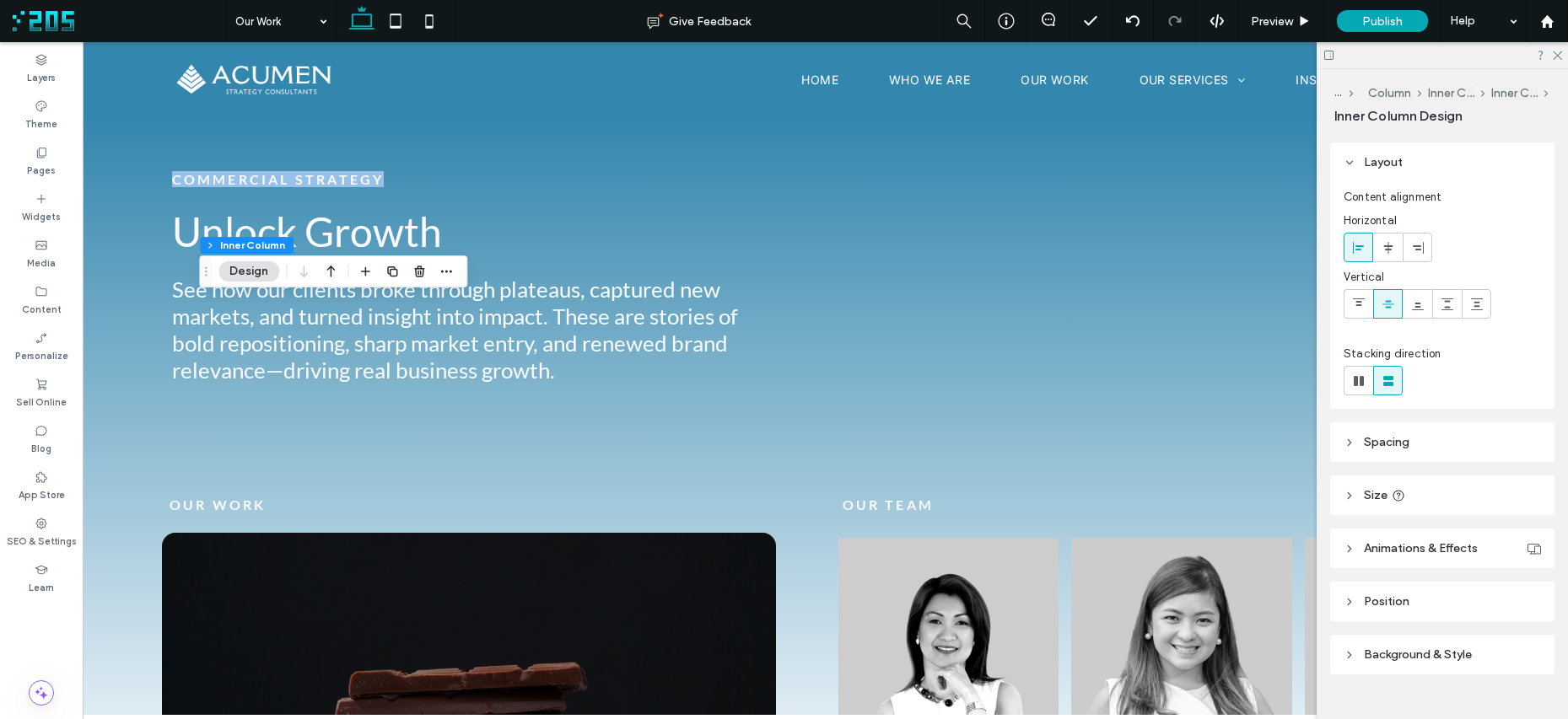 scroll, scrollTop: 78, scrollLeft: 0, axis: vertical 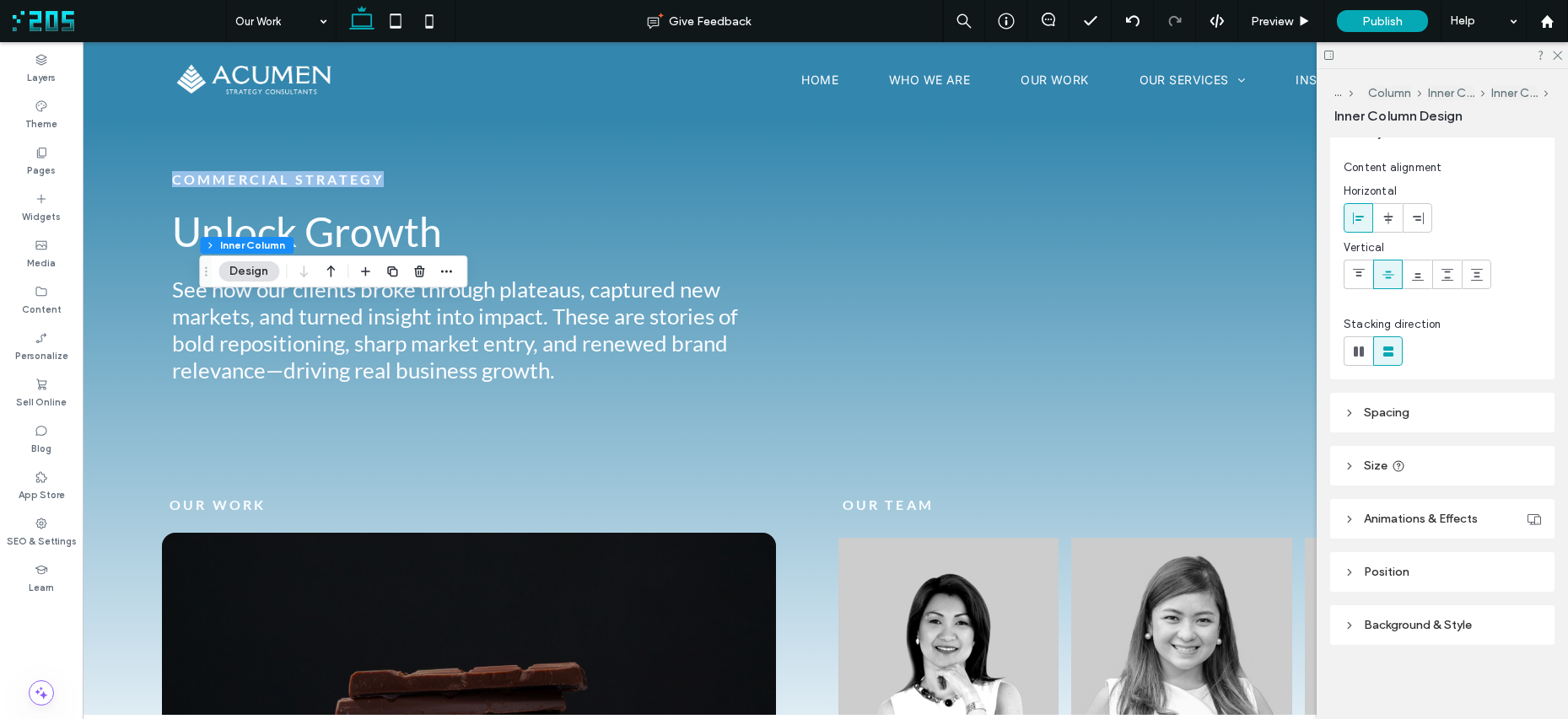 click on "Spacing" at bounding box center (1442, 412) 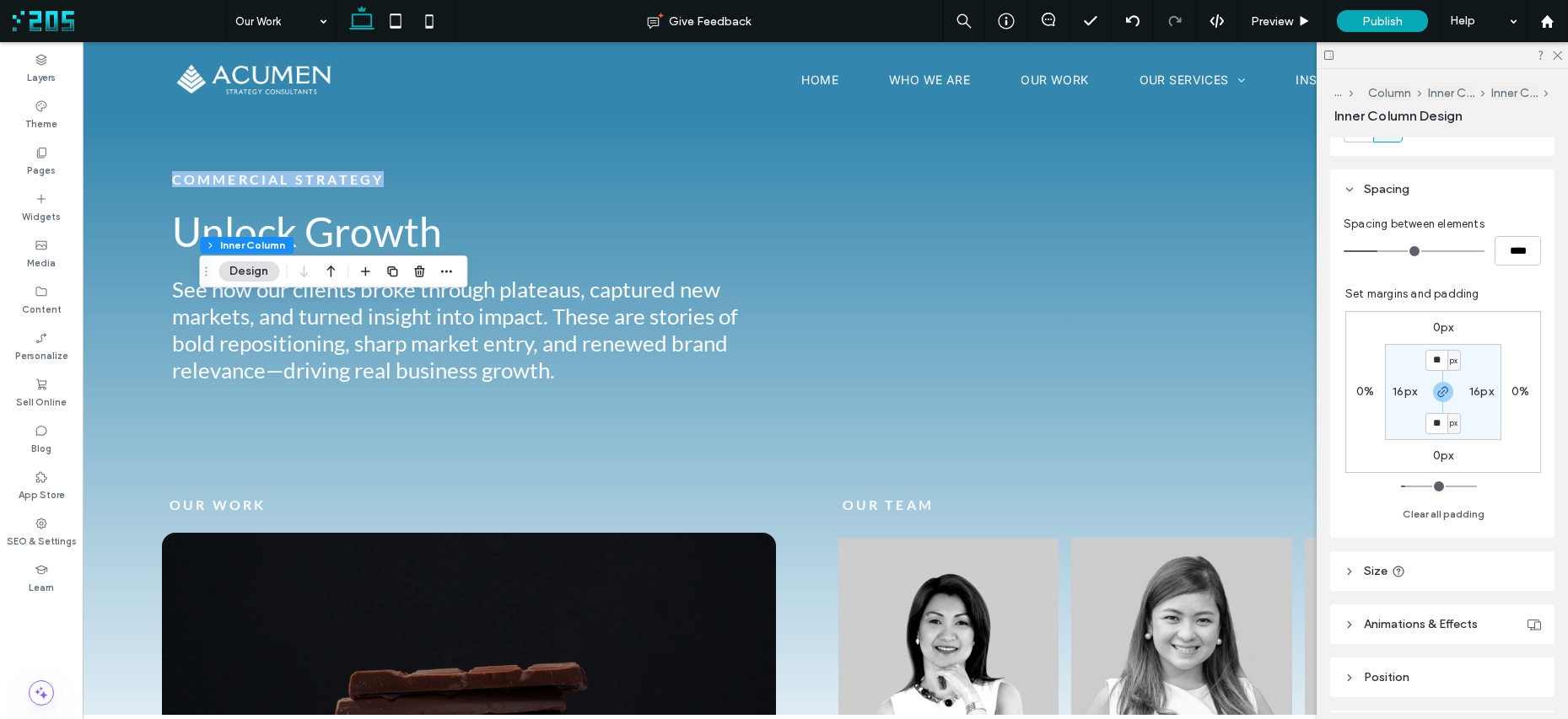 scroll, scrollTop: 311, scrollLeft: 0, axis: vertical 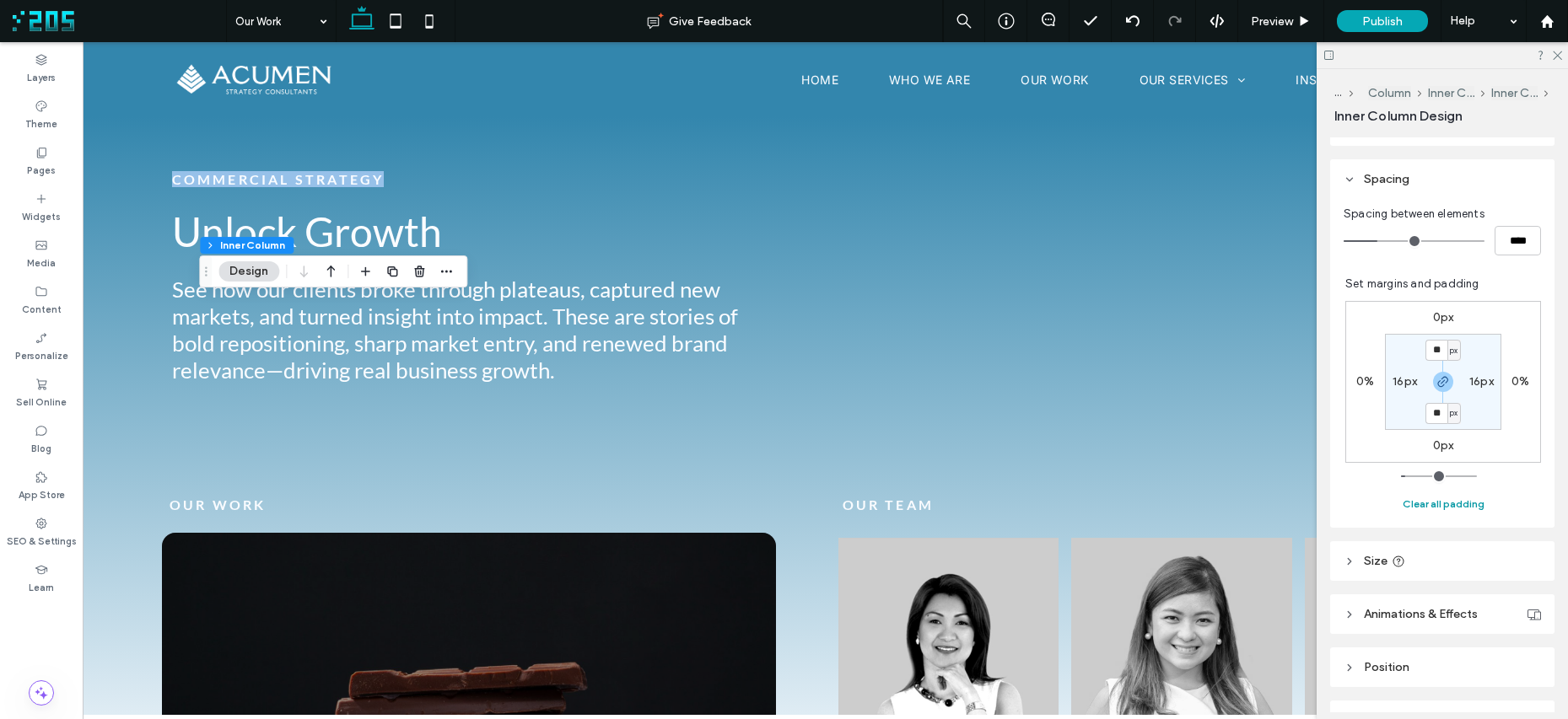 click on "Clear all padding" at bounding box center [1443, 504] 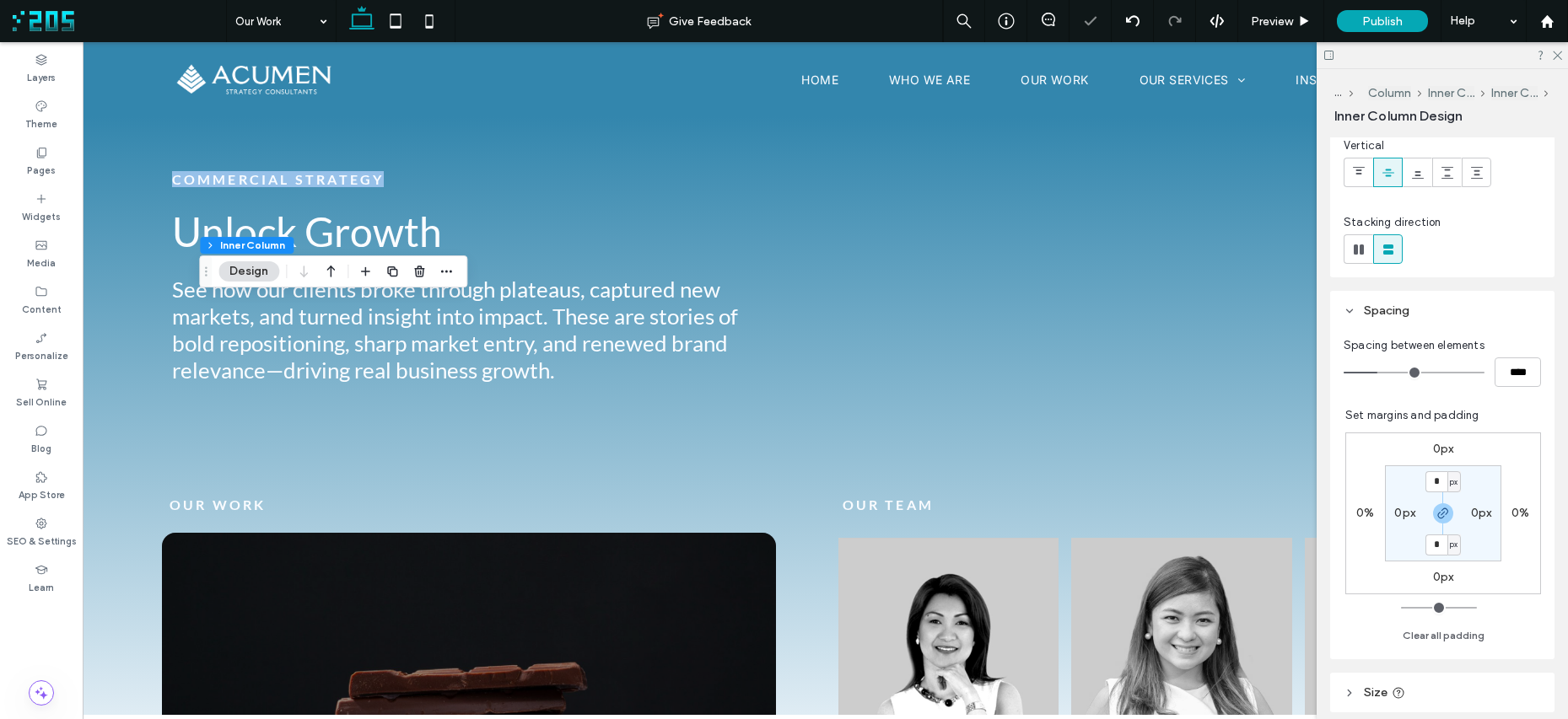 scroll, scrollTop: 0, scrollLeft: 0, axis: both 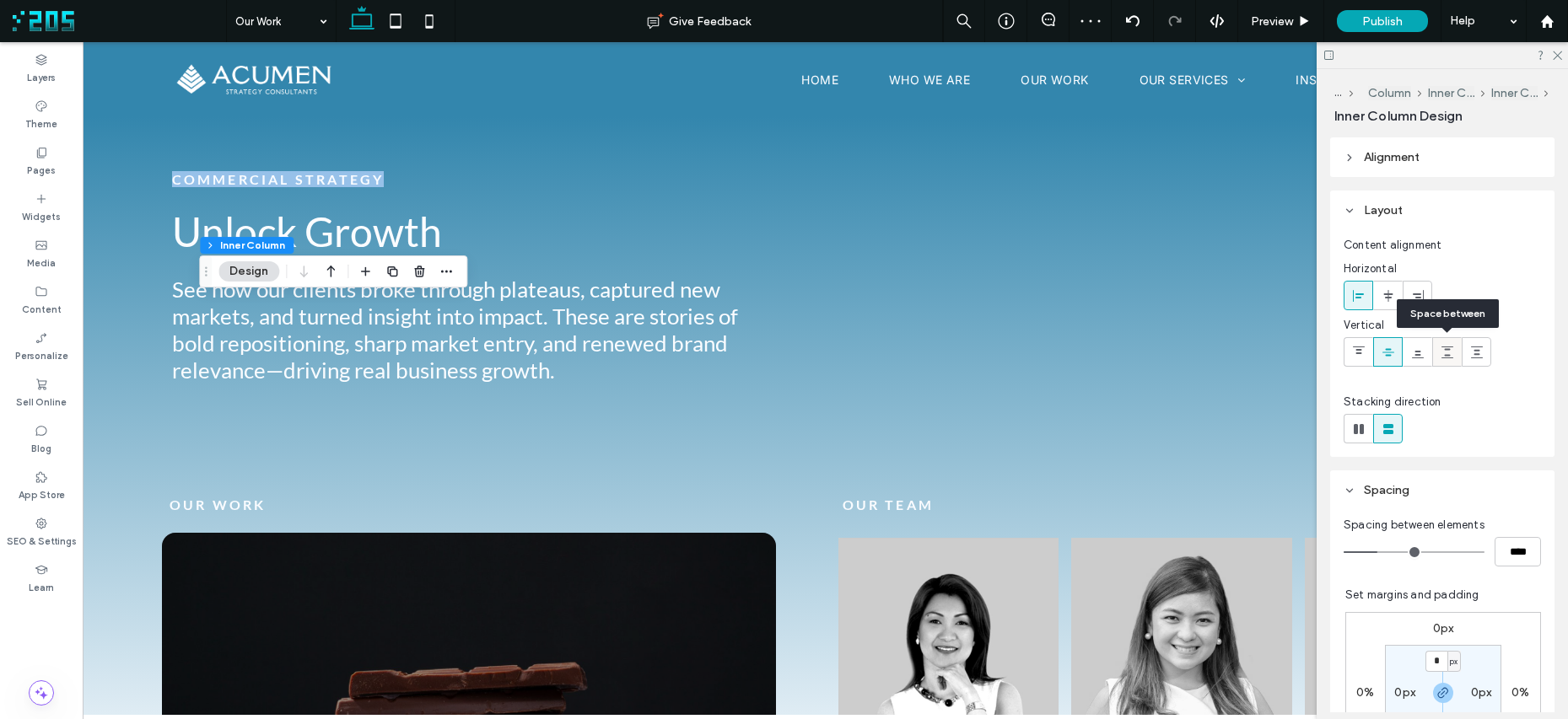 click 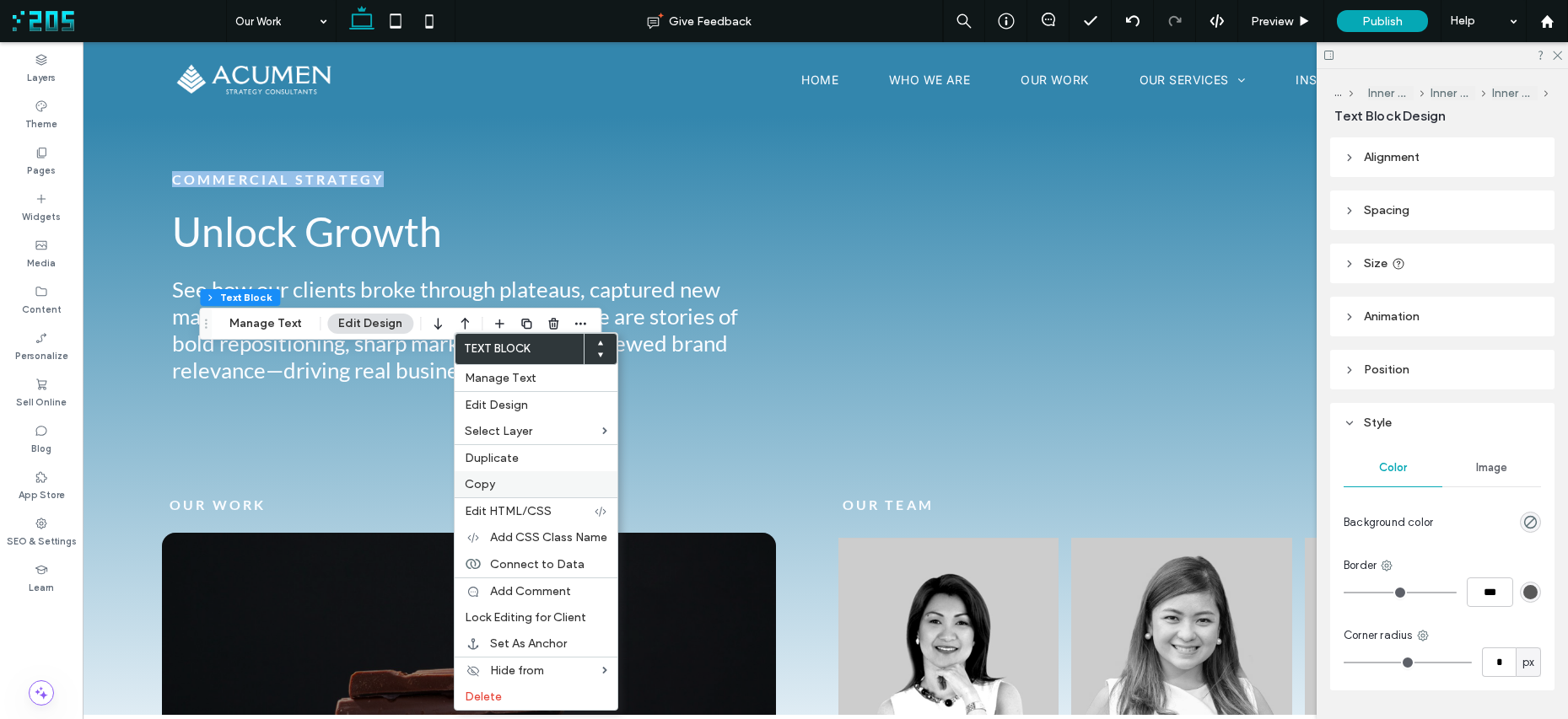 click on "Copy" at bounding box center (536, 484) 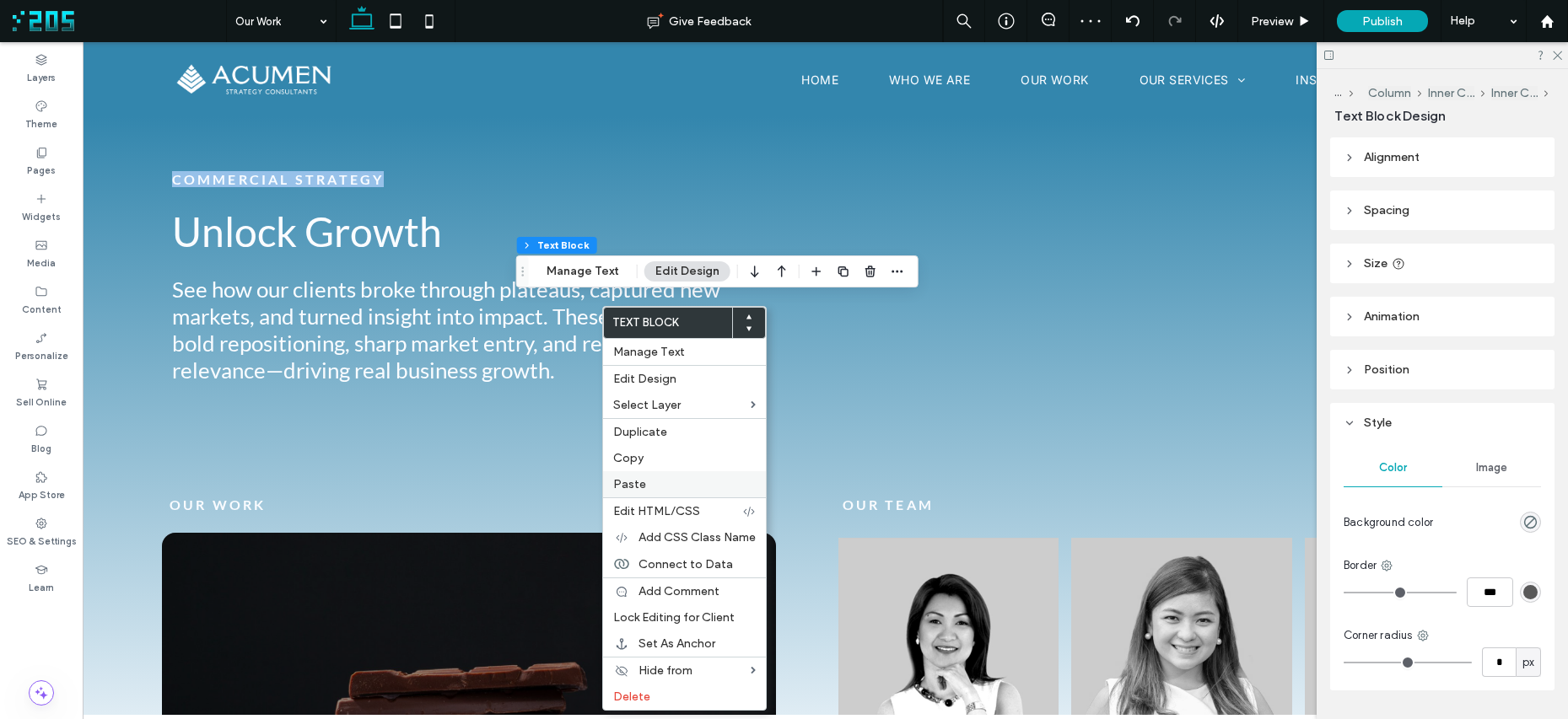 click on "Paste" at bounding box center (684, 484) 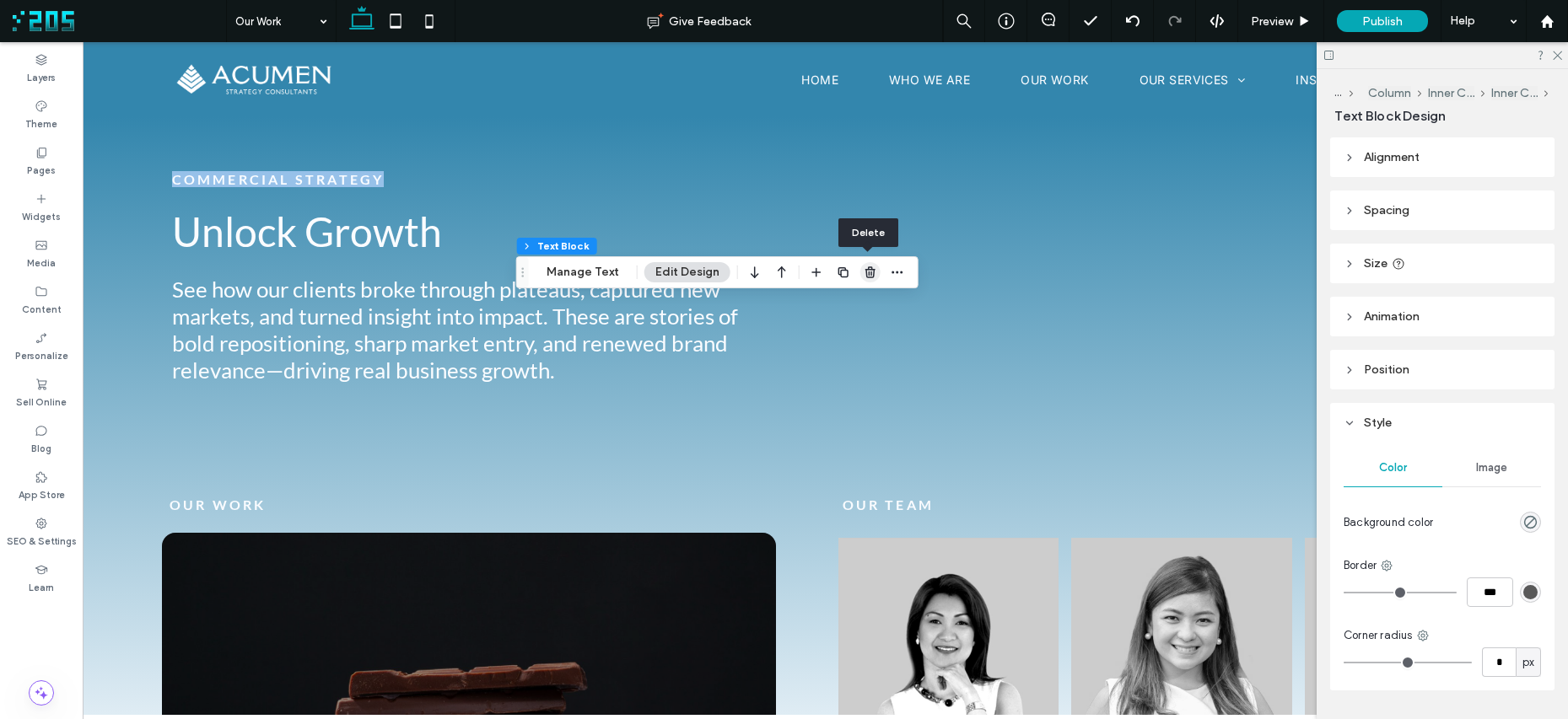 click 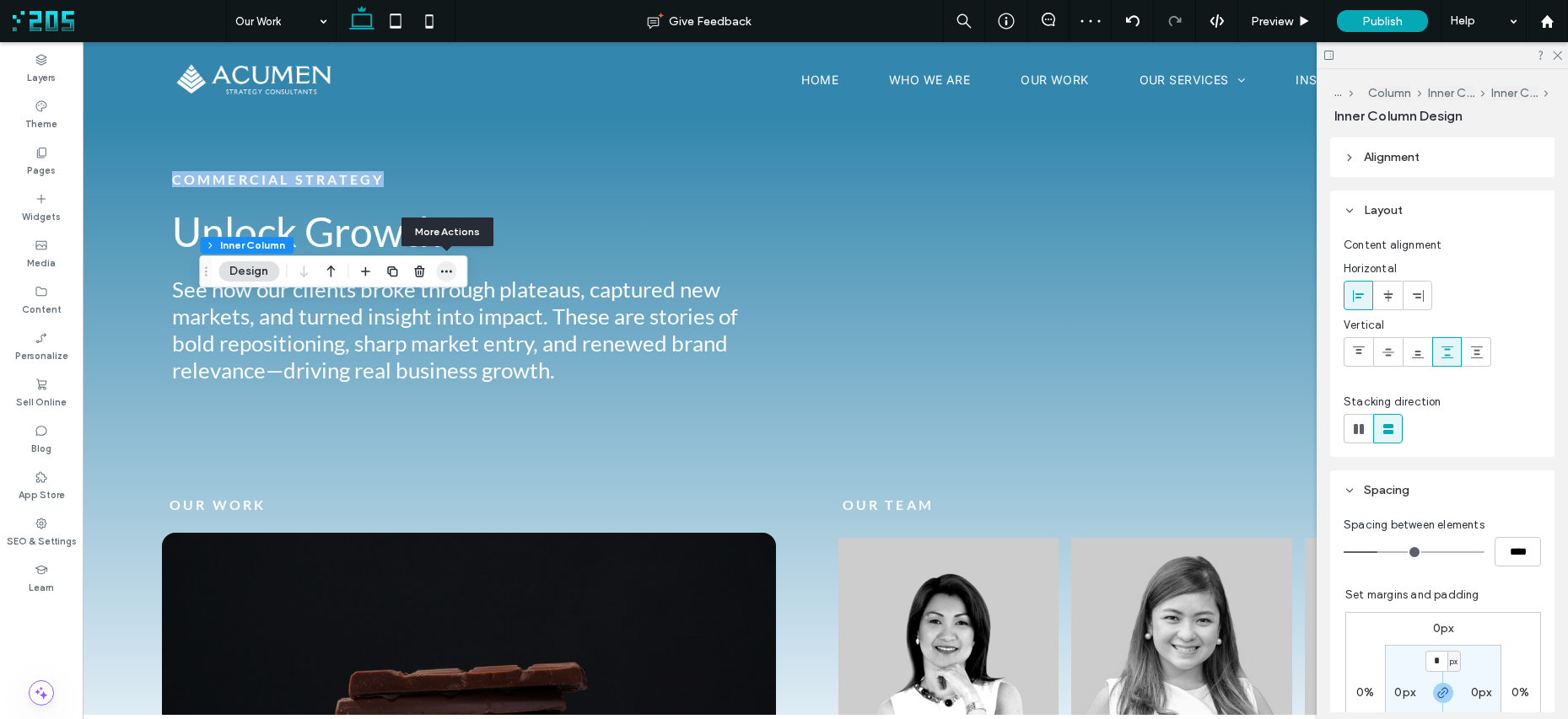 click 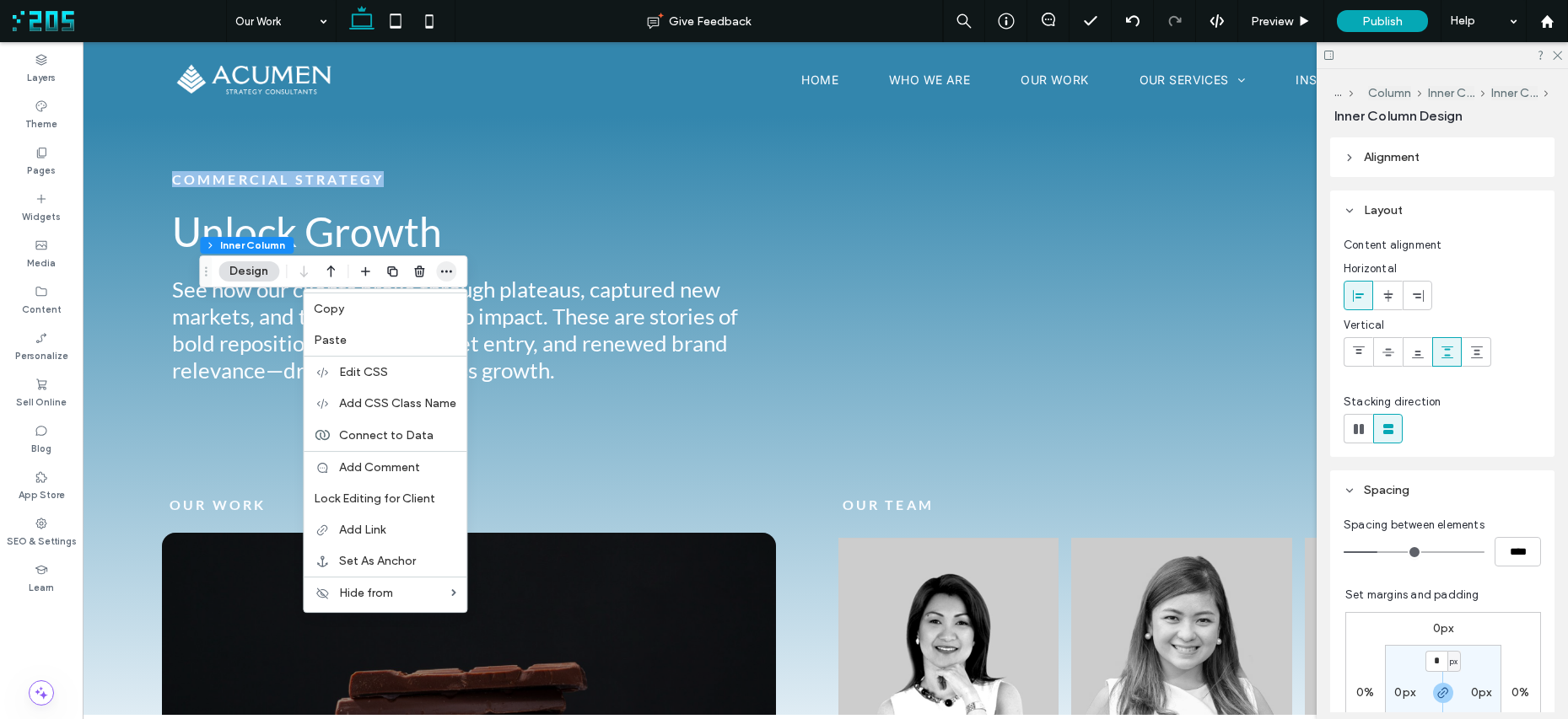 click 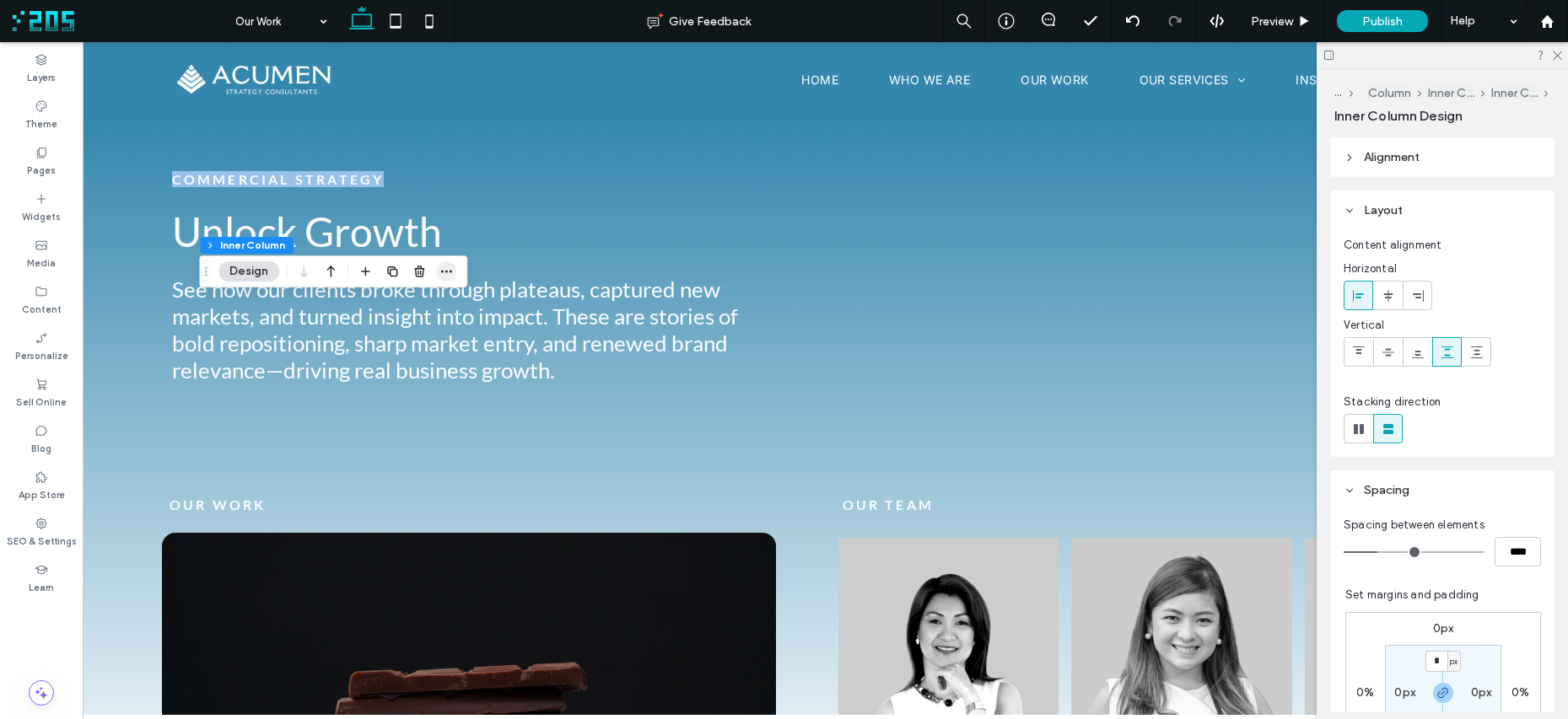 click 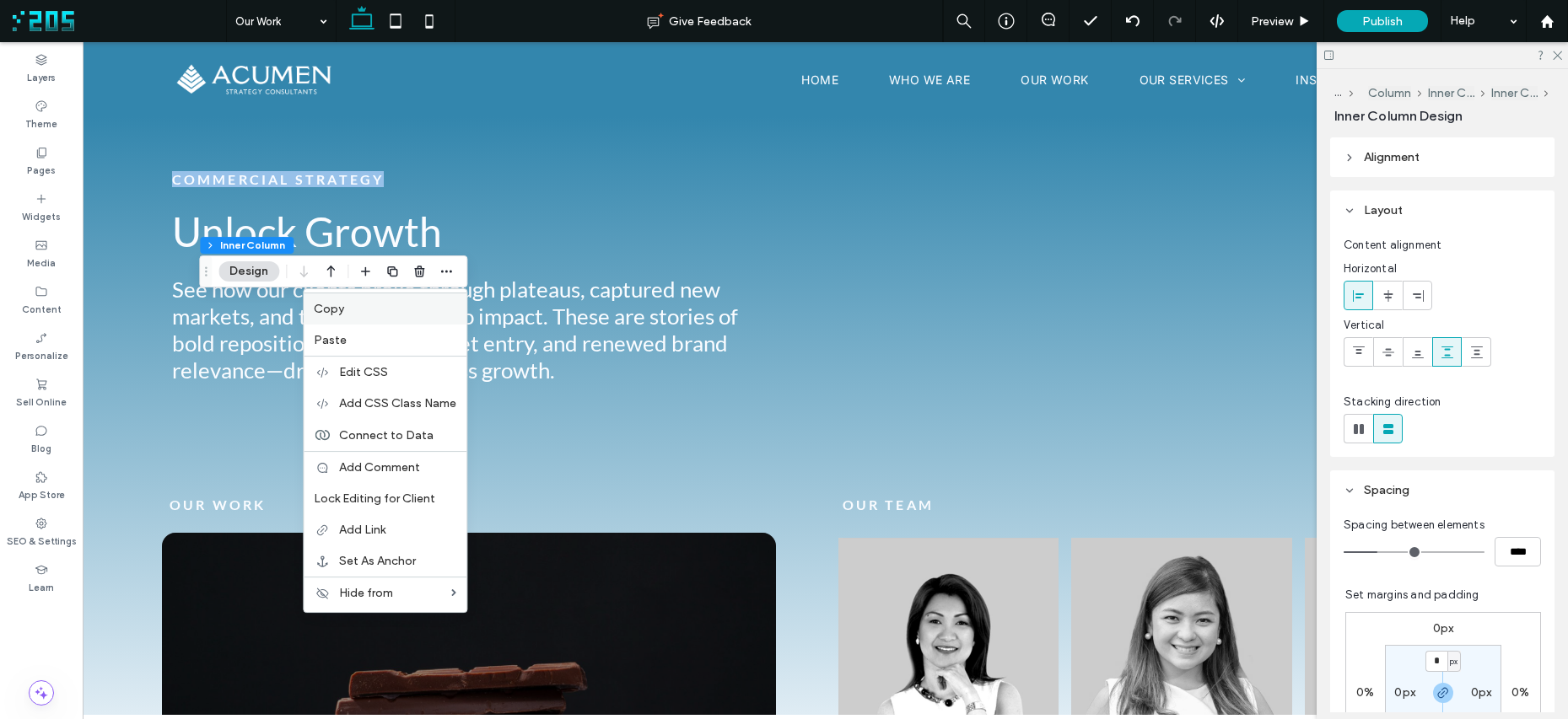 click on "Copy" at bounding box center (385, 309) 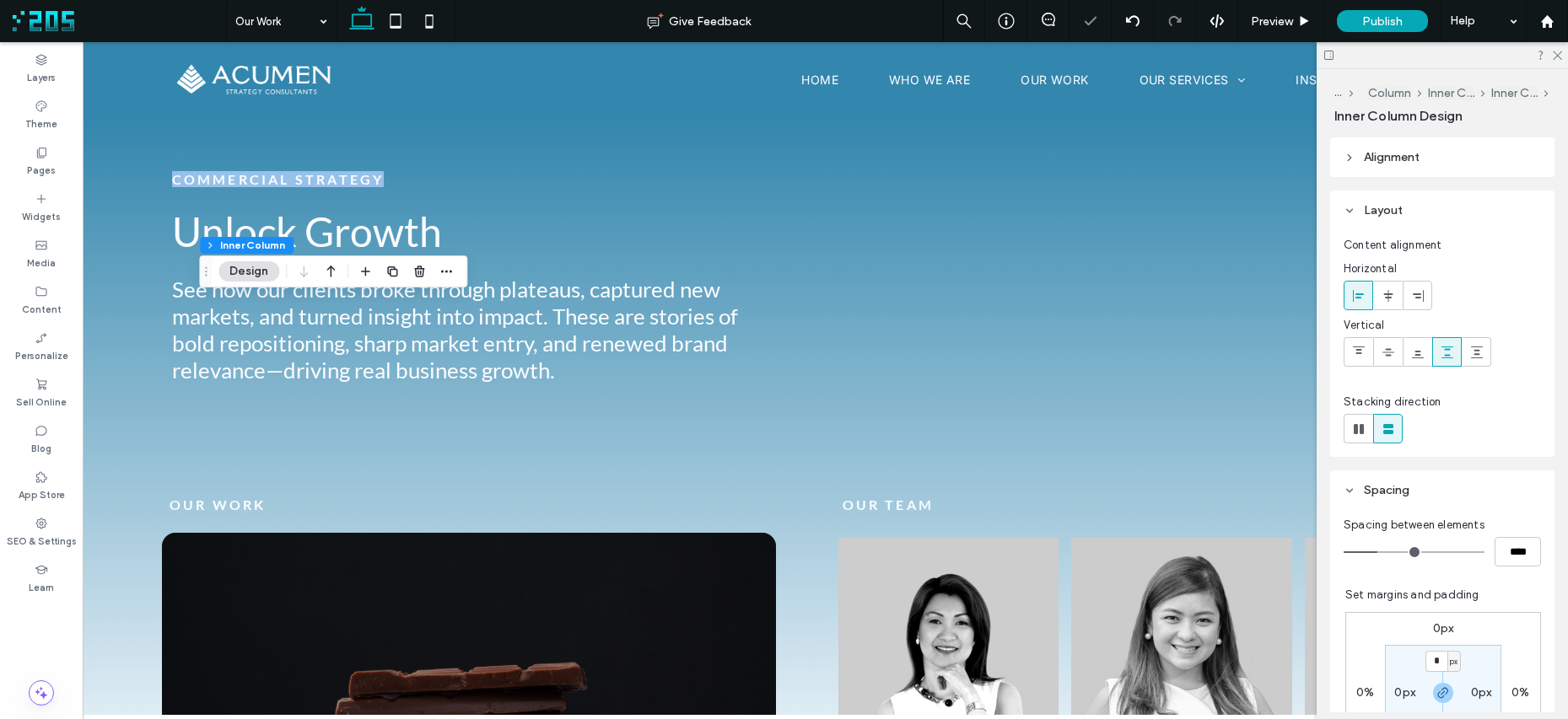 click at bounding box center (784, 359) 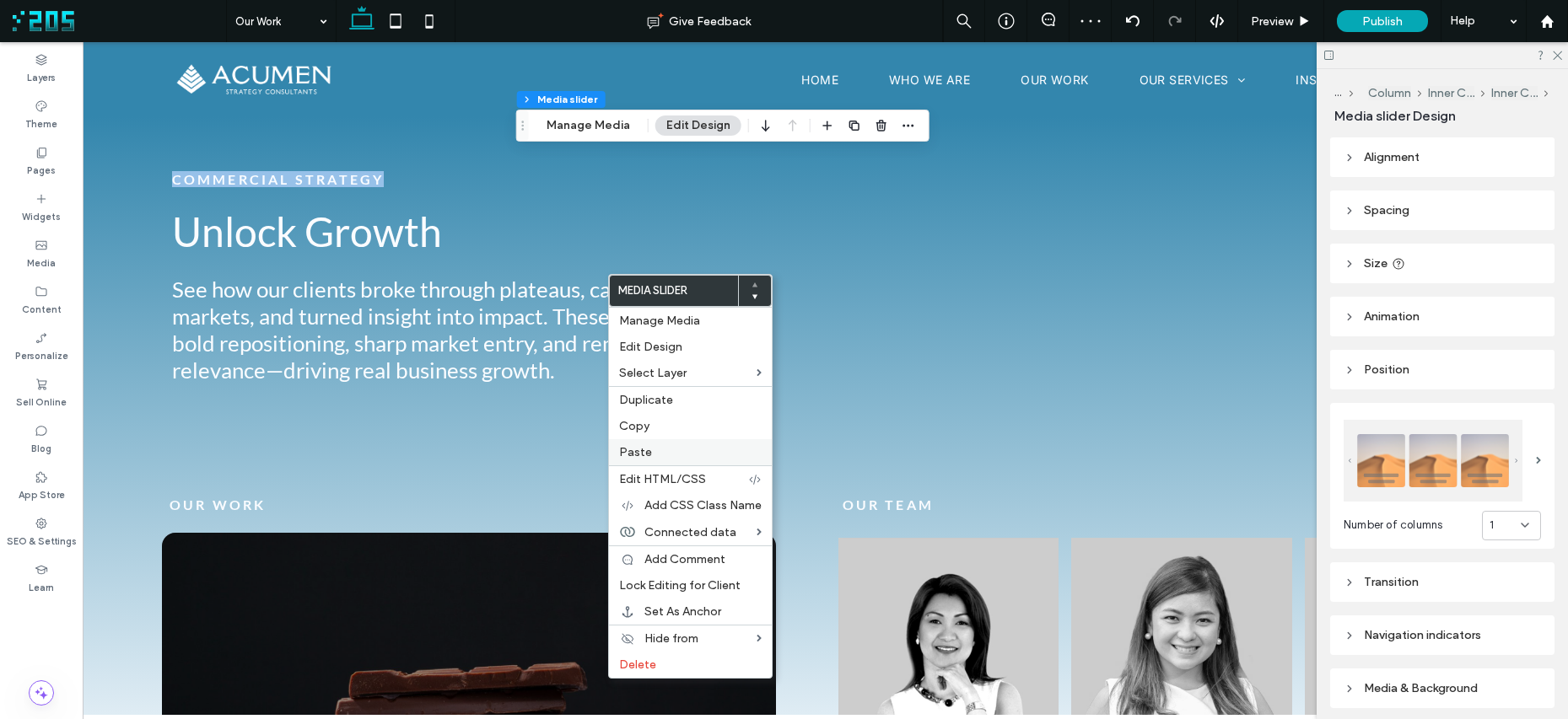 click on "Paste" at bounding box center [690, 452] 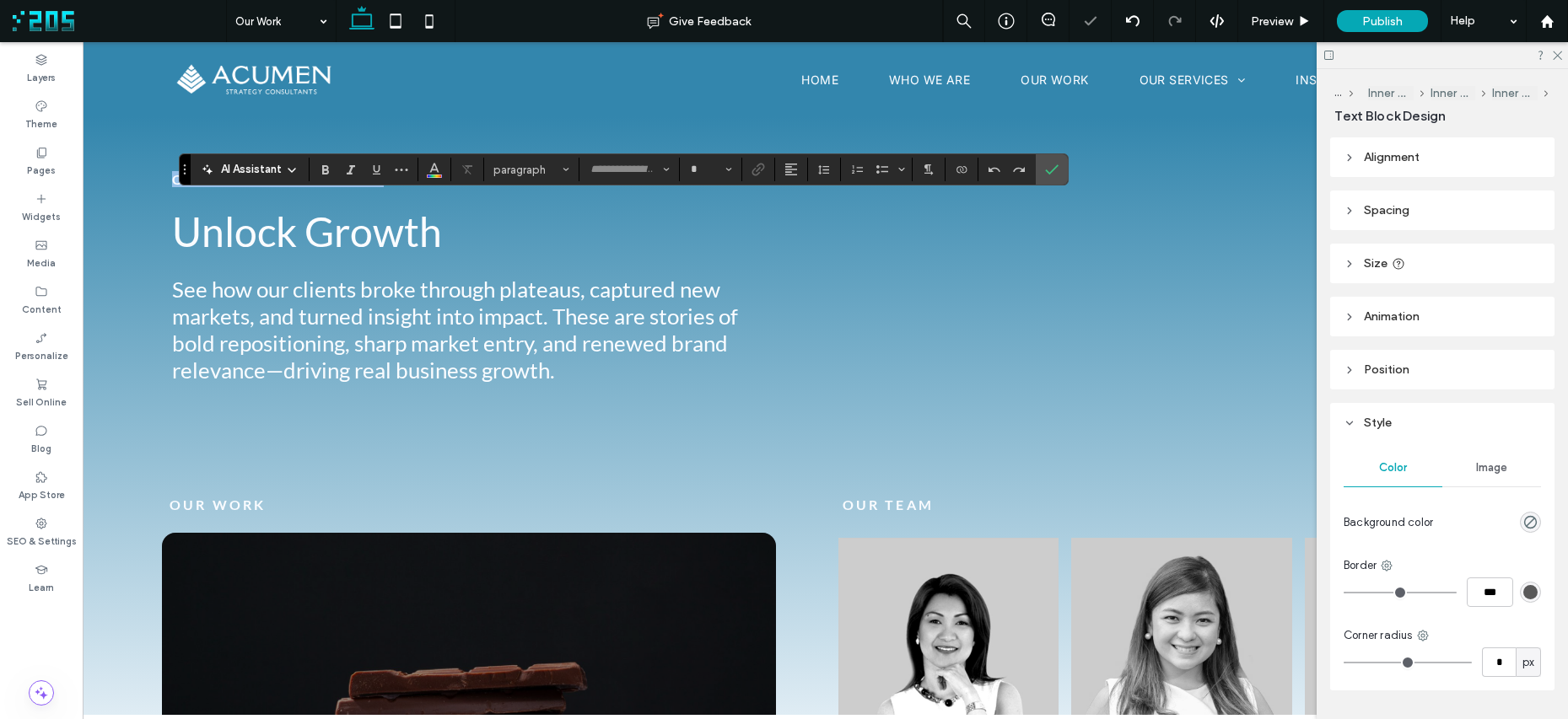 type on "****" 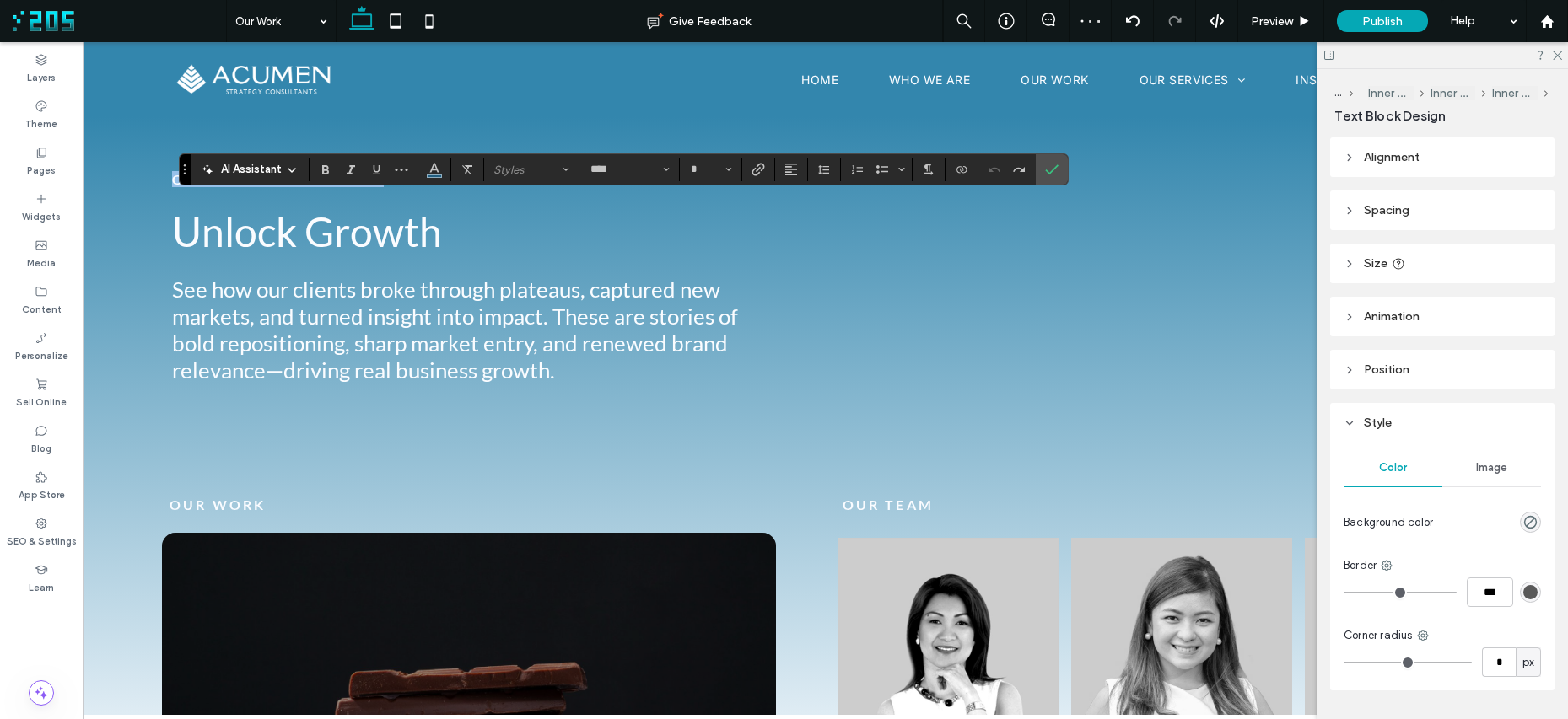 type on "**" 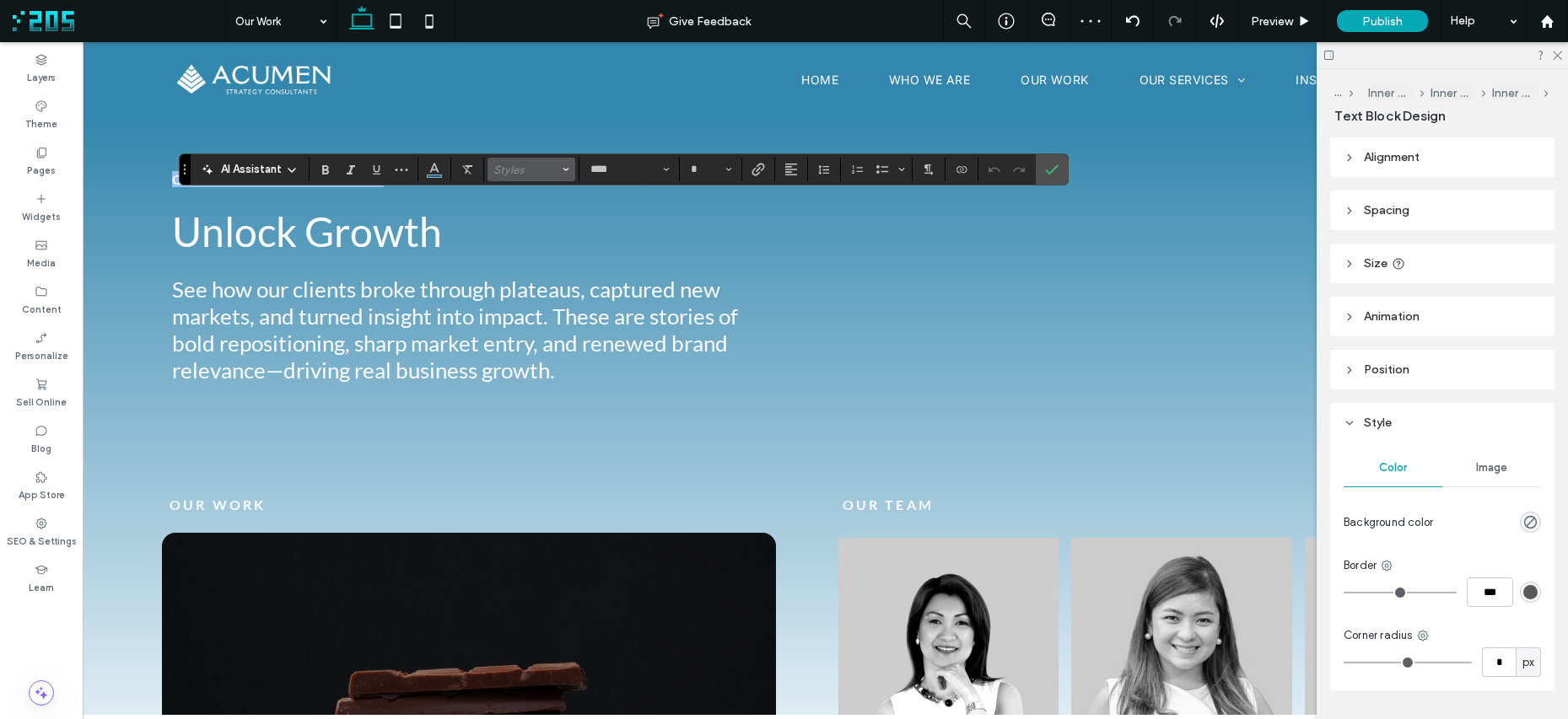 click on "Styles" at bounding box center (526, 169) 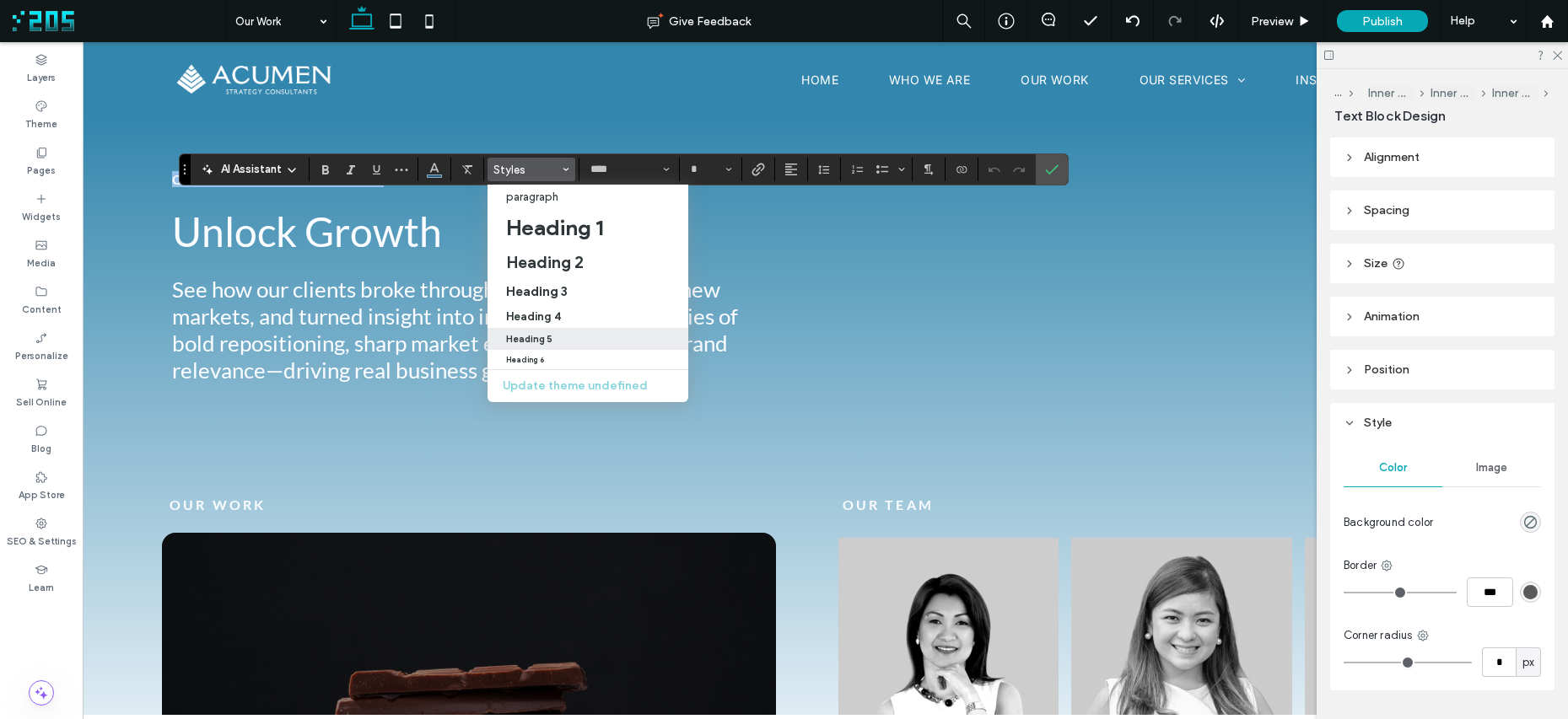 click on "Heading 5" at bounding box center [588, 339] 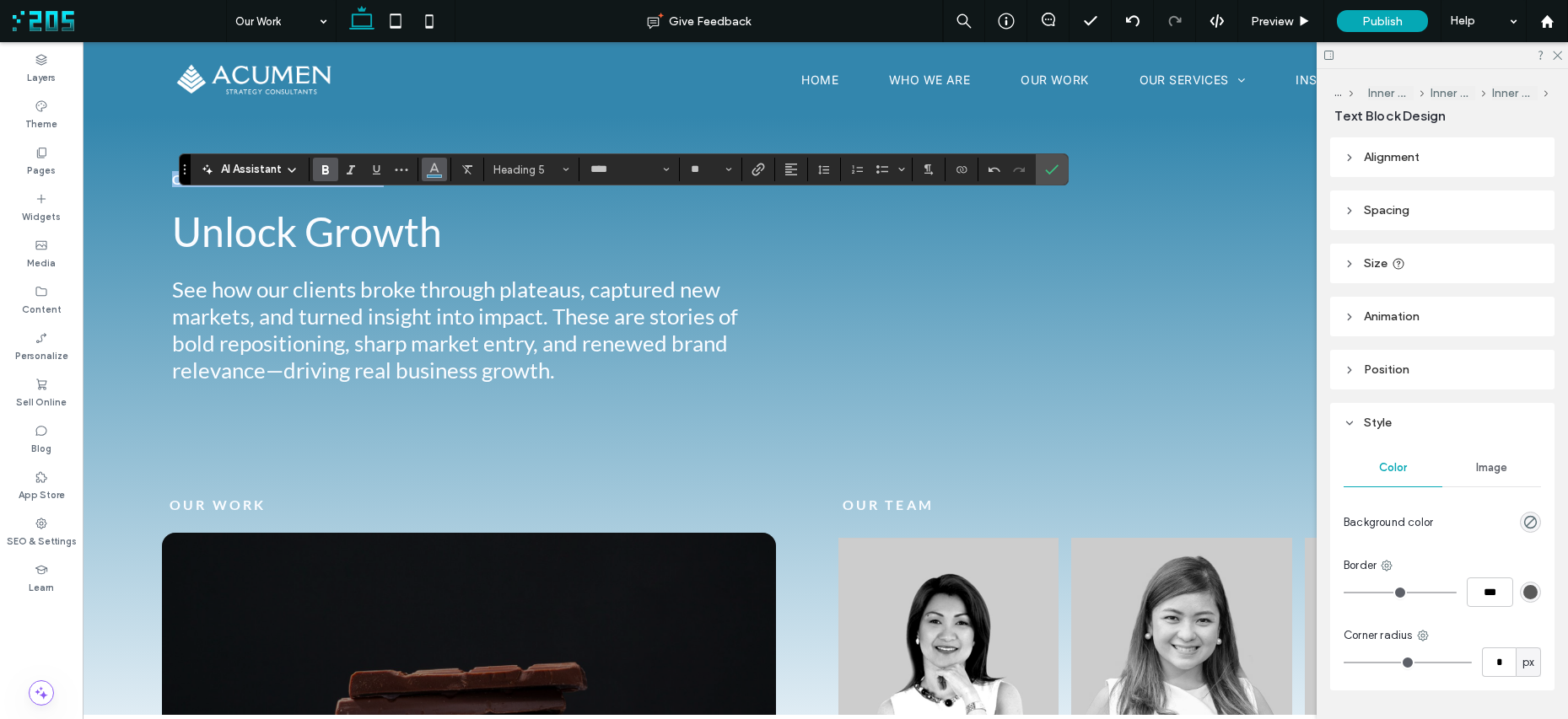click at bounding box center (434, 168) 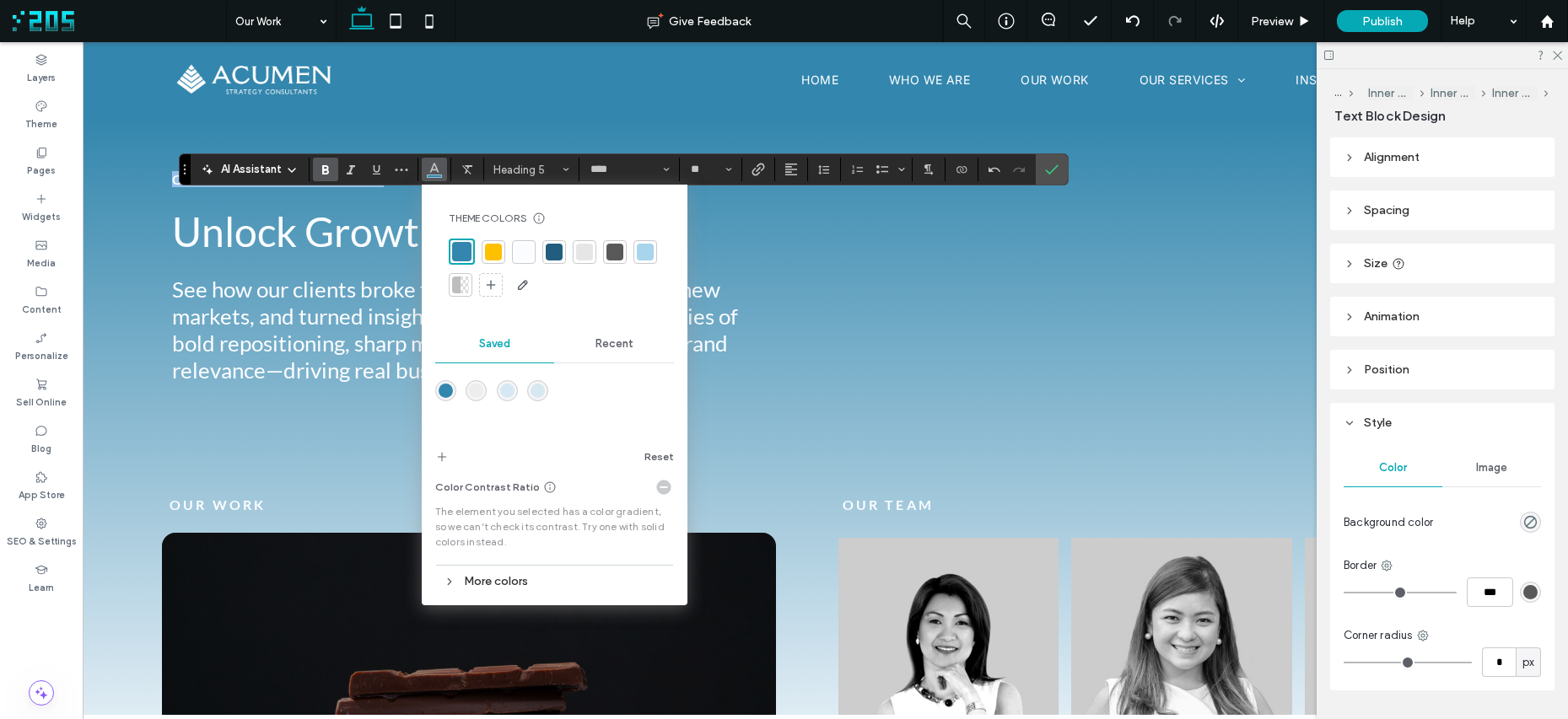 click at bounding box center (554, 252) 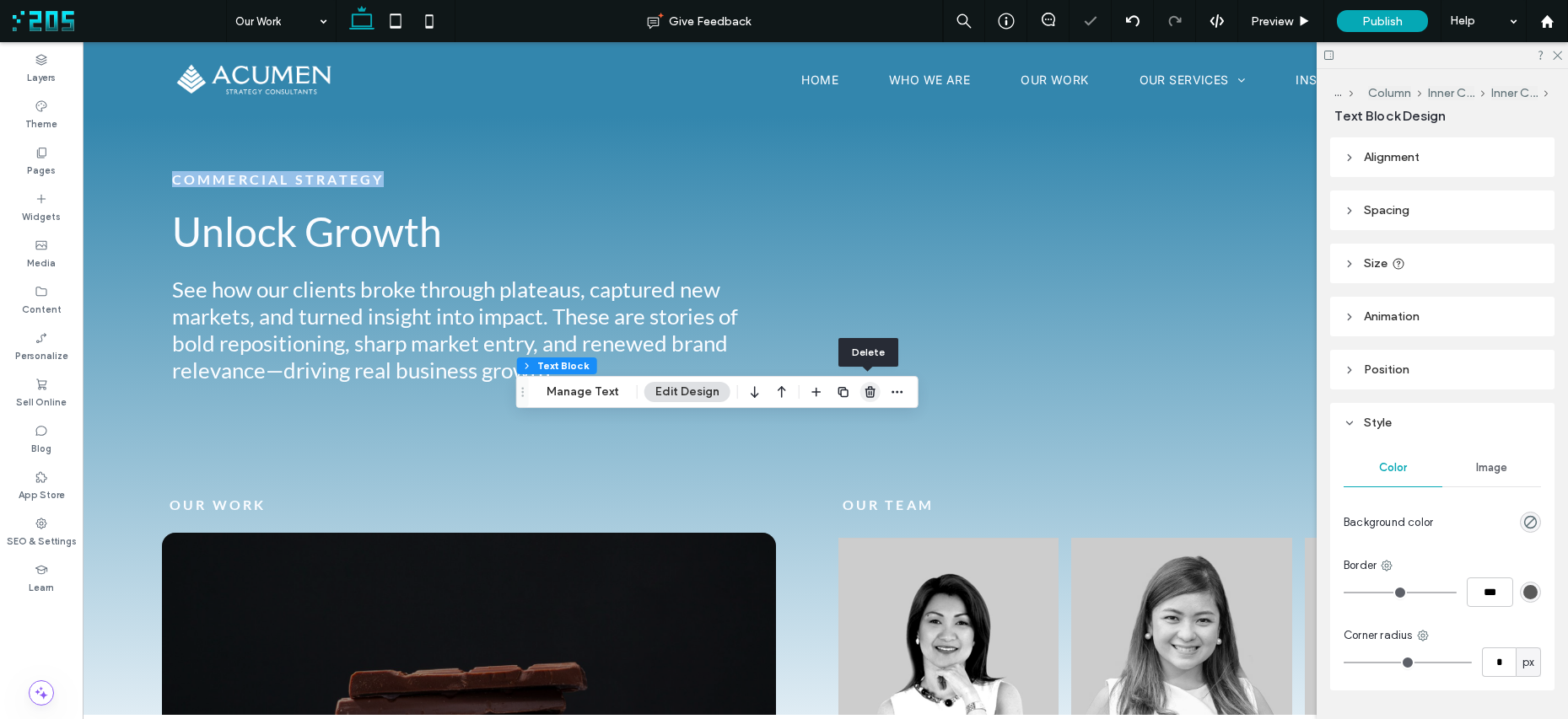 click 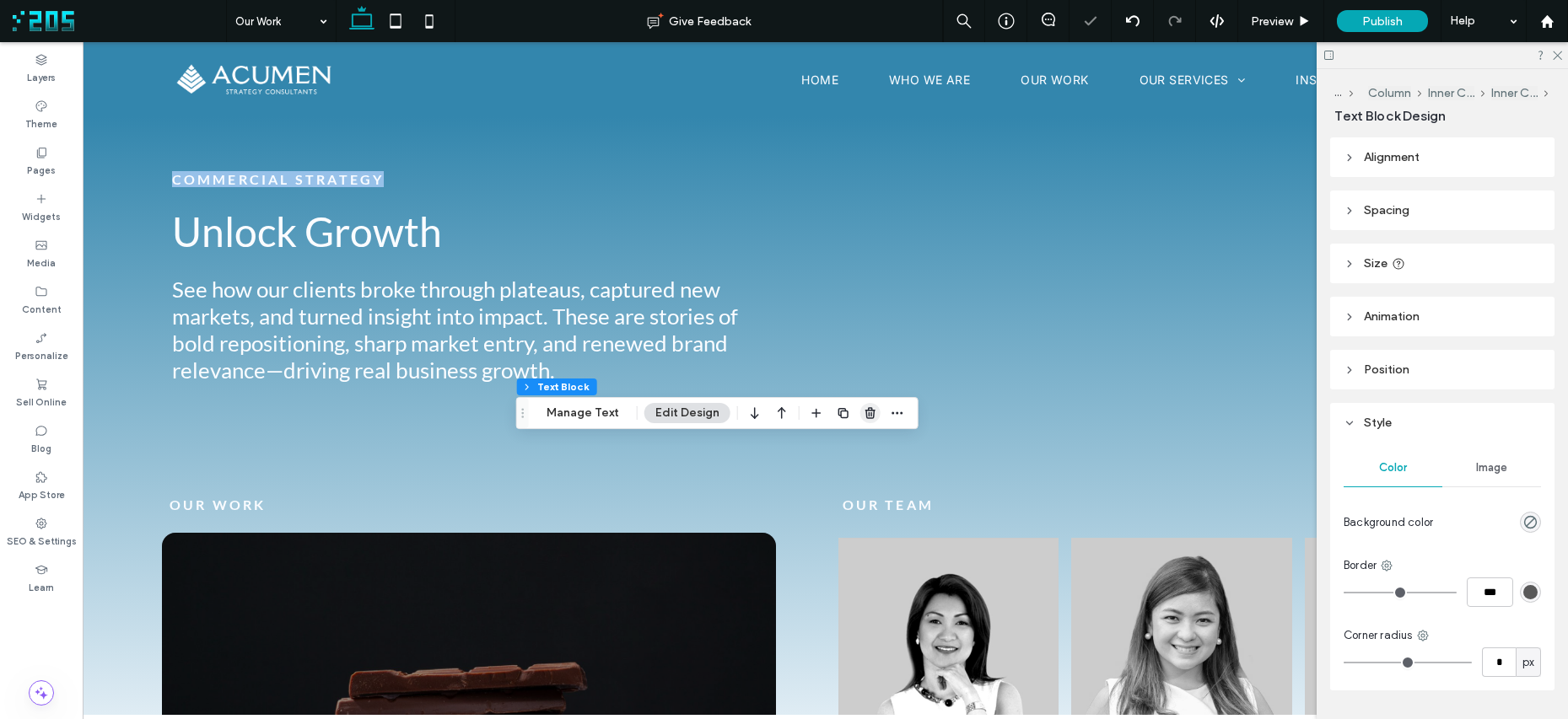 click 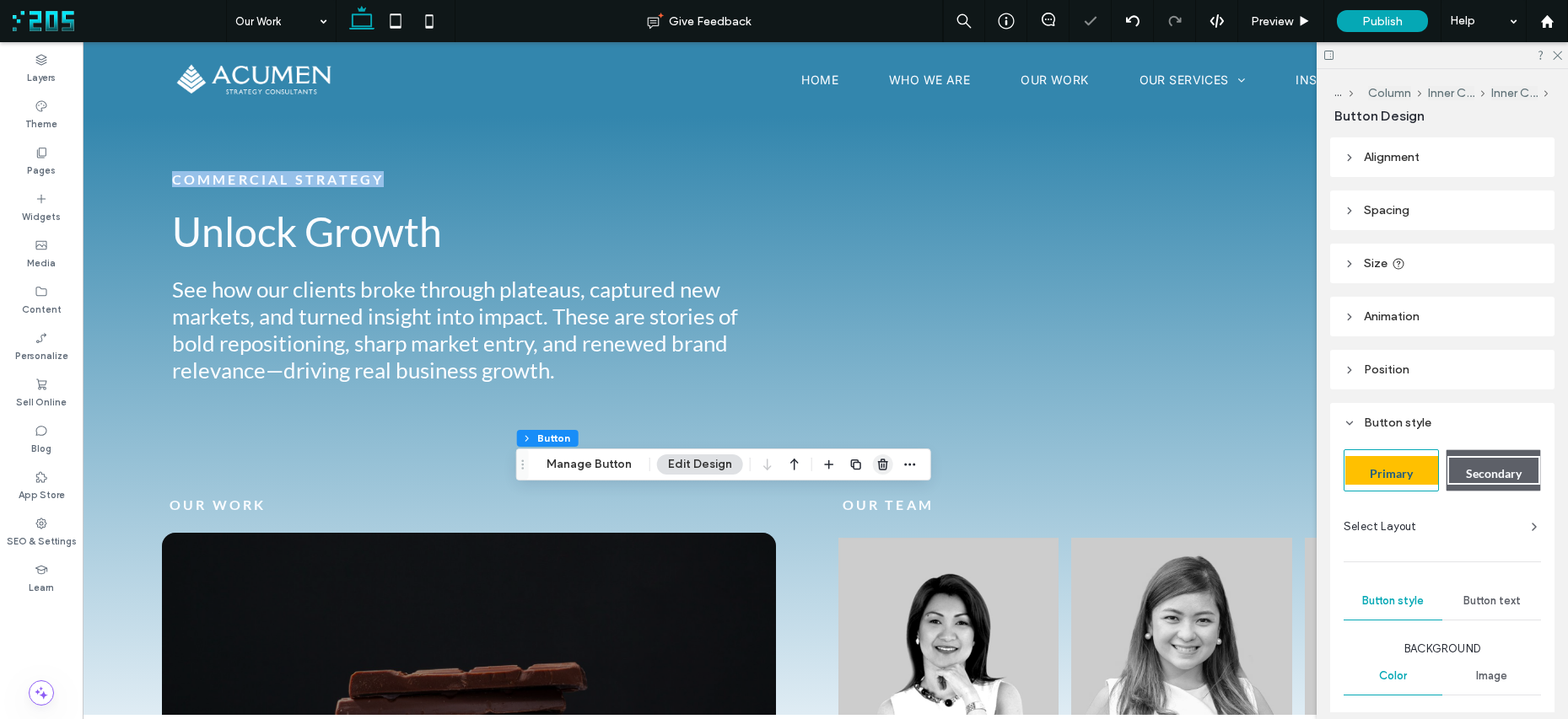 click 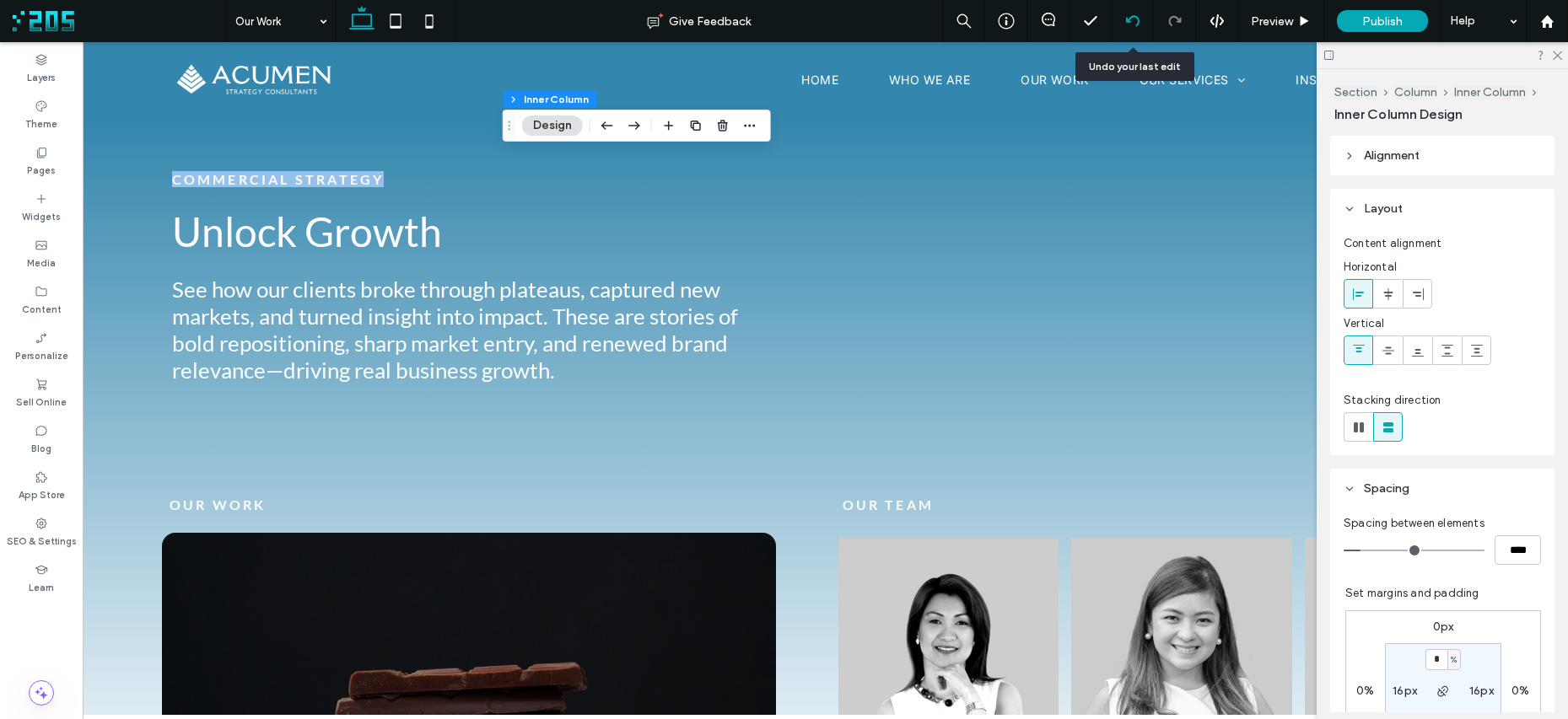 click at bounding box center (1133, 21) 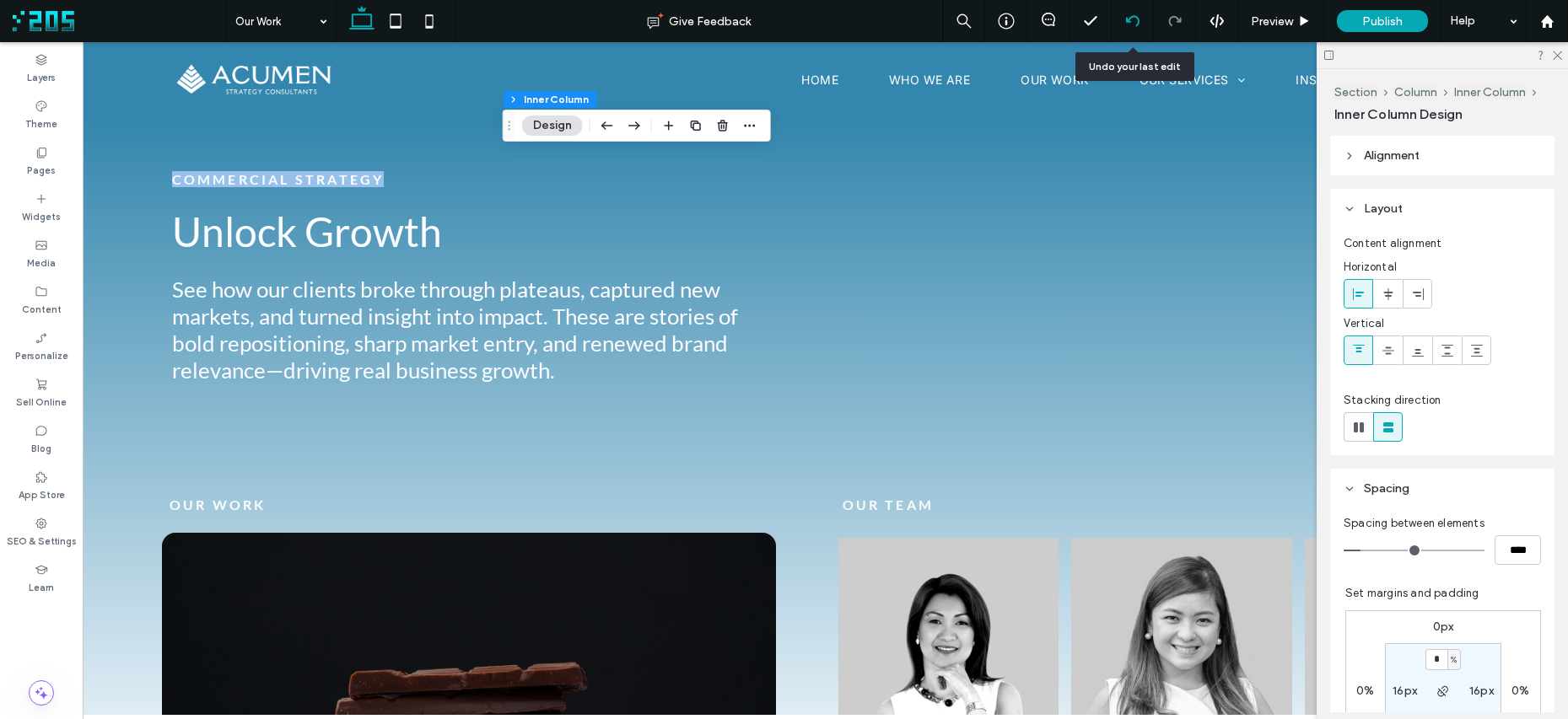 click 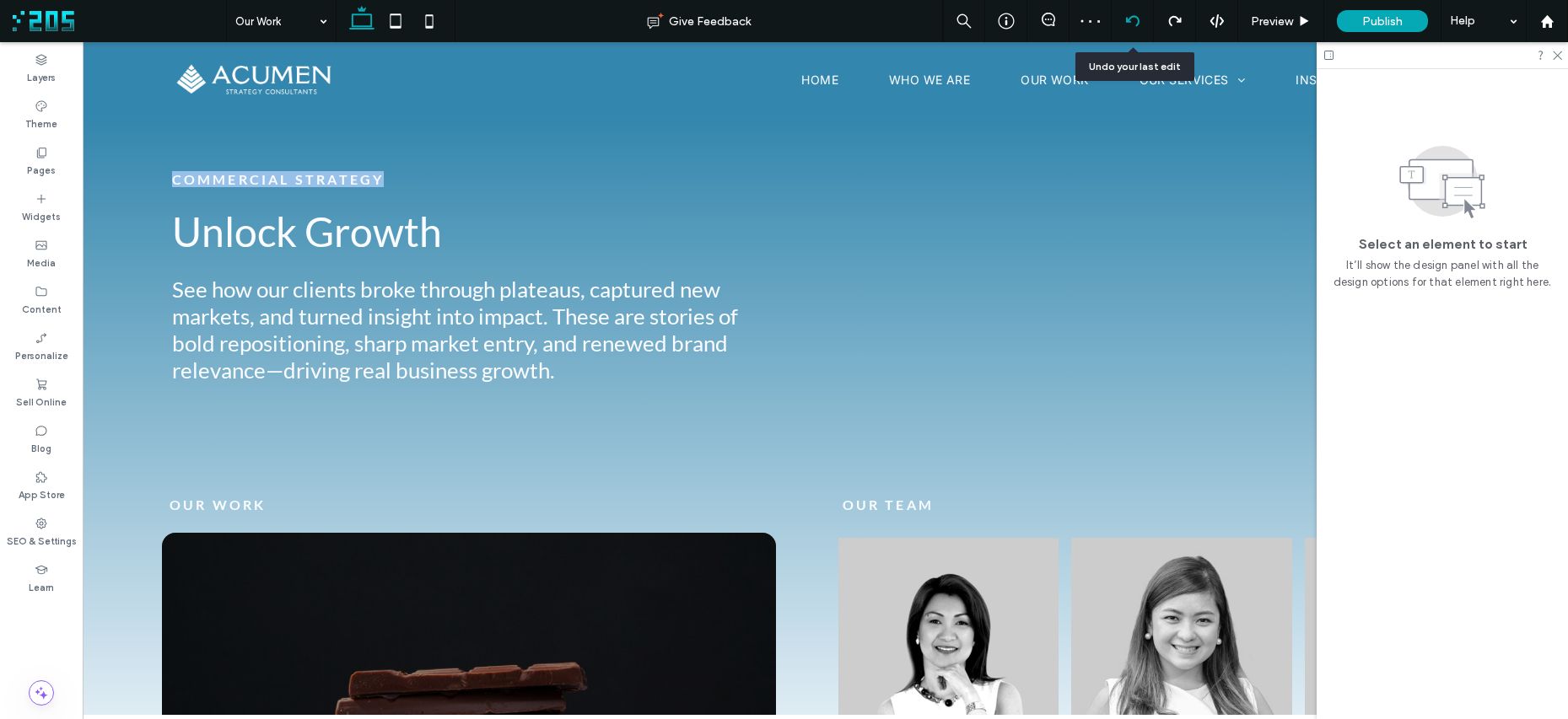 click 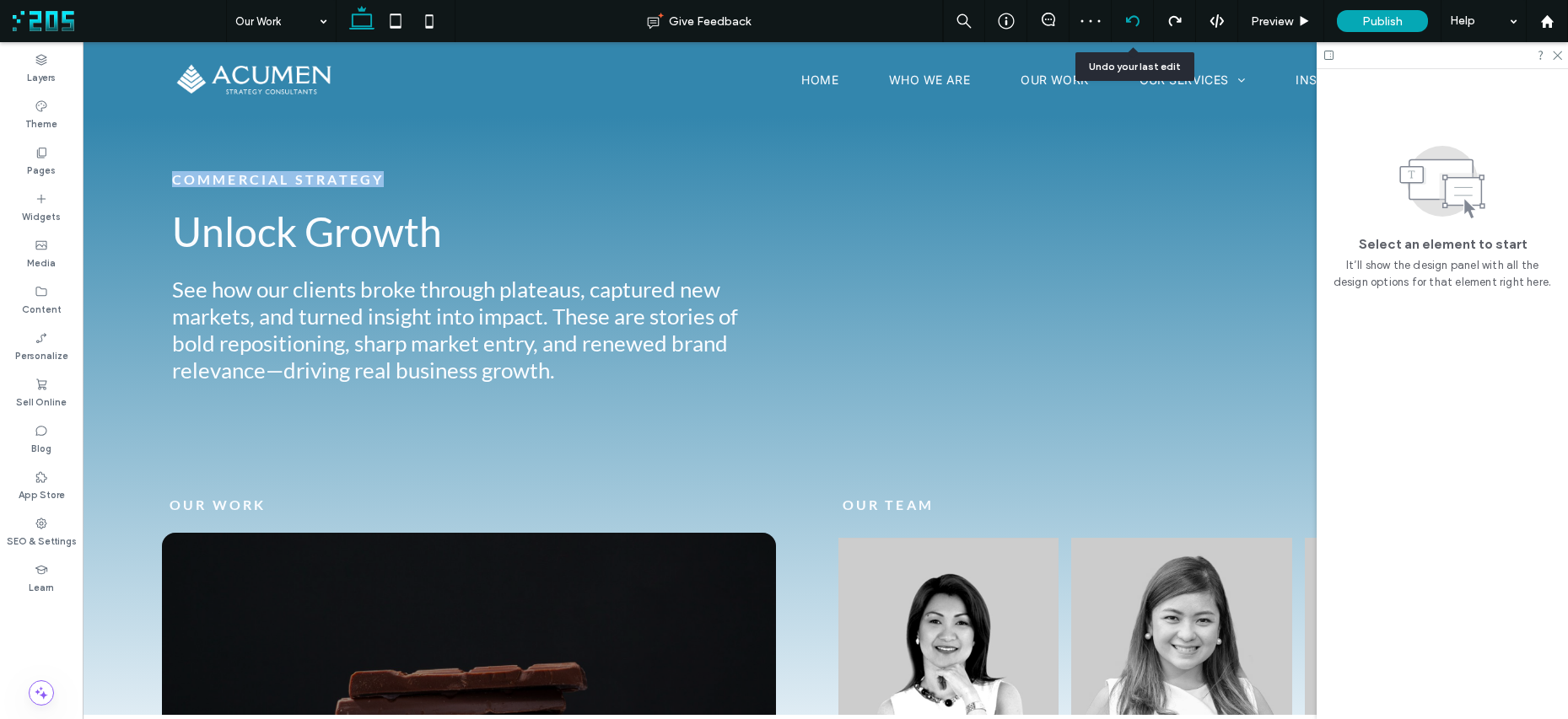 click 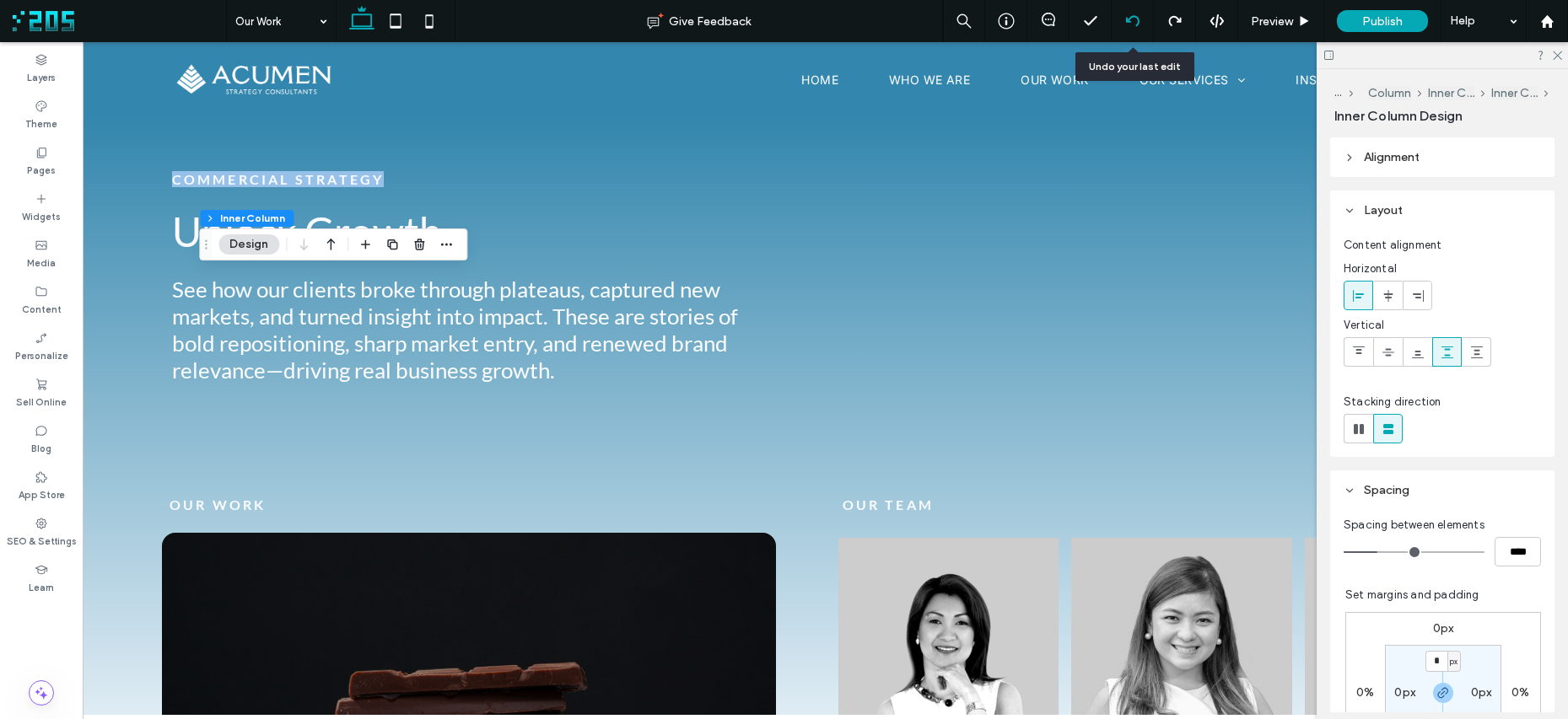 click 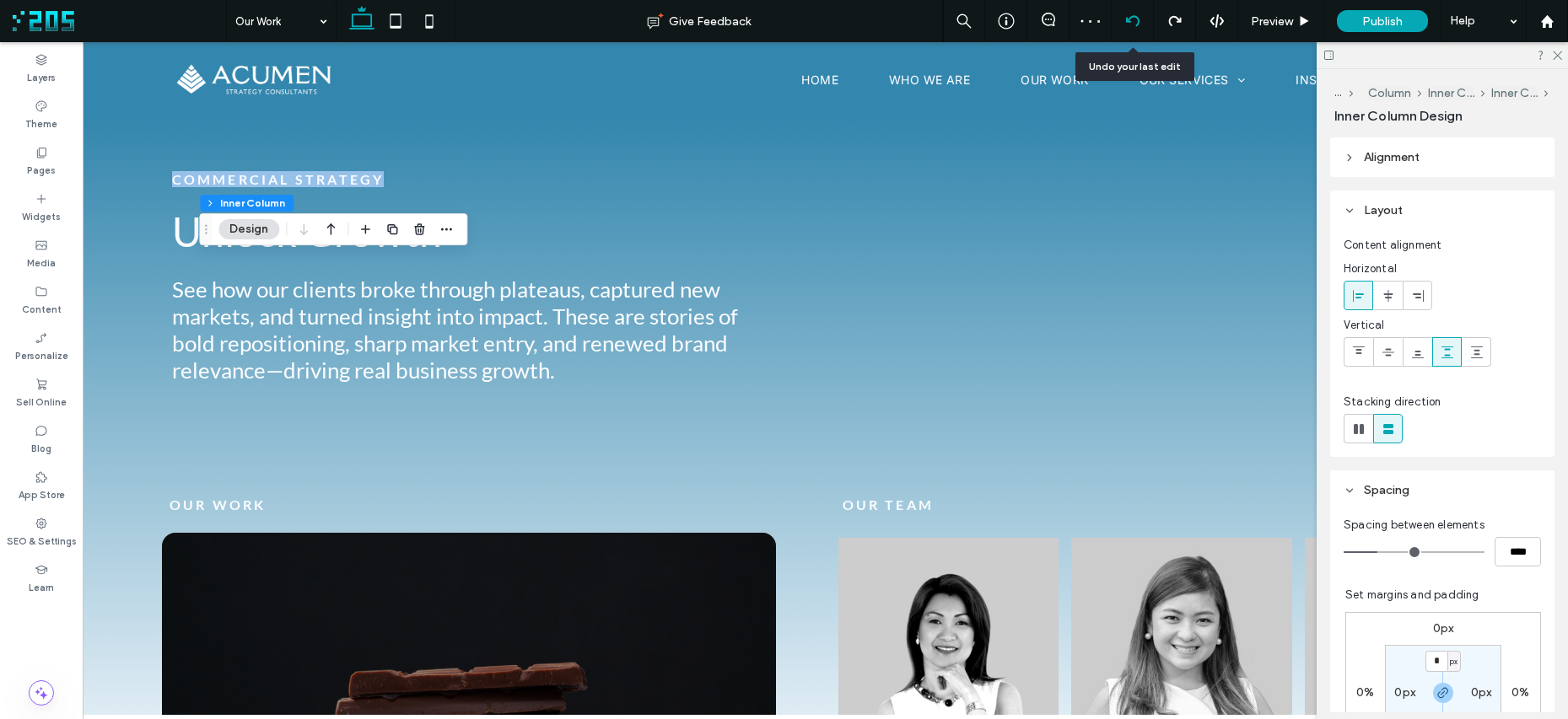 click 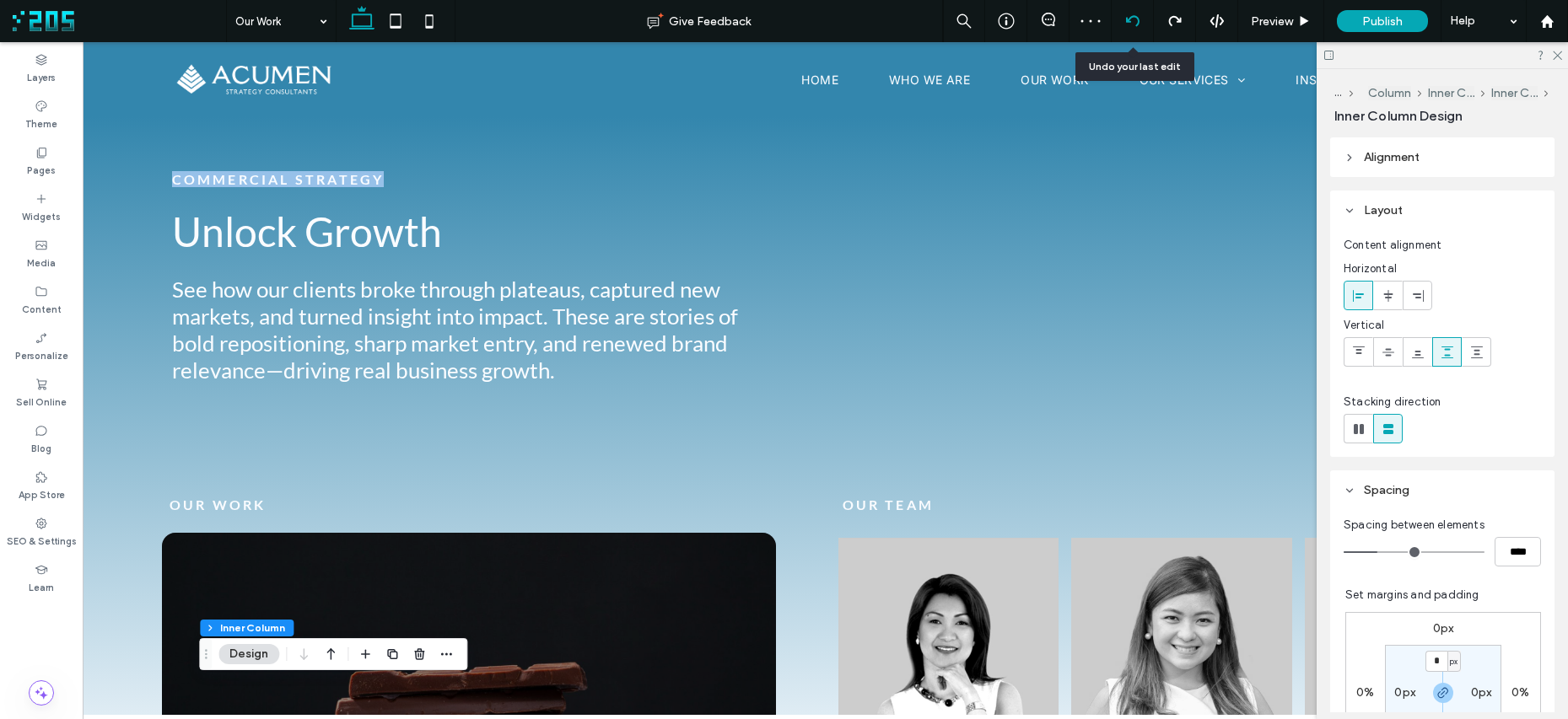 click 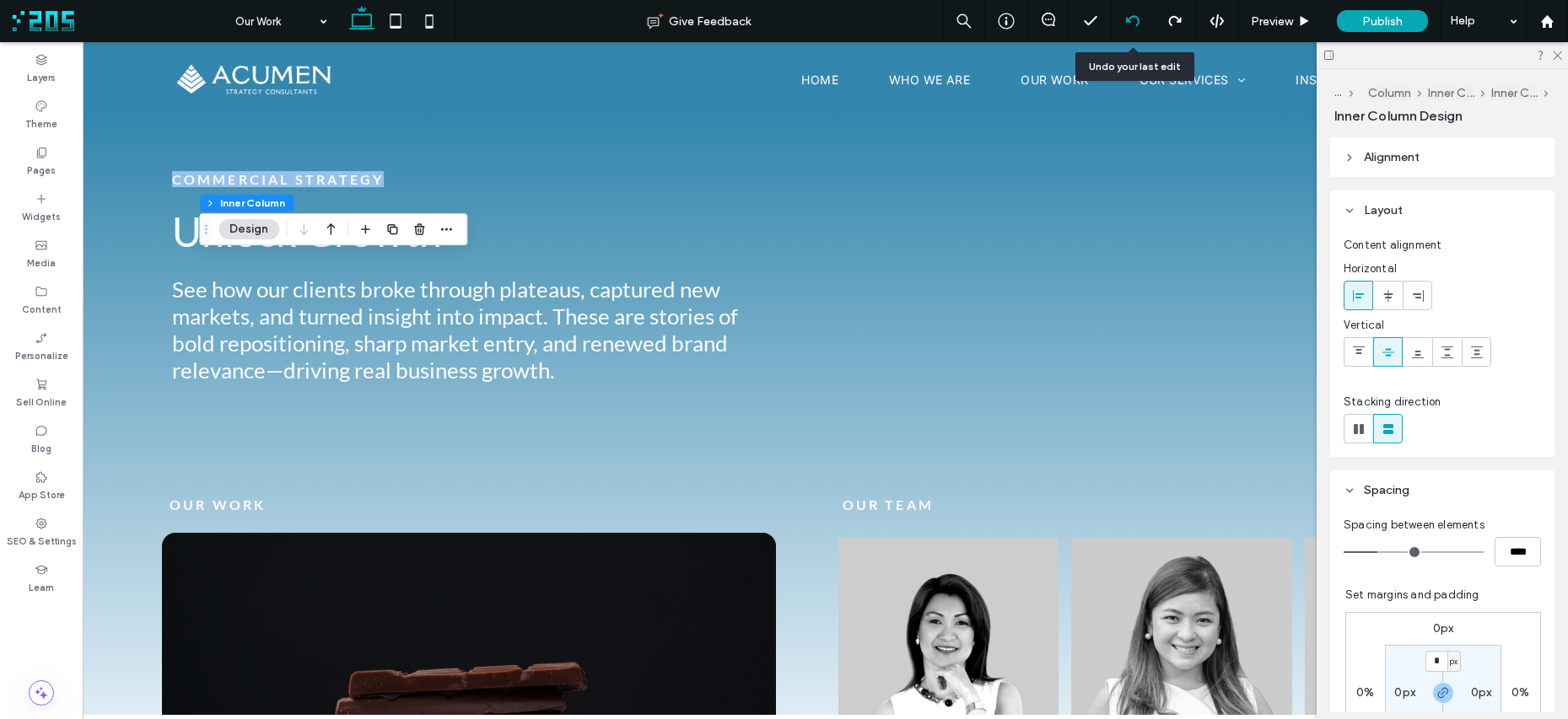 click 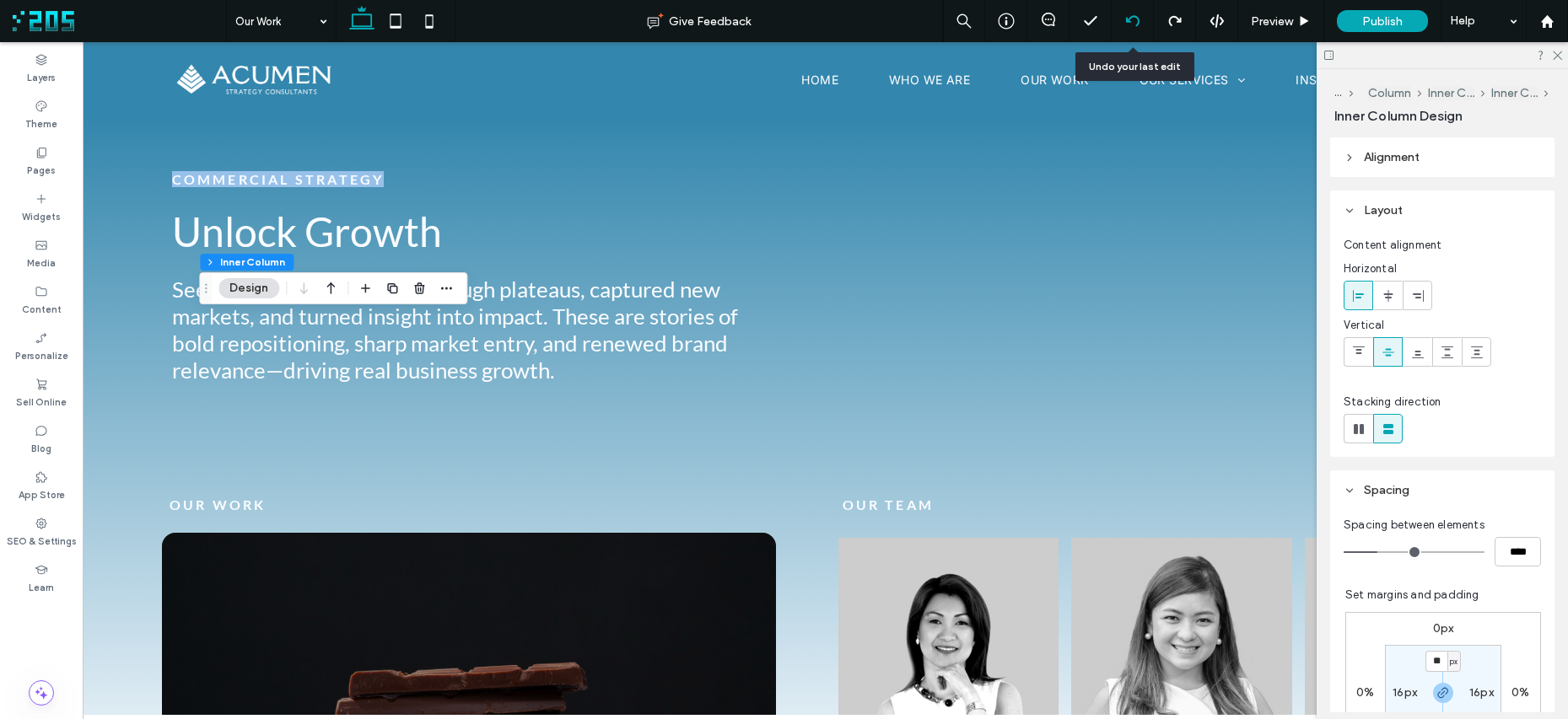 click 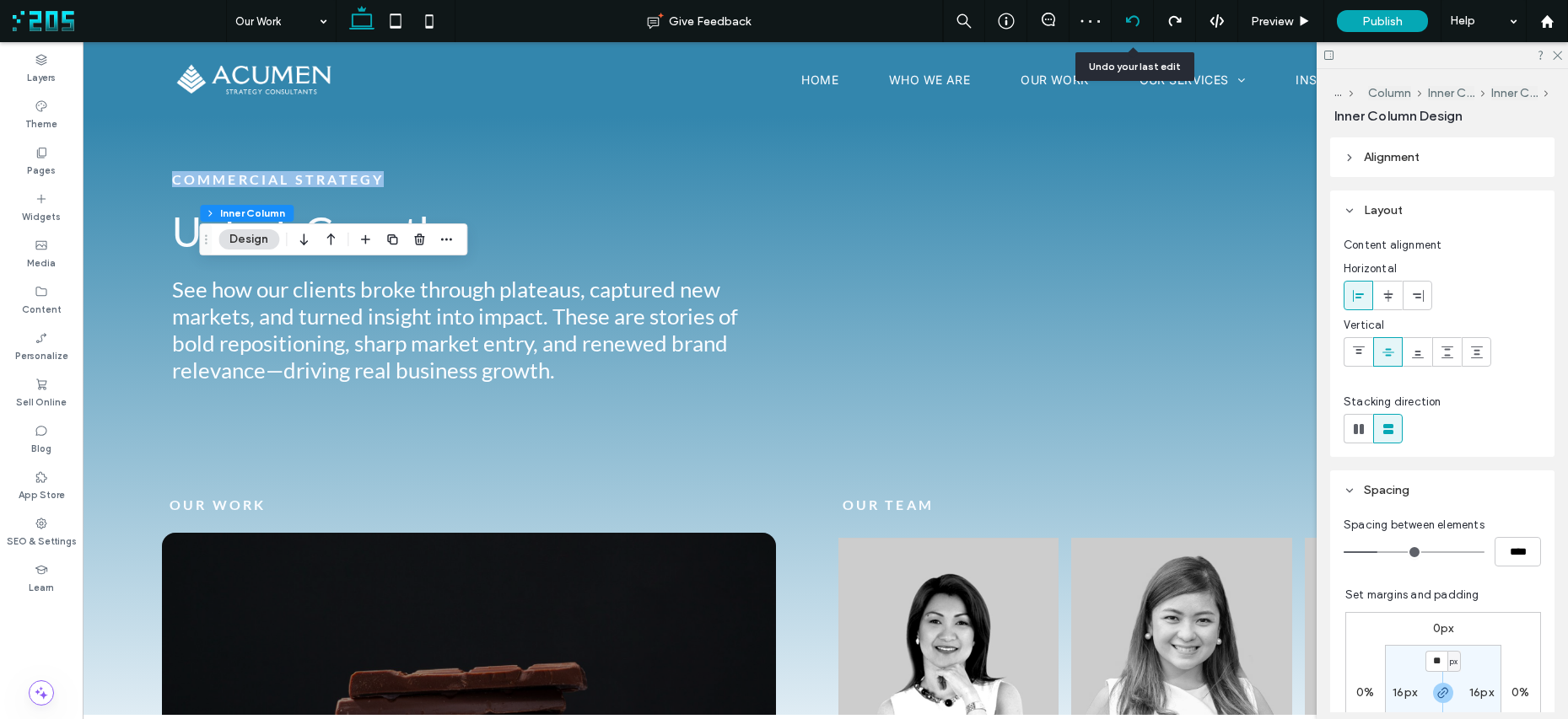 click 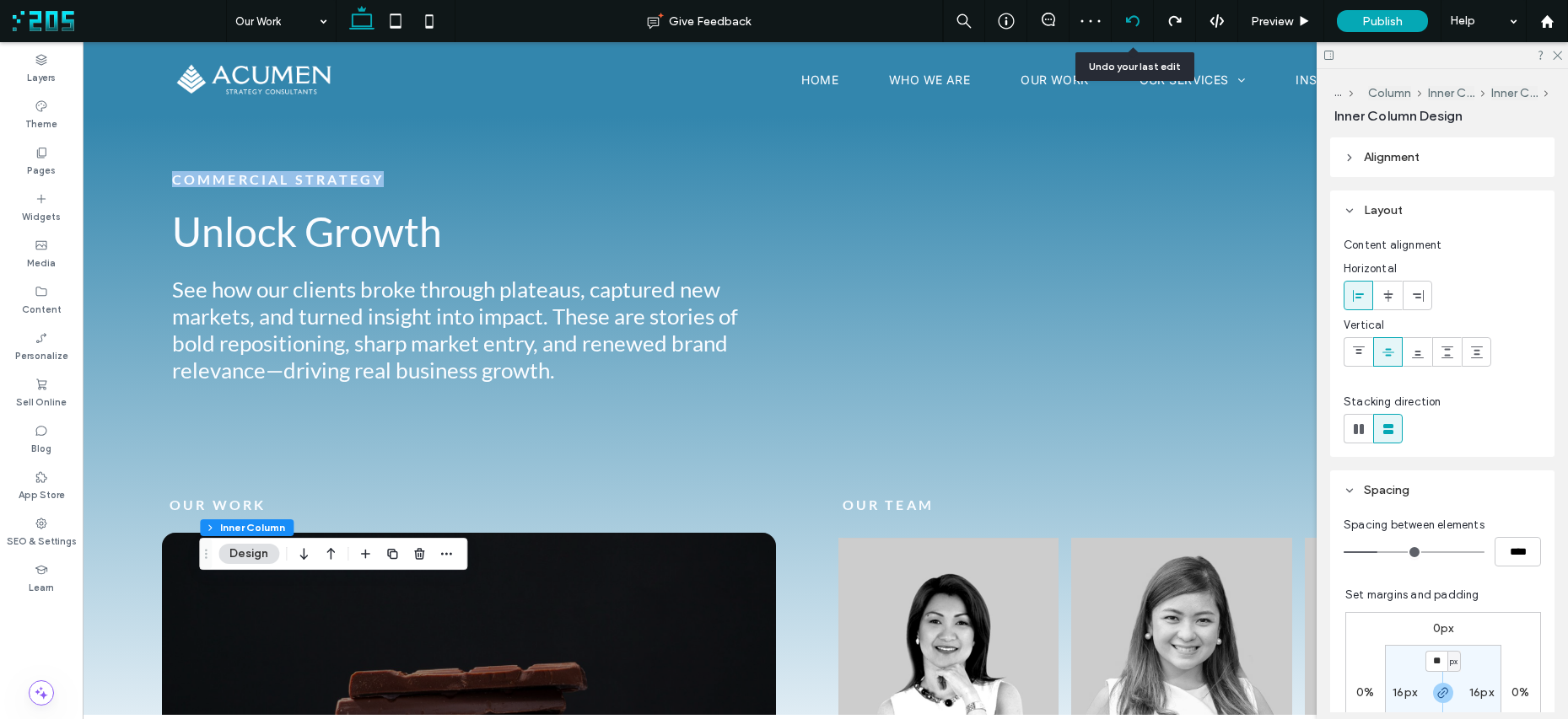 click 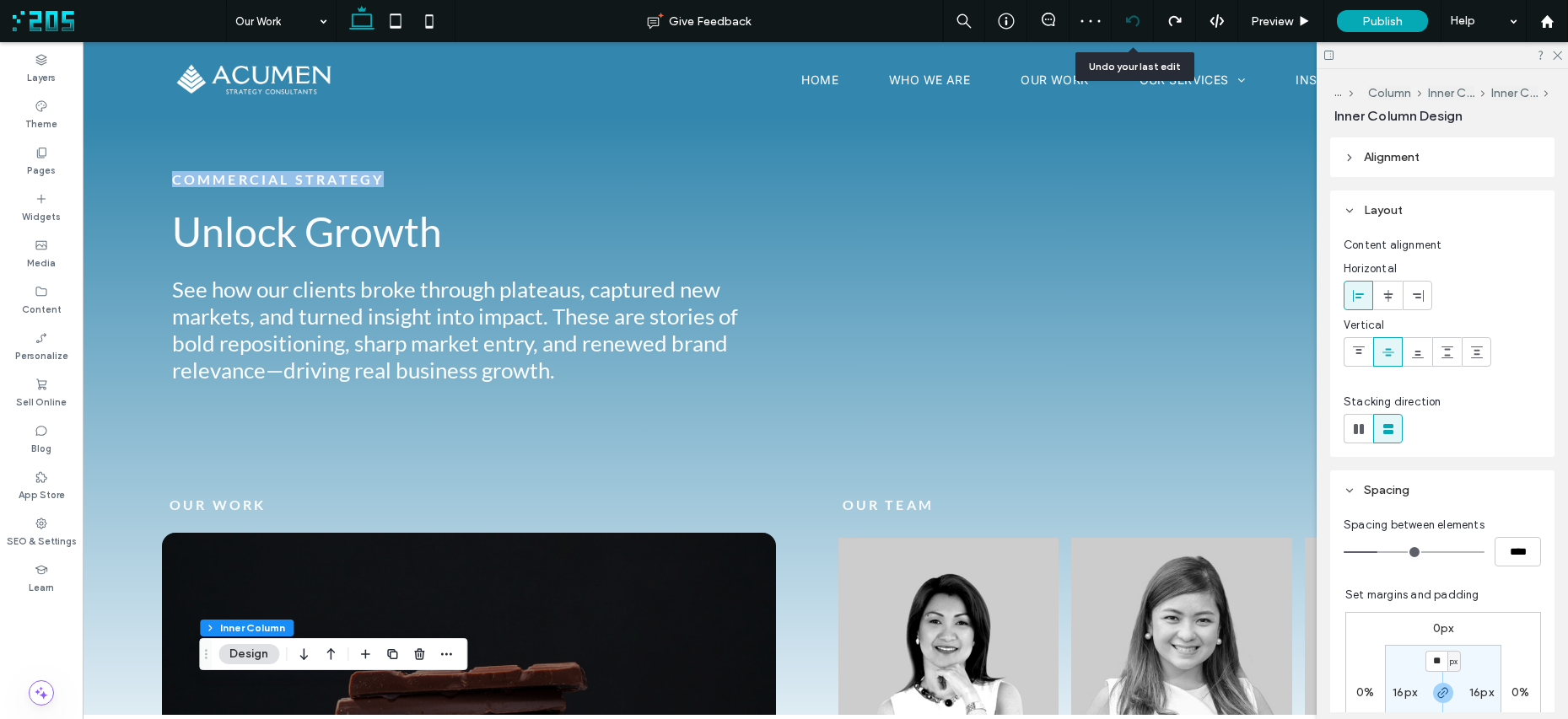 click 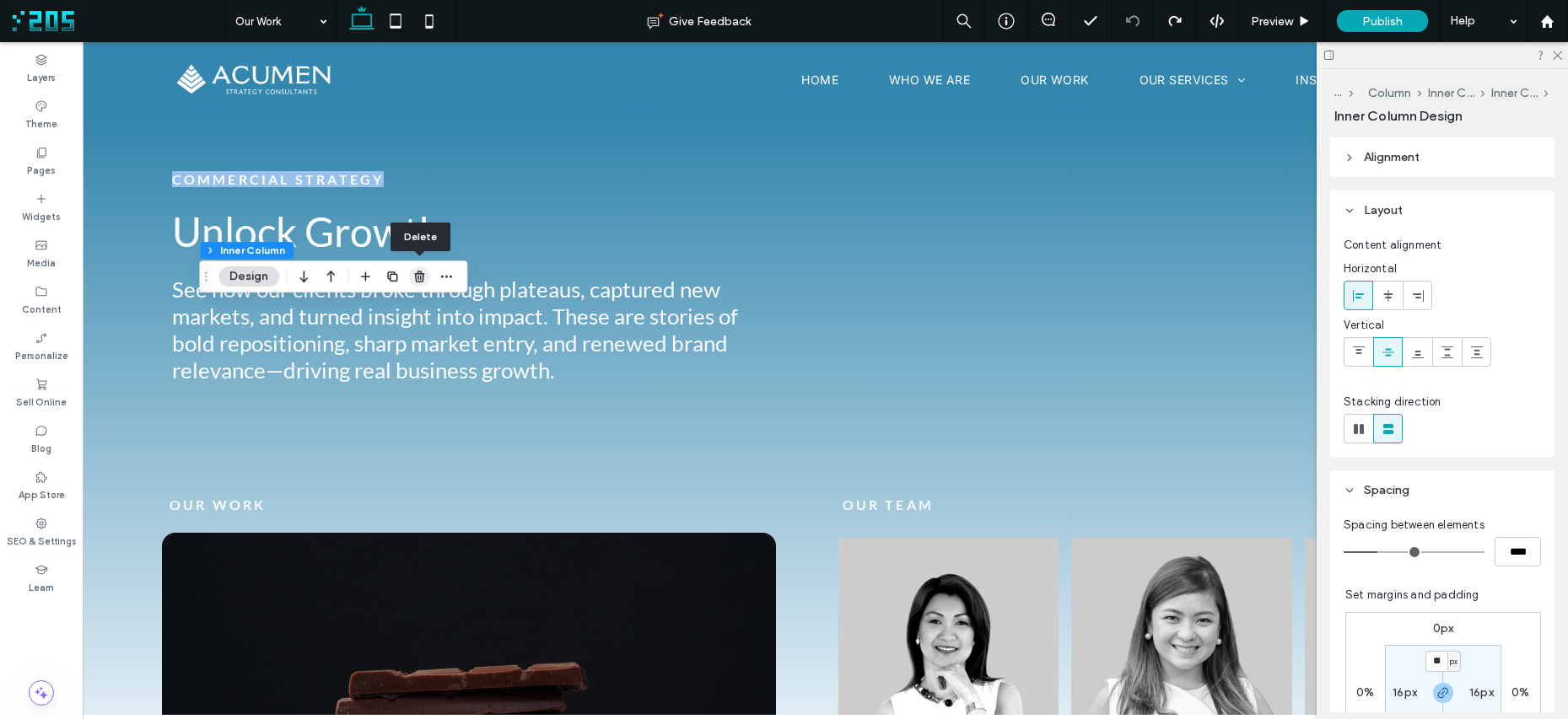 click 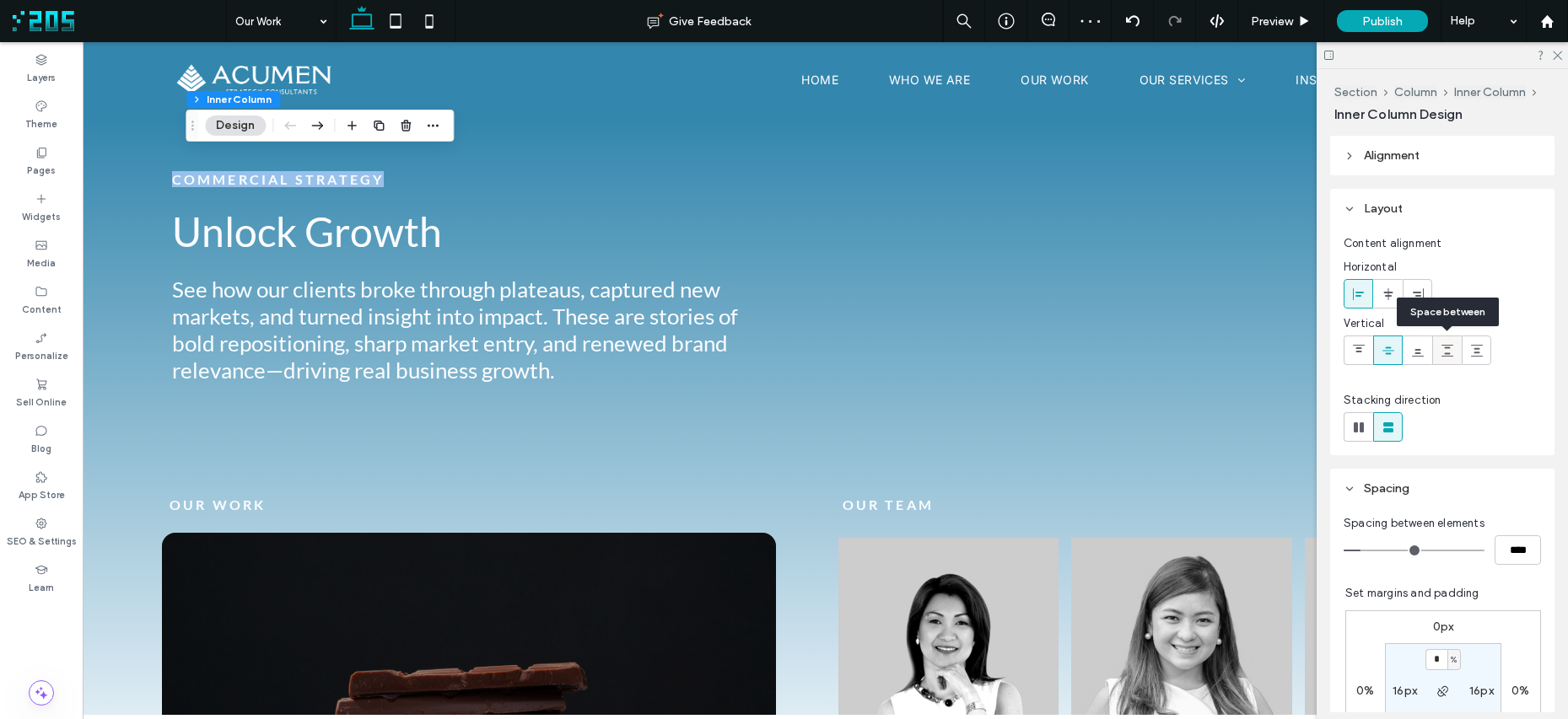 click 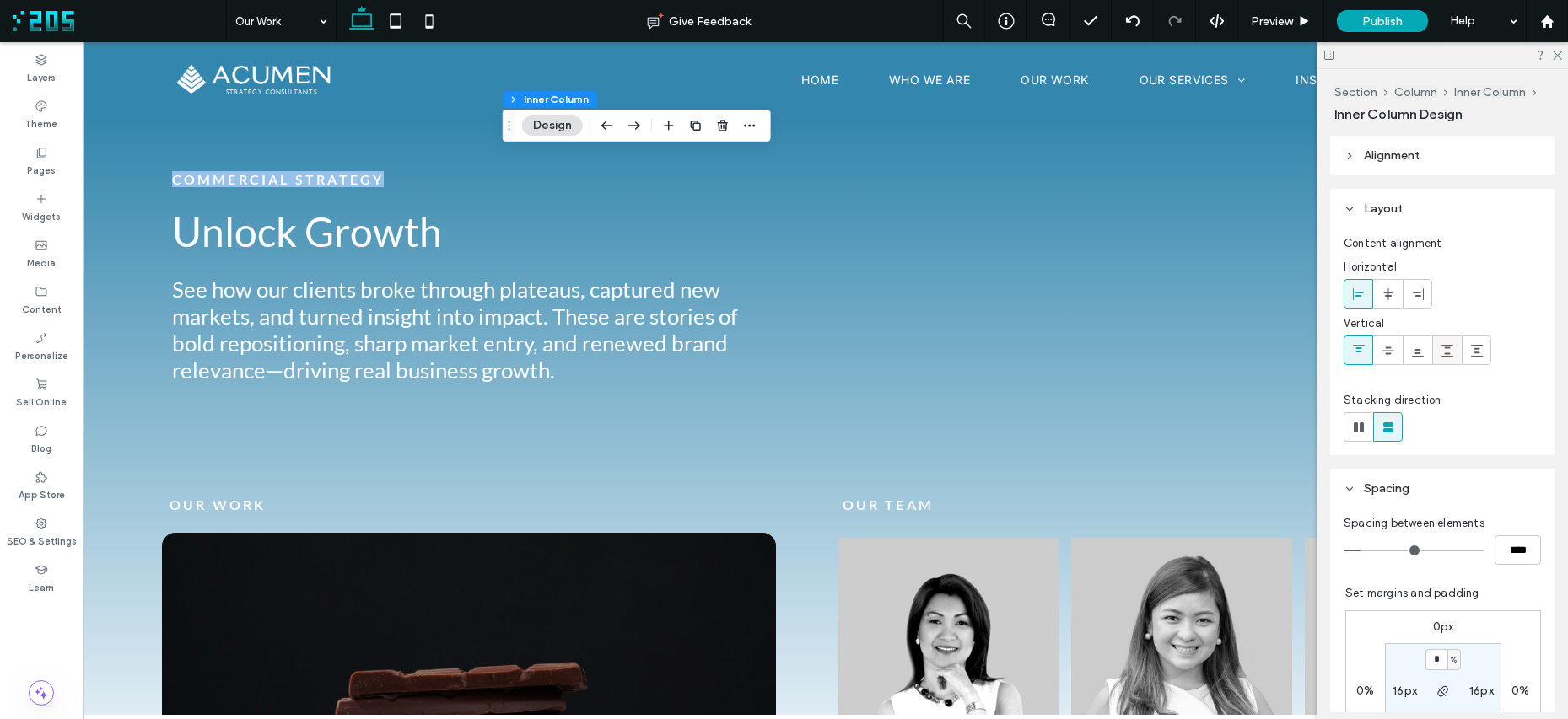 click 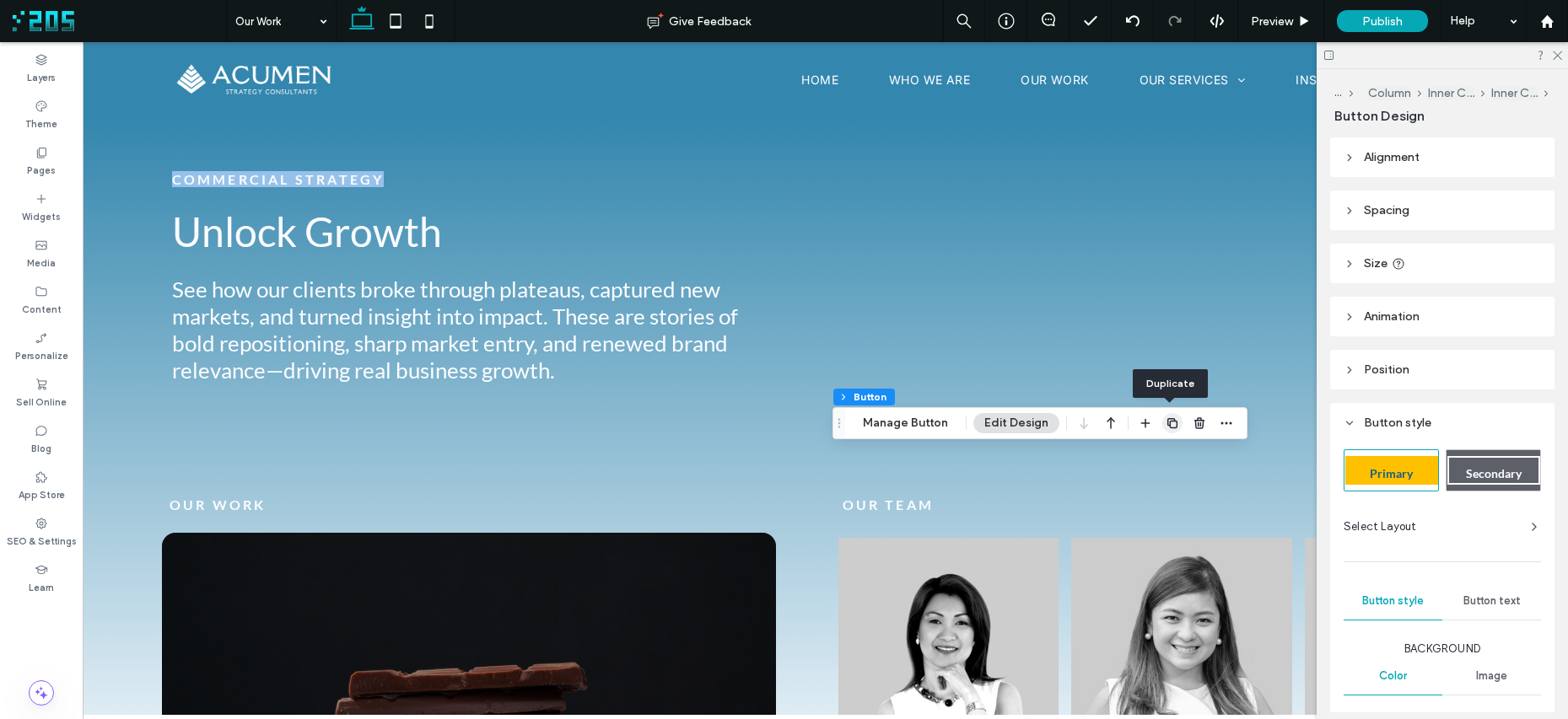 click 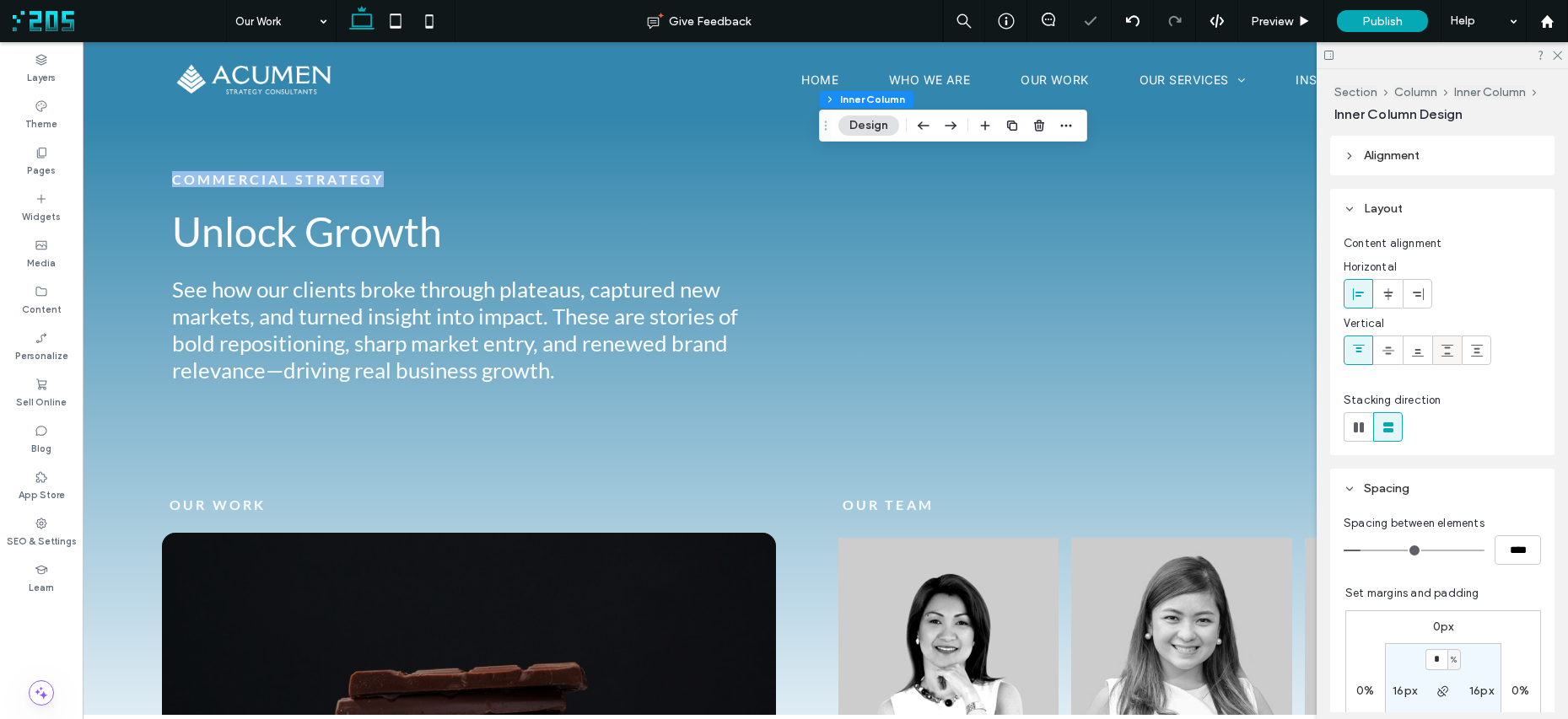 click 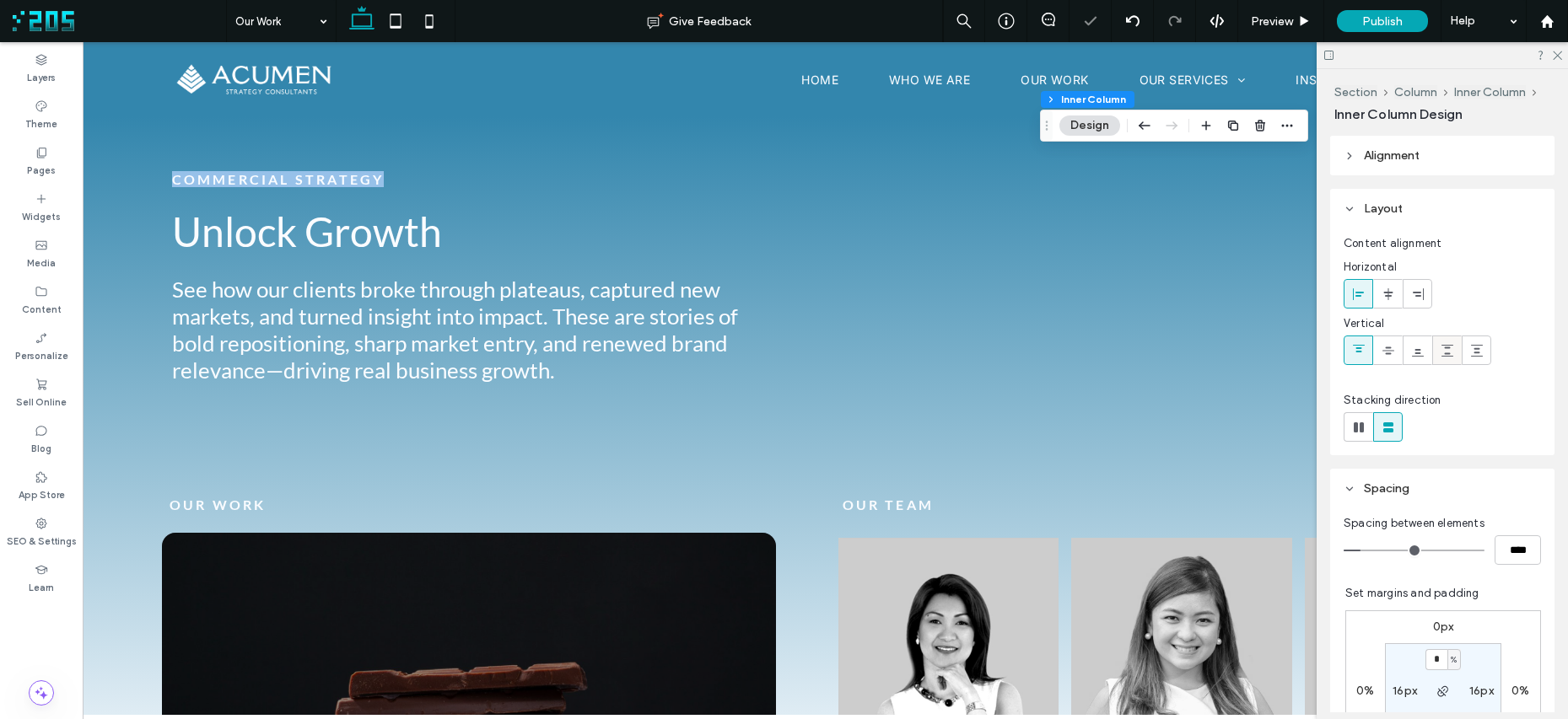 click 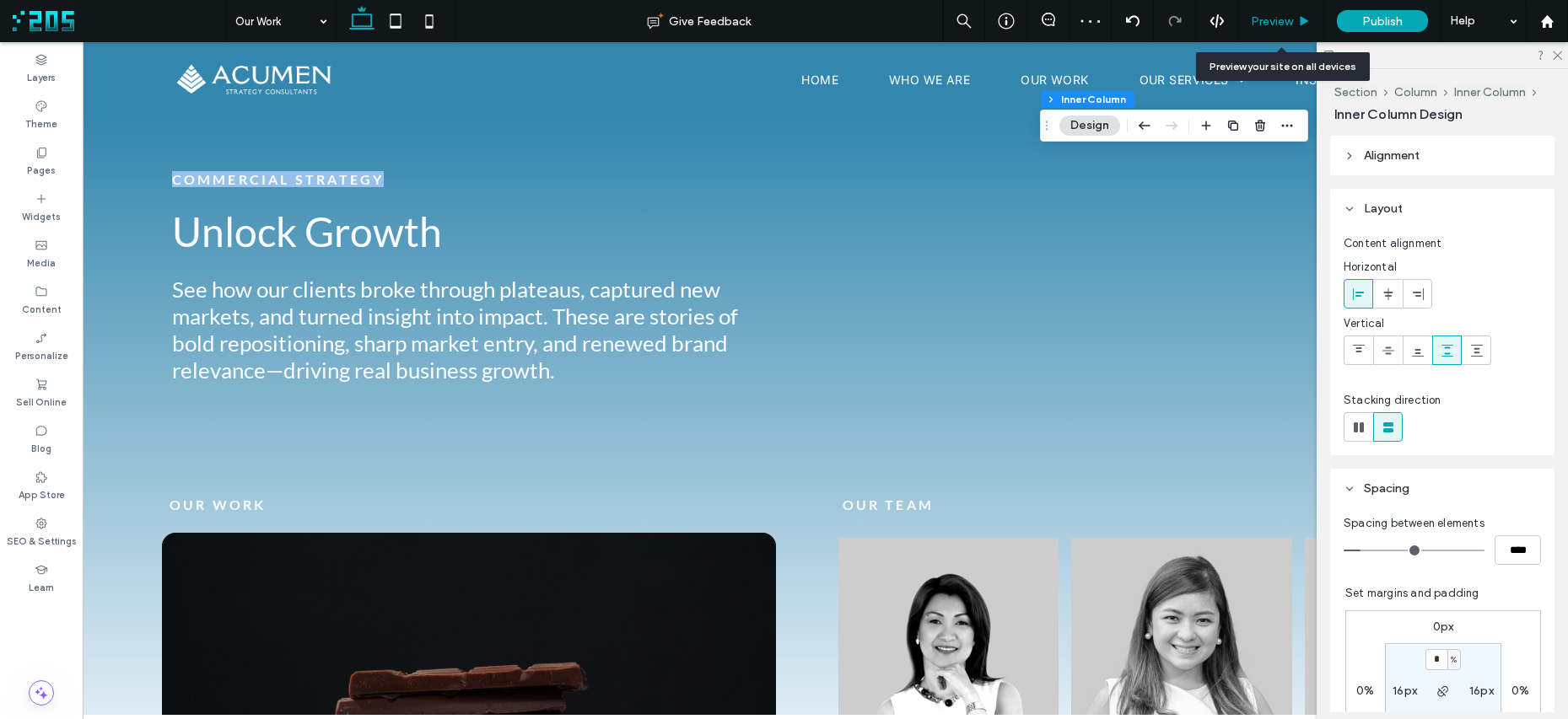 click on "Preview" at bounding box center [1272, 21] 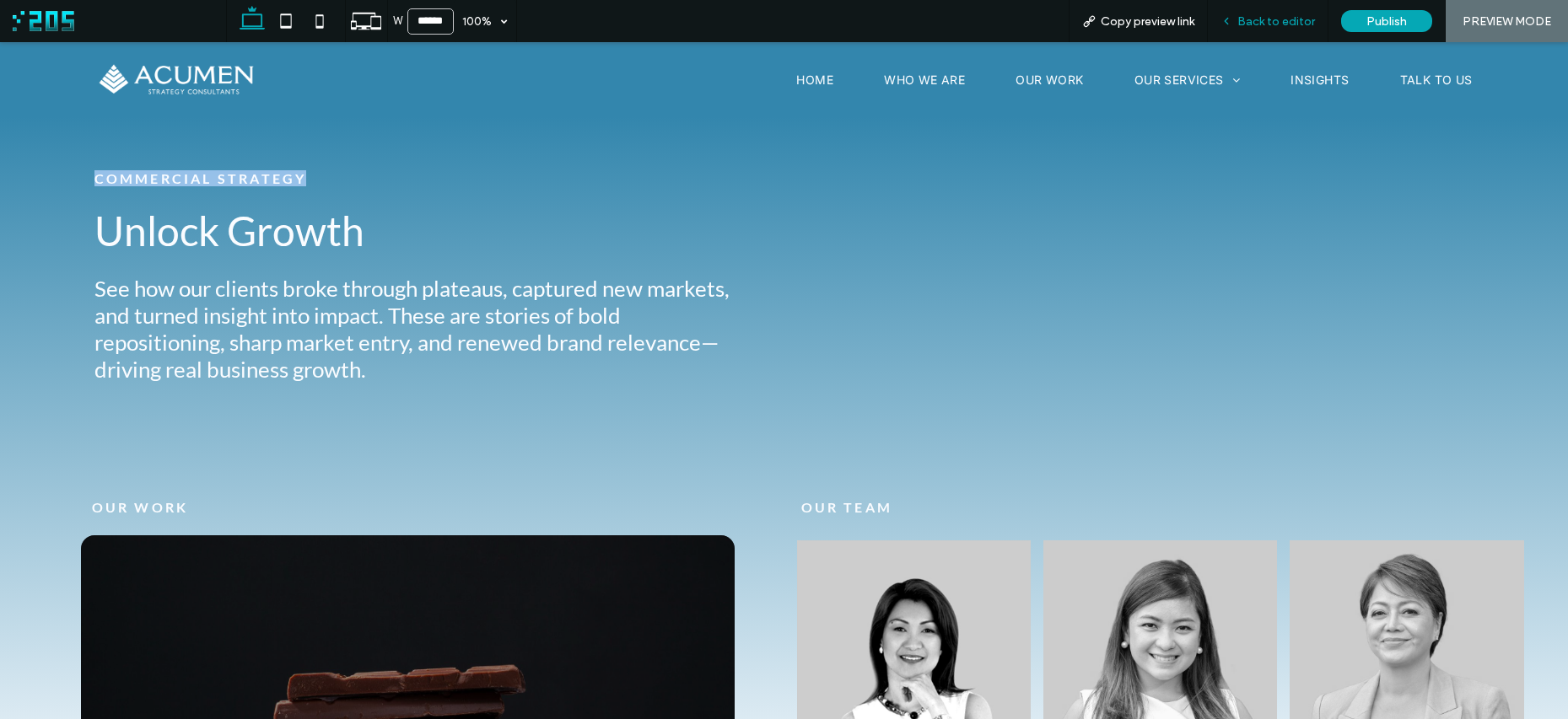 click on "Back to editor" at bounding box center (1268, 21) 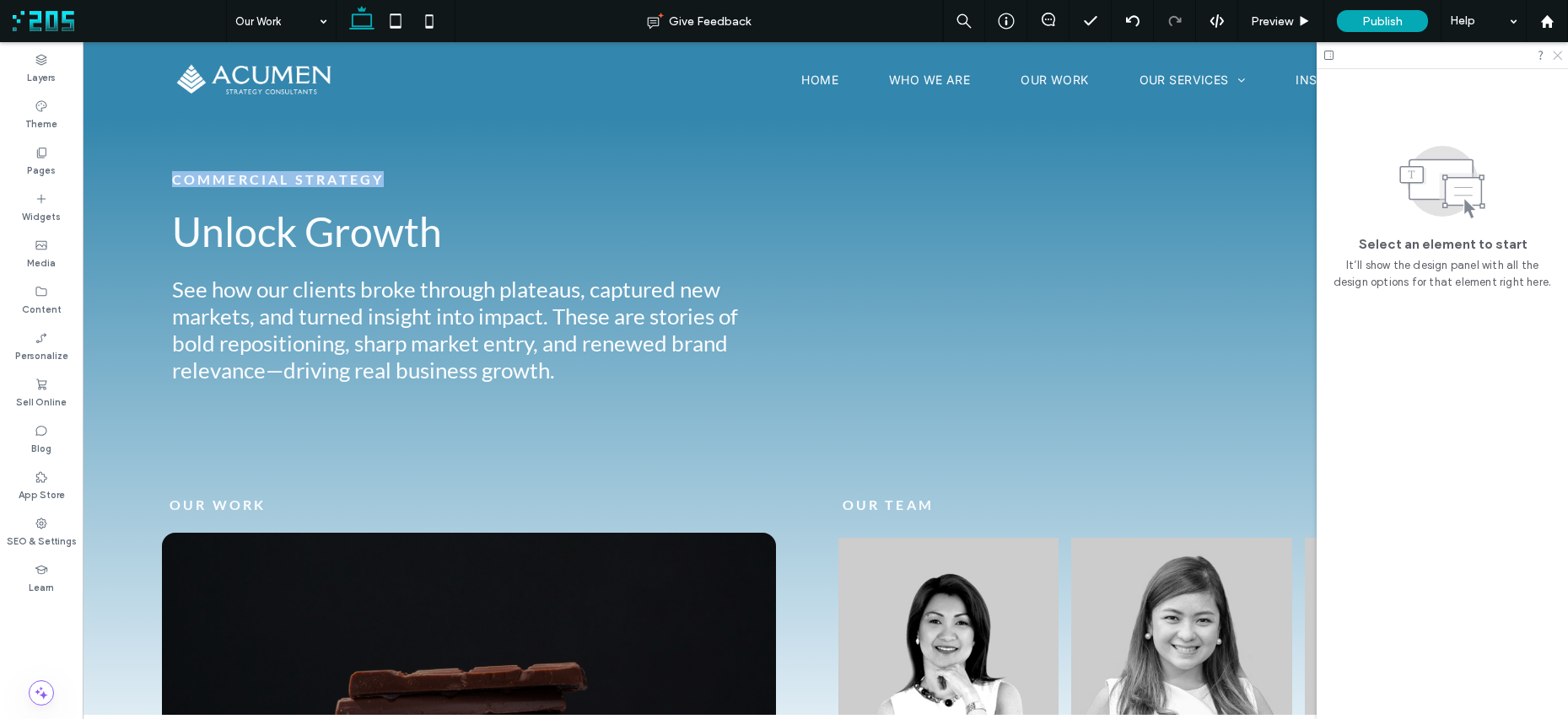 click 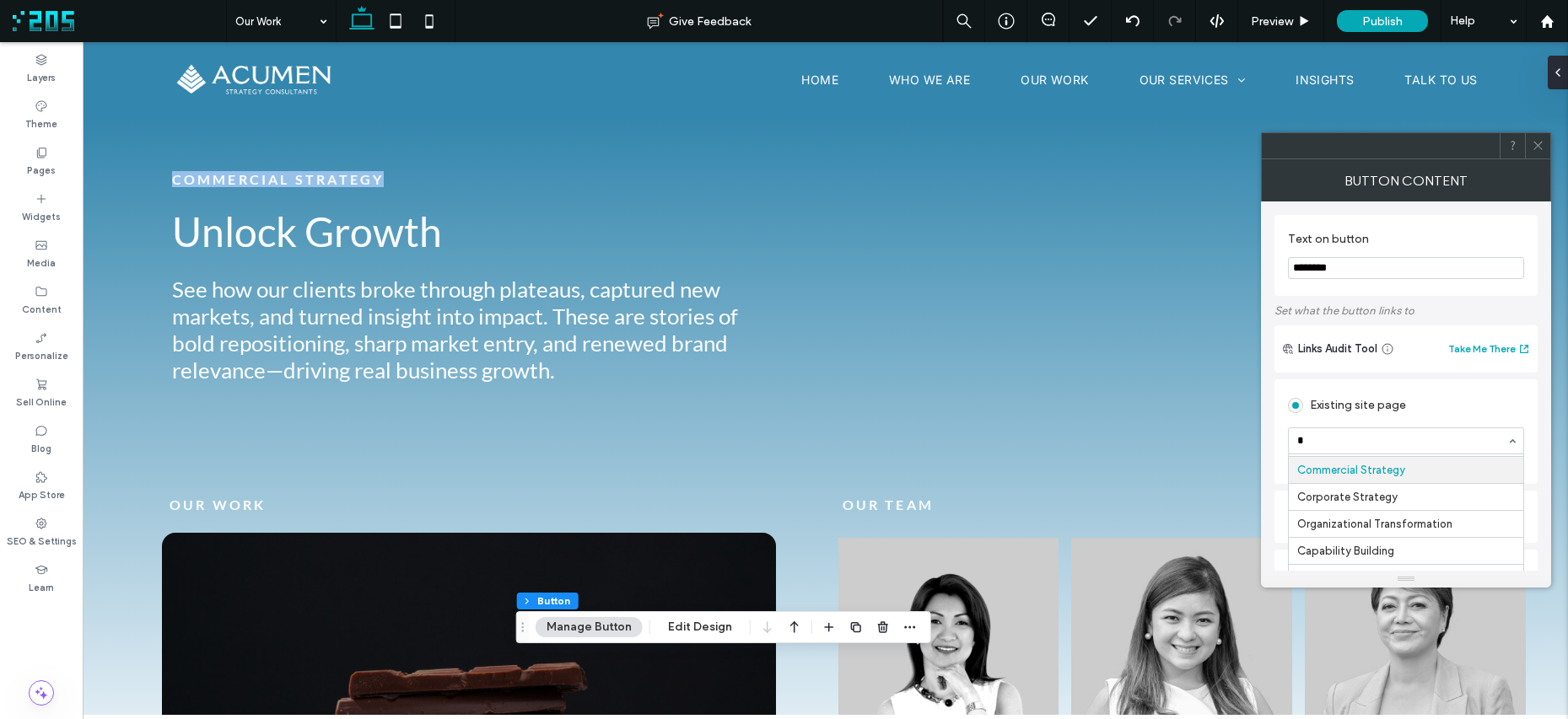 scroll, scrollTop: 0, scrollLeft: 0, axis: both 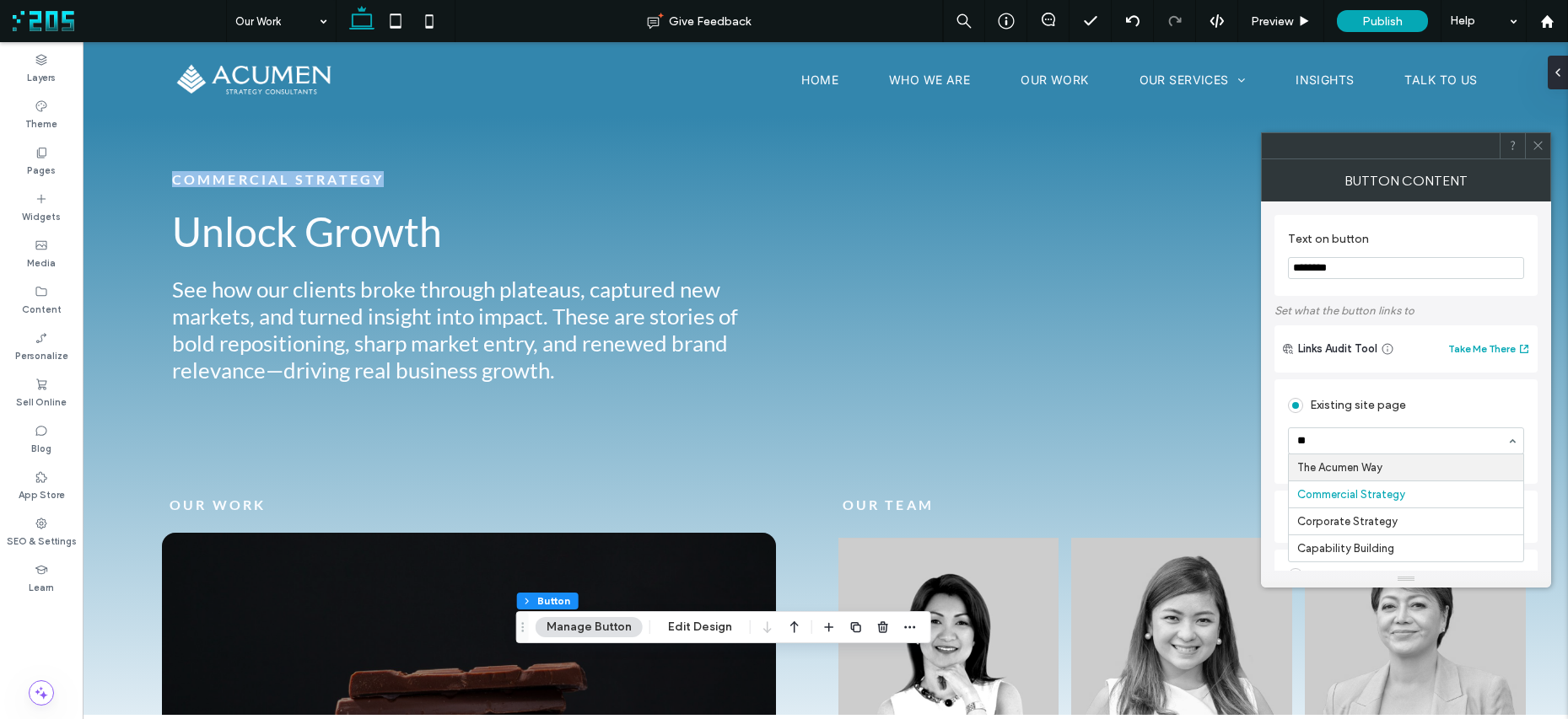 type on "***" 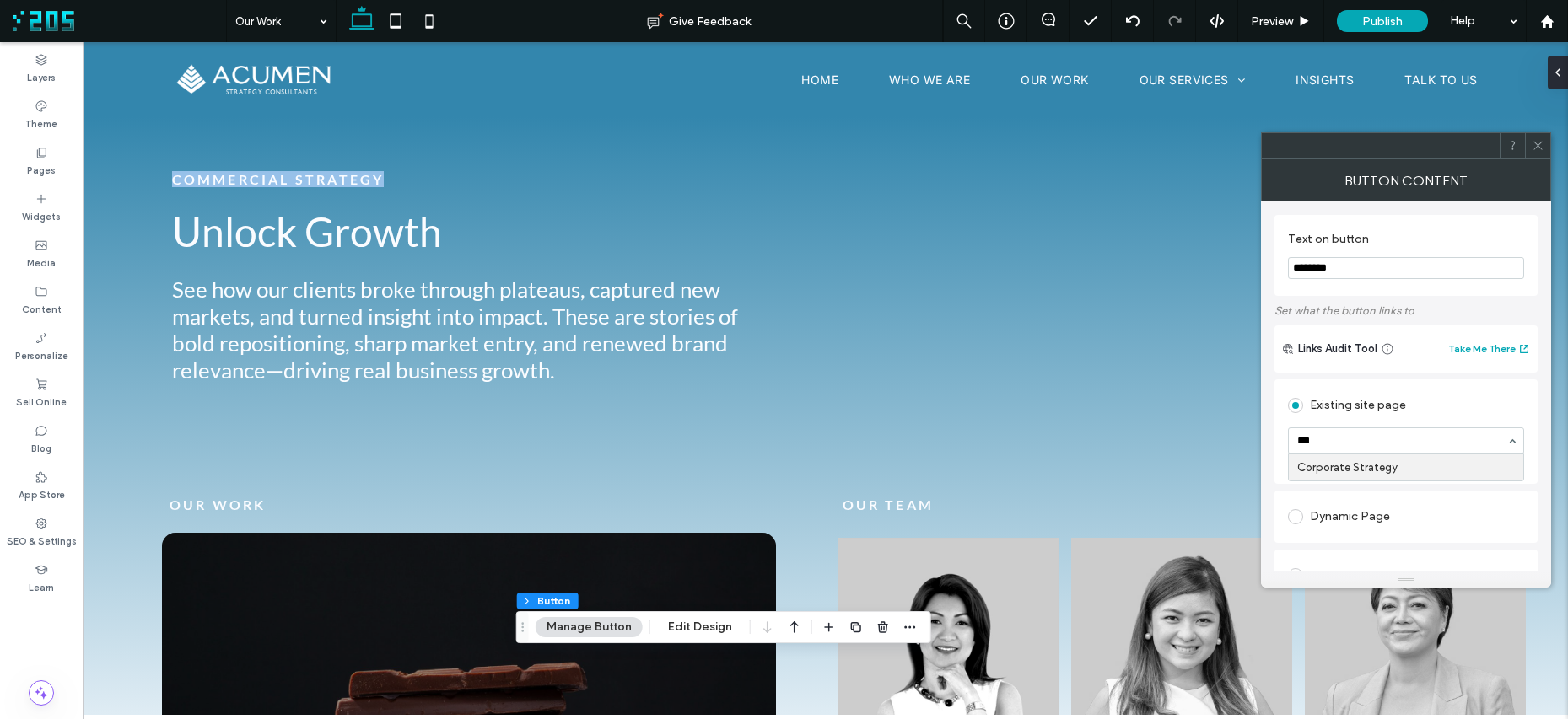 type 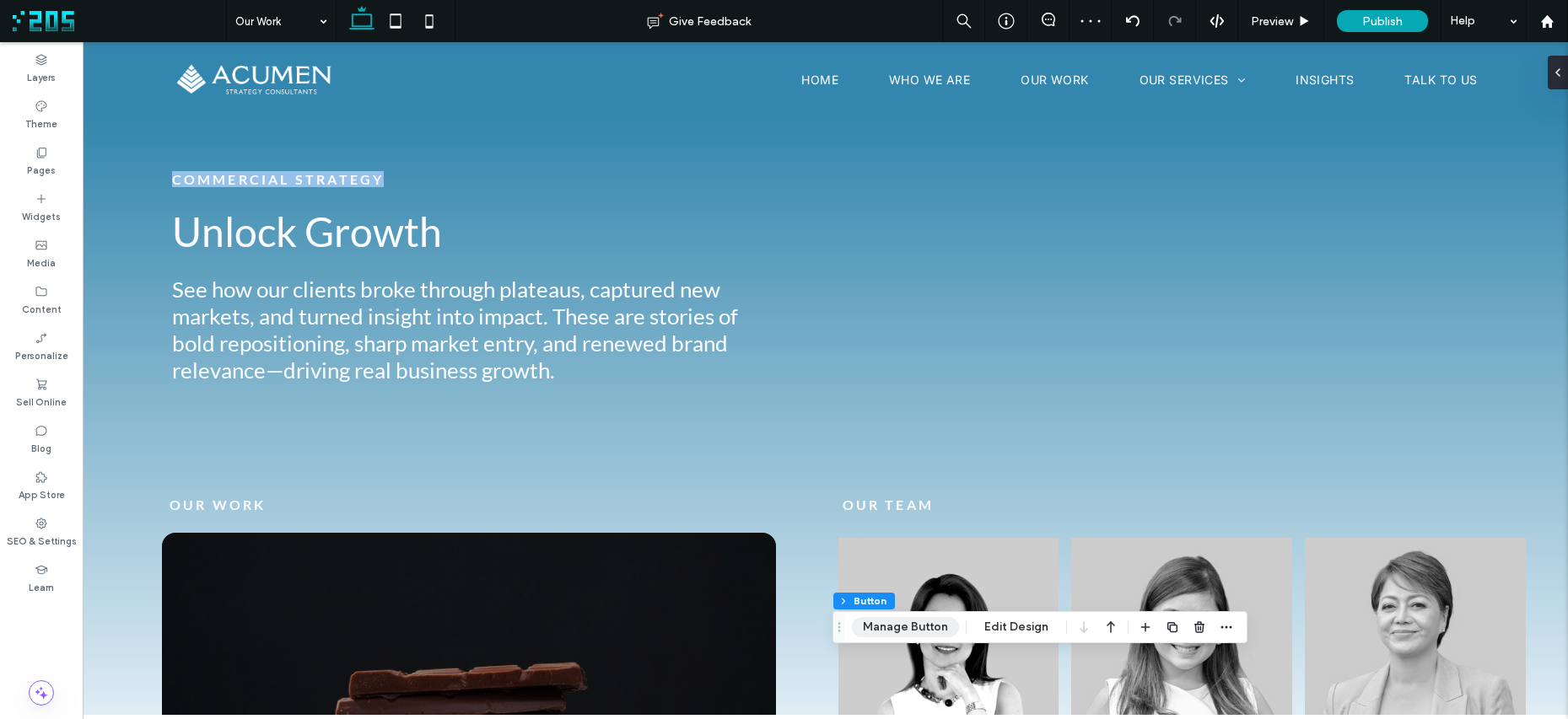 click on "Manage Button" at bounding box center (905, 627) 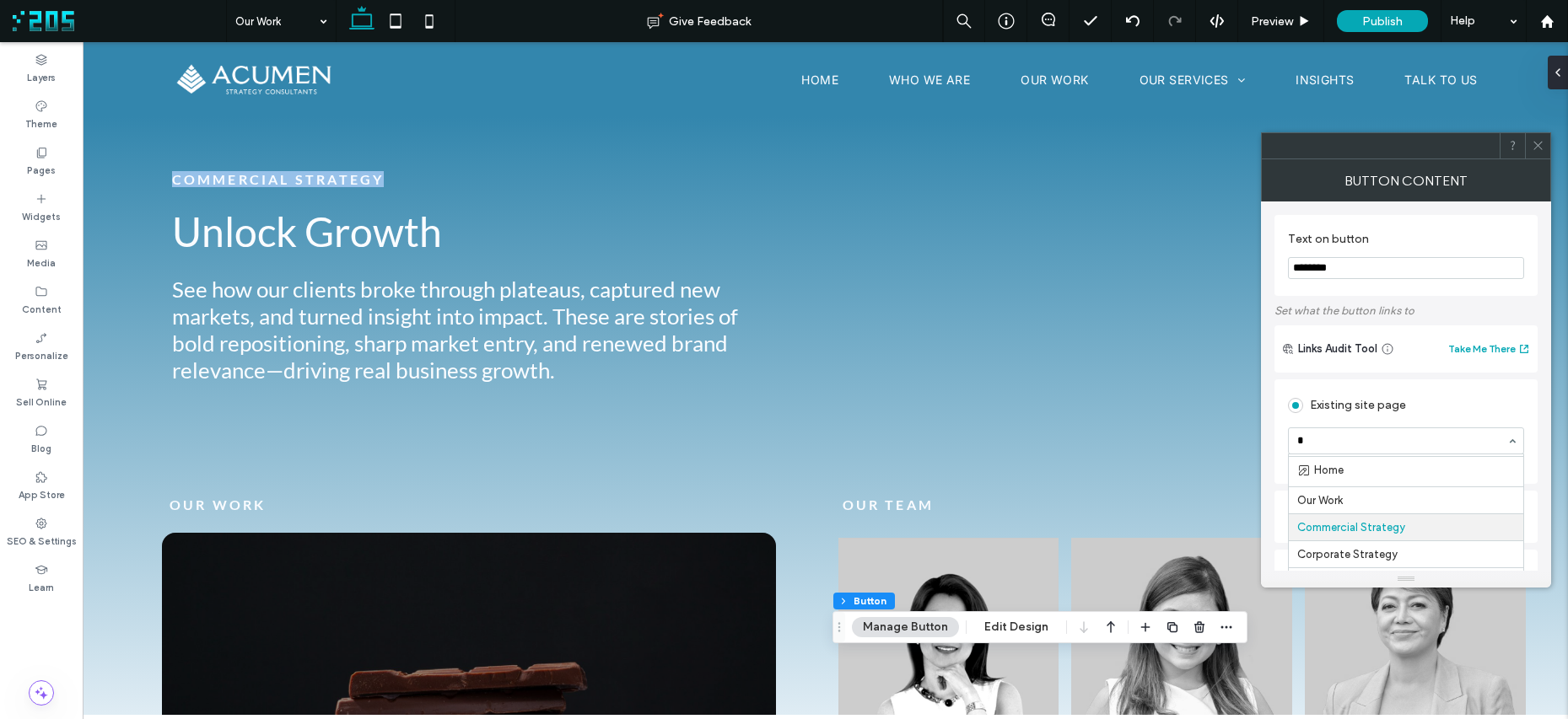 scroll, scrollTop: 0, scrollLeft: 0, axis: both 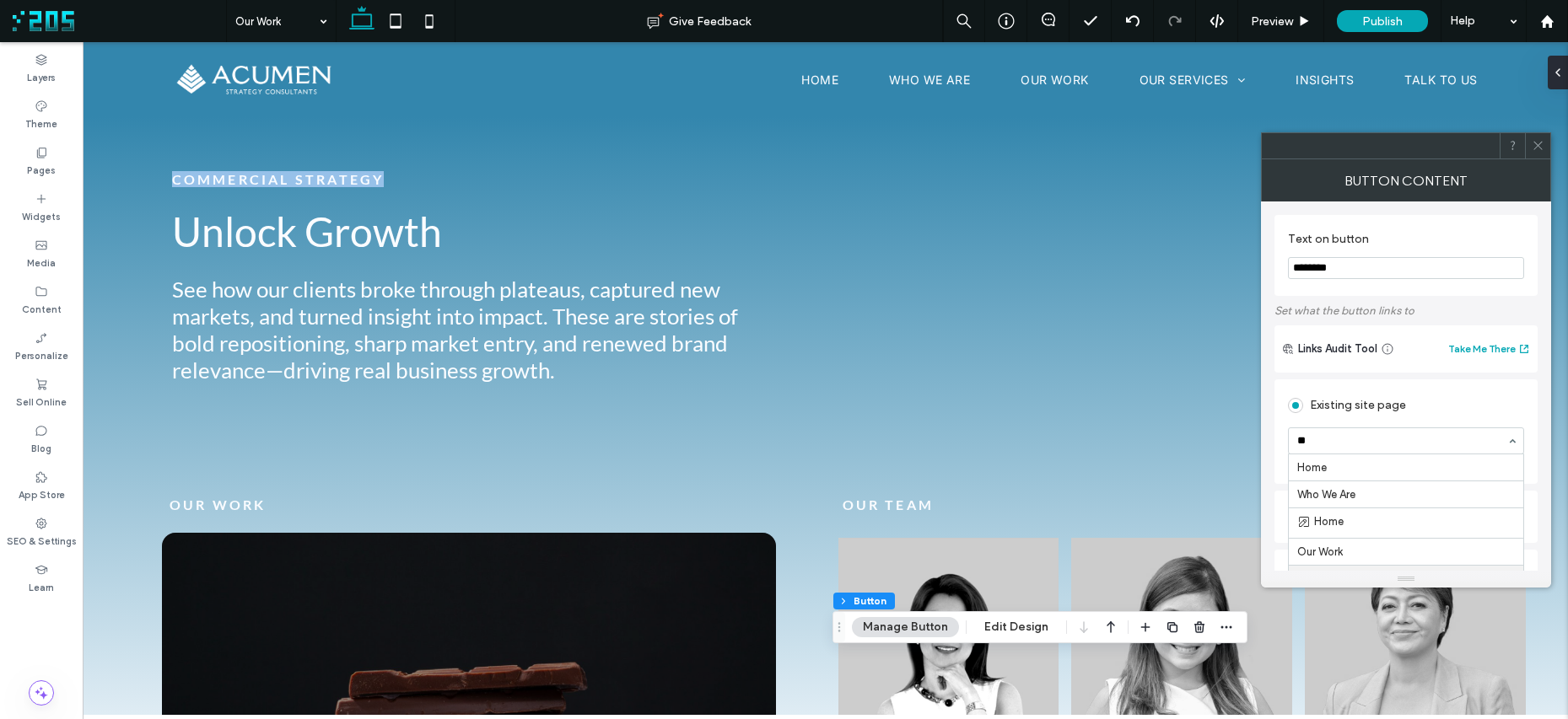 type on "***" 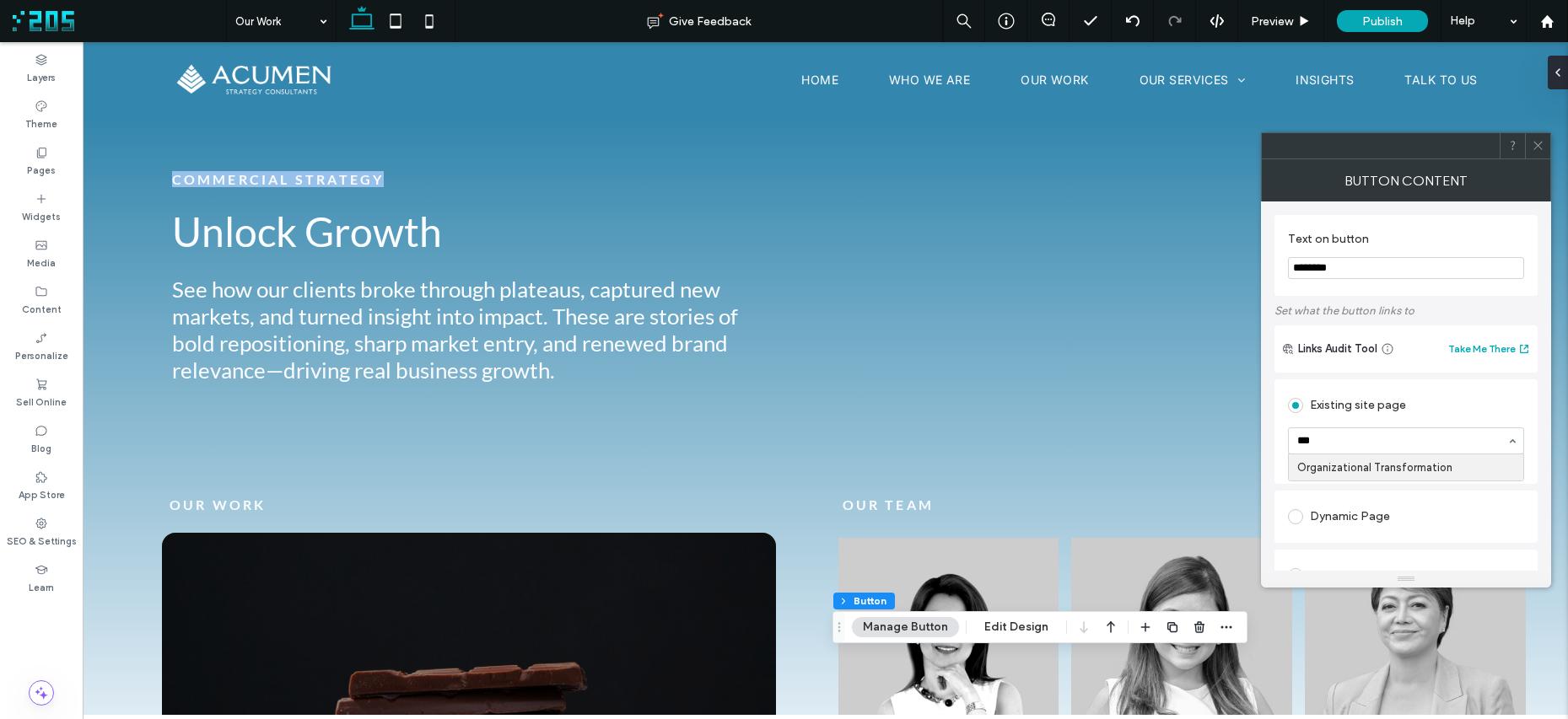 type 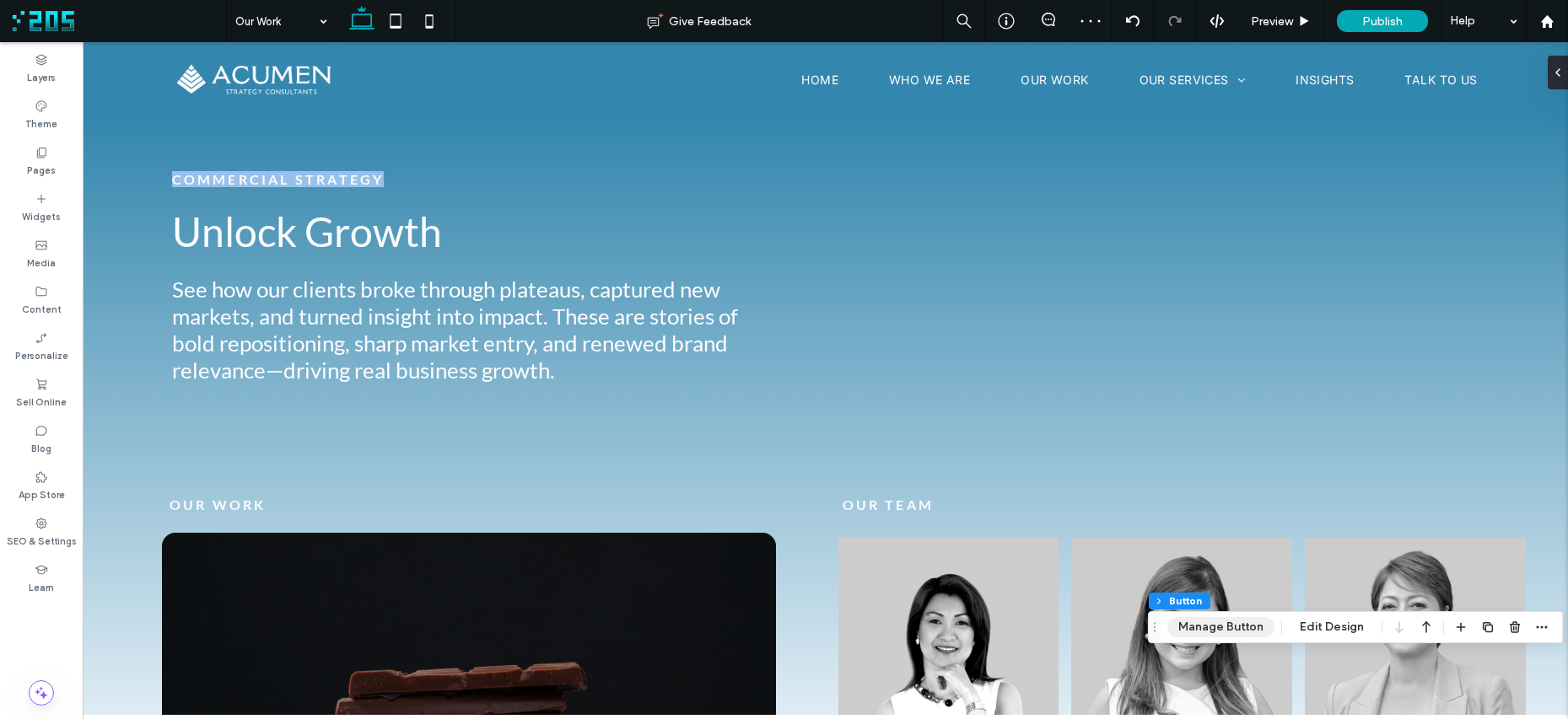 click on "Manage Button" at bounding box center (1220, 627) 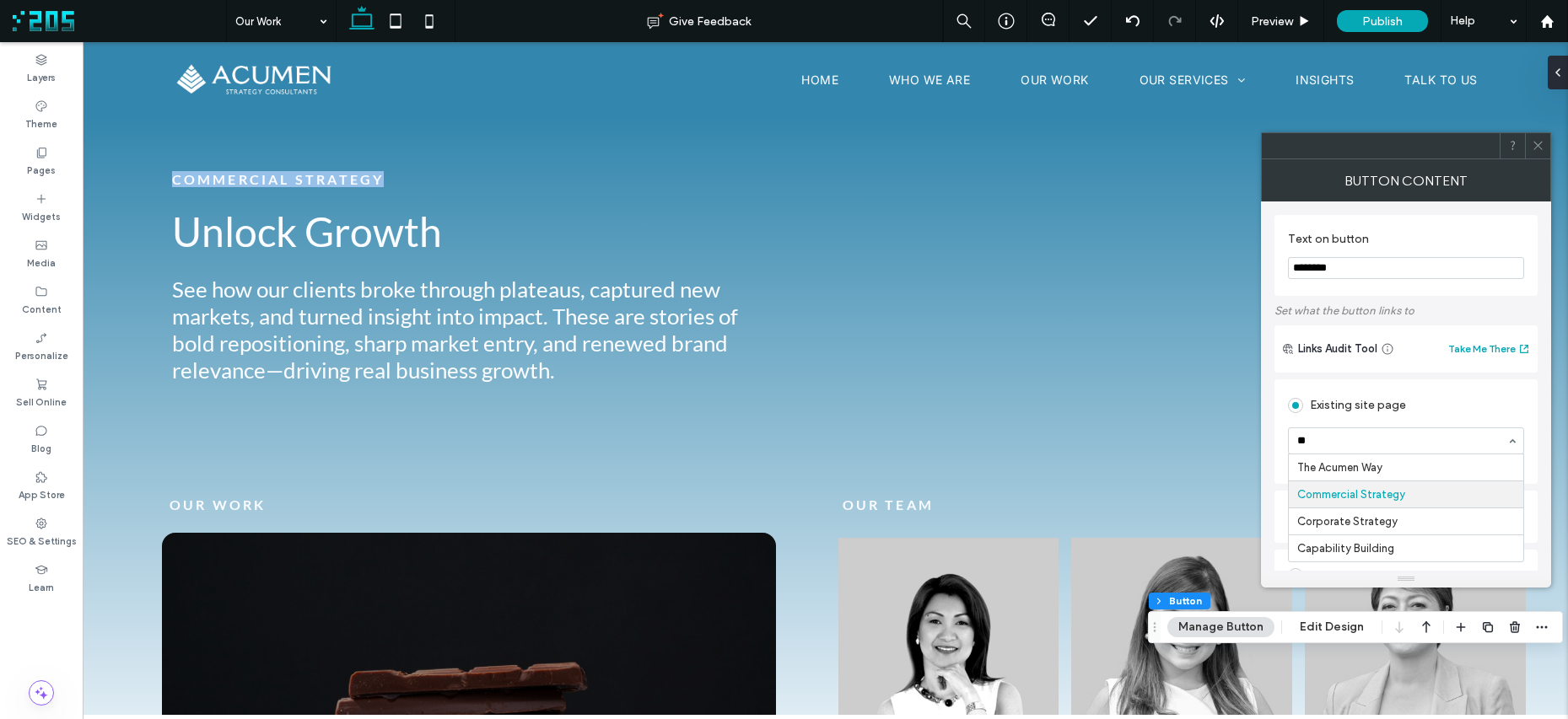 scroll, scrollTop: 0, scrollLeft: 0, axis: both 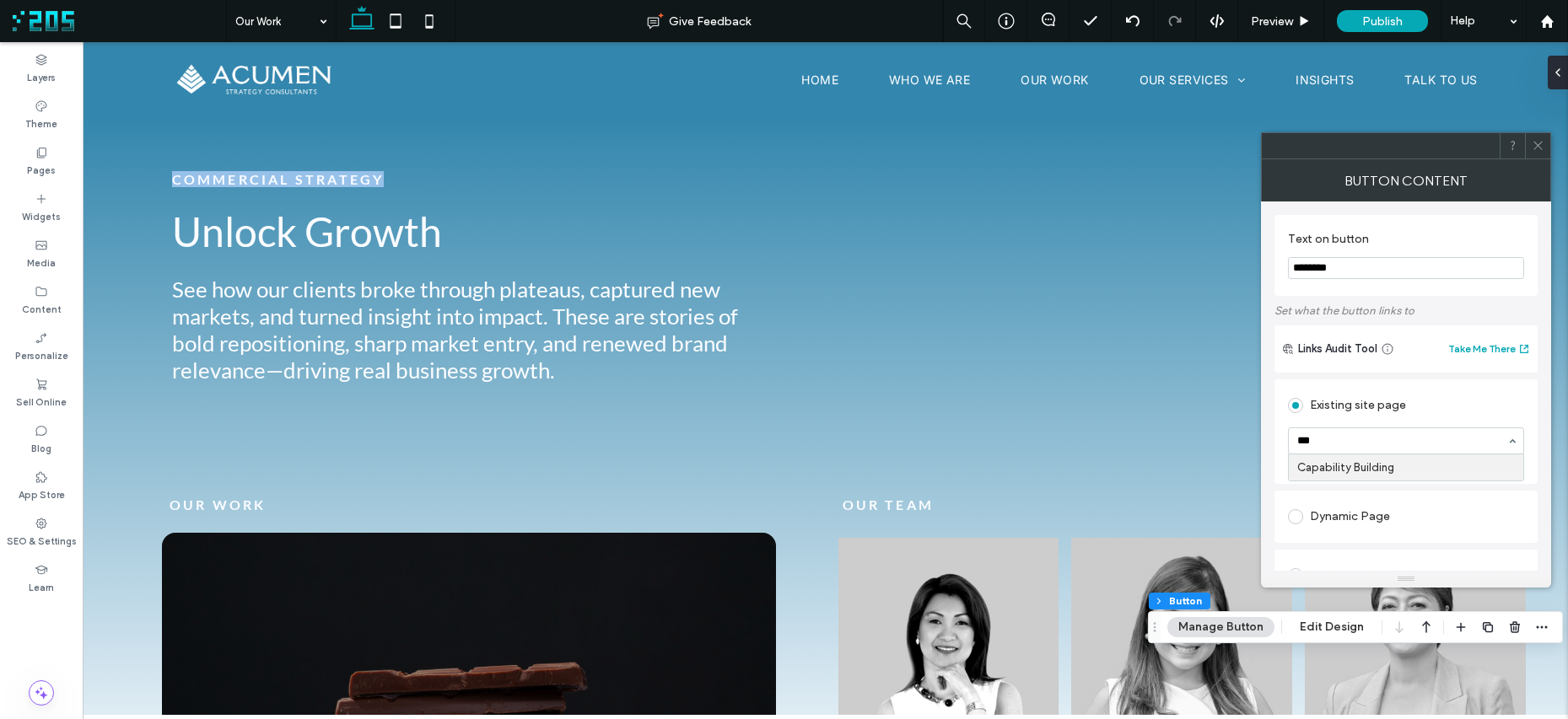 type on "****" 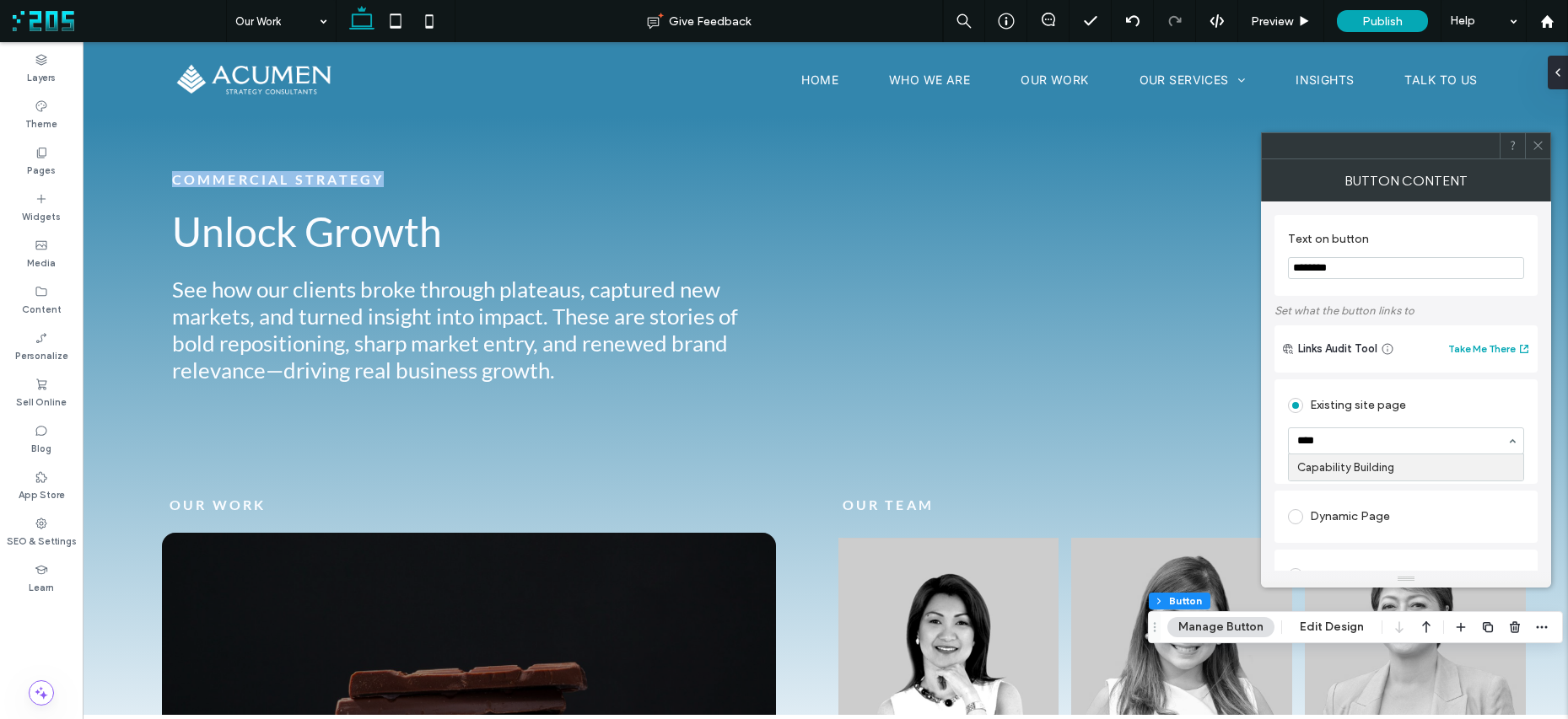 type 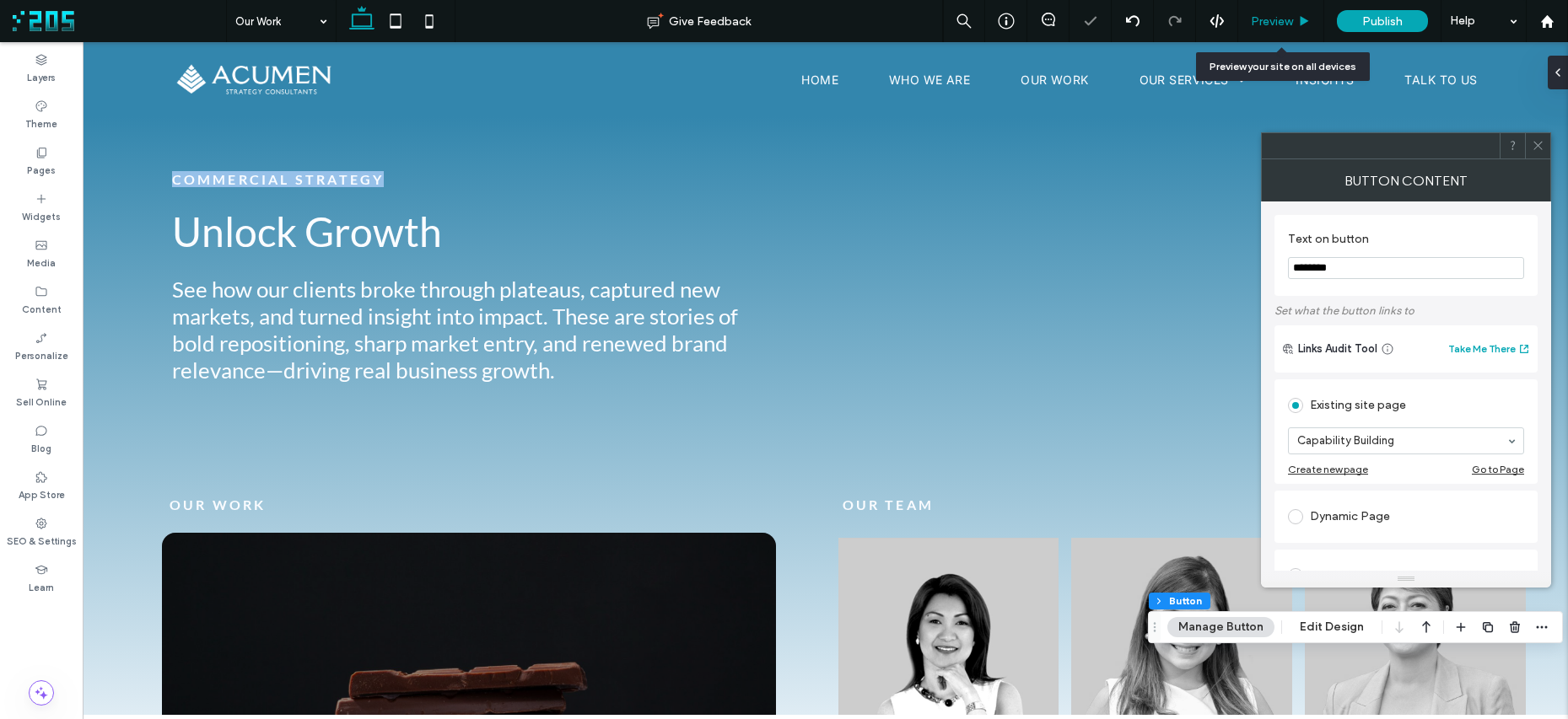 click on "Preview" at bounding box center (1272, 21) 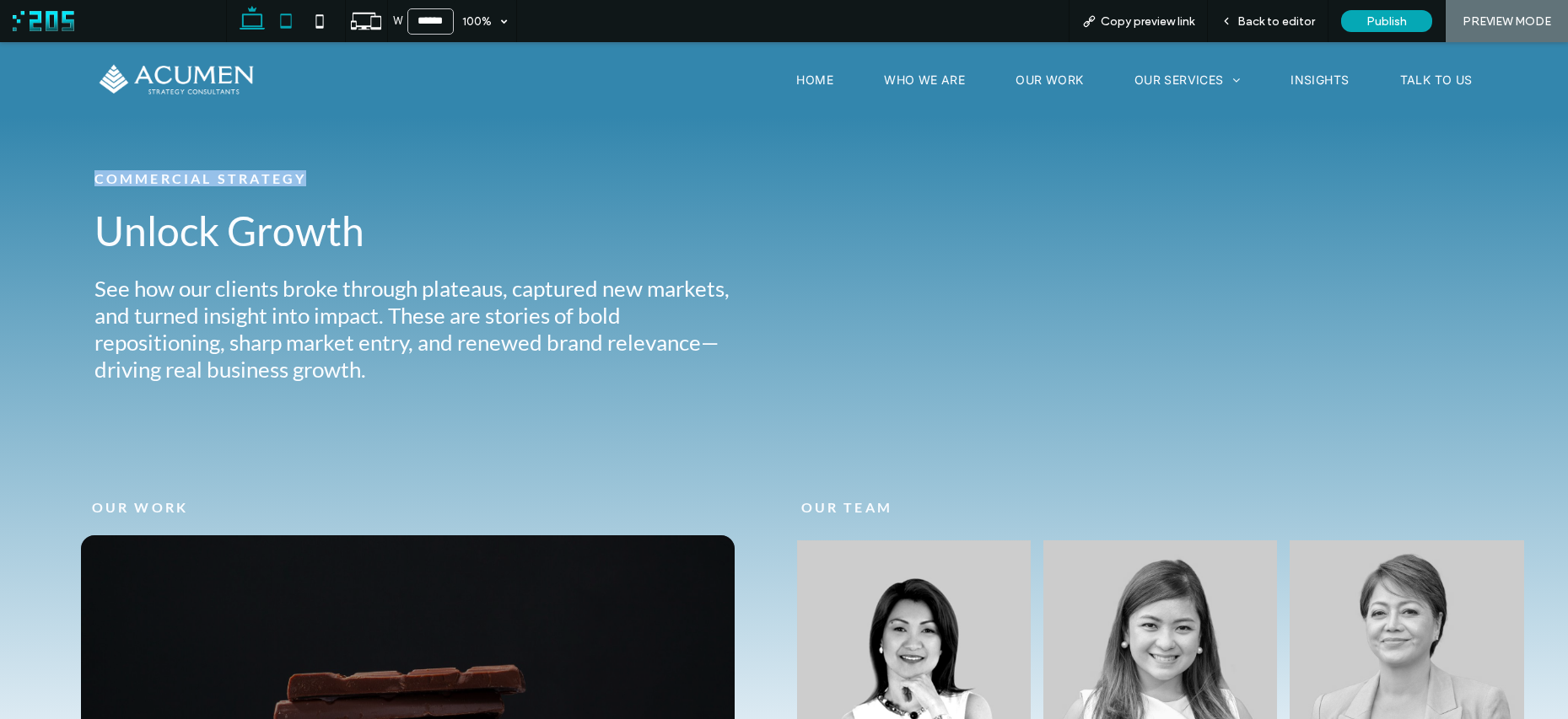 click 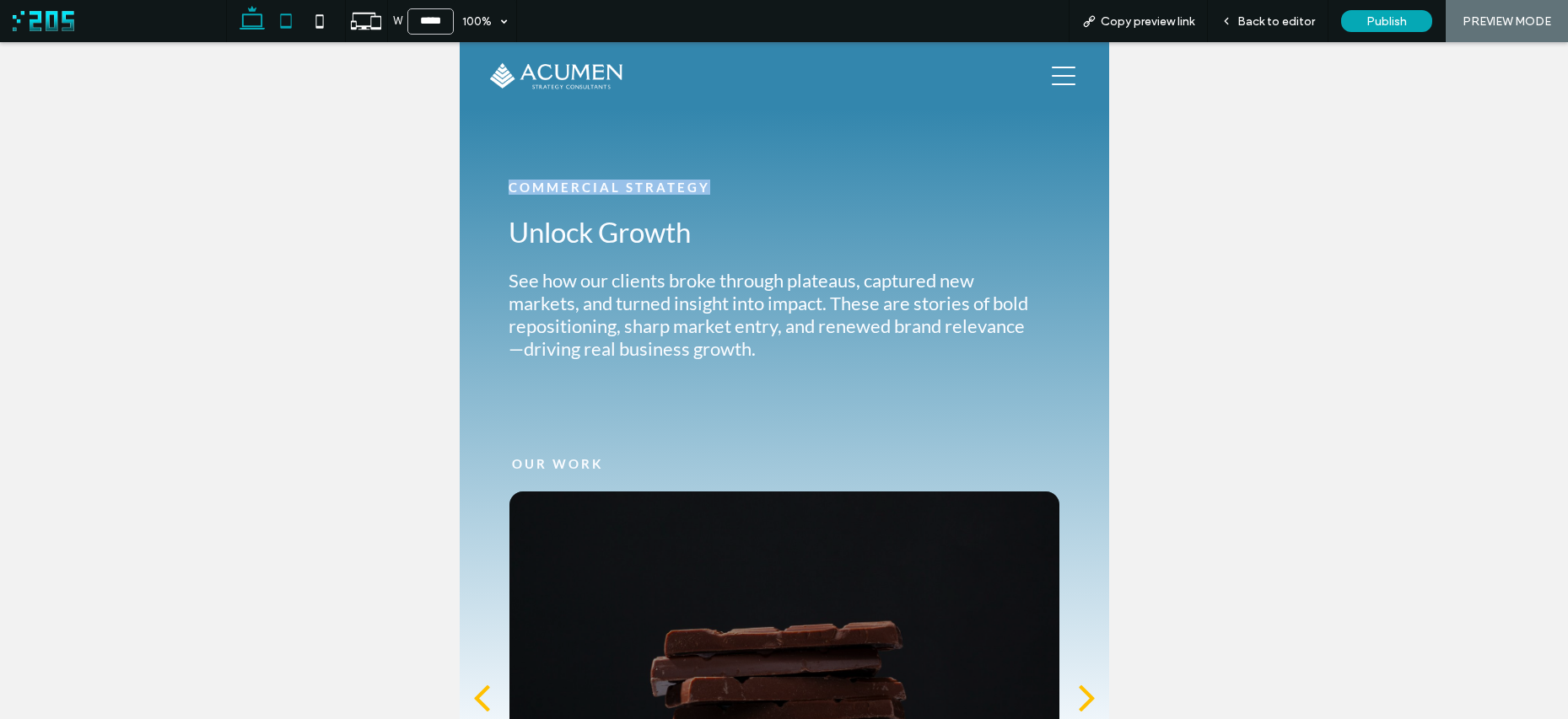 click 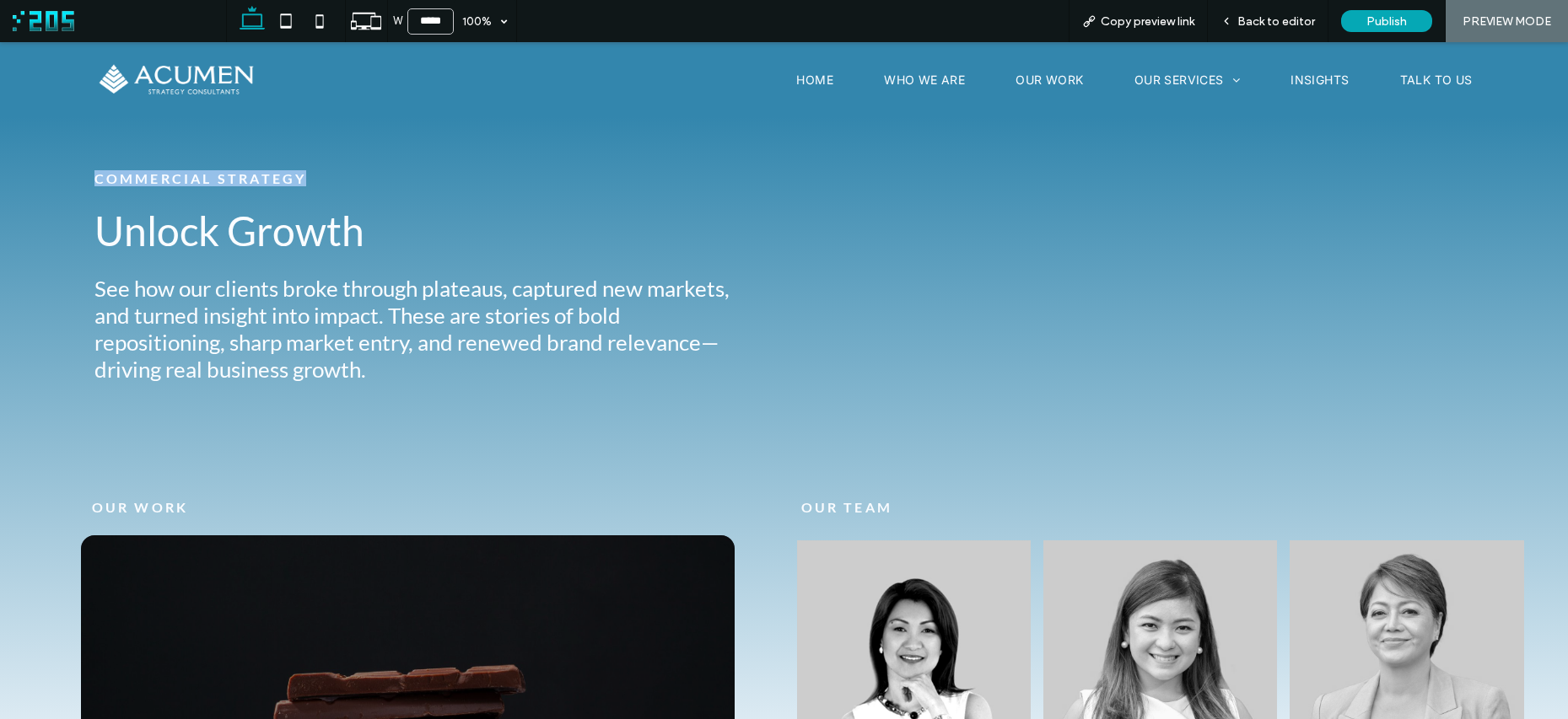 type on "******" 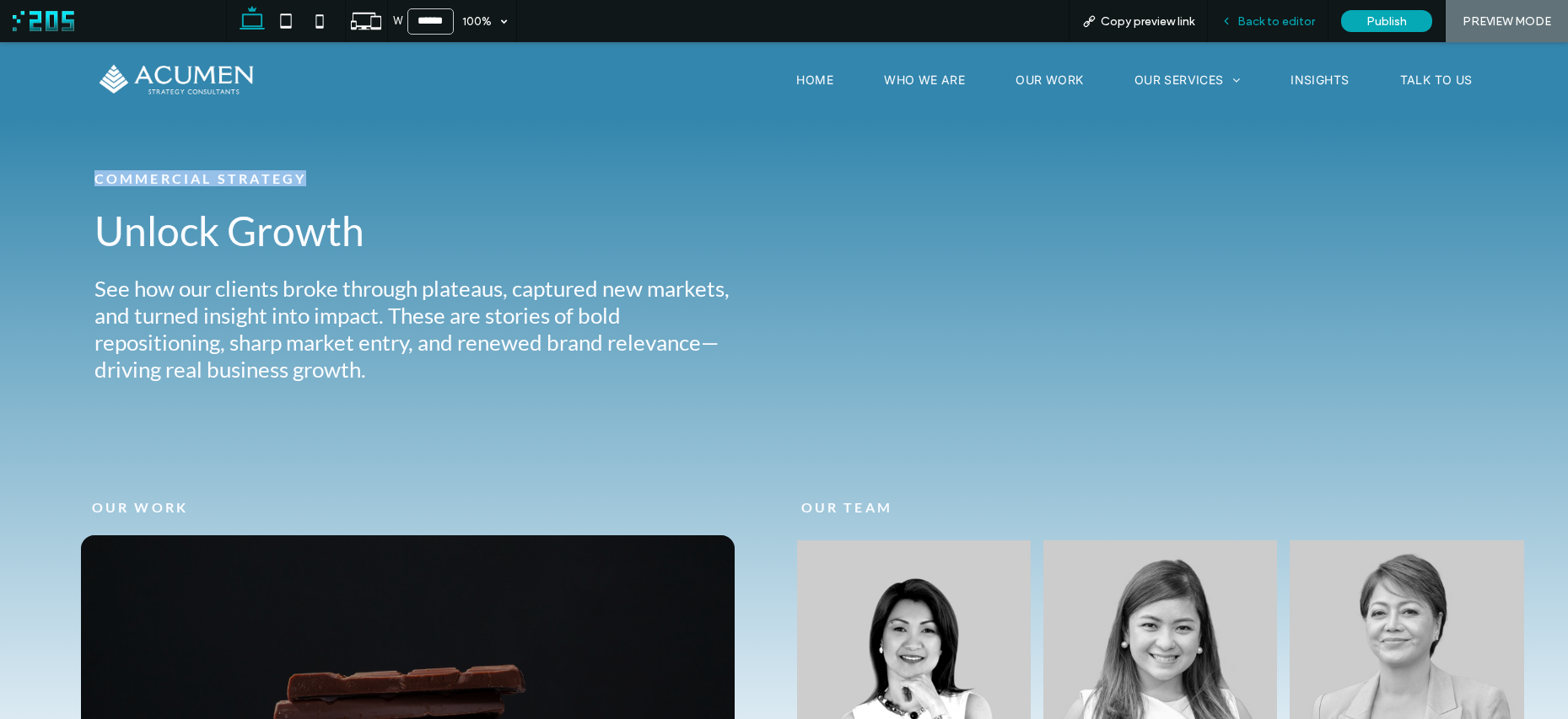 click on "Back to editor" at bounding box center (1276, 21) 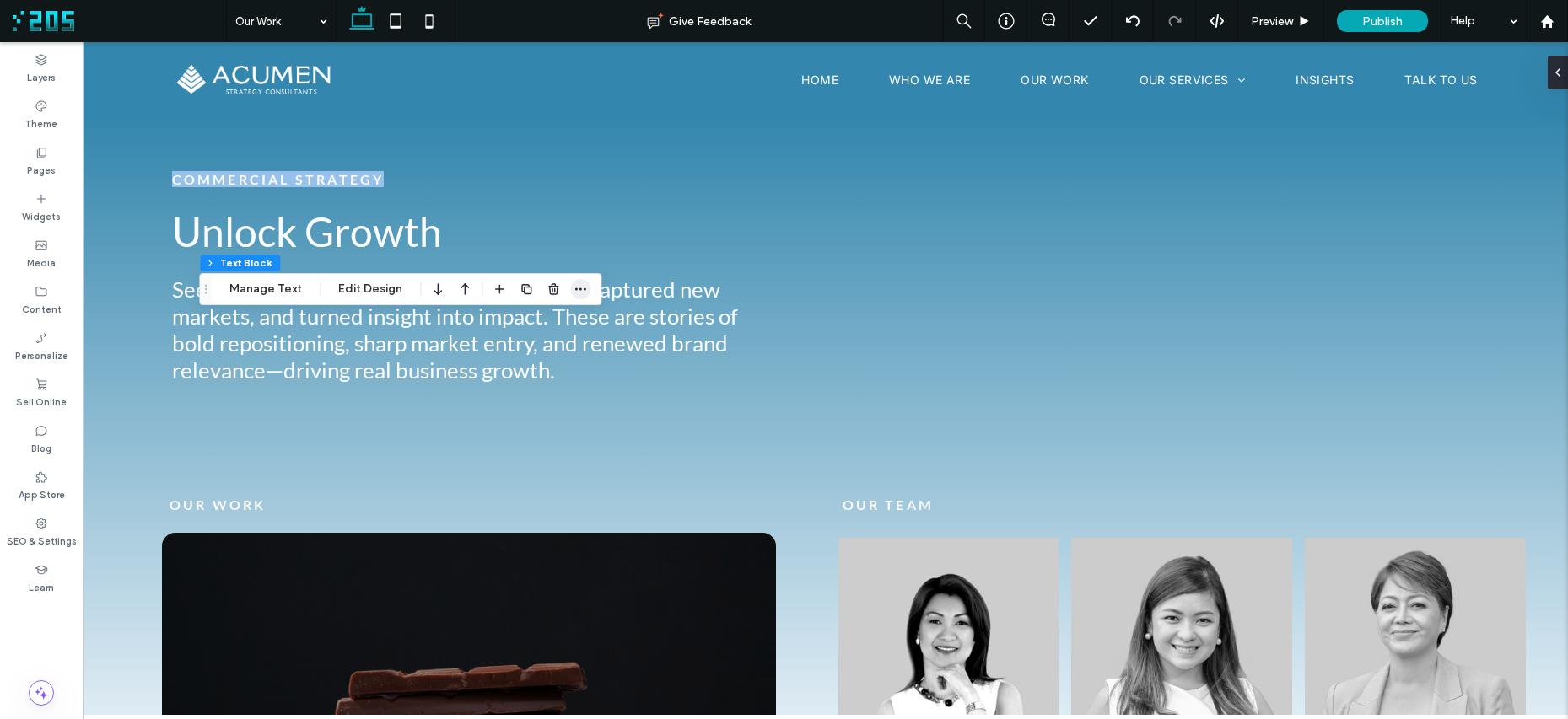 click 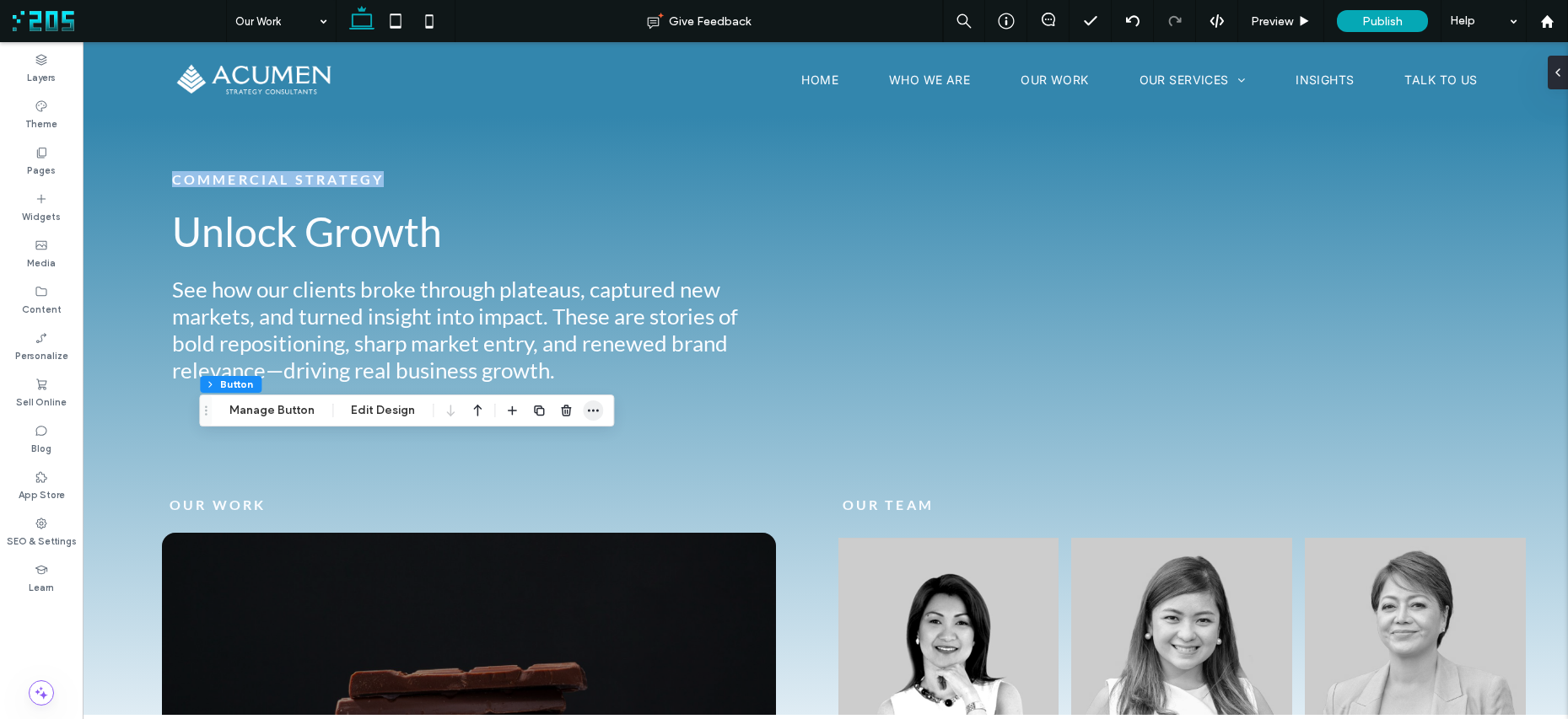 click 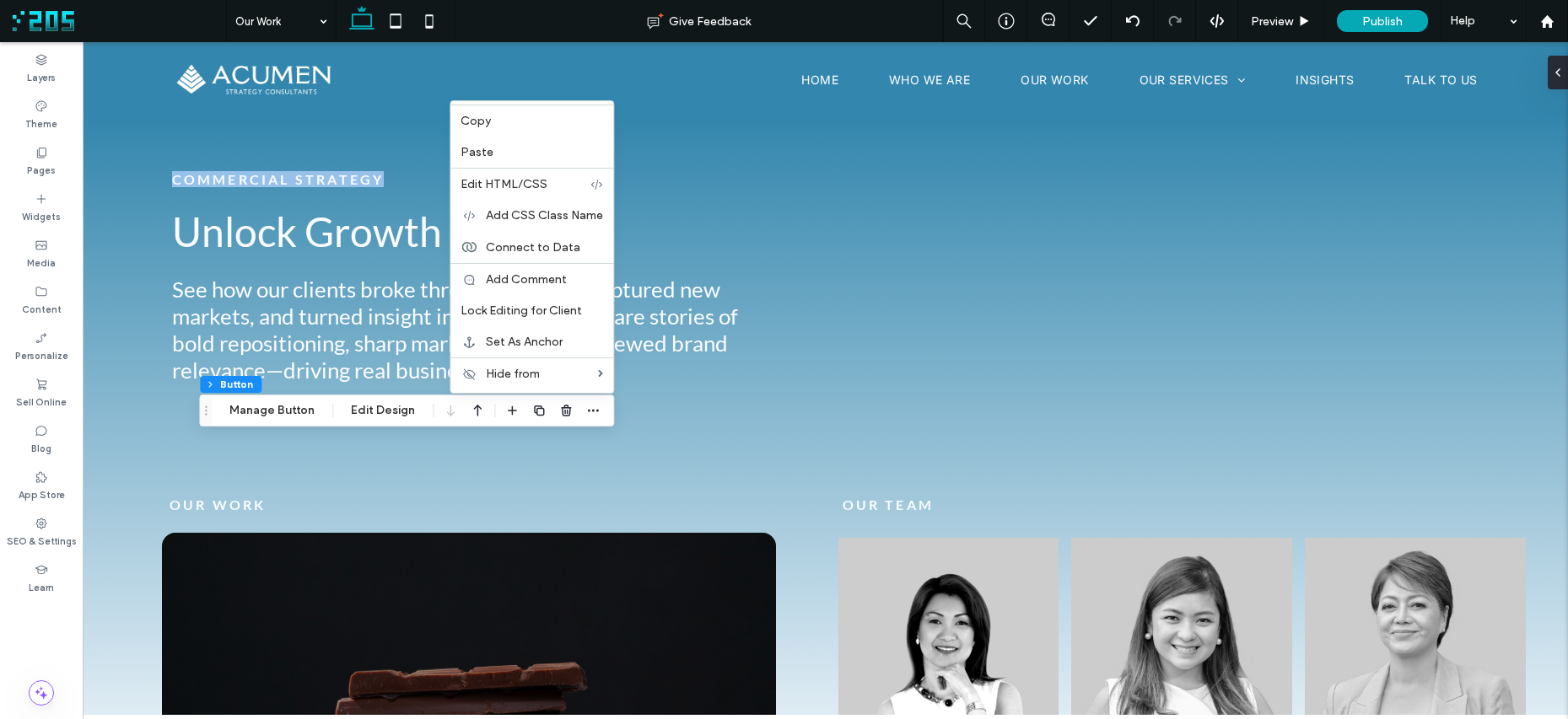 drag, startPoint x: 391, startPoint y: 19, endPoint x: 410, endPoint y: 46, distance: 33.015148 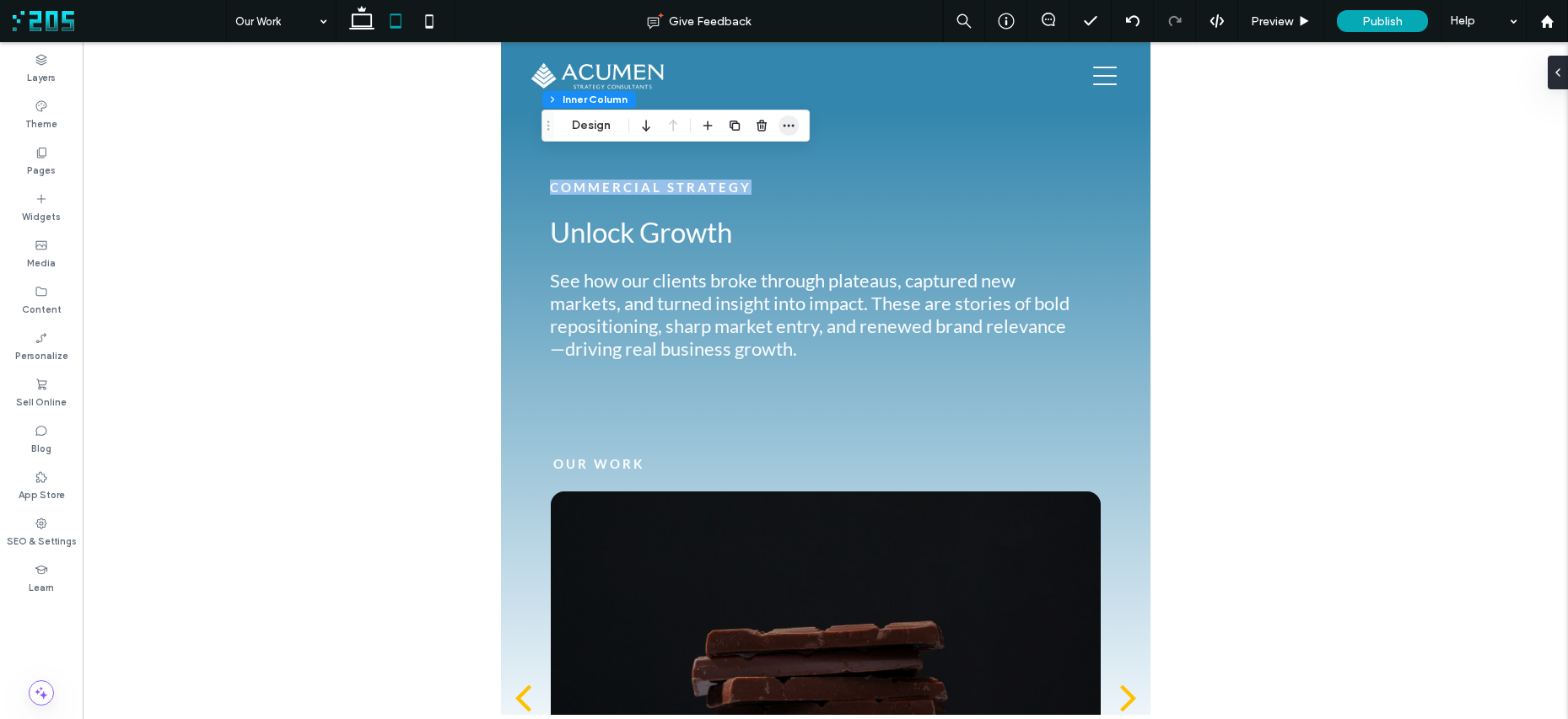 click 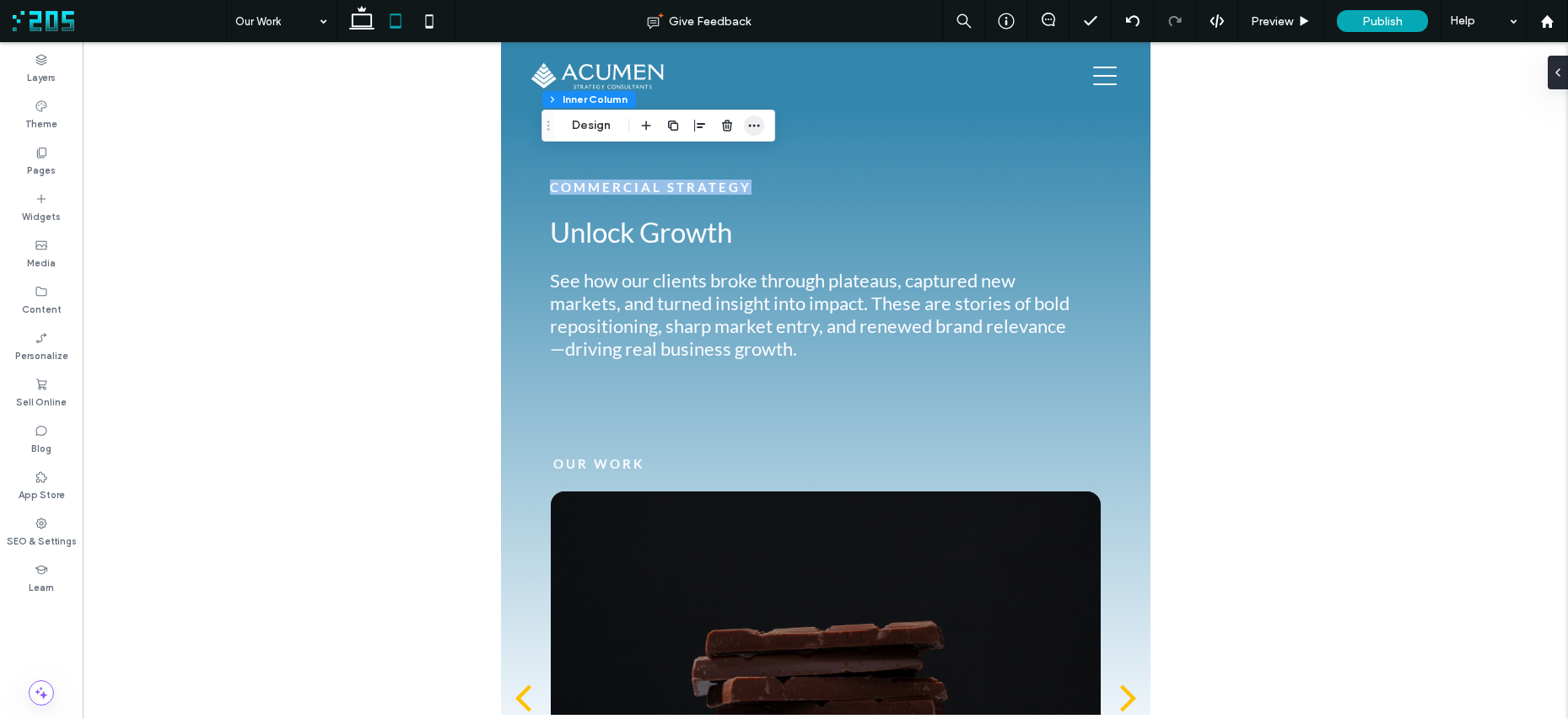 click 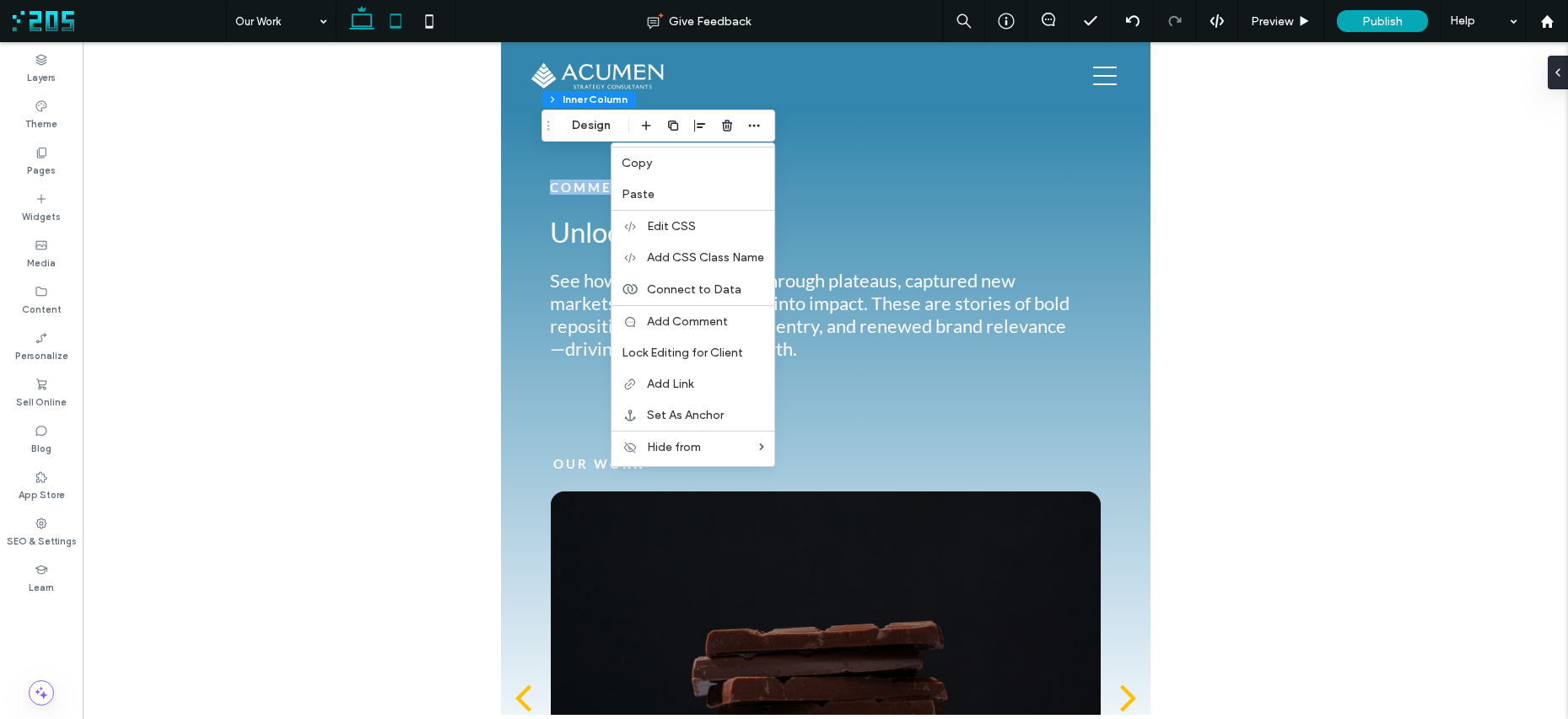 click 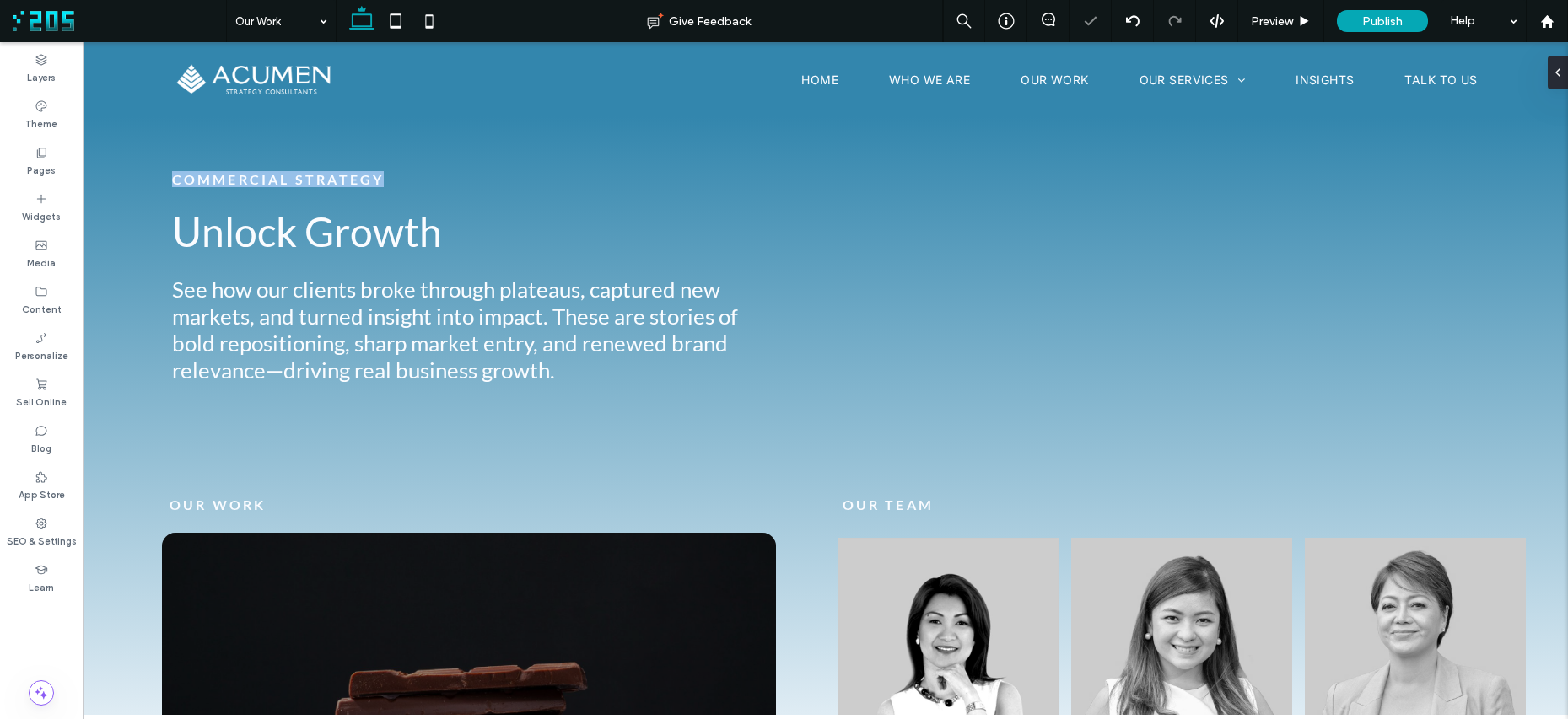type on "*" 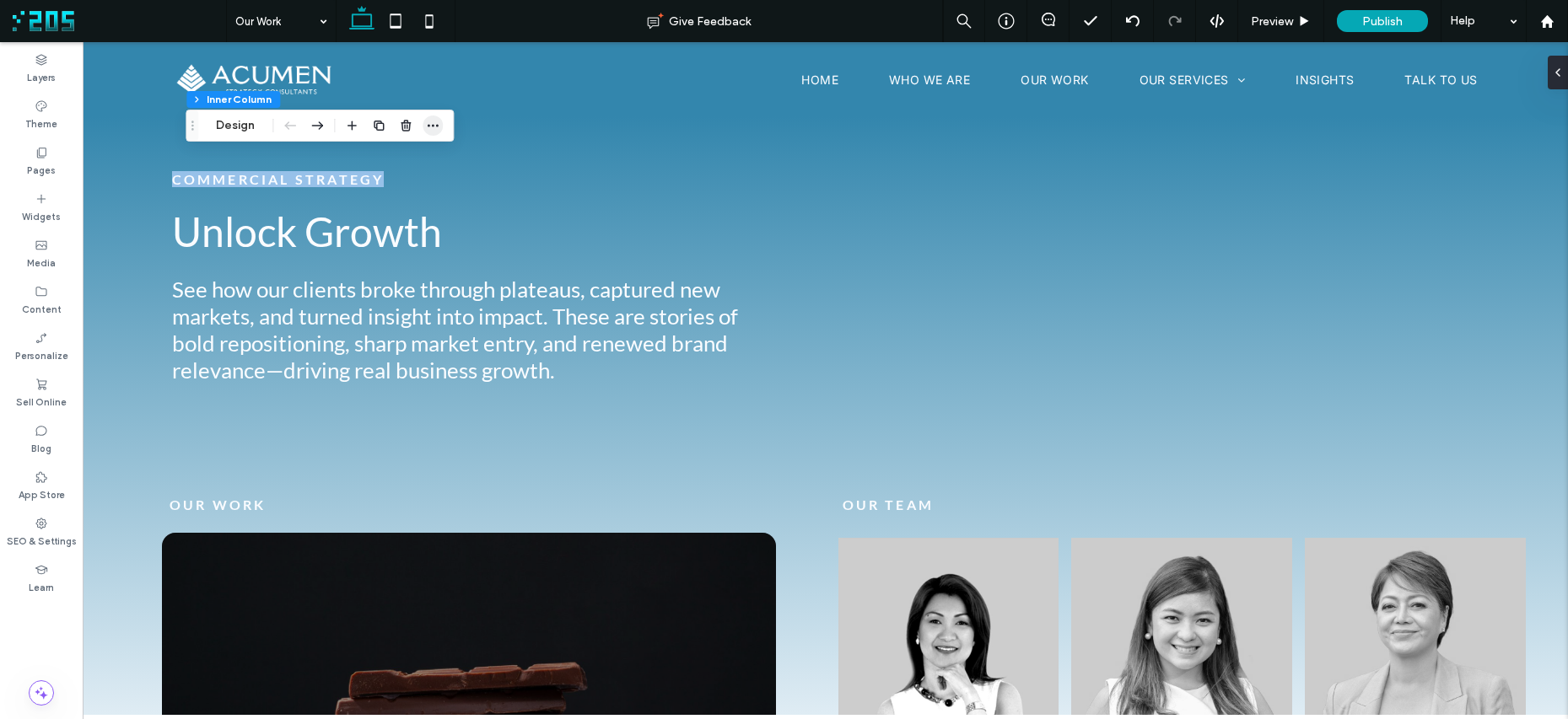 click 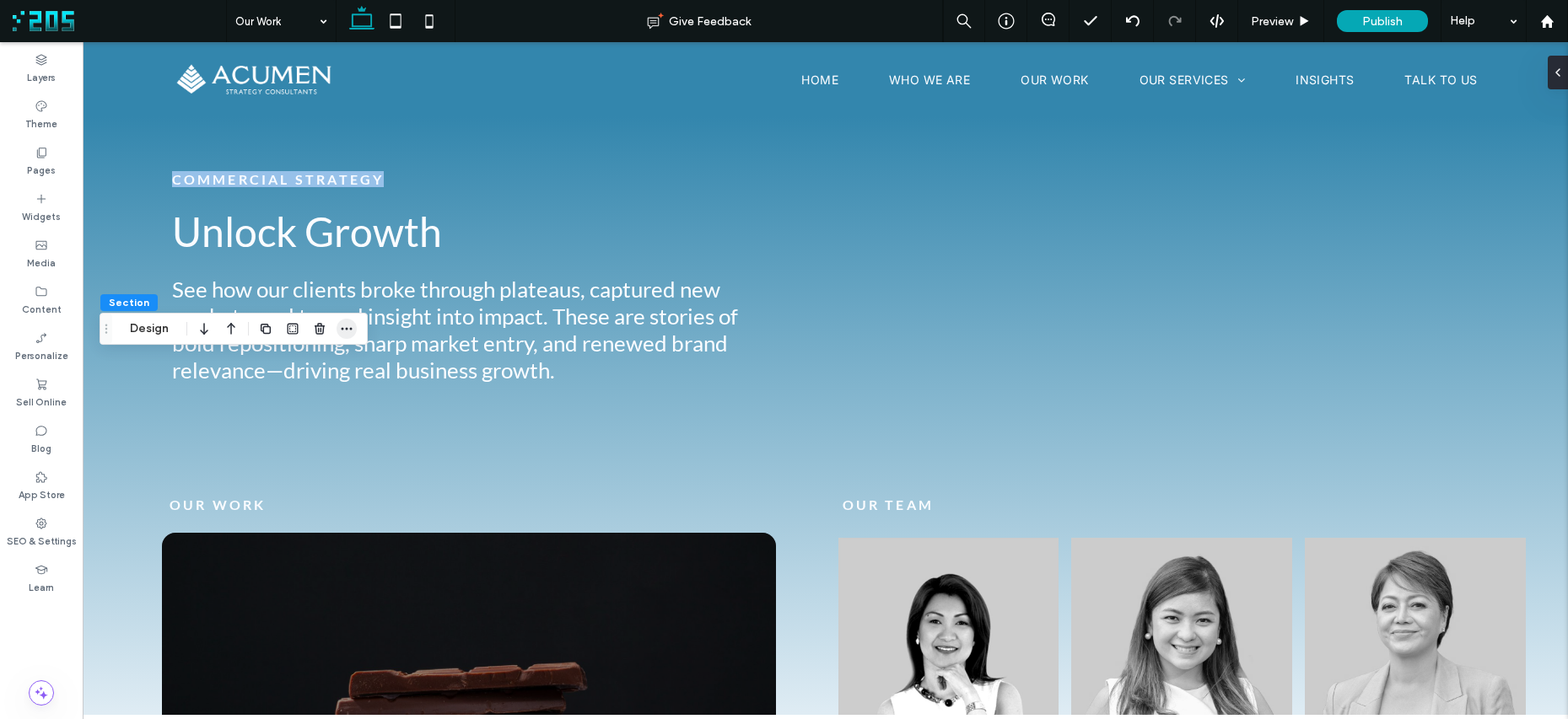 click 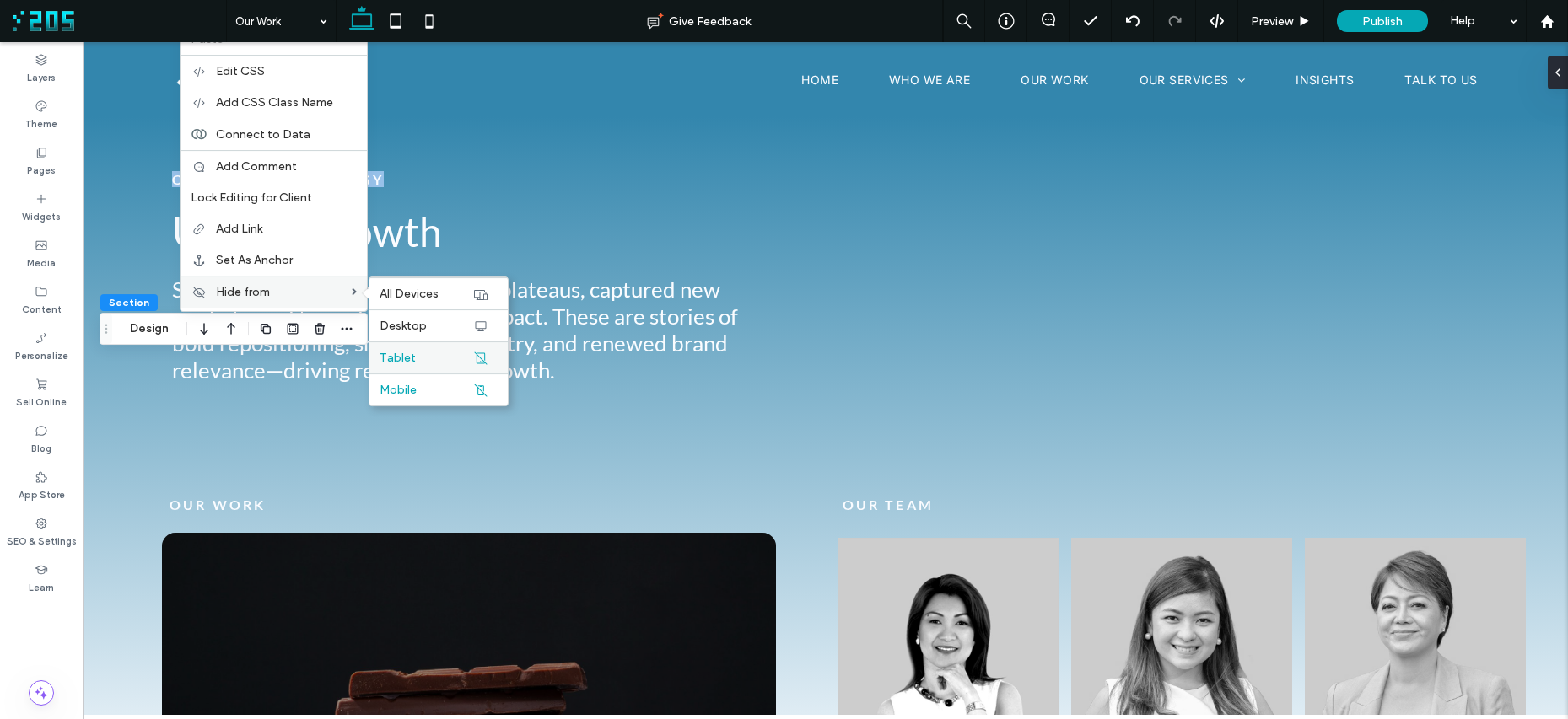 click 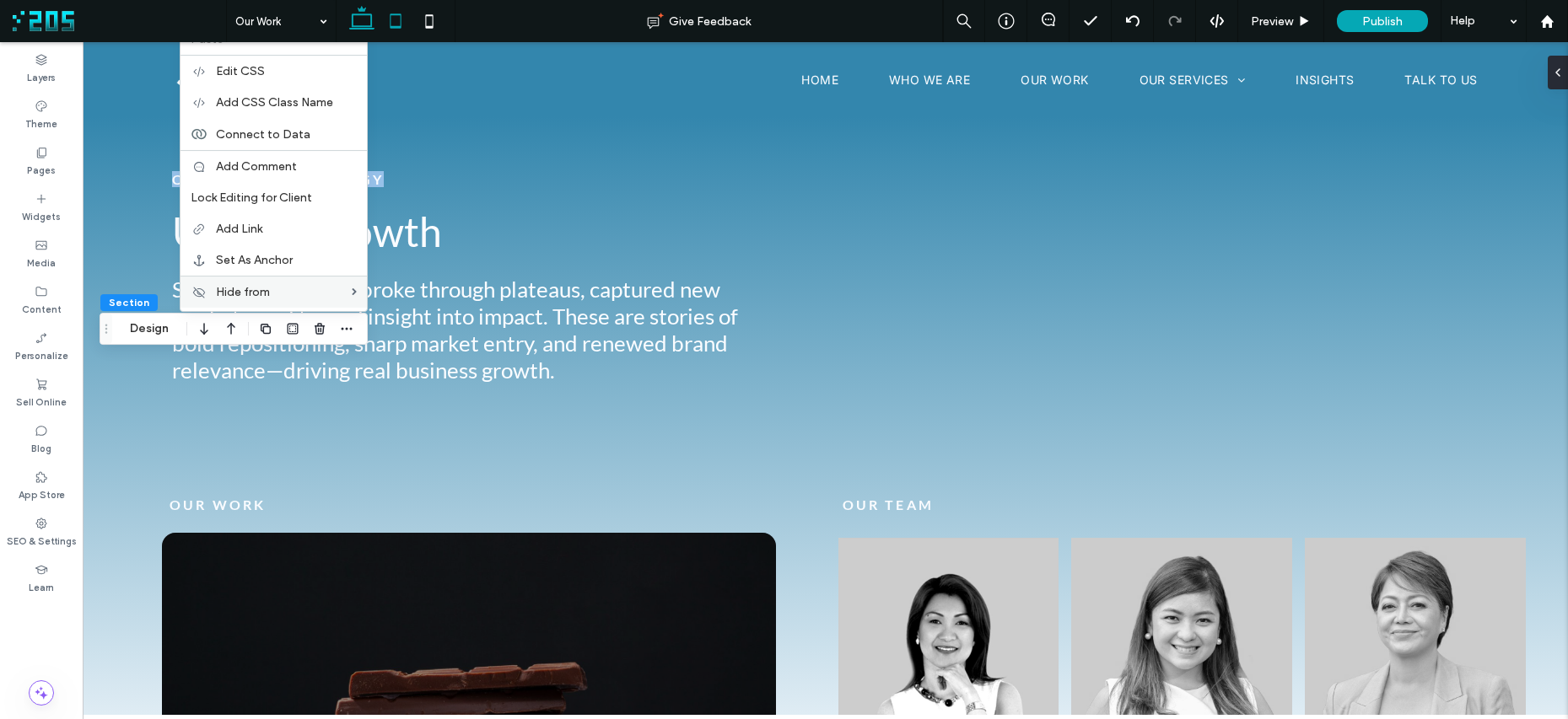 click 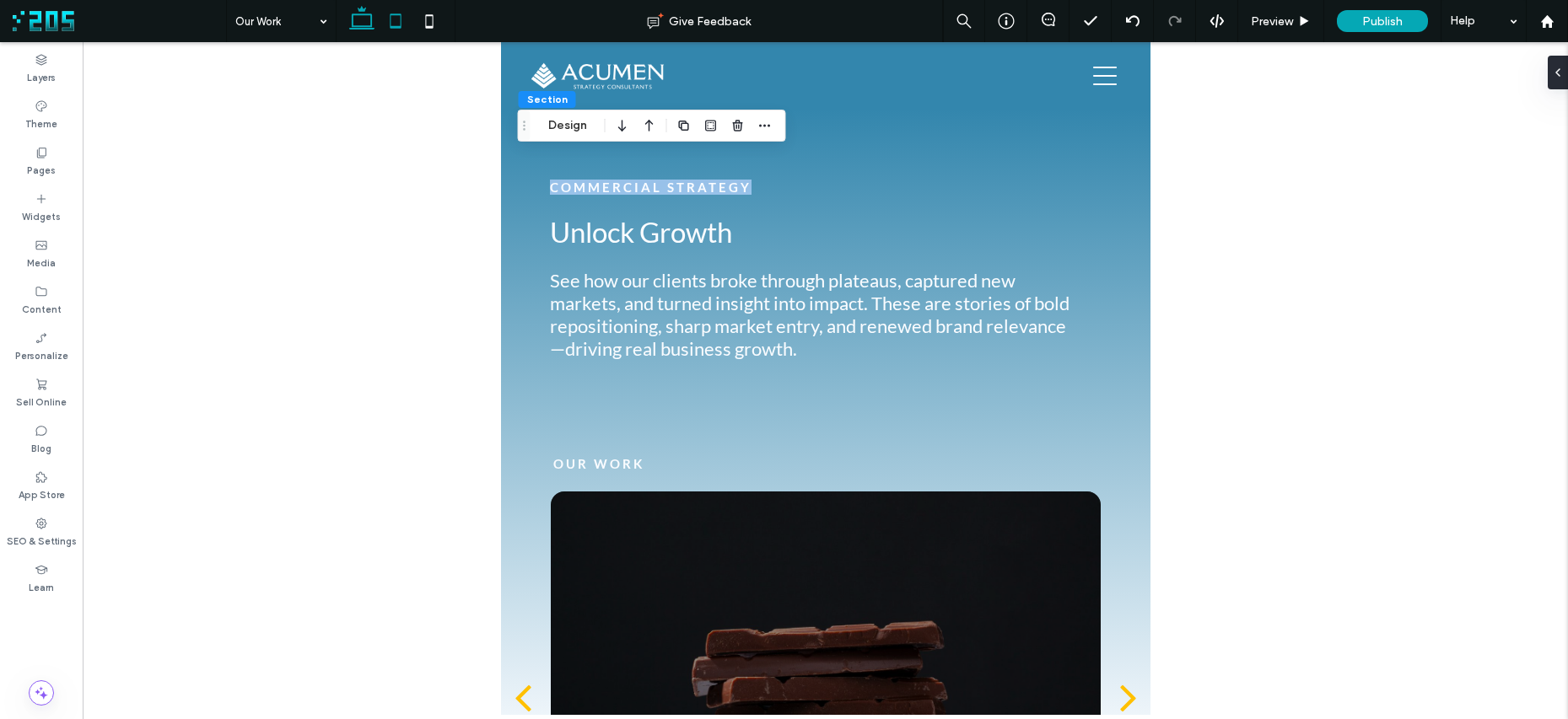 click 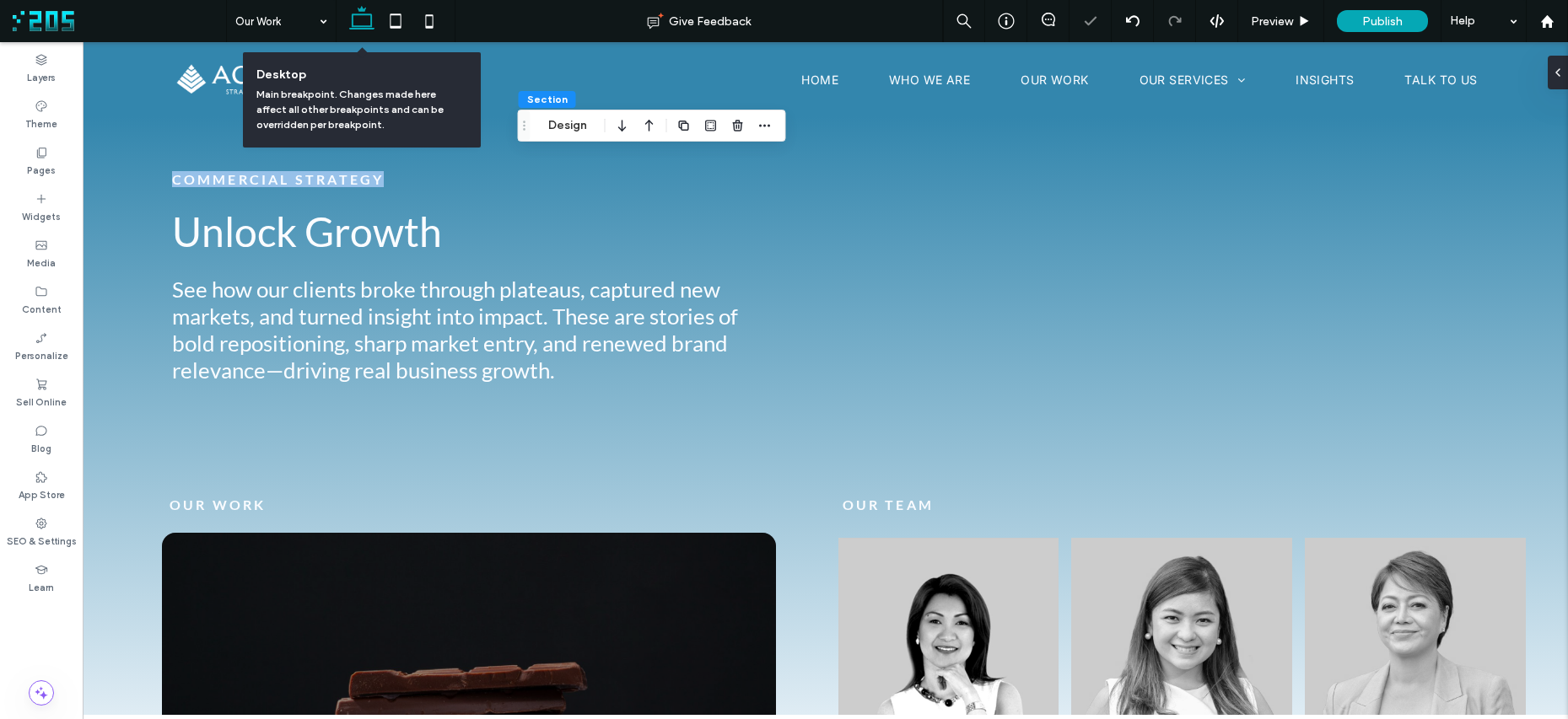 type on "**" 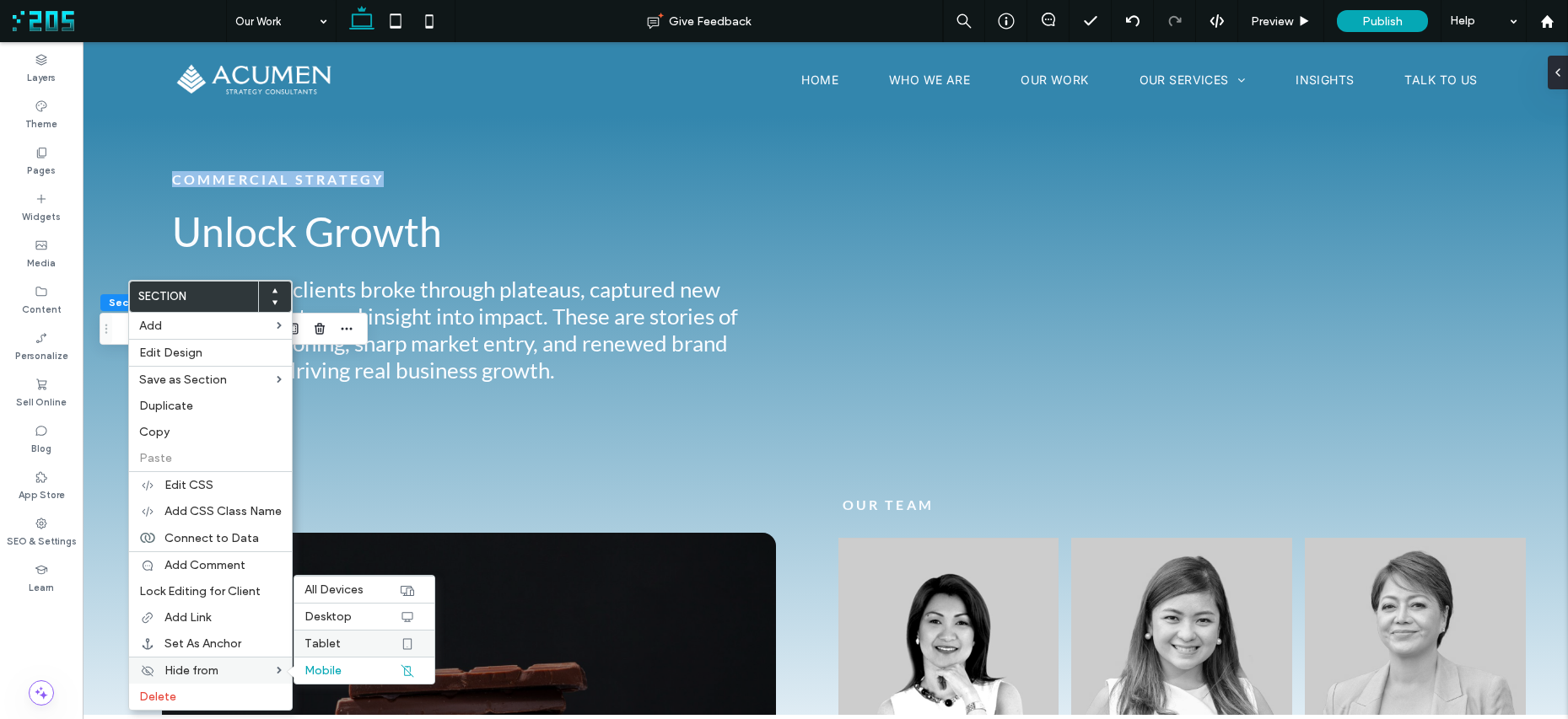 click on "Tablet" at bounding box center (364, 643) 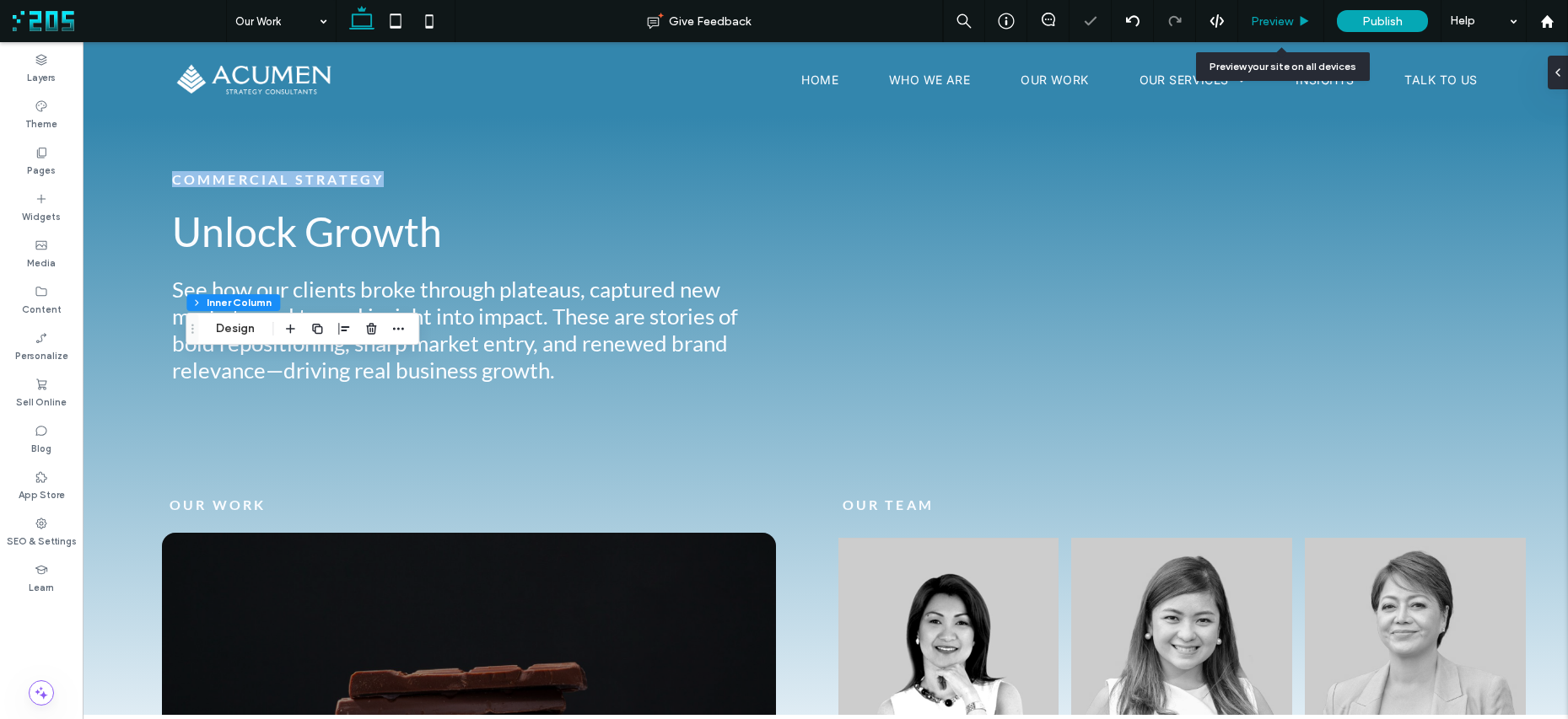 click on "Preview" at bounding box center [1272, 21] 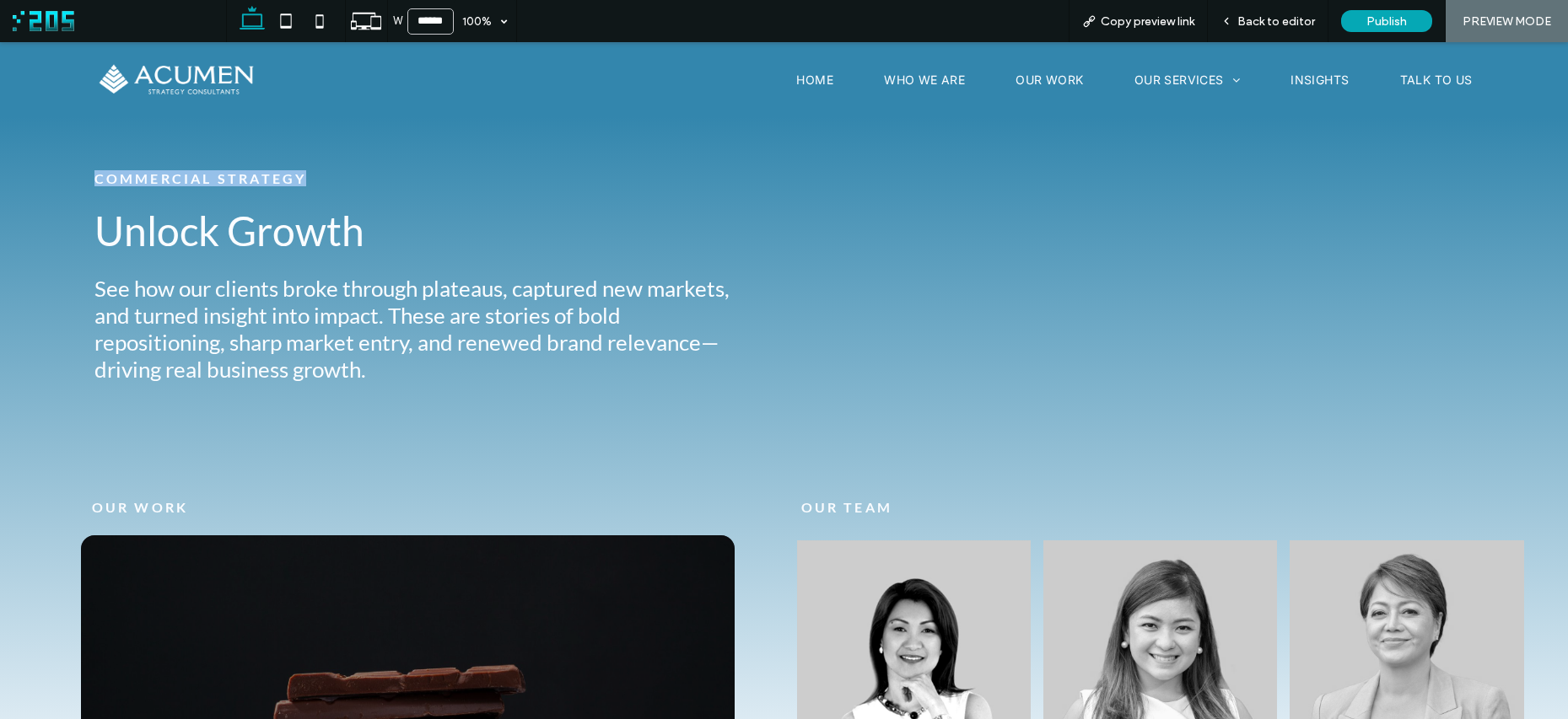 drag, startPoint x: 318, startPoint y: 23, endPoint x: 335, endPoint y: 44, distance: 27.01851 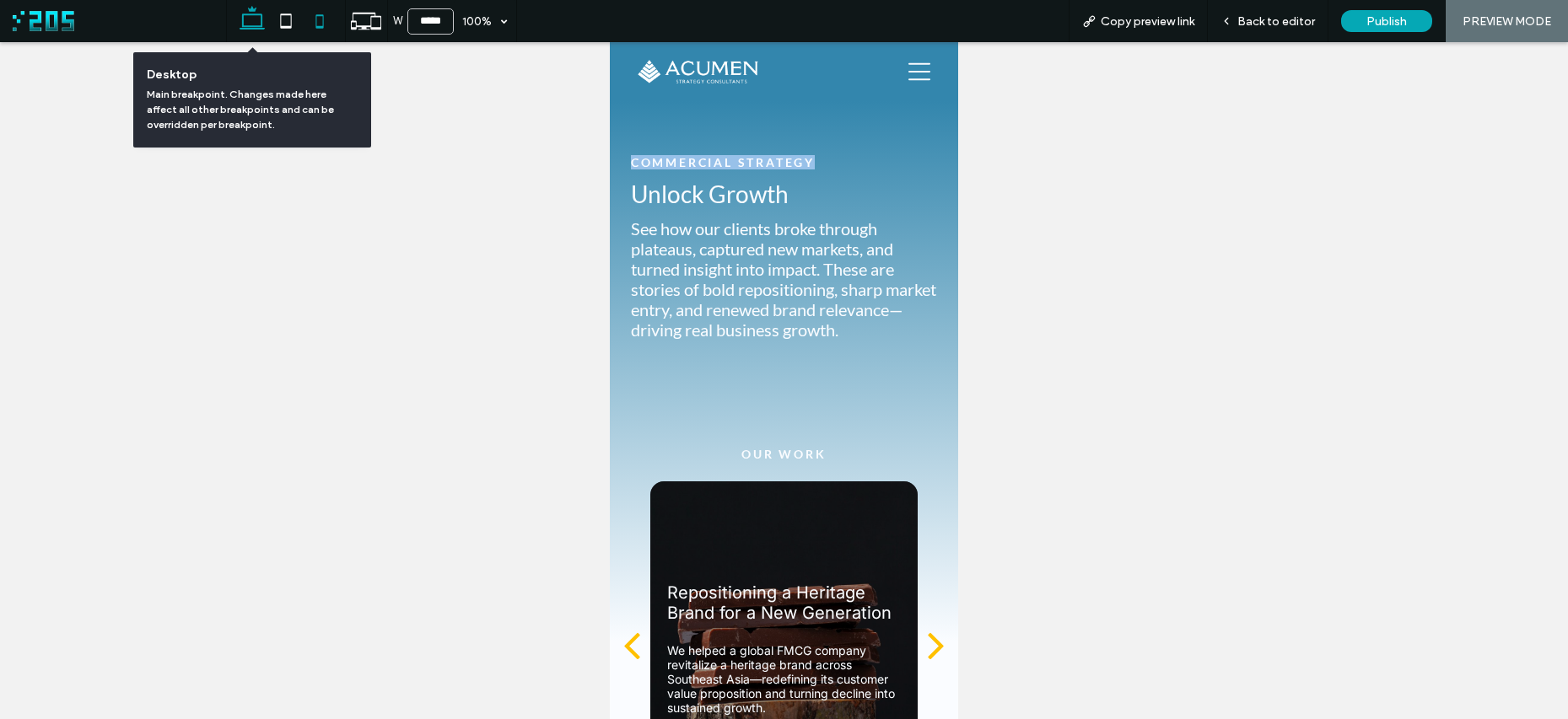 click 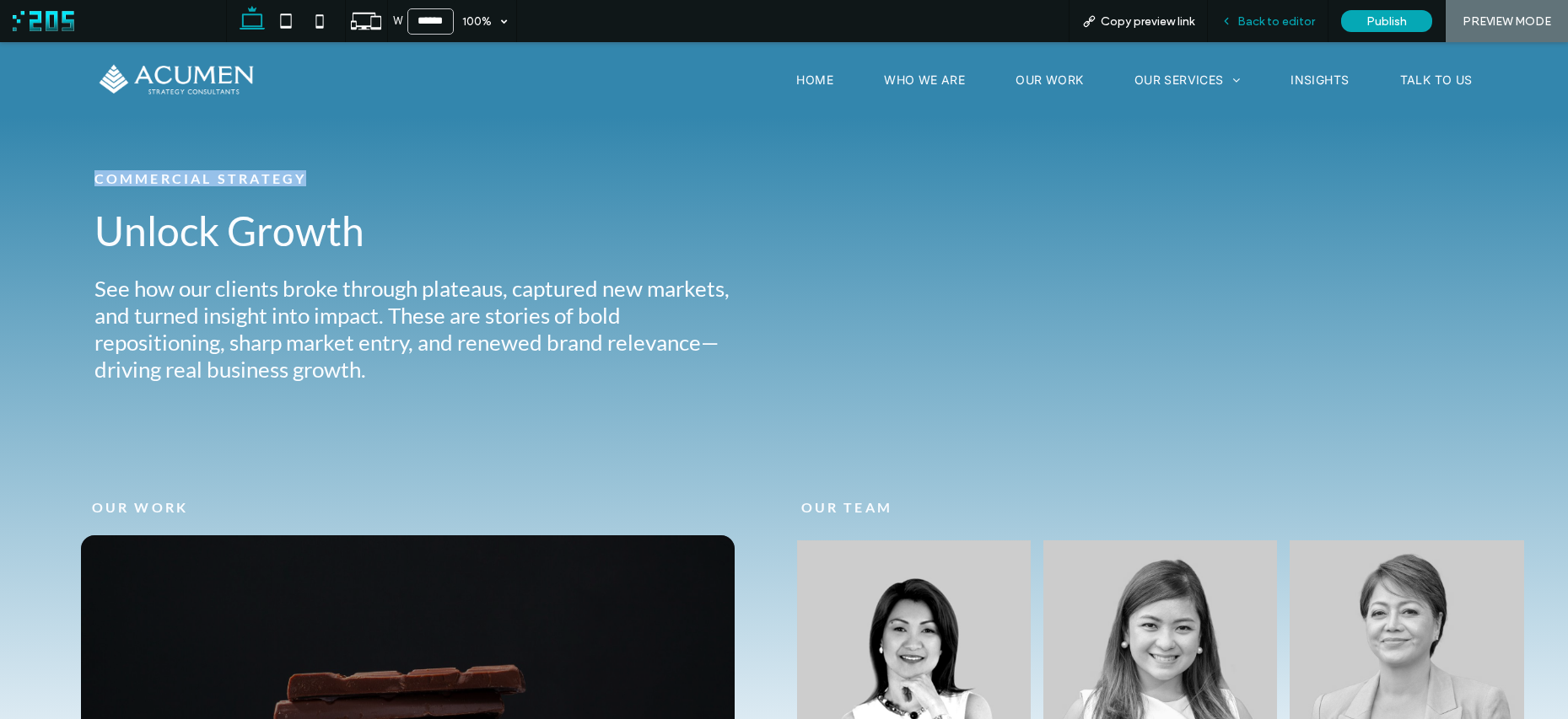 click on "Back to editor" at bounding box center (1276, 21) 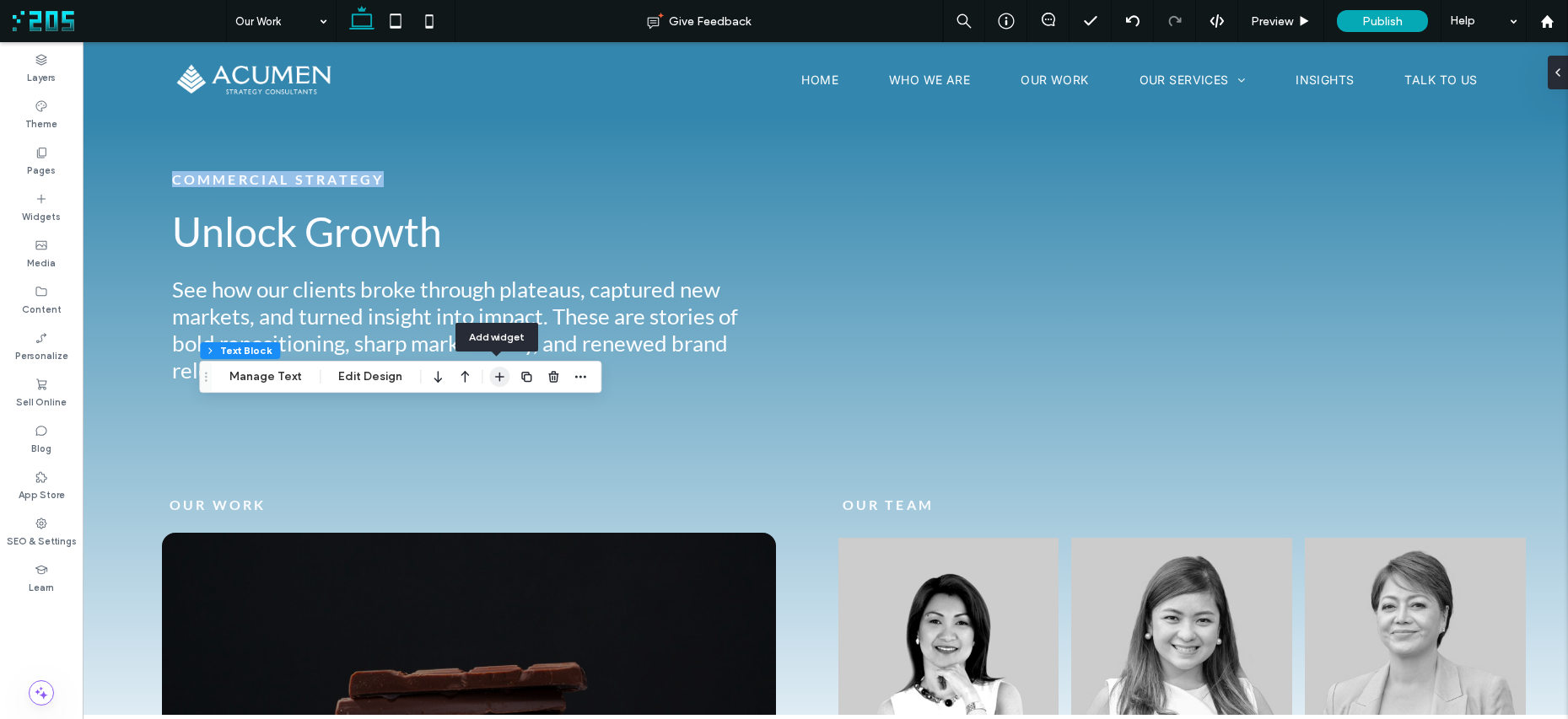 click 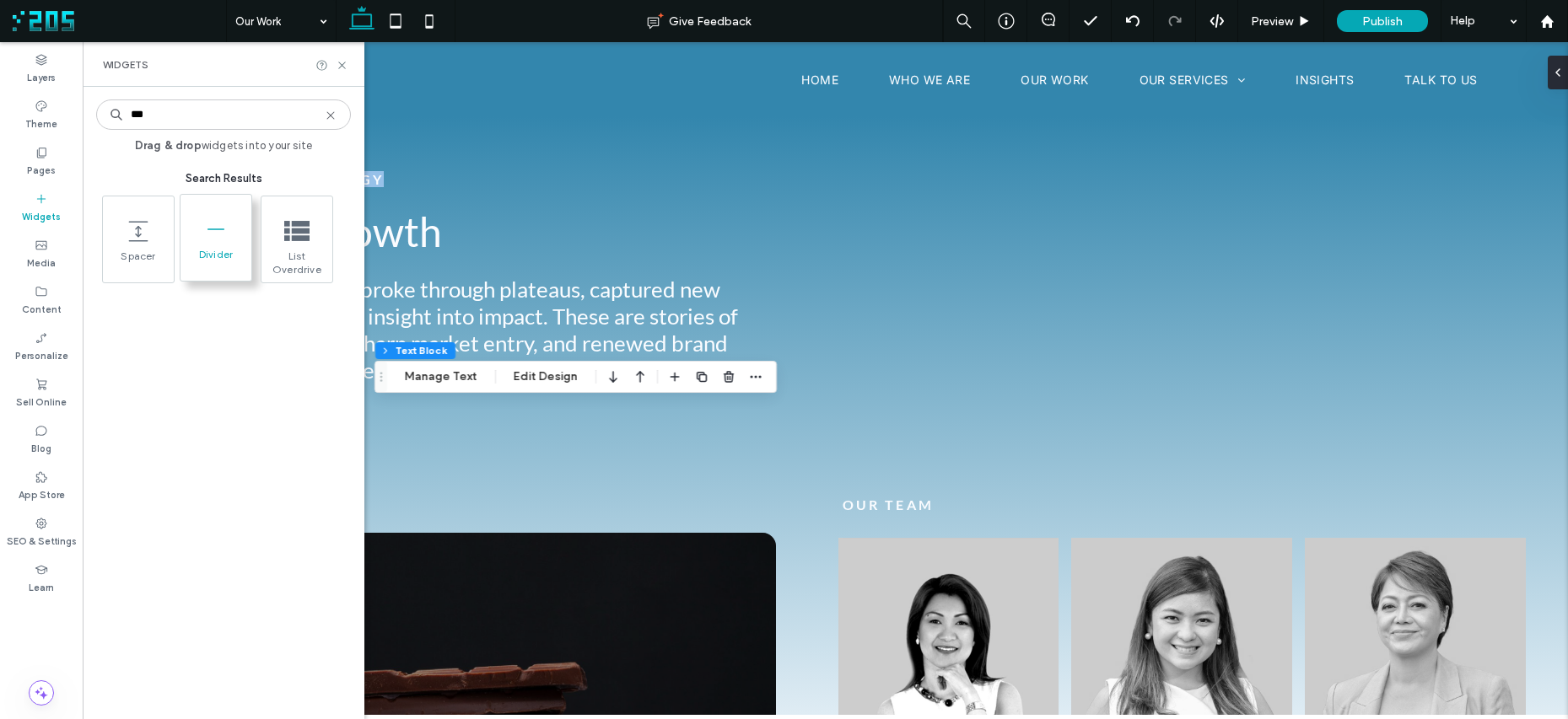 type on "***" 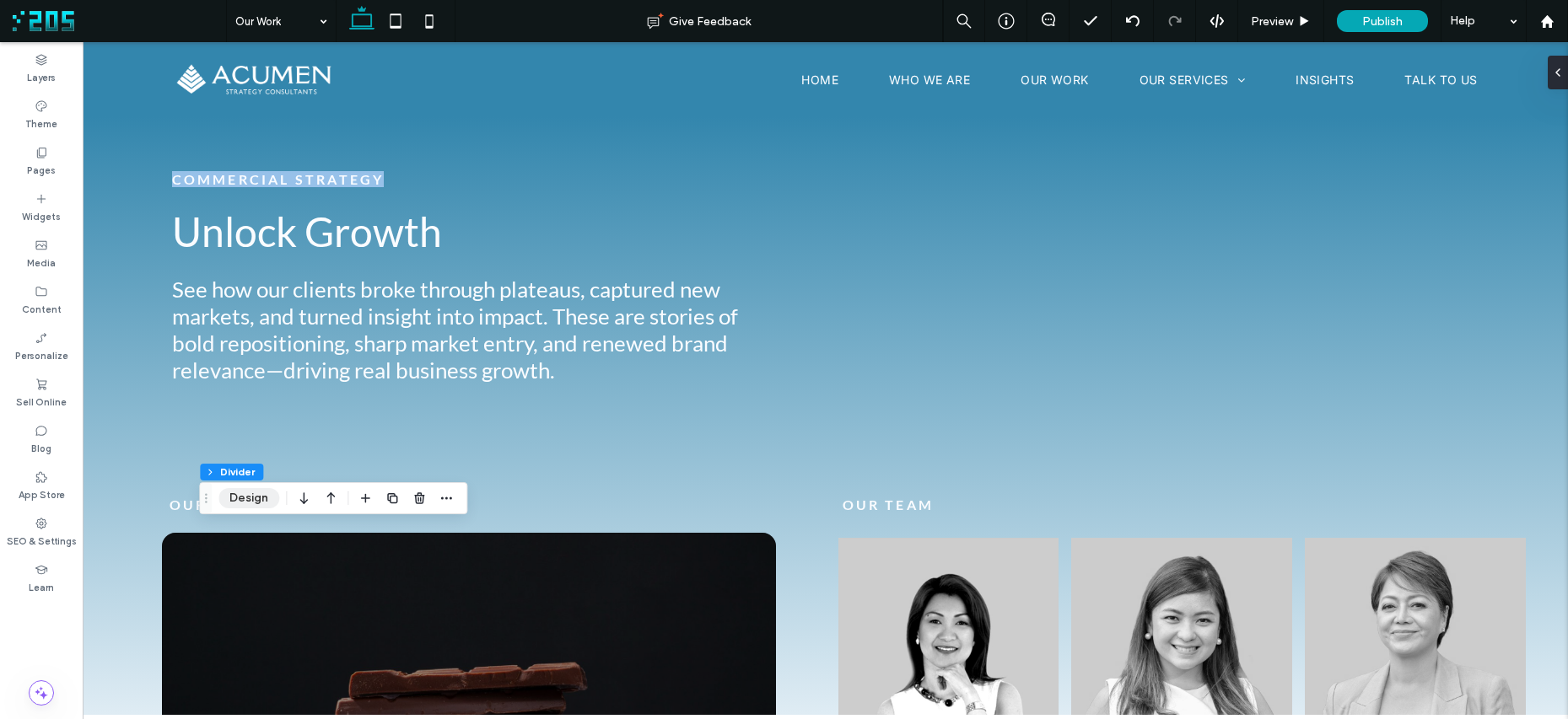 click on "Design" at bounding box center [249, 498] 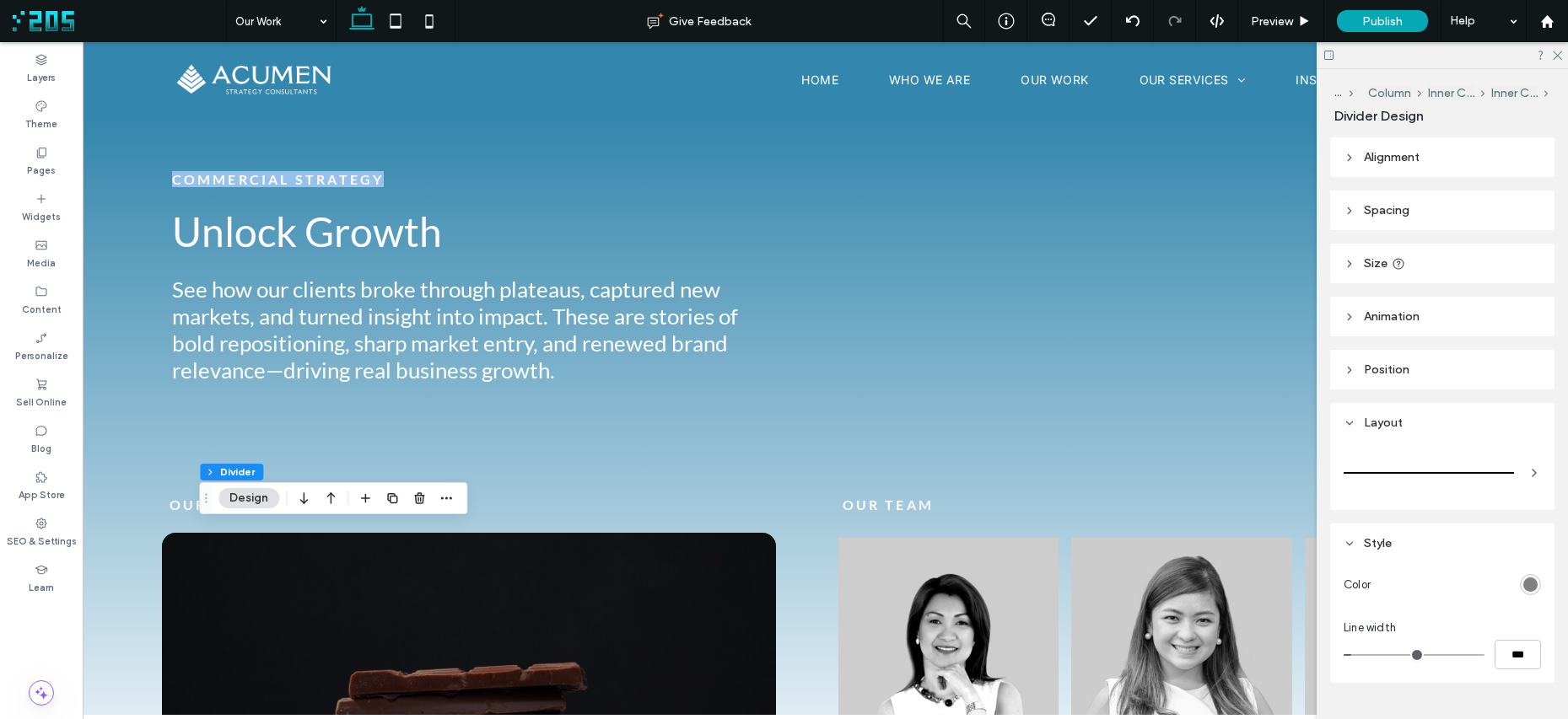 click at bounding box center [1530, 584] 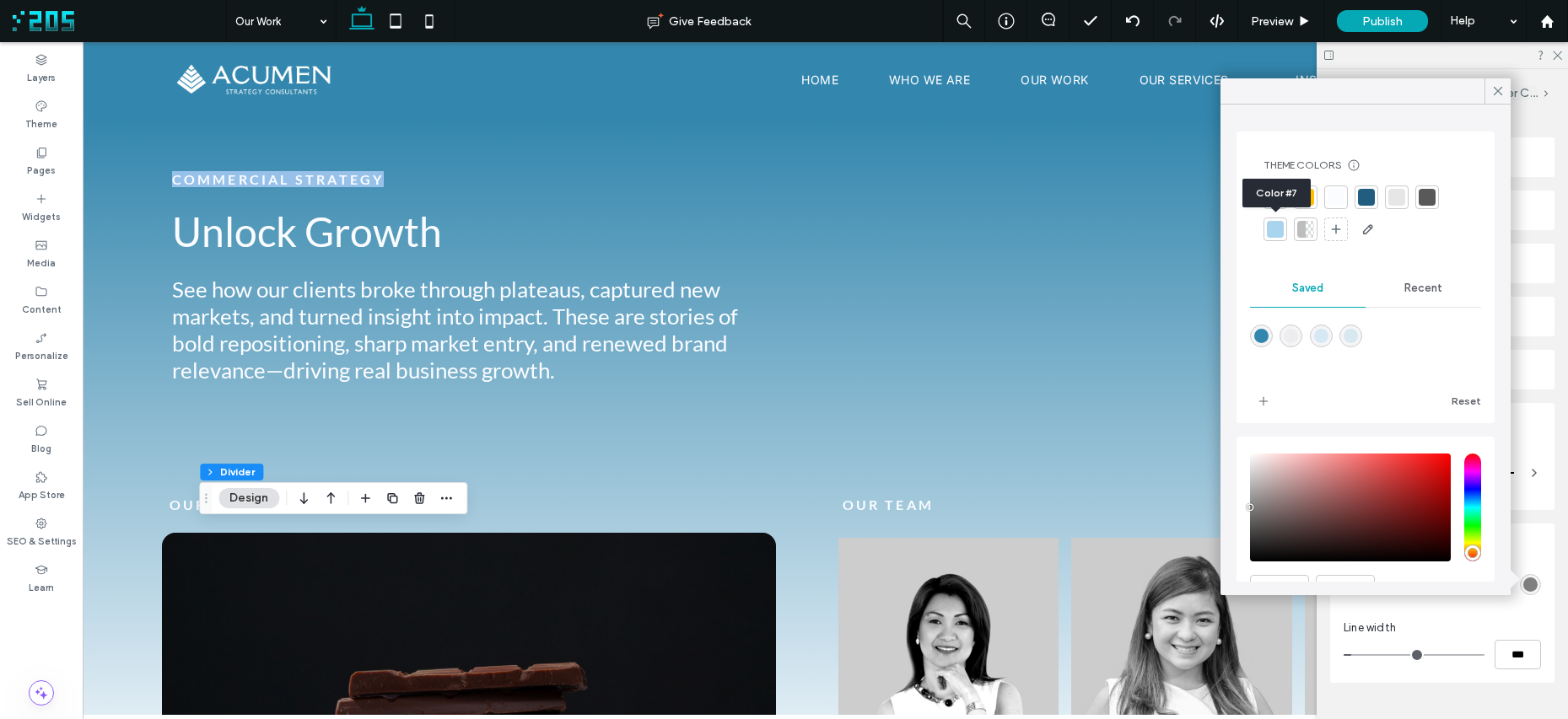 click at bounding box center [1275, 229] 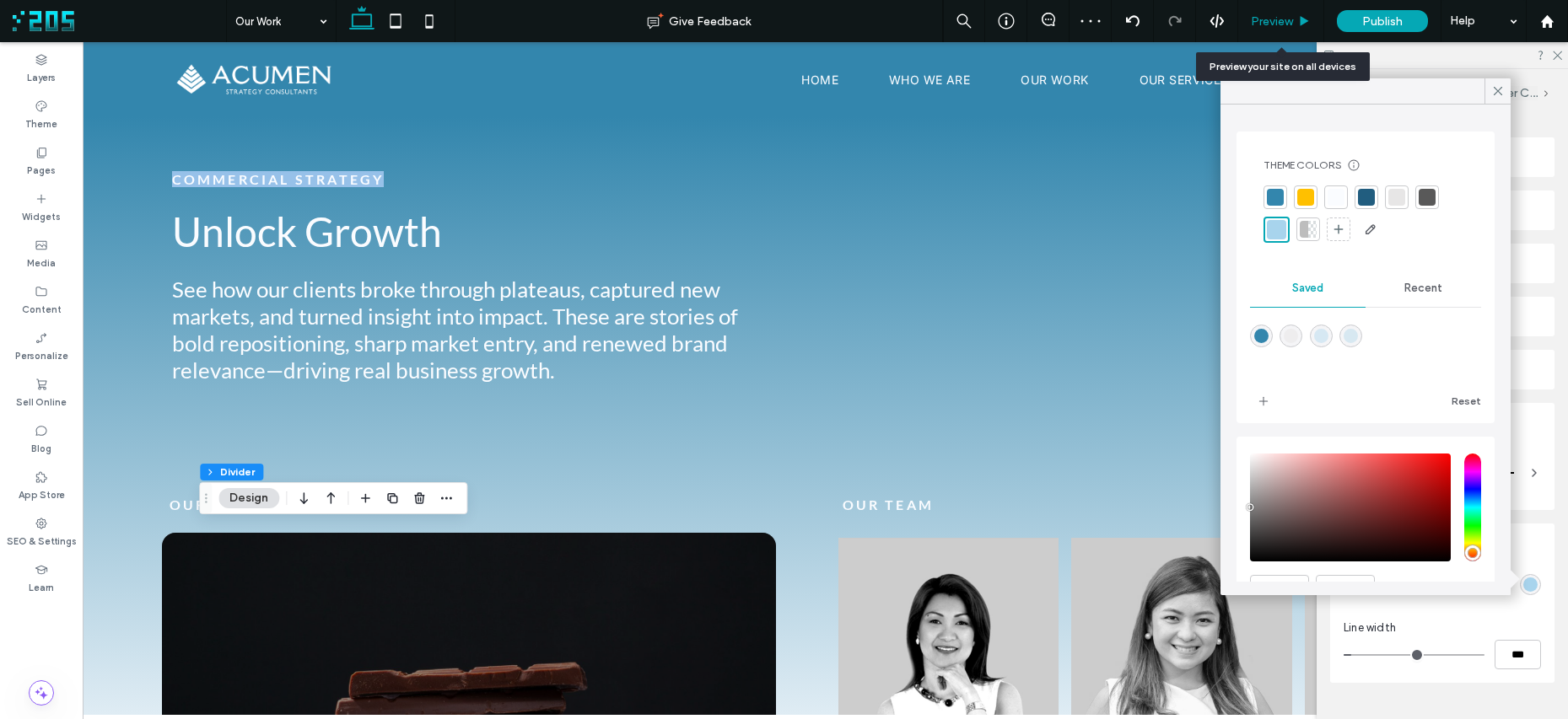 click on "Preview" at bounding box center (1272, 21) 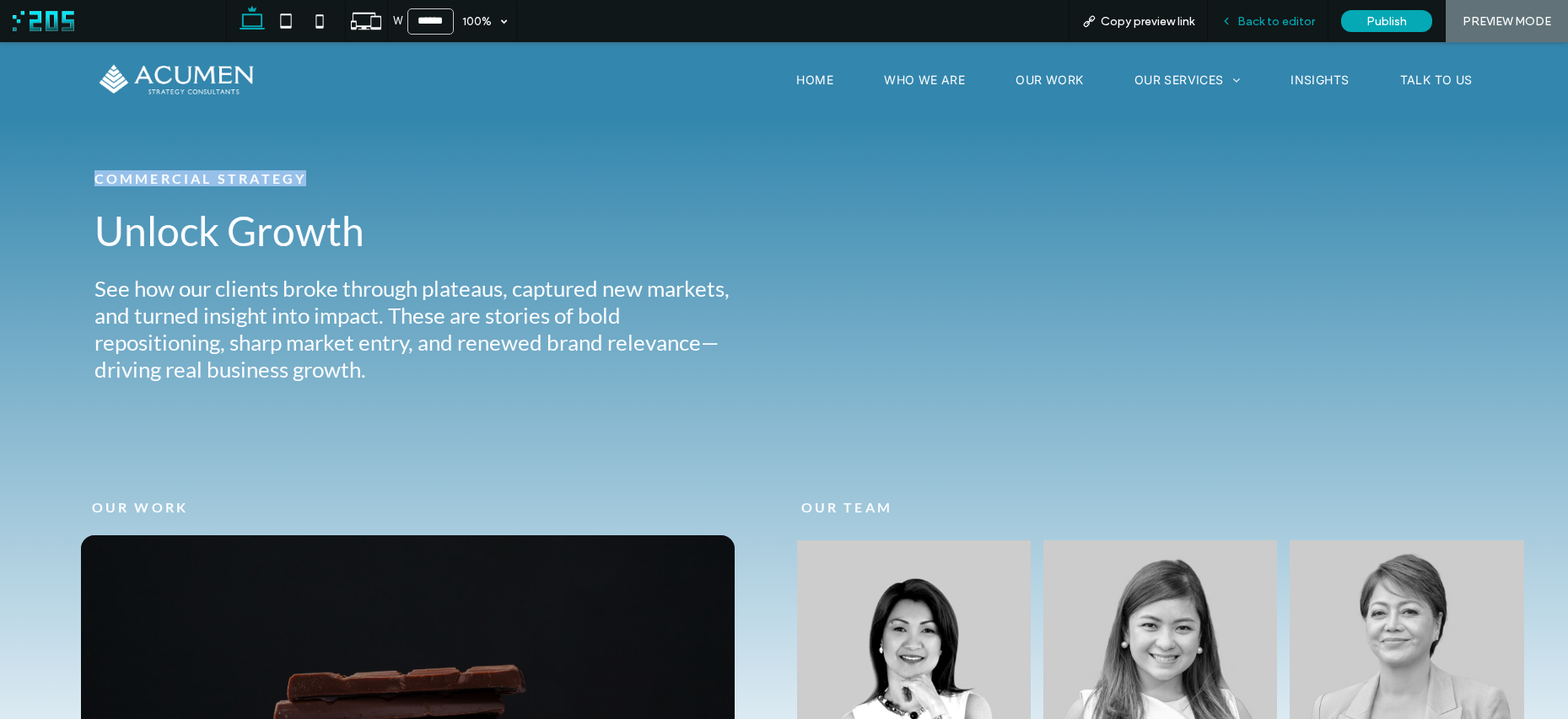 click on "Back to editor" at bounding box center (1276, 21) 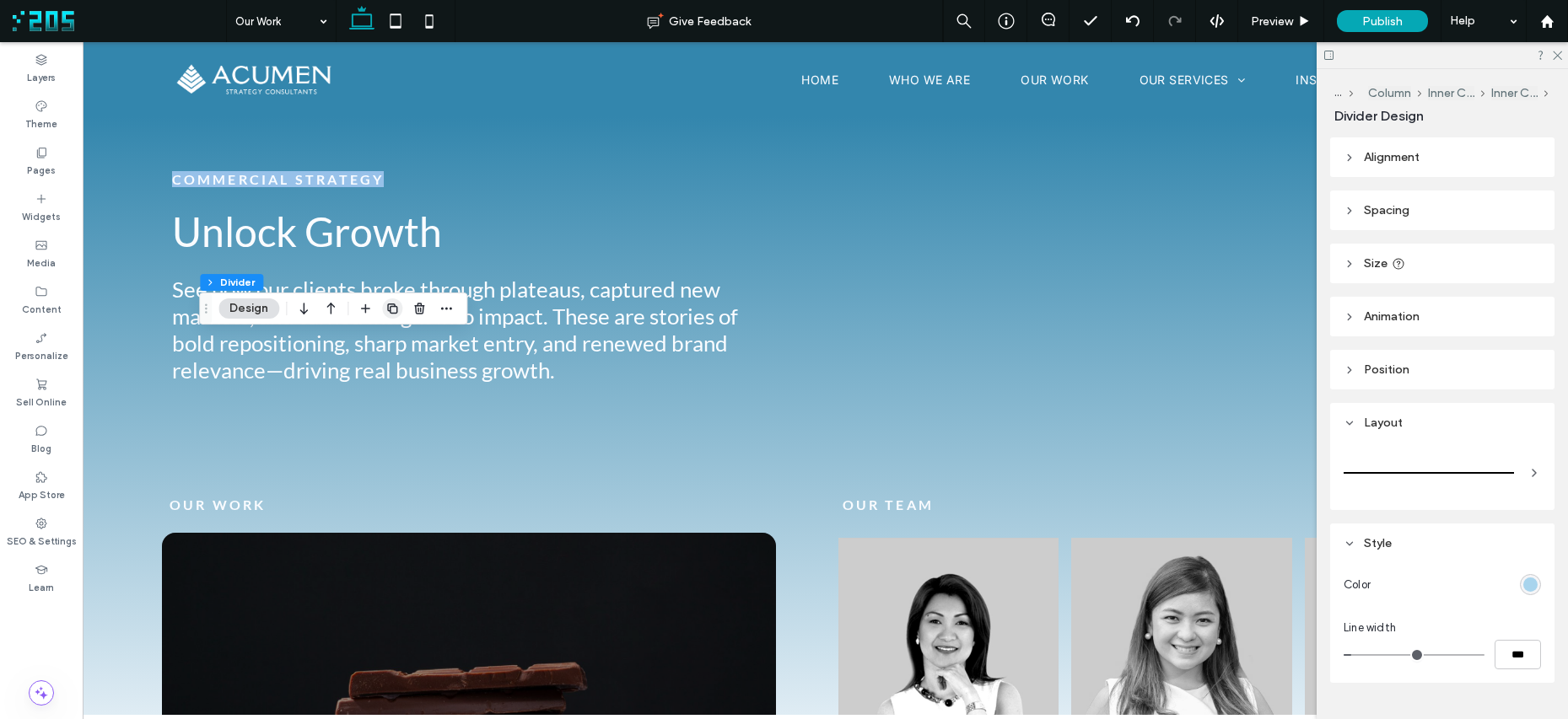 click 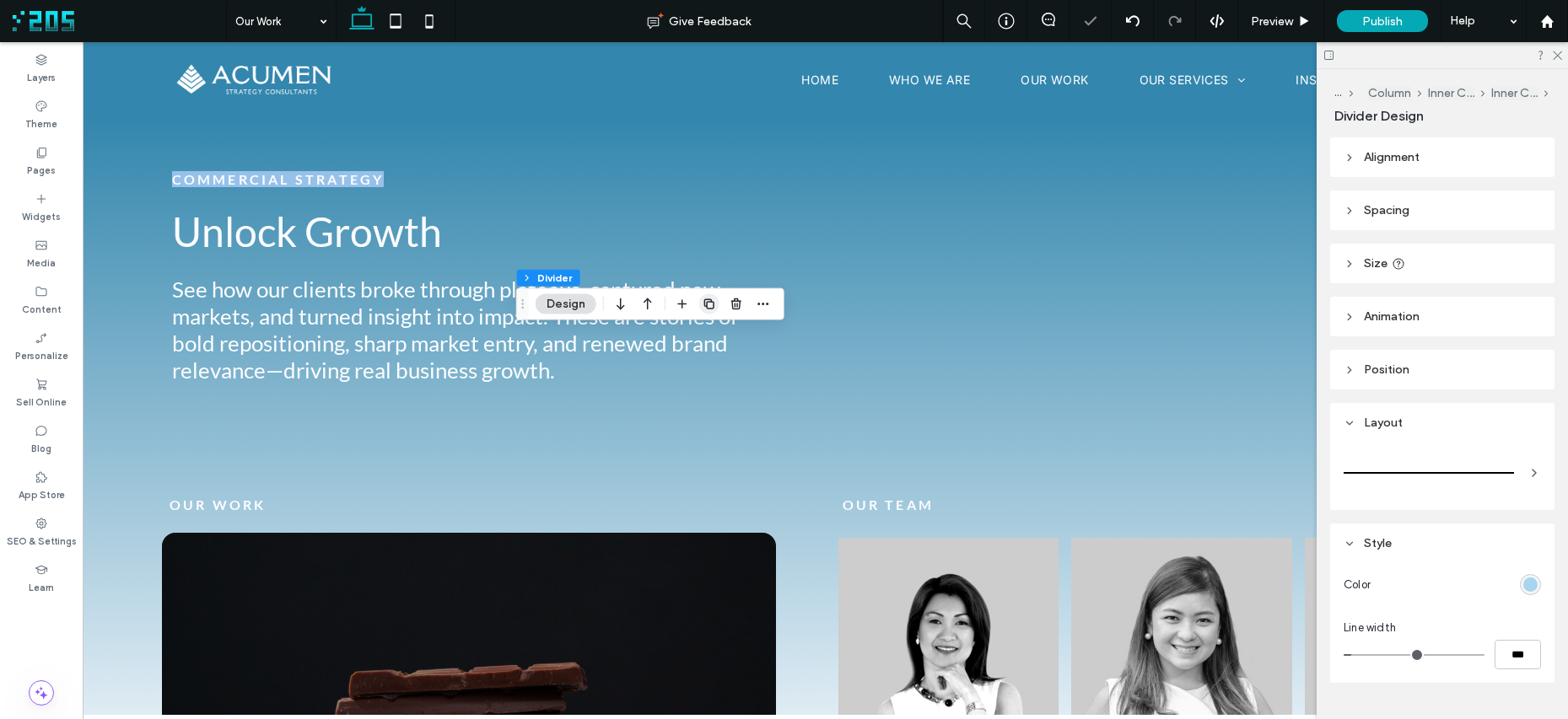 click 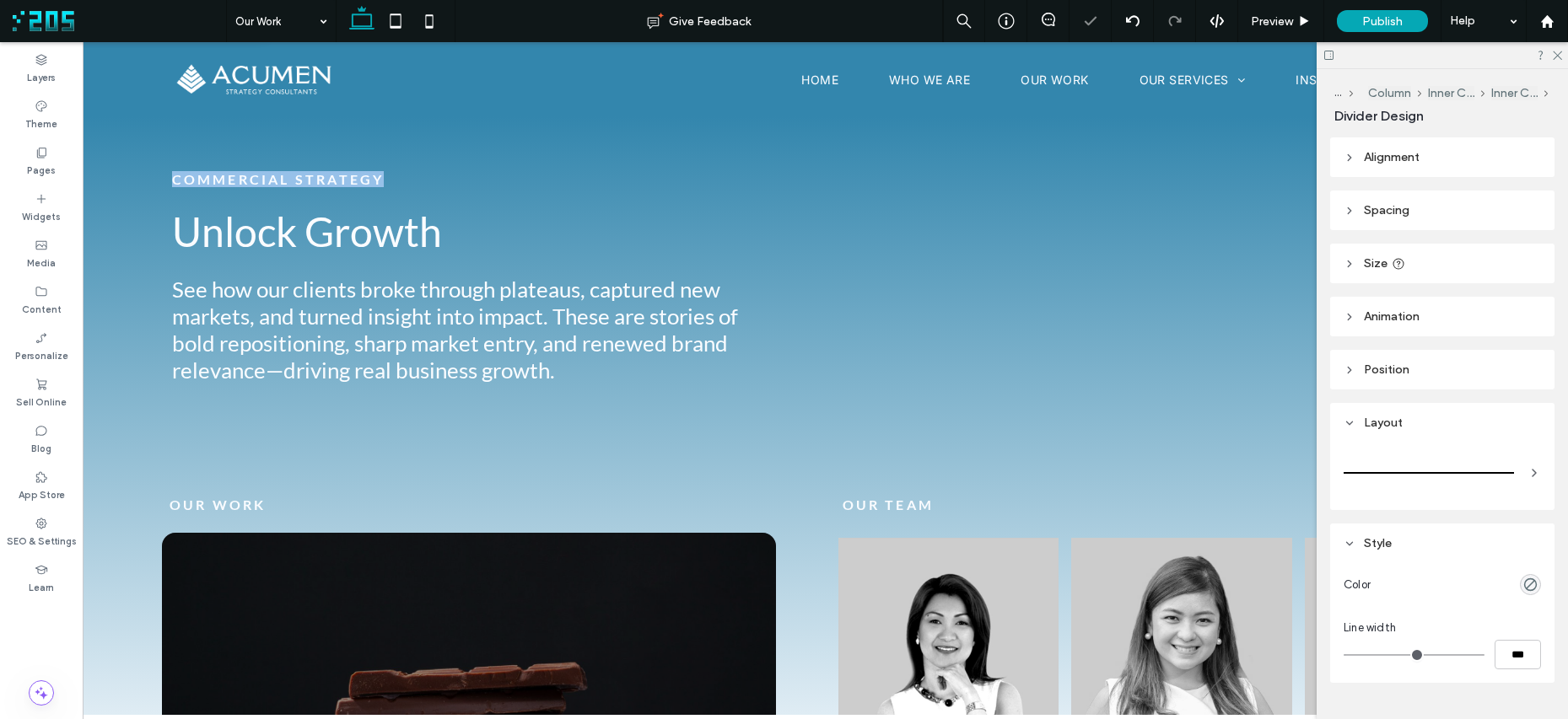 type on "*" 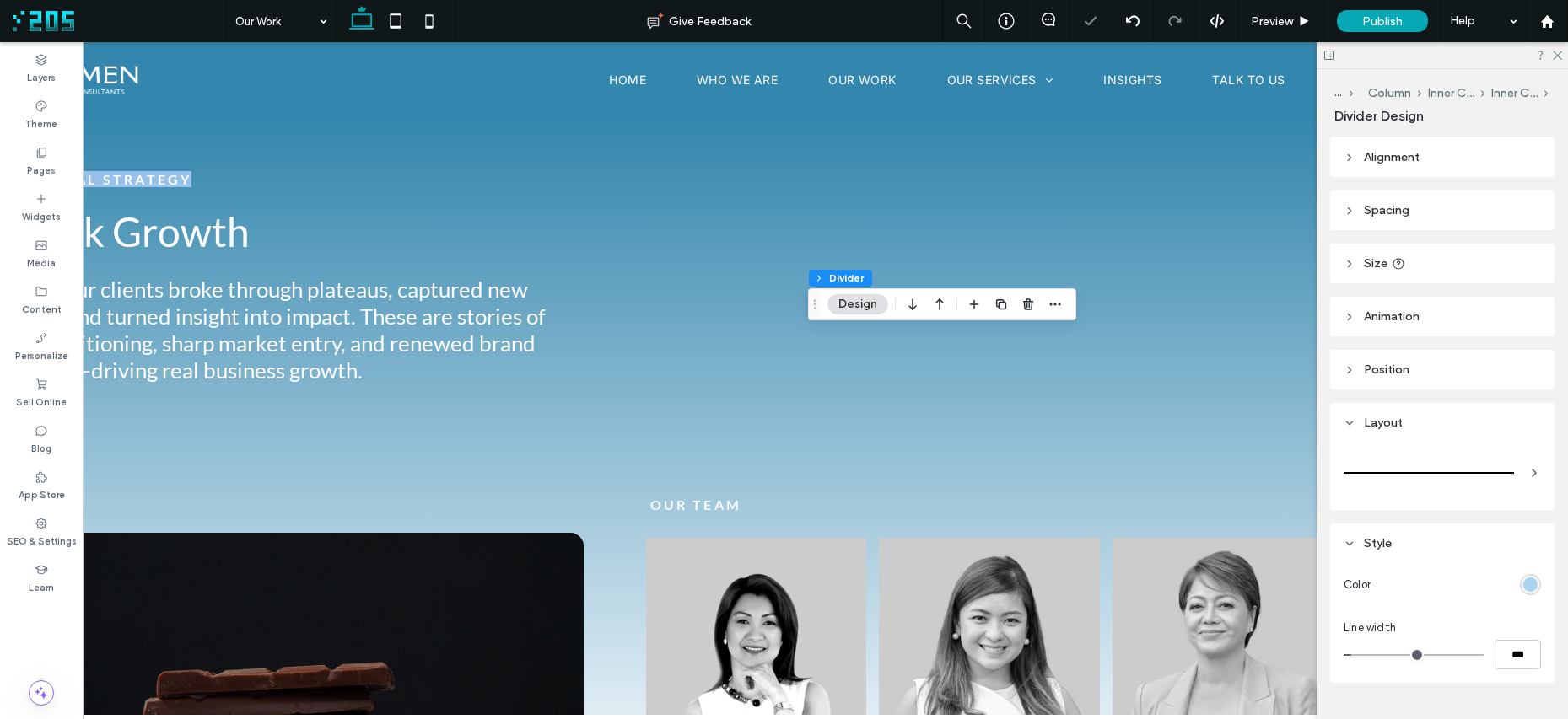 scroll, scrollTop: 0, scrollLeft: 251, axis: horizontal 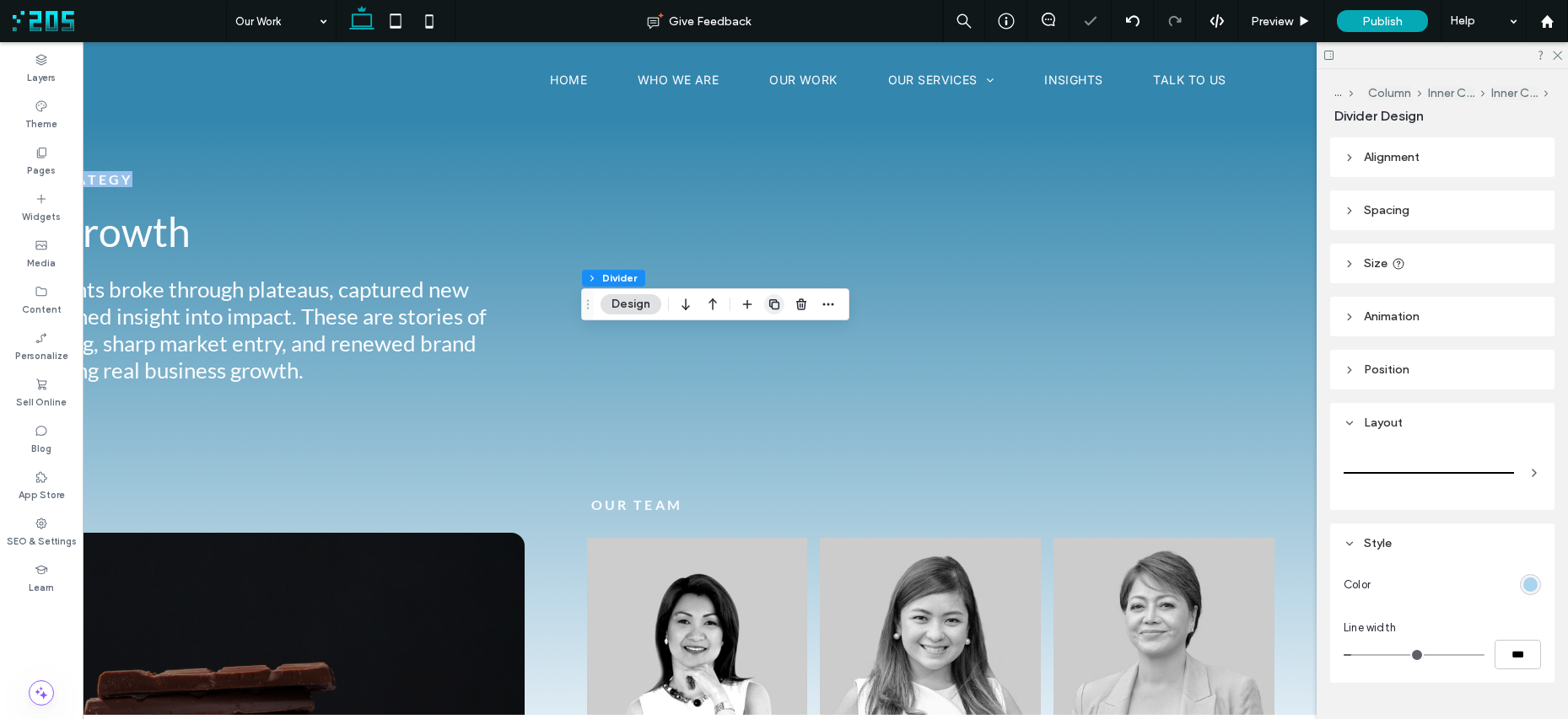 click 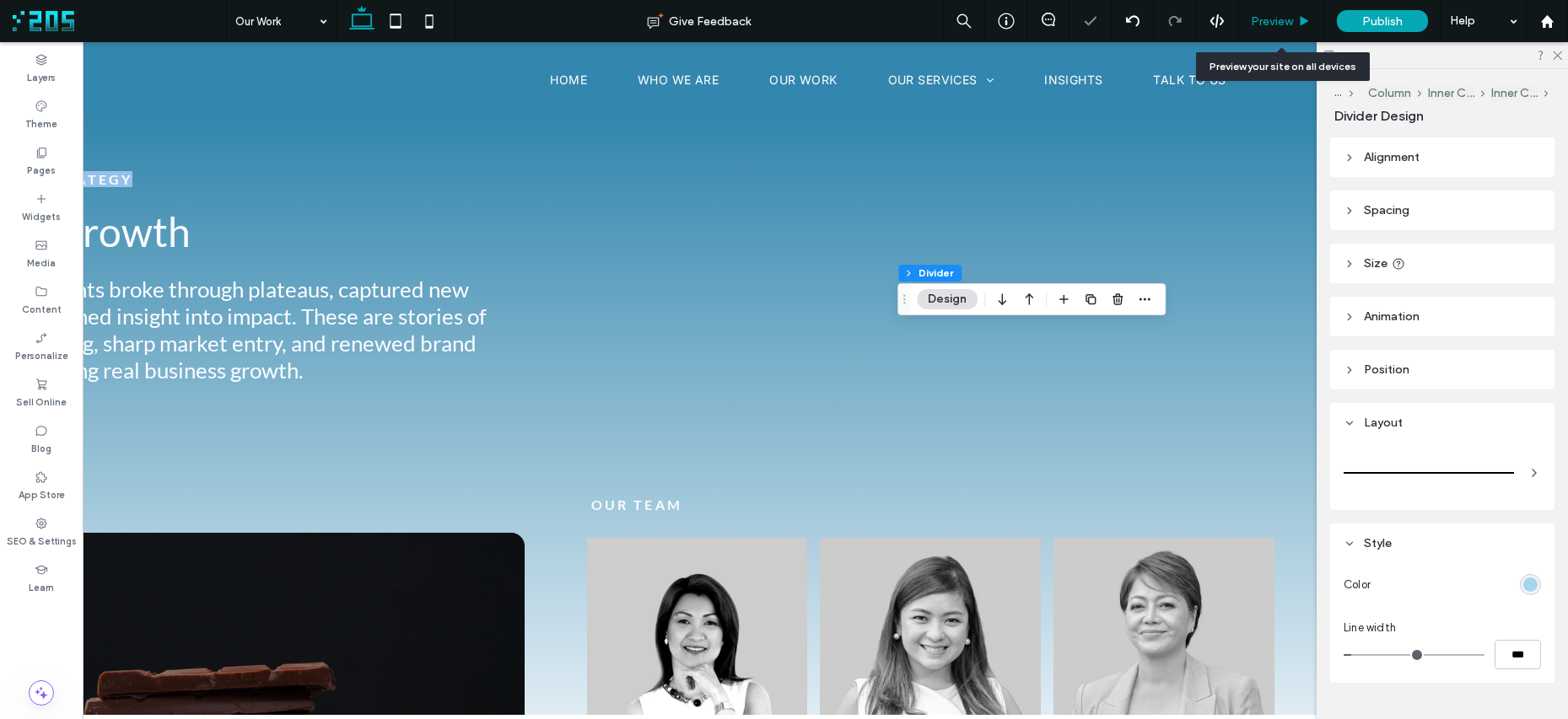 click on "Preview" at bounding box center [1272, 21] 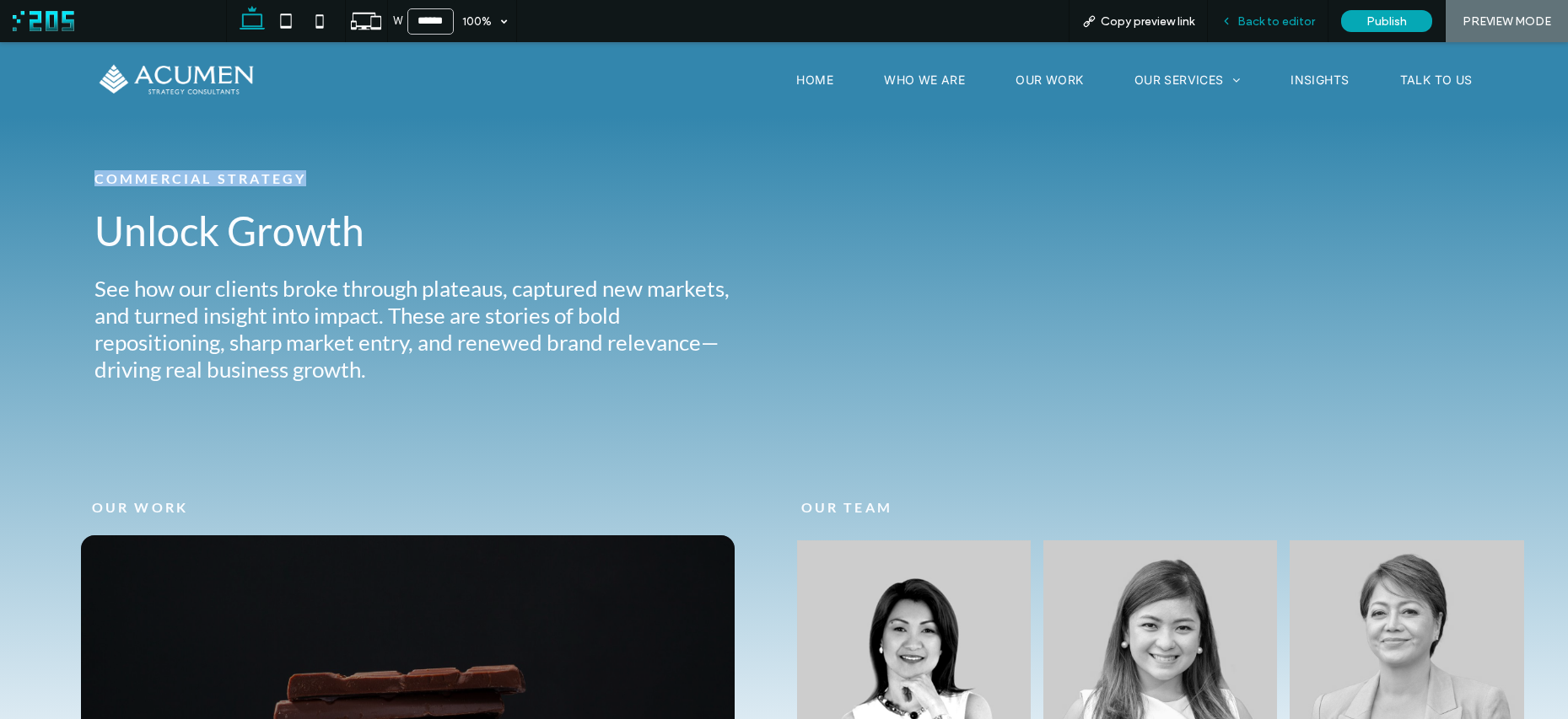 click on "Back to editor" at bounding box center [1276, 21] 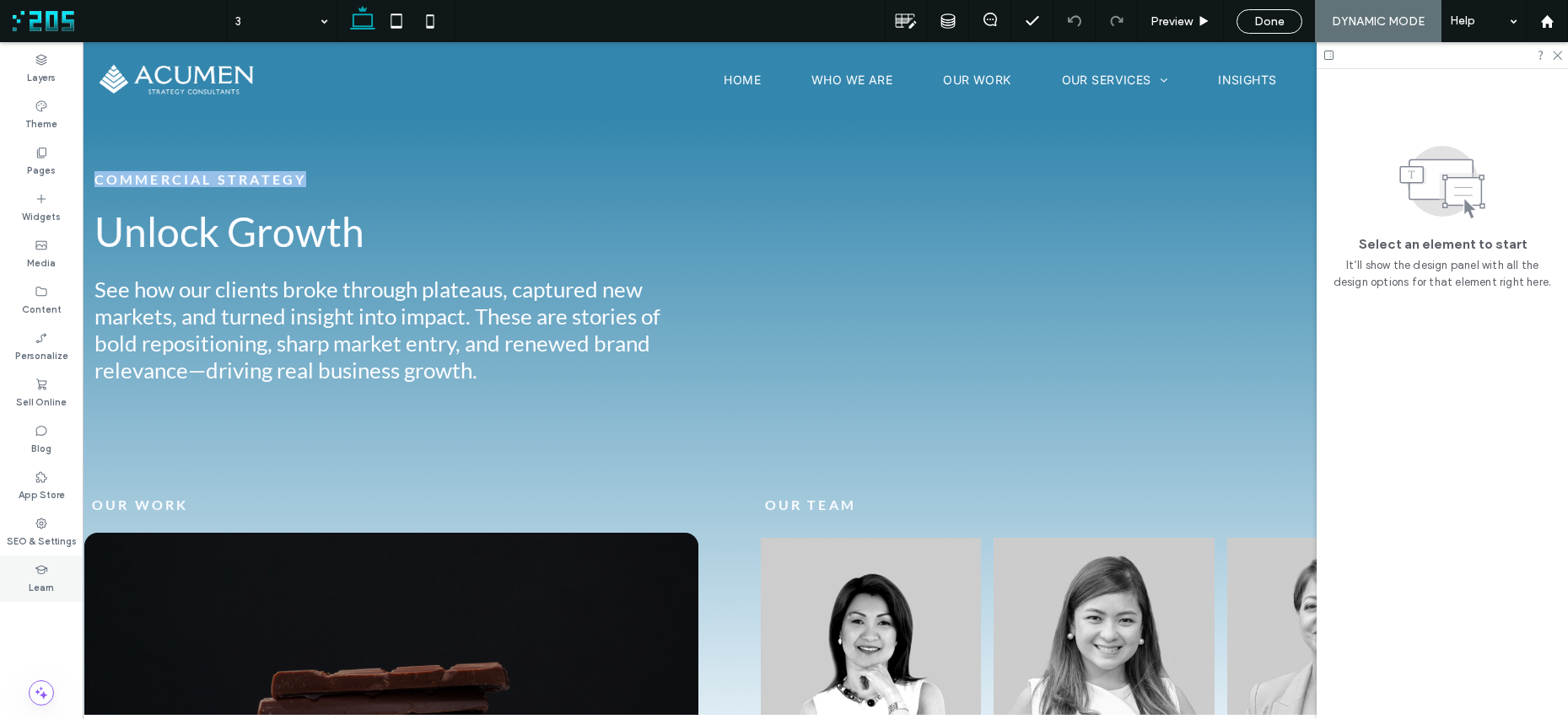 scroll, scrollTop: 0, scrollLeft: 0, axis: both 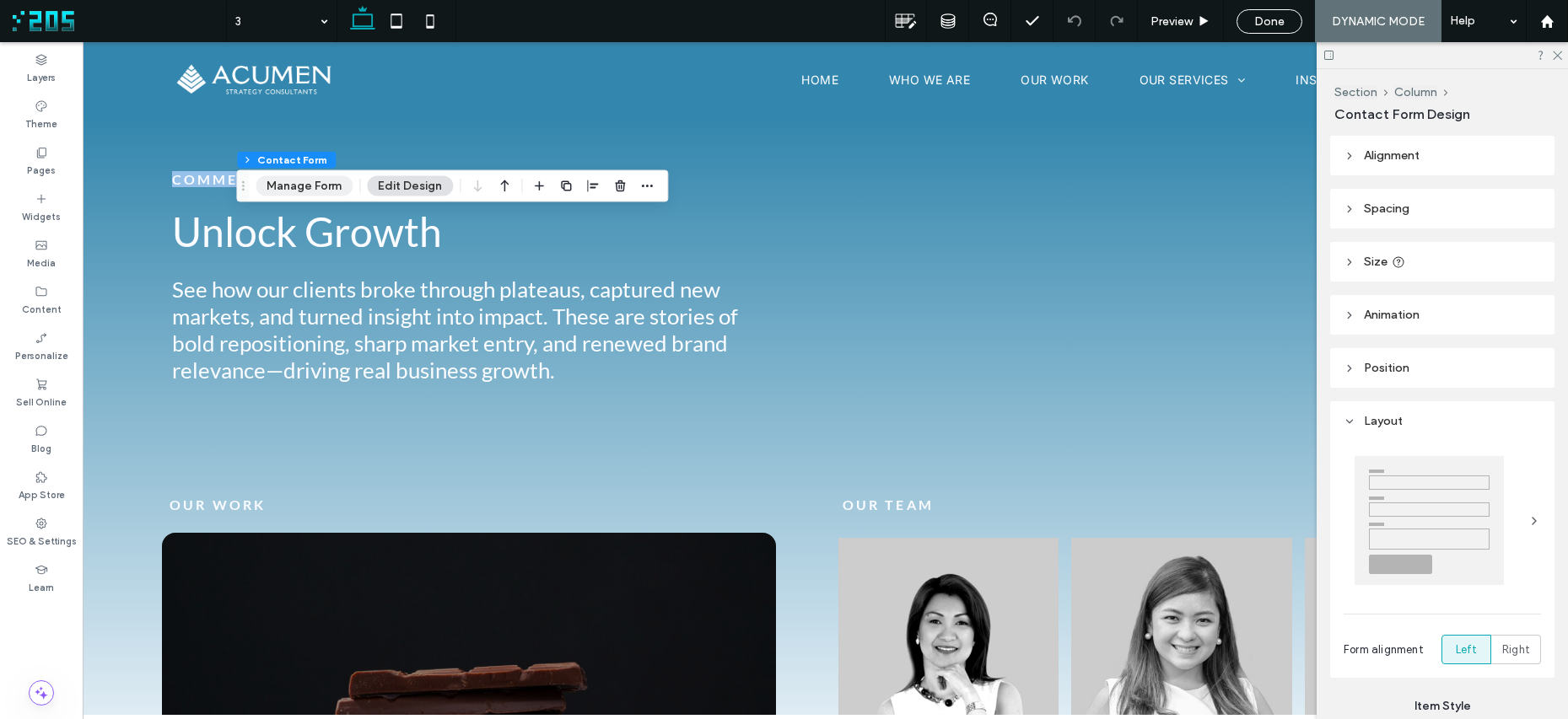 click on "Manage Form" at bounding box center [304, 186] 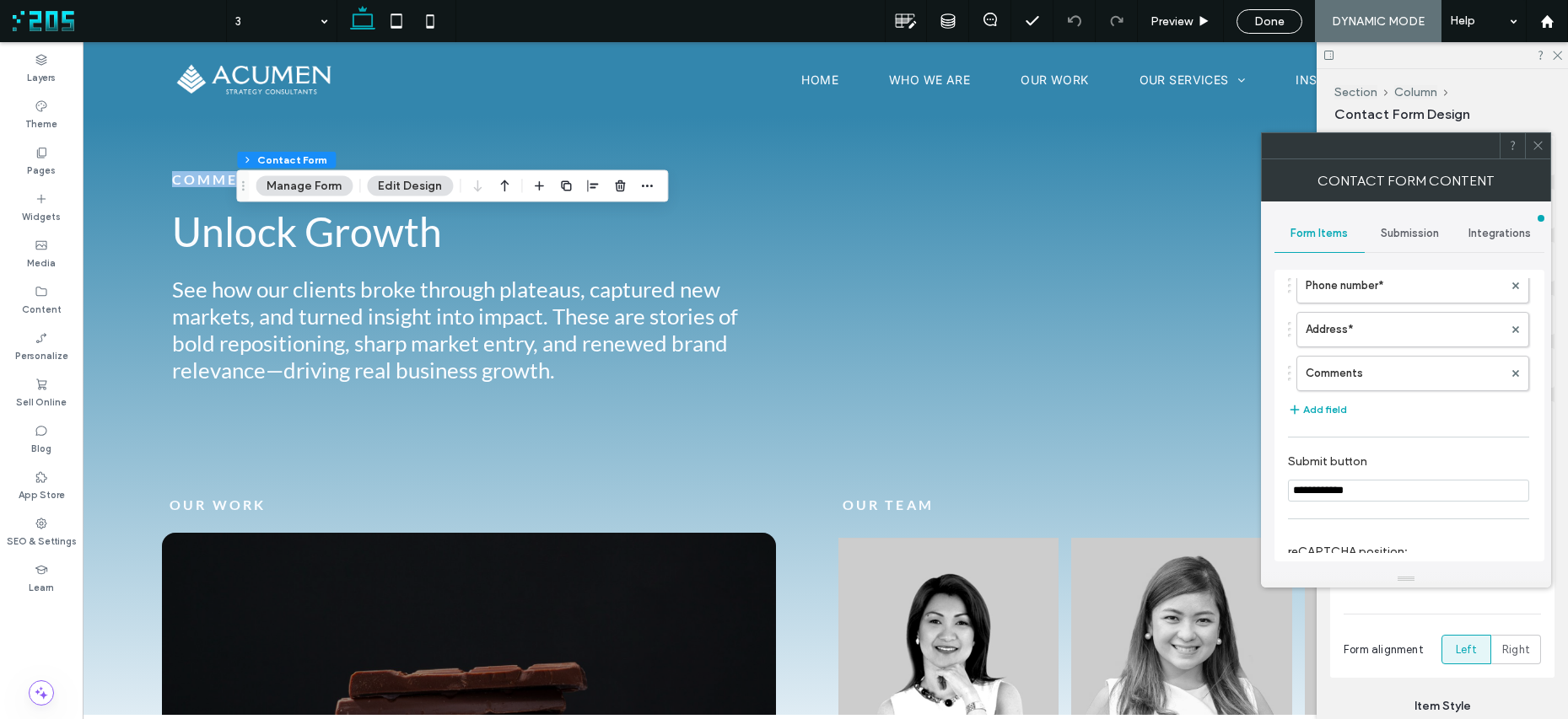 scroll, scrollTop: 245, scrollLeft: 0, axis: vertical 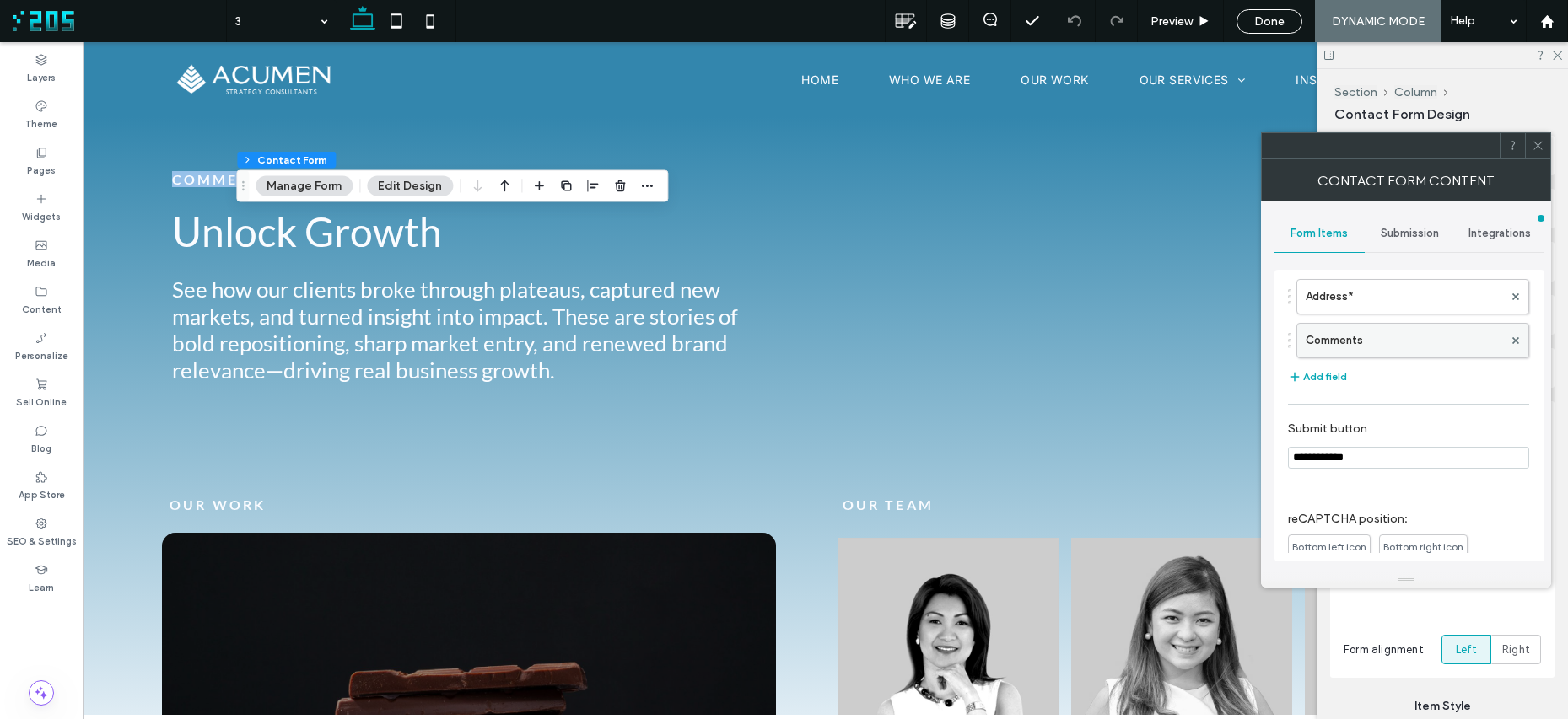 click on "Comments" at bounding box center (1404, 341) 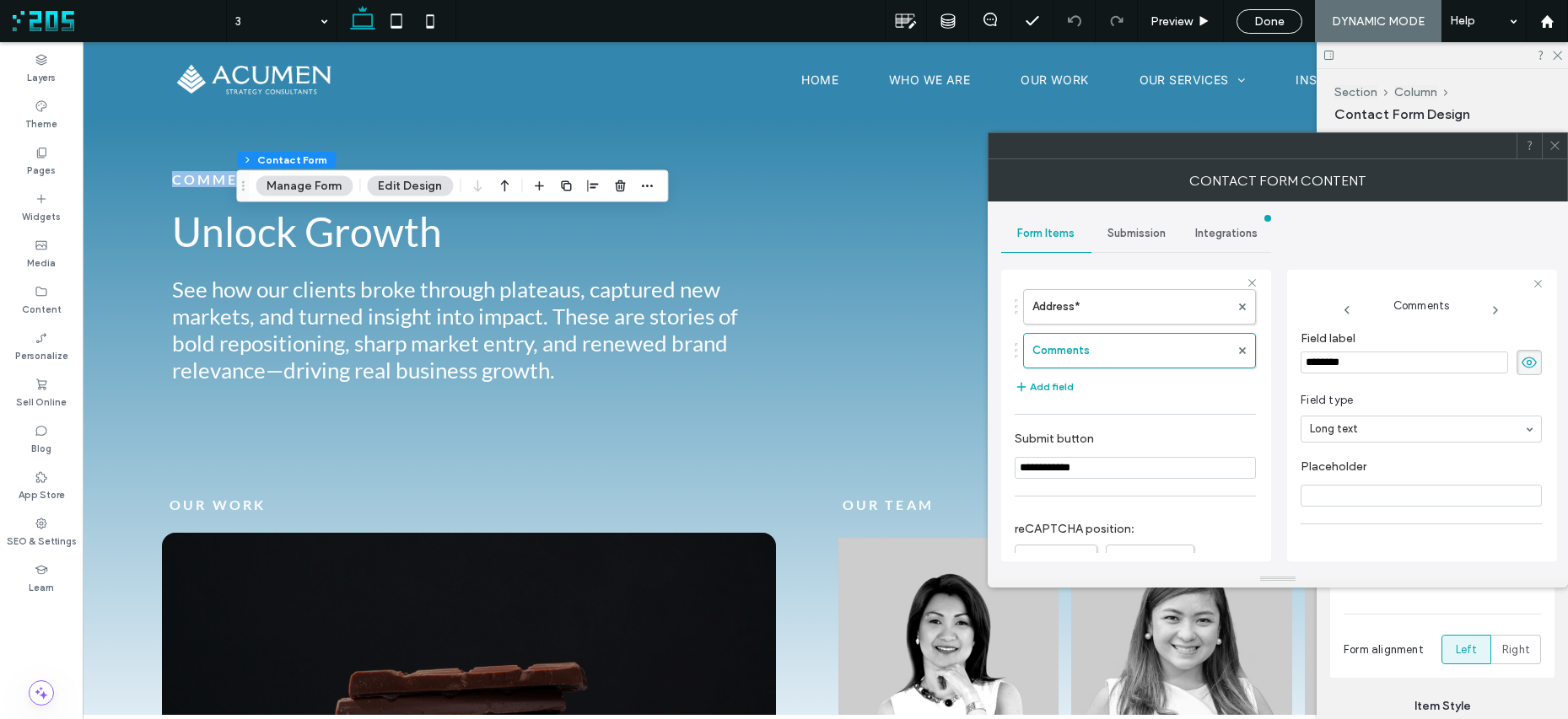 click on "********" at bounding box center (1404, 362) 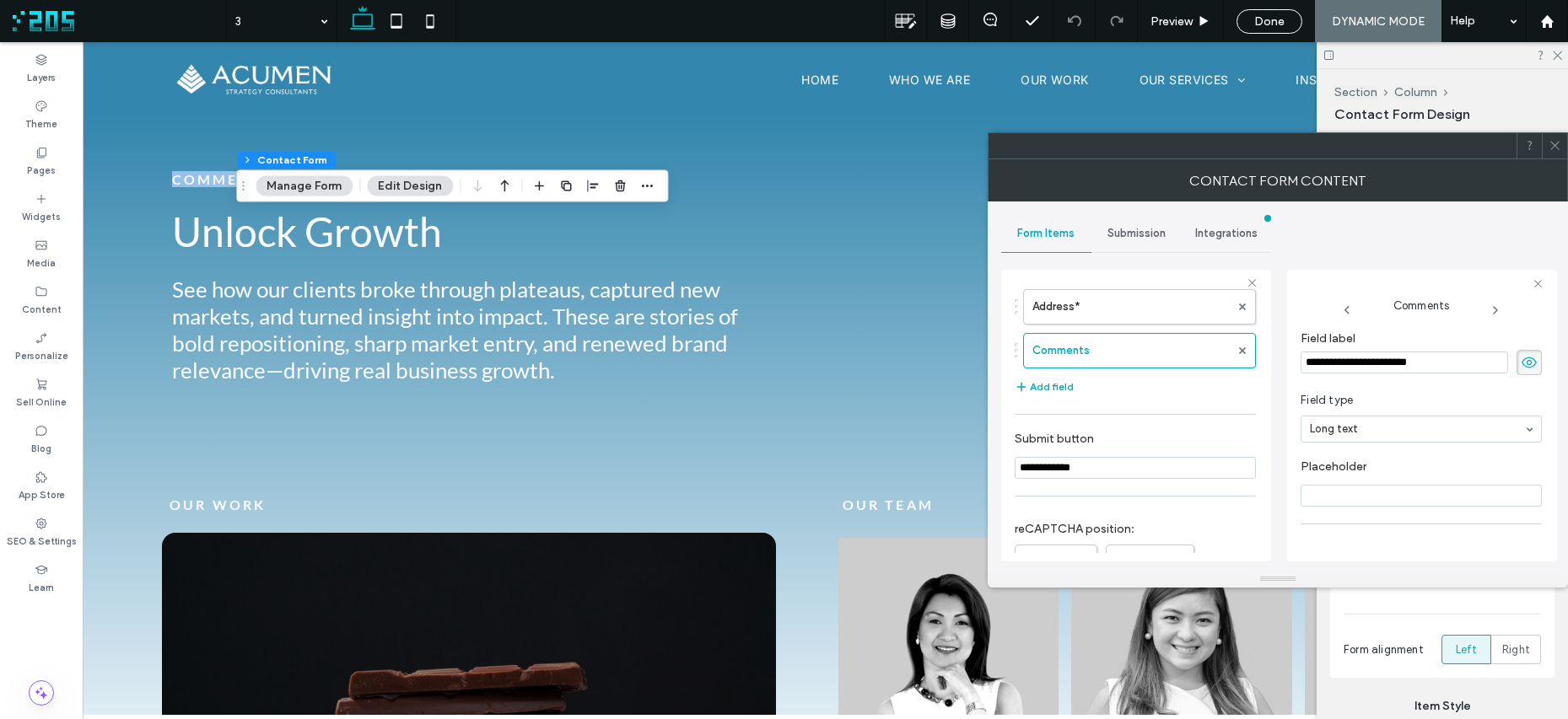 click at bounding box center [1555, 146] 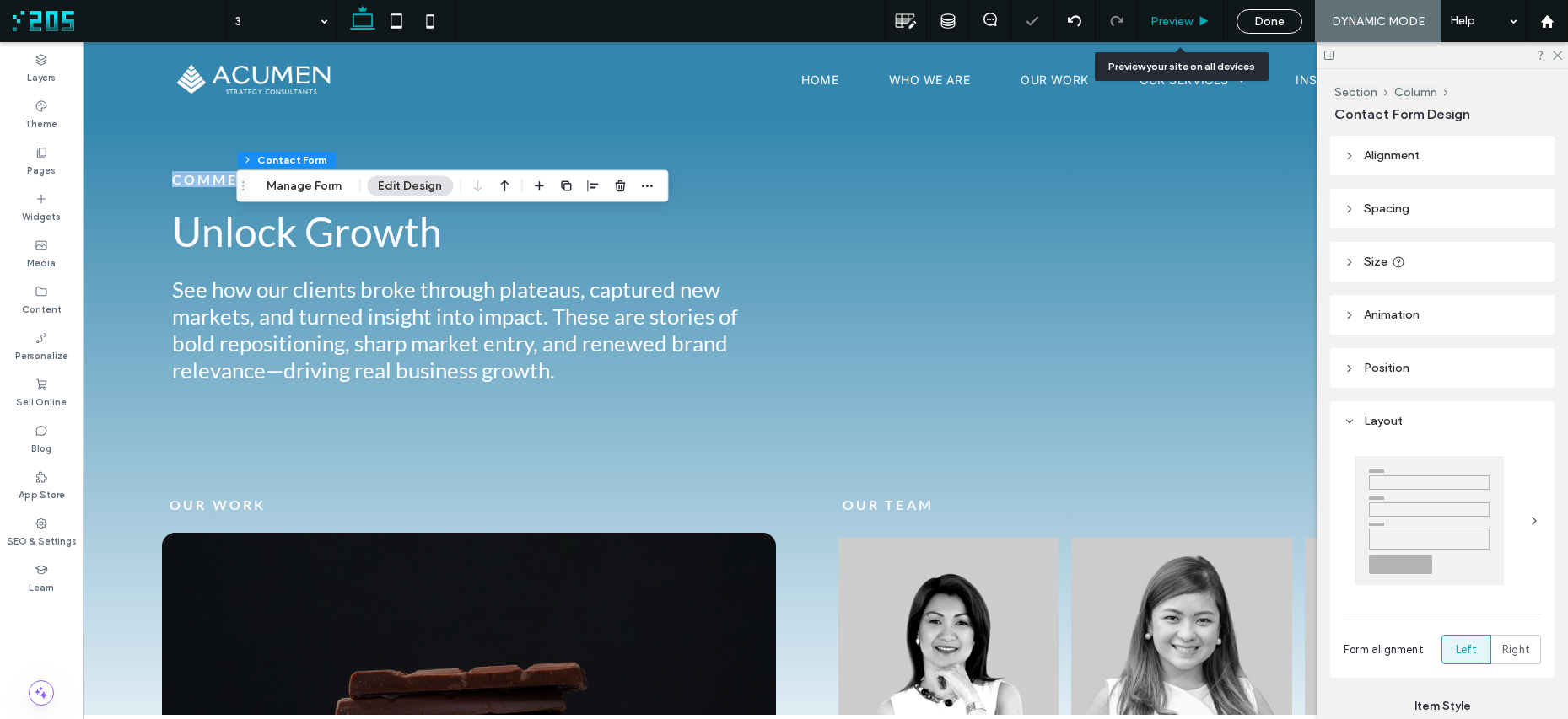 click on "Preview" at bounding box center (1180, 21) 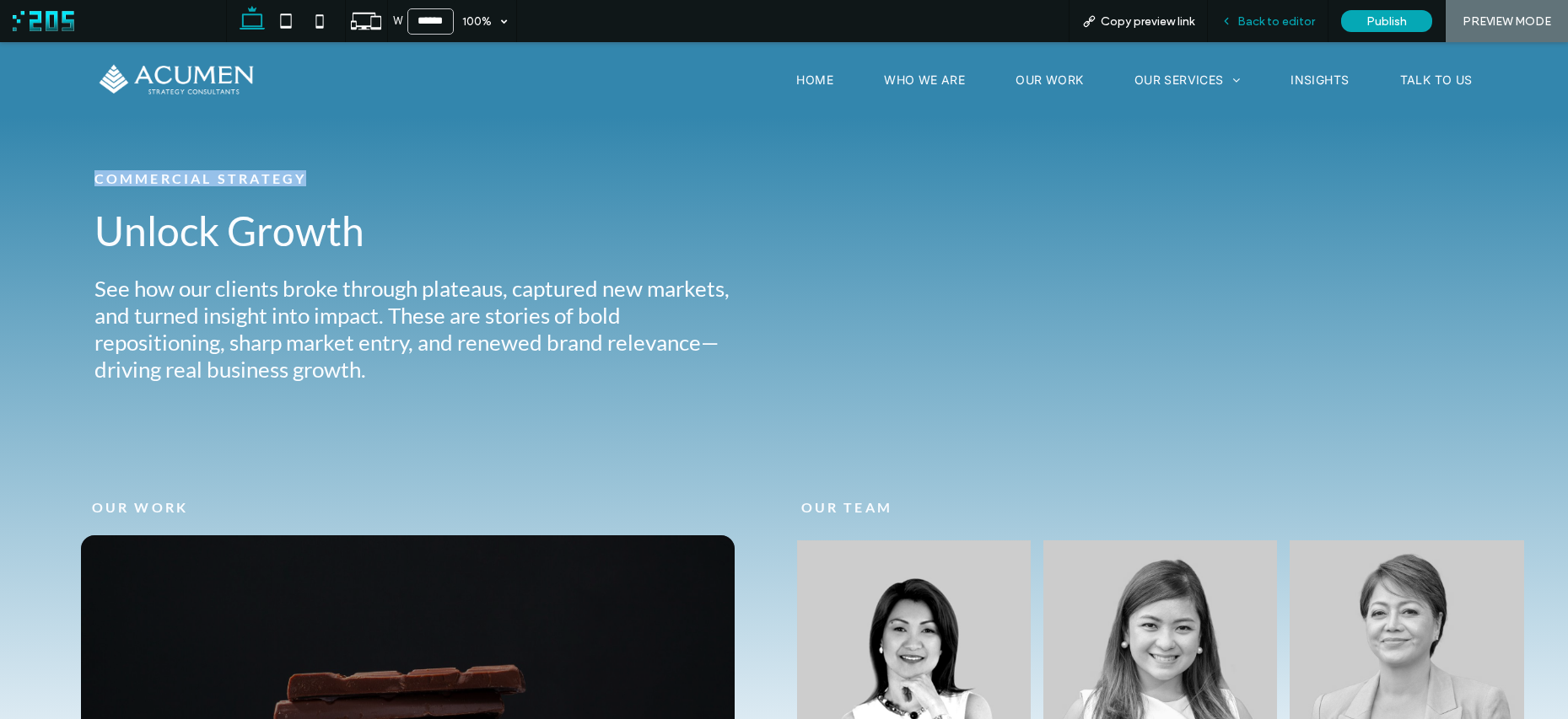 click on "Back to editor" at bounding box center (1268, 21) 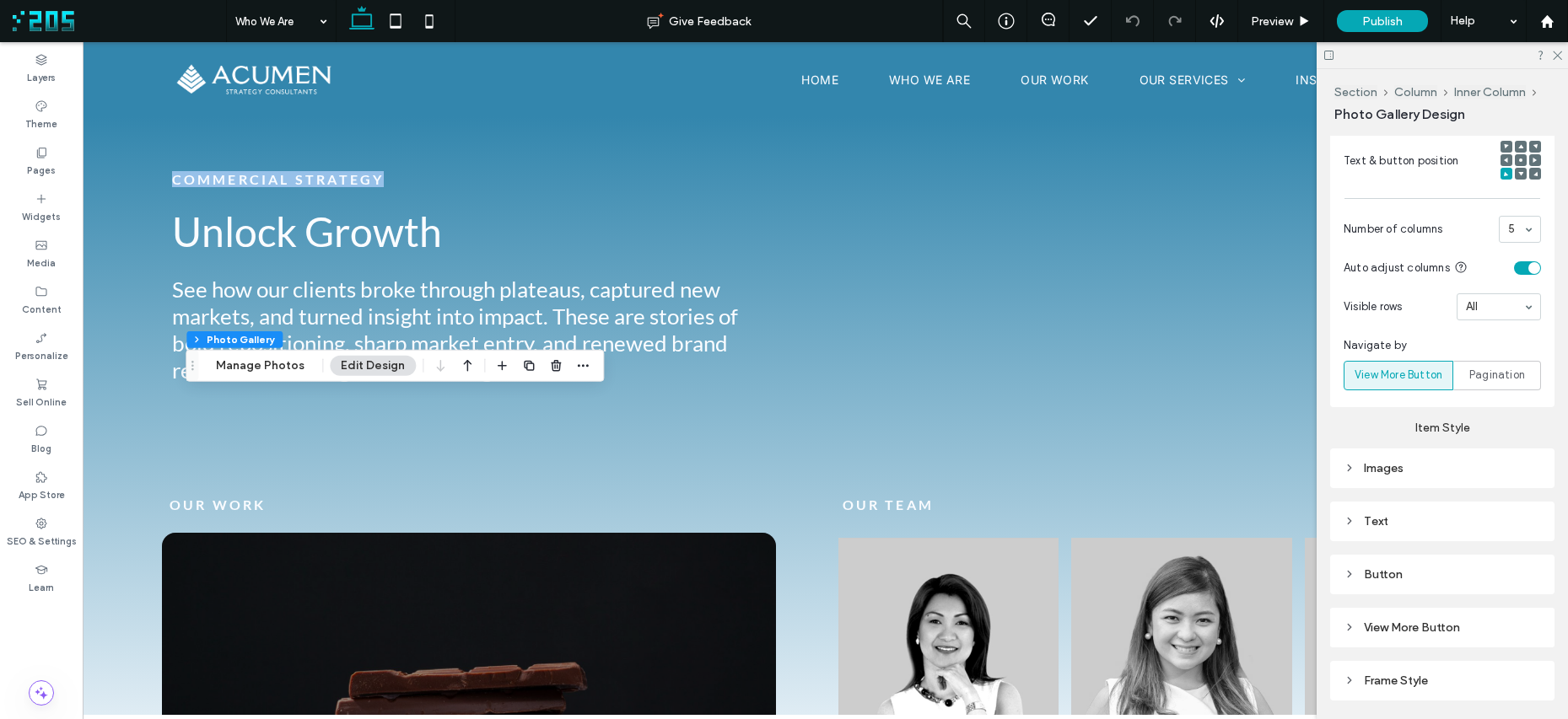 scroll, scrollTop: 682, scrollLeft: 0, axis: vertical 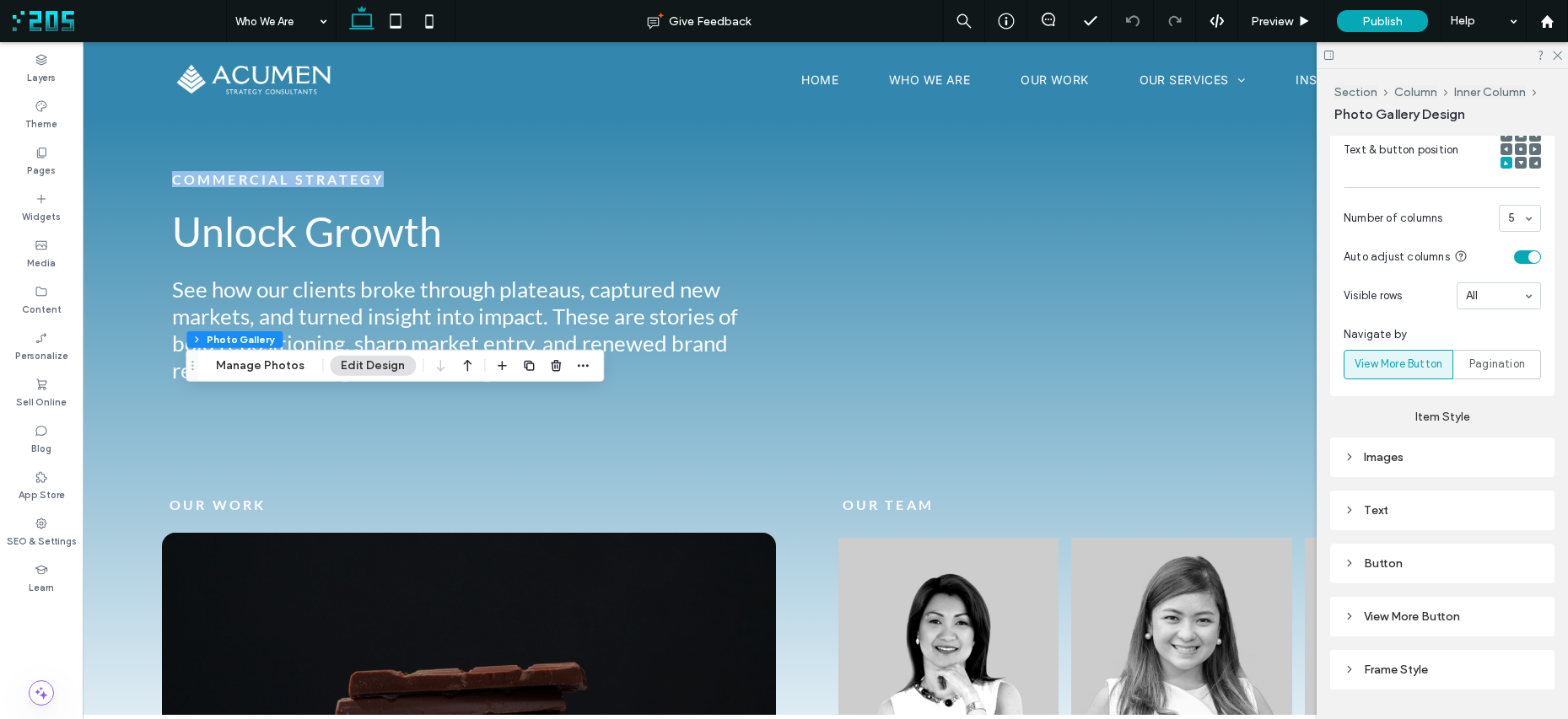 click on "Button" at bounding box center [1442, 563] 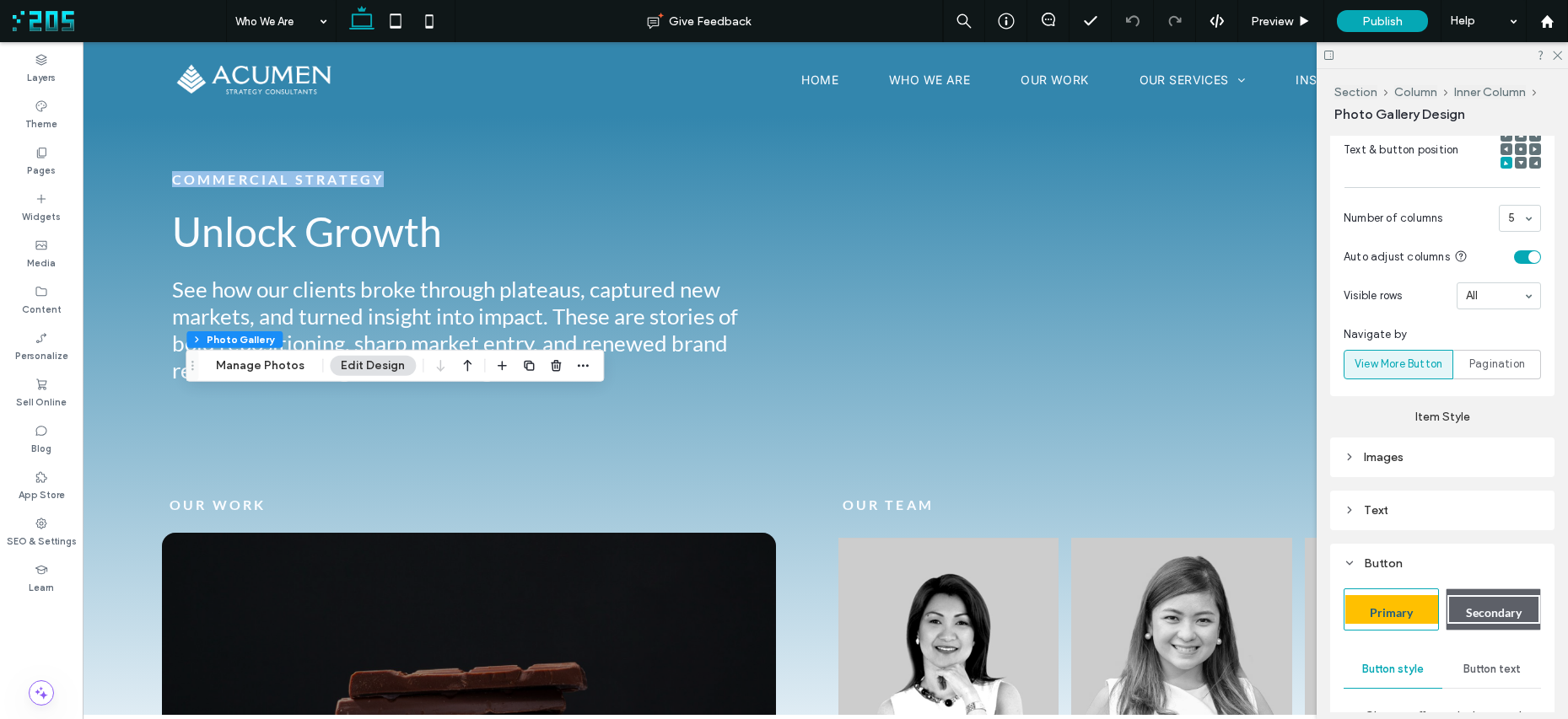 click on "Secondary" at bounding box center [1494, 609] 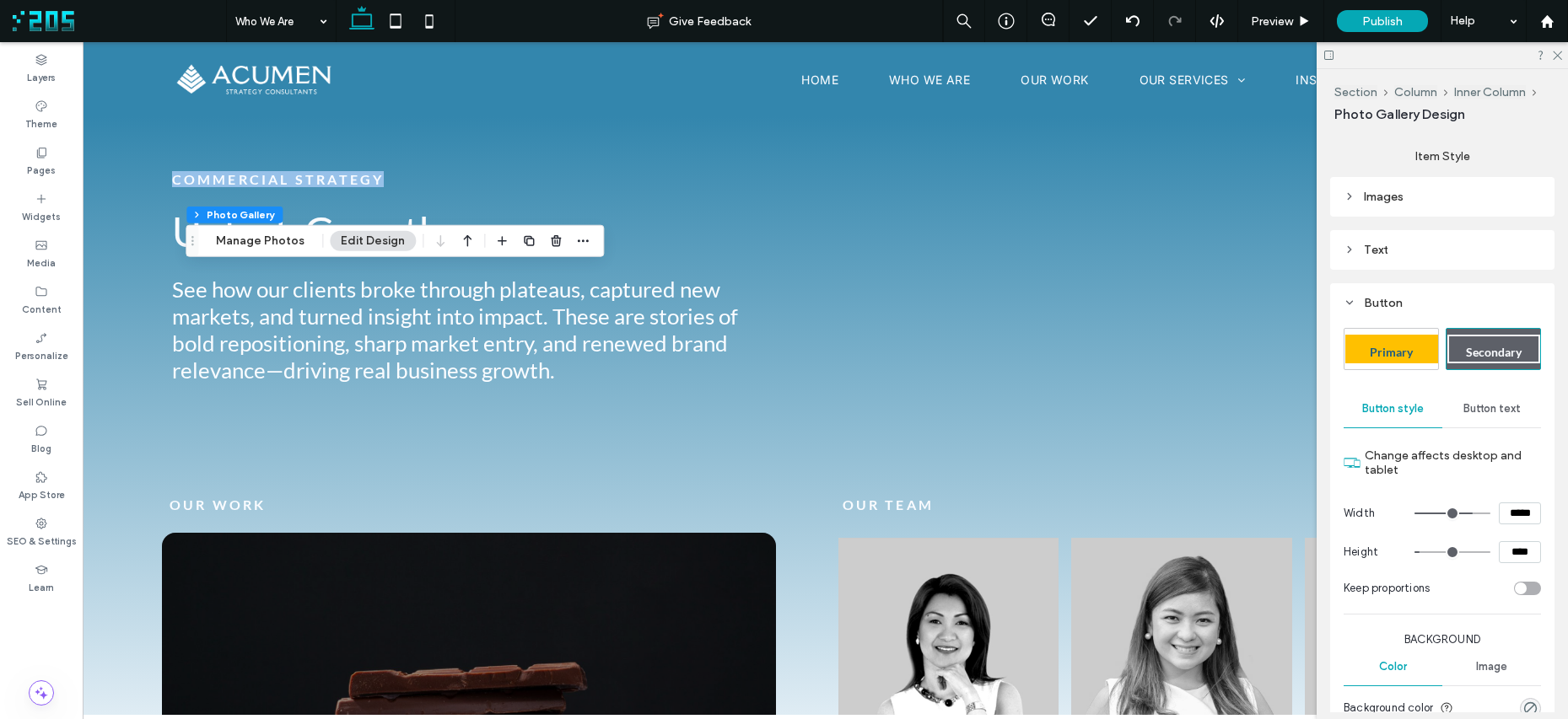 scroll, scrollTop: 943, scrollLeft: 0, axis: vertical 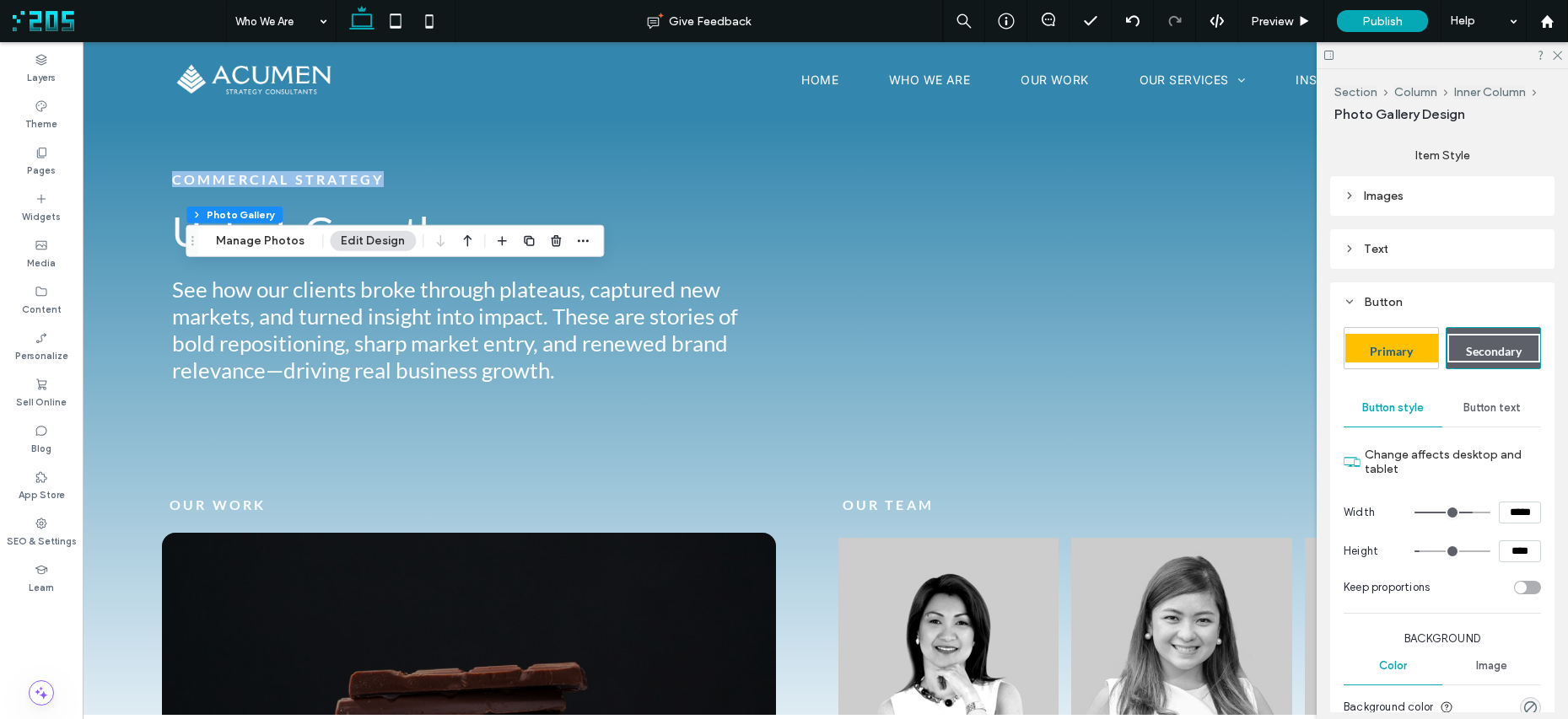 click on "Button text" at bounding box center (1492, 408) 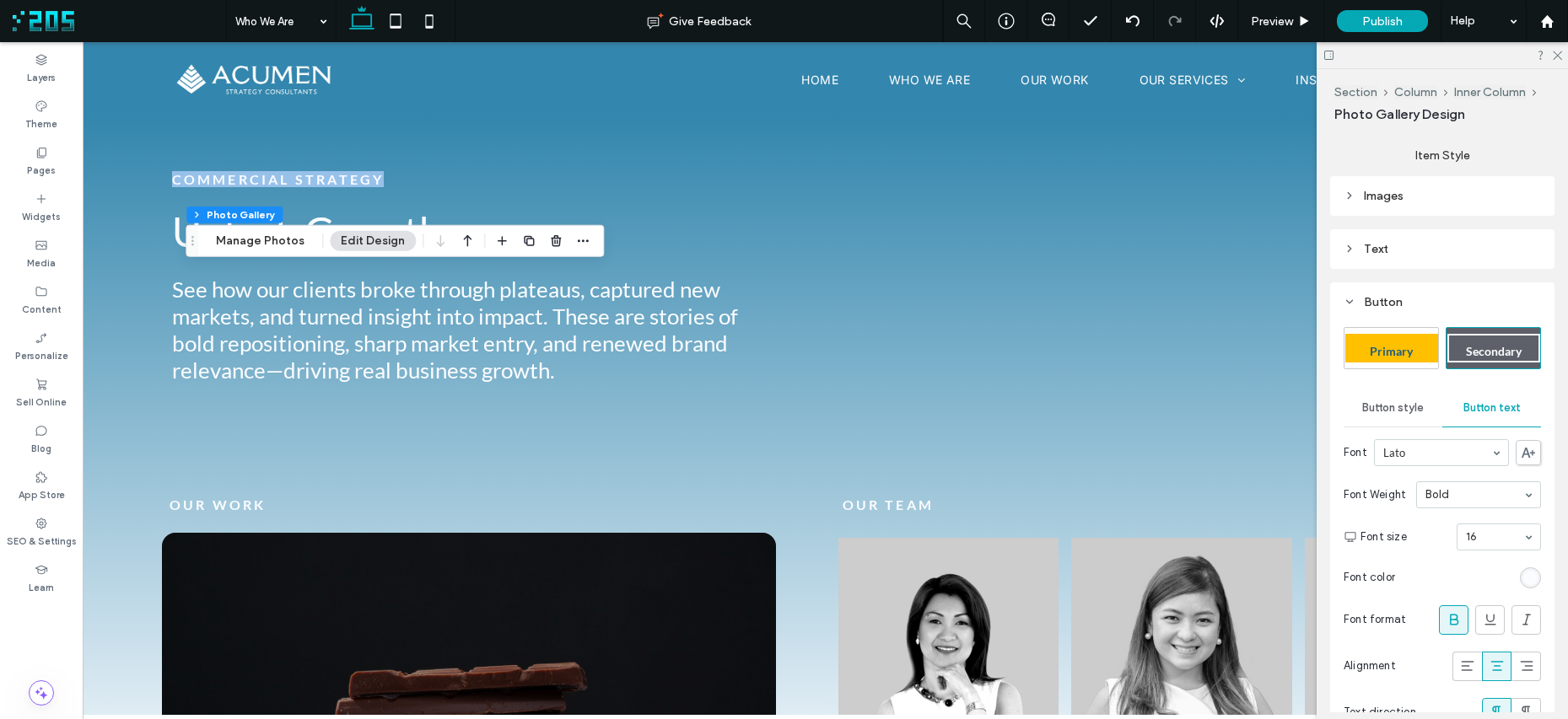 click at bounding box center [1530, 577] 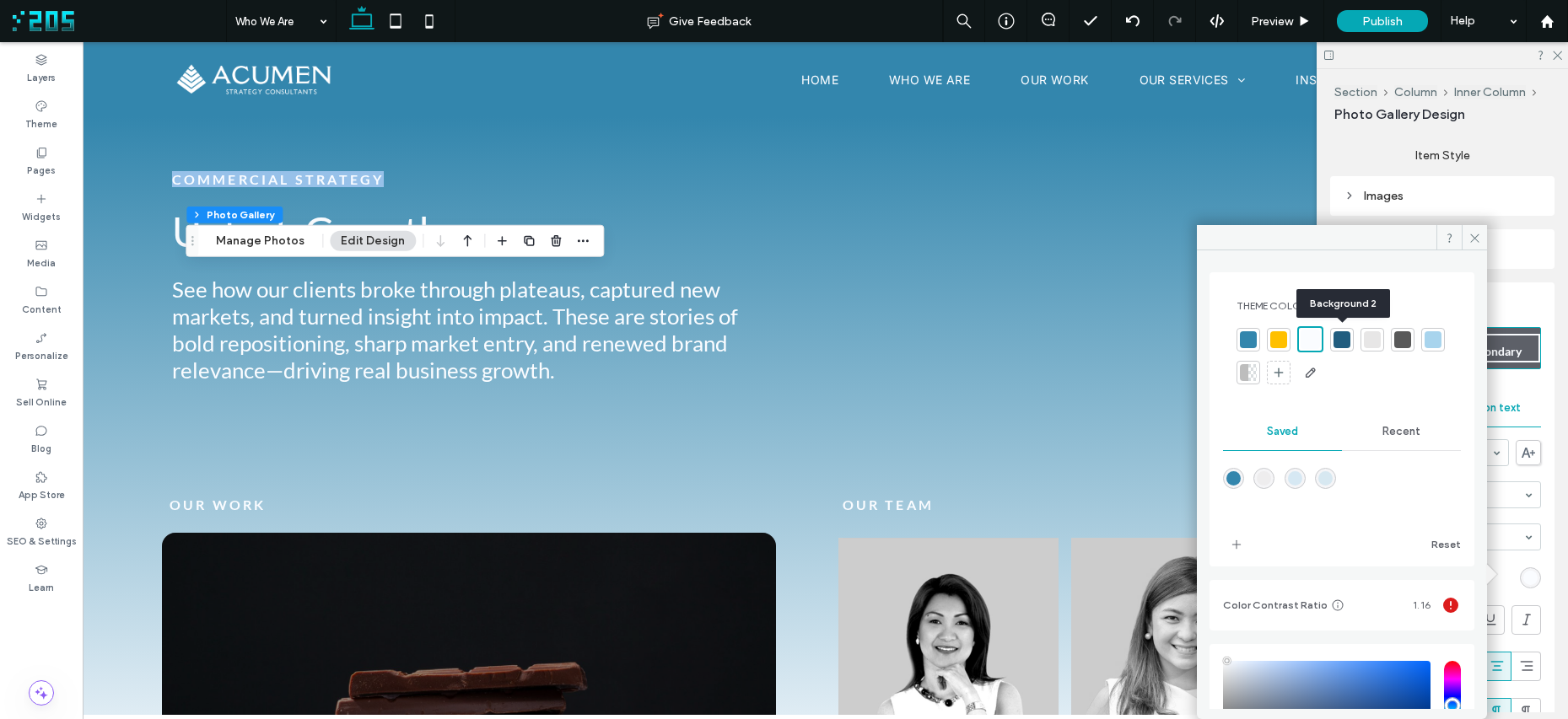 click at bounding box center [1342, 340] 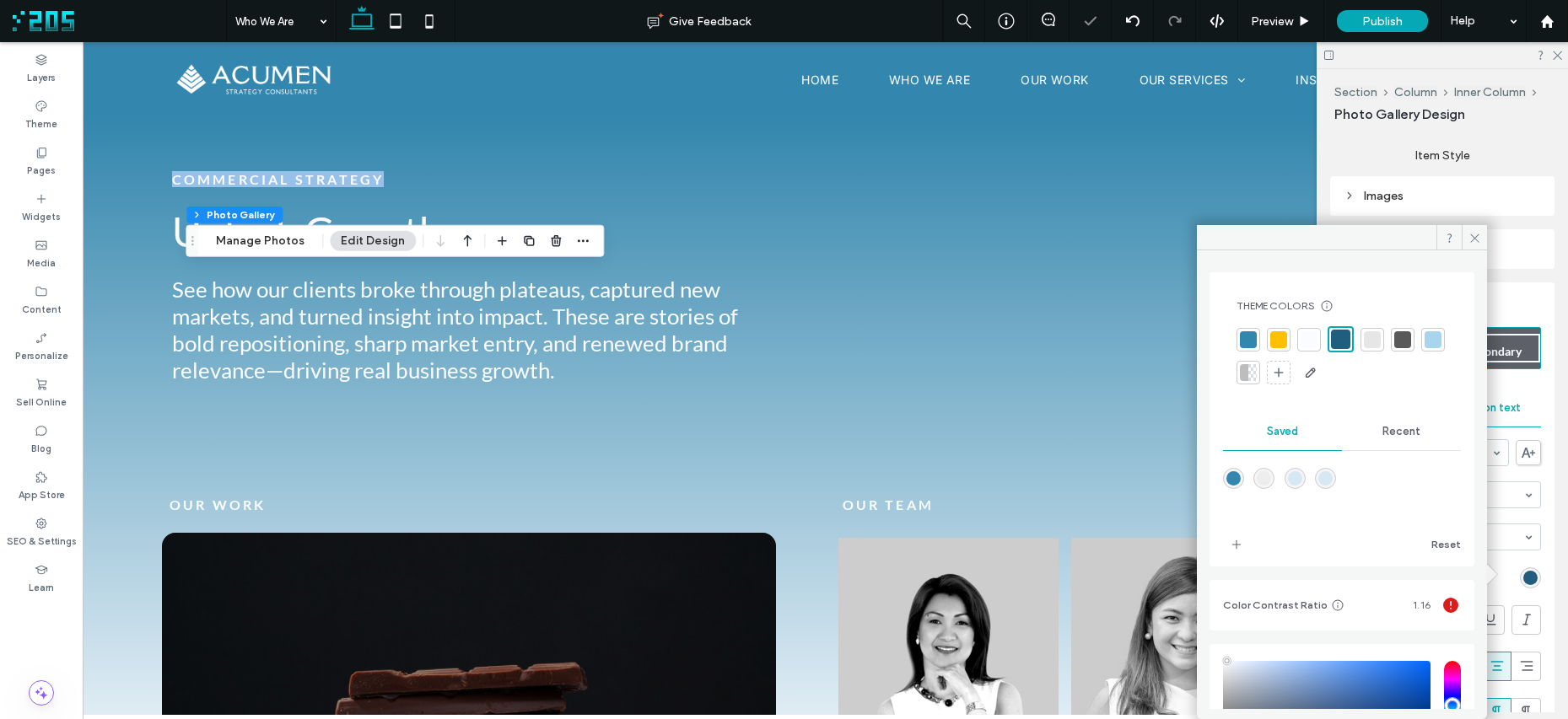 click on "Button Primary Secondary Button style Button text Font Lato Font Weight Bold Font size 16 Font color Font format Alignment Text direction Hover font color Hover font format Reset to Site Theme style" at bounding box center (1442, 592) 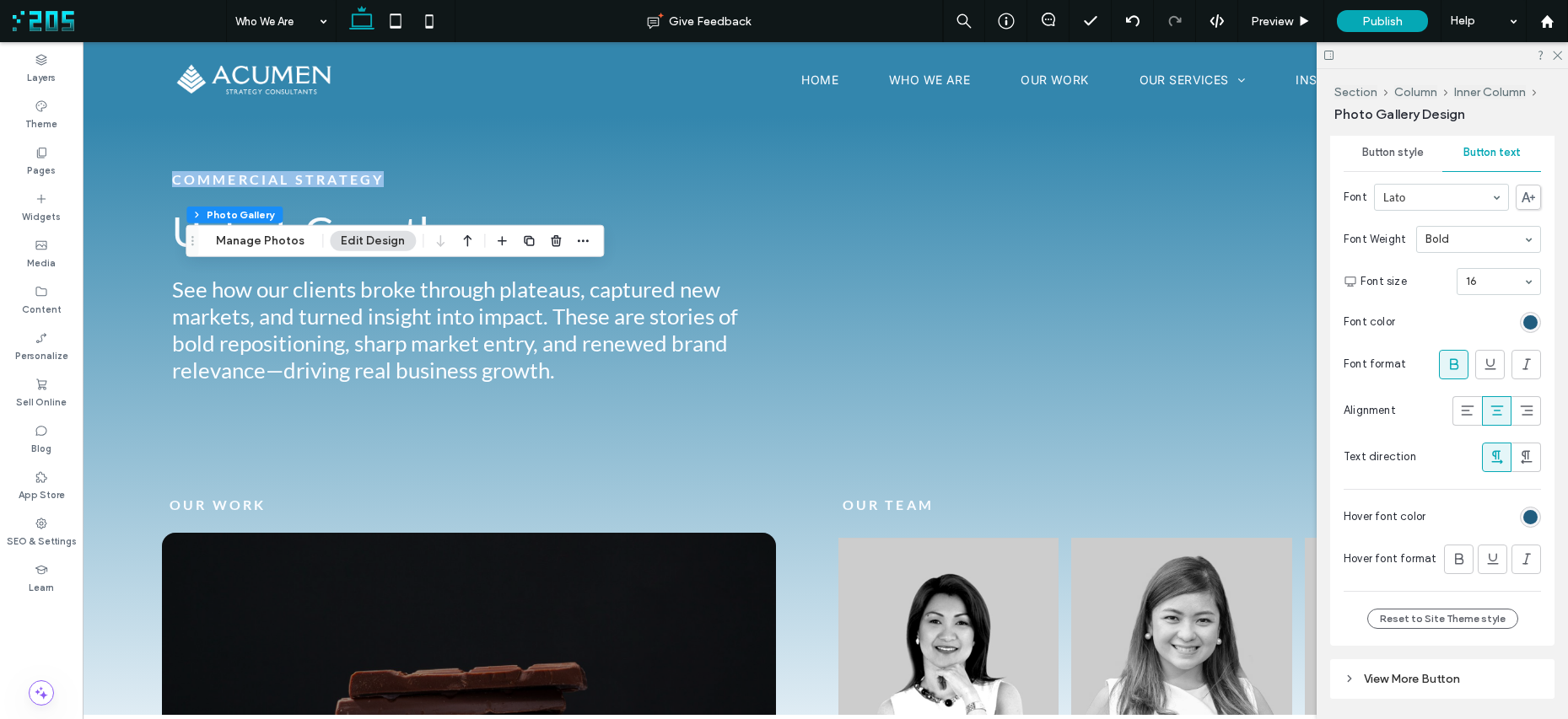 scroll, scrollTop: 1197, scrollLeft: 0, axis: vertical 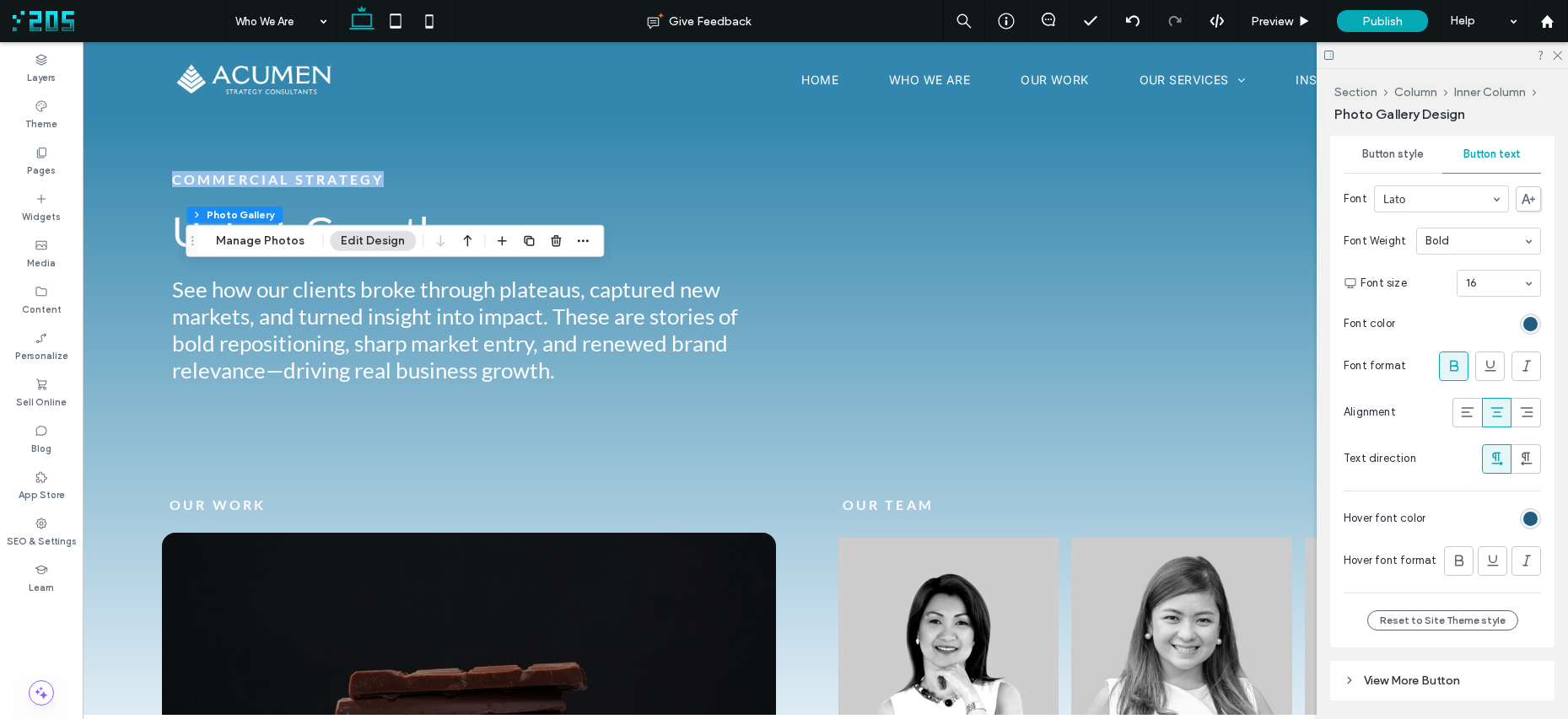 click on "Button style" at bounding box center (1393, 154) 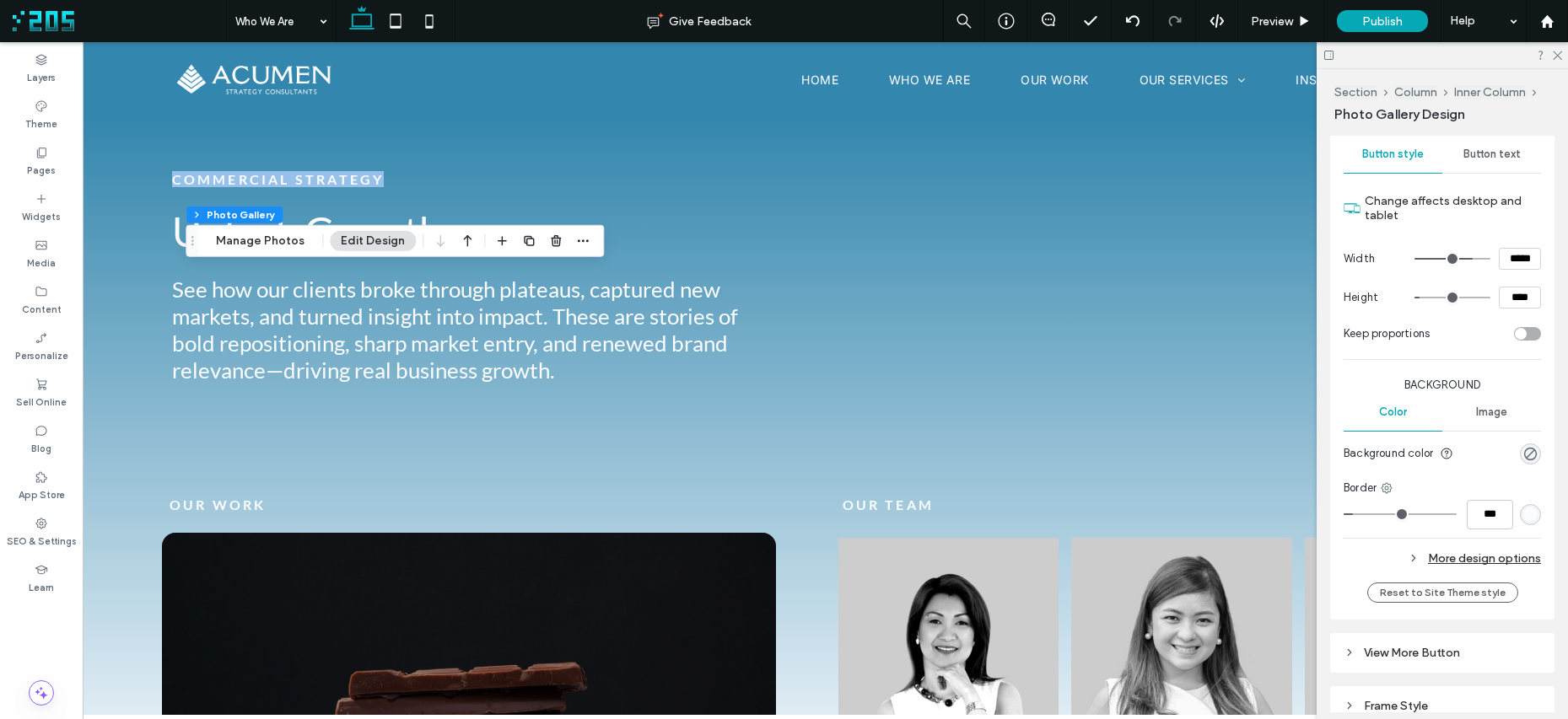 click at bounding box center [1530, 514] 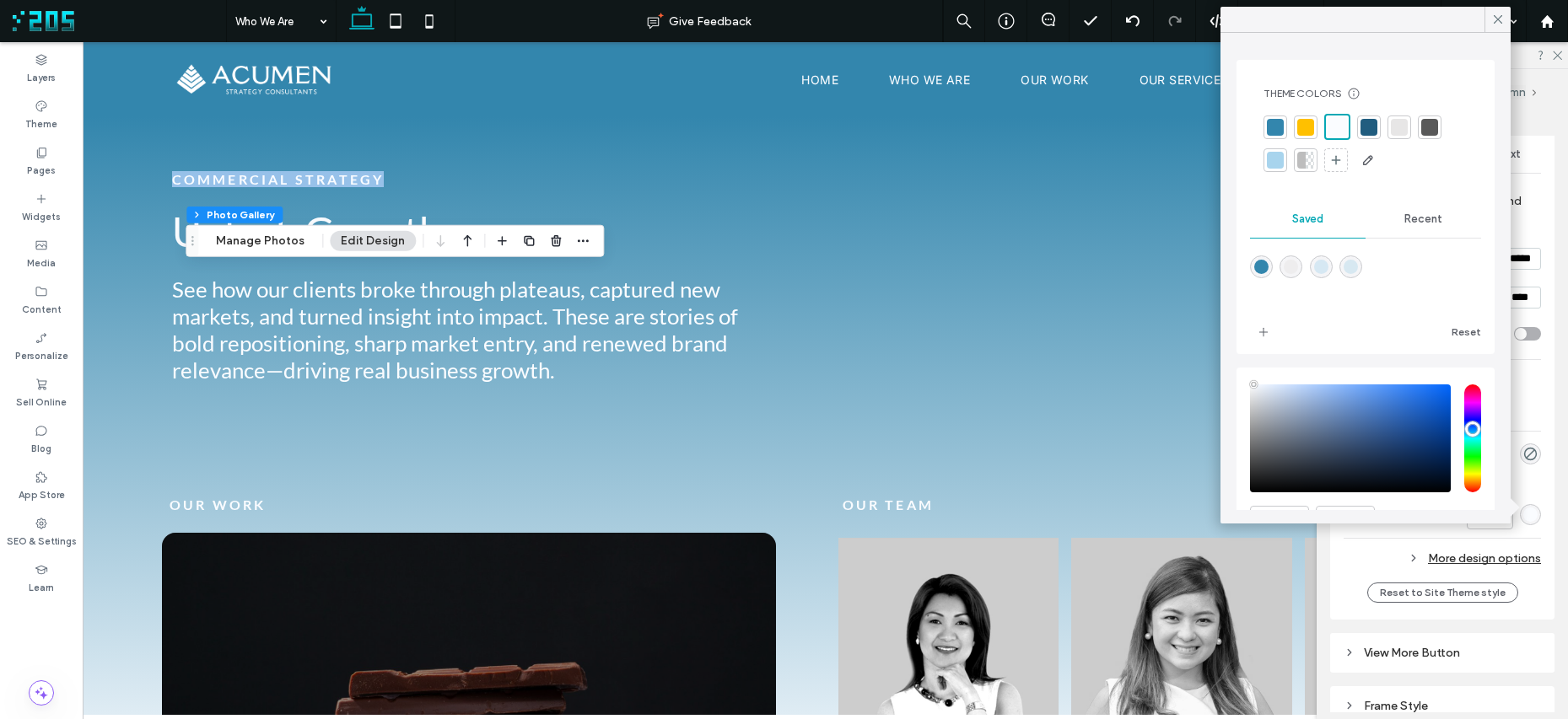 click at bounding box center (1369, 127) 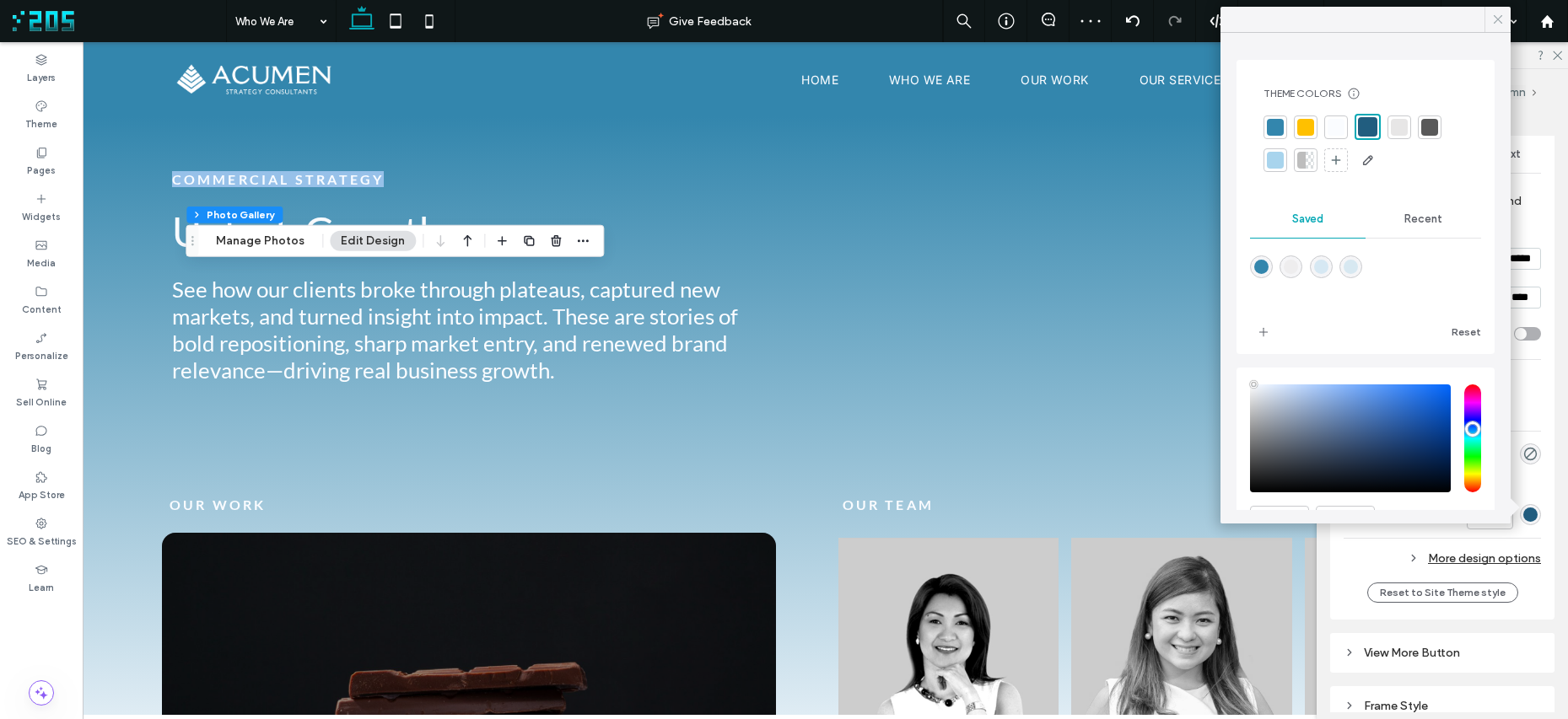 click 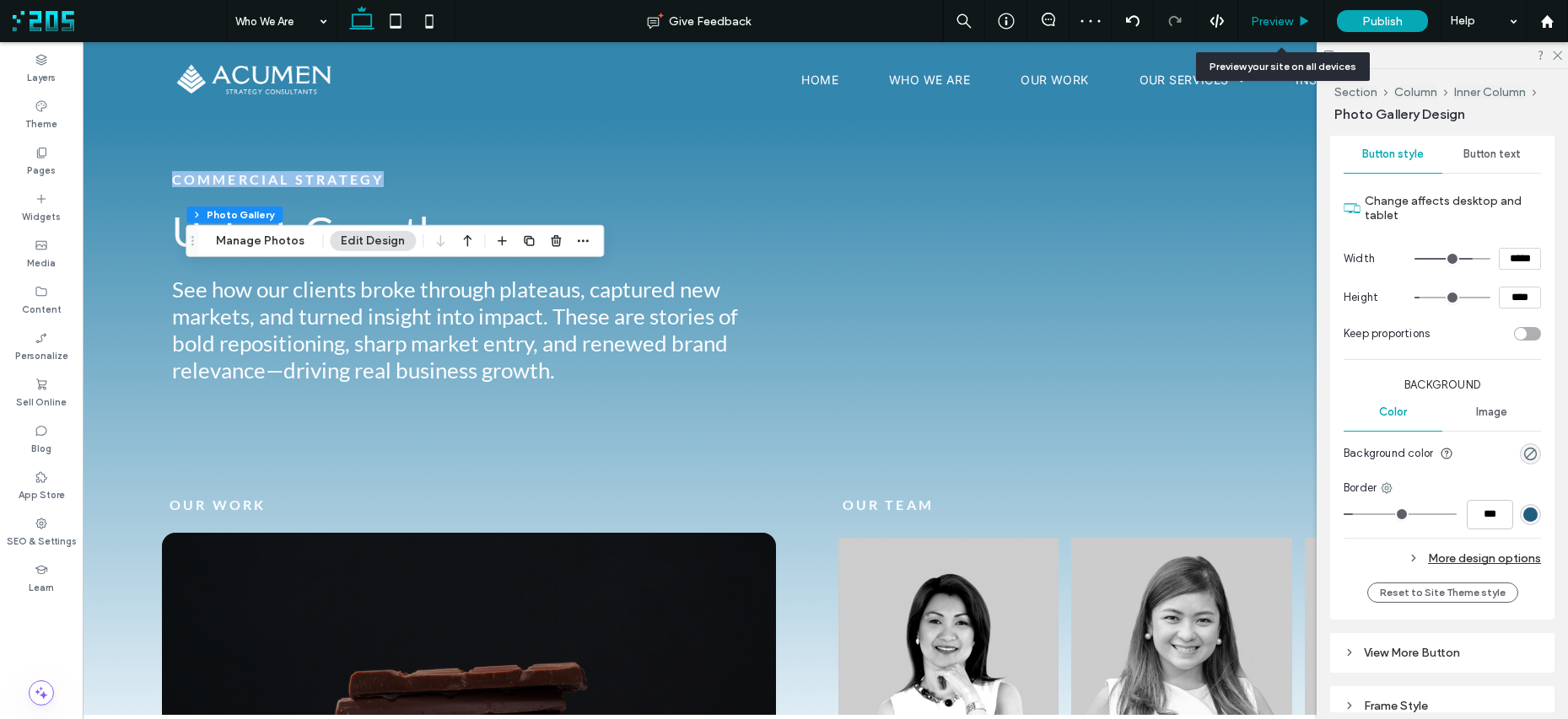 click on "Preview" at bounding box center (1272, 21) 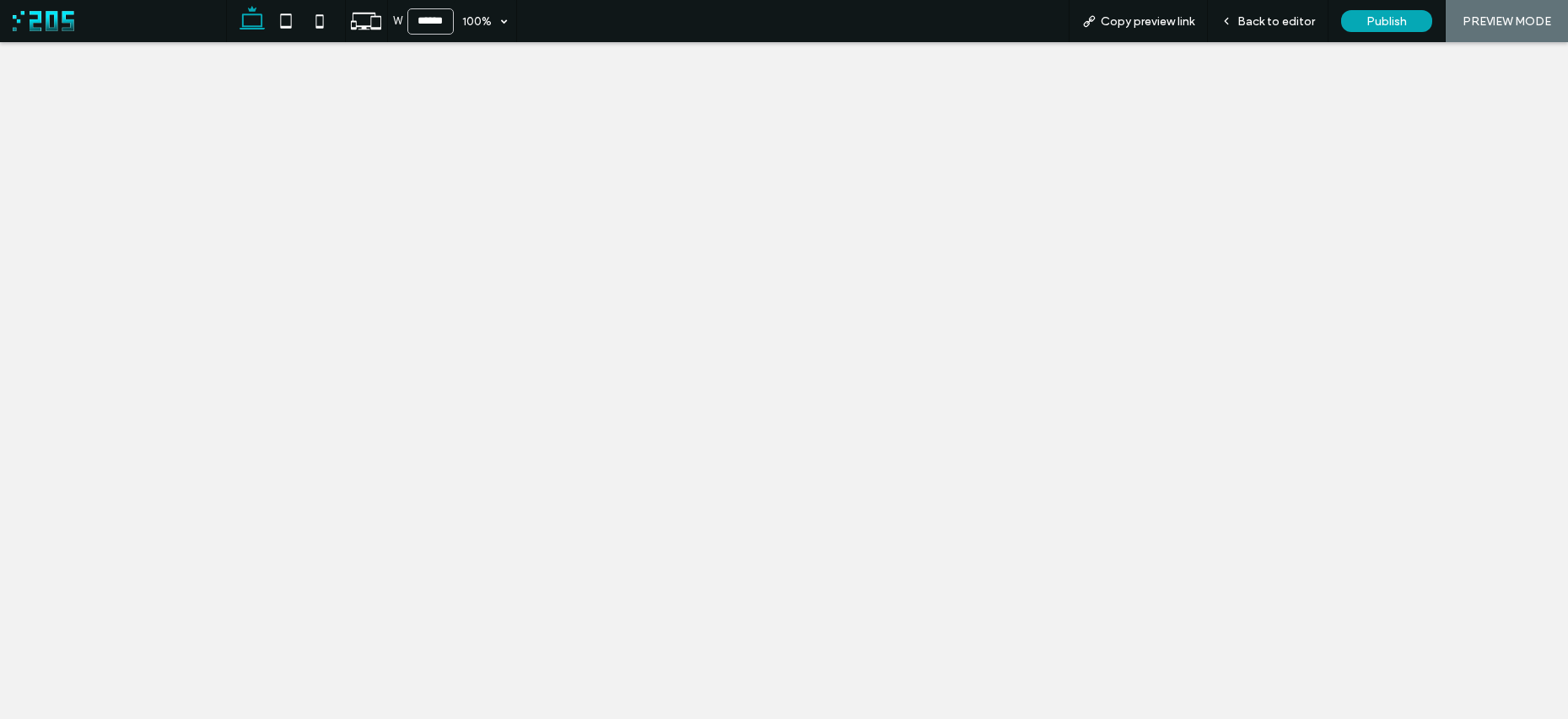 scroll, scrollTop: 0, scrollLeft: 0, axis: both 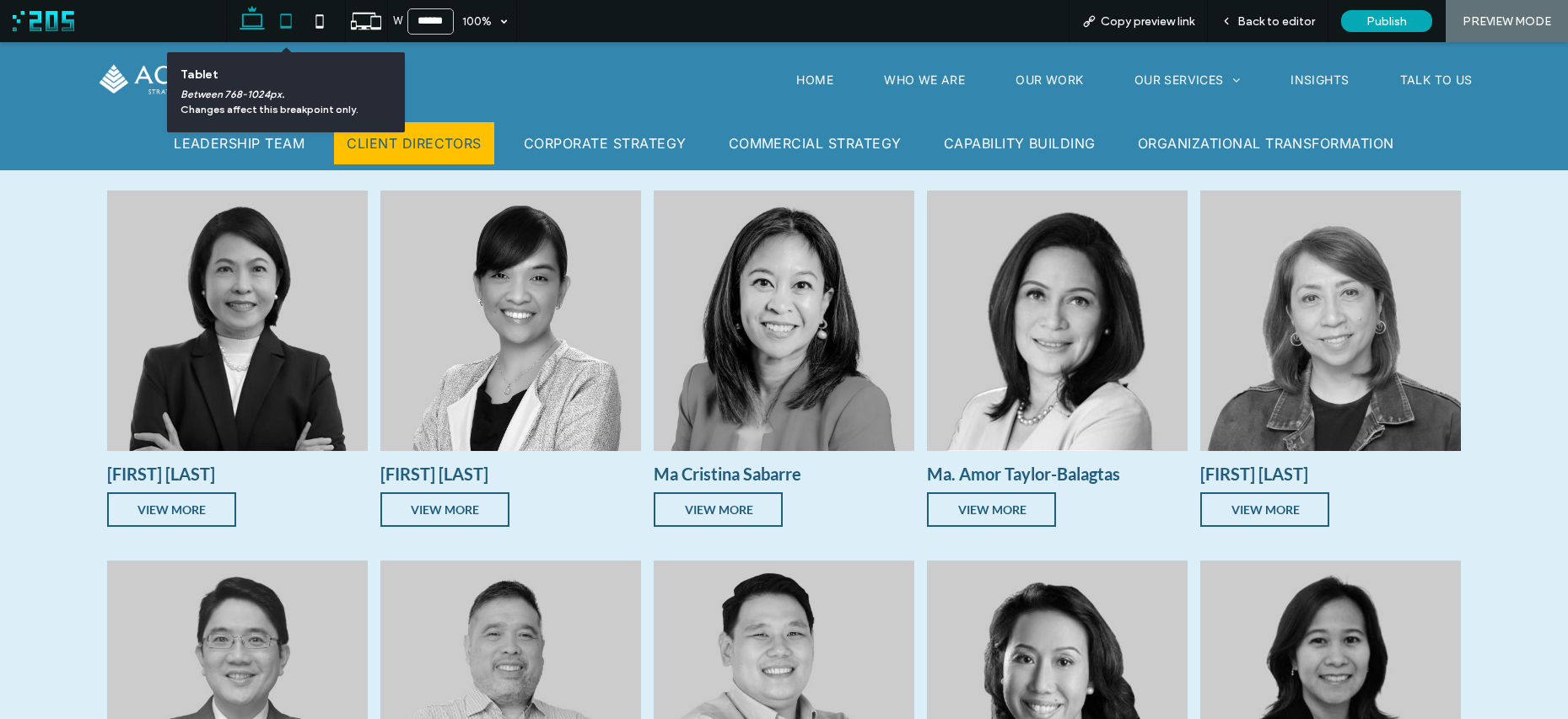 click 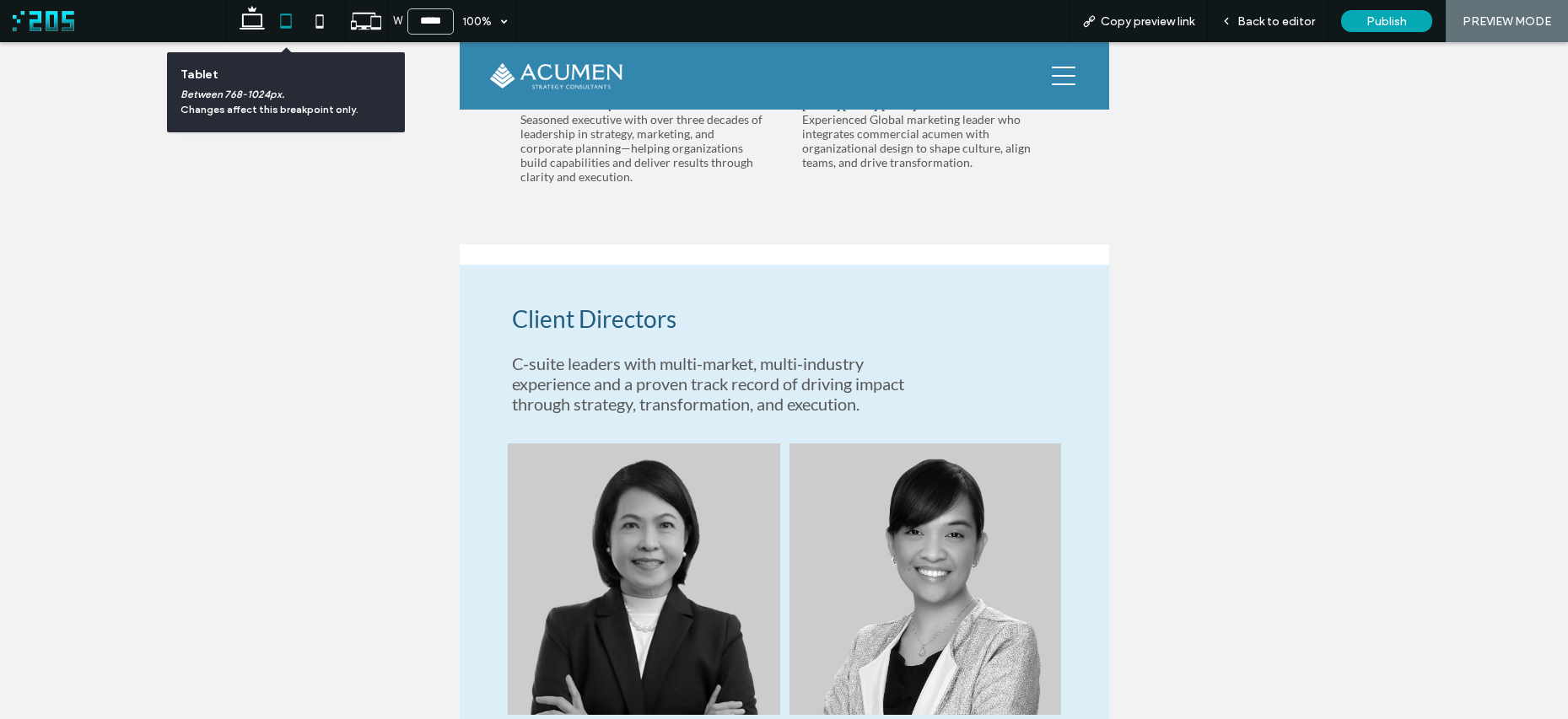 type on "*****" 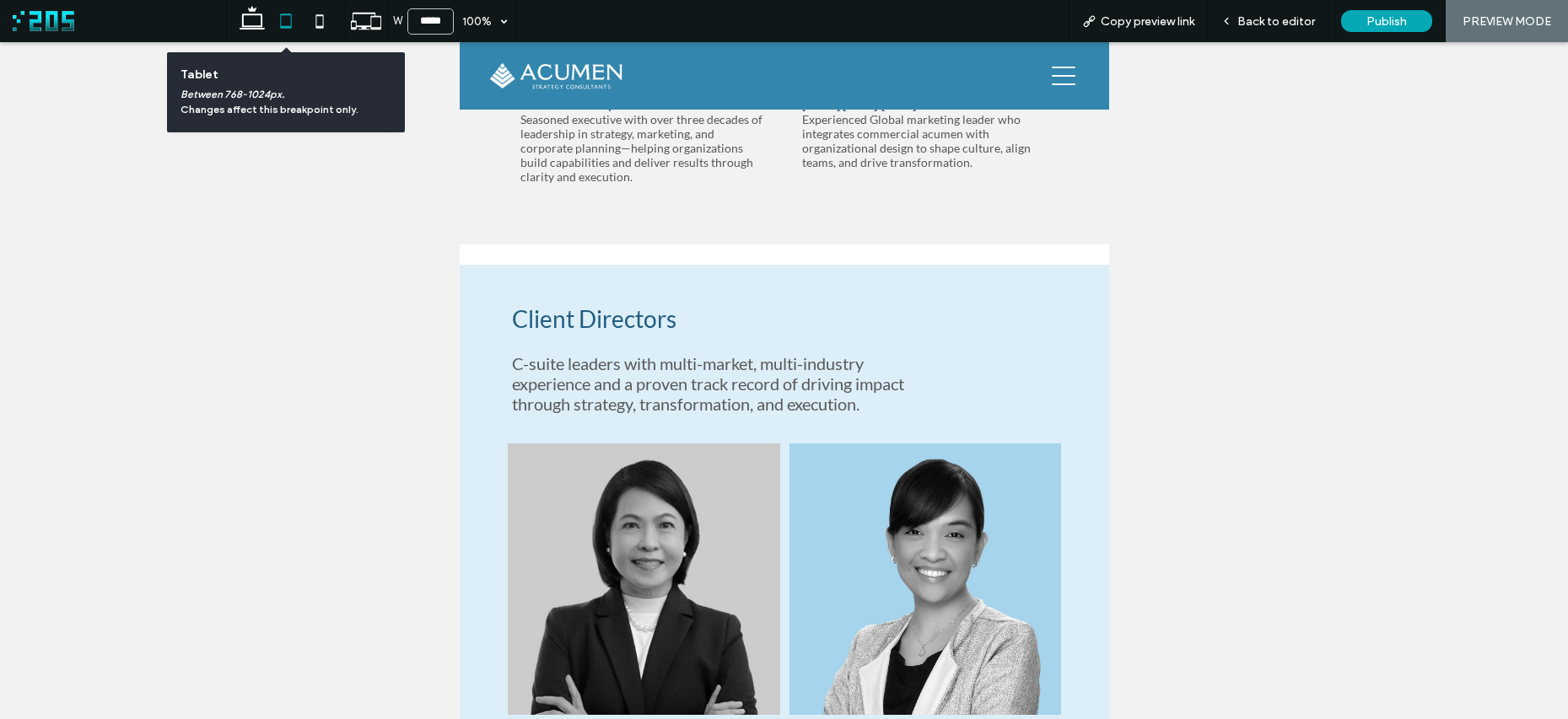 scroll, scrollTop: 1801, scrollLeft: 0, axis: vertical 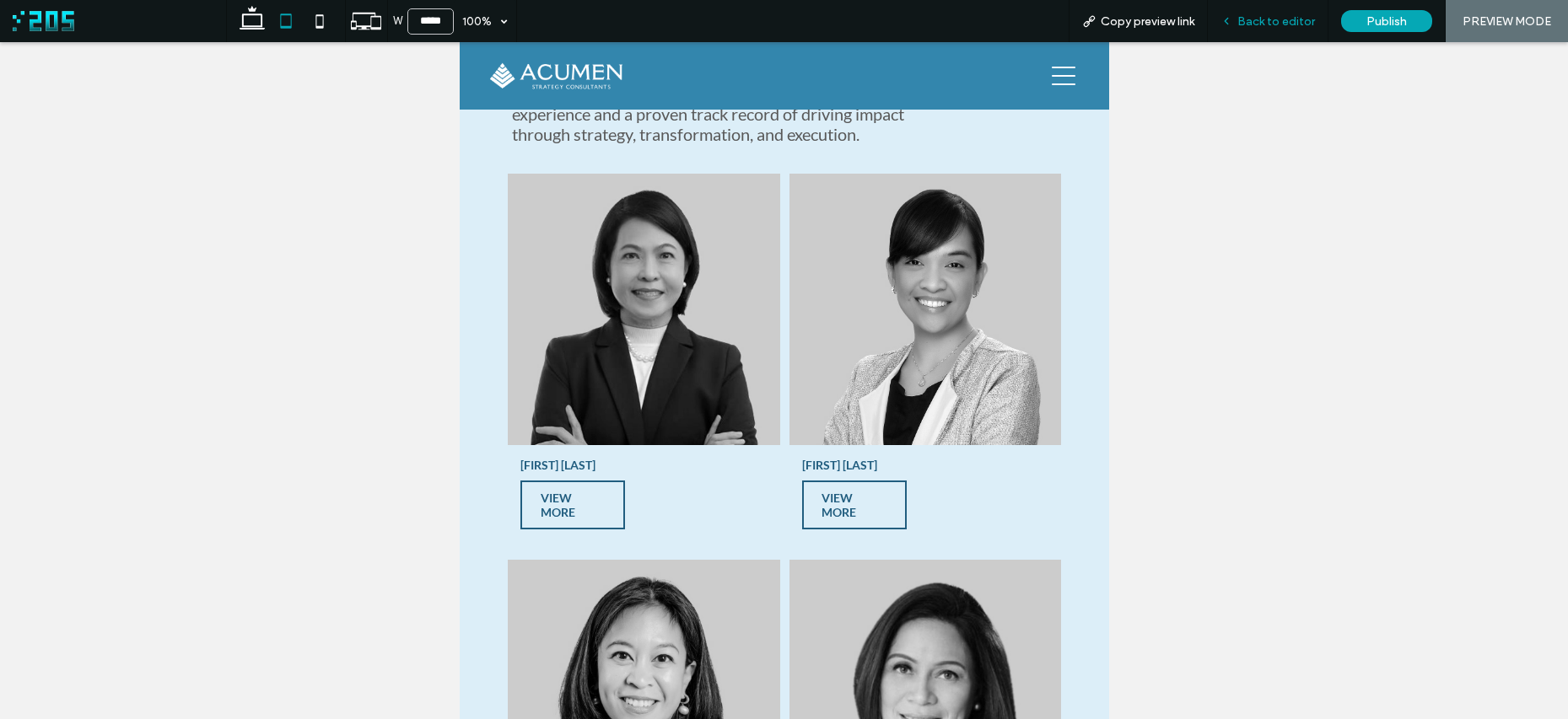 click on "Back to editor" at bounding box center [1276, 21] 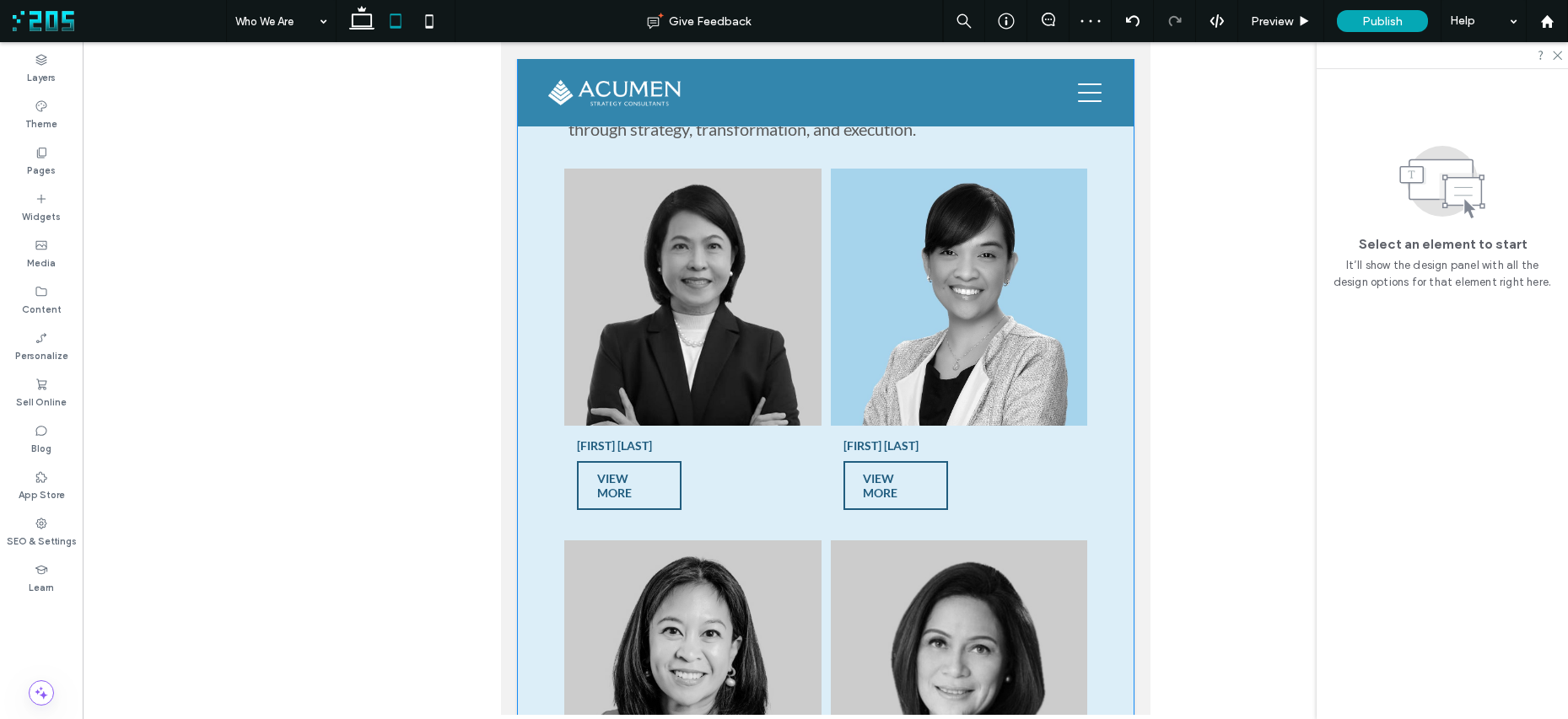 click at bounding box center (958, 297) 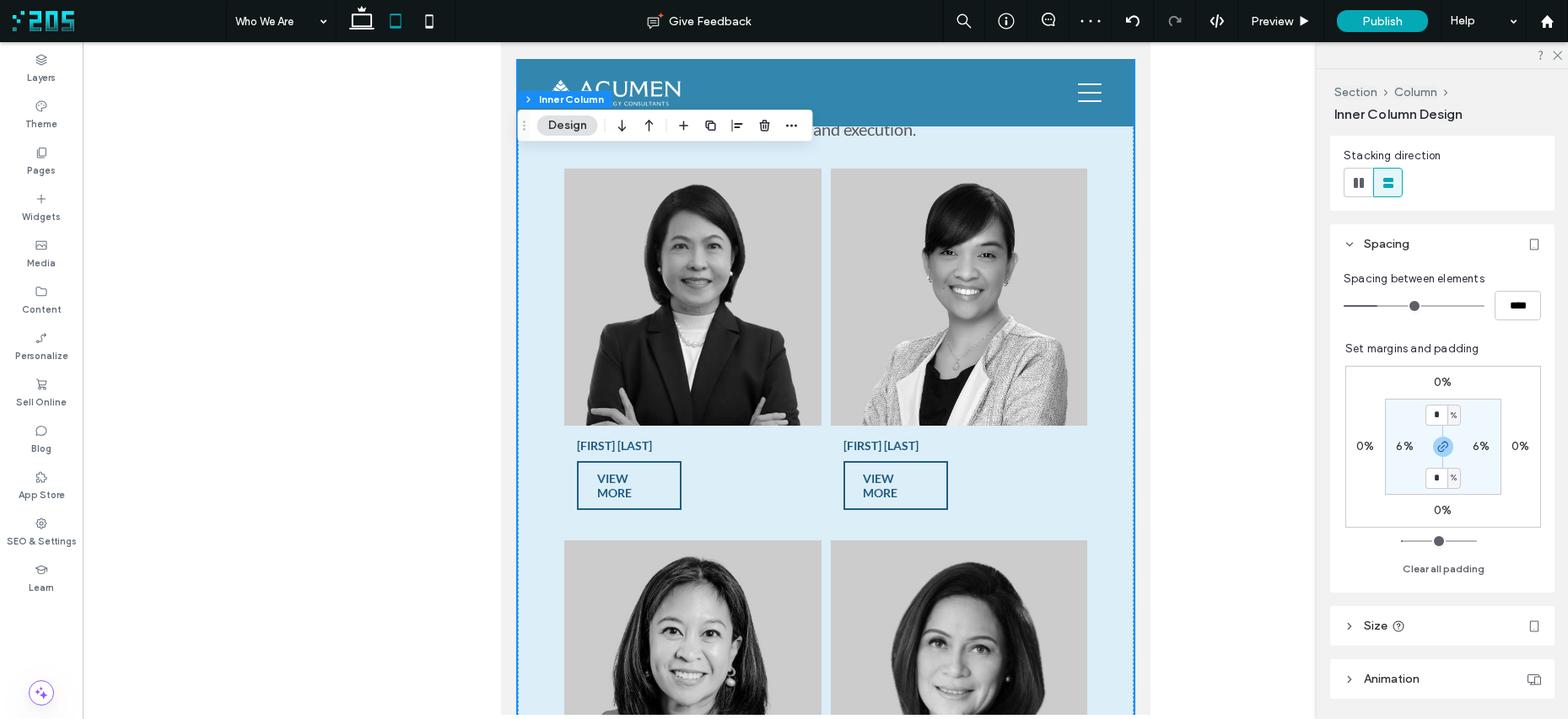 scroll, scrollTop: 405, scrollLeft: 0, axis: vertical 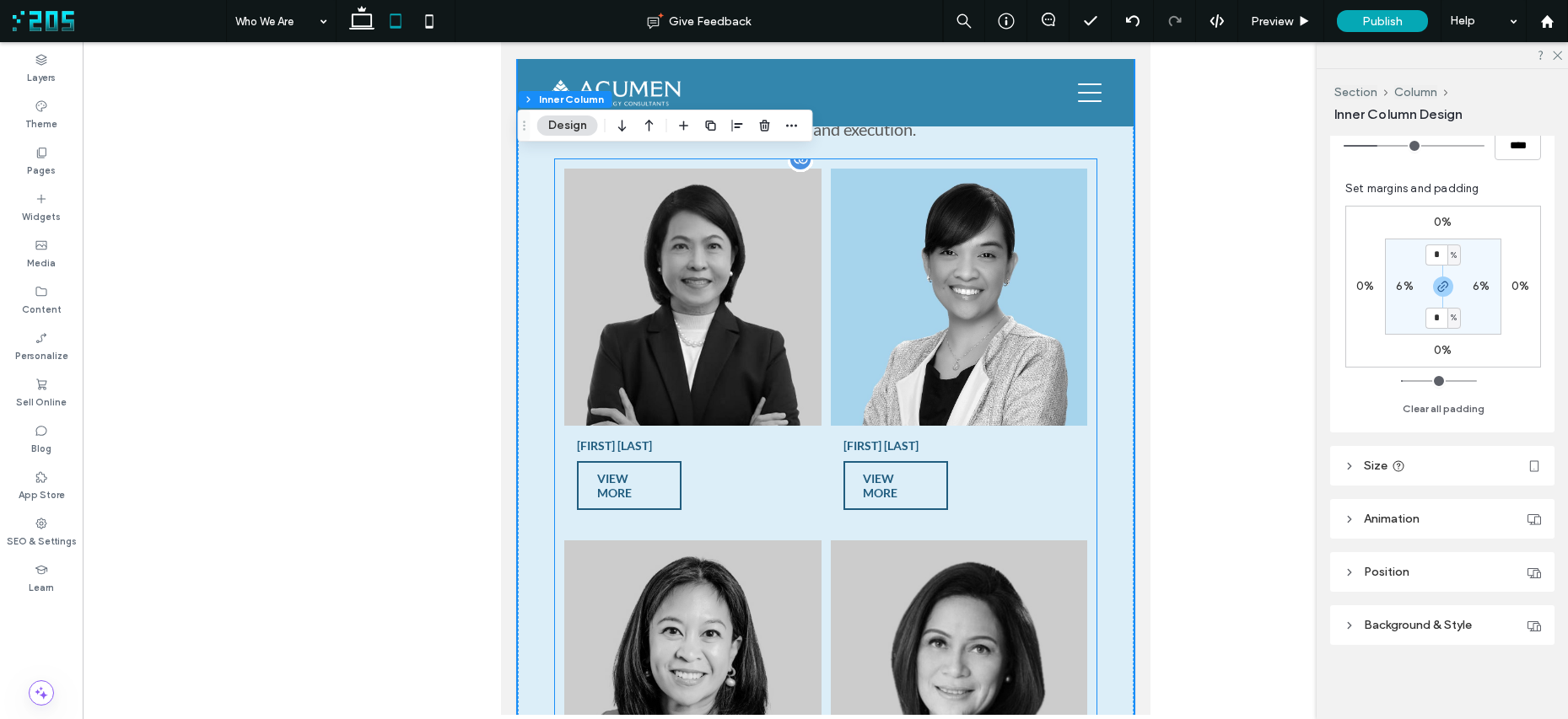 click at bounding box center (958, 297) 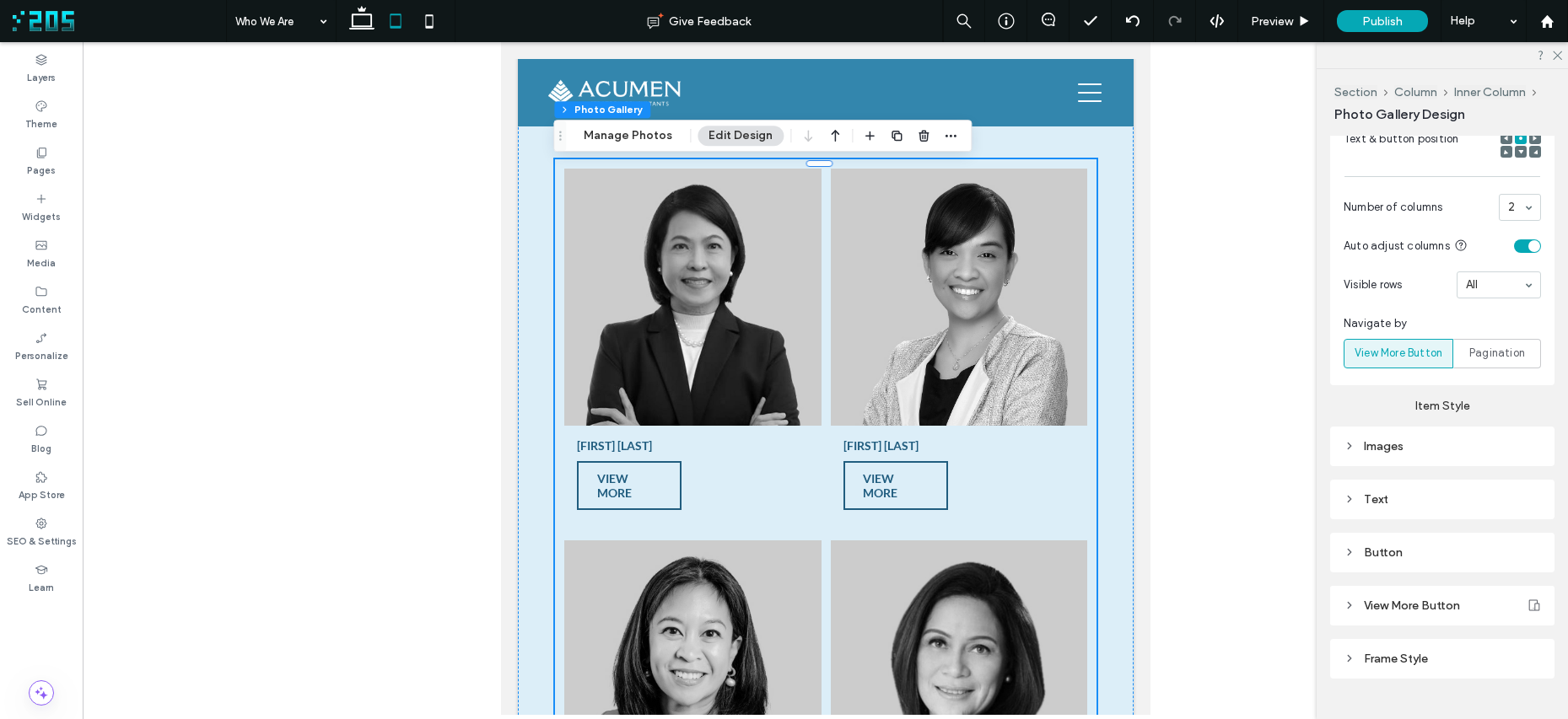 scroll, scrollTop: 709, scrollLeft: 0, axis: vertical 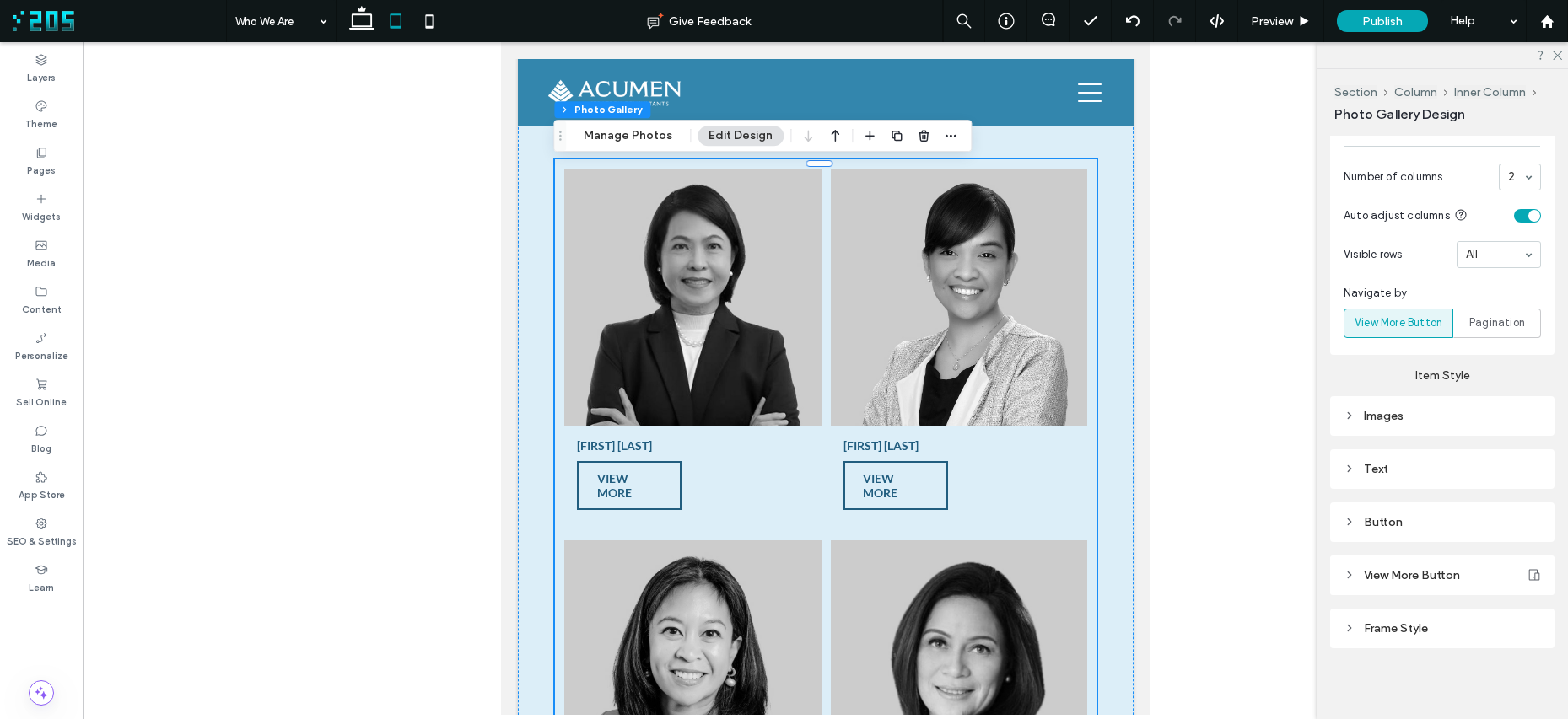 click on "Button" at bounding box center [1442, 522] 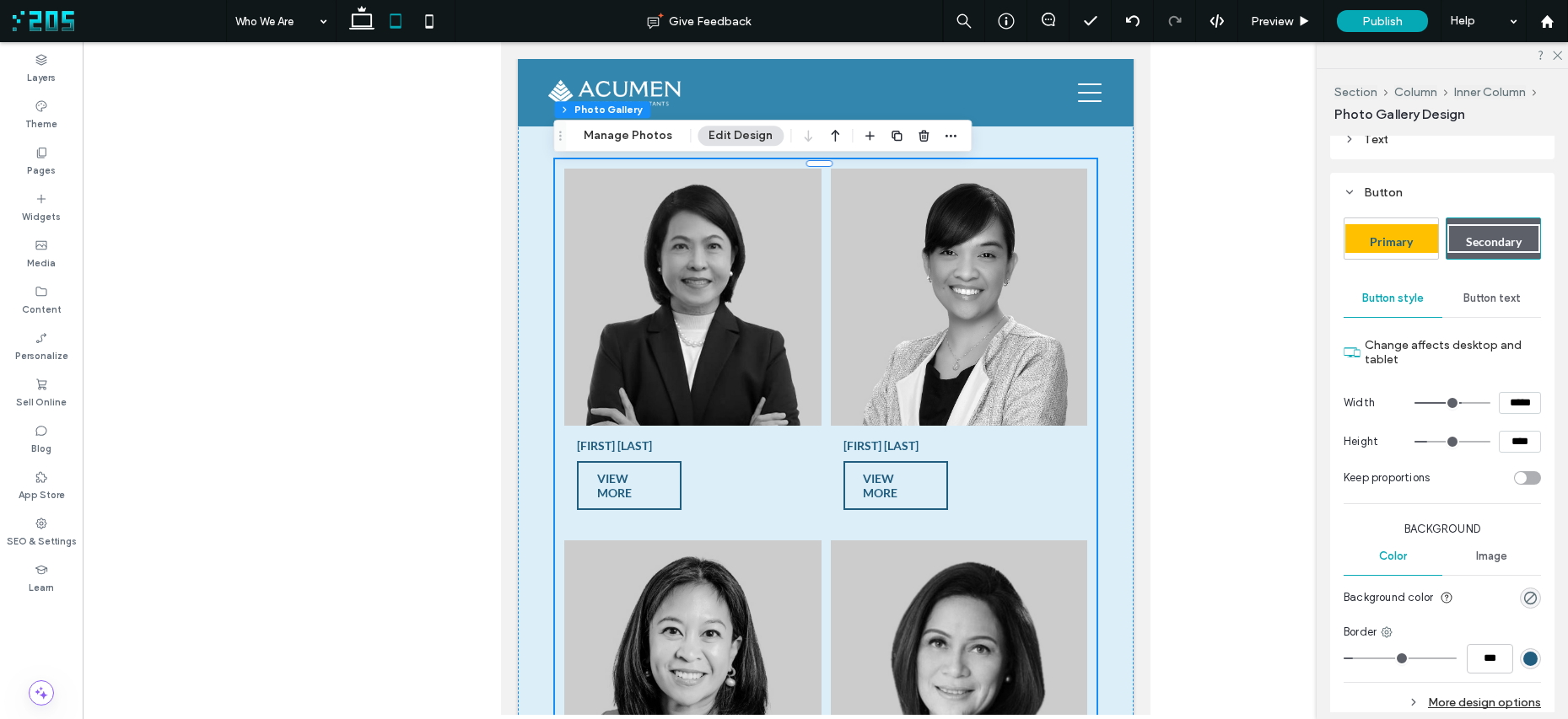 scroll, scrollTop: 1046, scrollLeft: 0, axis: vertical 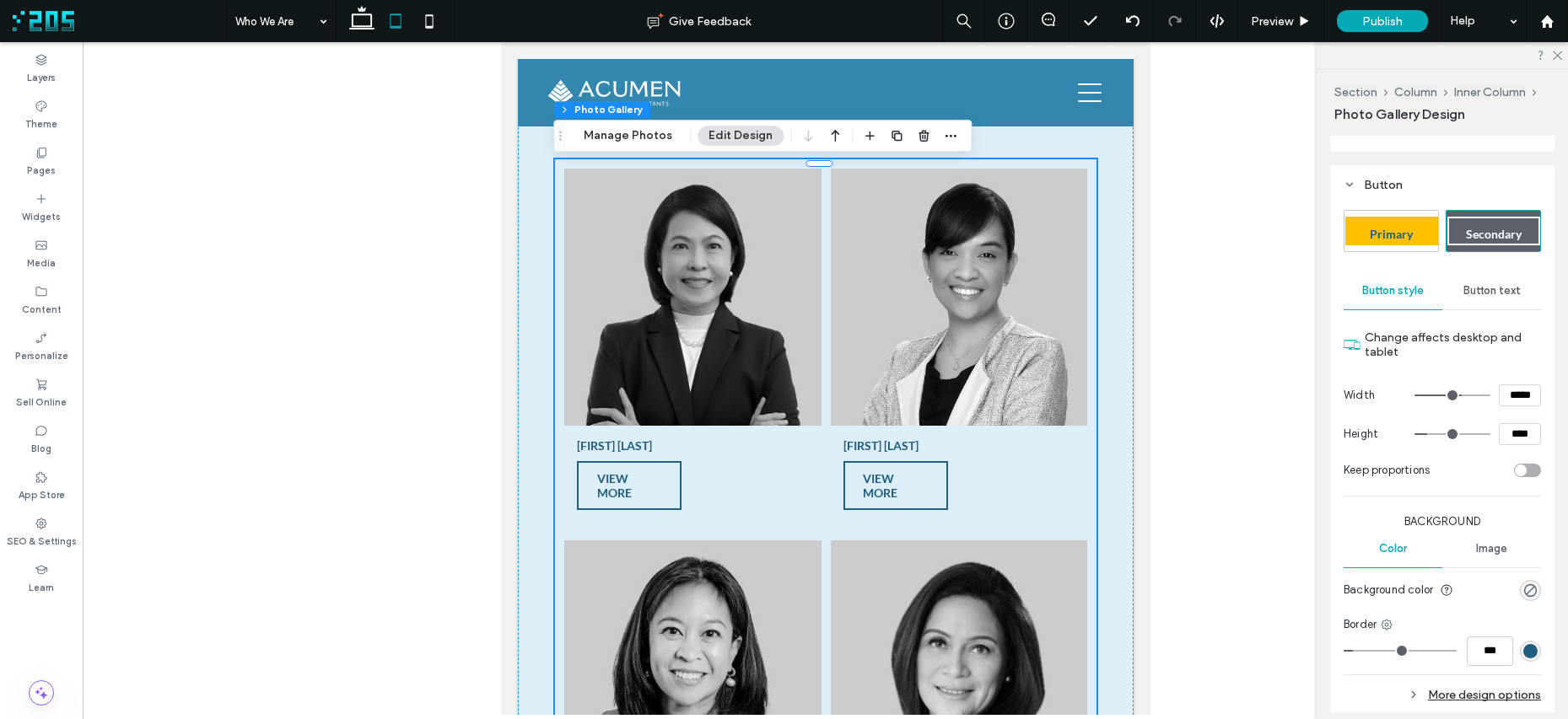 type on "***" 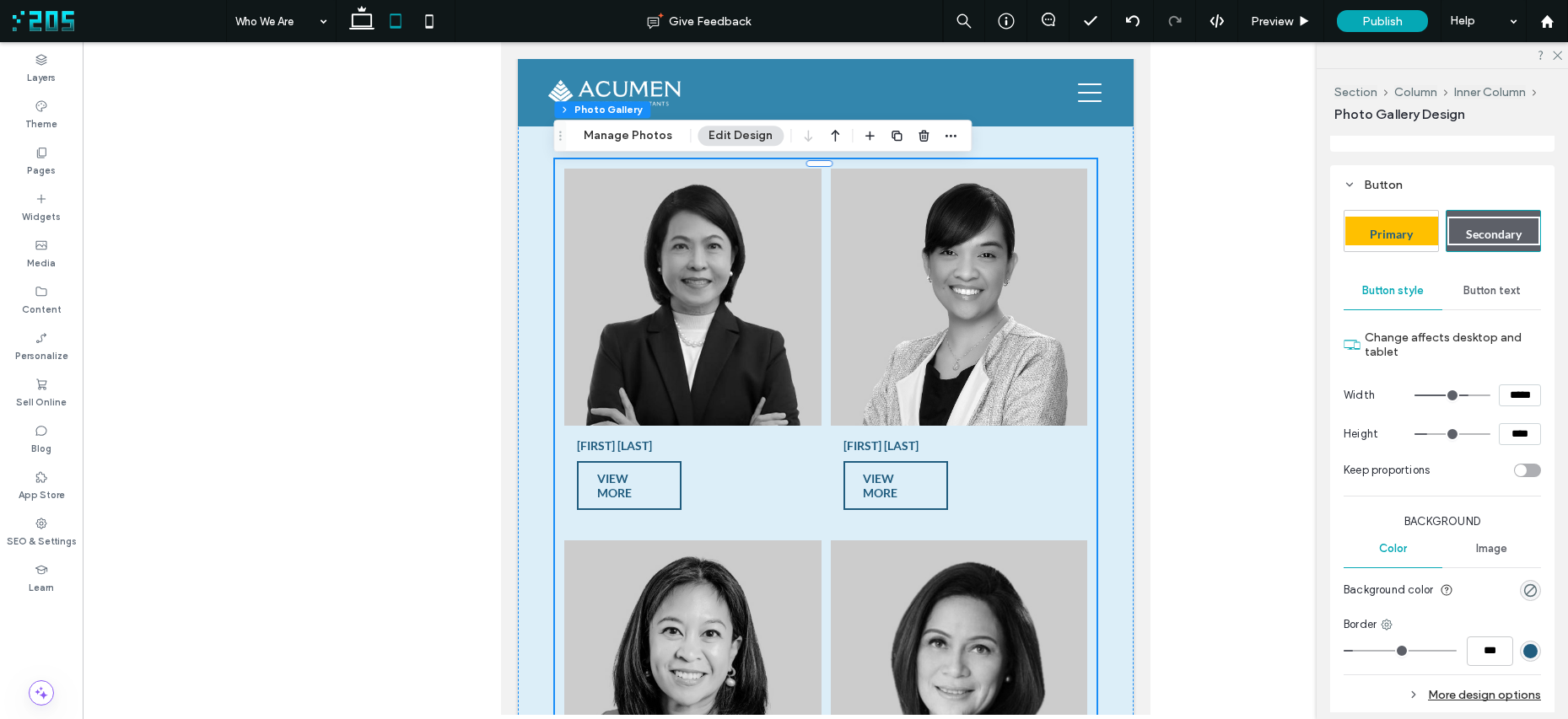 type on "***" 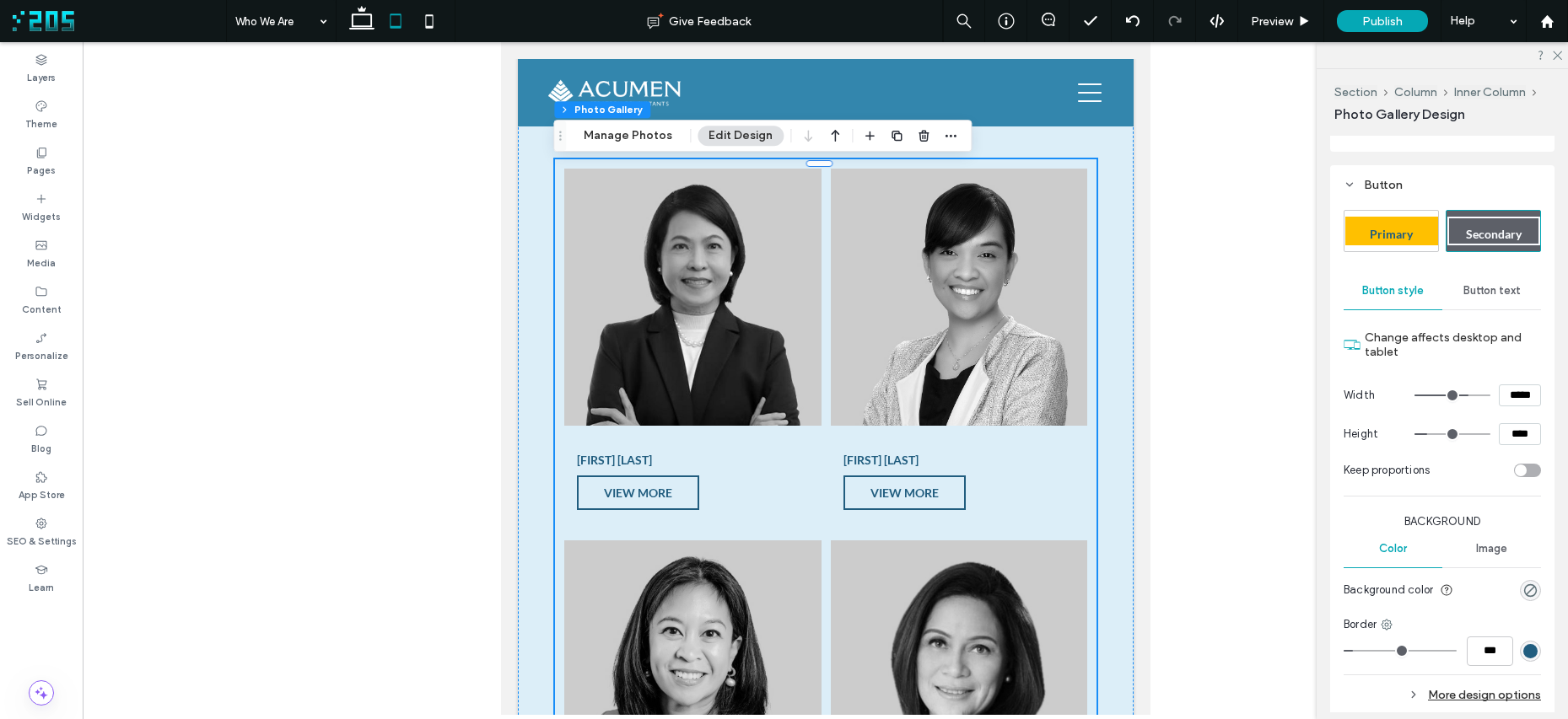 type on "***" 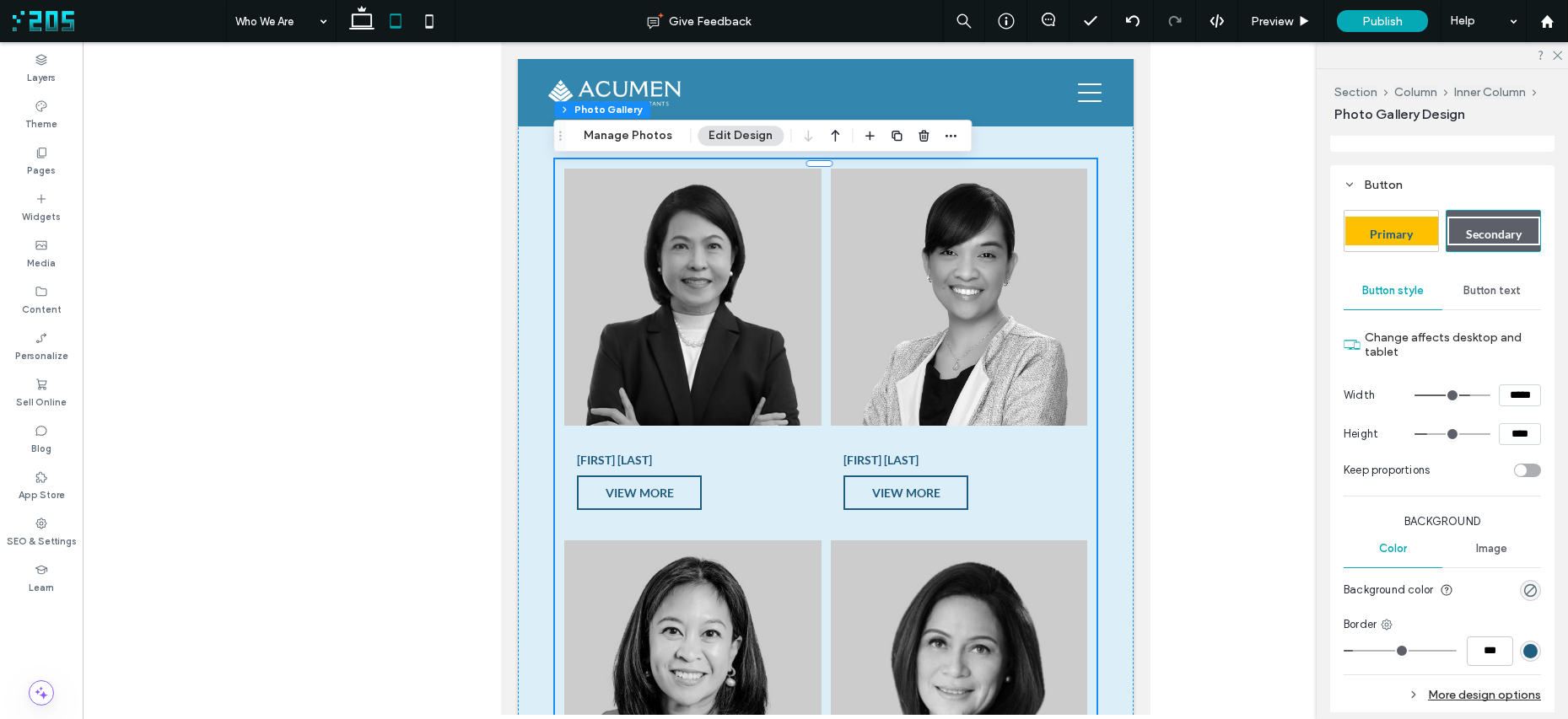 type on "***" 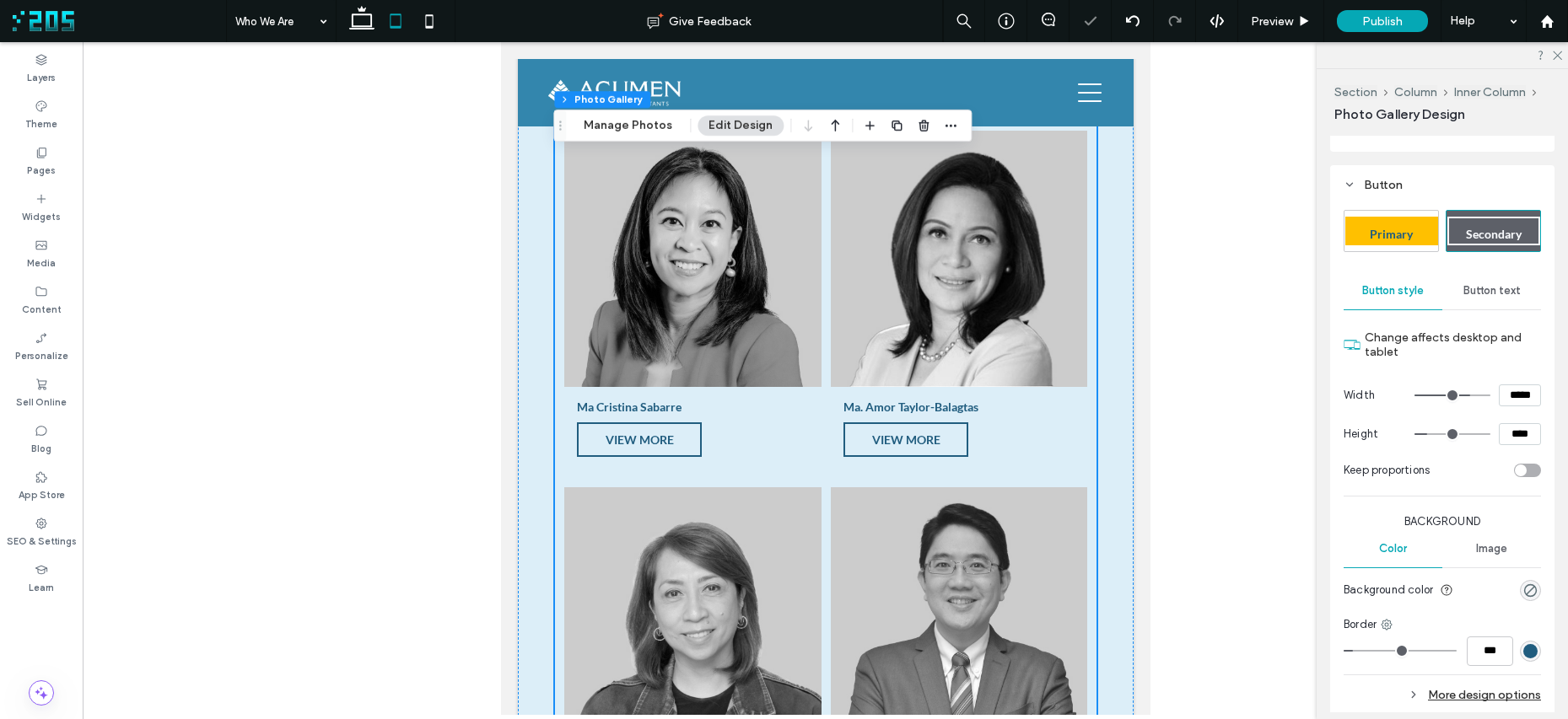 scroll, scrollTop: 2197, scrollLeft: 0, axis: vertical 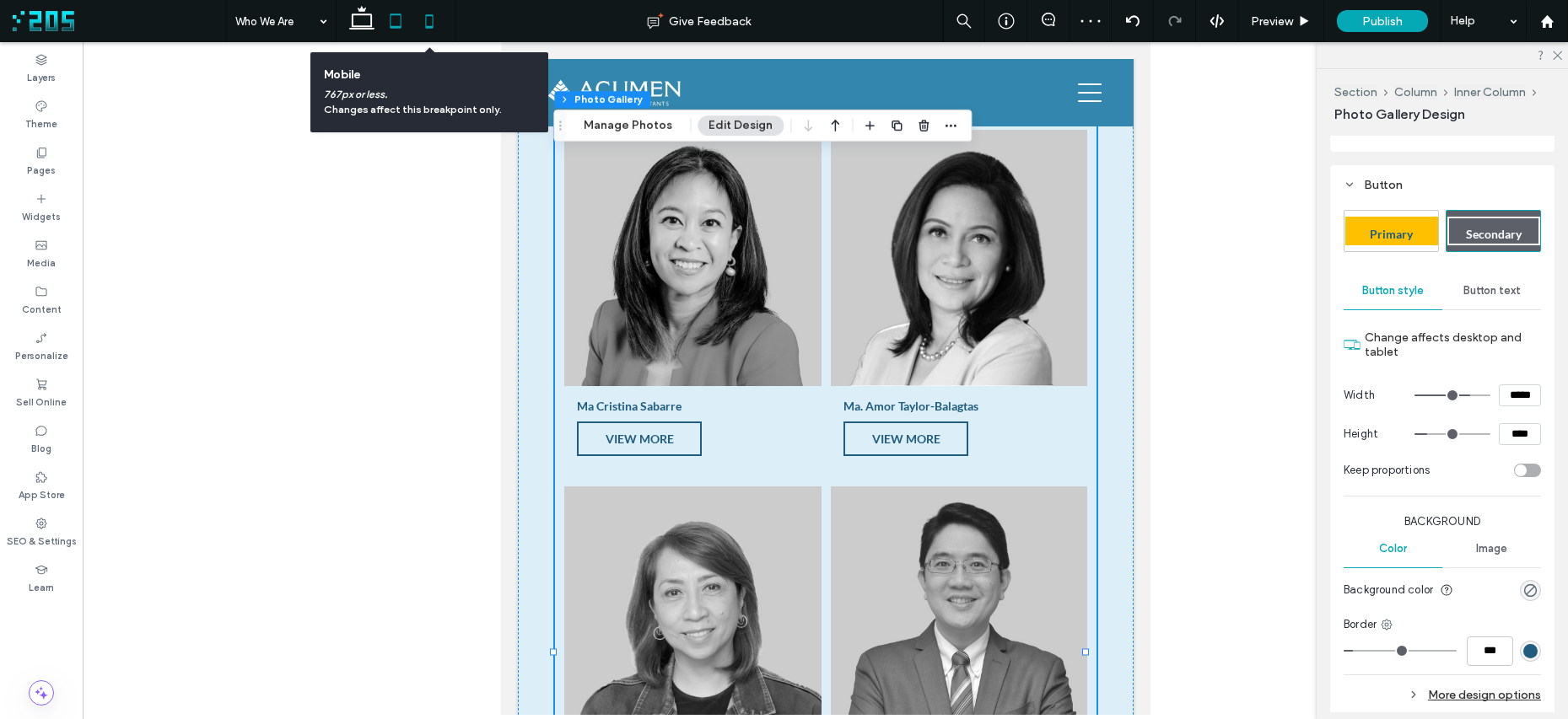 click 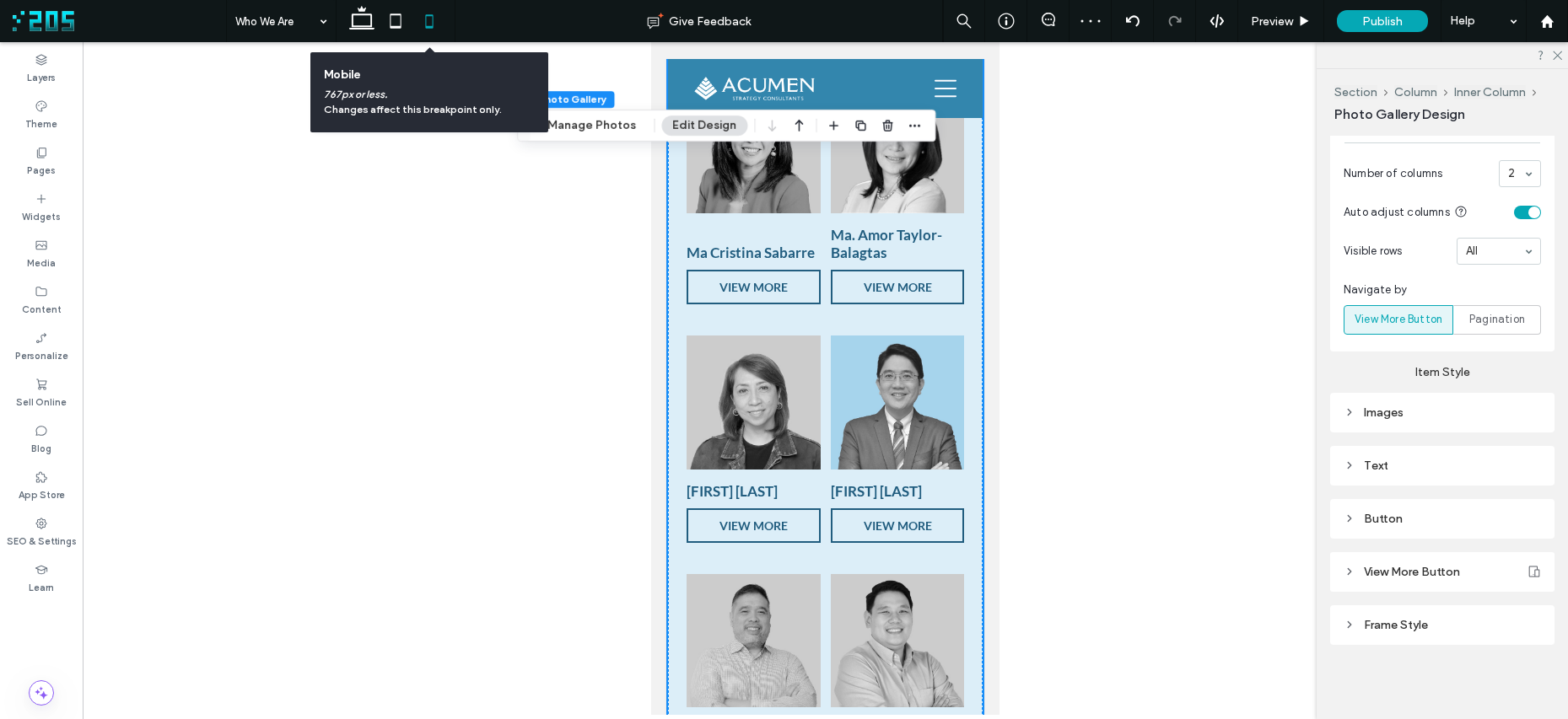 scroll, scrollTop: 723, scrollLeft: 0, axis: vertical 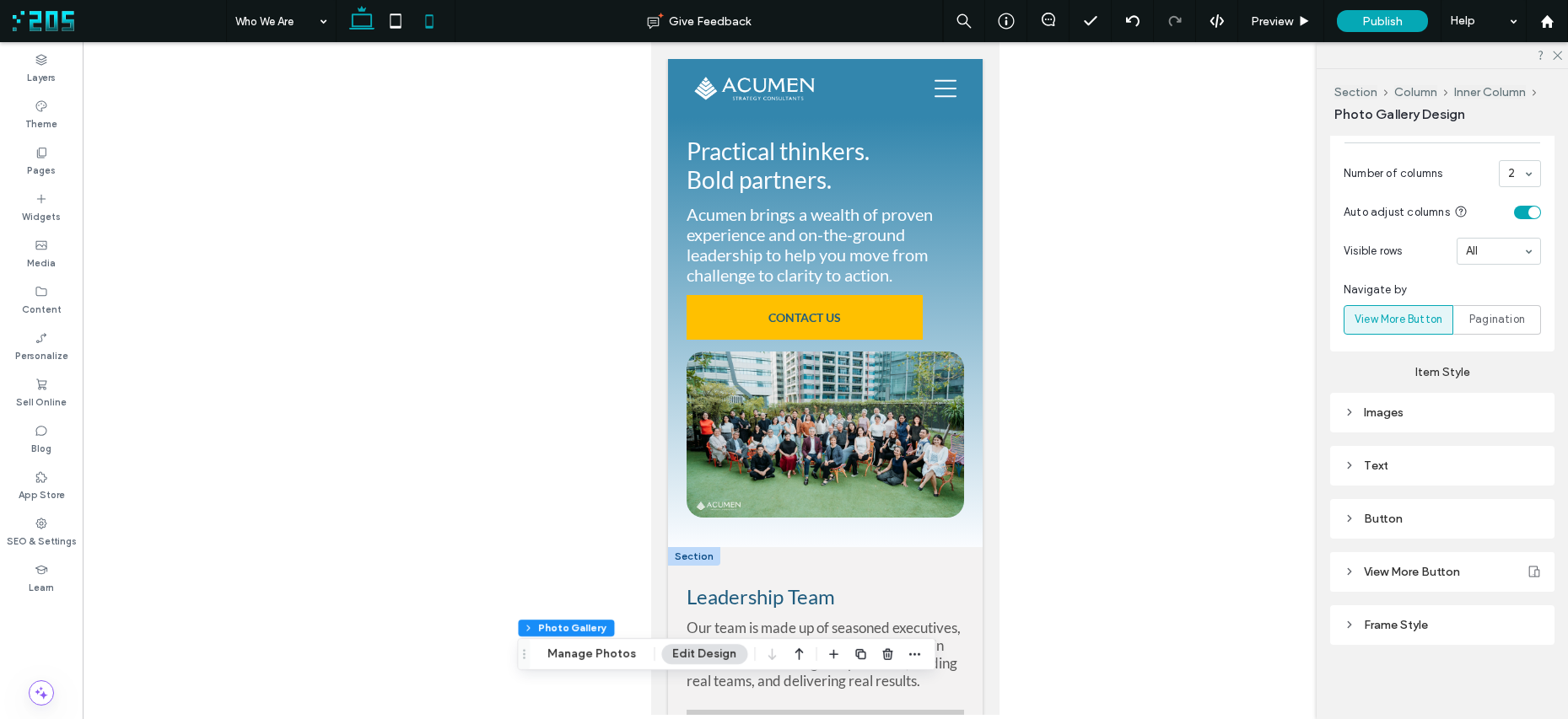 click 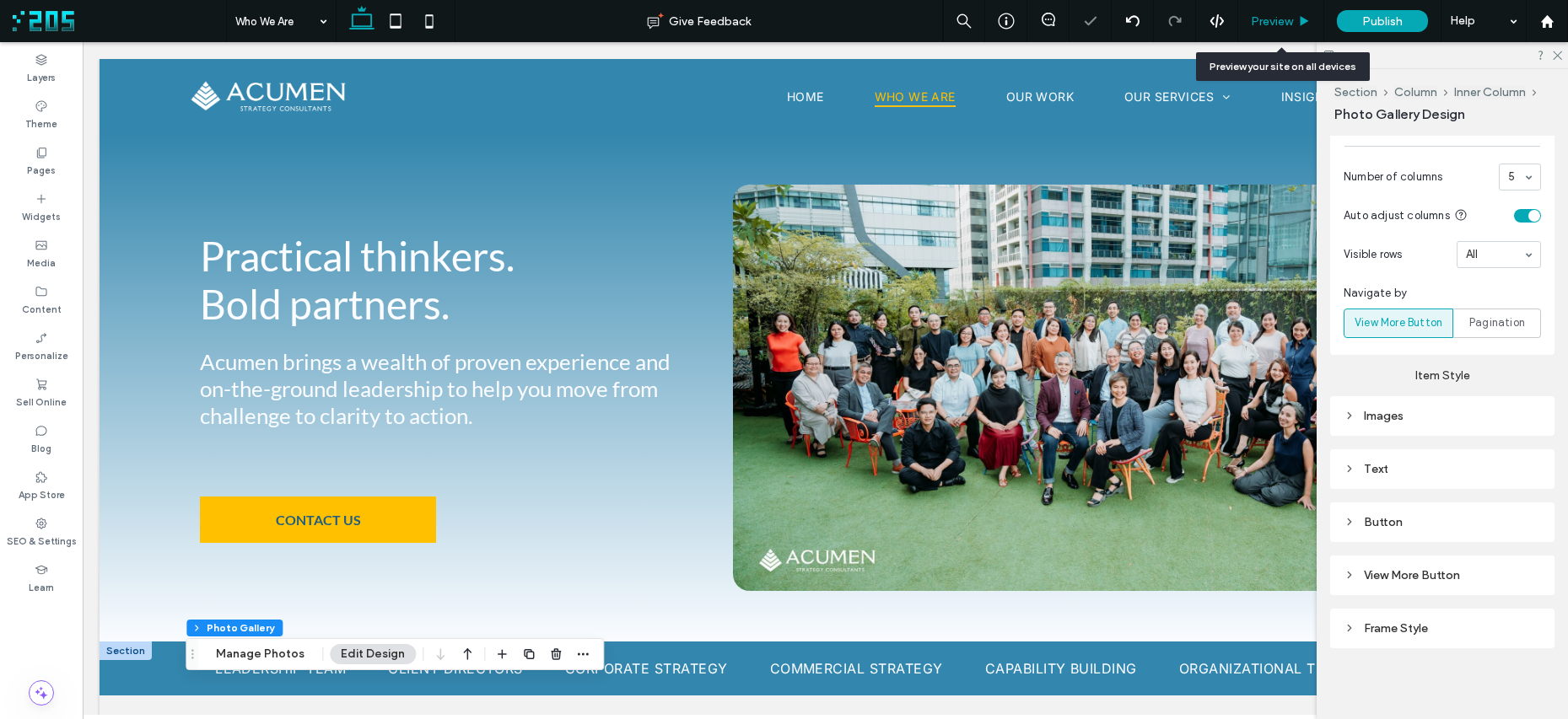 click on "Preview" at bounding box center (1272, 21) 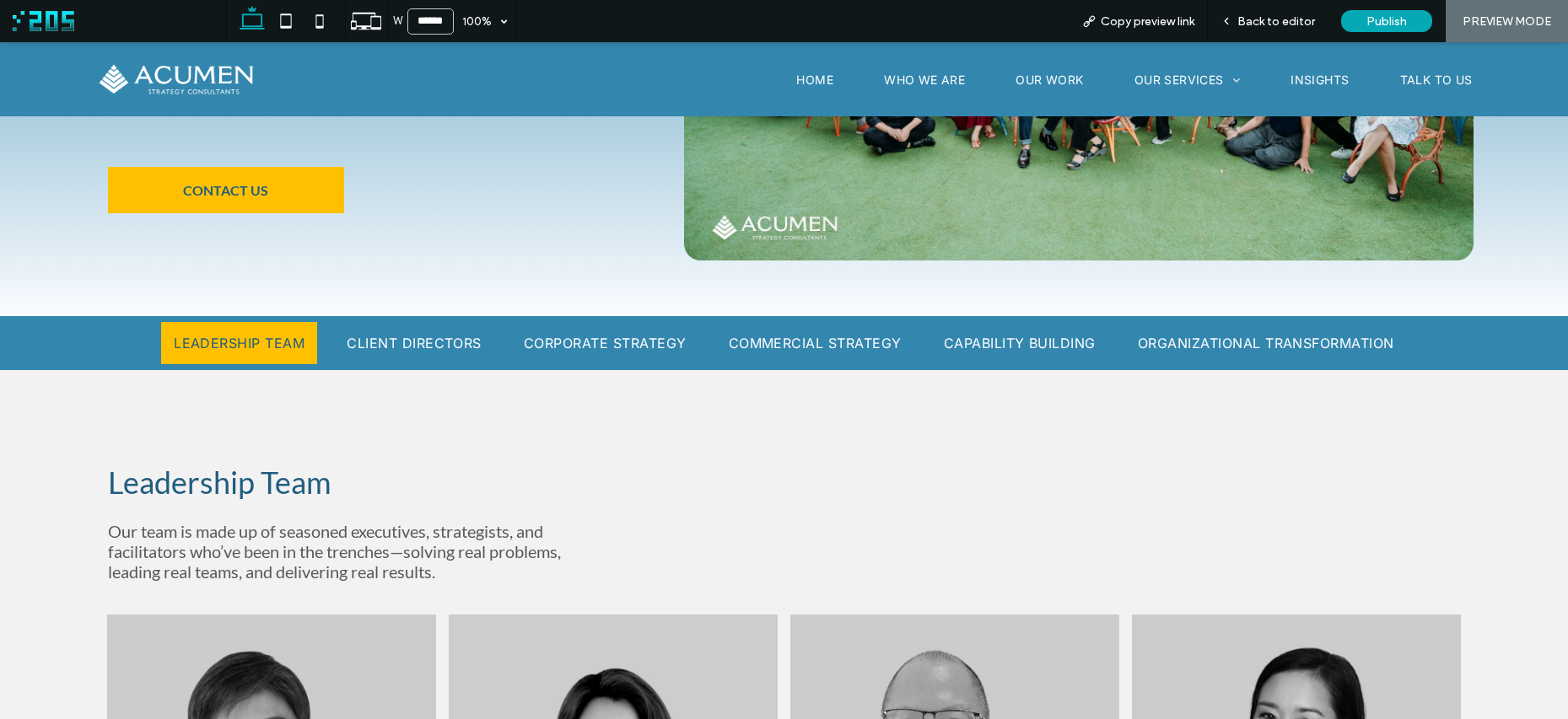 scroll, scrollTop: 240, scrollLeft: 0, axis: vertical 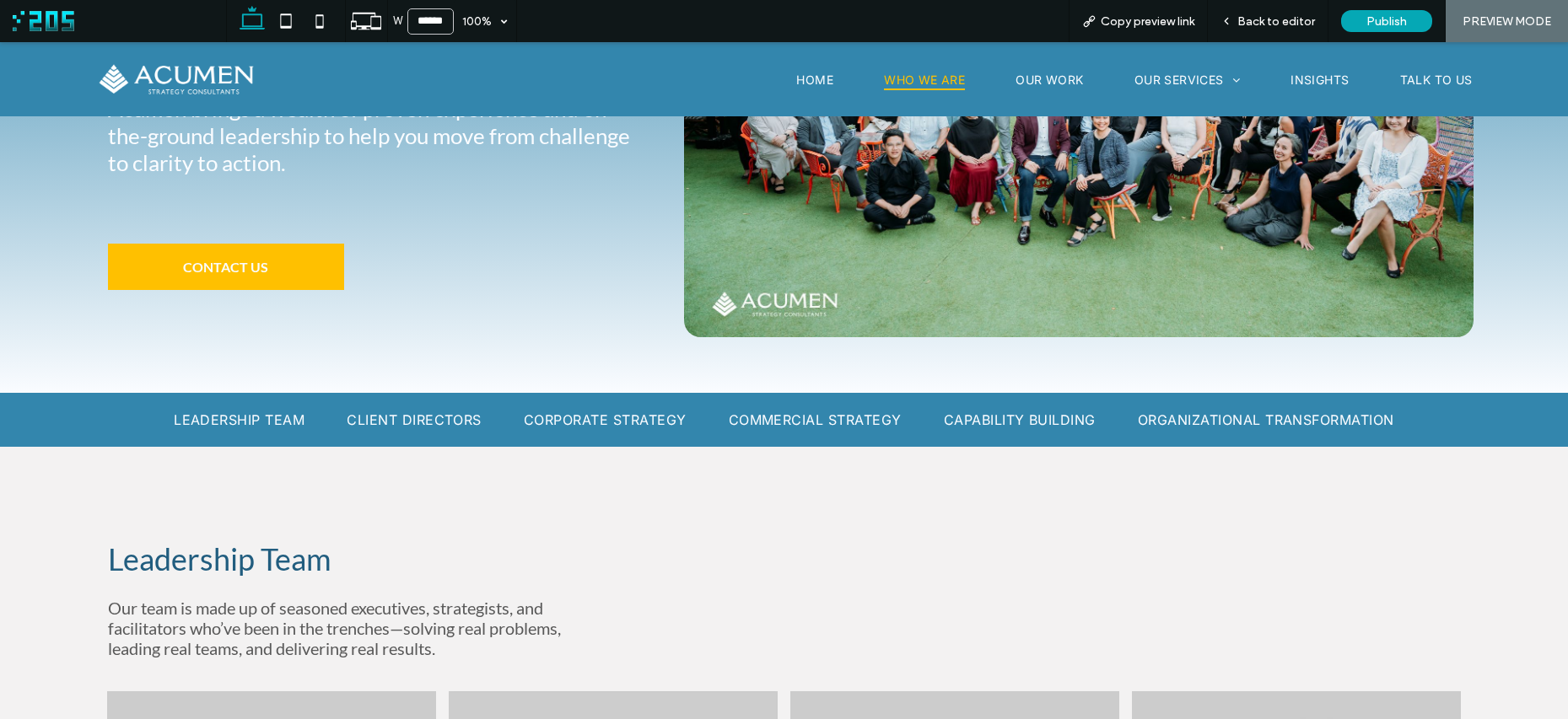 click on "CONTACT US" at bounding box center [225, 266] 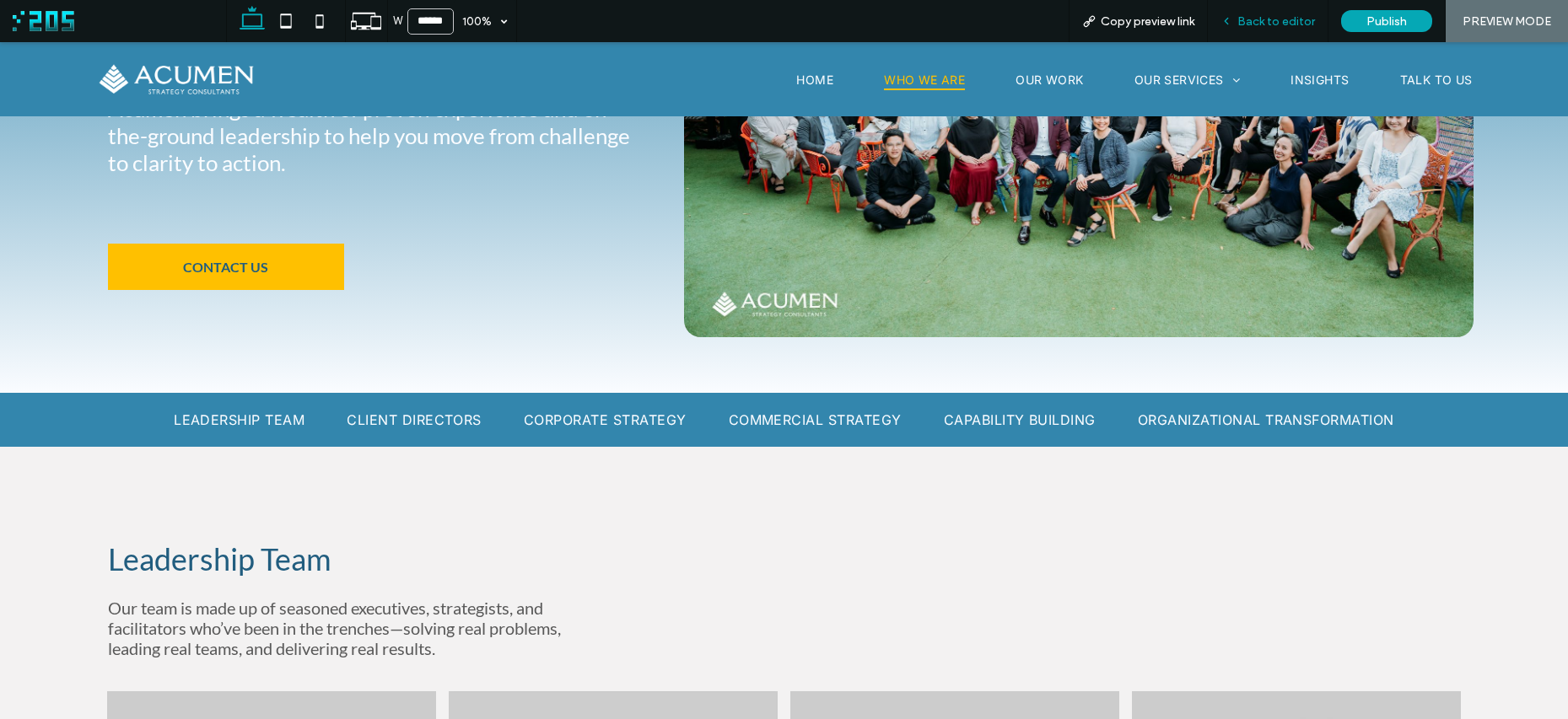 click on "Back to editor" at bounding box center (1276, 21) 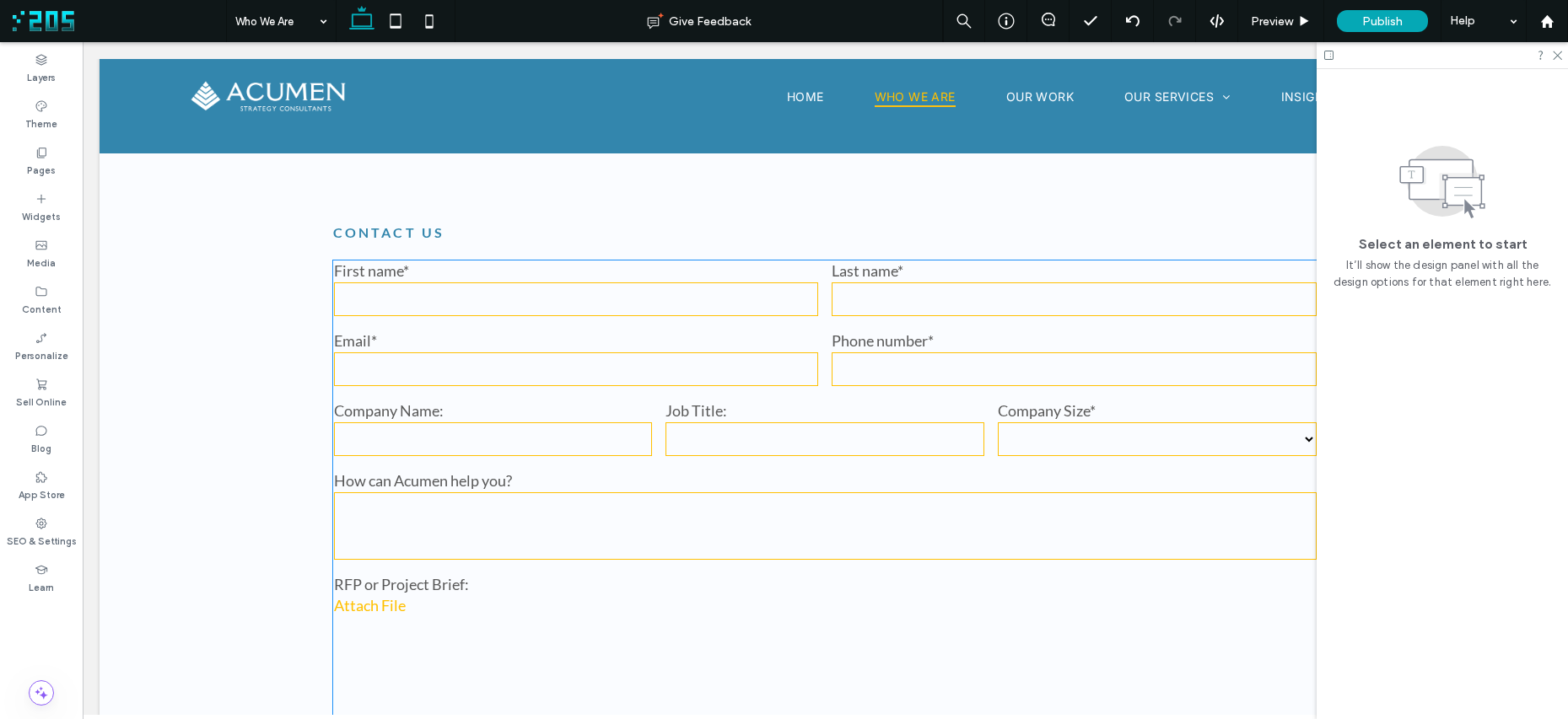 scroll, scrollTop: 5716, scrollLeft: 0, axis: vertical 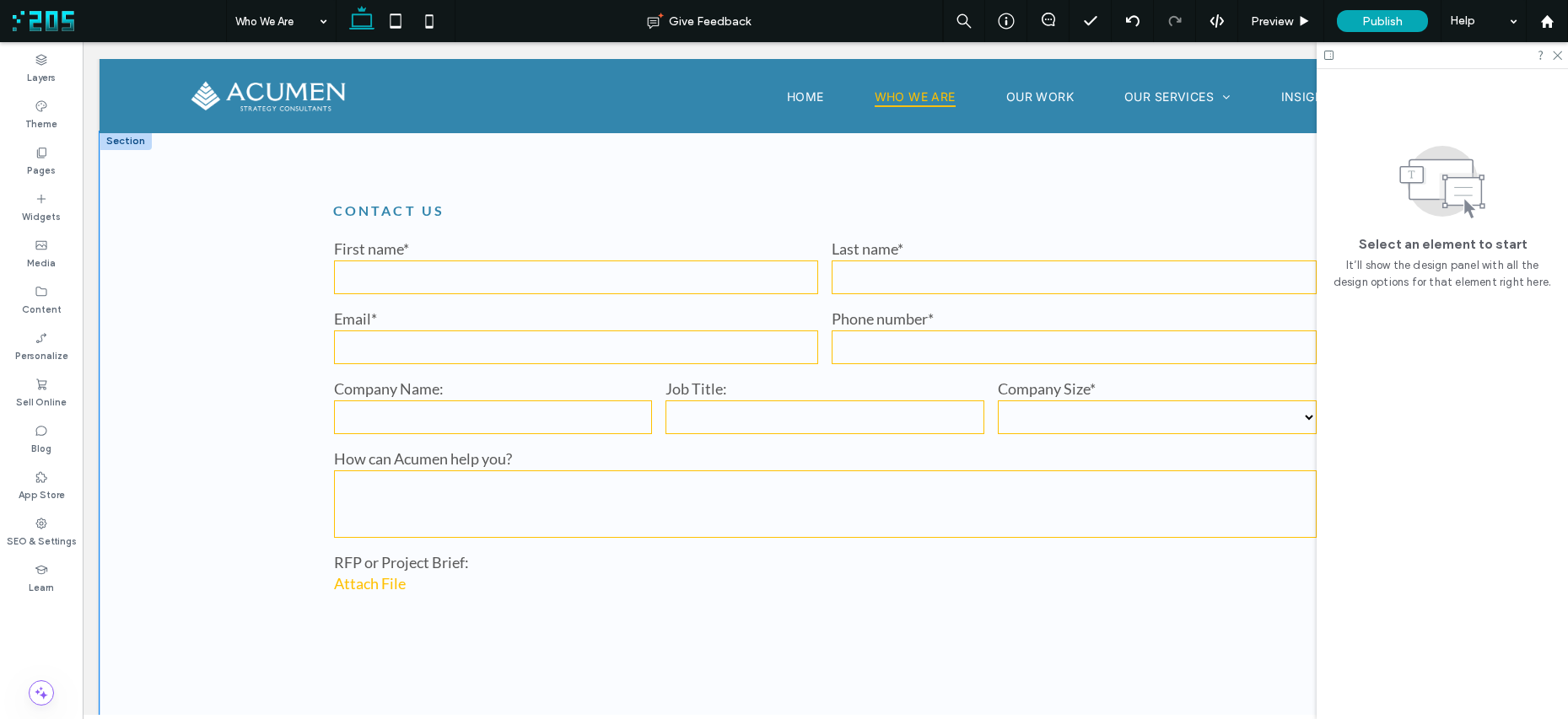 click on "**********" at bounding box center [825, 486] 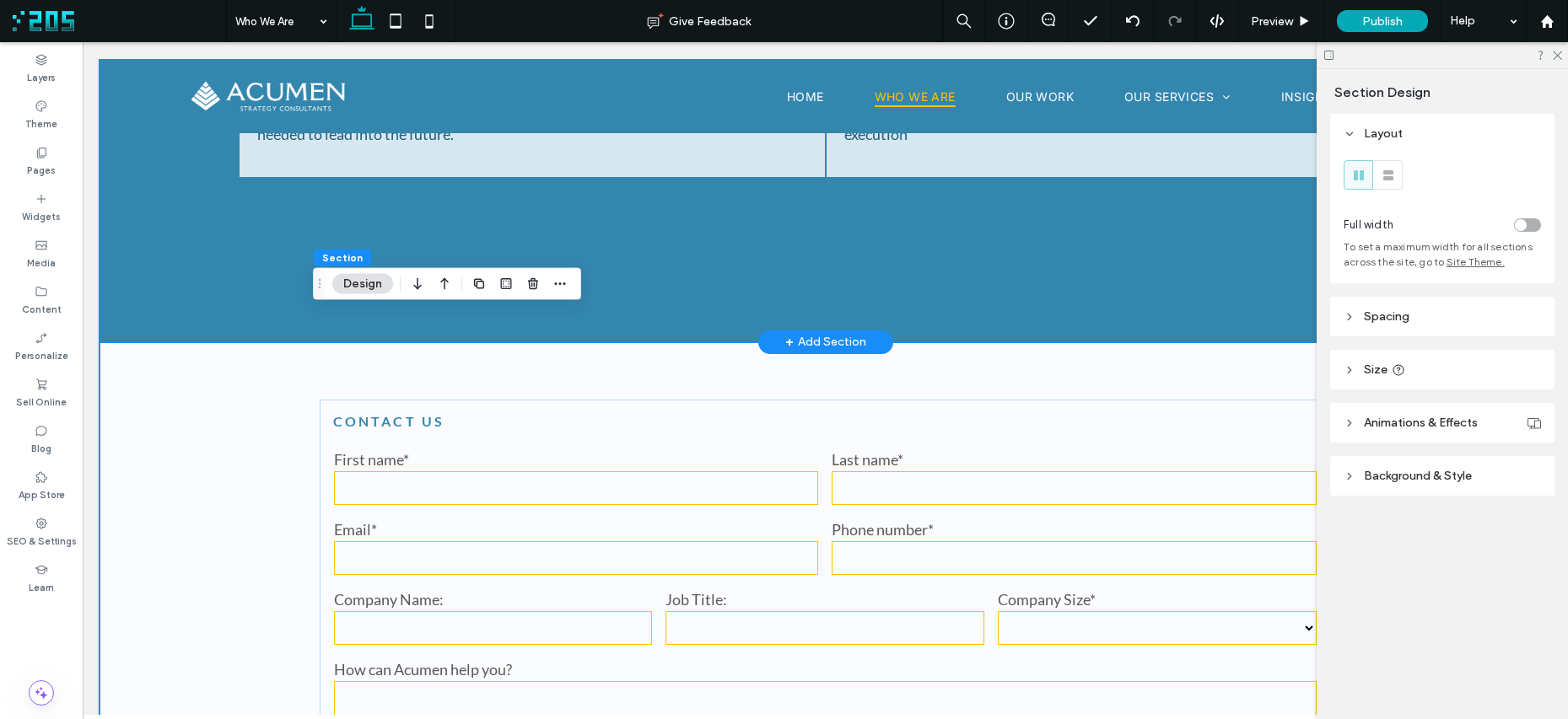 scroll, scrollTop: 5501, scrollLeft: 0, axis: vertical 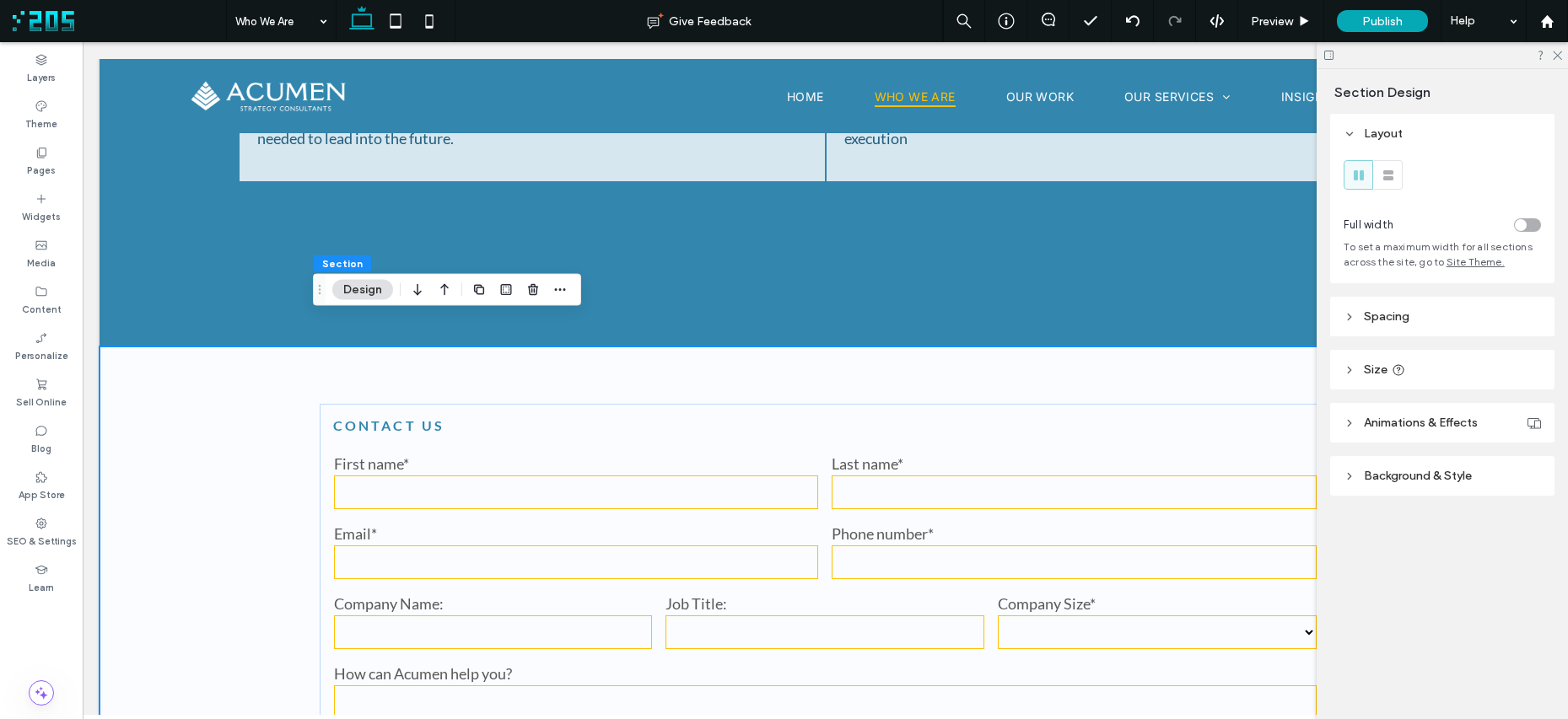click on "**********" at bounding box center [825, 701] 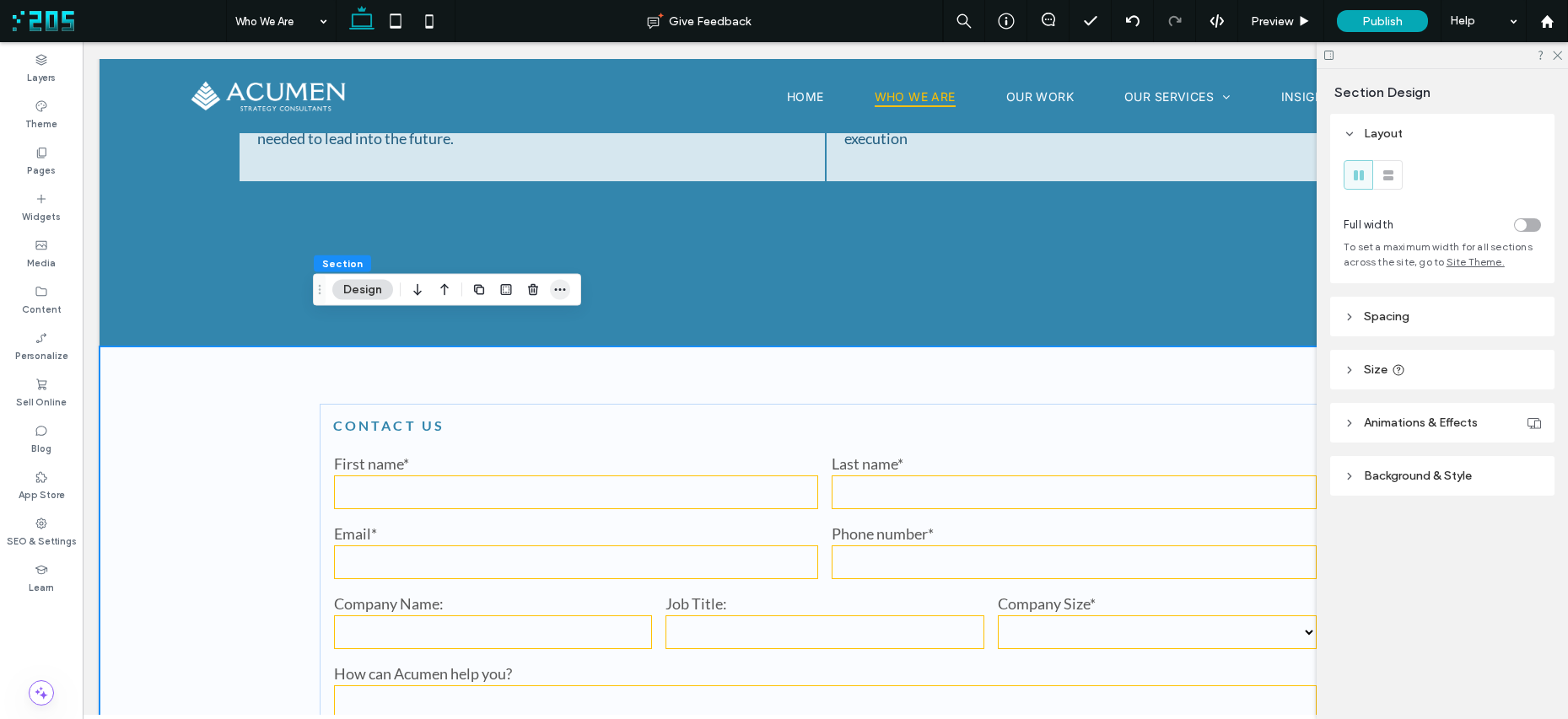 click 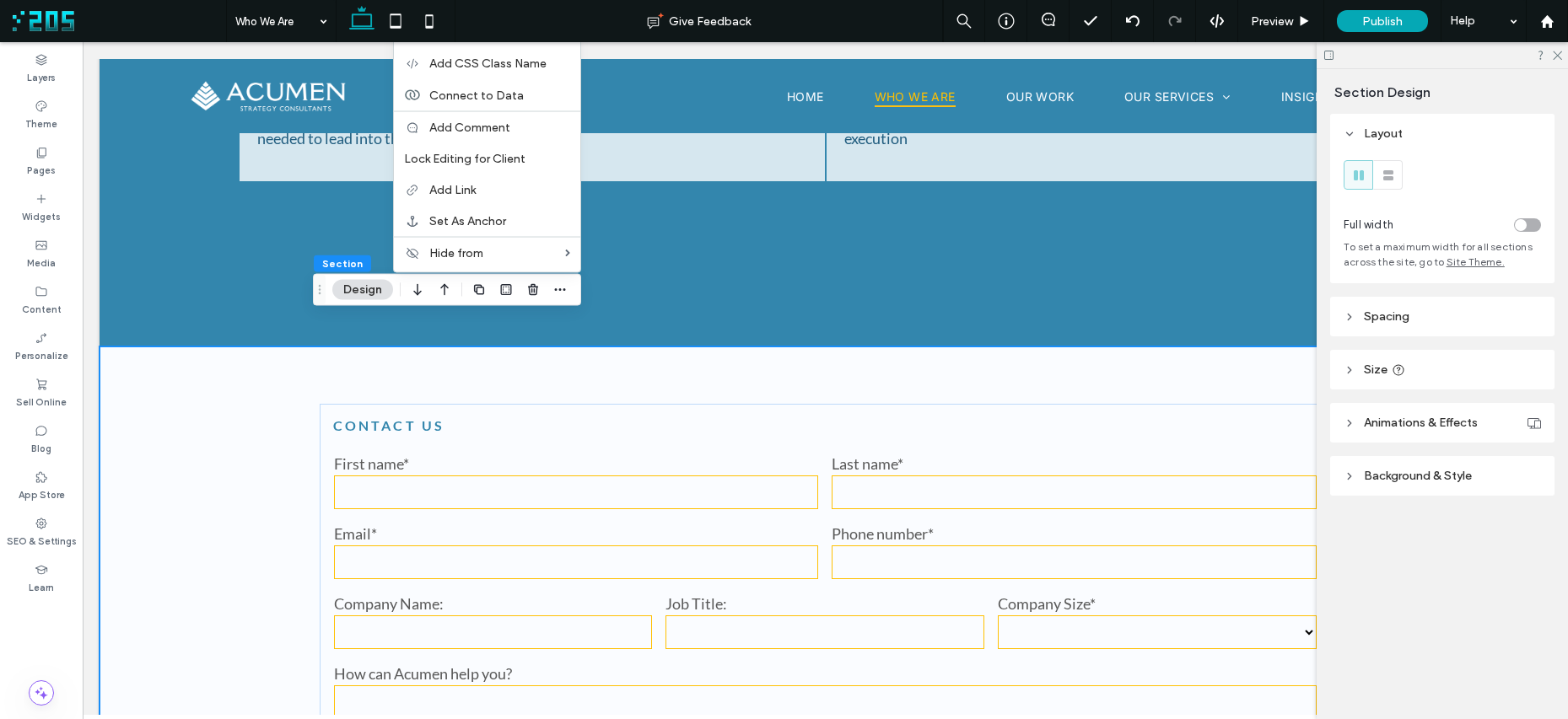 click on "**********" at bounding box center (825, 701) 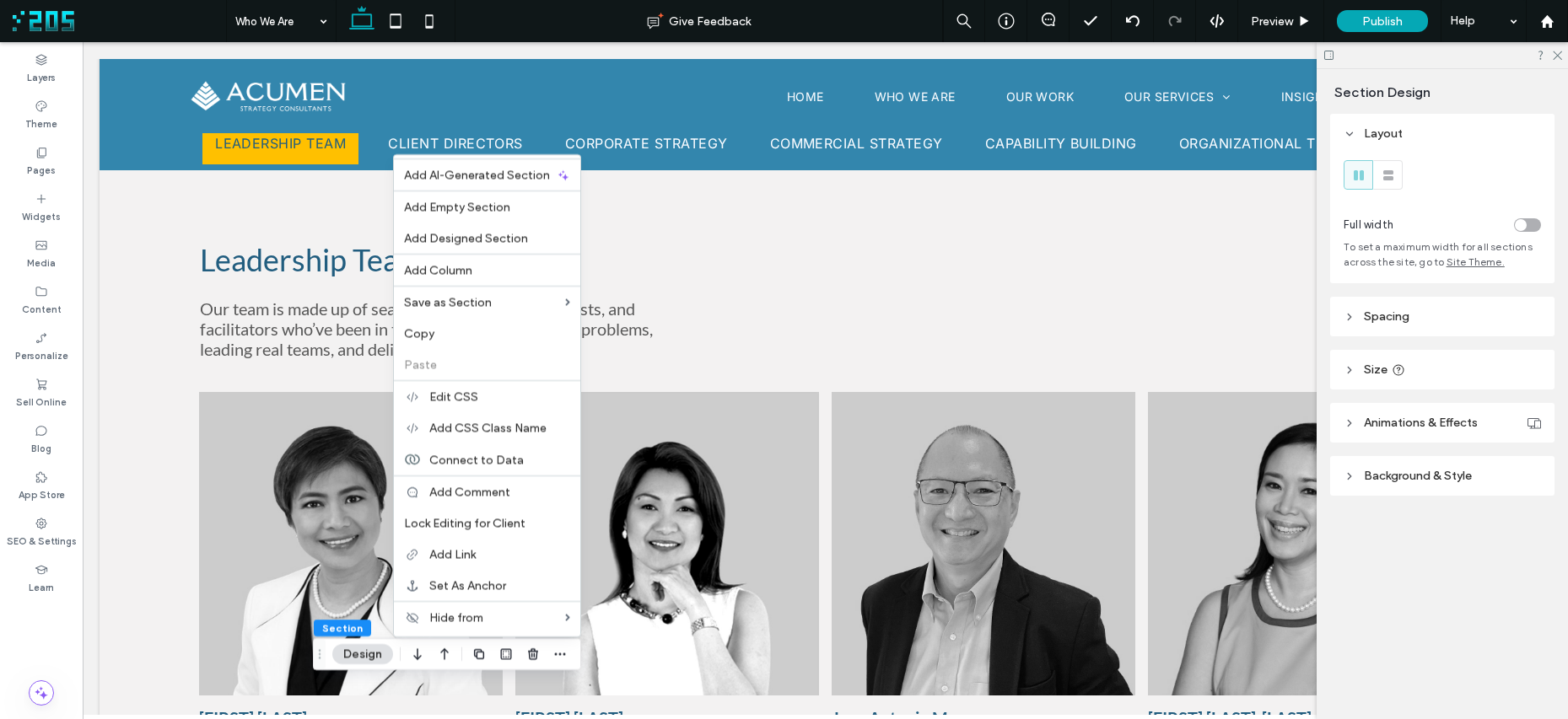 scroll, scrollTop: 0, scrollLeft: 0, axis: both 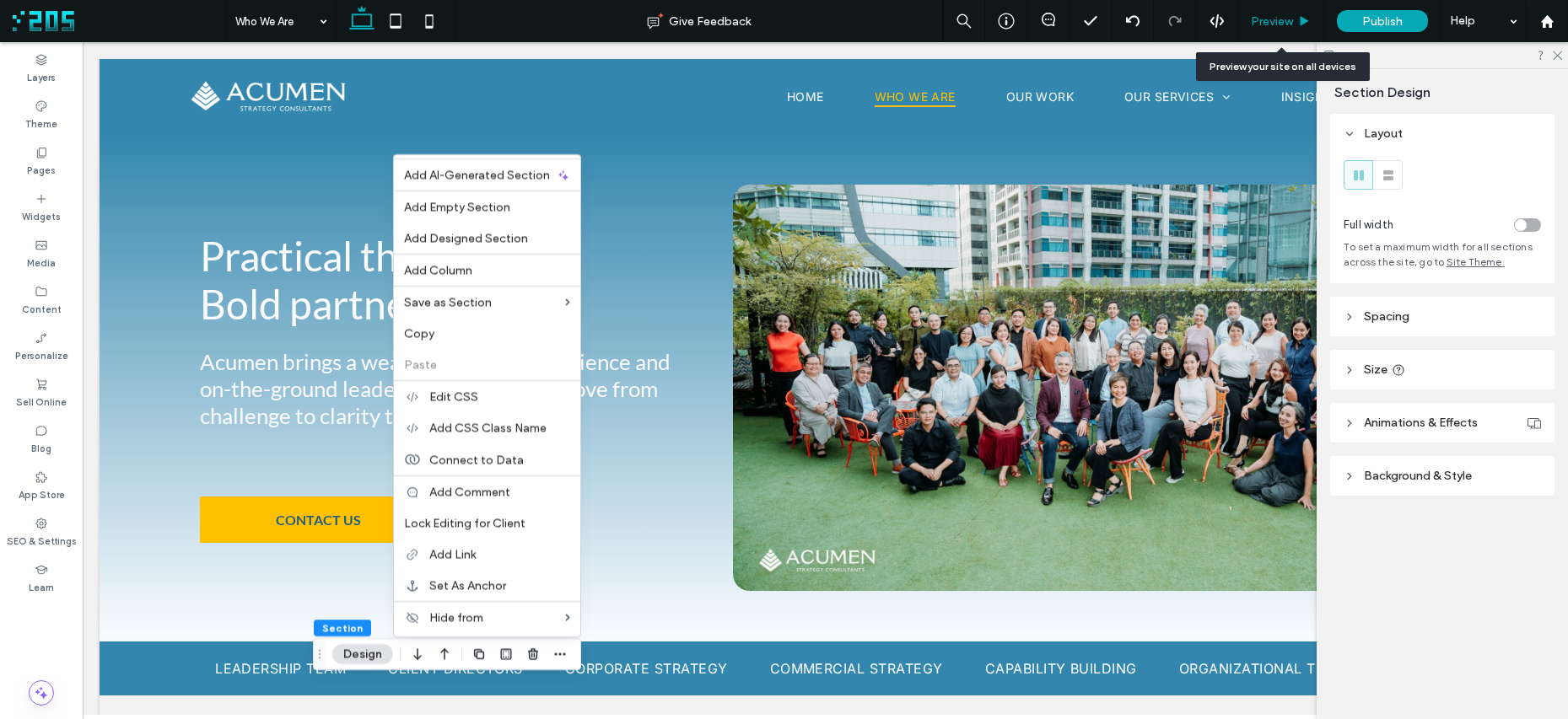 click on "Preview" at bounding box center (1280, 21) 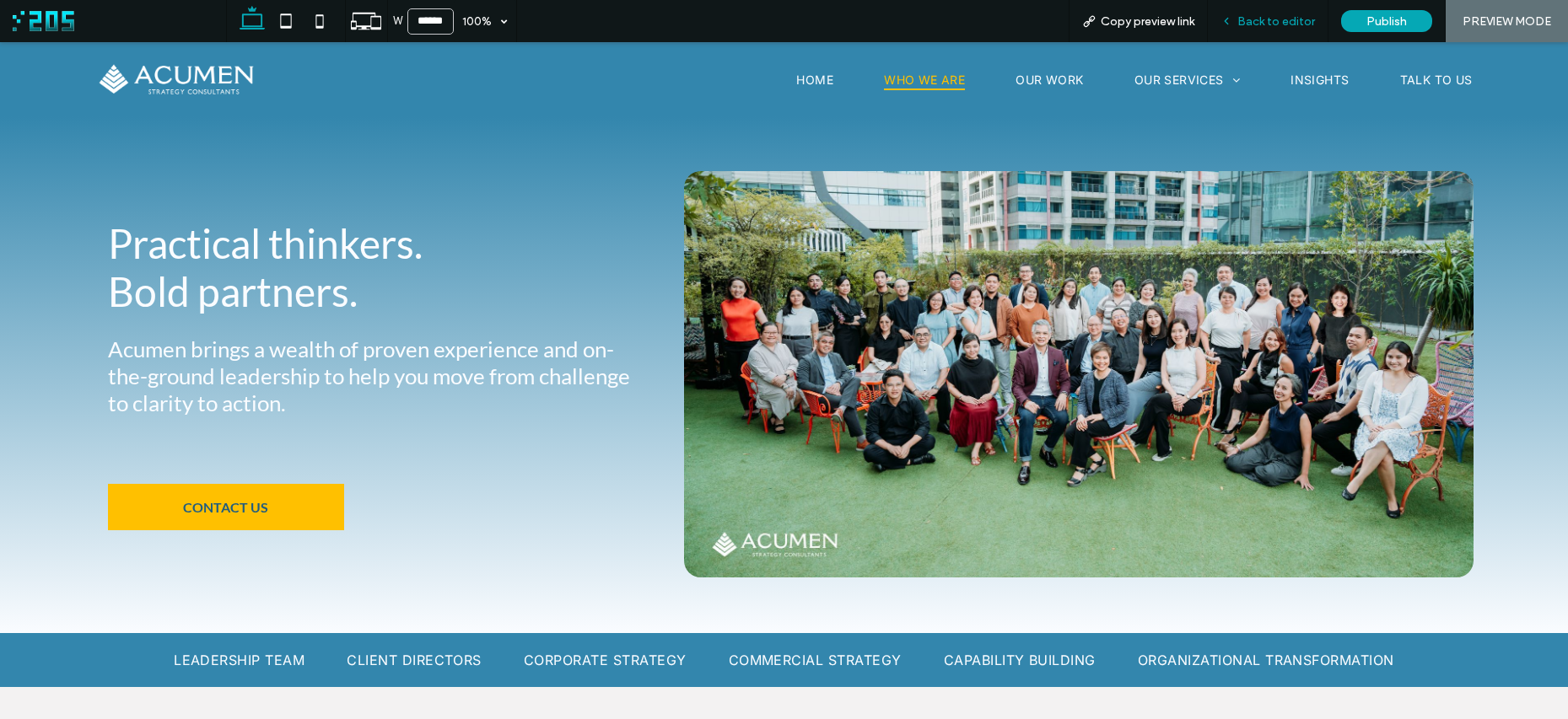 click on "Back to editor" at bounding box center (1276, 21) 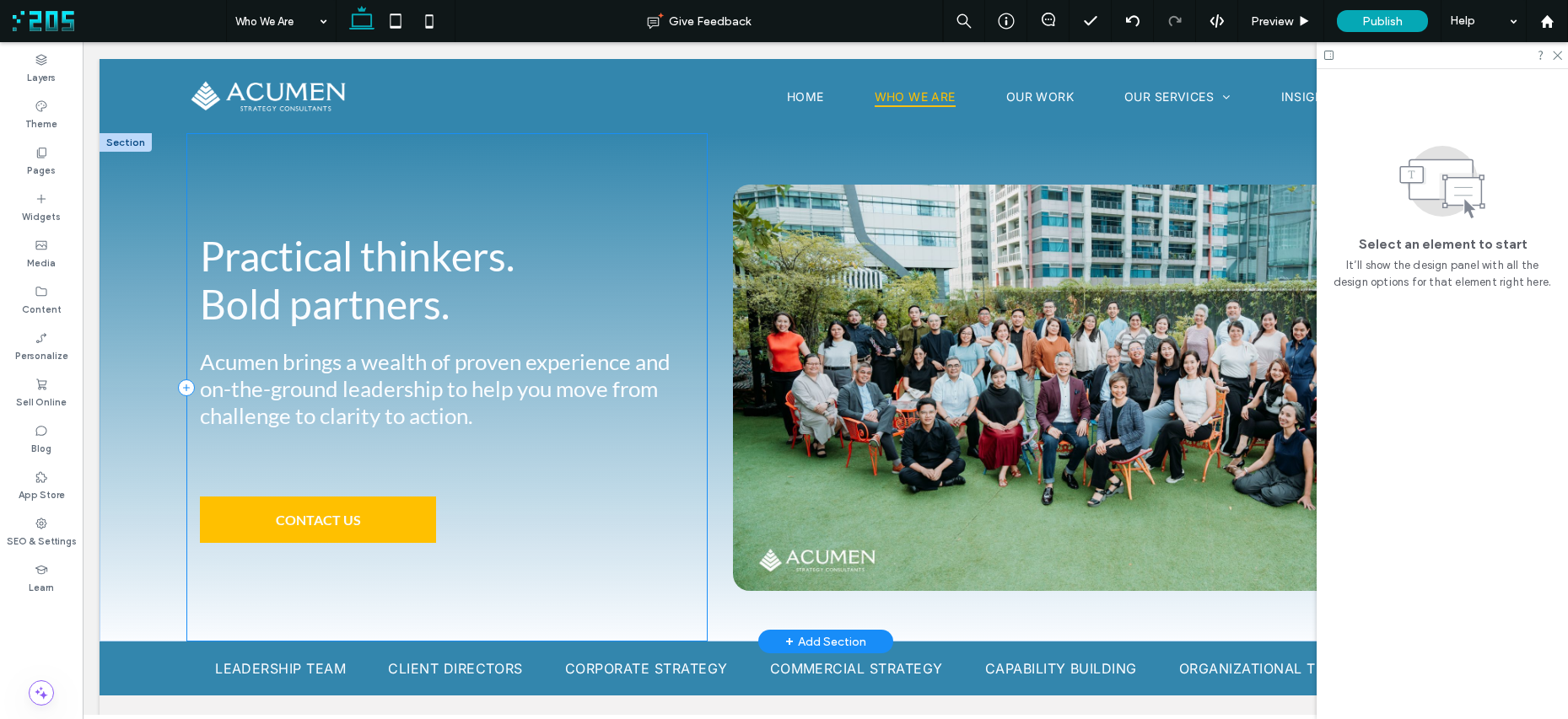 click on "CONTACT US" at bounding box center (318, 519) 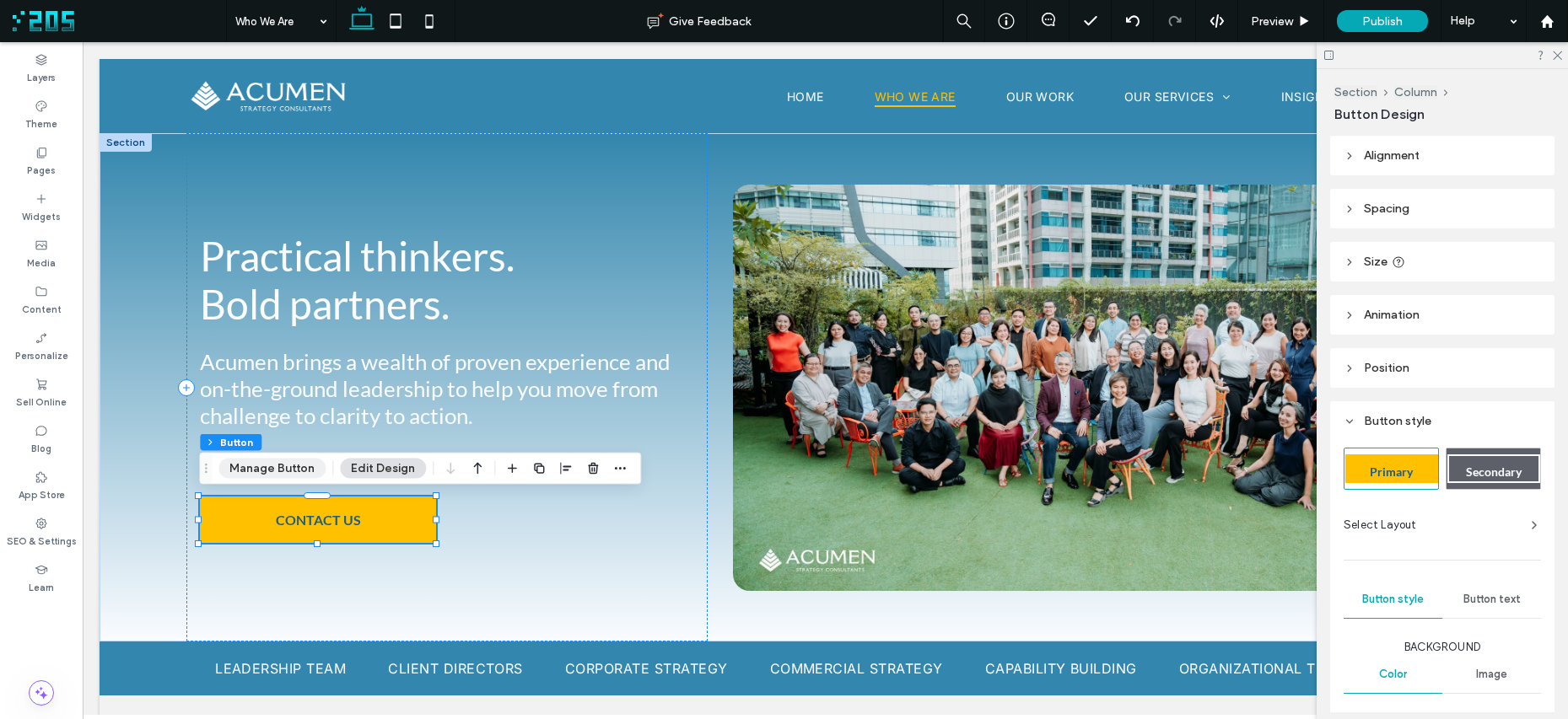 click on "Manage Button" at bounding box center [272, 469] 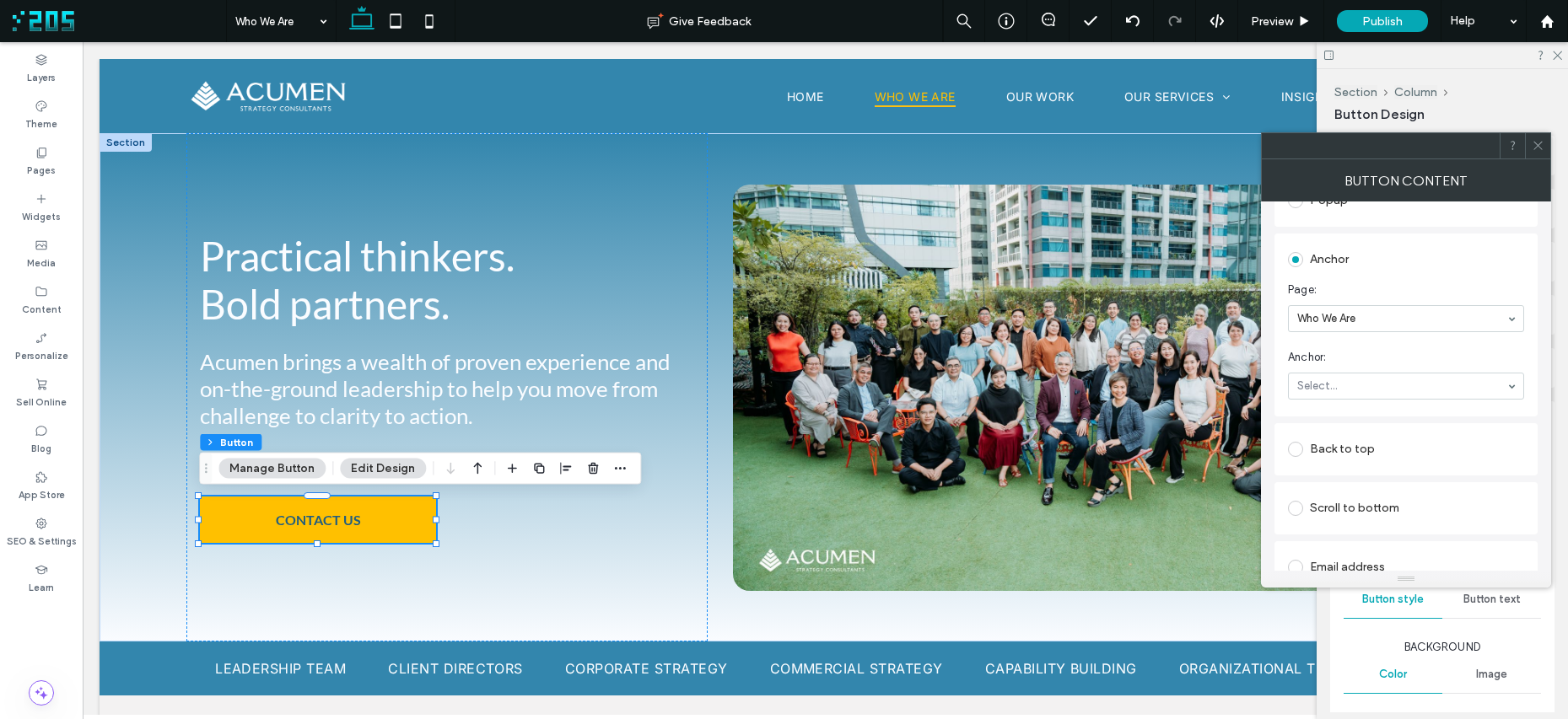 scroll, scrollTop: 370, scrollLeft: 0, axis: vertical 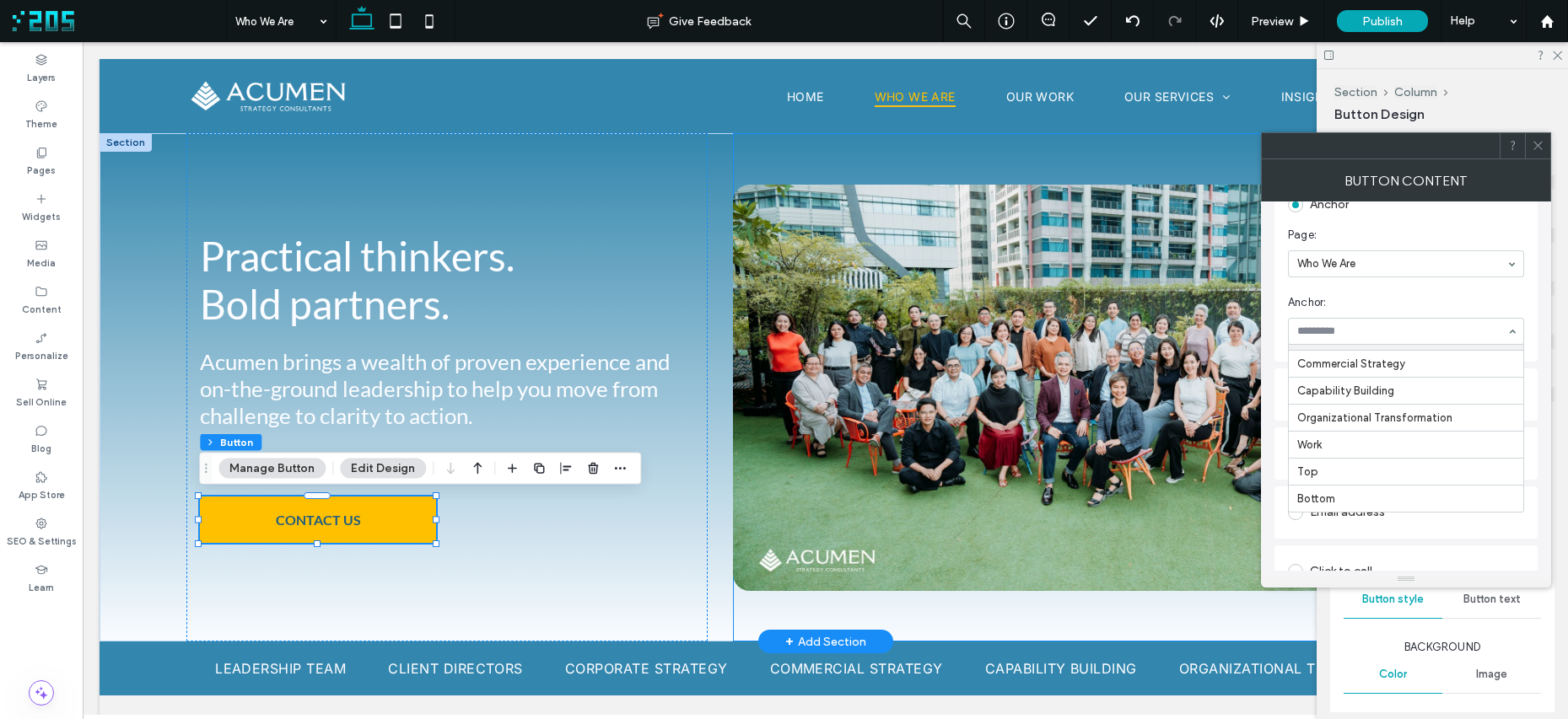 click at bounding box center [1098, 387] 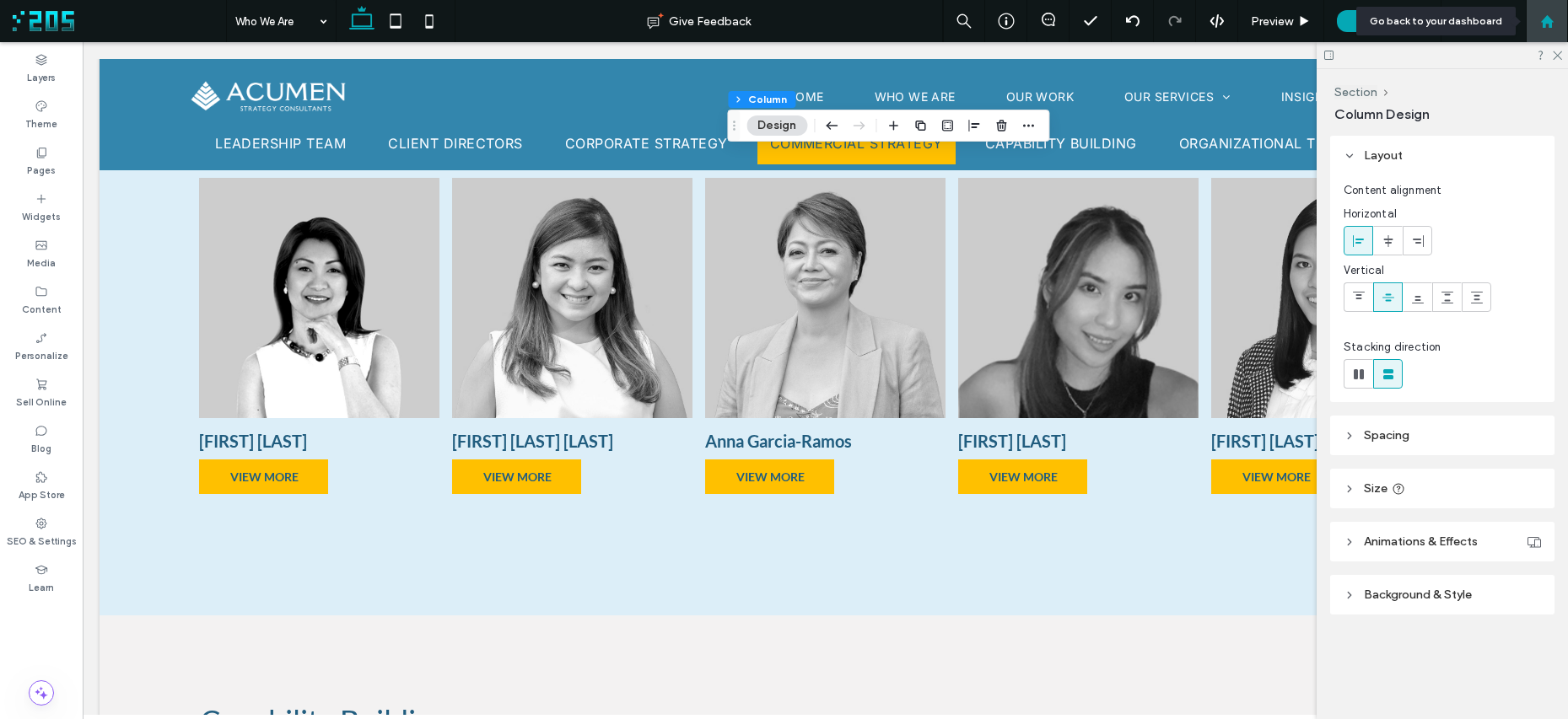 scroll, scrollTop: 3063, scrollLeft: 0, axis: vertical 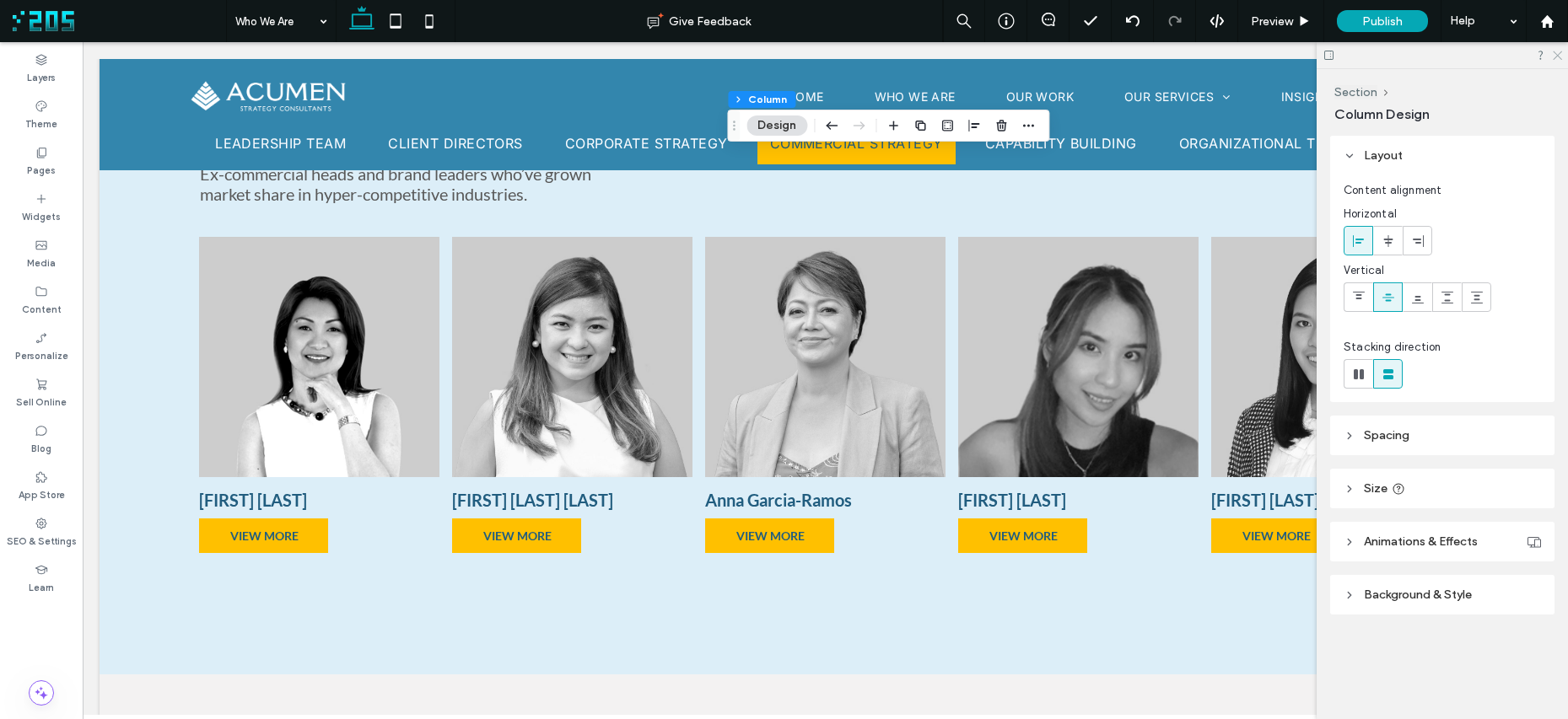 click 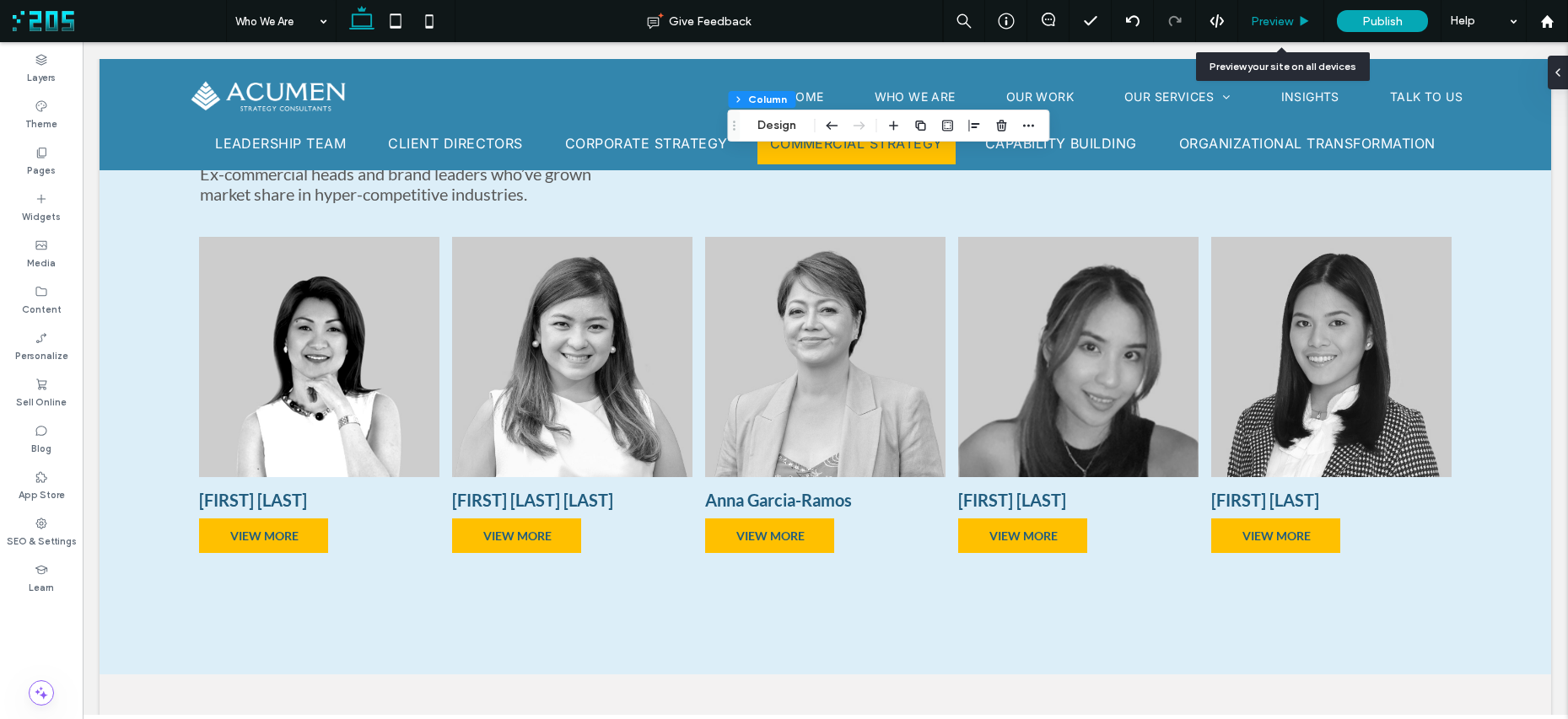 drag, startPoint x: 1281, startPoint y: 24, endPoint x: 960, endPoint y: 306, distance: 427.2763 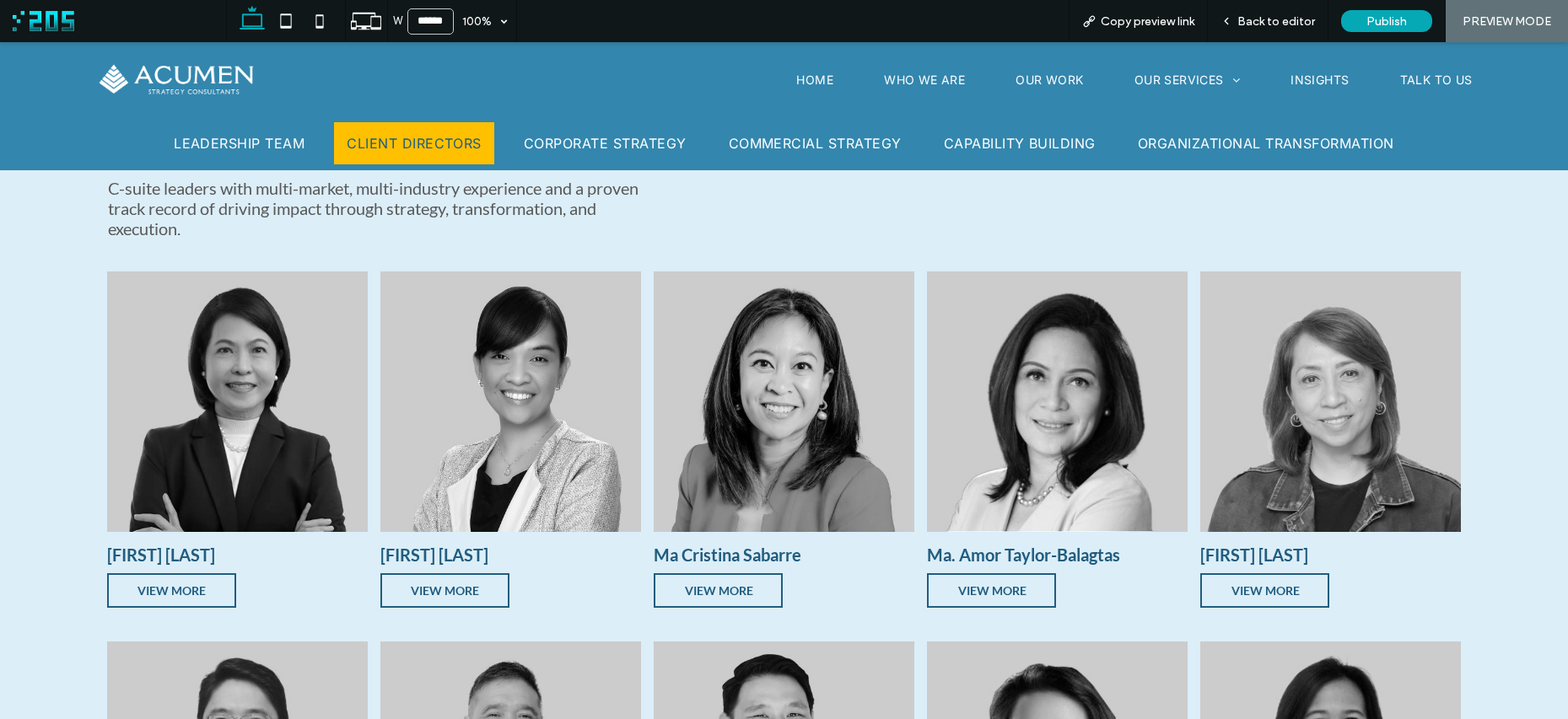 scroll, scrollTop: 1430, scrollLeft: 0, axis: vertical 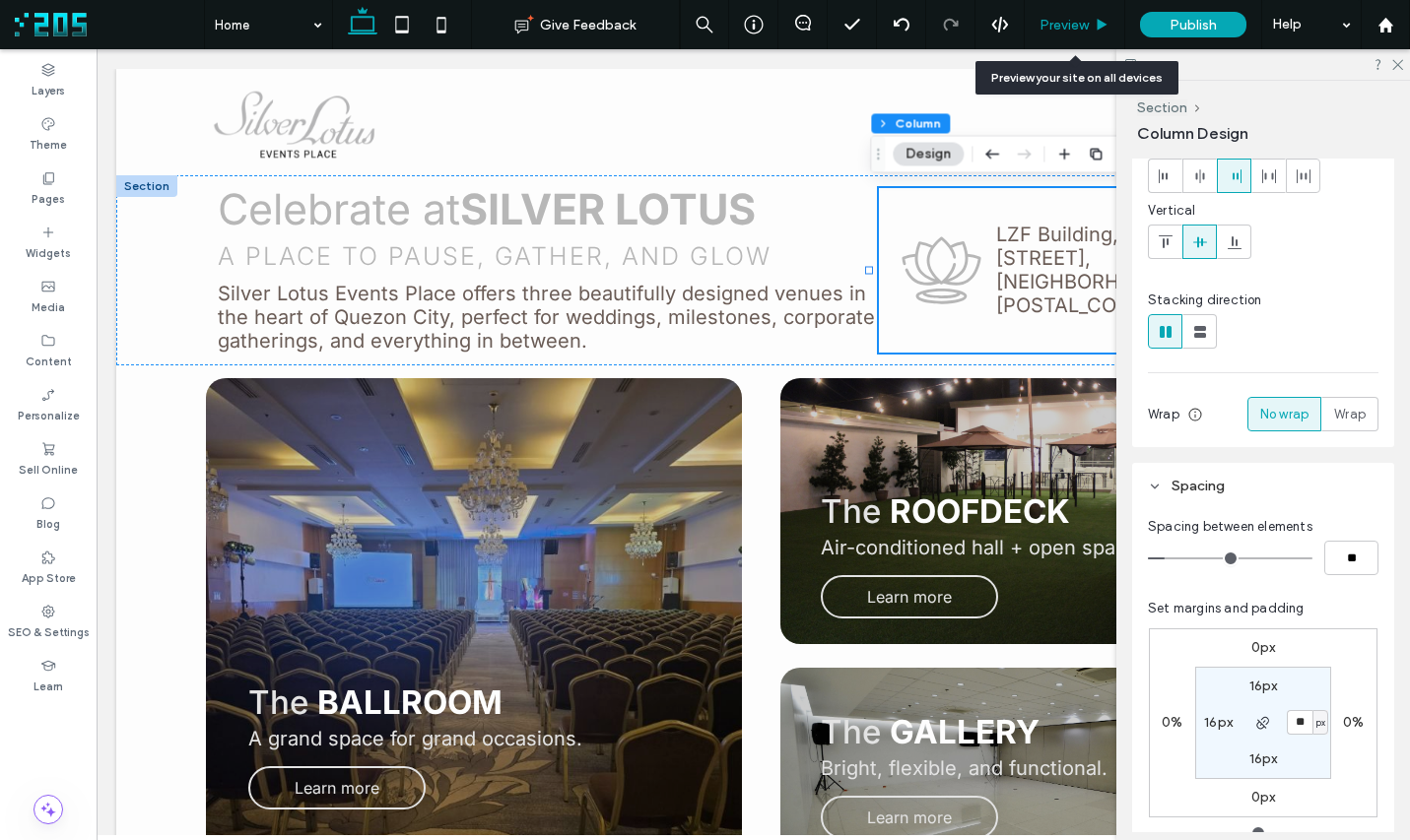 click on "Preview" at bounding box center [1064, 25] 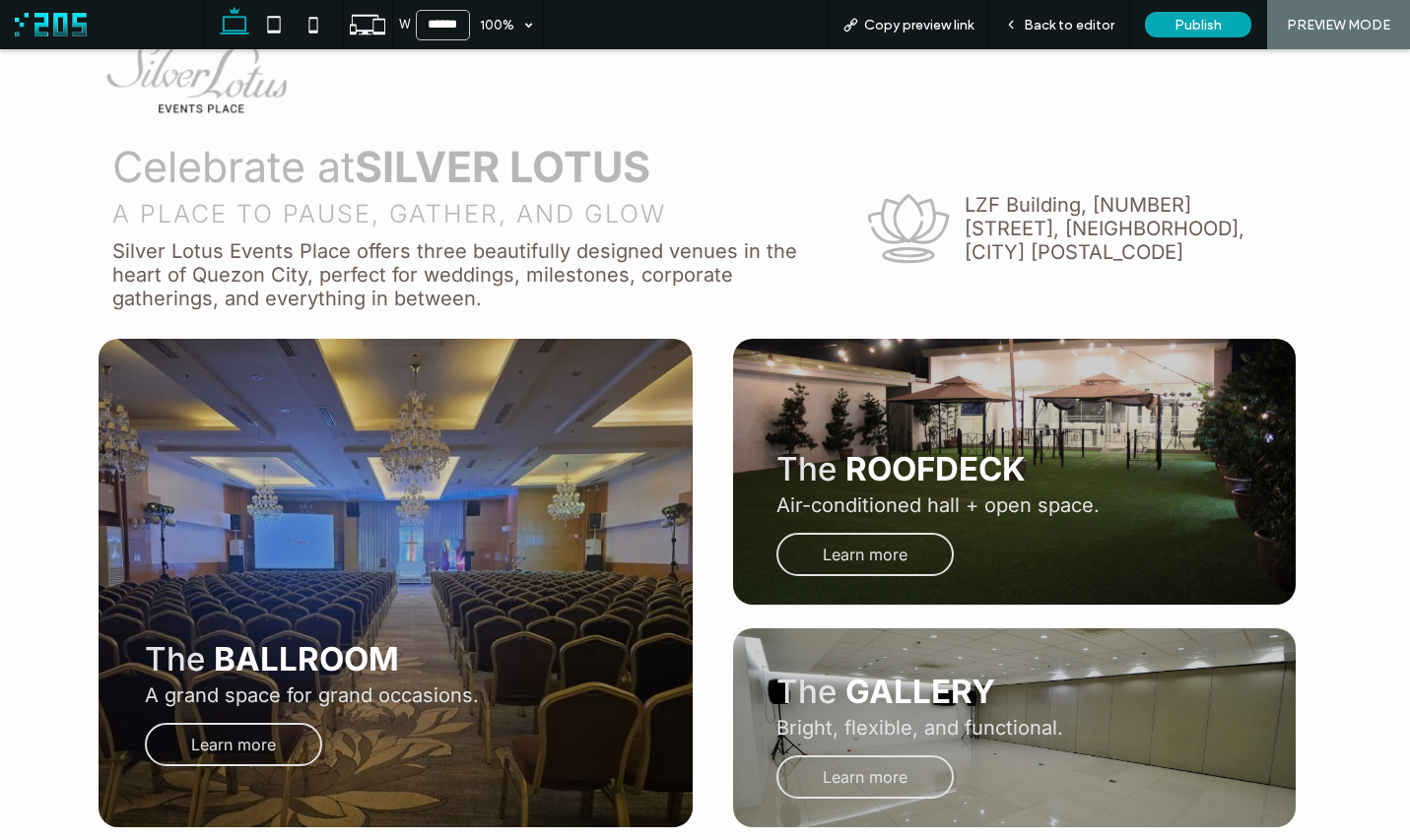 scroll, scrollTop: 0, scrollLeft: 0, axis: both 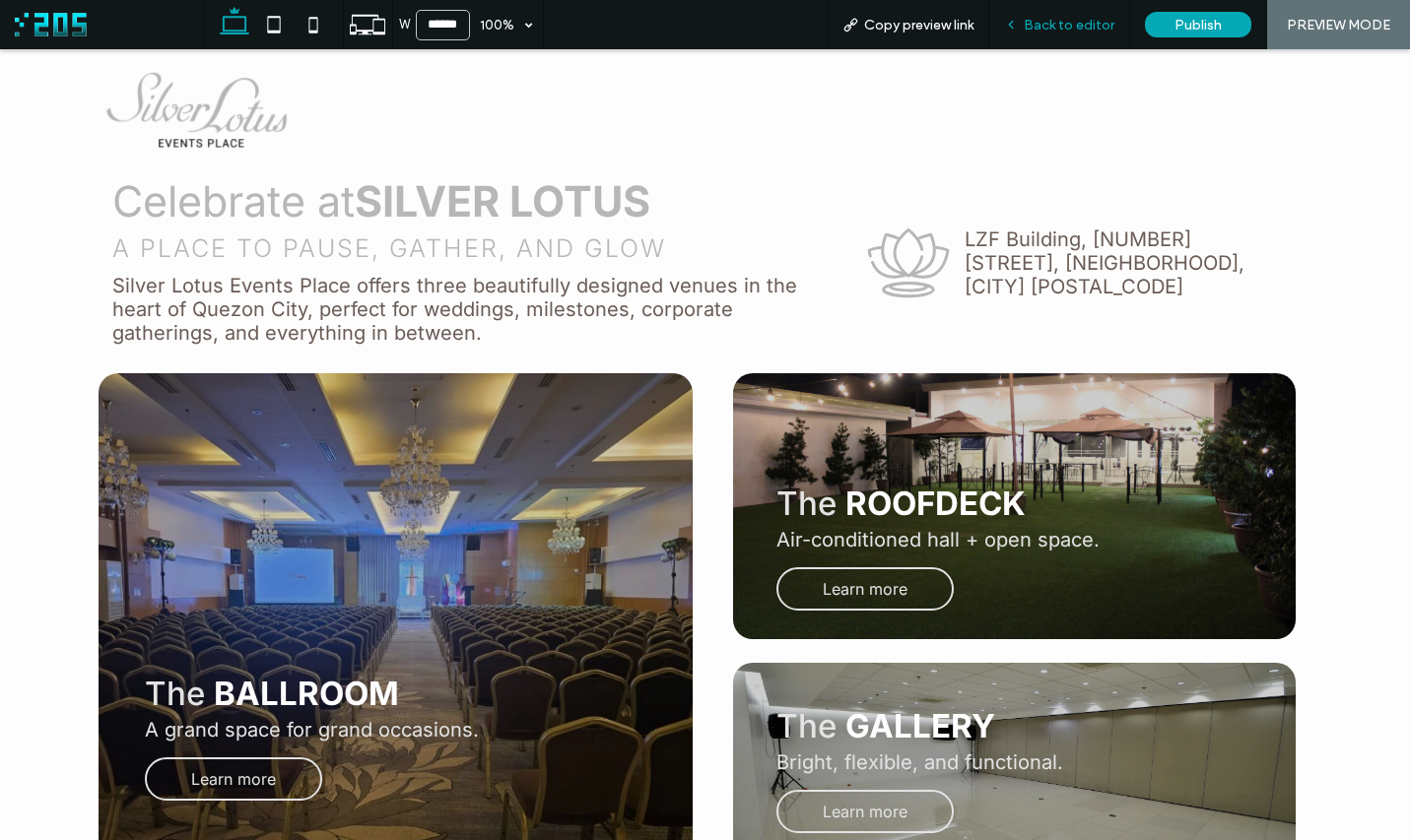 click on "Back to editor" at bounding box center [1069, 25] 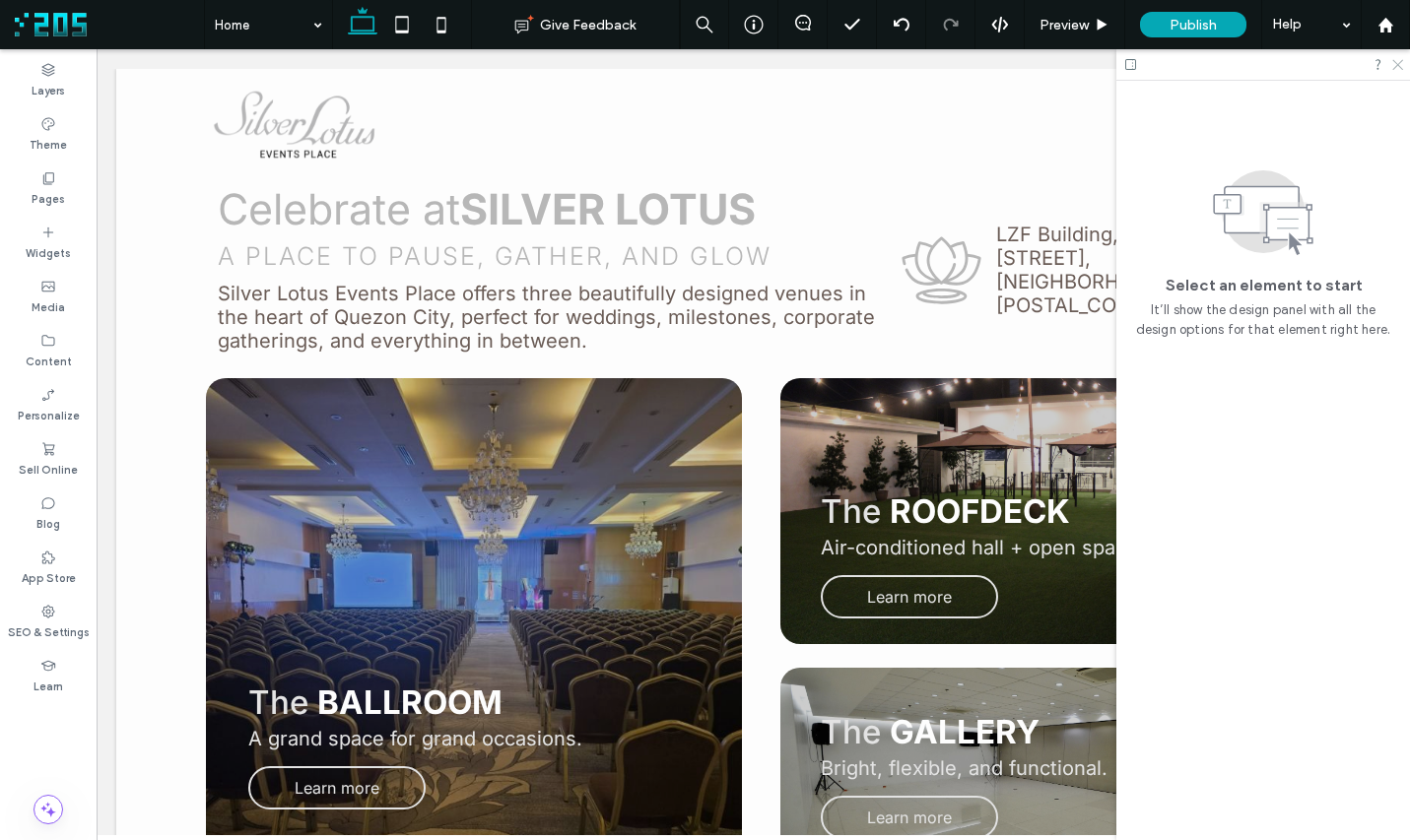 drag, startPoint x: 1398, startPoint y: 67, endPoint x: 962, endPoint y: 122, distance: 439.45534 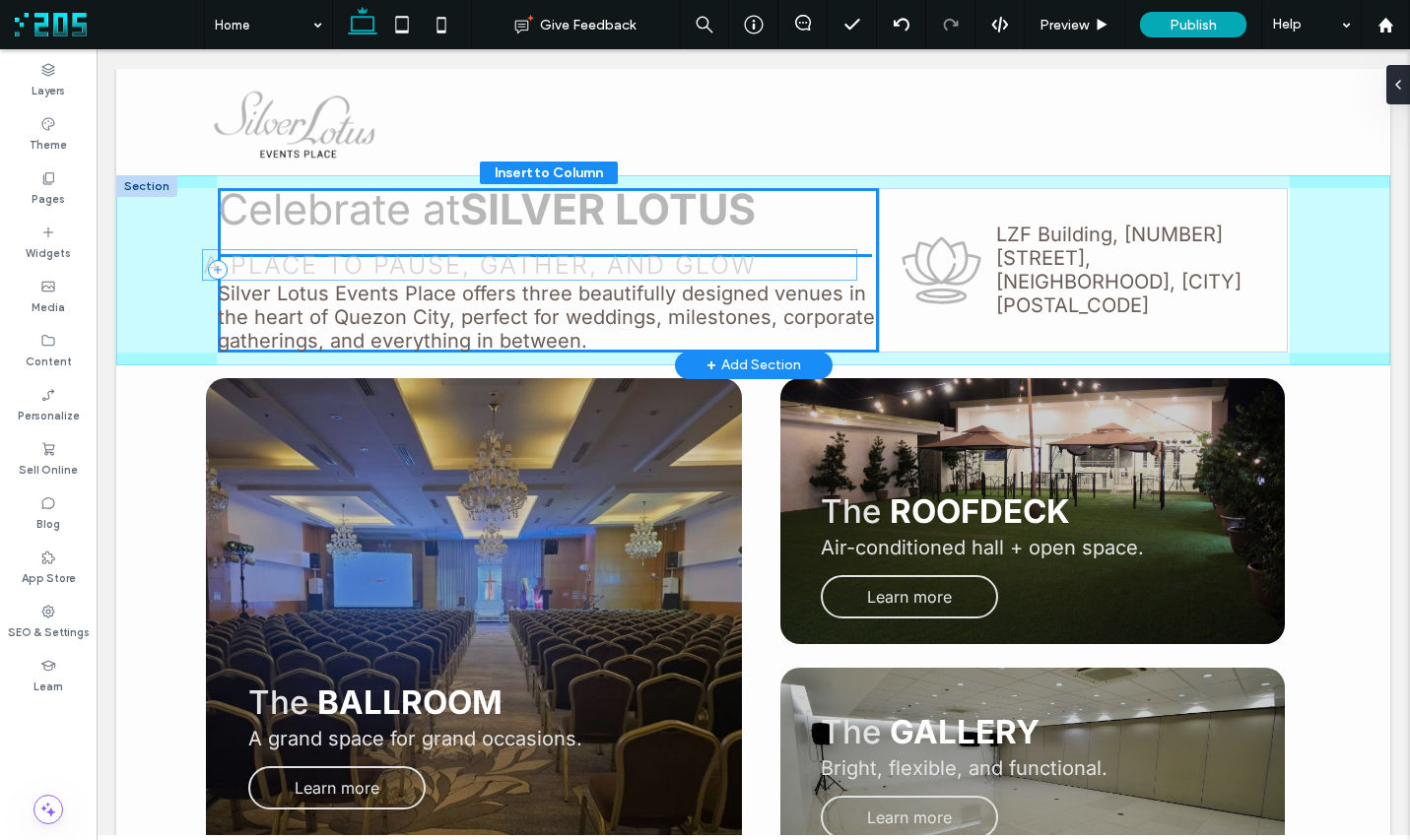 drag, startPoint x: 672, startPoint y: 253, endPoint x: 658, endPoint y: 264, distance: 17.804494 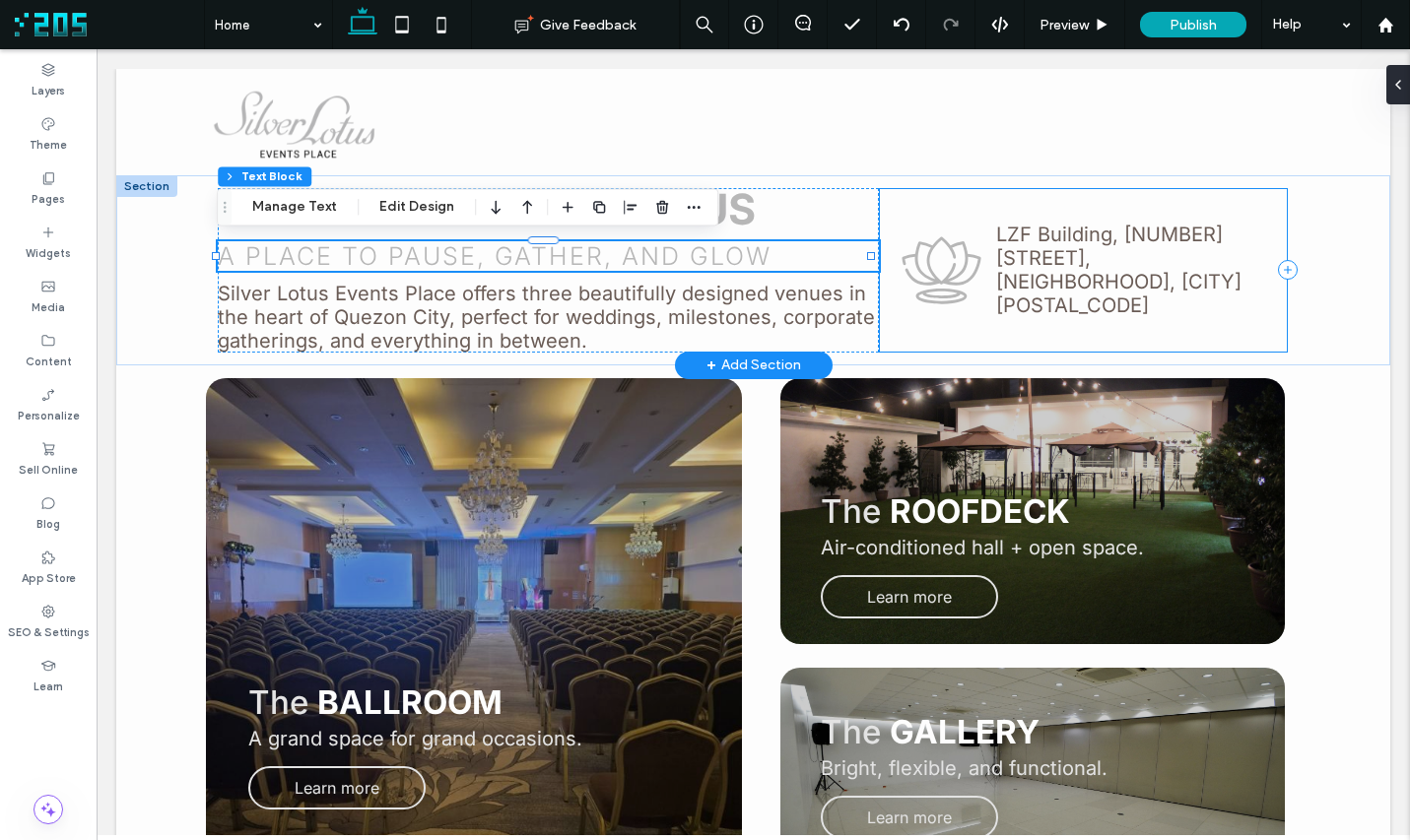click on "LZF Building, 25A Timog Avenue, South Triangle, Quezon City 1103" at bounding box center [1083, 270] 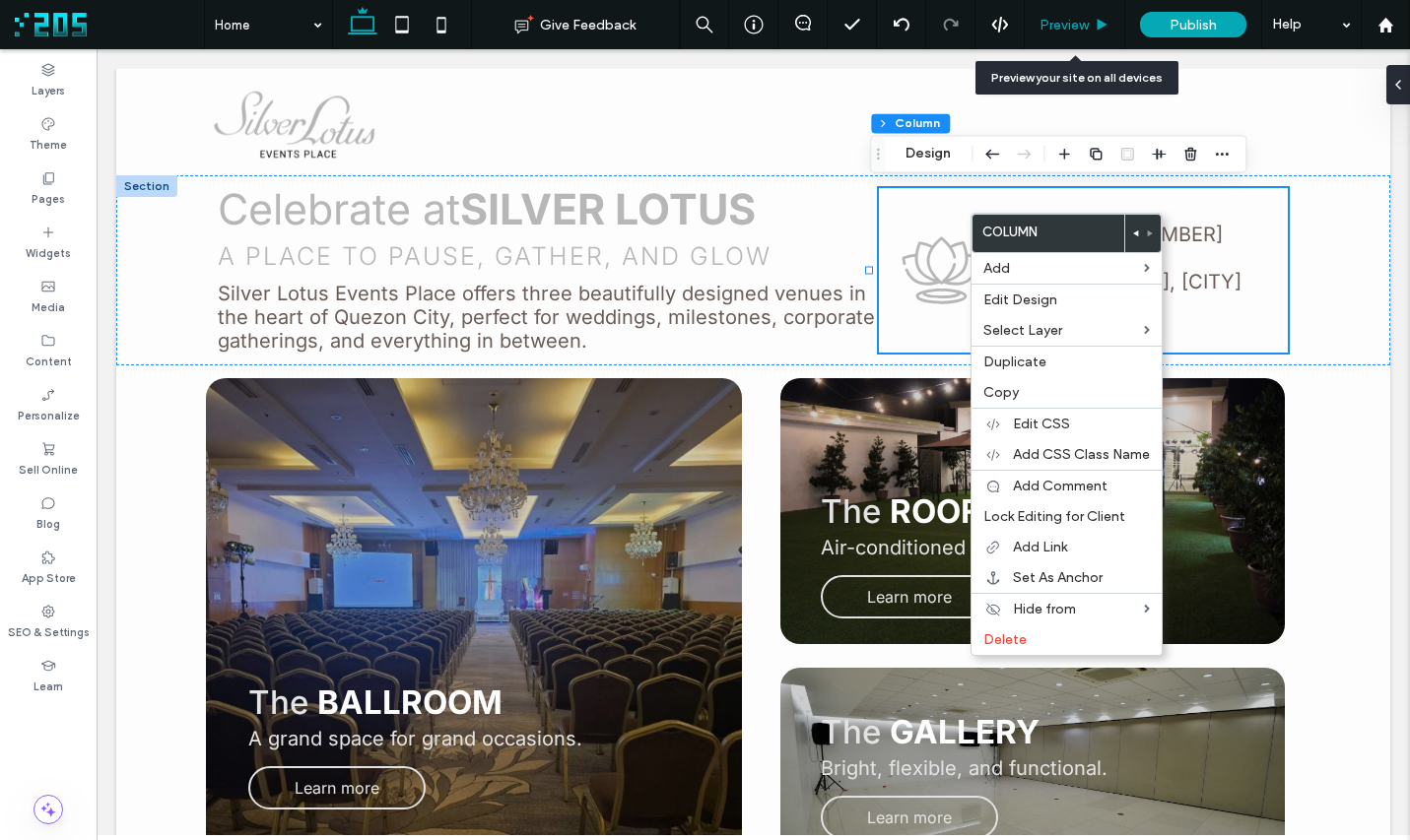 click on "Preview" at bounding box center (1064, 25) 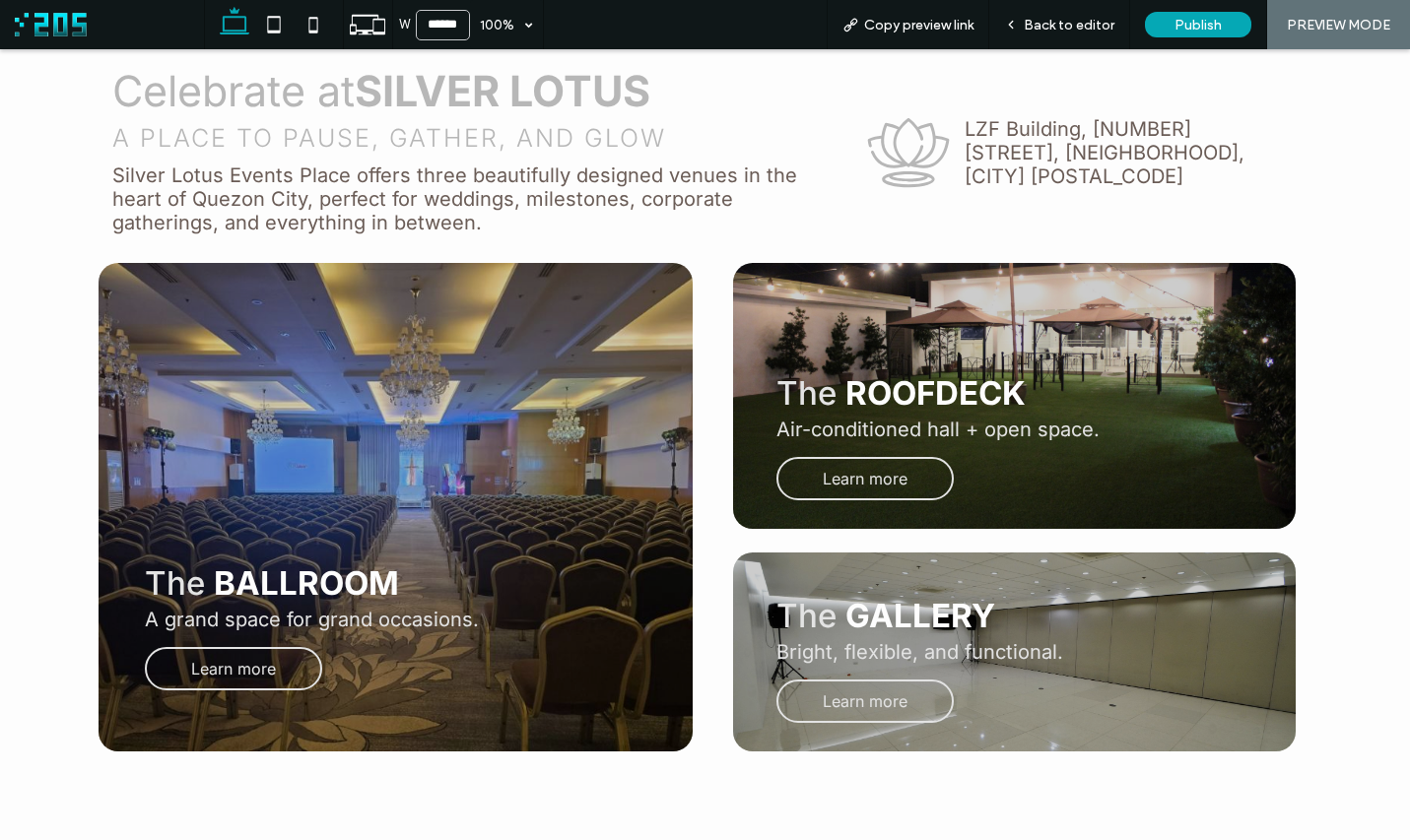 scroll, scrollTop: 0, scrollLeft: 0, axis: both 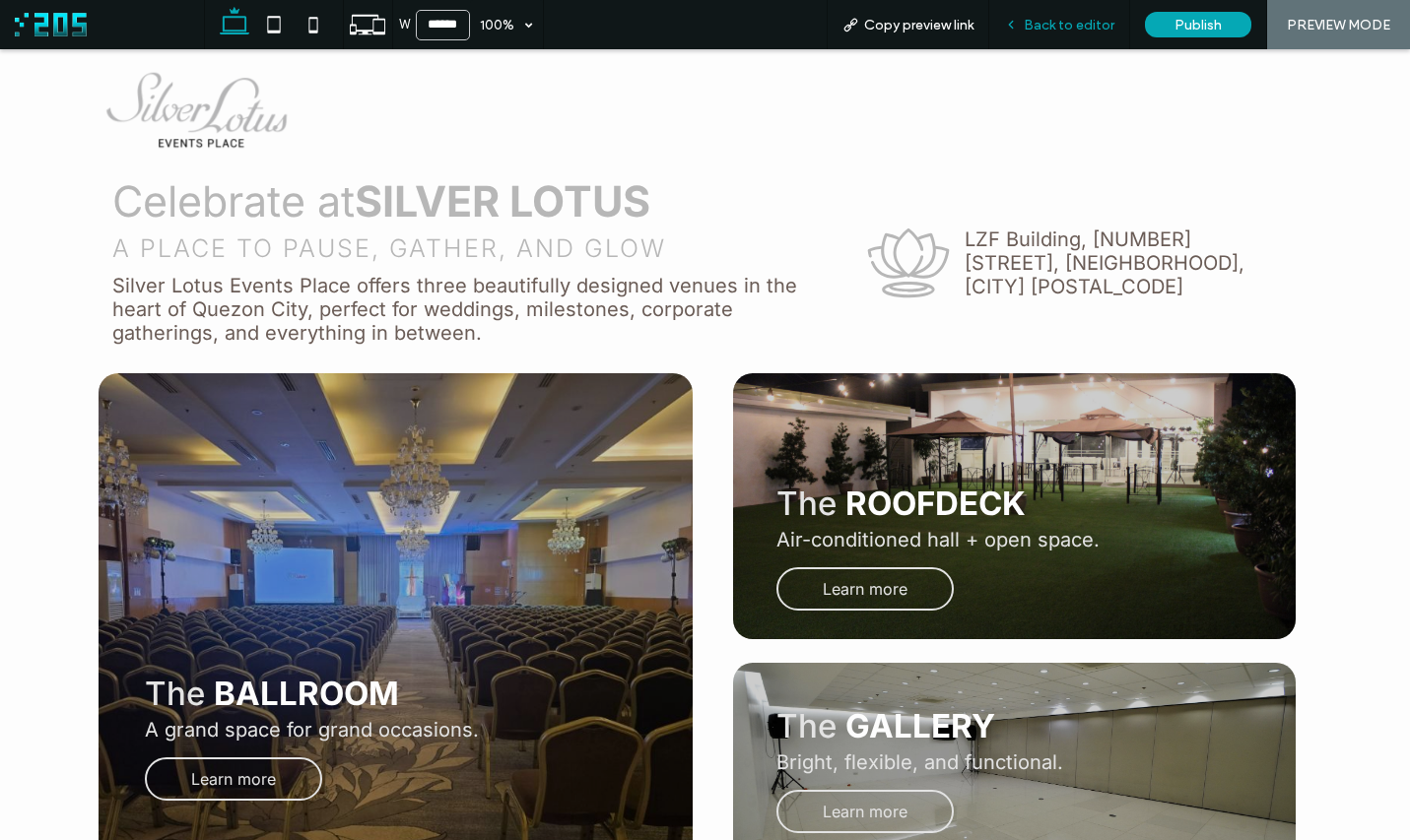click on "Back to editor" at bounding box center [1069, 25] 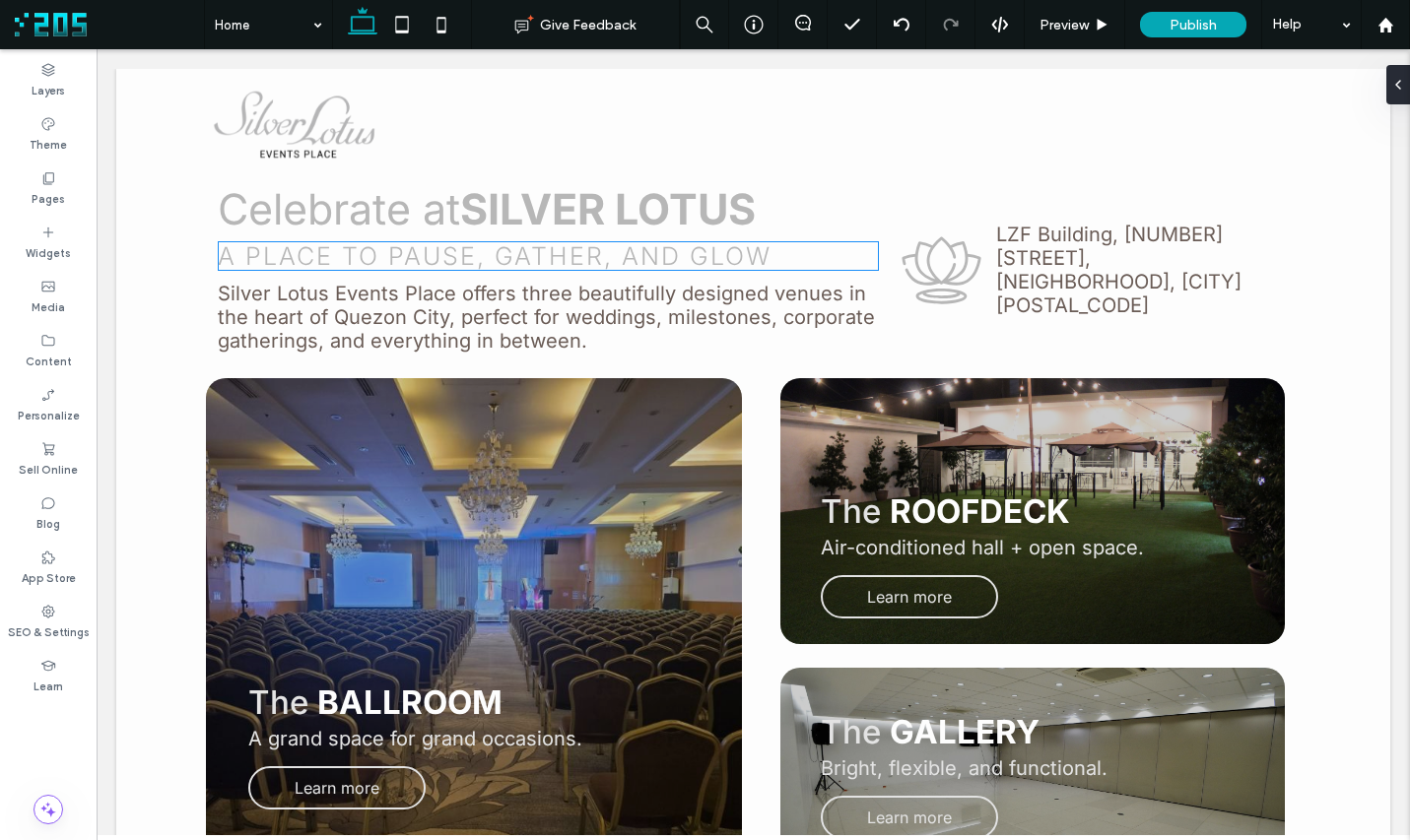 click on "A place to pause, gather, and glow" at bounding box center (495, 256) 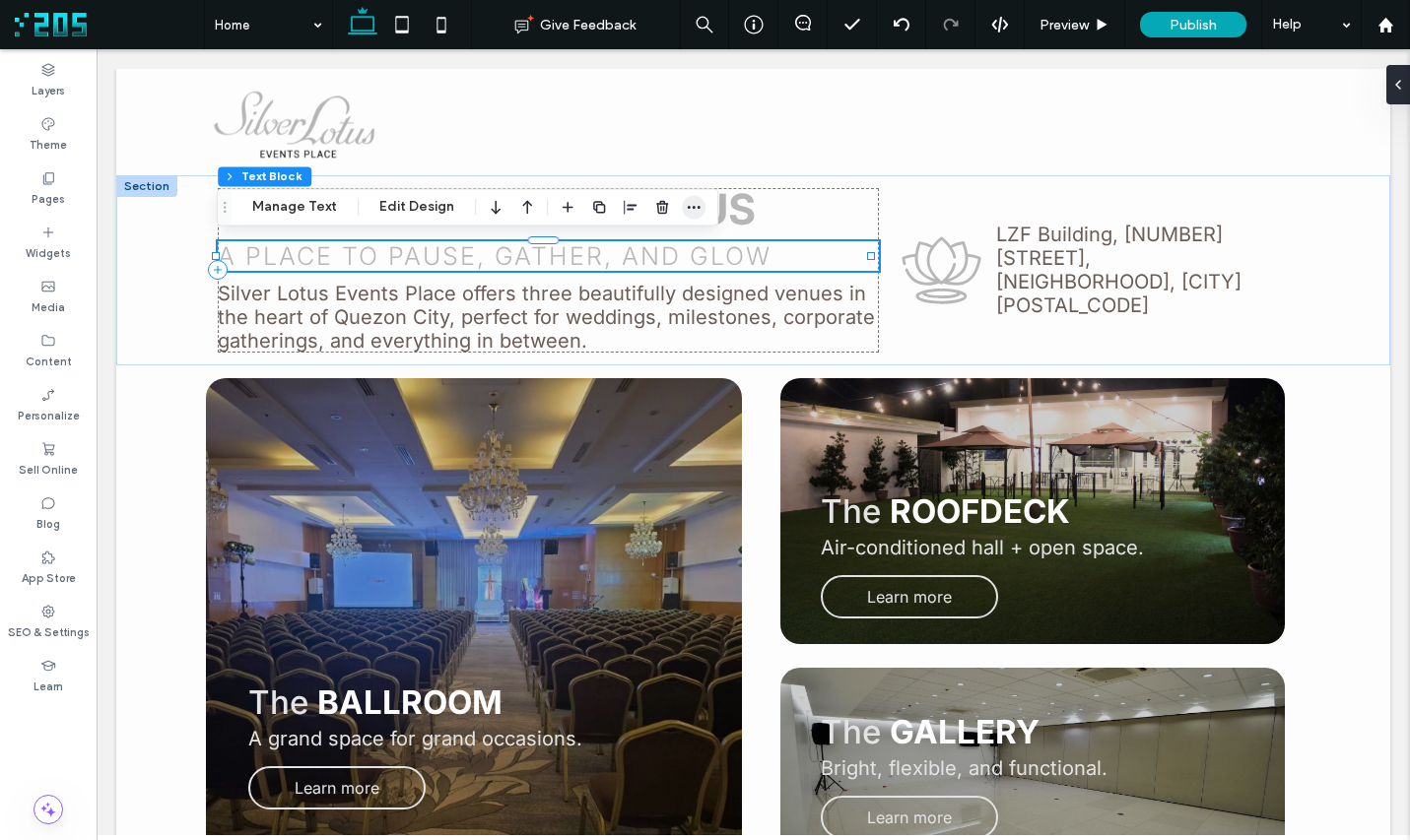 click 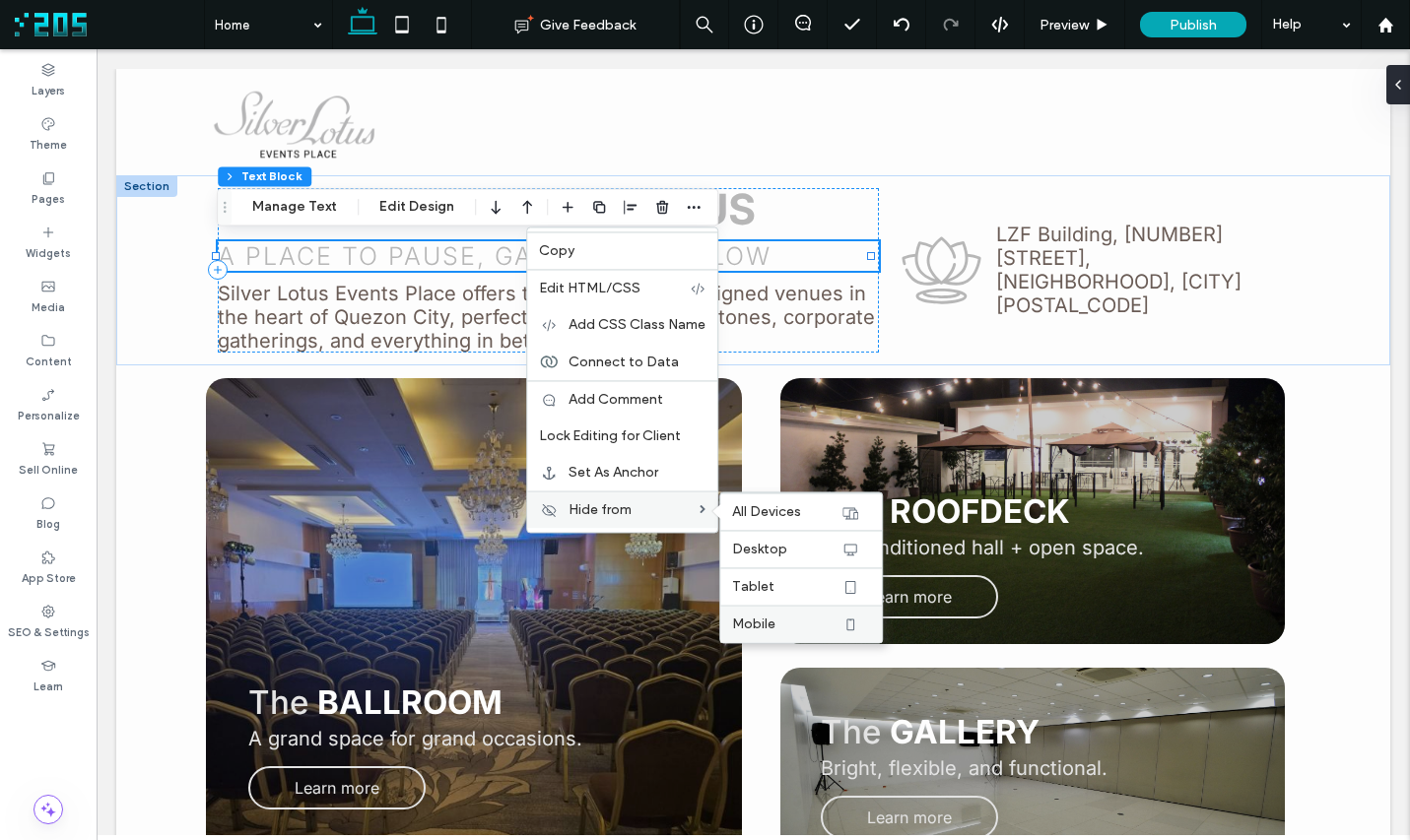 click on "Mobile" at bounding box center [754, 623] 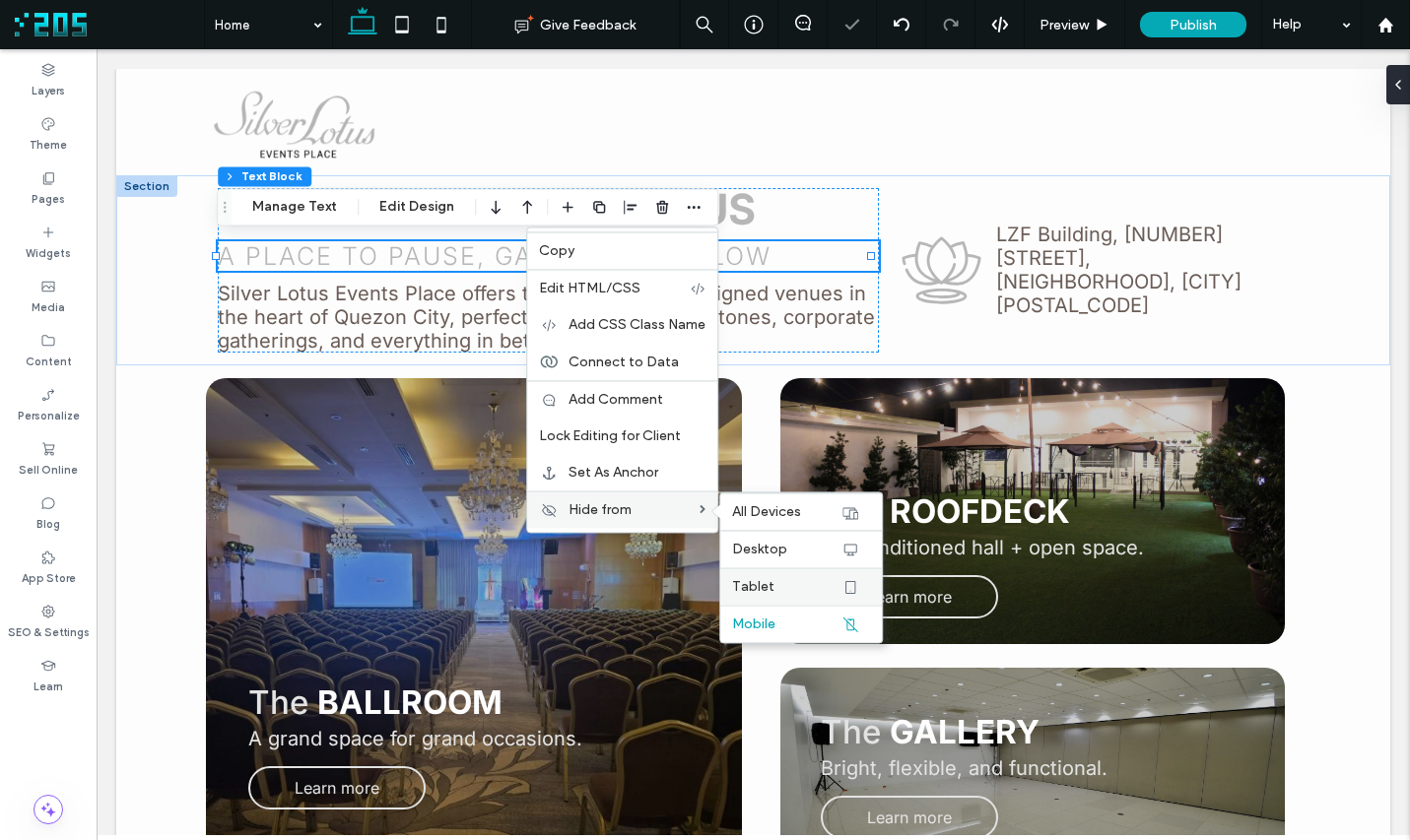 click on "Tablet" at bounding box center (753, 586) 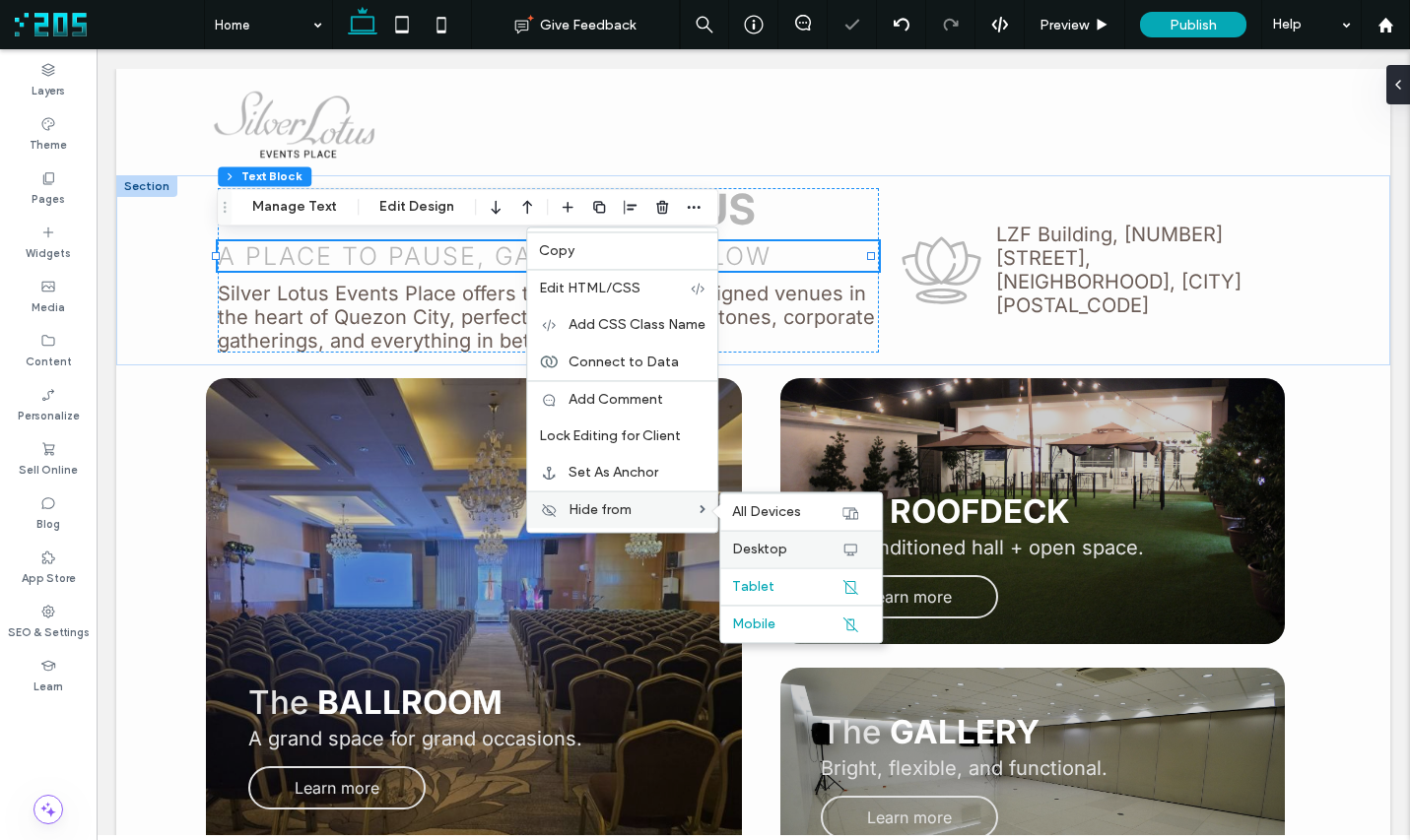 drag, startPoint x: 731, startPoint y: 541, endPoint x: 811, endPoint y: 487, distance: 96.519428 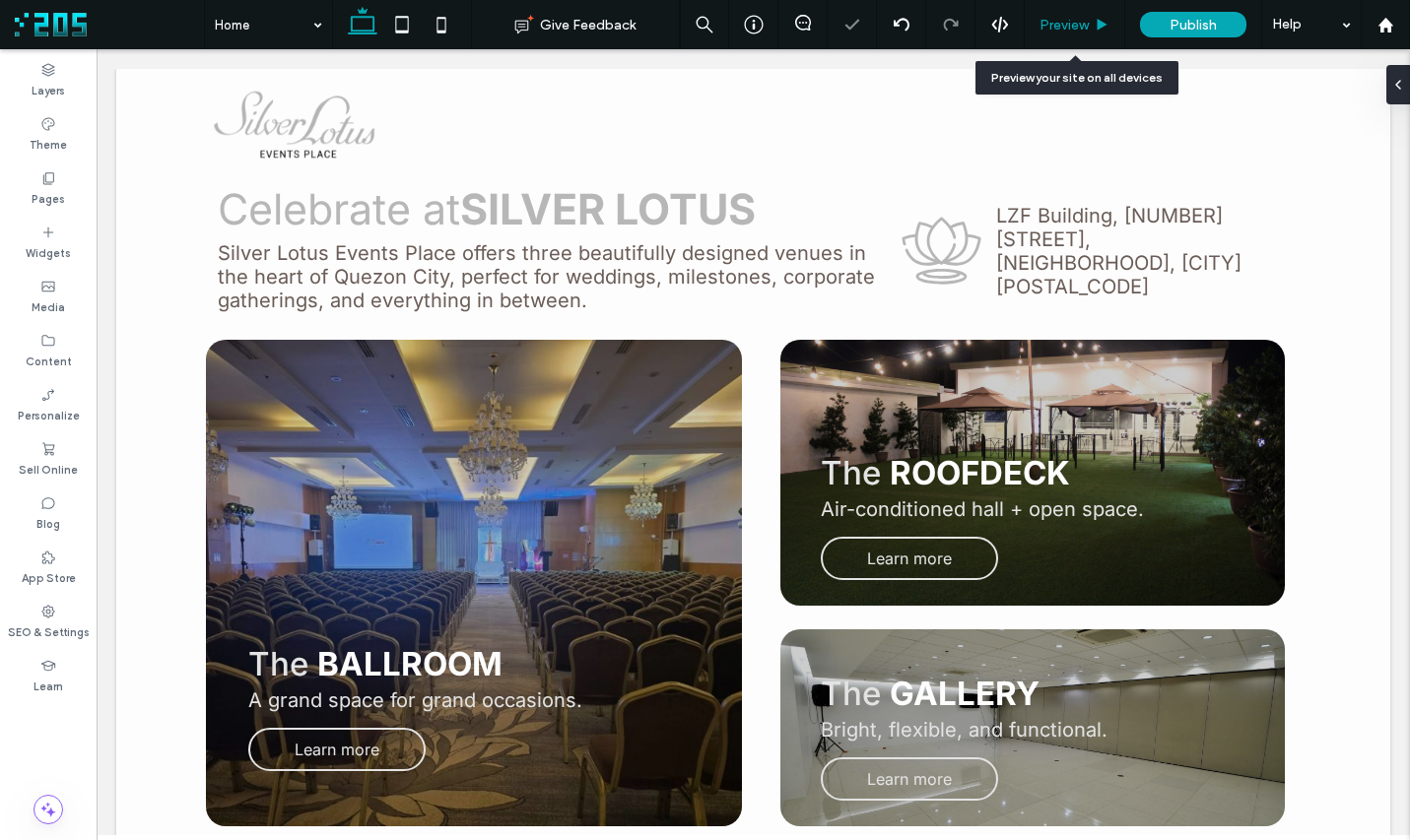 click on "Preview" at bounding box center [1064, 25] 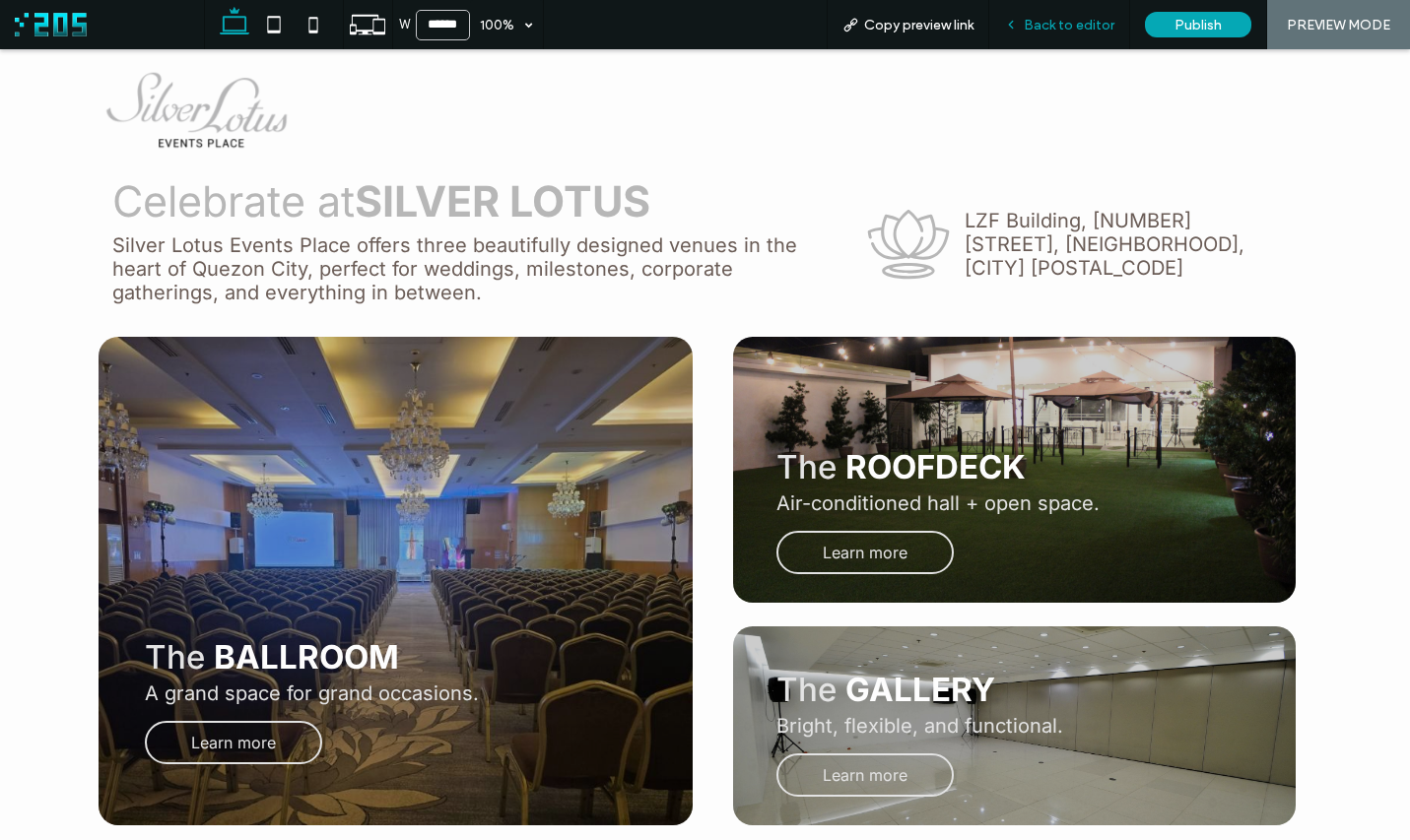 click on "Back to editor" at bounding box center [1069, 25] 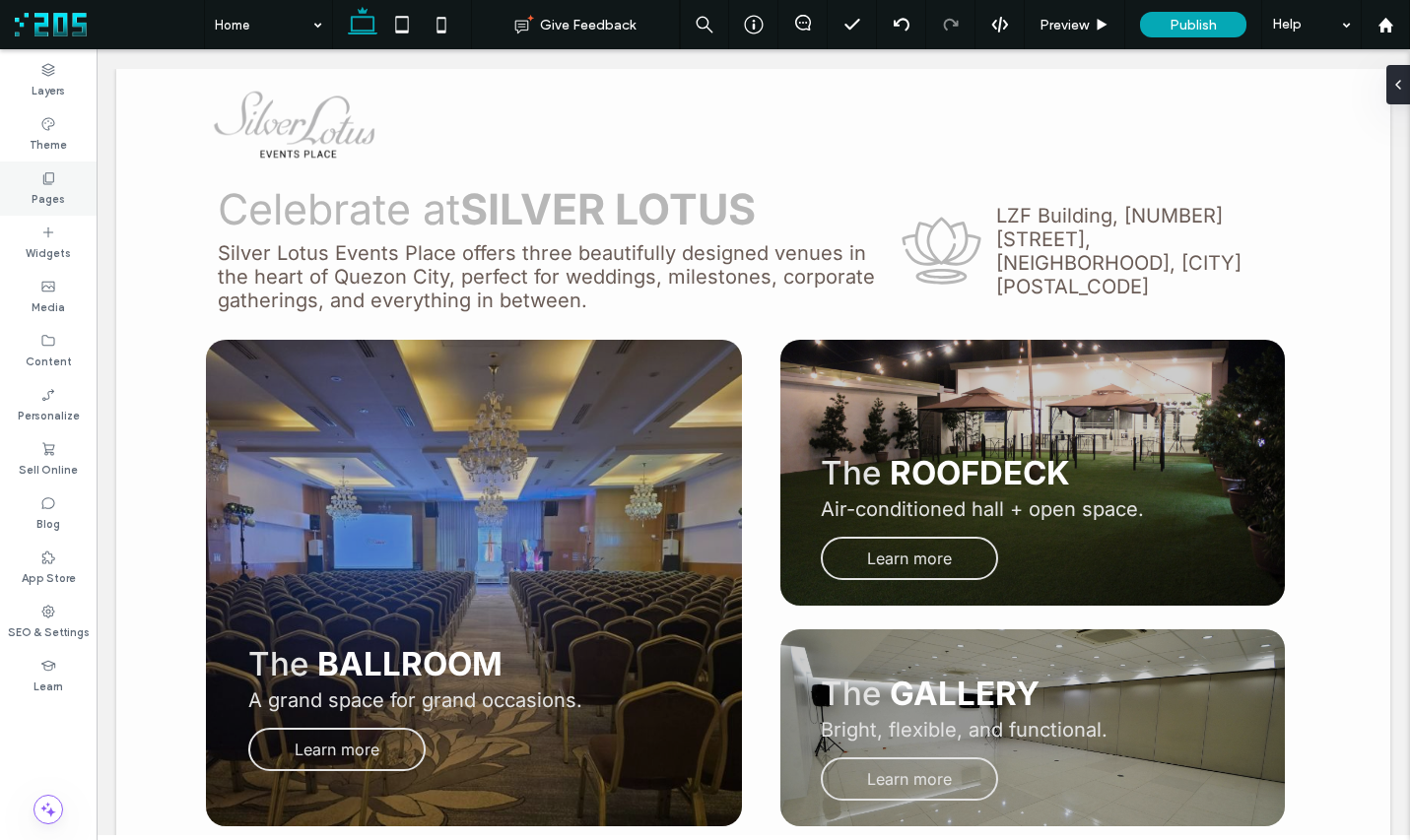 click on "Pages" at bounding box center (48, 188) 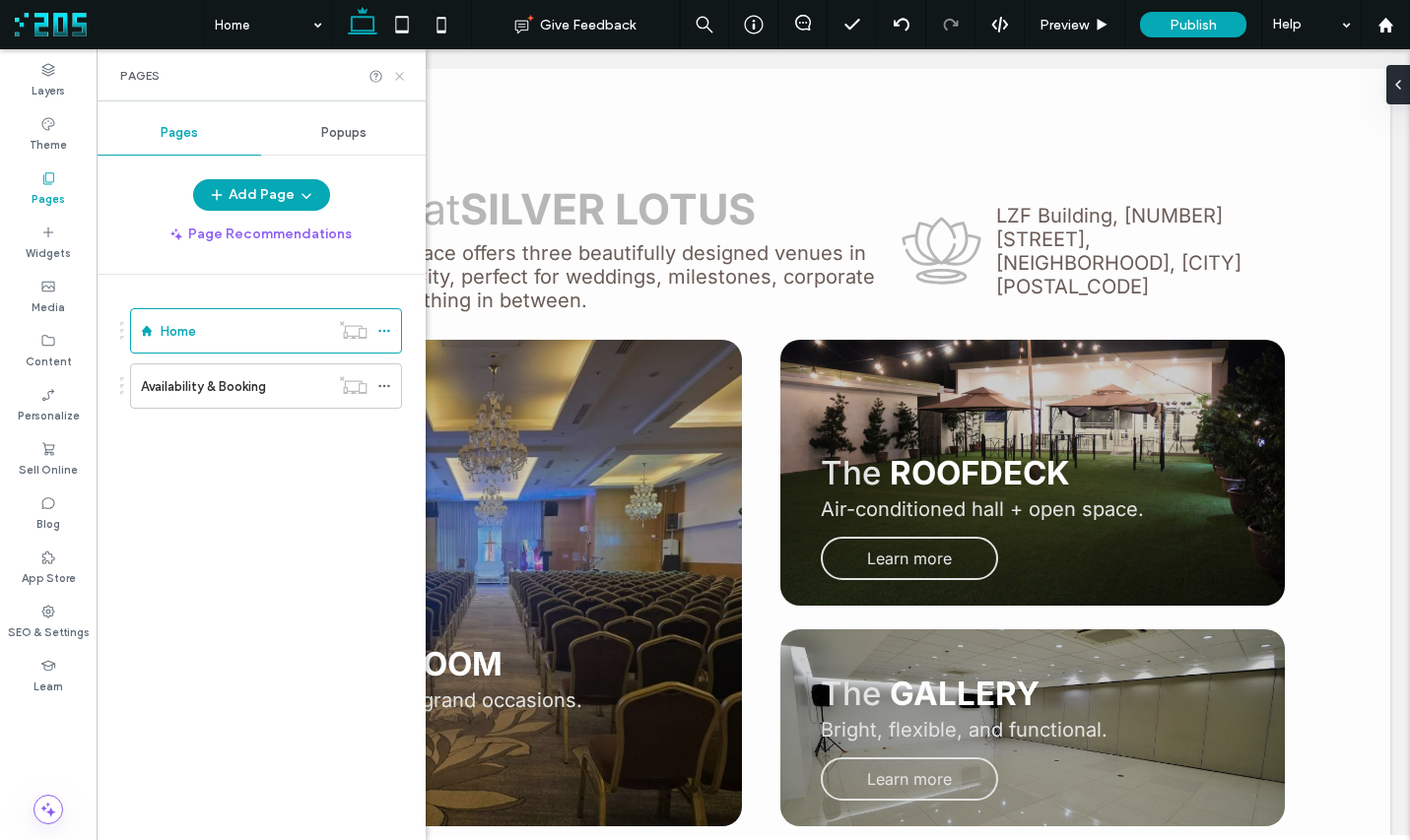 drag, startPoint x: 399, startPoint y: 78, endPoint x: 1035, endPoint y: 354, distance: 693.3051 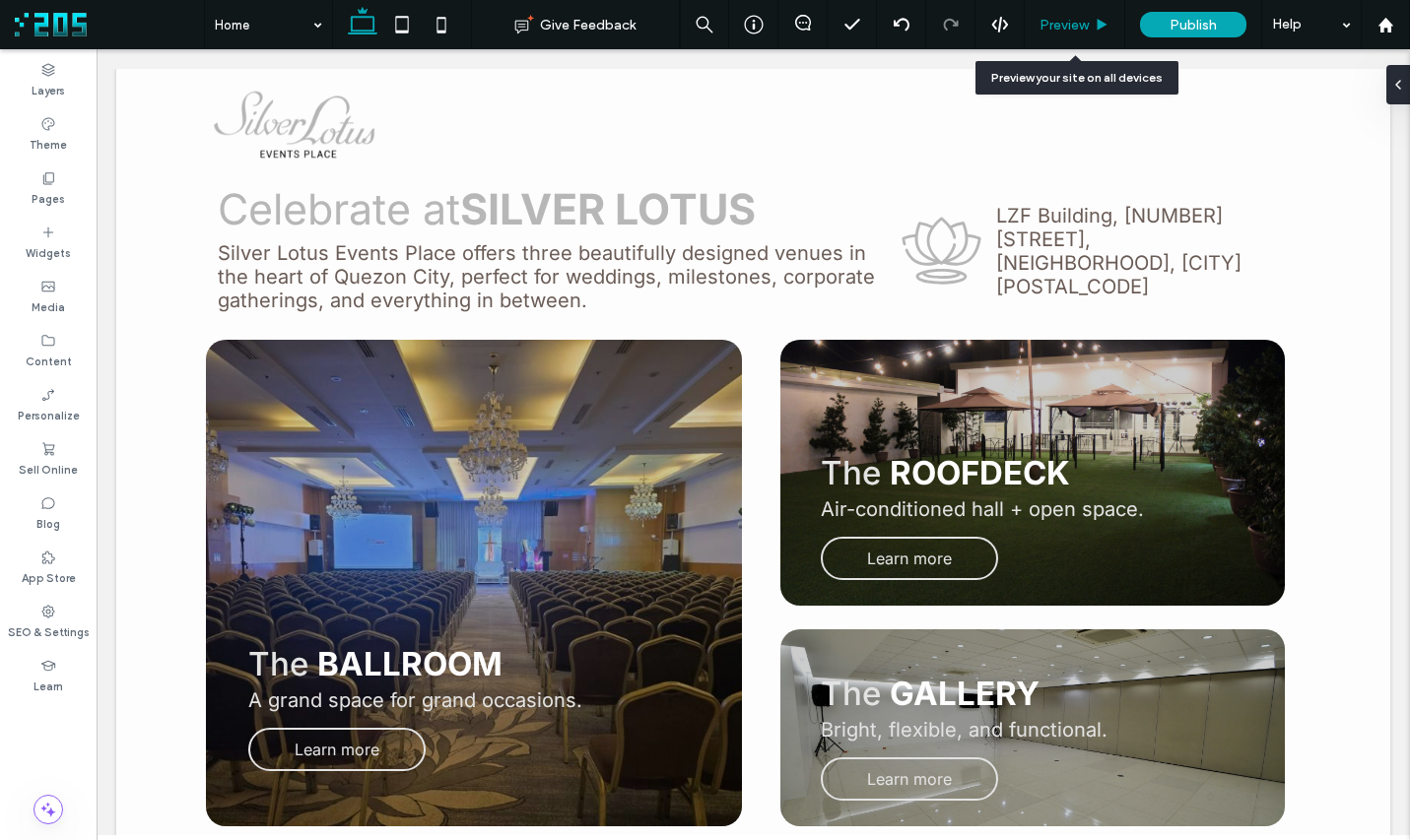 click on "Preview" at bounding box center (1064, 25) 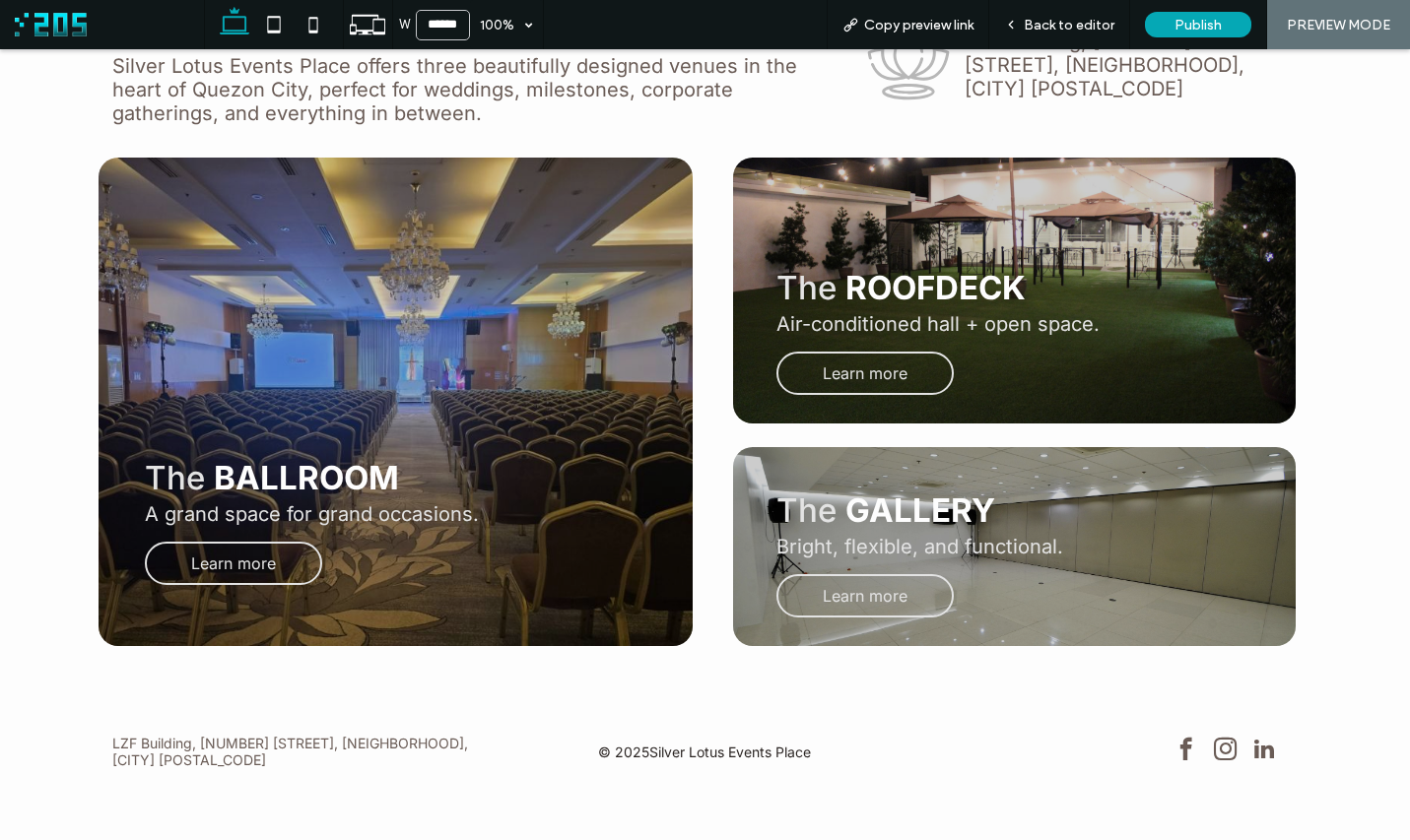 scroll, scrollTop: 0, scrollLeft: 0, axis: both 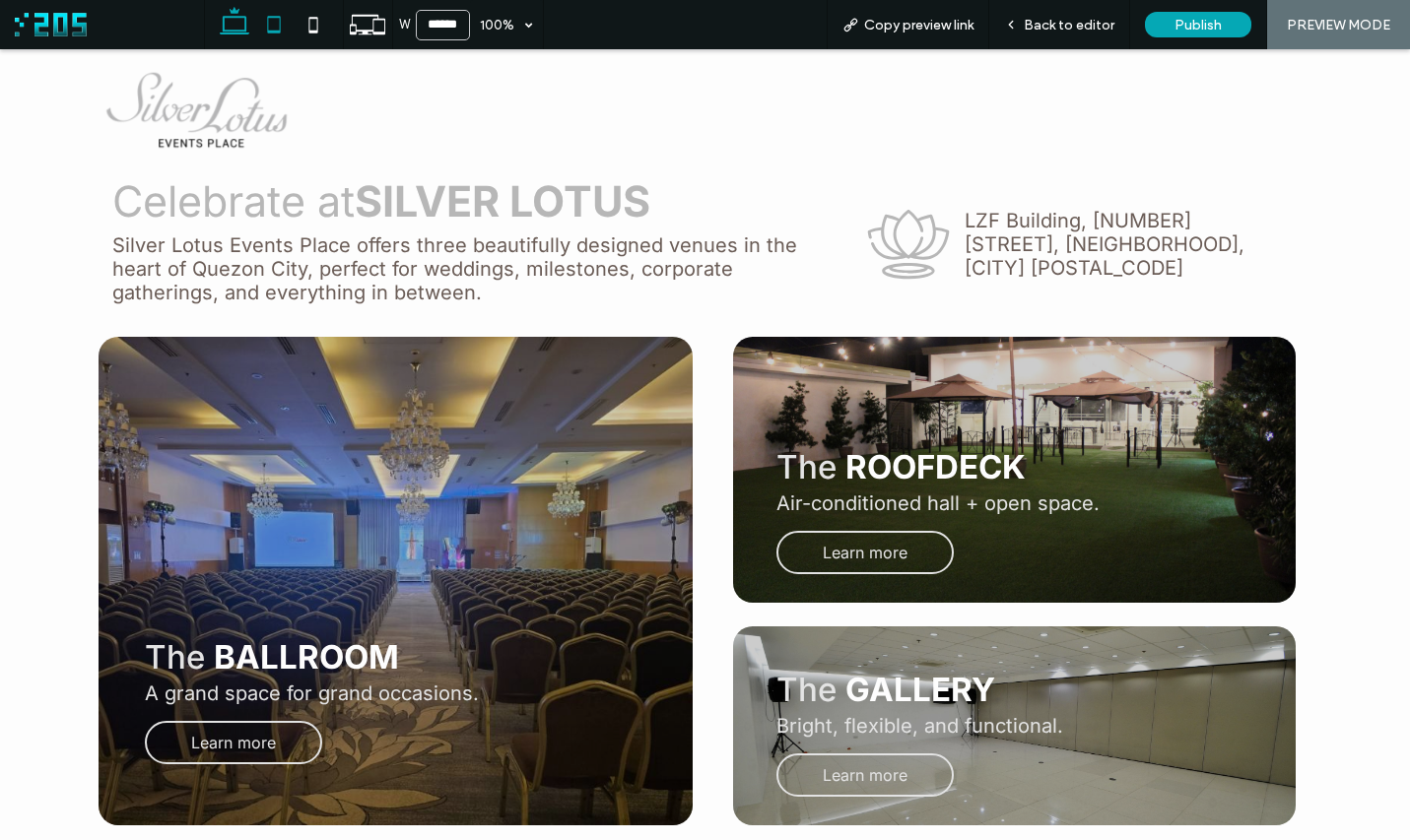 click 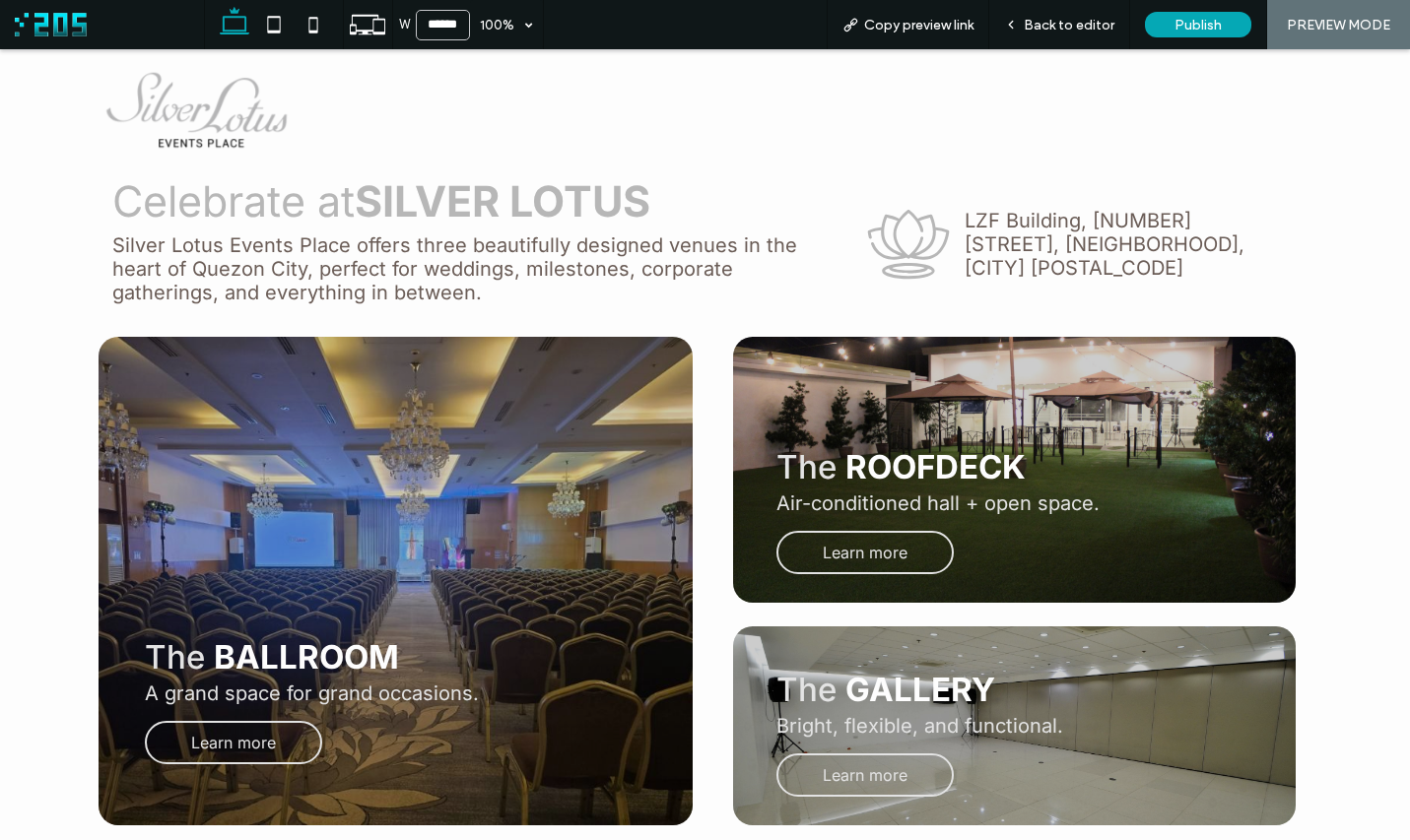 type on "*****" 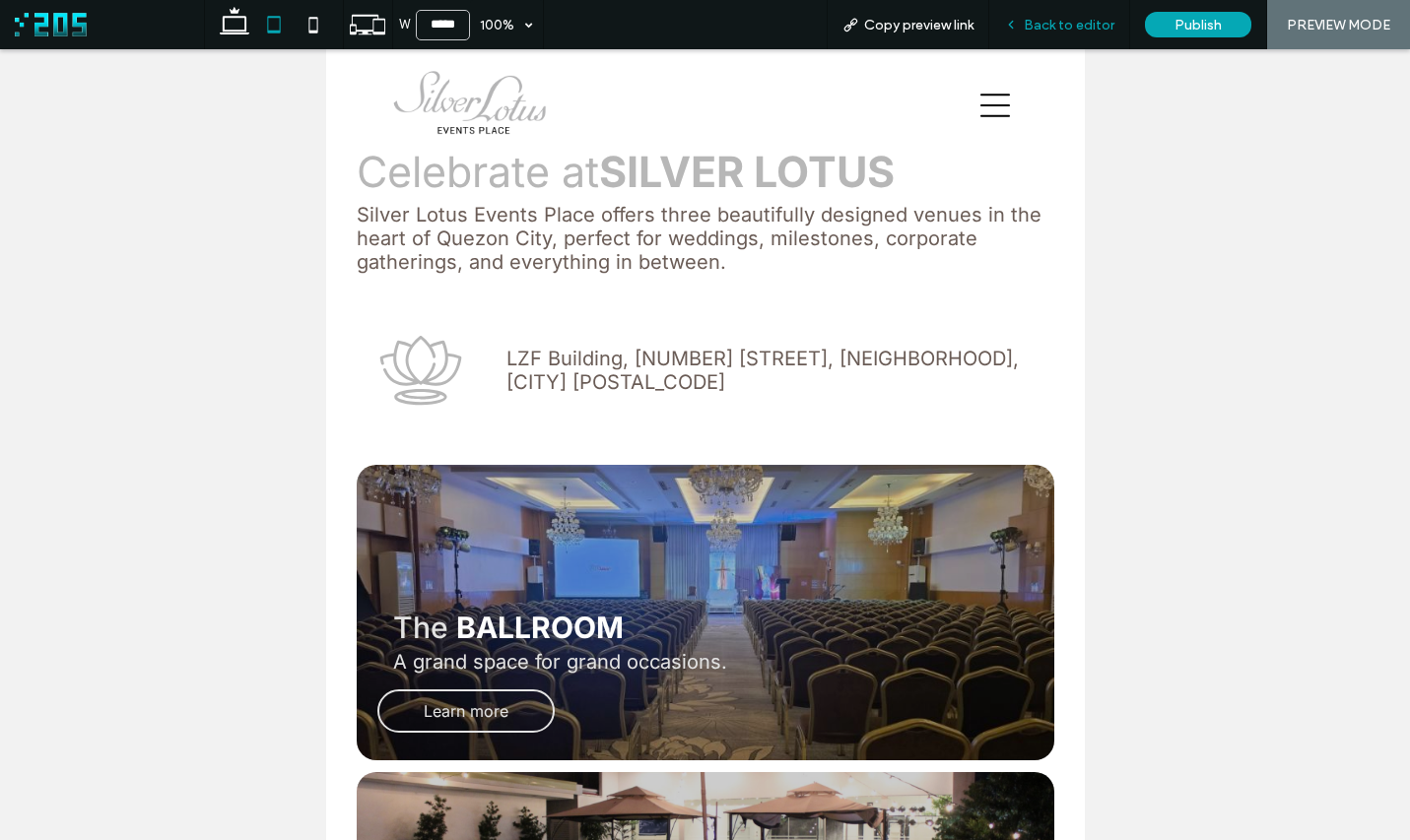 click on "Back to editor" at bounding box center (1069, 25) 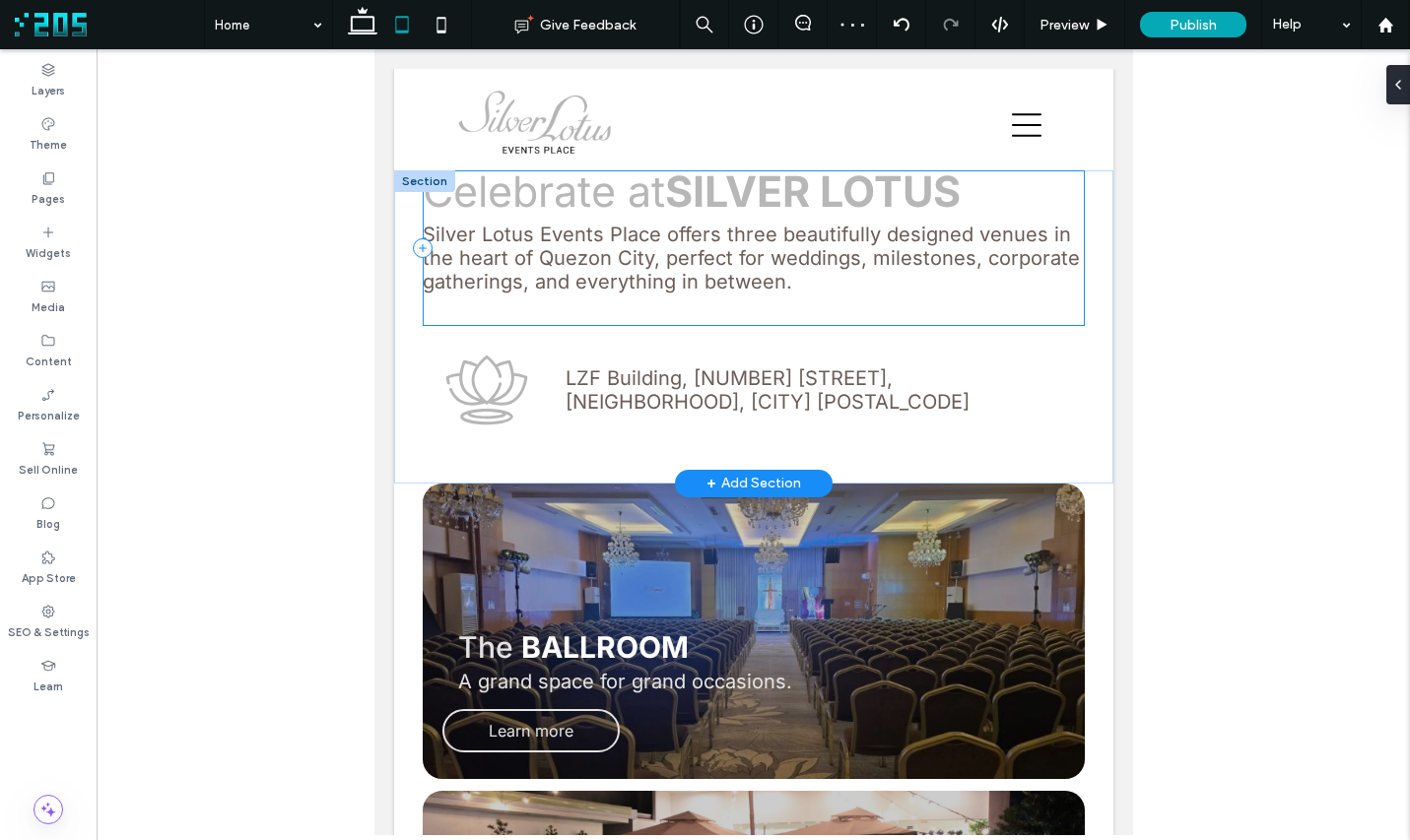 click on "Celebrate at  Silver Lotus
A place to pause, gather, and glow
Silver Lotus Events Place offers three beautifully designed venues in the heart of Quezon City, perfect for weddings, milestones, corporate gatherings, and everything in between." at bounding box center [753, 248] 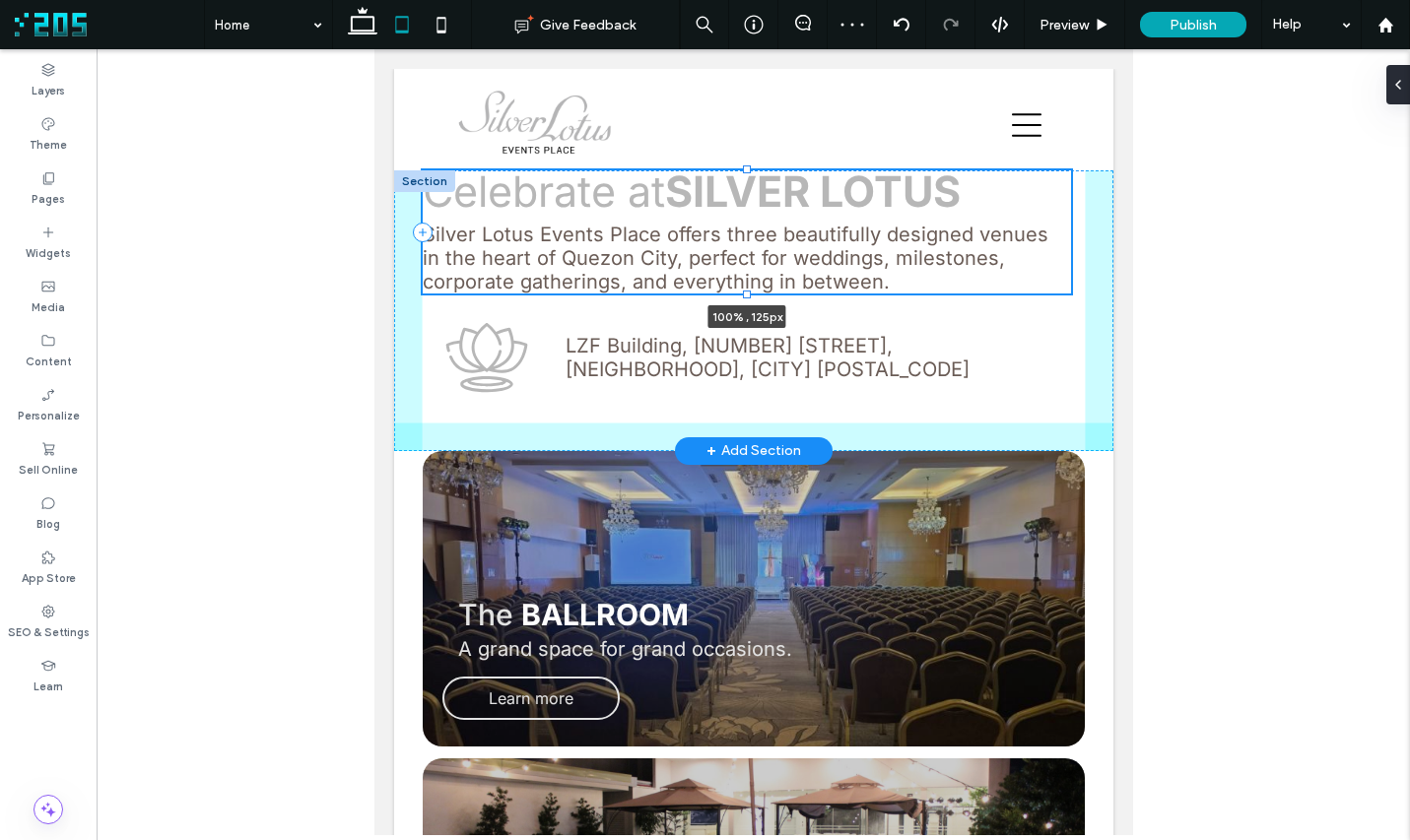 drag, startPoint x: 745, startPoint y: 324, endPoint x: 750, endPoint y: 280, distance: 44.28318 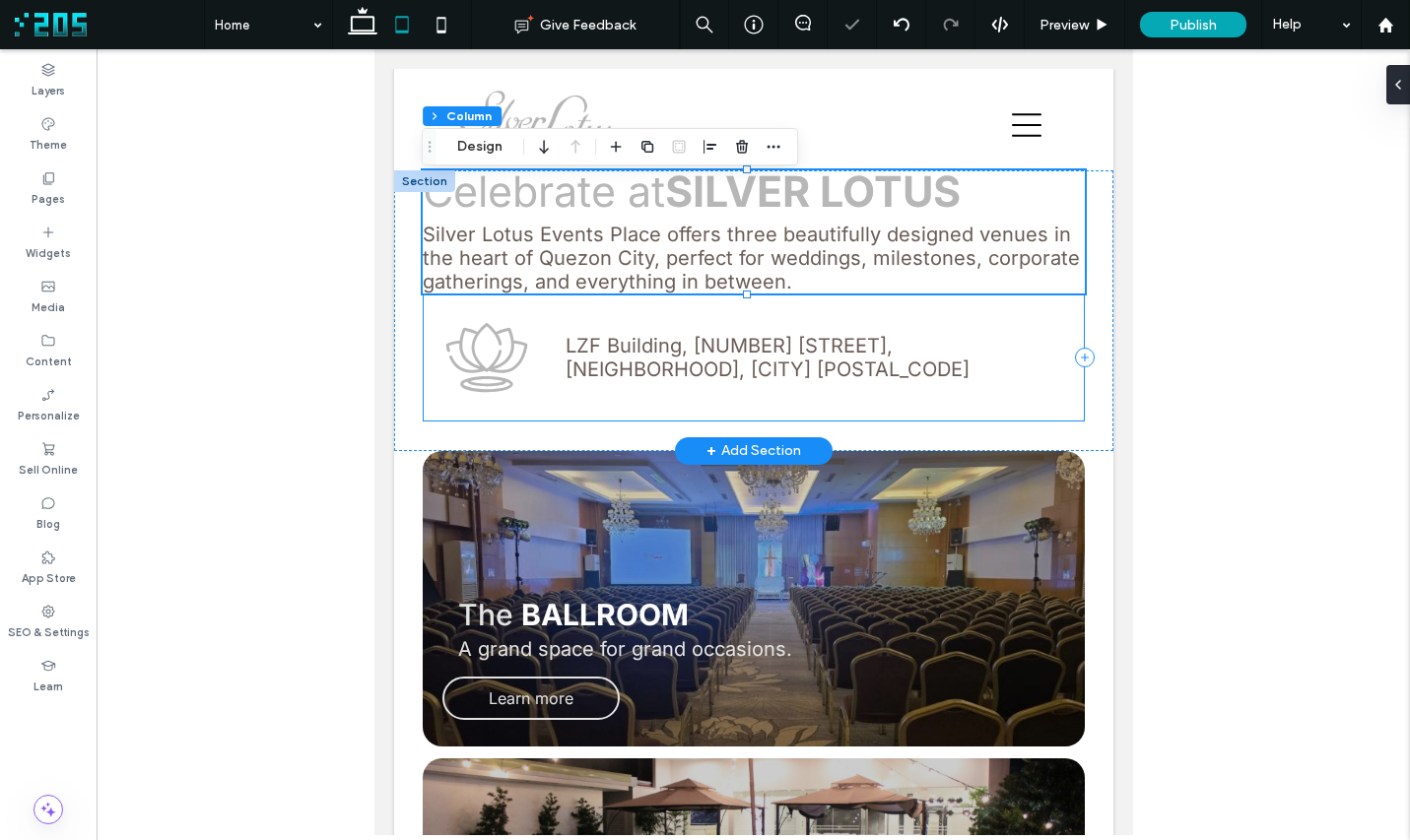 click on "LZF Building, 25A Timog Avenue, South Triangle, Quezon City 1103" at bounding box center (753, 357) 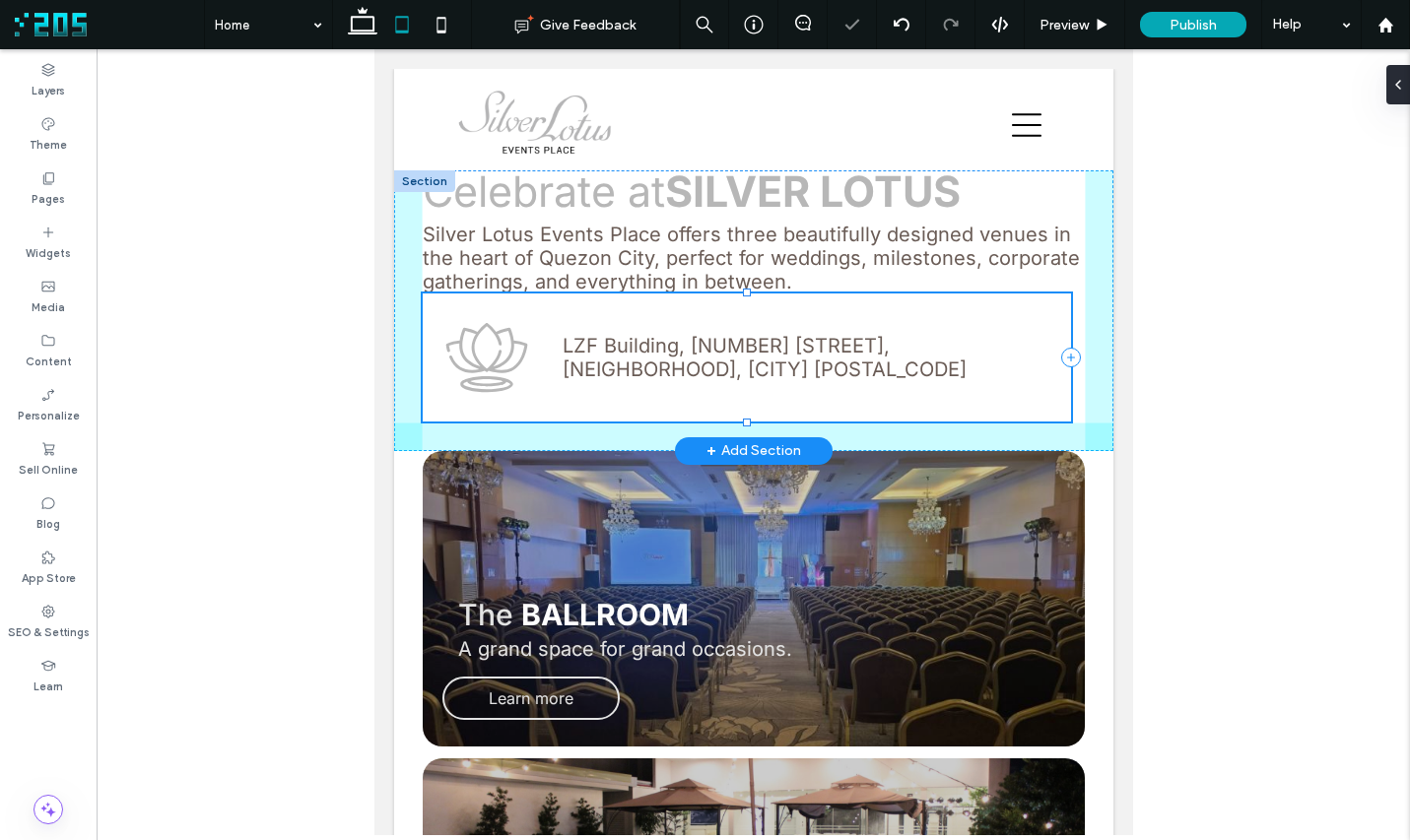 drag, startPoint x: 746, startPoint y: 419, endPoint x: 746, endPoint y: 389, distance: 30 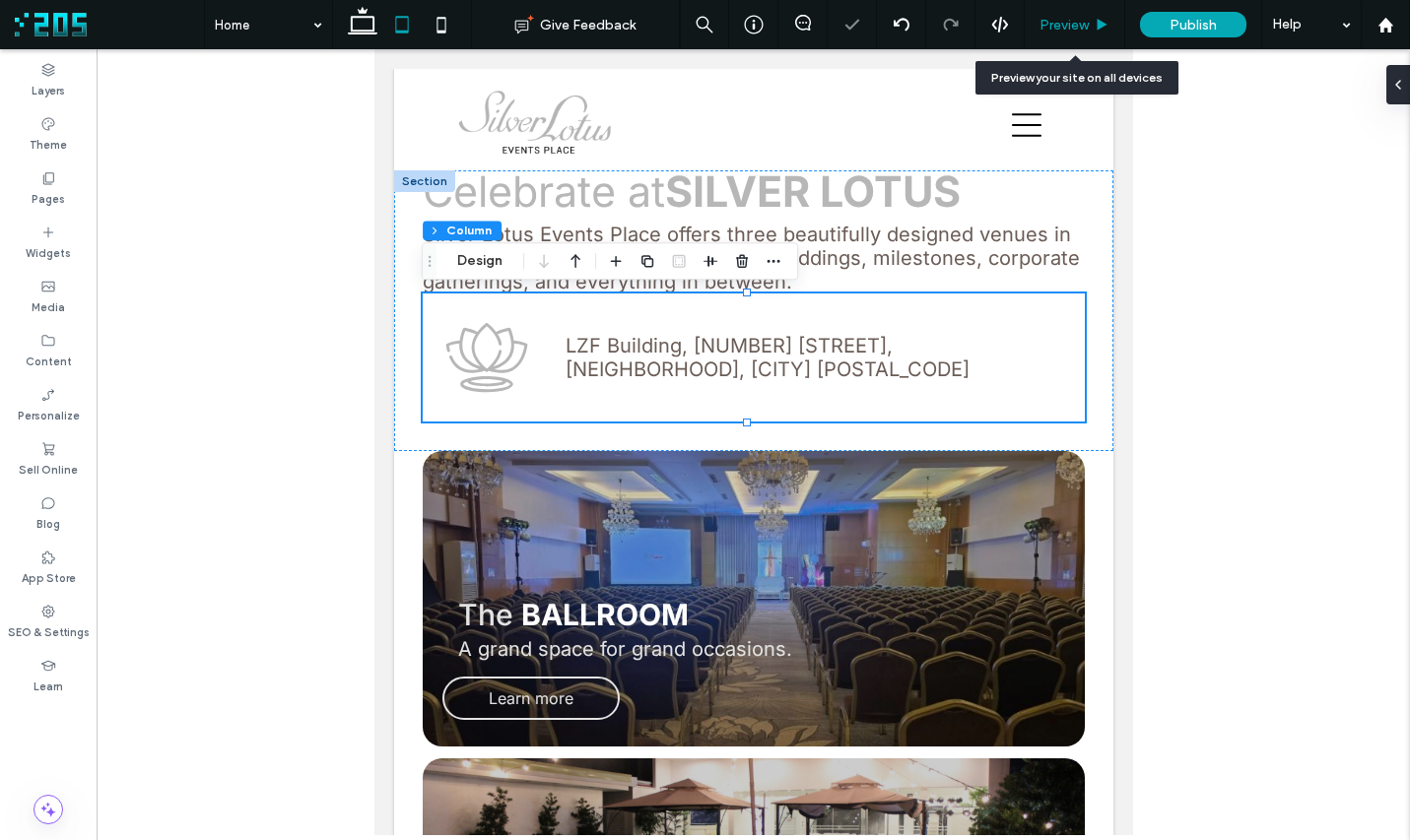 click on "Preview" at bounding box center [1064, 25] 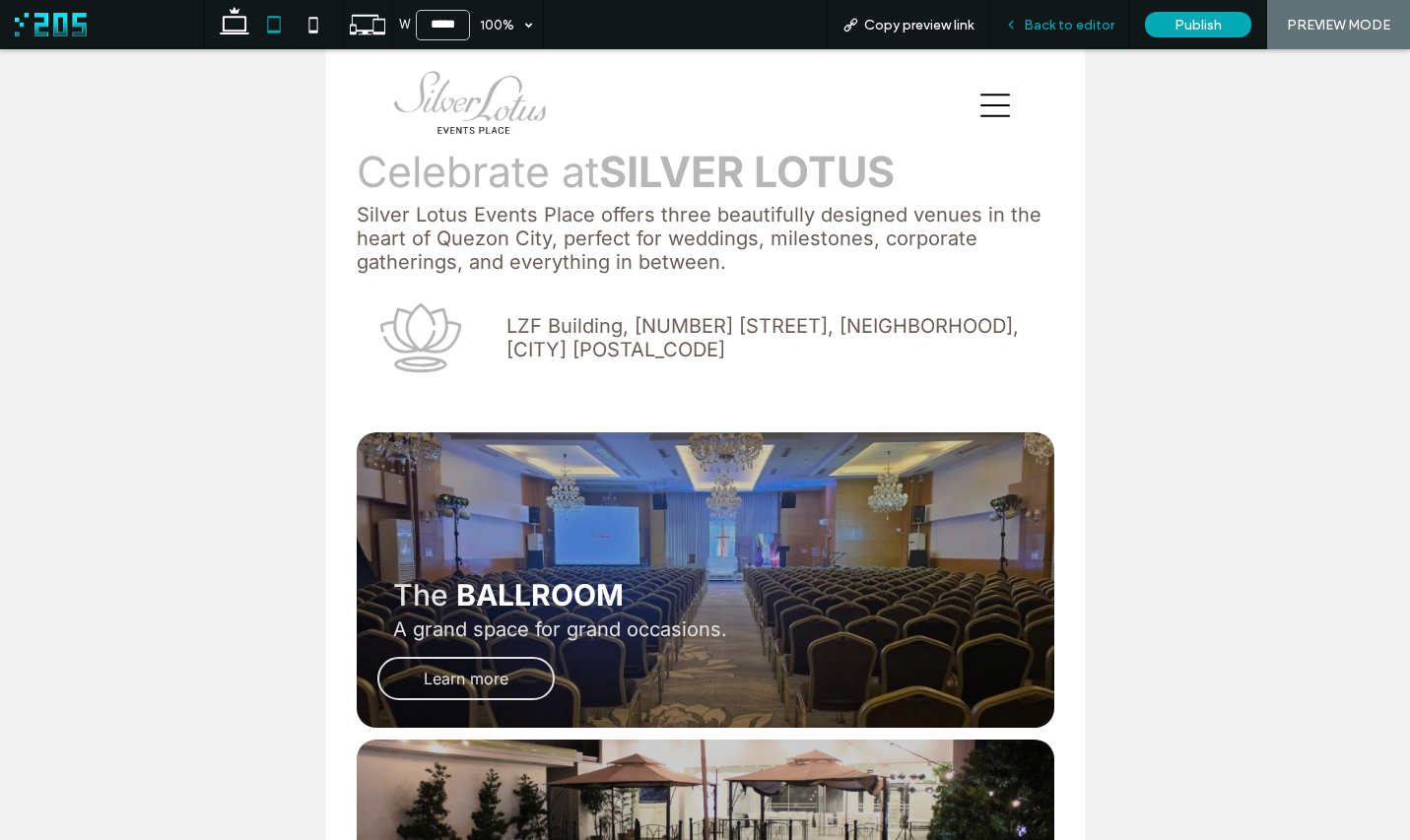 drag, startPoint x: 1054, startPoint y: 25, endPoint x: 394, endPoint y: 0, distance: 660.47332 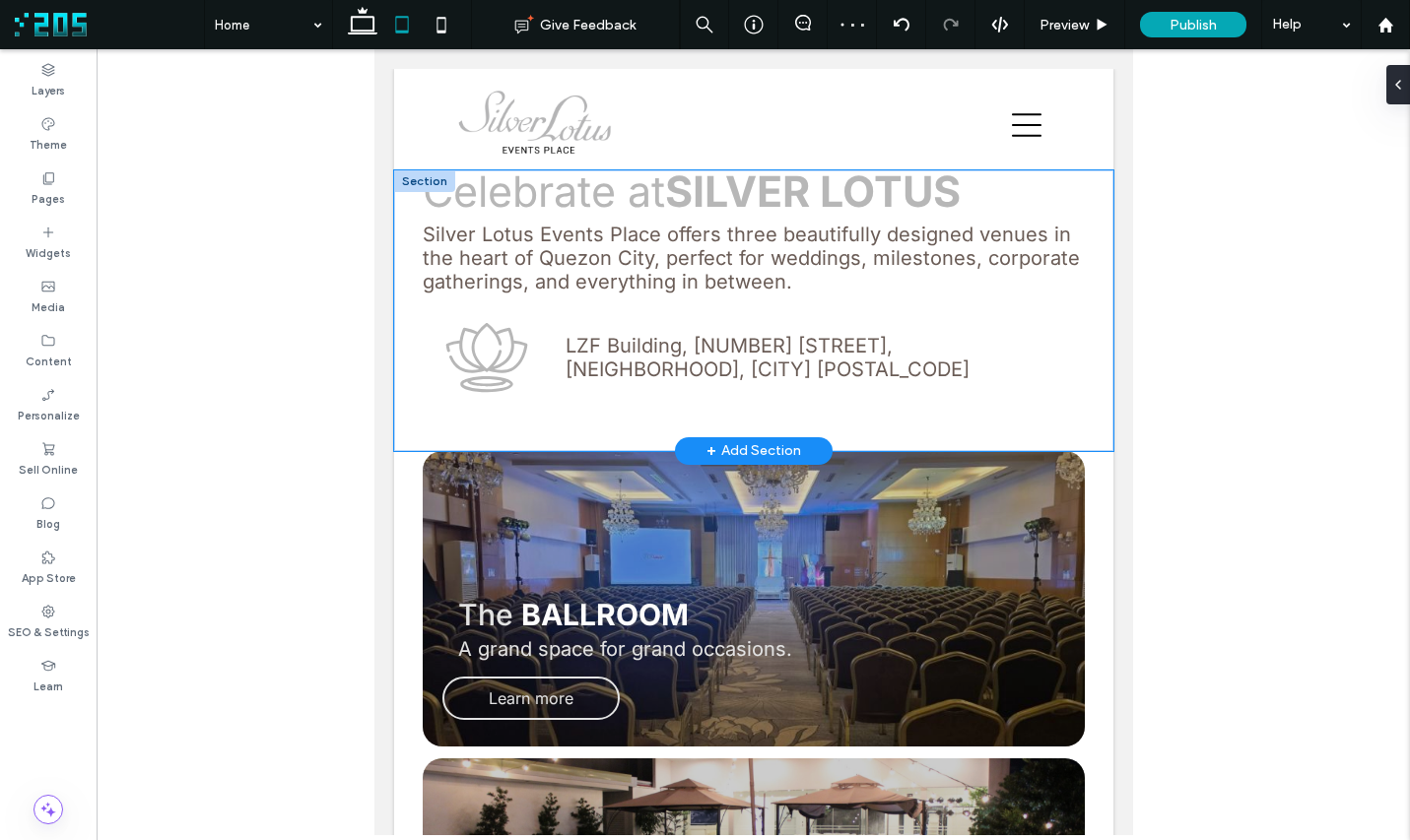 click on "Celebrate at  Silver Lotus
A place to pause, gather, and glow
Silver Lotus Events Place offers three beautifully designed venues in the heart of Quezon City, perfect for weddings, milestones, corporate gatherings, and everything in between.
LZF Building, 25A Timog Avenue, South Triangle, Quezon City 1103" at bounding box center (753, 310) 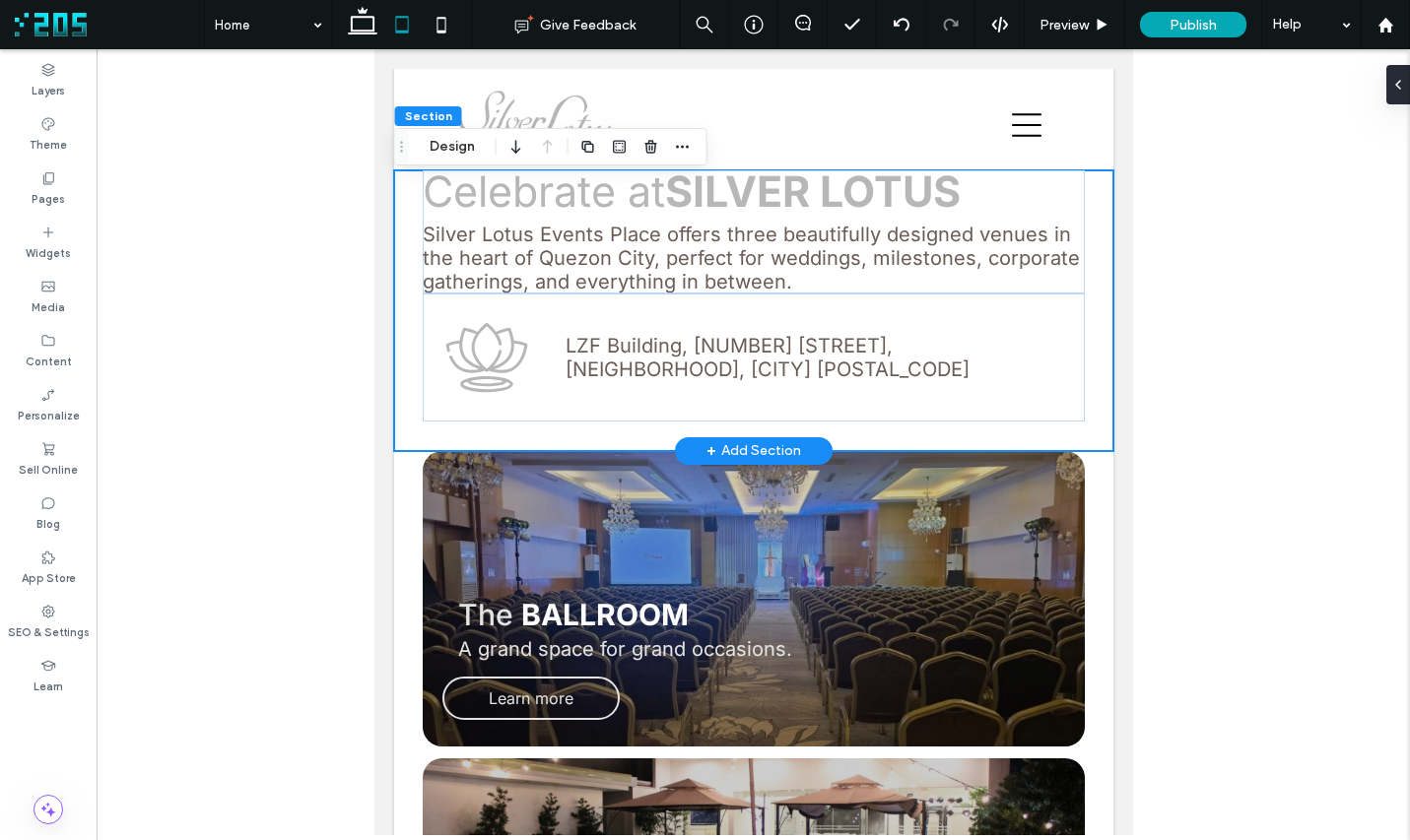 click on "Celebrate at  Silver Lotus
A place to pause, gather, and glow
Silver Lotus Events Place offers three beautifully designed venues in the heart of Quezon City, perfect for weddings, milestones, corporate gatherings, and everything in between.
LZF Building, 25A Timog Avenue, South Triangle, Quezon City 1103" at bounding box center (753, 310) 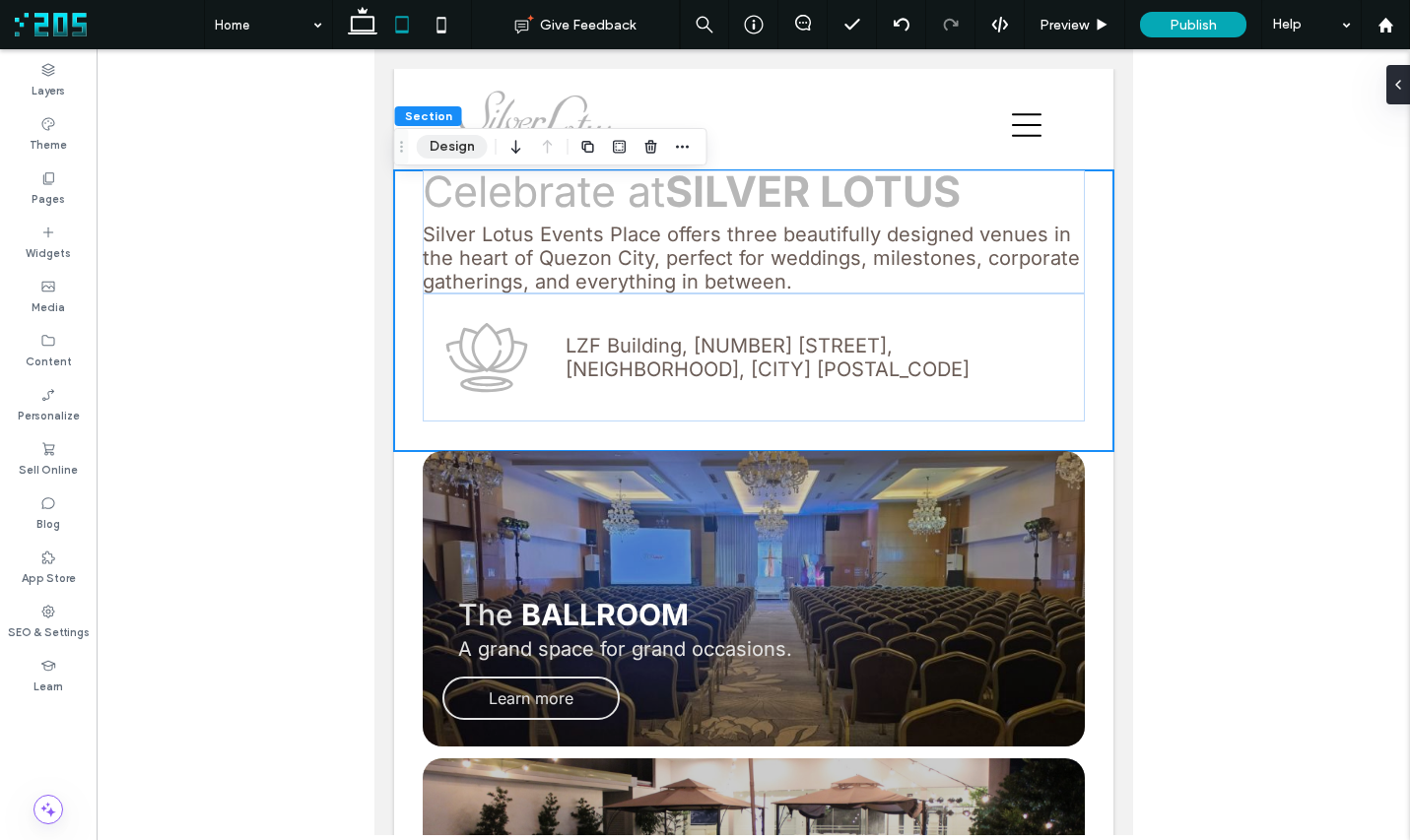 drag, startPoint x: 448, startPoint y: 142, endPoint x: 469, endPoint y: 140, distance: 21.095023 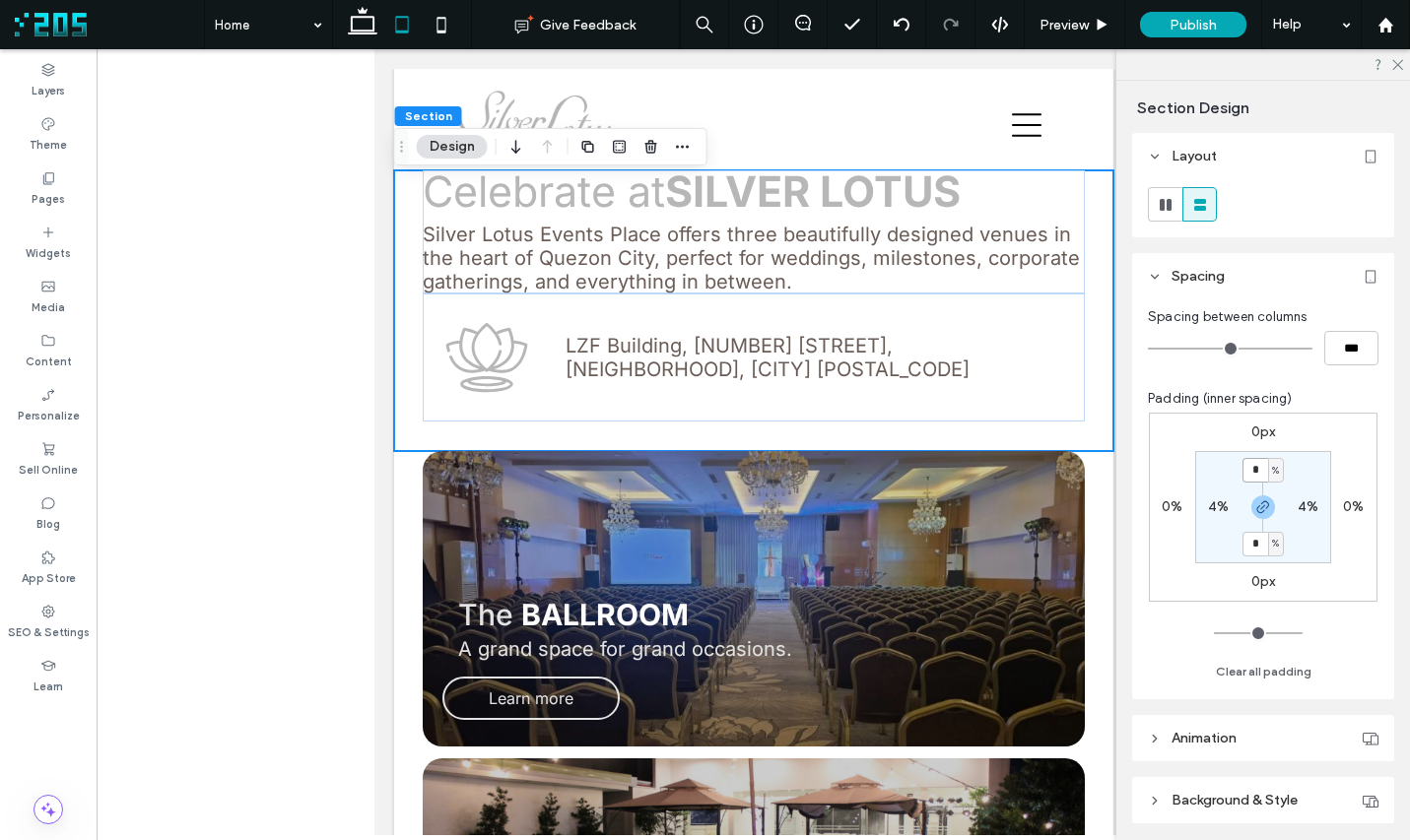click on "*" at bounding box center (1255, 470) 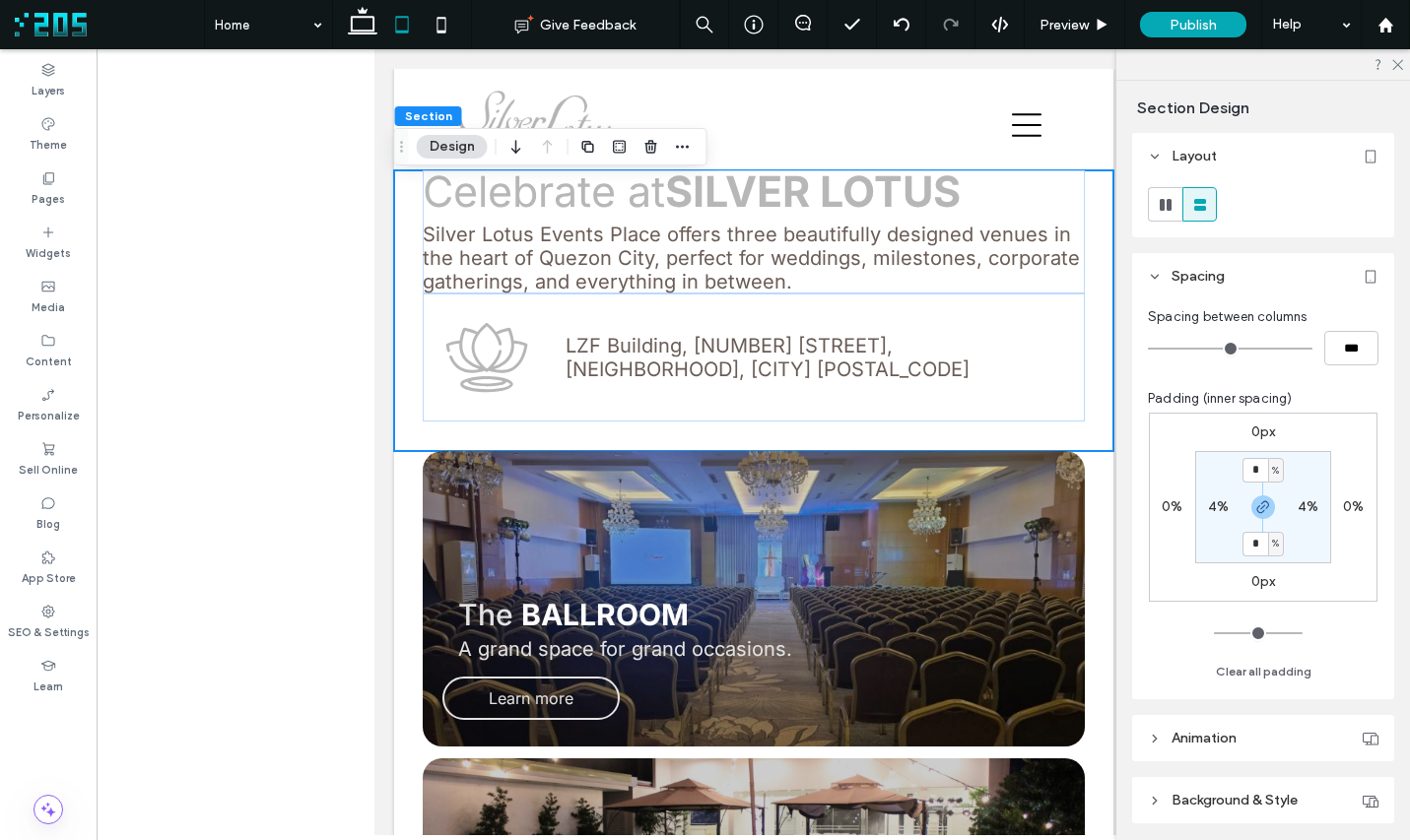 type on "*" 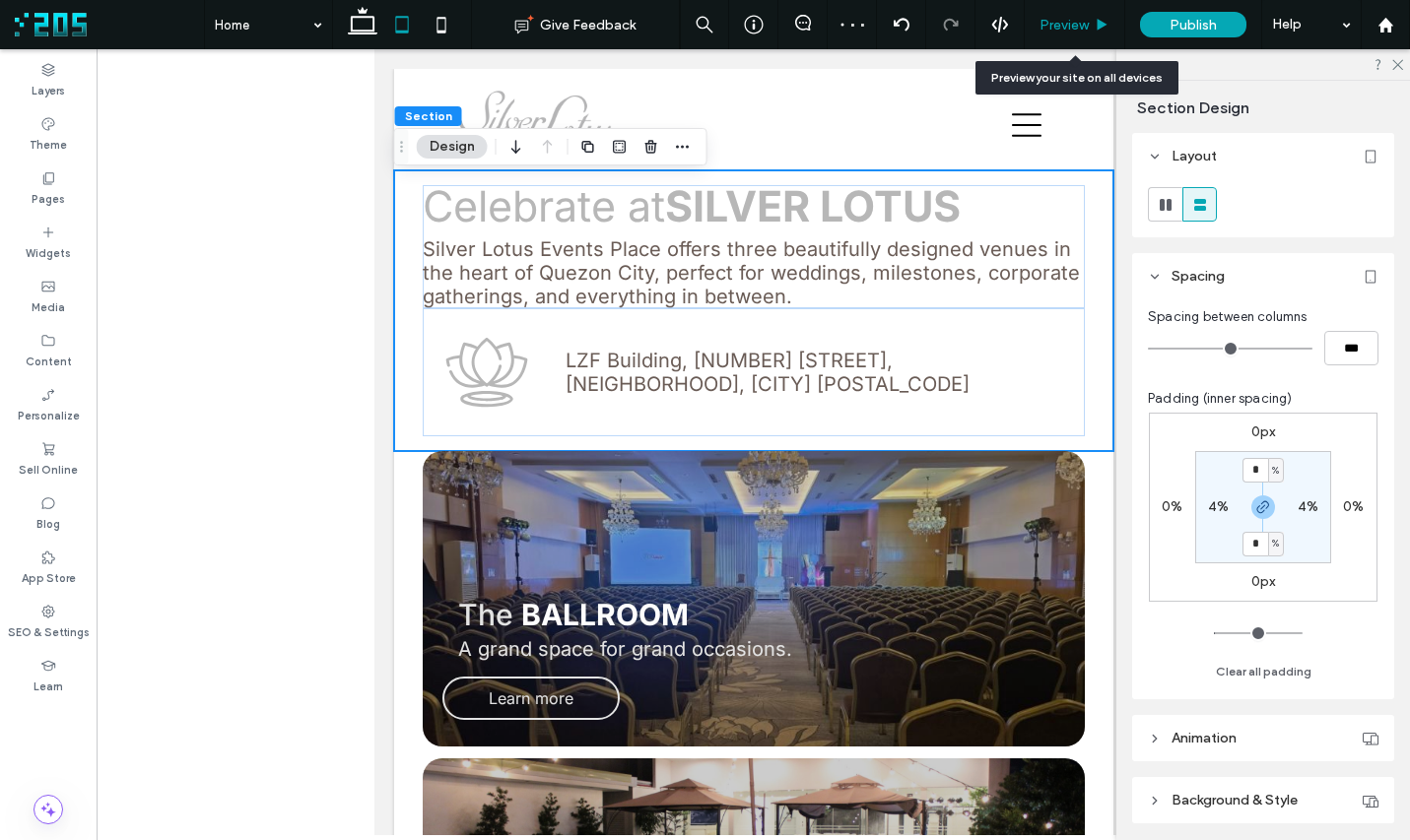 click on "Preview" at bounding box center [1074, 25] 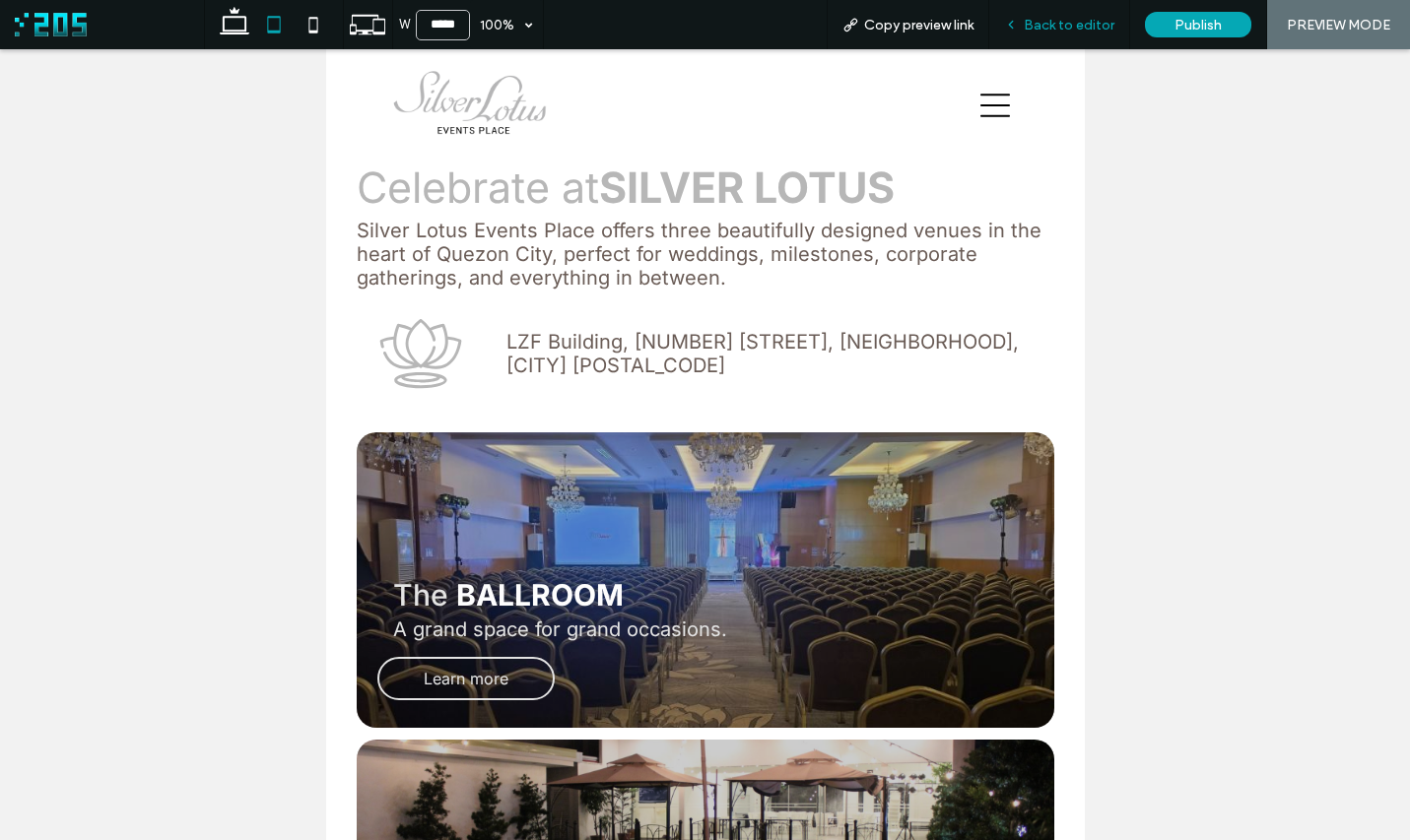 click on "Back to editor" at bounding box center [1069, 25] 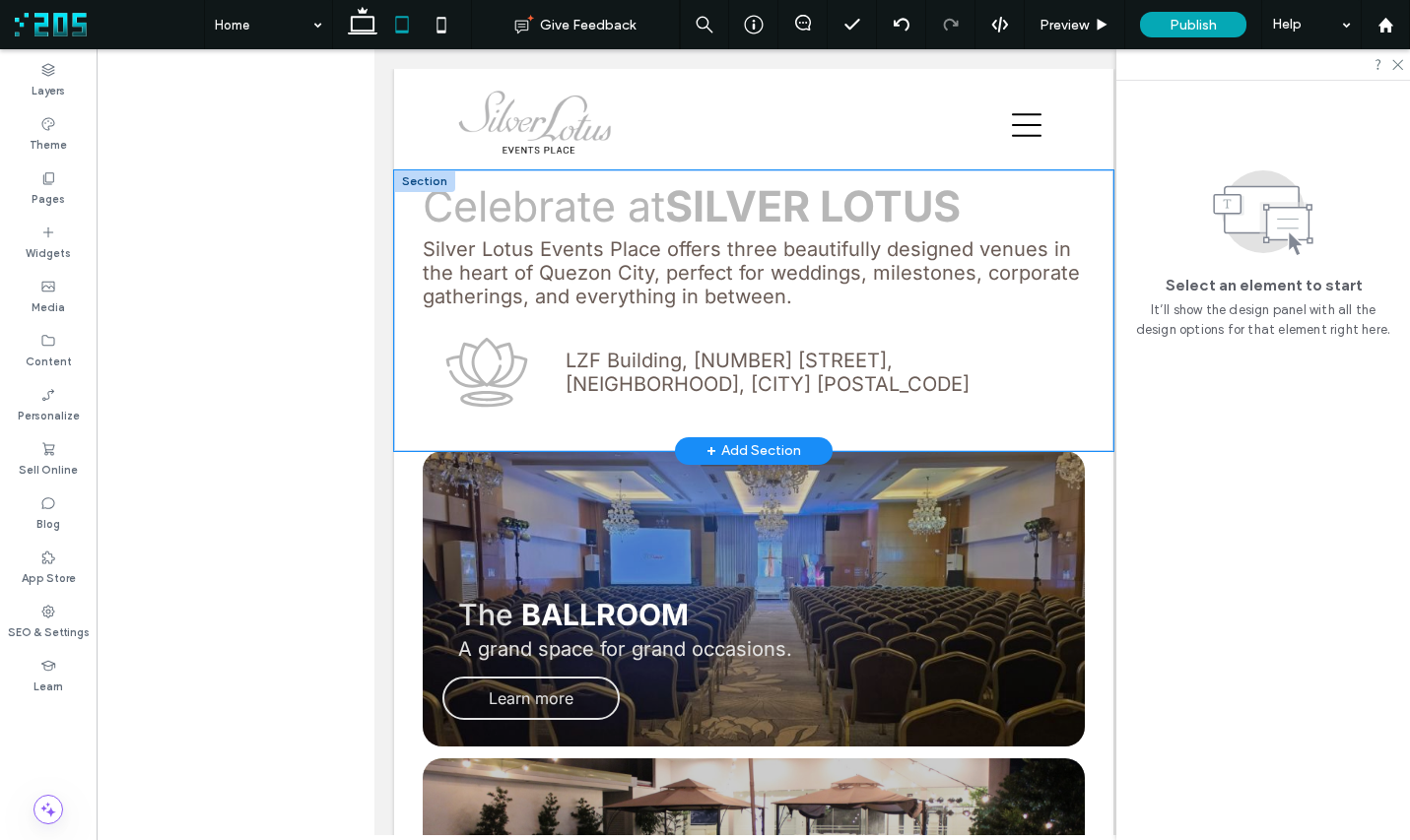 click on "Celebrate at  Silver Lotus
A place to pause, gather, and glow
Silver Lotus Events Place offers three beautifully designed venues in the heart of Quezon City, perfect for weddings, milestones, corporate gatherings, and everything in between.
LZF Building, 25A Timog Avenue, South Triangle, Quezon City 1103" at bounding box center [753, 310] 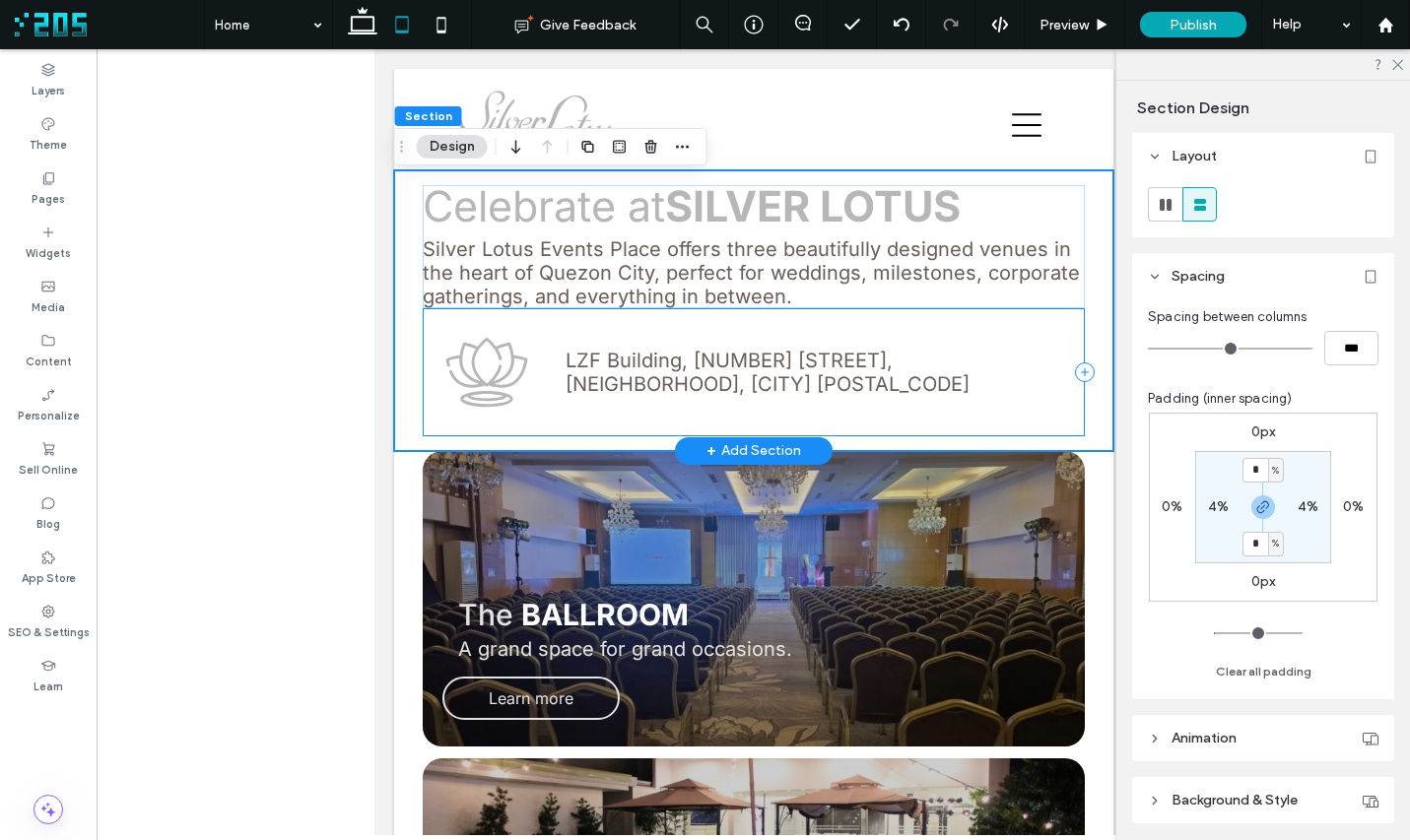 click on "LZF Building, 25A Timog Avenue, South Triangle, Quezon City 1103" at bounding box center (753, 372) 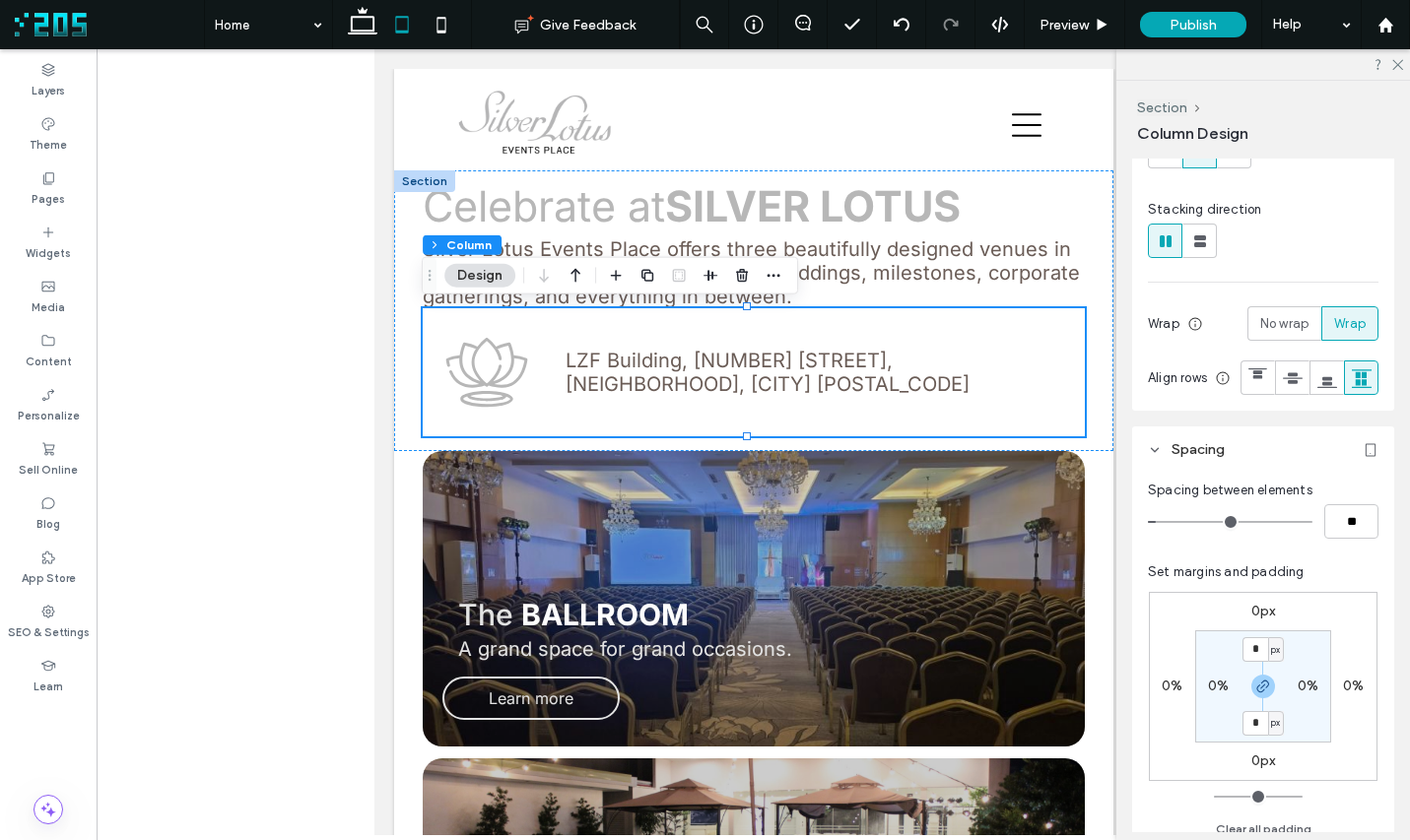 scroll, scrollTop: 200, scrollLeft: 0, axis: vertical 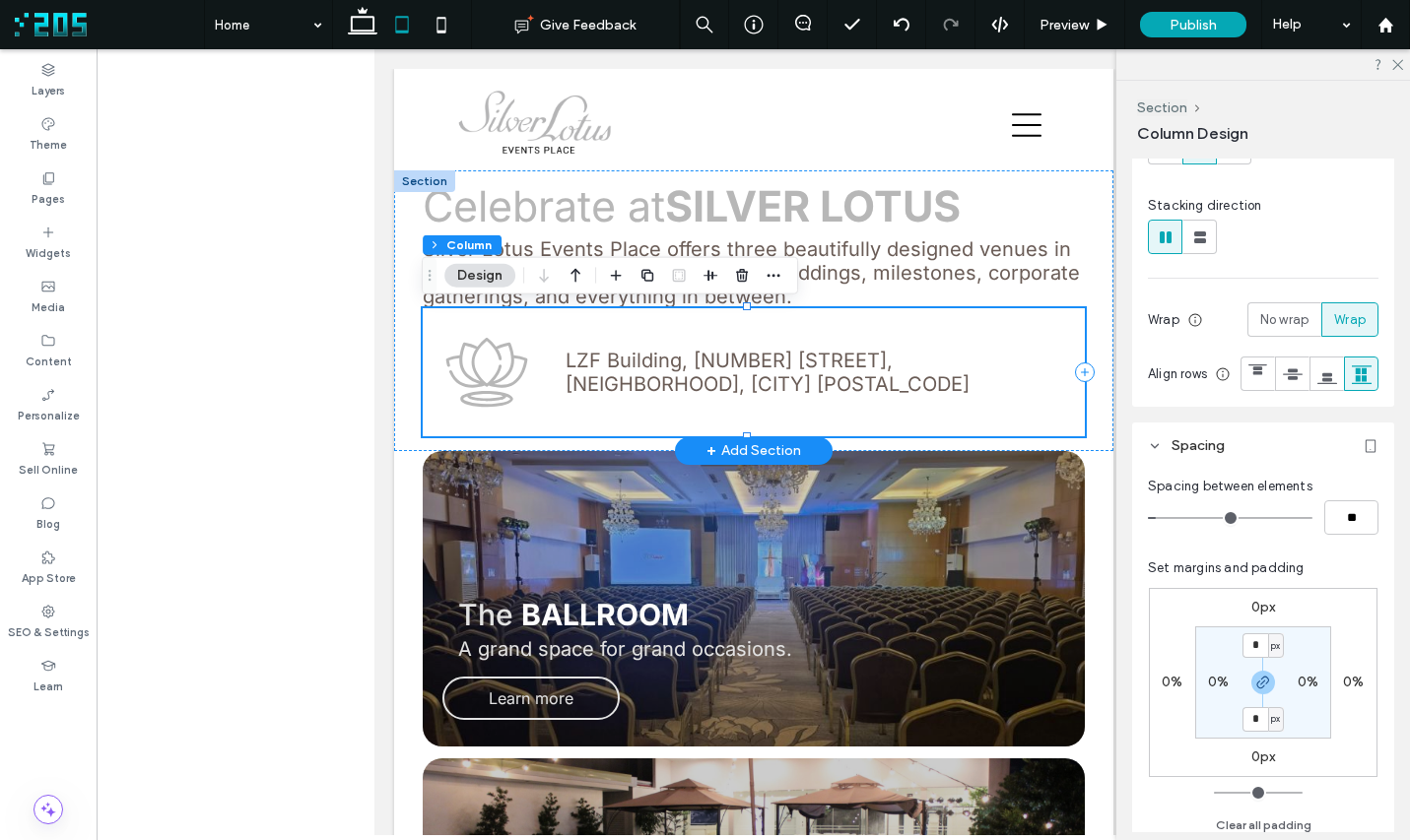 click on "LZF Building, 25A Timog Avenue, South Triangle, Quezon City 1103" at bounding box center (753, 372) 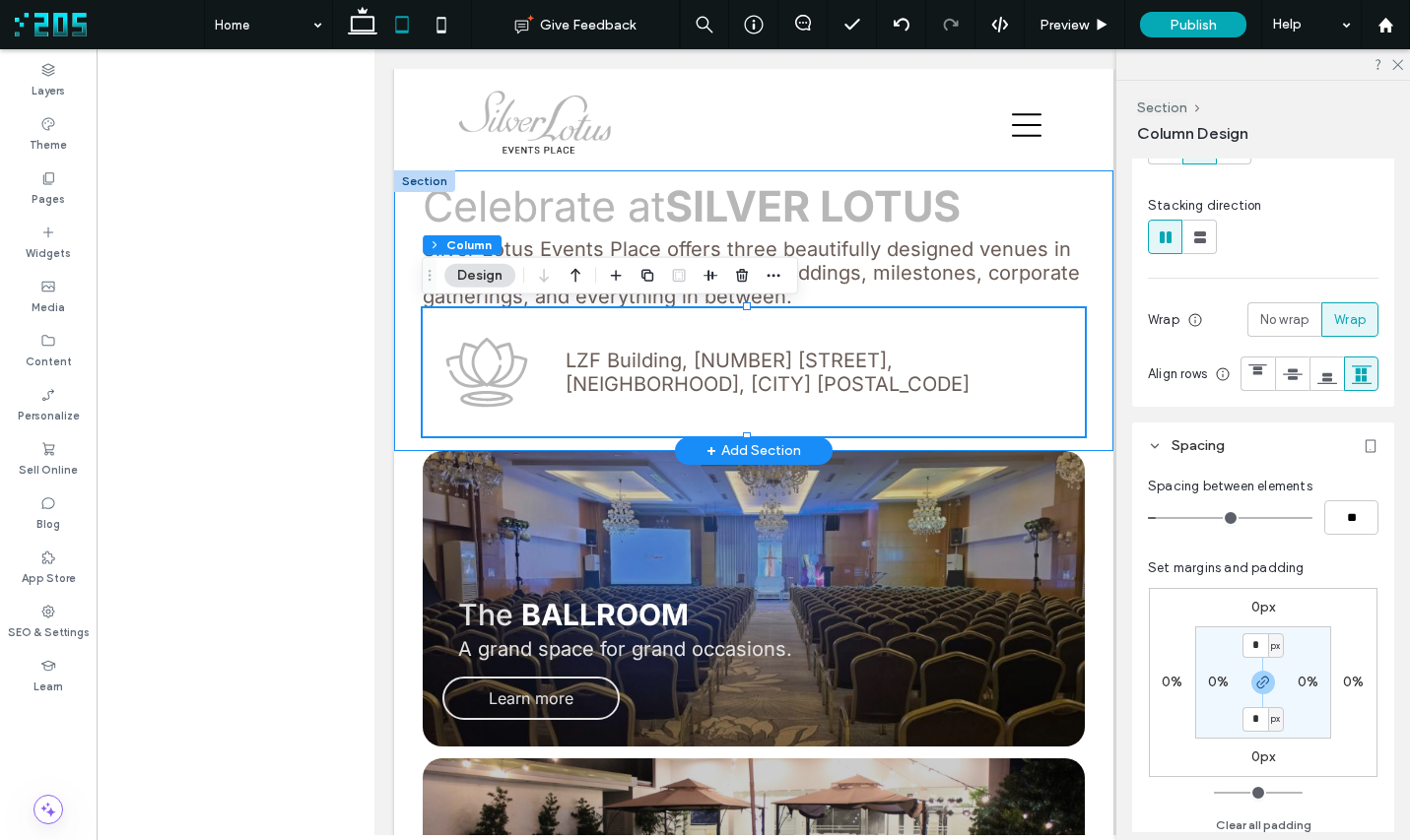 click on "Celebrate at  Silver Lotus
A place to pause, gather, and glow
Silver Lotus Events Place offers three beautifully designed venues in the heart of Quezon City, perfect for weddings, milestones, corporate gatherings, and everything in between.
LZF Building, 25A Timog Avenue, South Triangle, Quezon City 1103" at bounding box center (753, 310) 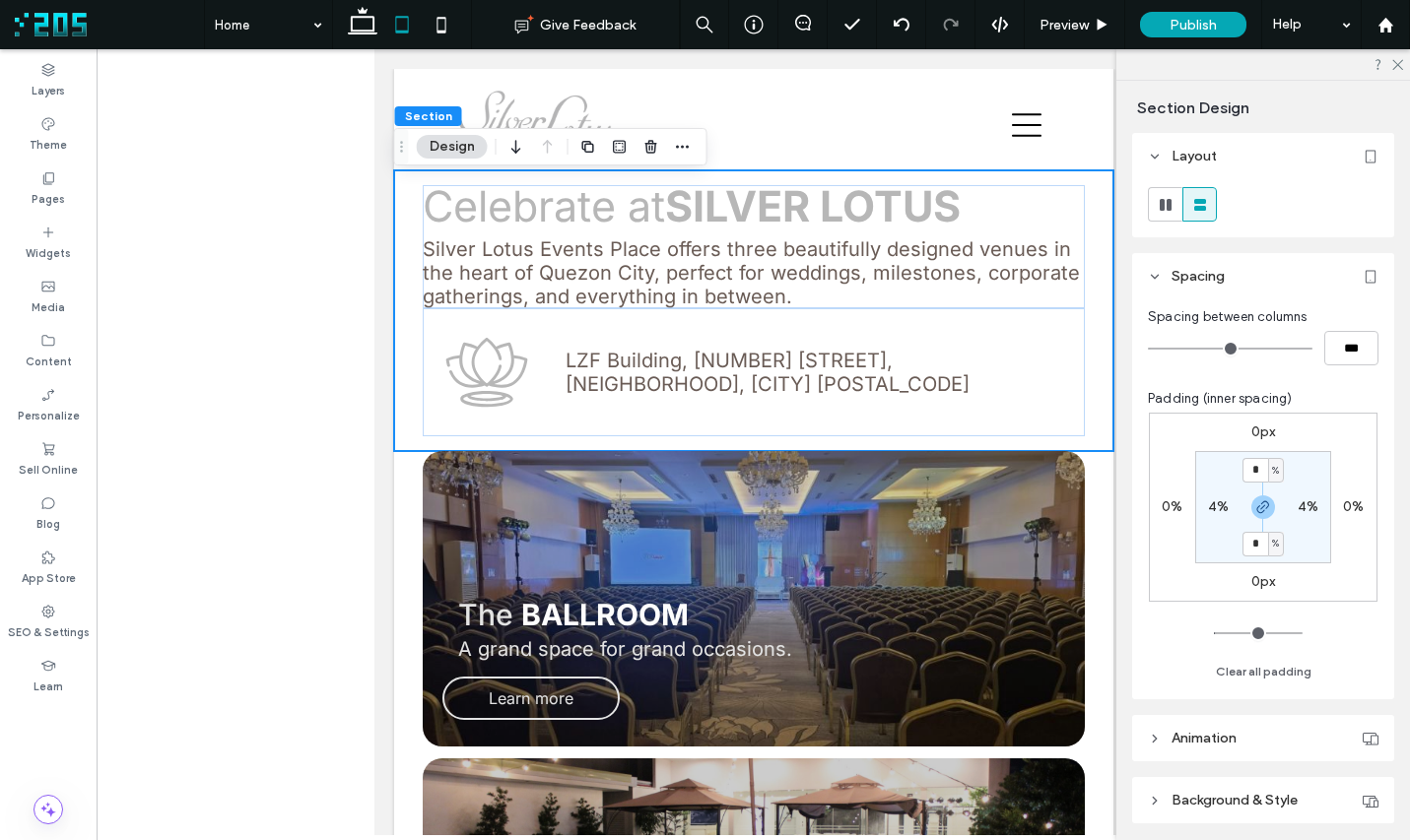 click on "4%" at bounding box center (1218, 506) 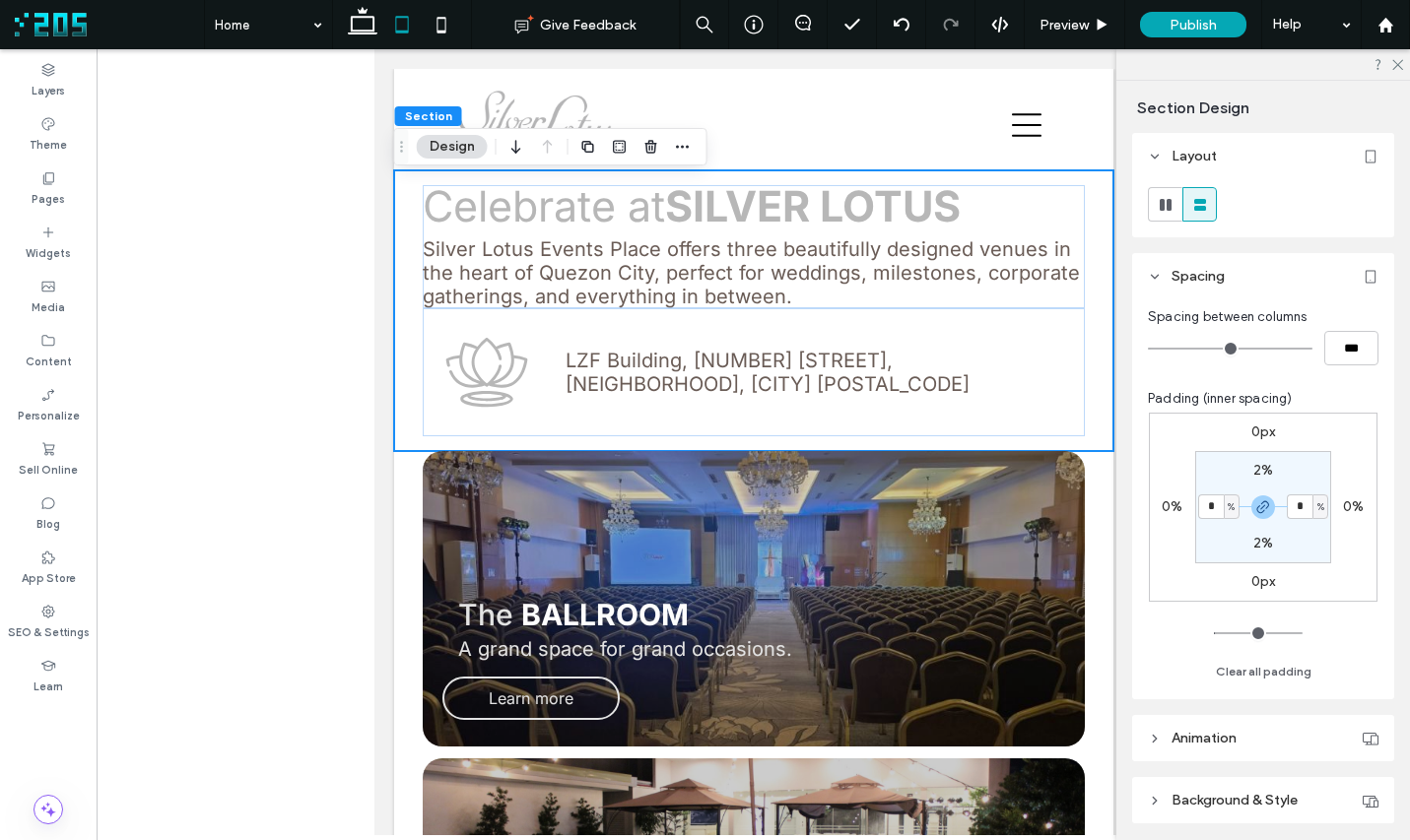 type on "*" 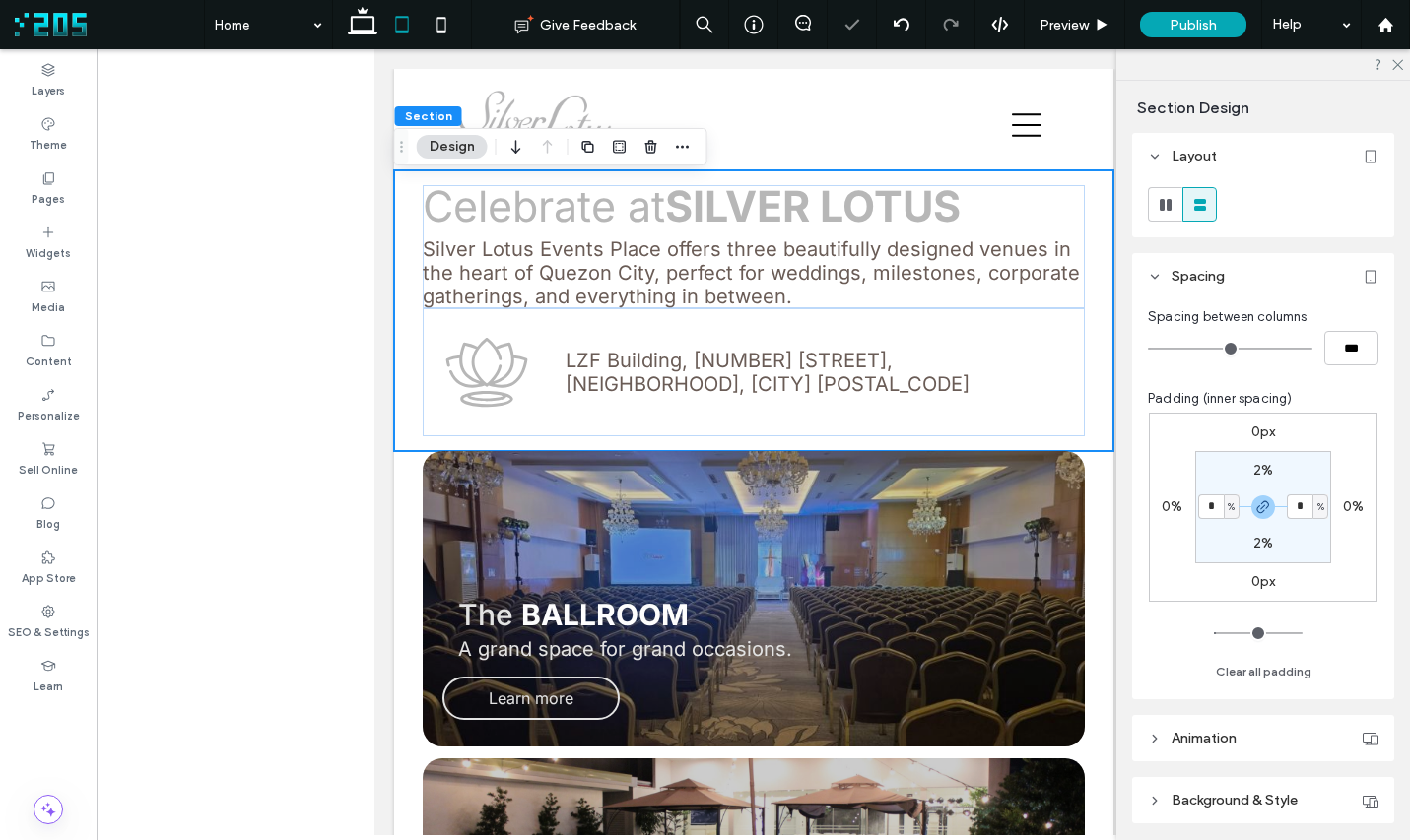 click on "2% * % 2% * %" at bounding box center (1263, 507) 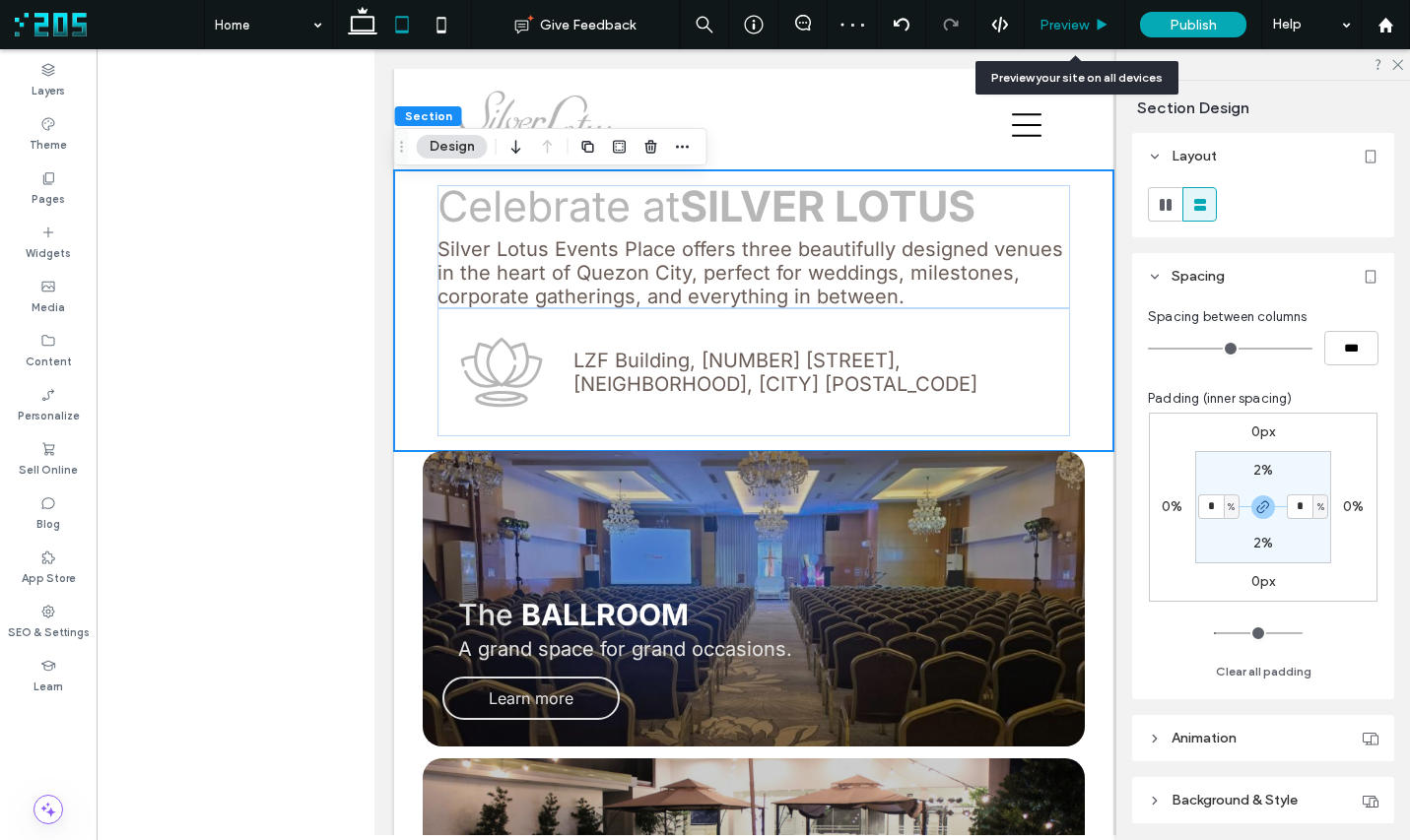 click on "Preview" at bounding box center [1075, 25] 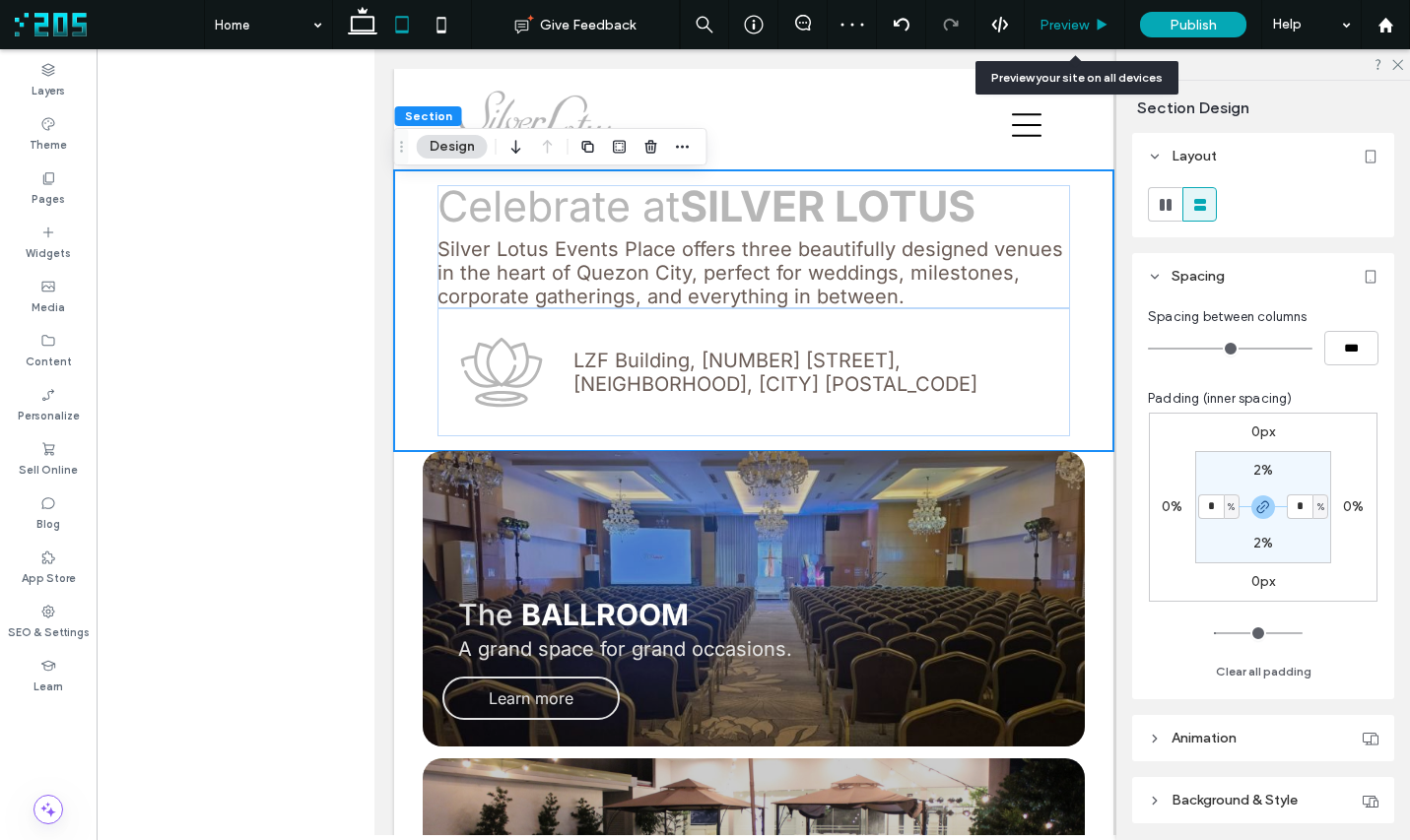click on "Preview" at bounding box center [1064, 25] 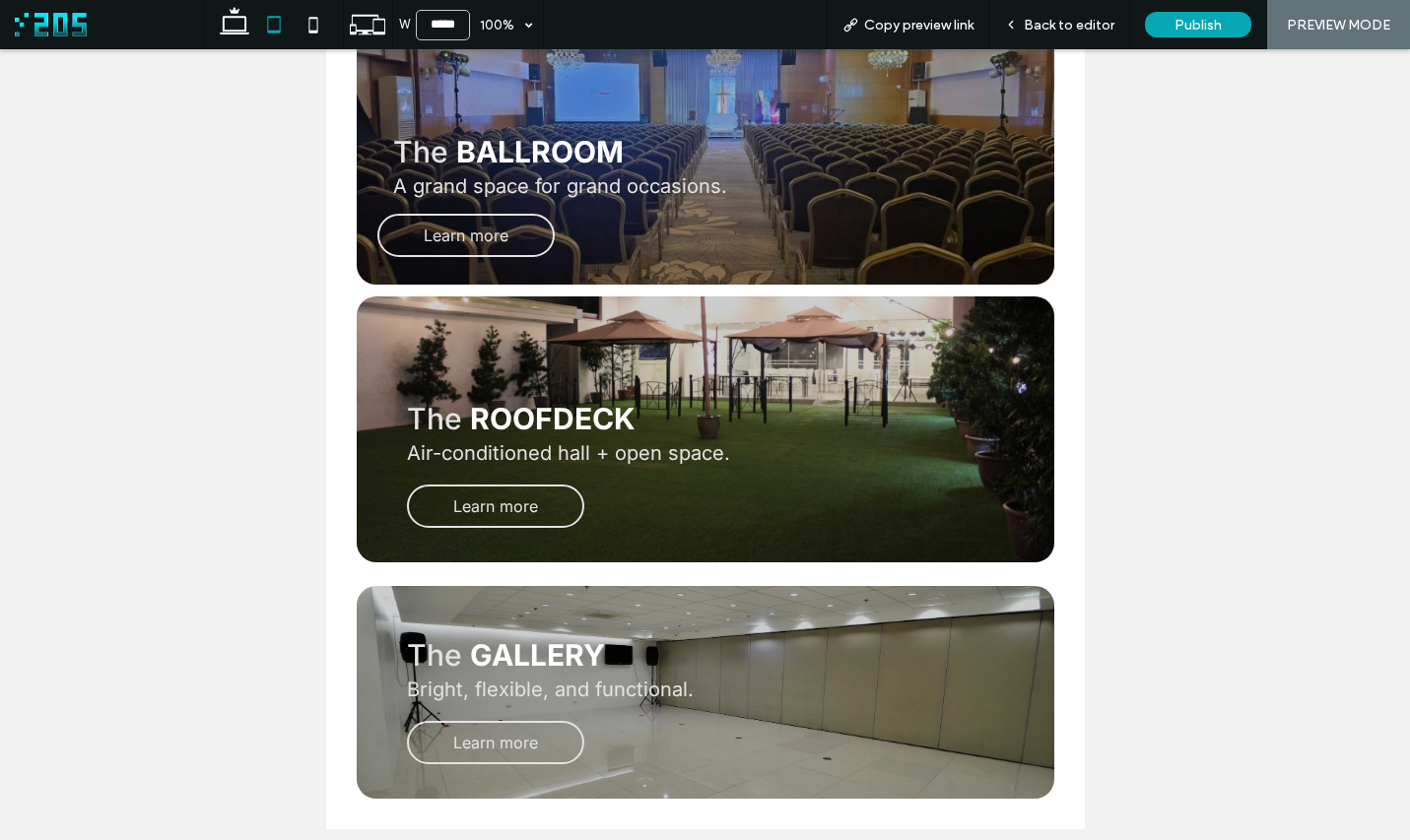 scroll, scrollTop: 0, scrollLeft: 0, axis: both 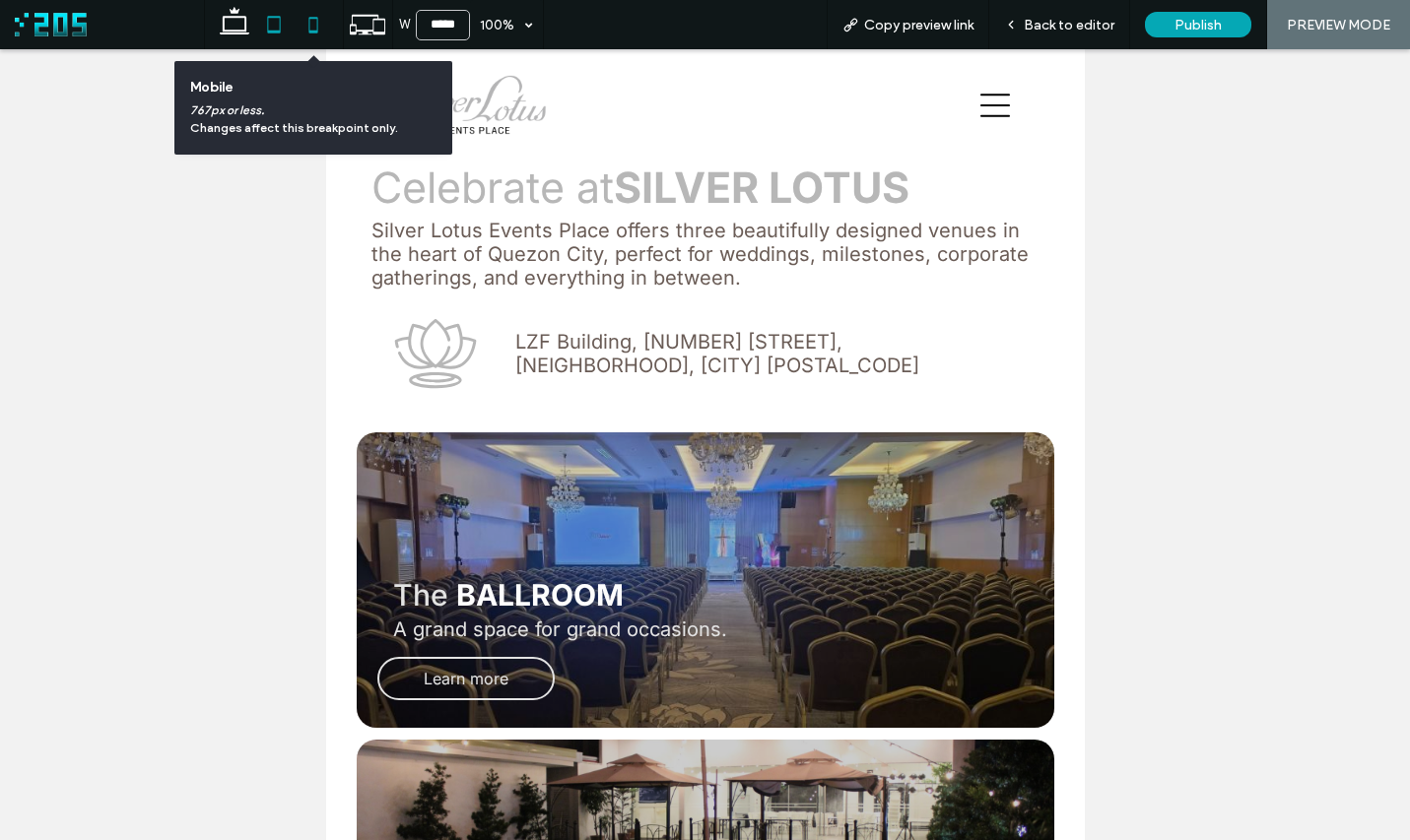 drag, startPoint x: 318, startPoint y: 24, endPoint x: 44, endPoint y: 170, distance: 310.4706 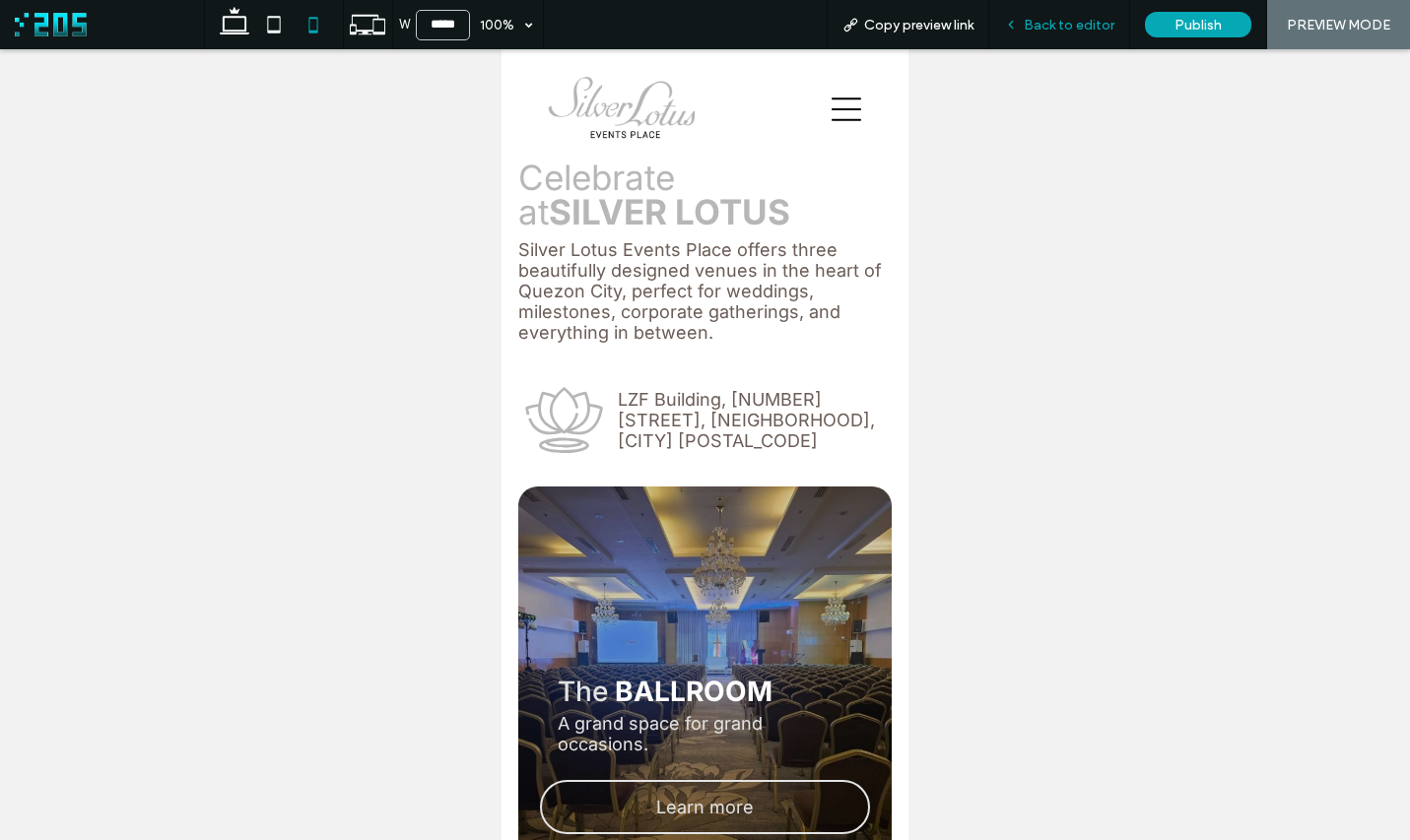 click on "Back to editor" at bounding box center (1069, 25) 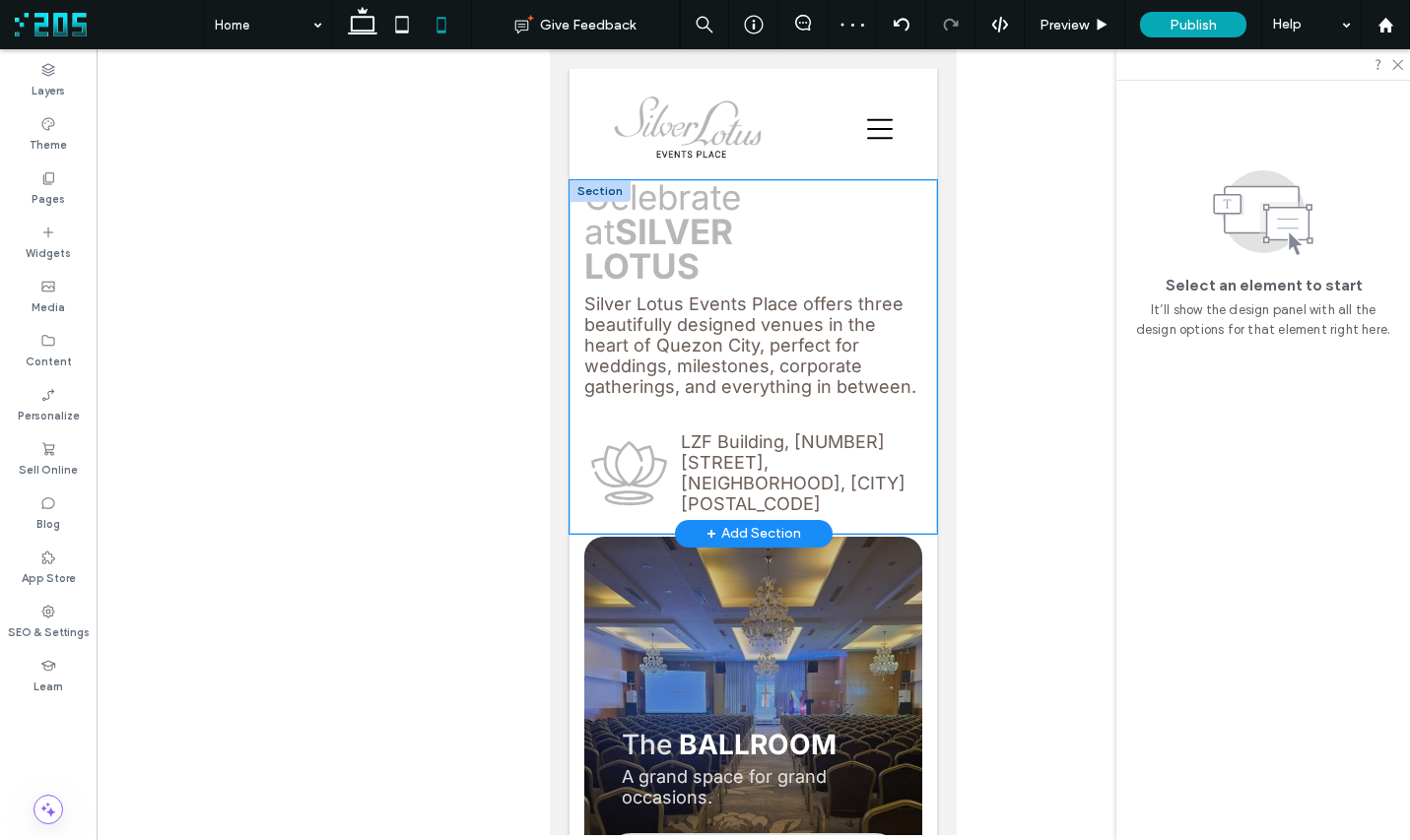 click on "Celebrate at  Silver Lotus
A place to pause, gather, and glow
Silver Lotus Events Place offers three beautifully designed venues in the heart of Quezon City, perfect for weddings, milestones, corporate gatherings, and everything in between.
LZF Building, 25A Timog Avenue, South Triangle, Quezon City 1103" at bounding box center [753, 356] 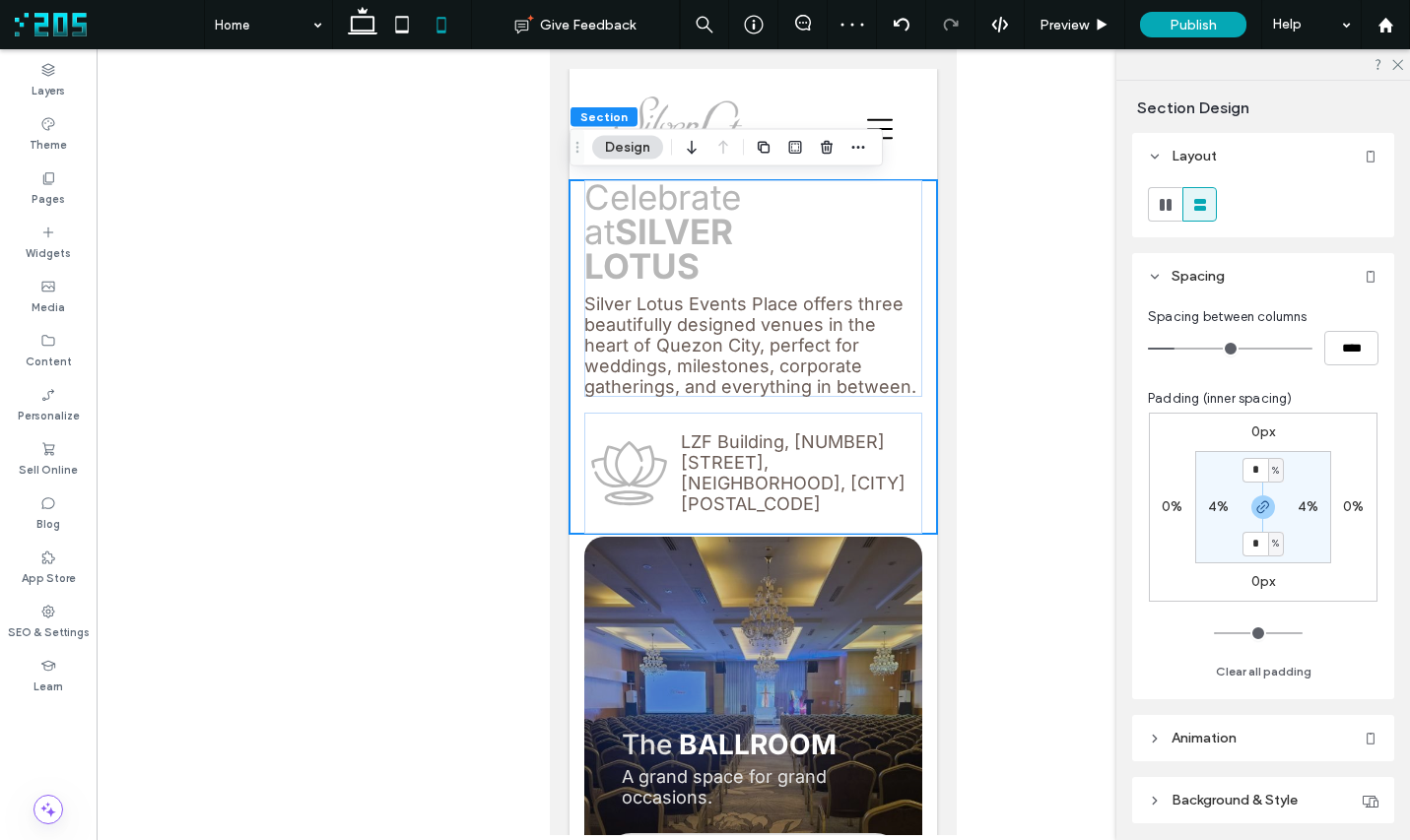 click on "4%" at bounding box center (1218, 506) 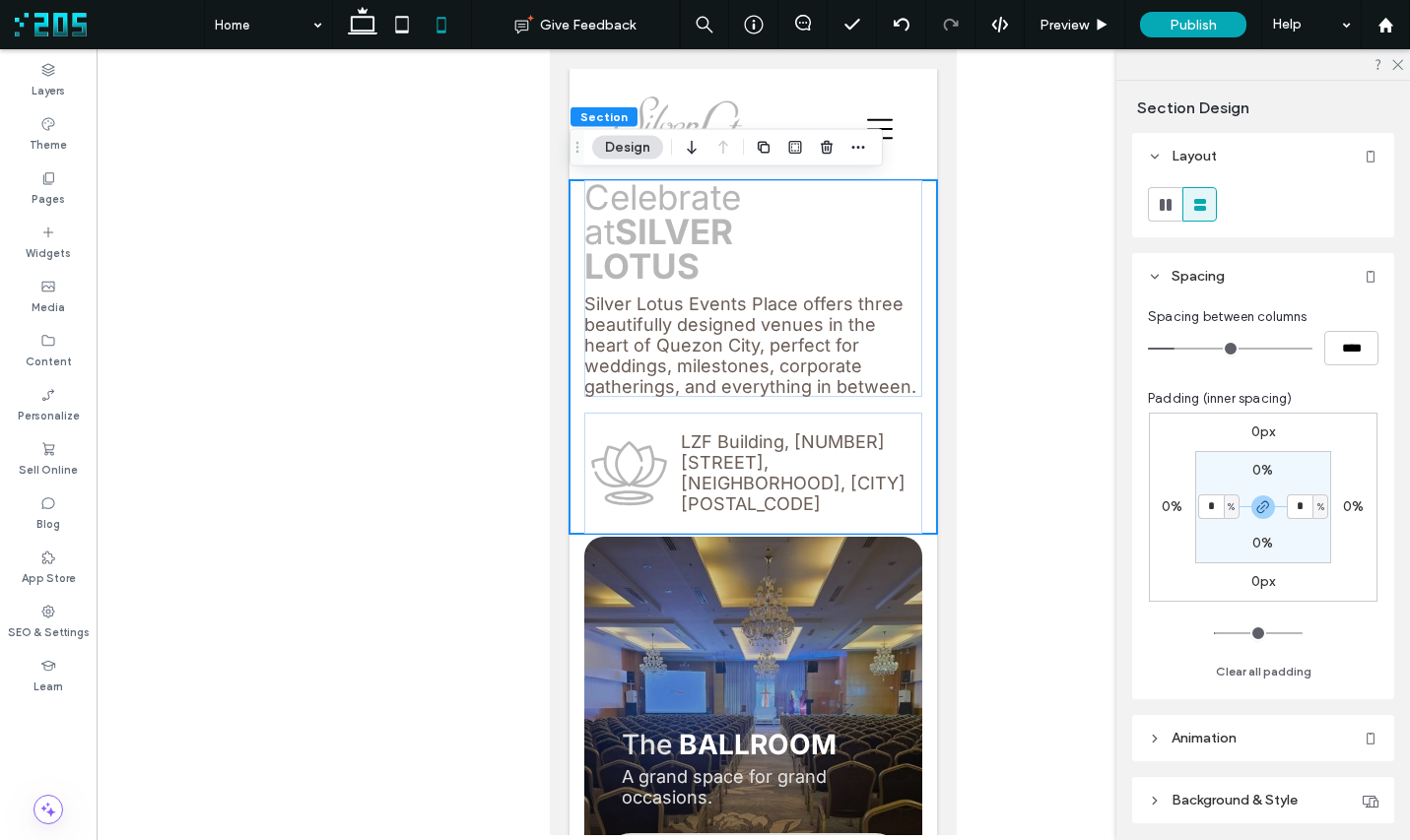 type on "*" 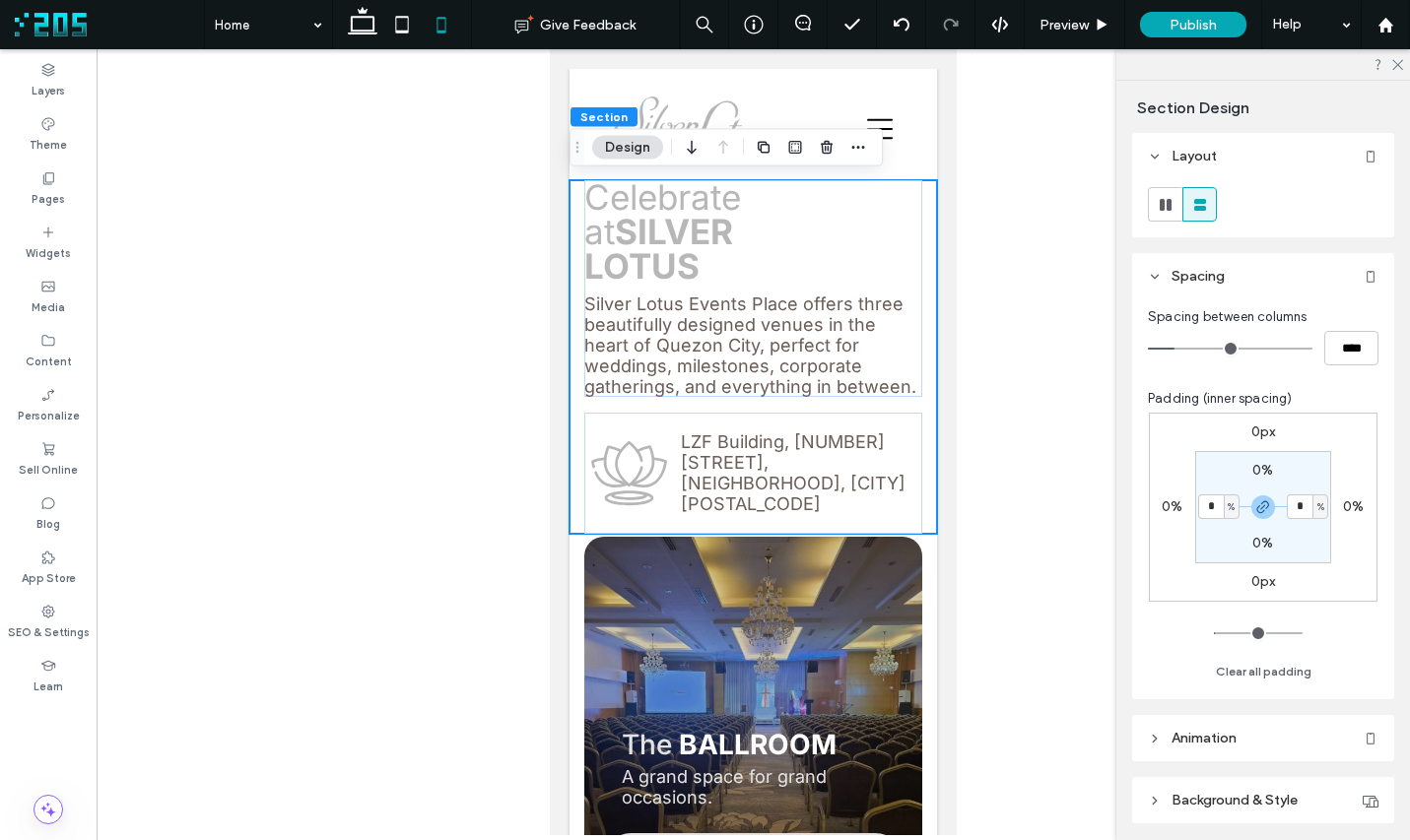 type on "*" 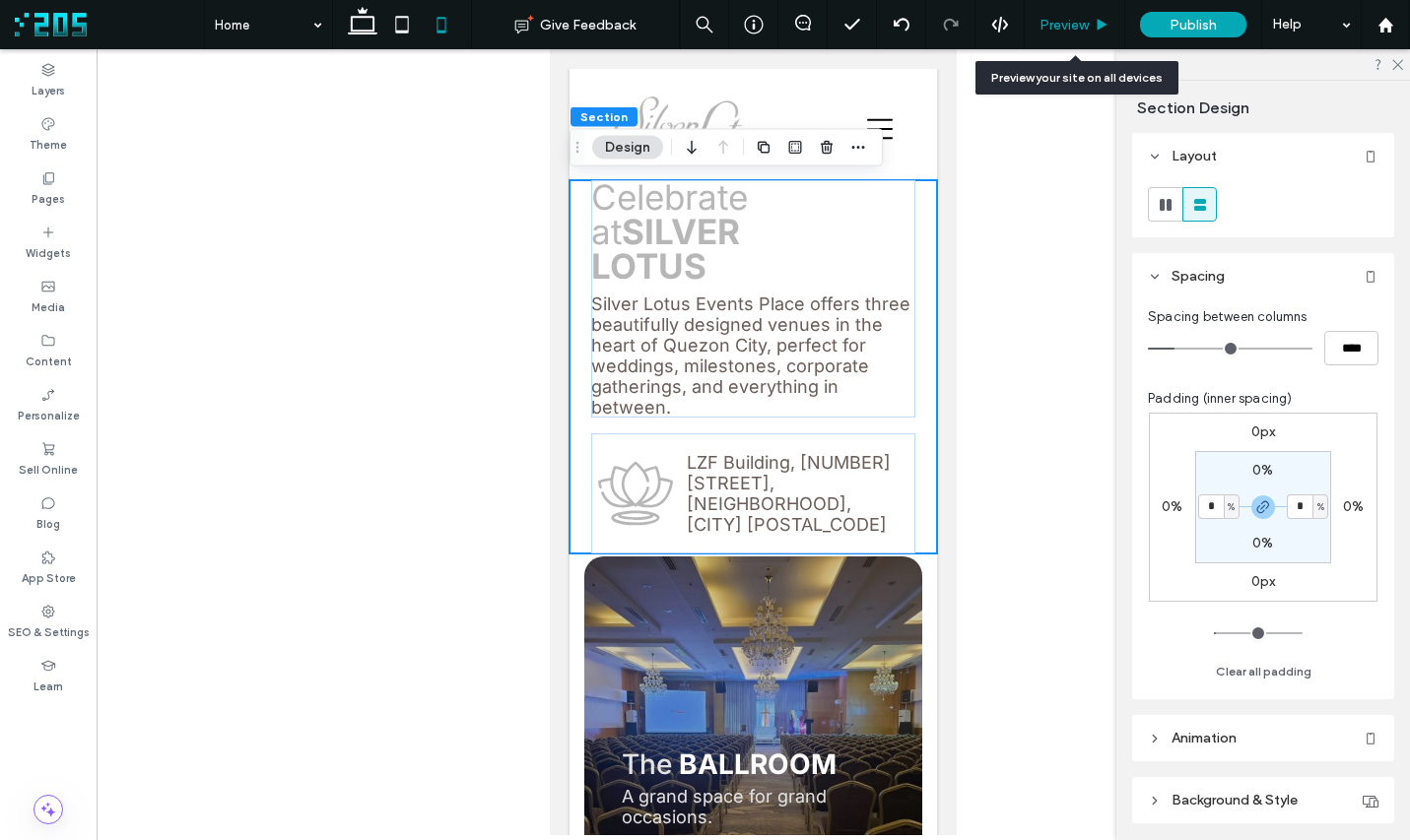 click on "Preview" at bounding box center (1064, 25) 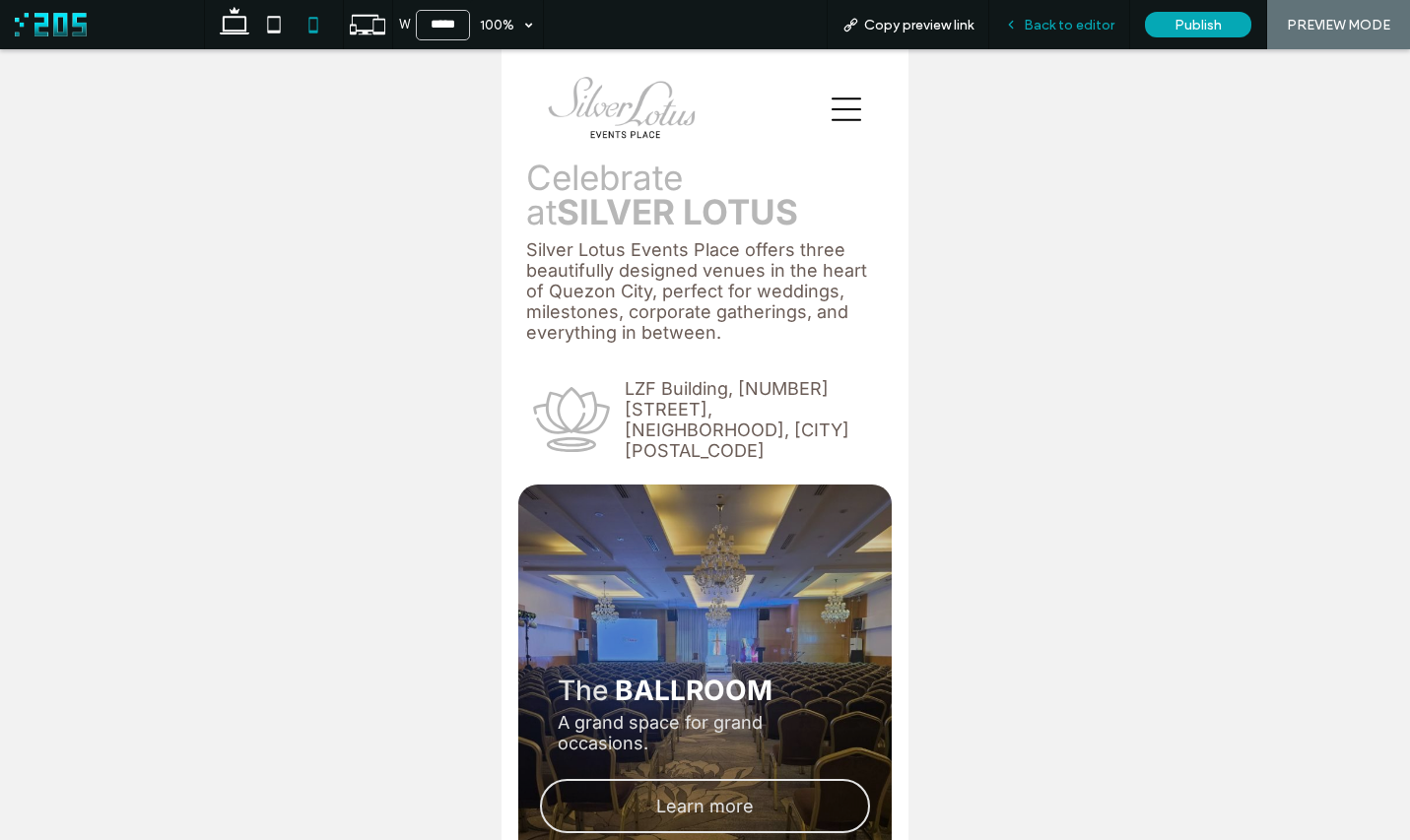 click on "Back to editor" at bounding box center (1069, 25) 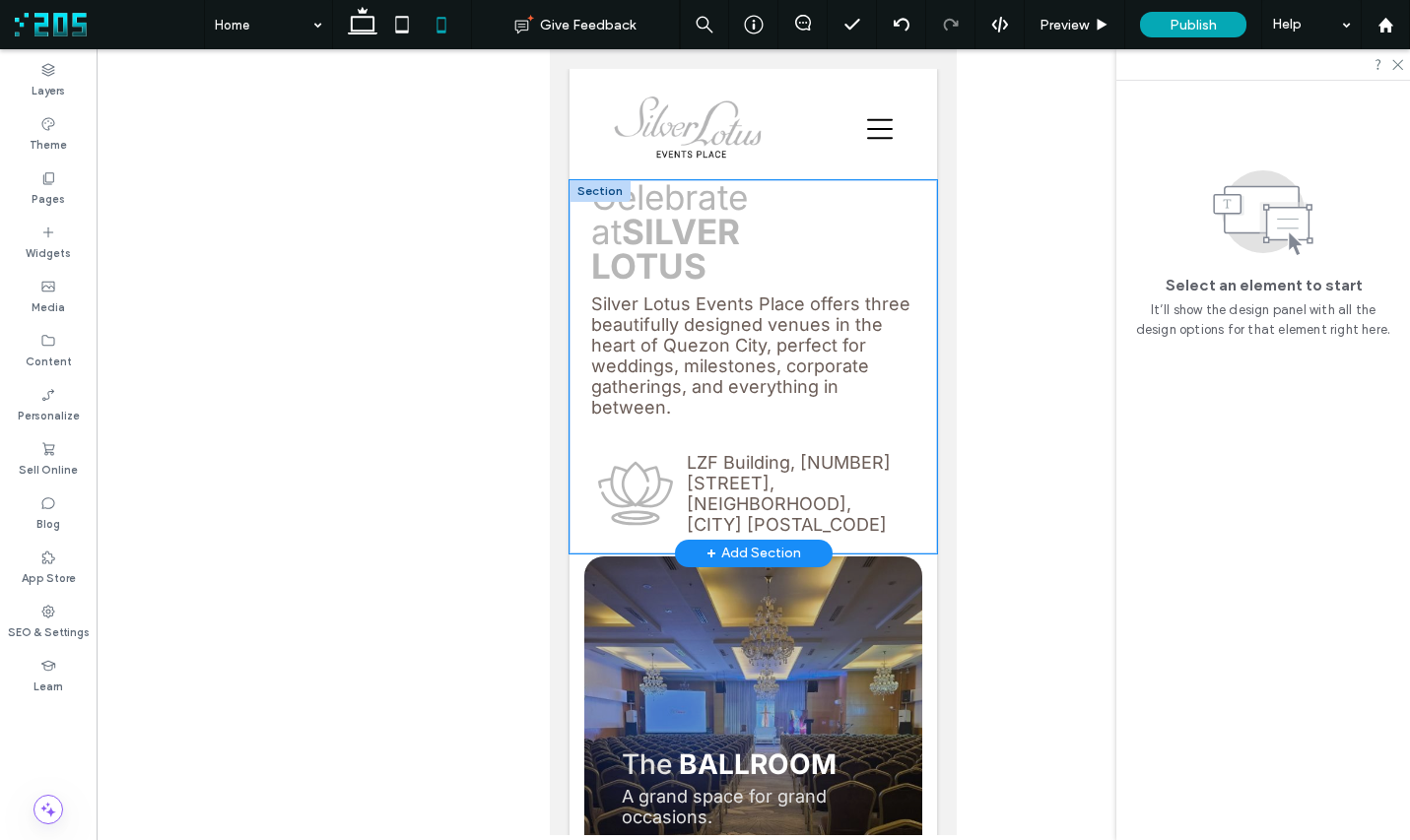 click on "Celebrate at  Silver Lotus
A place to pause, gather, and glow
Silver Lotus Events Place offers three beautifully designed venues in the heart of Quezon City, perfect for weddings, milestones, corporate gatherings, and everything in between.
LZF Building, 25A Timog Avenue, South Triangle, Quezon City 1103" at bounding box center (753, 366) 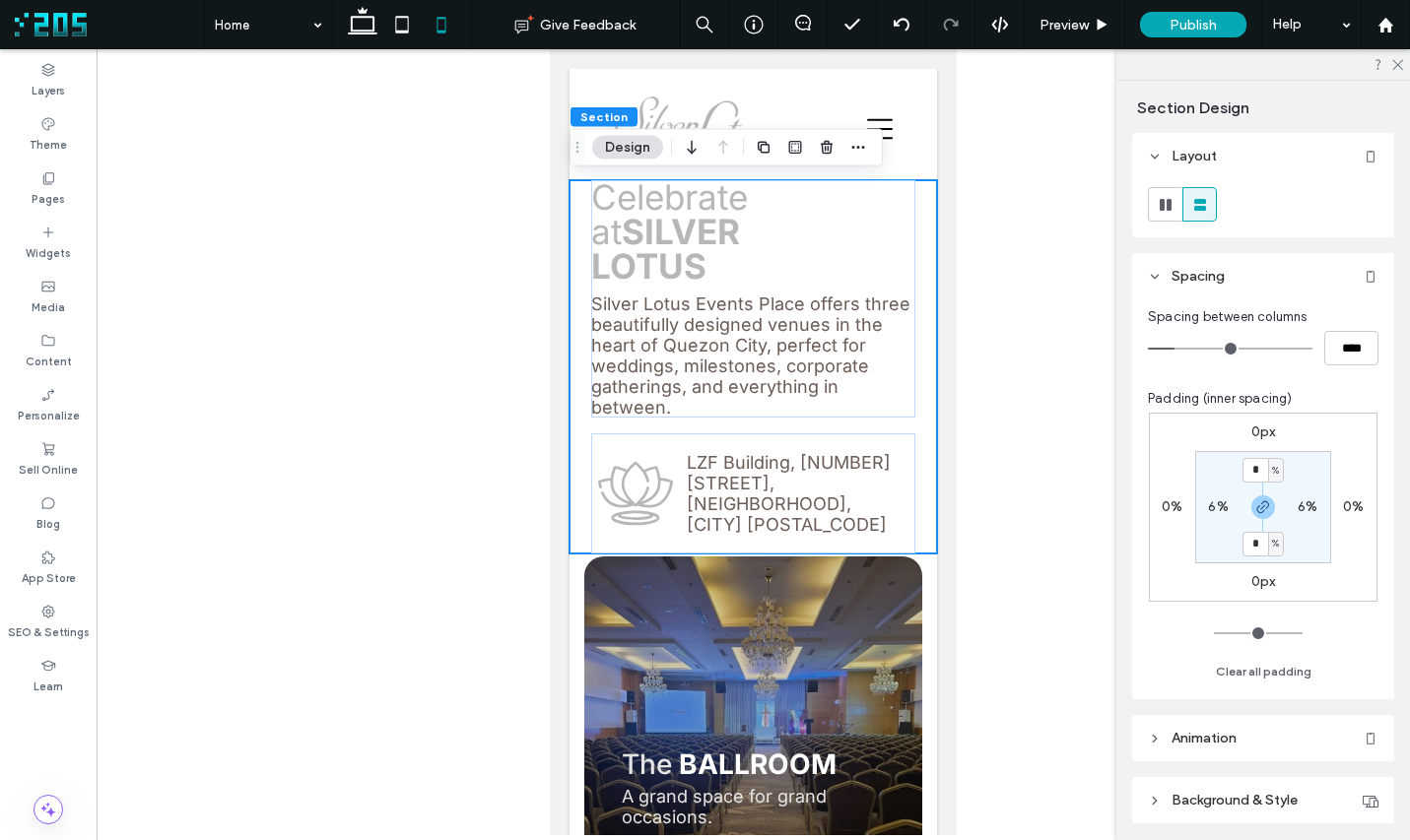type on "**" 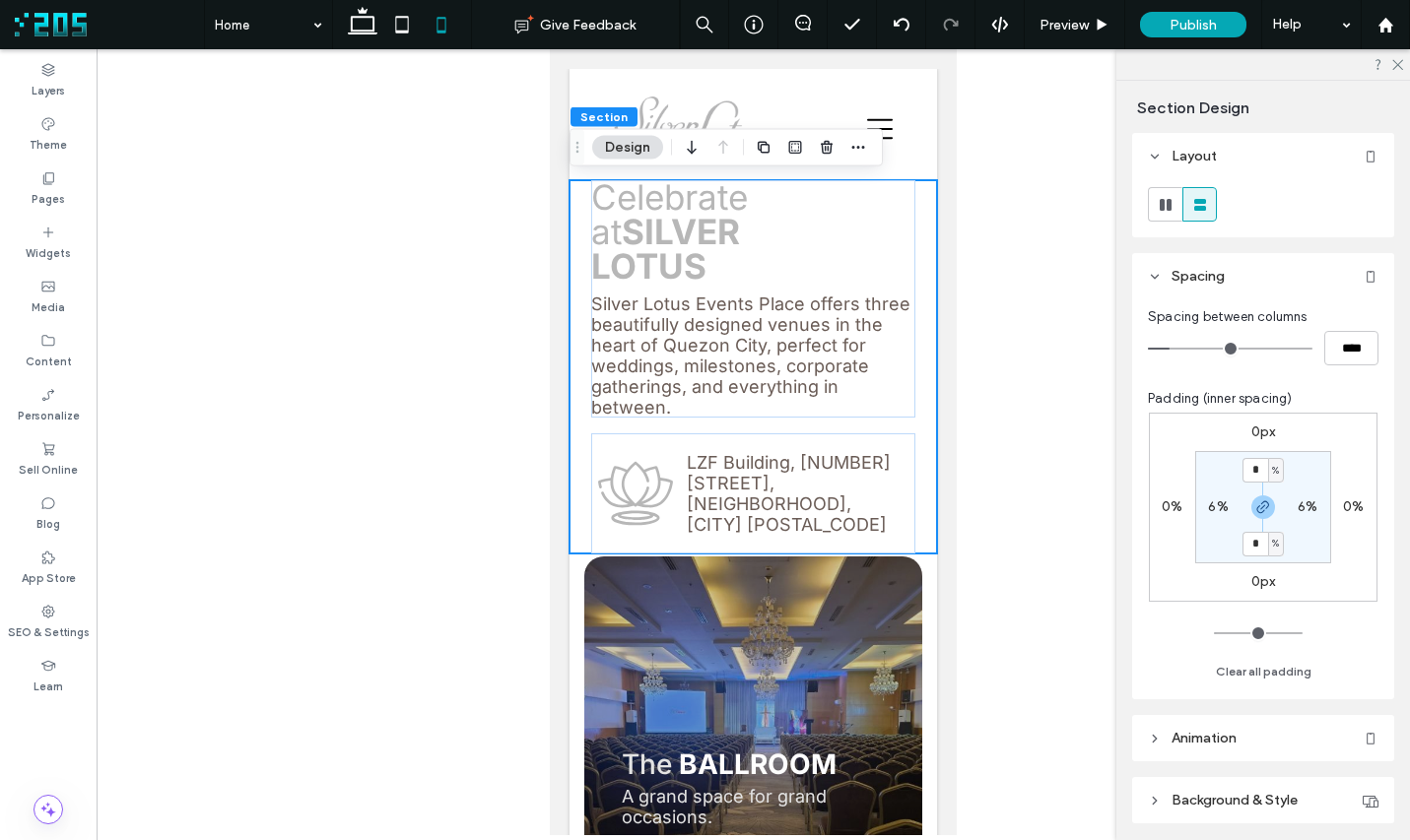 type on "**" 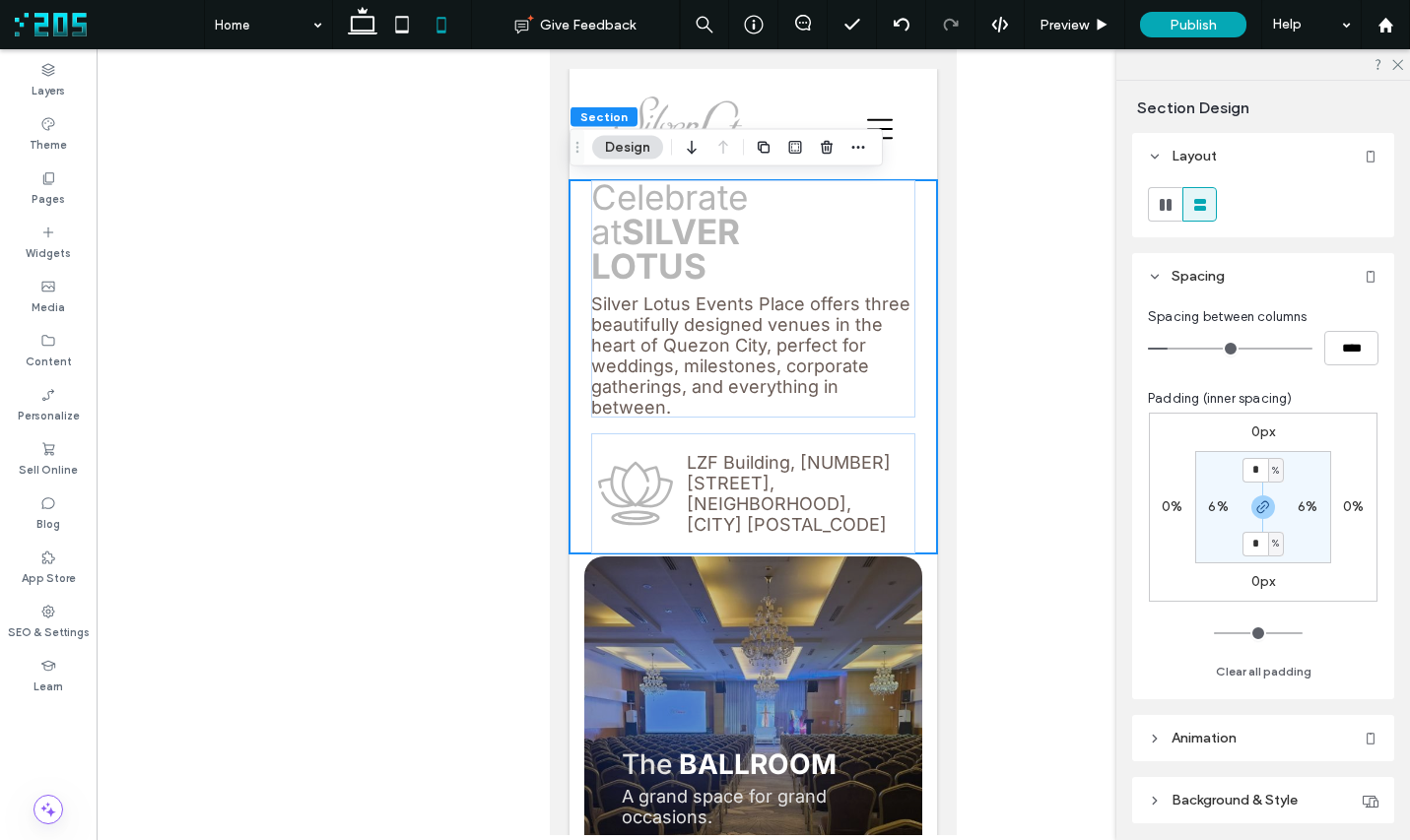 type on "**" 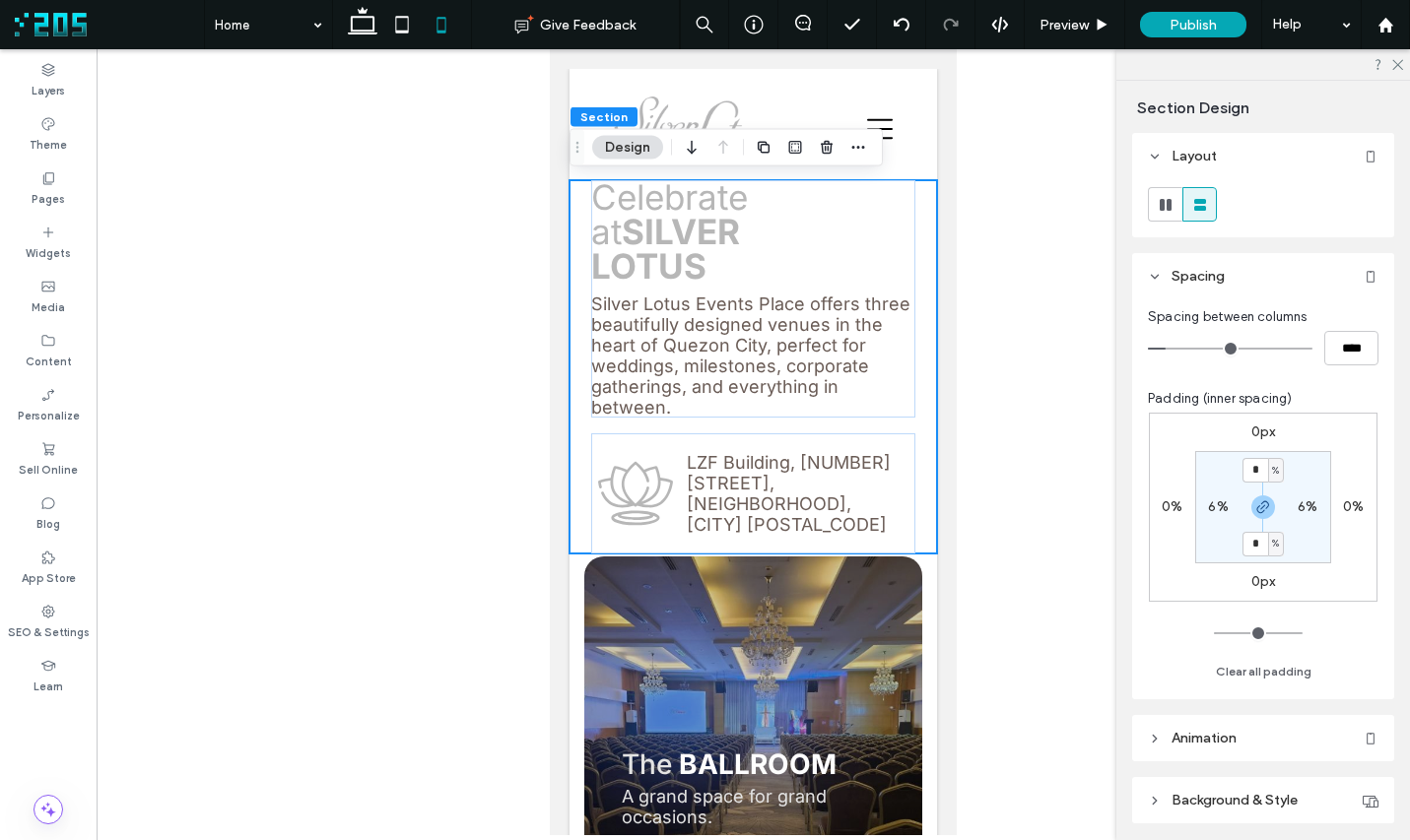 type on "**" 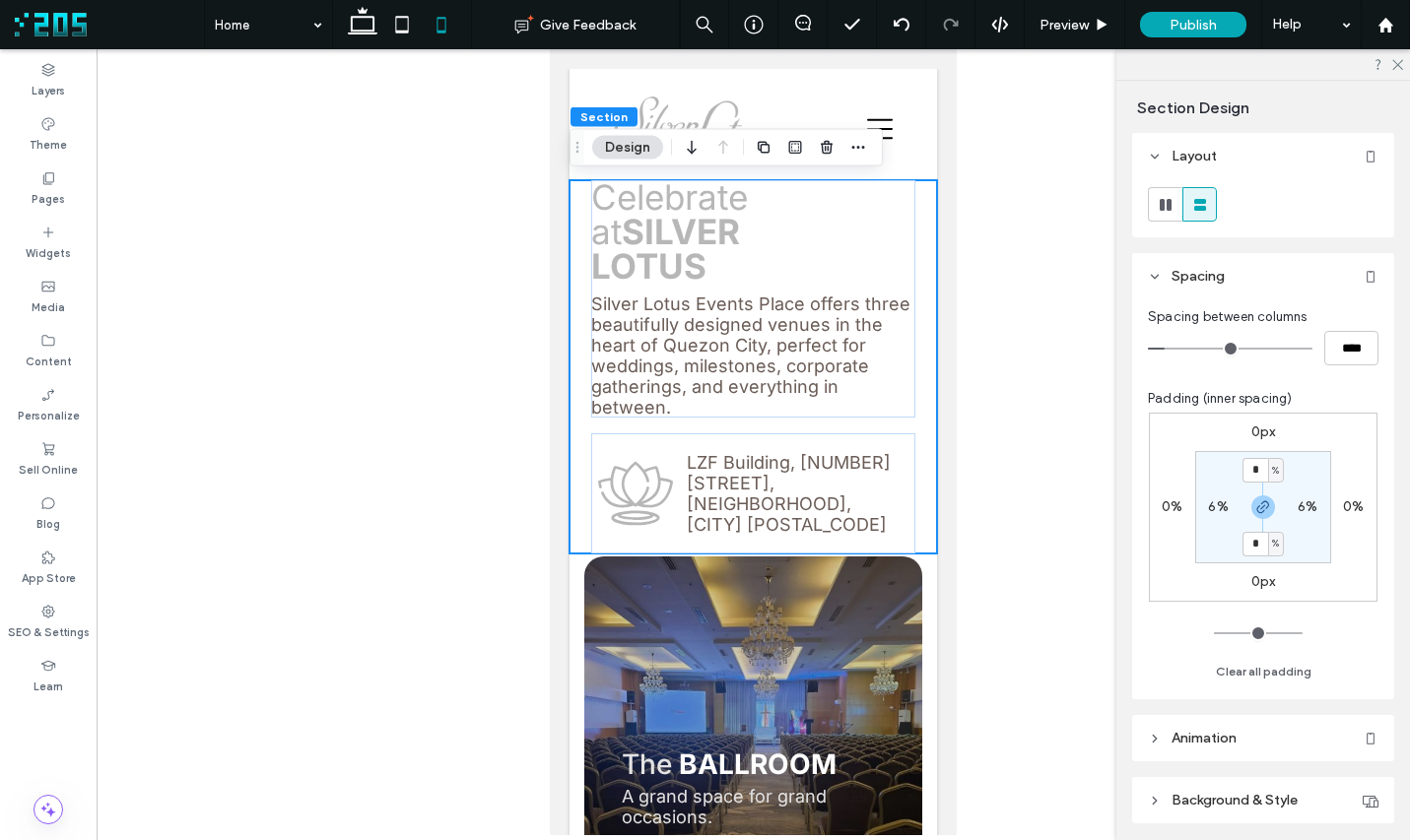 click at bounding box center [1230, 349] 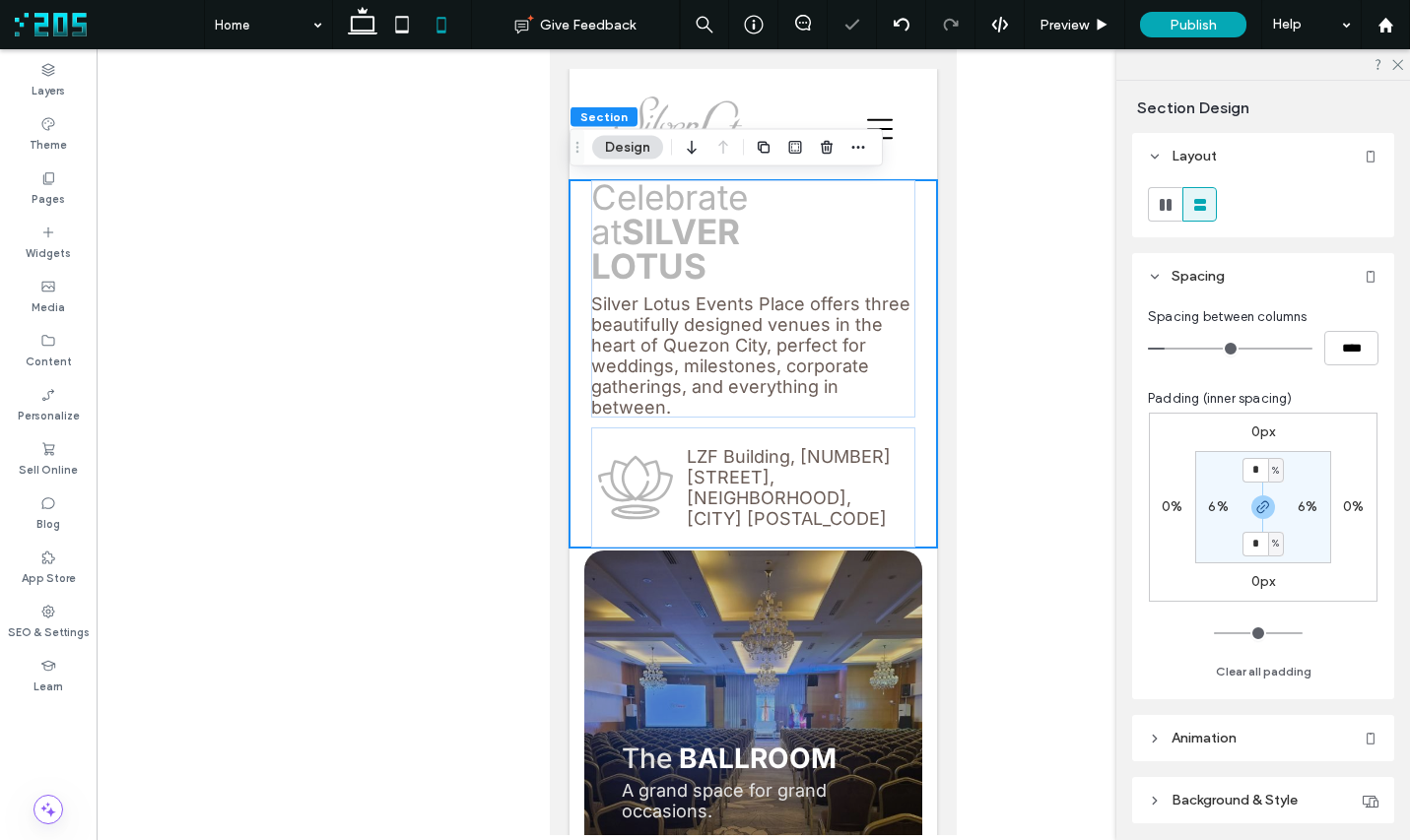 type on "*" 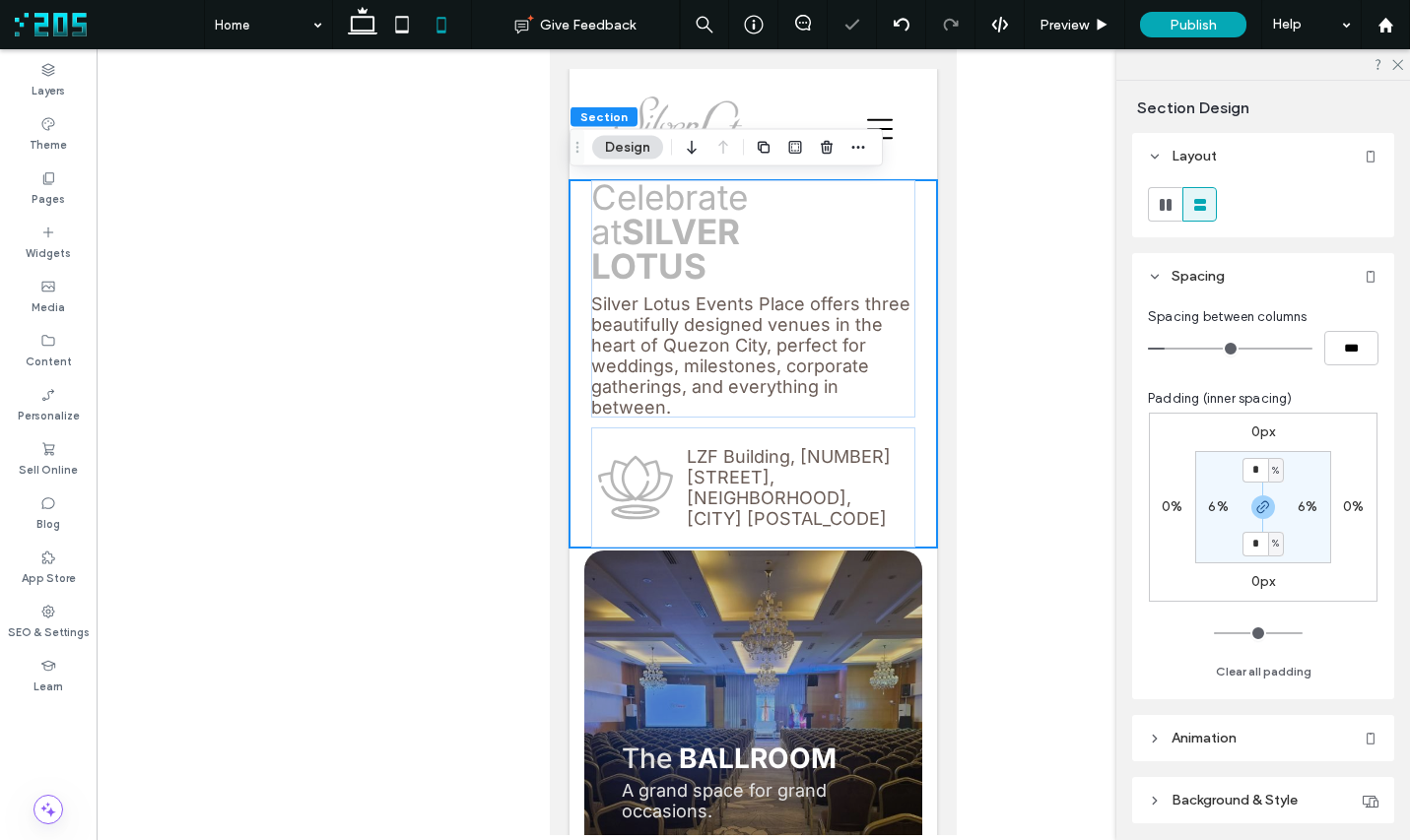 type on "*" 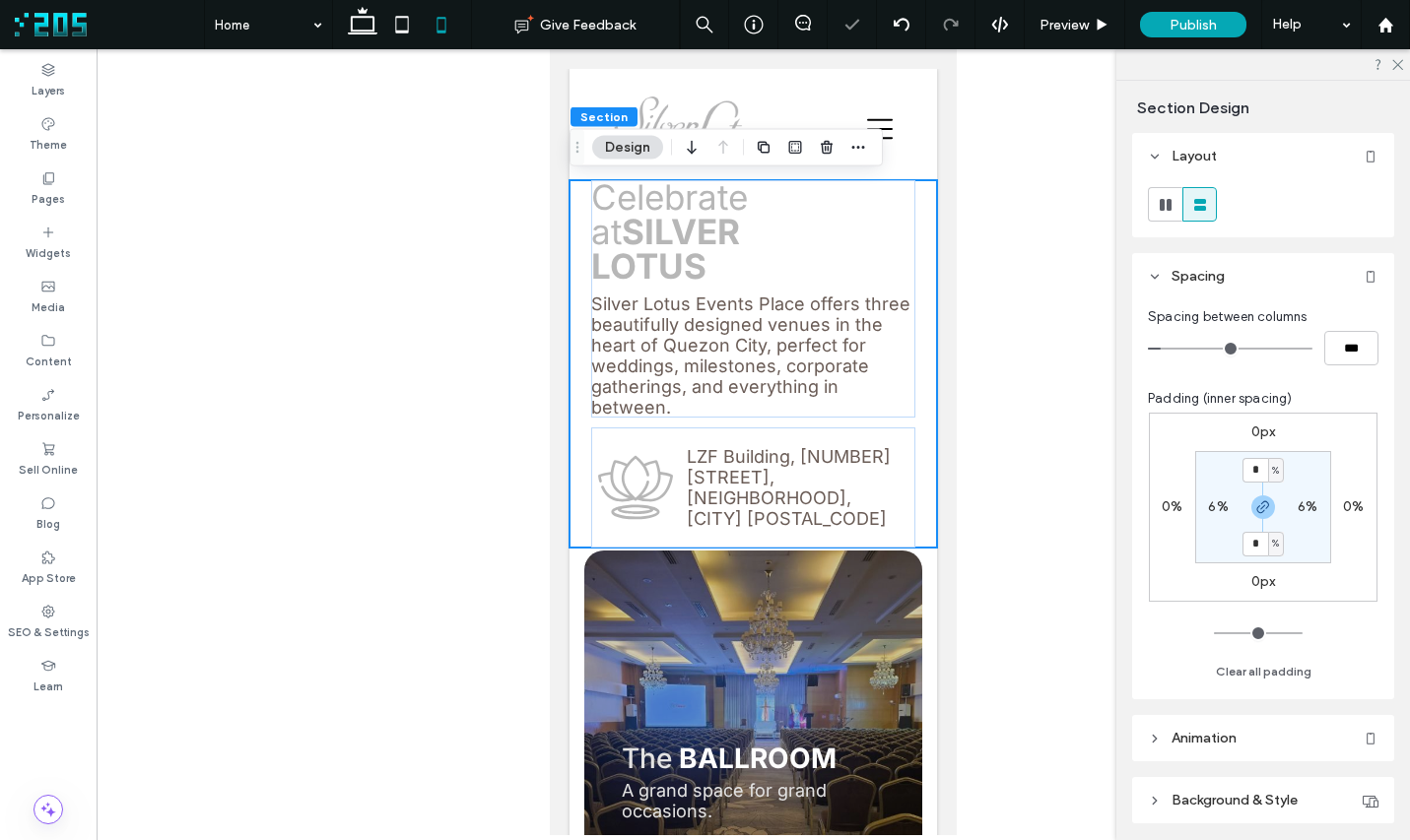 type on "*" 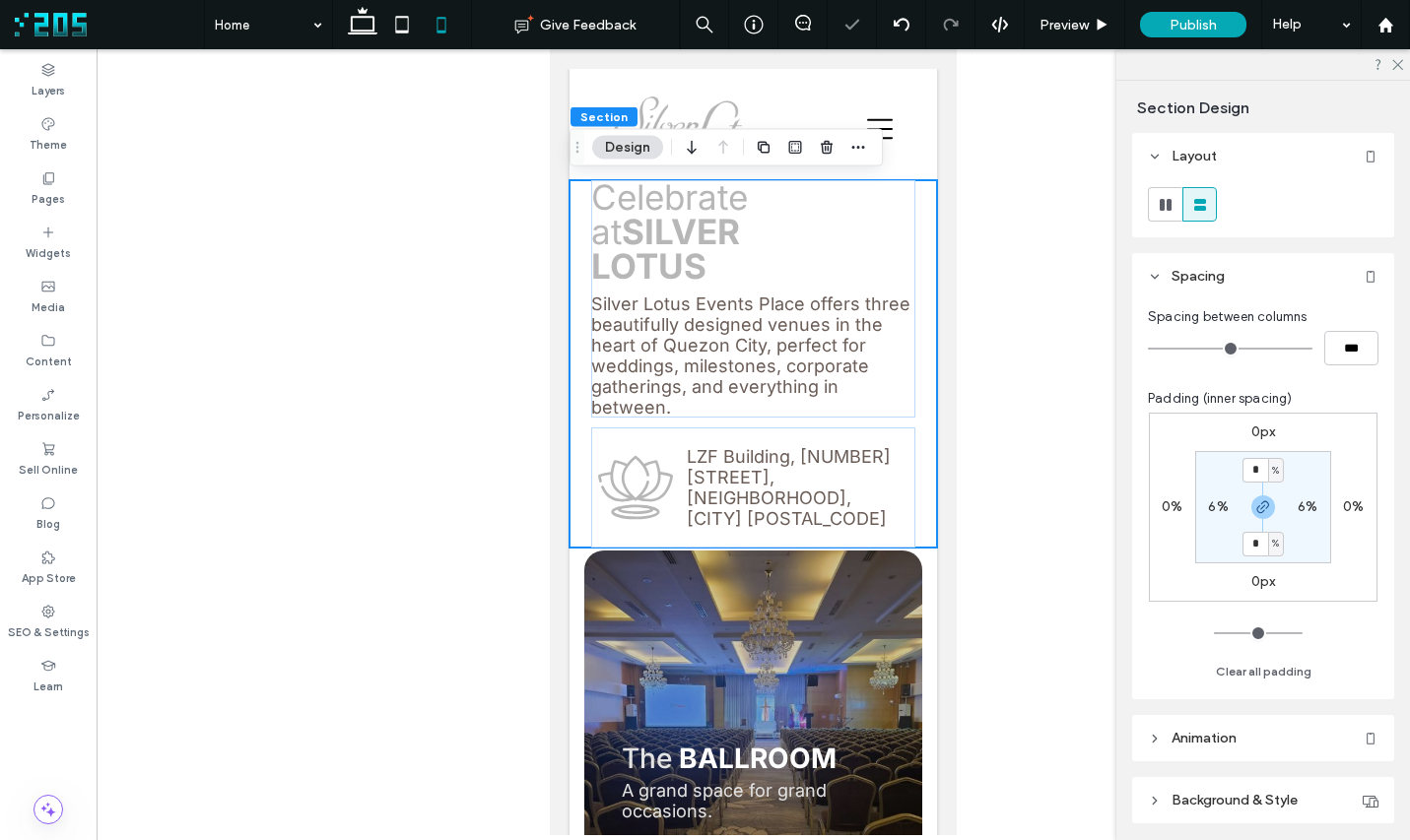 drag, startPoint x: 1169, startPoint y: 349, endPoint x: 1120, endPoint y: 346, distance: 49.09175 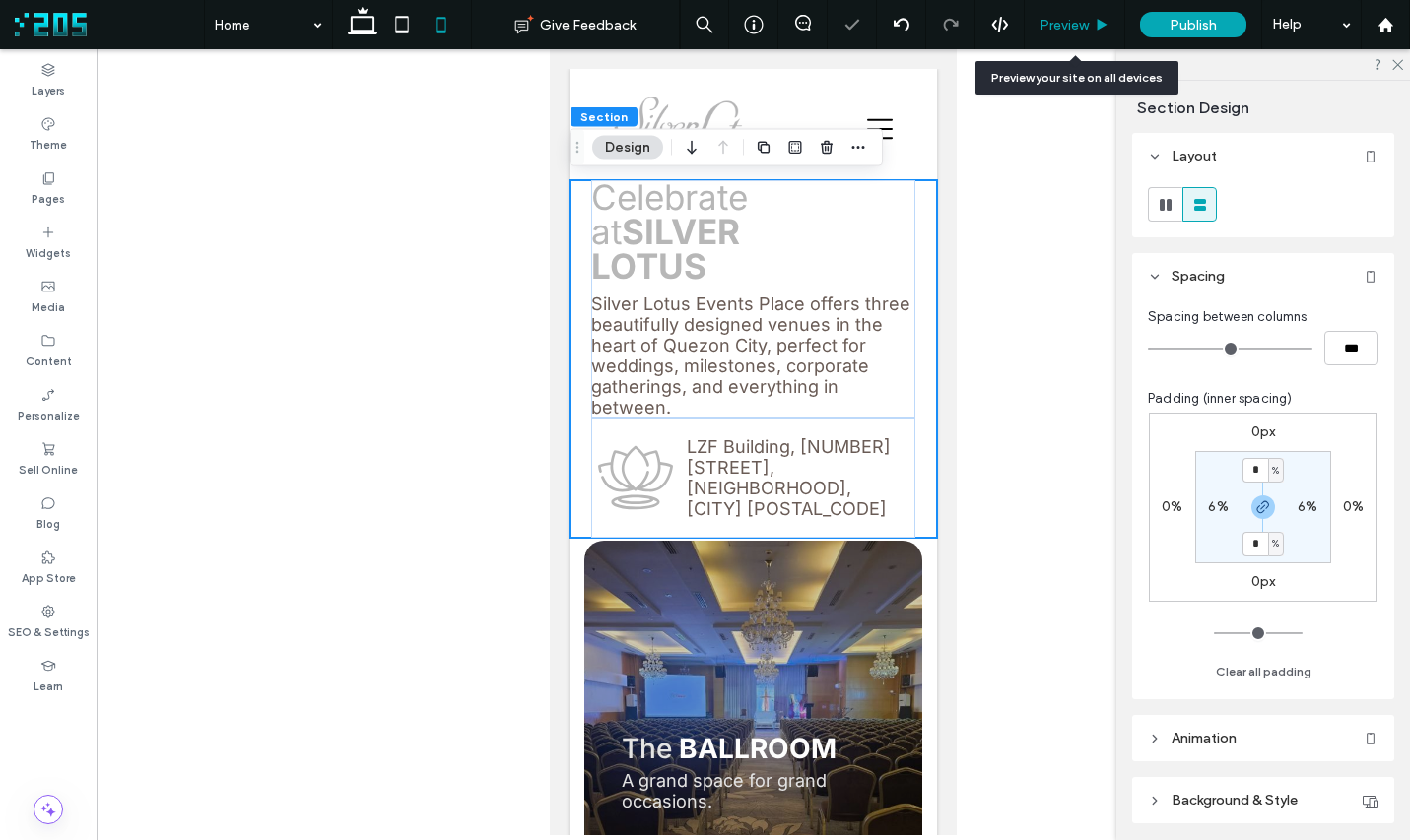 click on "Preview" at bounding box center [1064, 25] 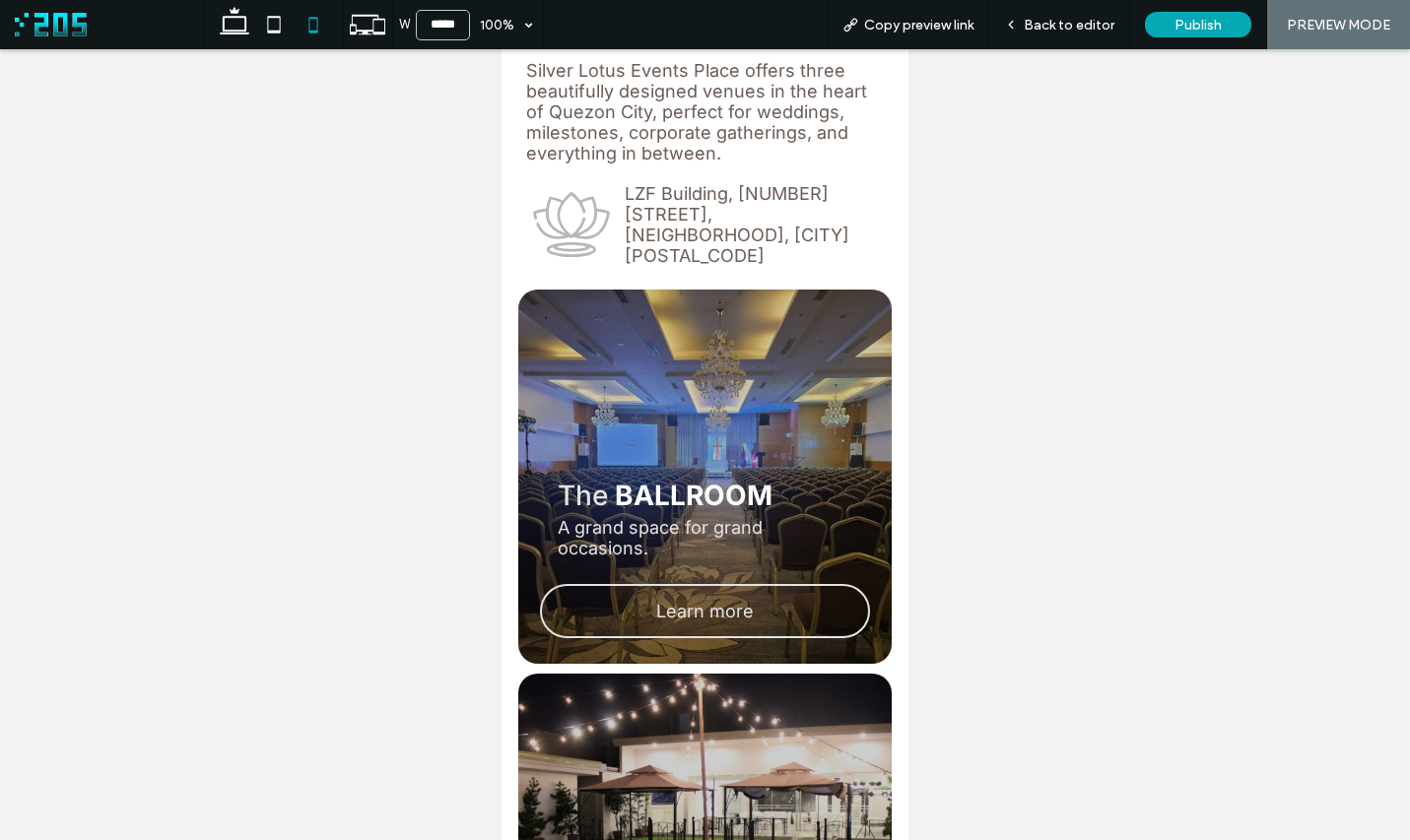 scroll, scrollTop: 0, scrollLeft: 0, axis: both 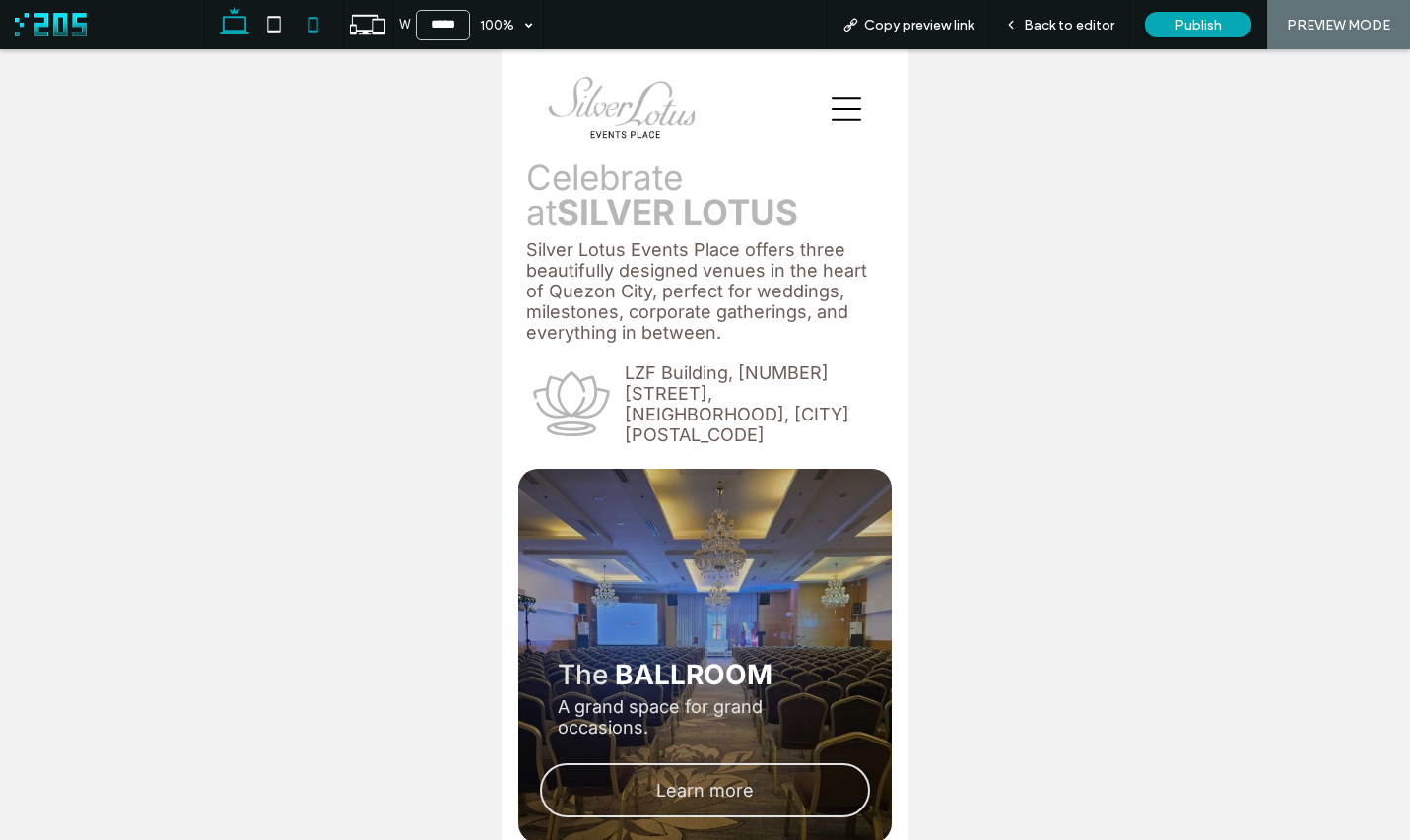 click 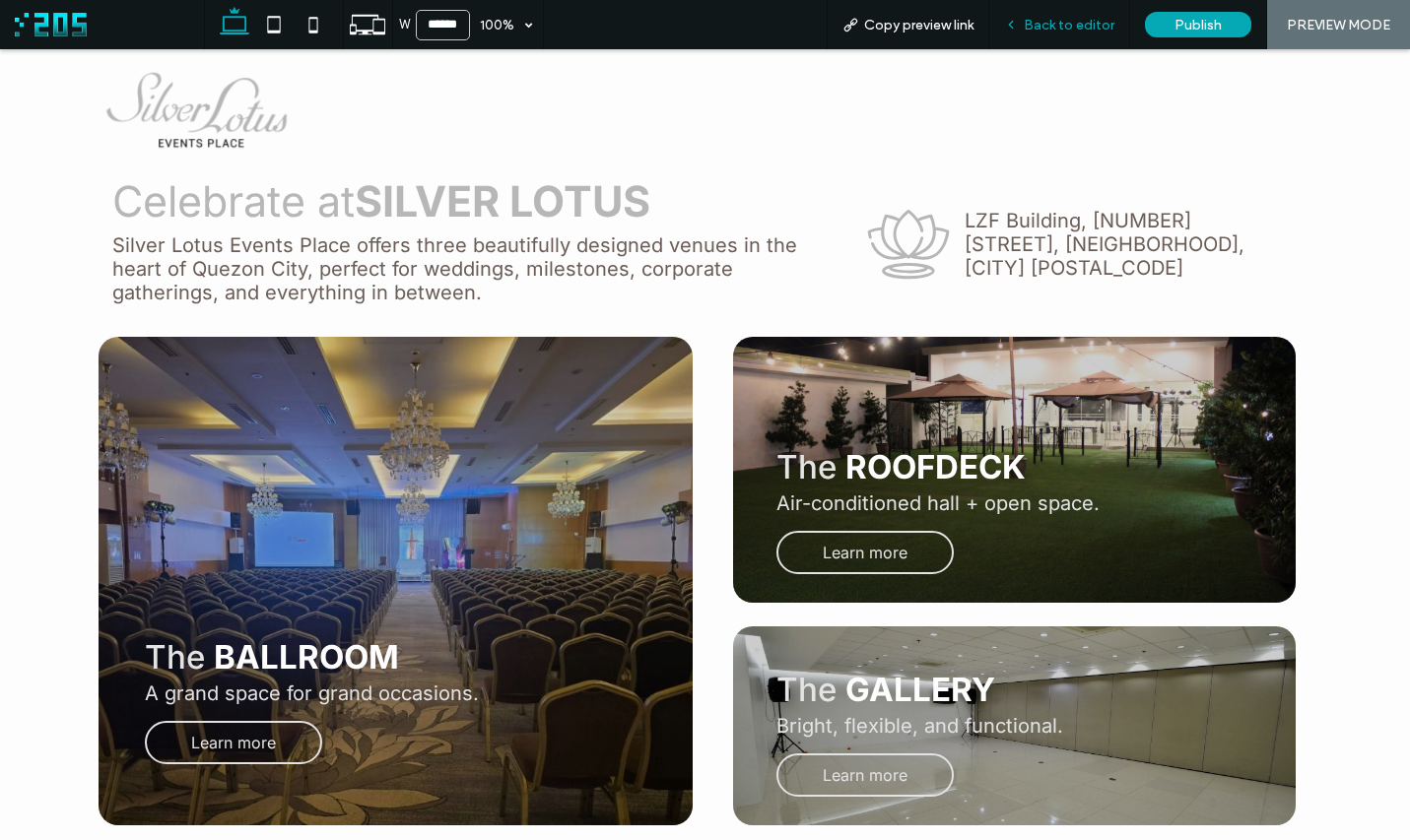 click 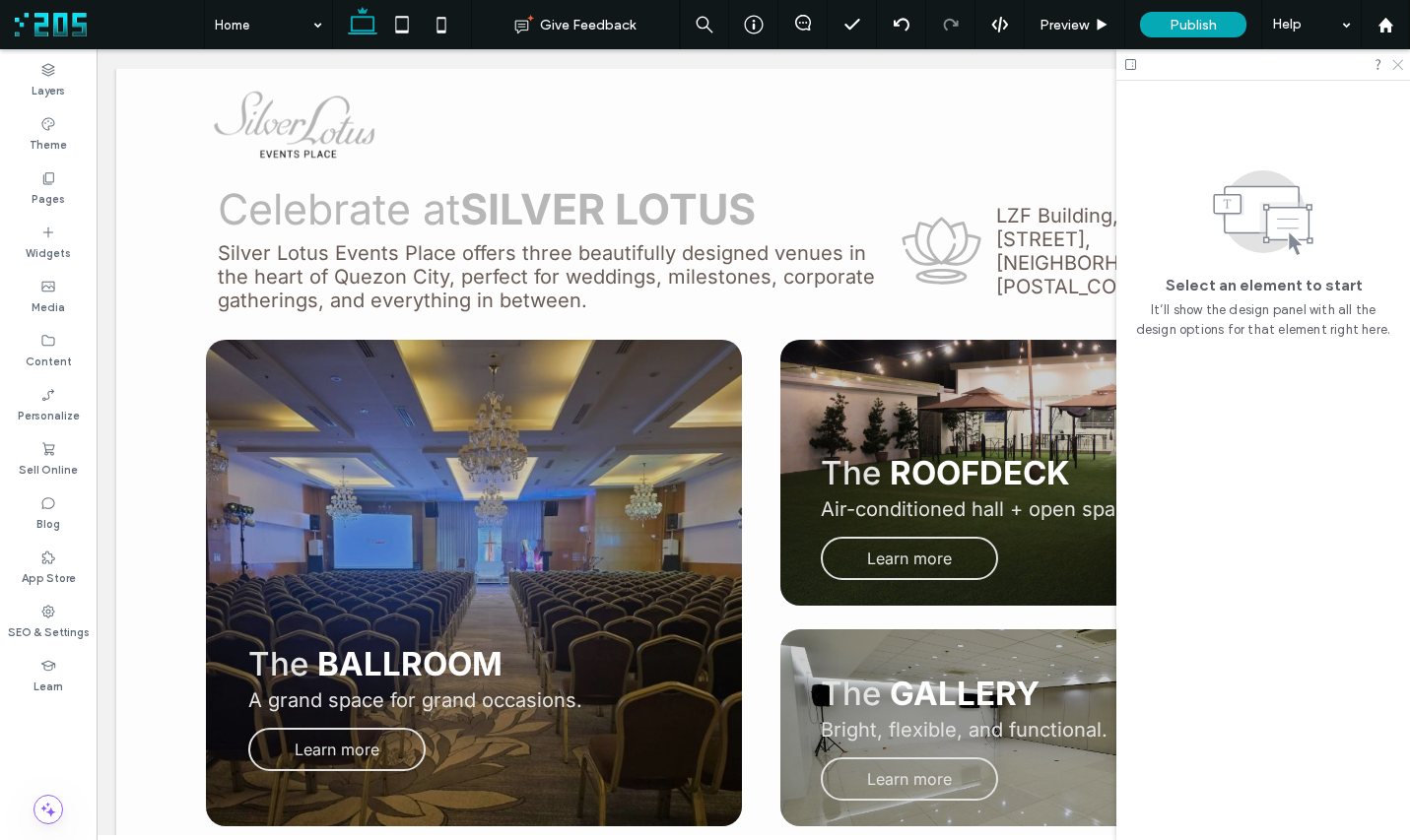click 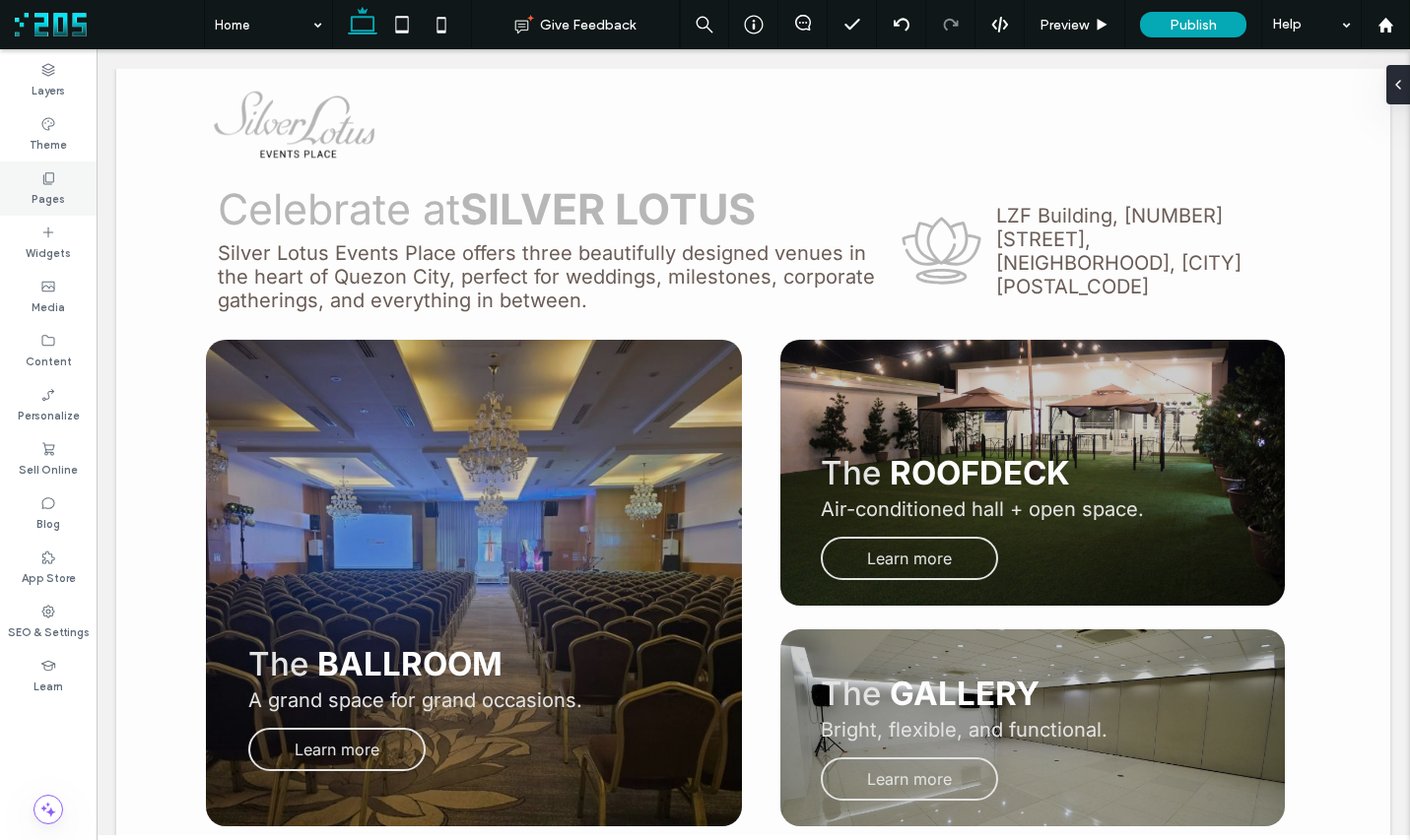 click on "Pages" at bounding box center [48, 197] 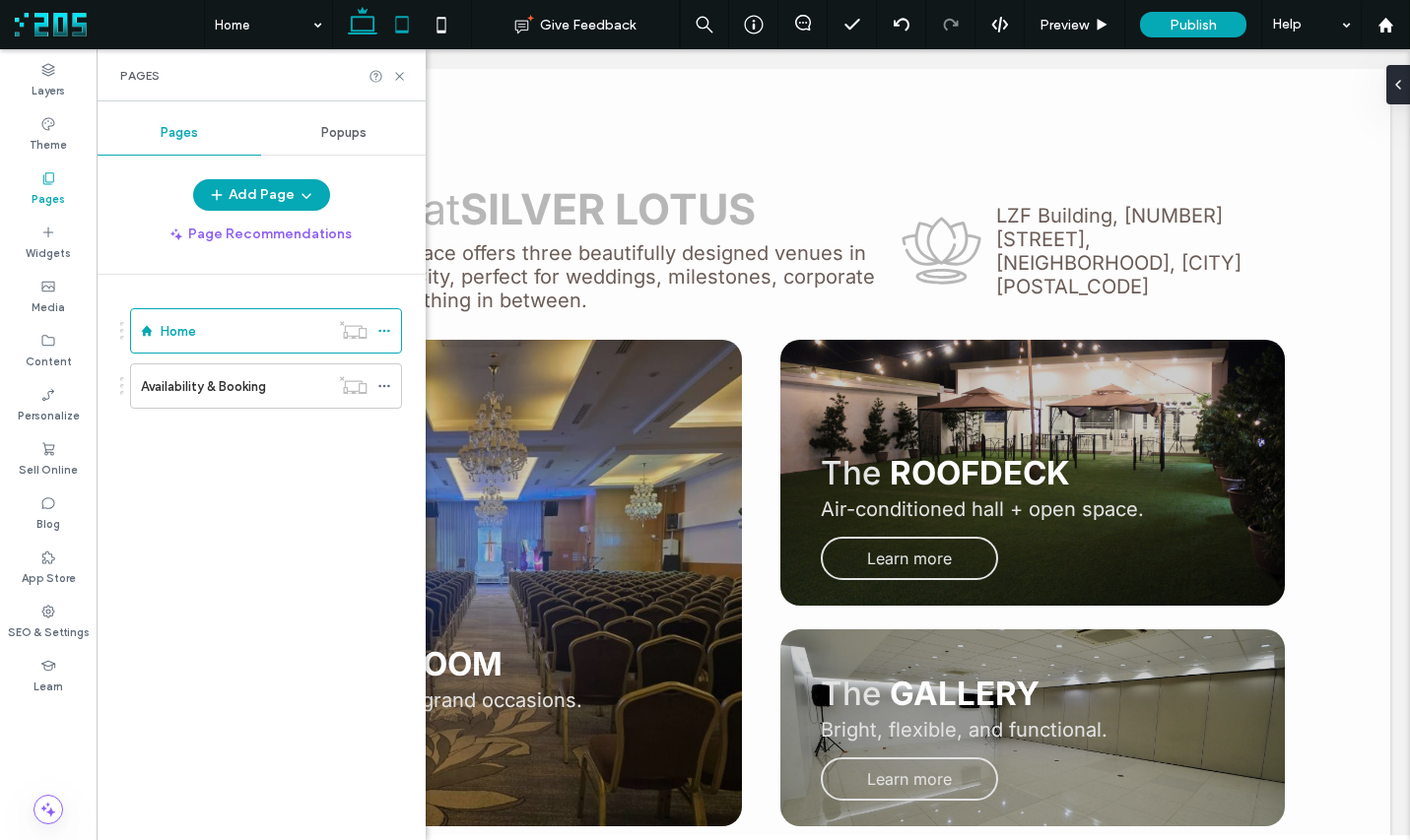 click 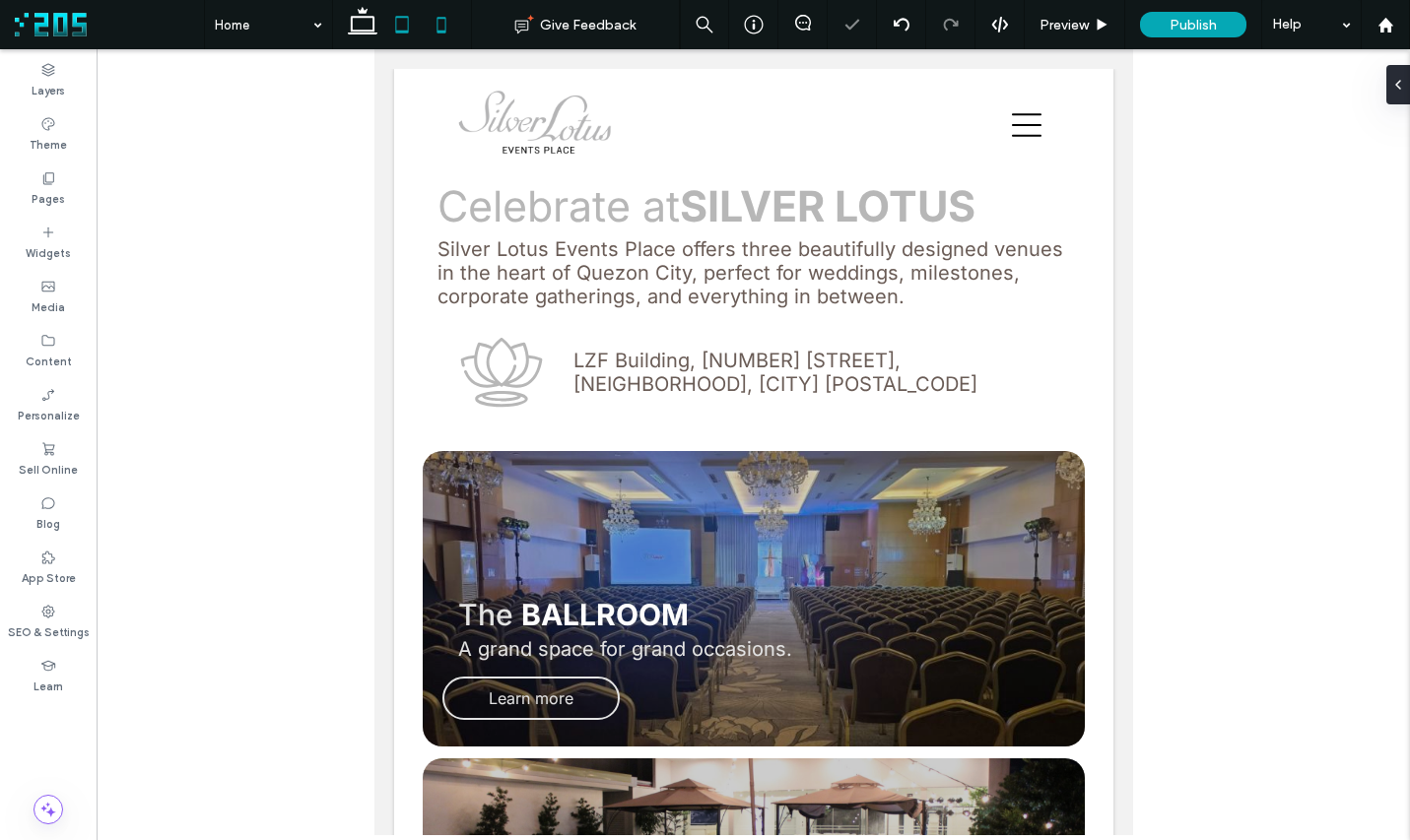 click 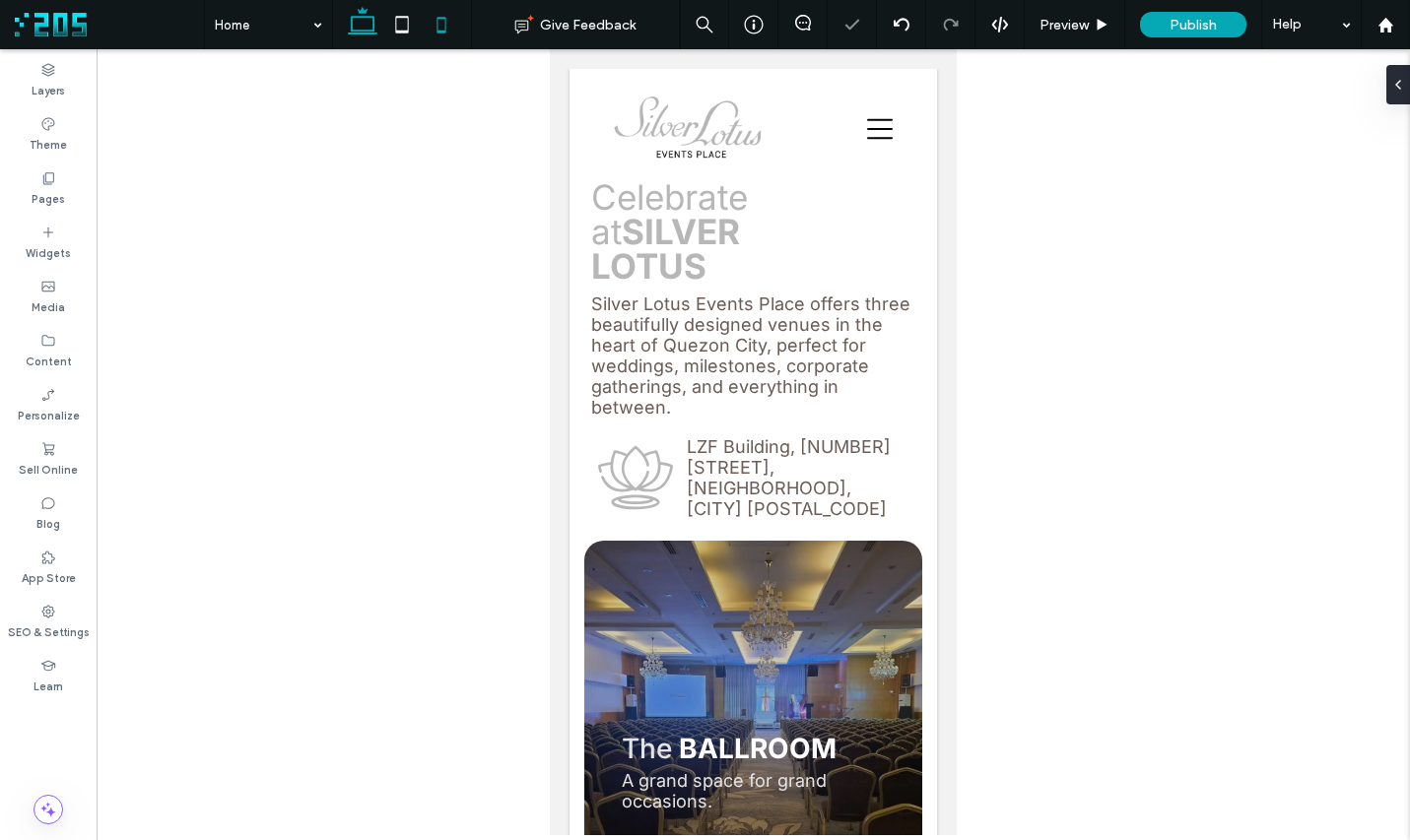 click 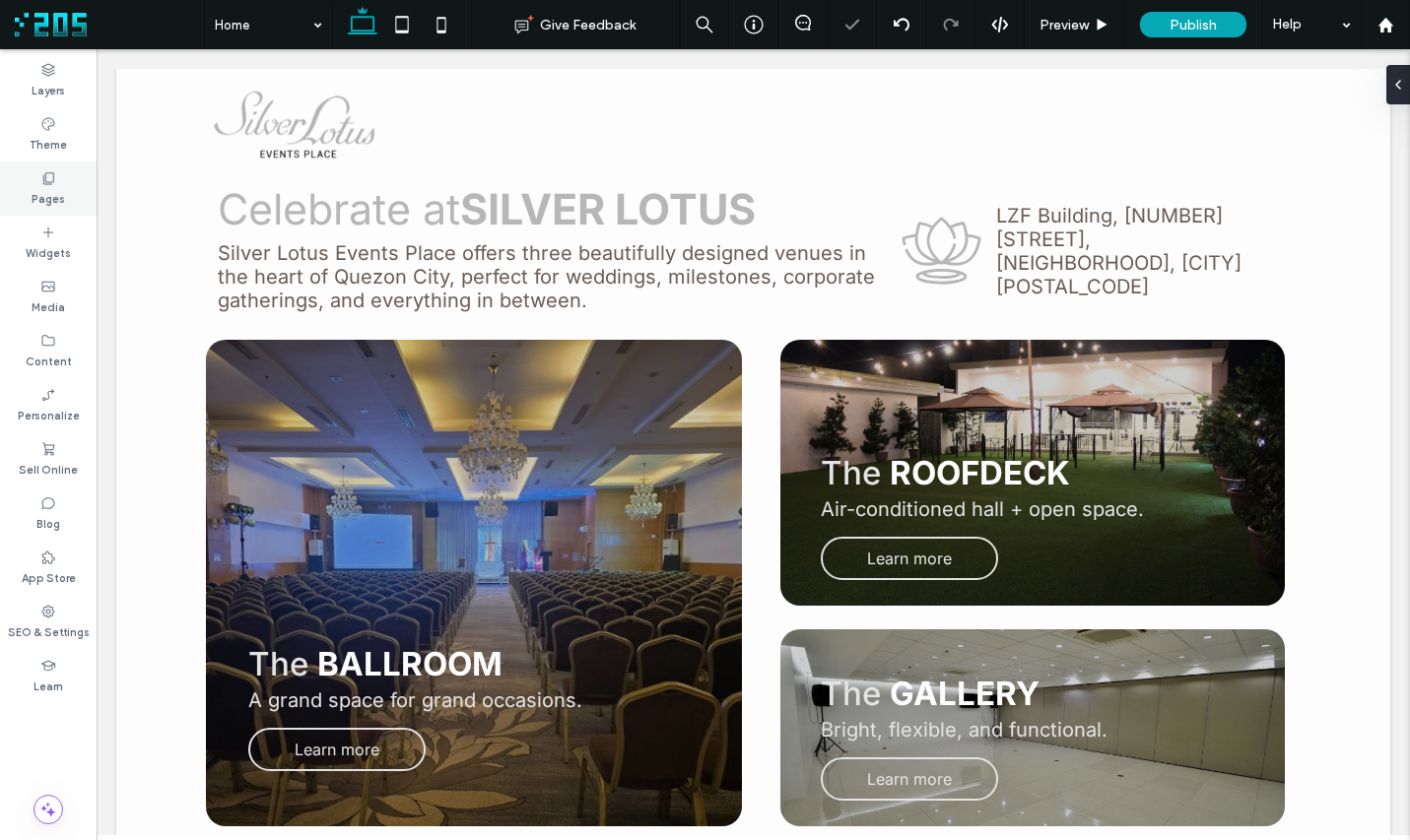 click 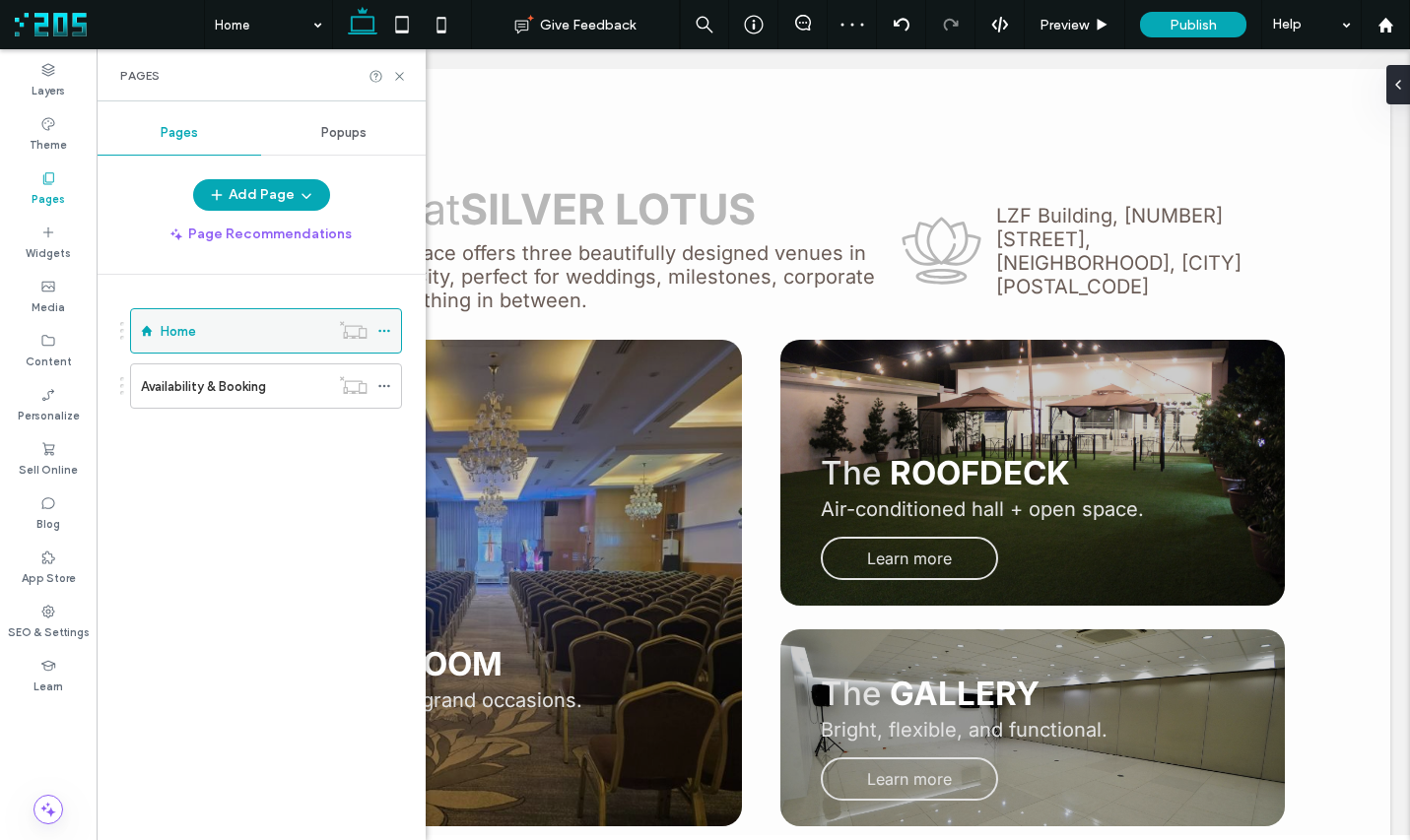 click 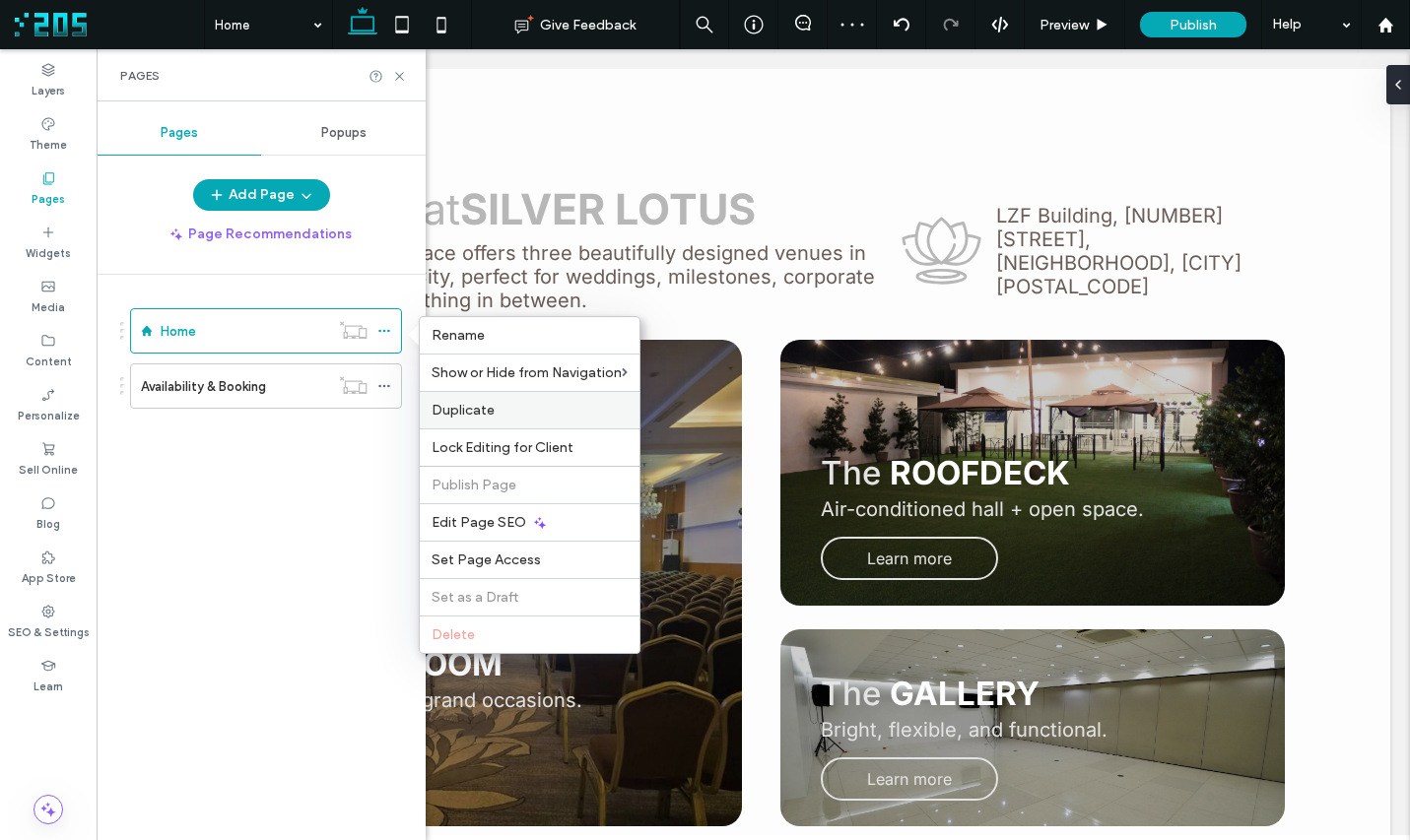 click on "Duplicate" at bounding box center (463, 410) 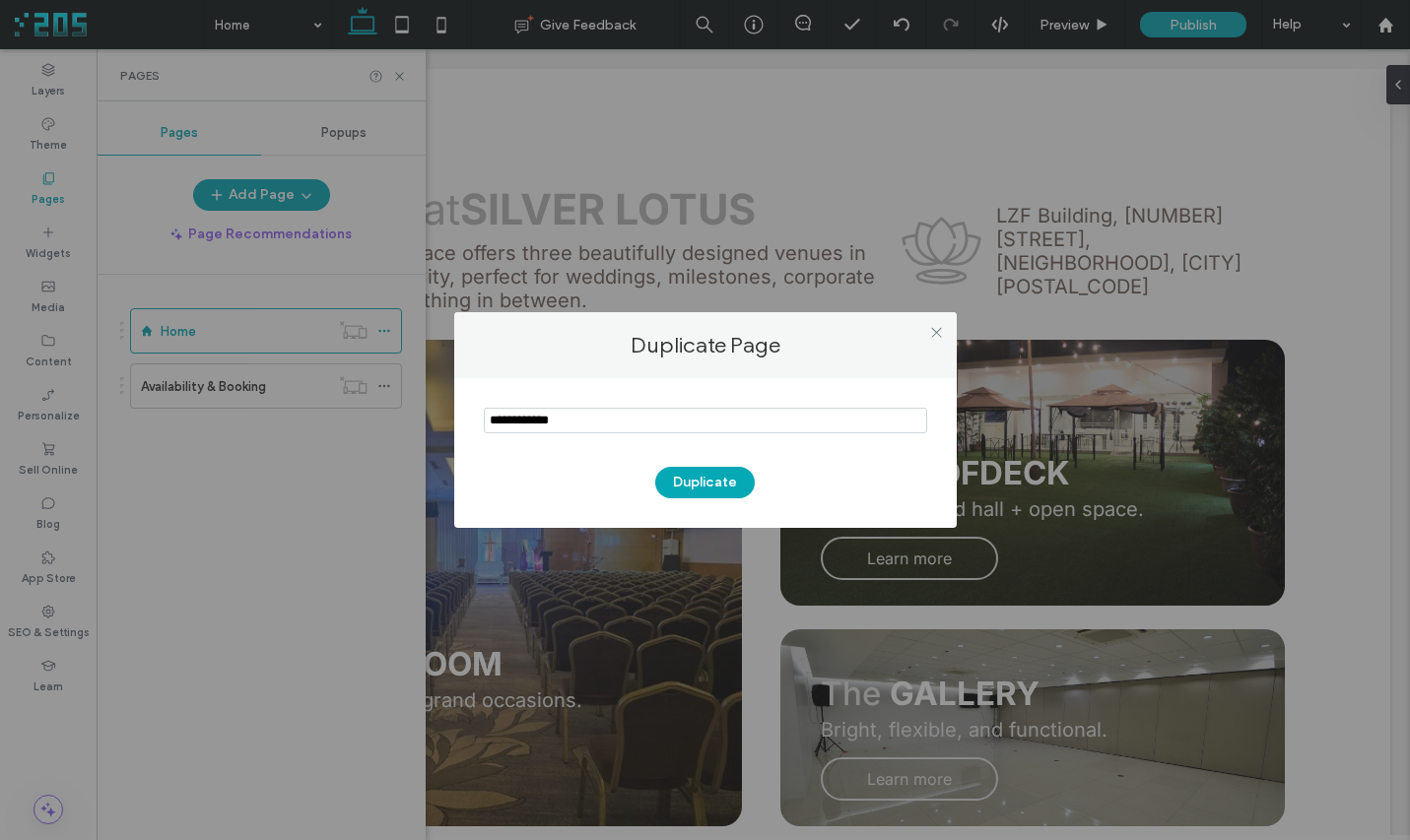 drag, startPoint x: 613, startPoint y: 424, endPoint x: 454, endPoint y: 409, distance: 159.70598 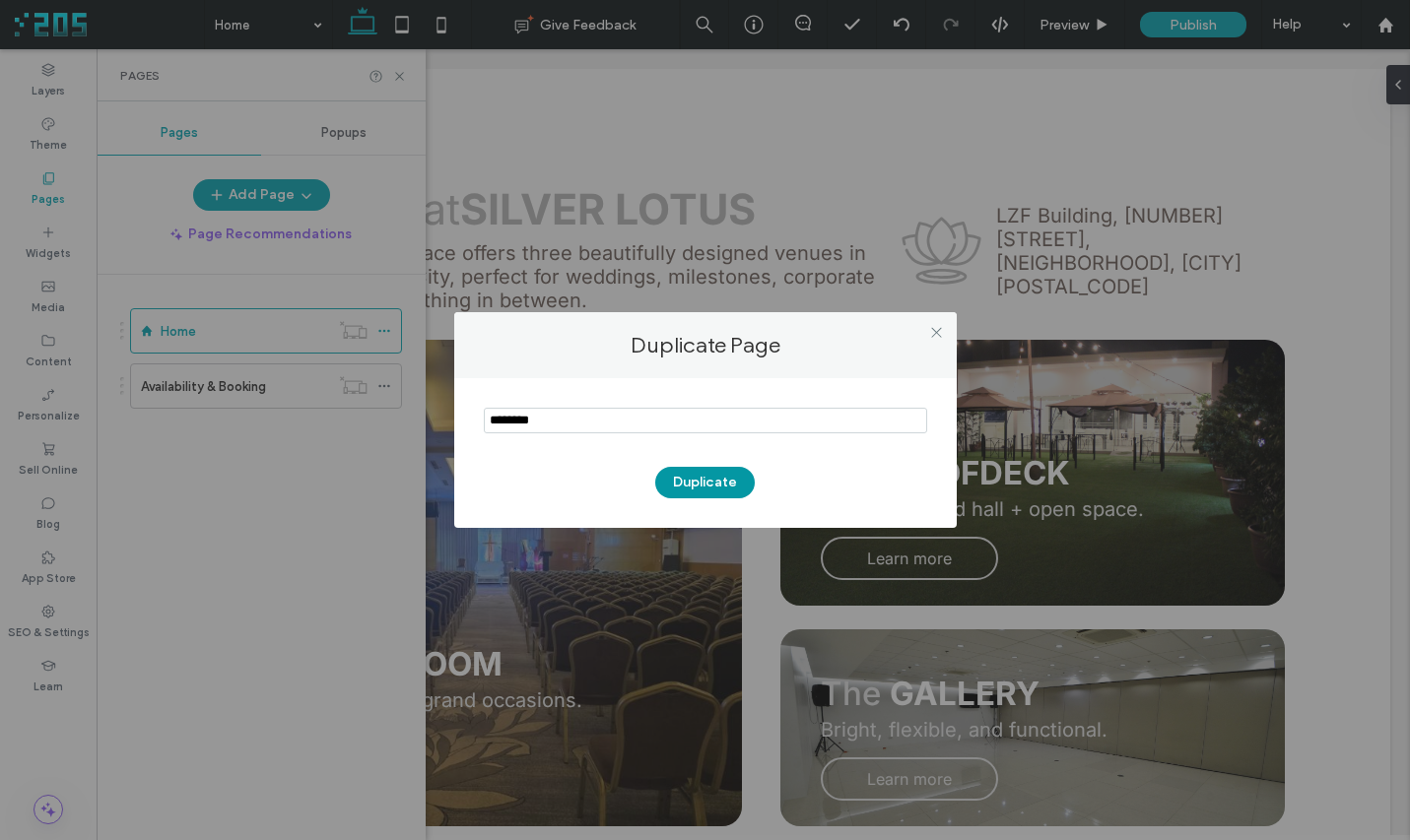 type on "********" 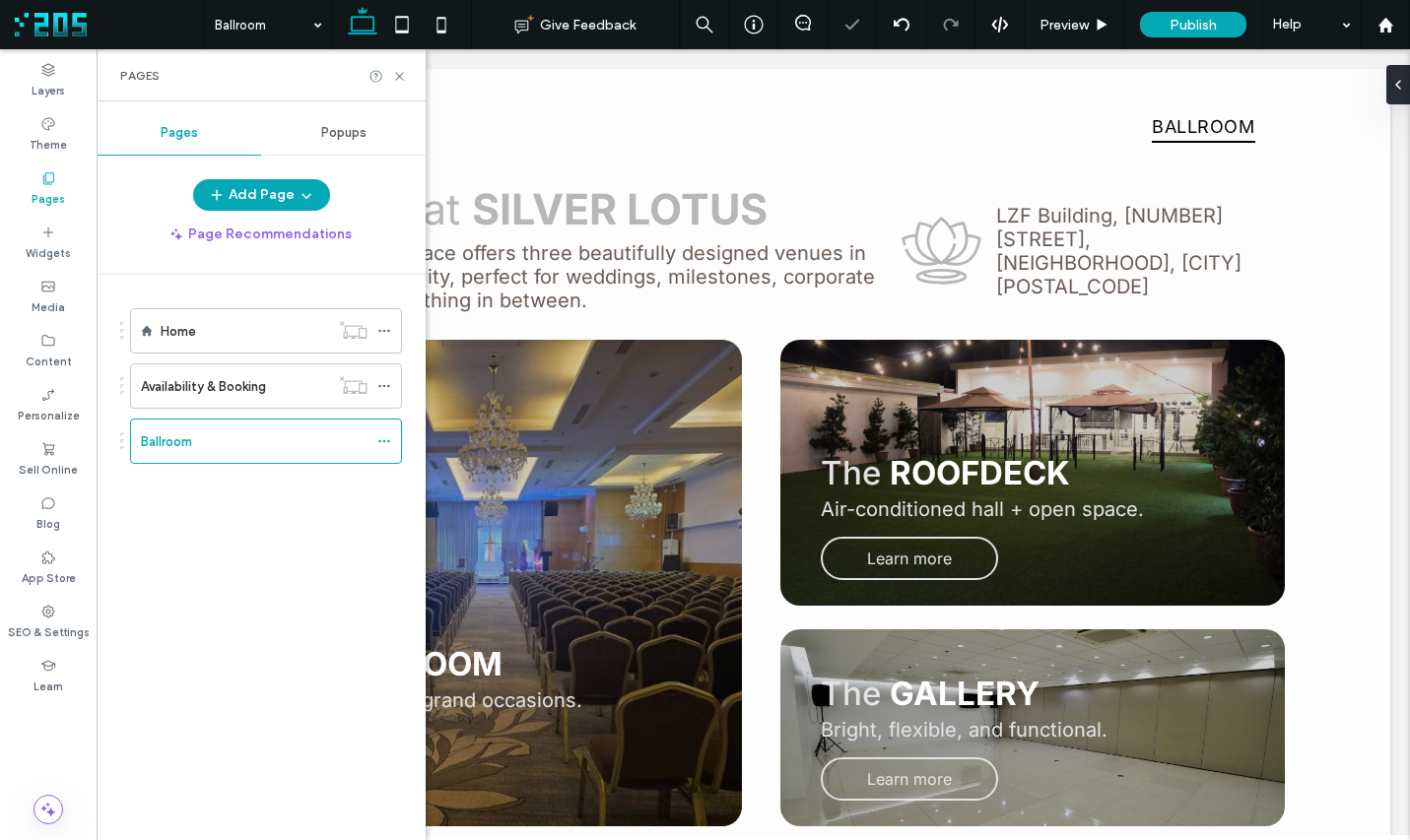scroll, scrollTop: 0, scrollLeft: 0, axis: both 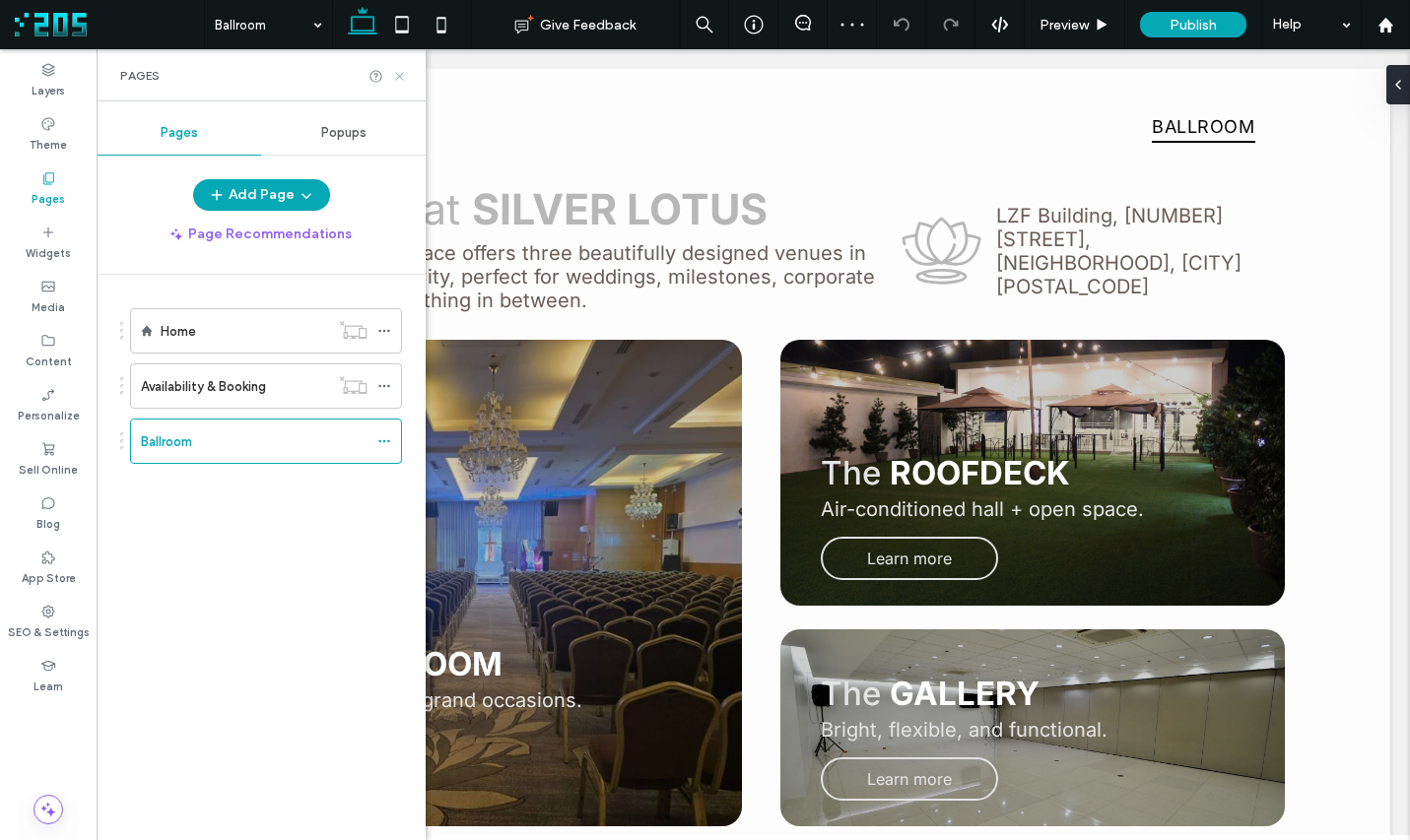 drag, startPoint x: 399, startPoint y: 76, endPoint x: 370, endPoint y: 134, distance: 64.84597 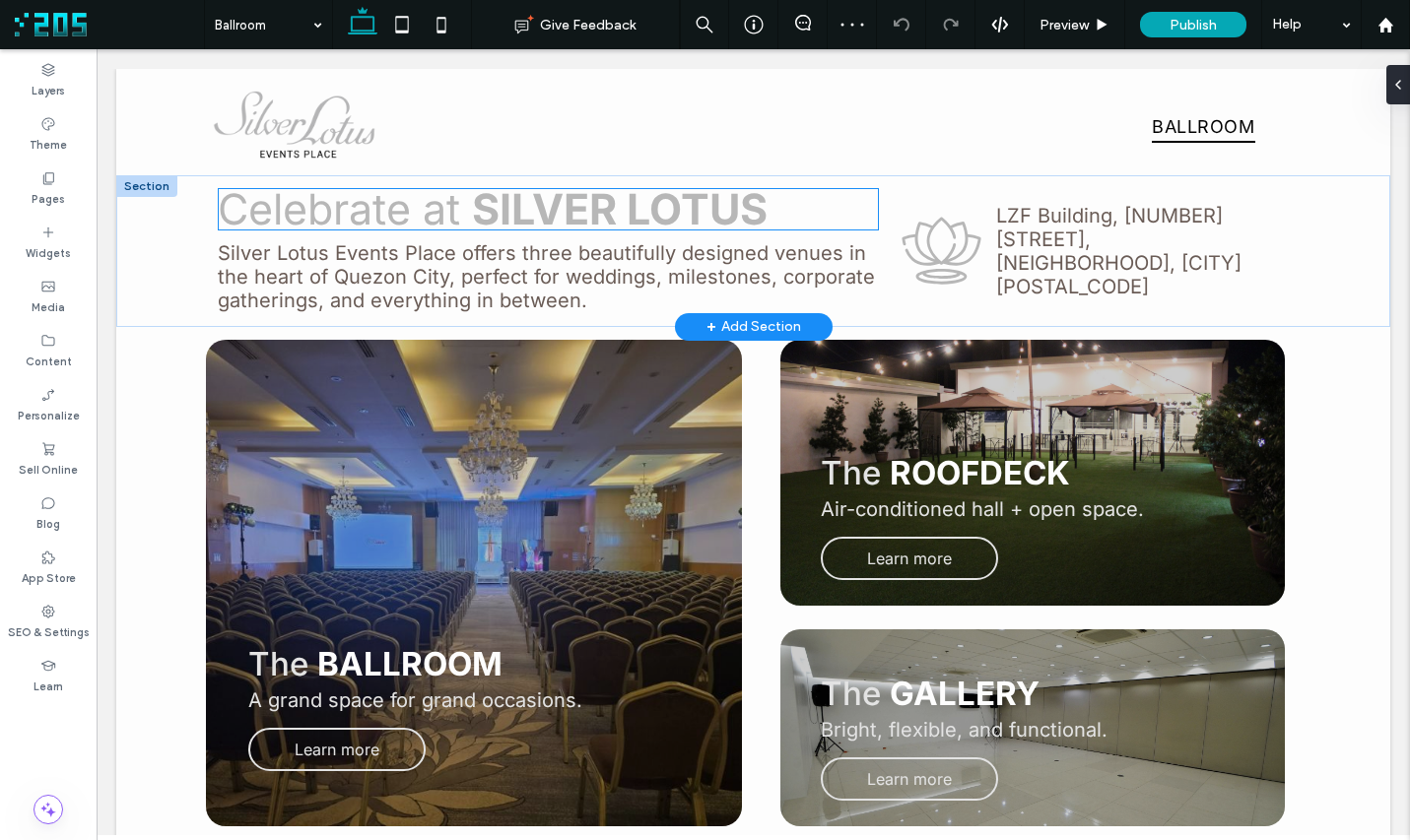 click on "Celebrate at" at bounding box center (339, 209) 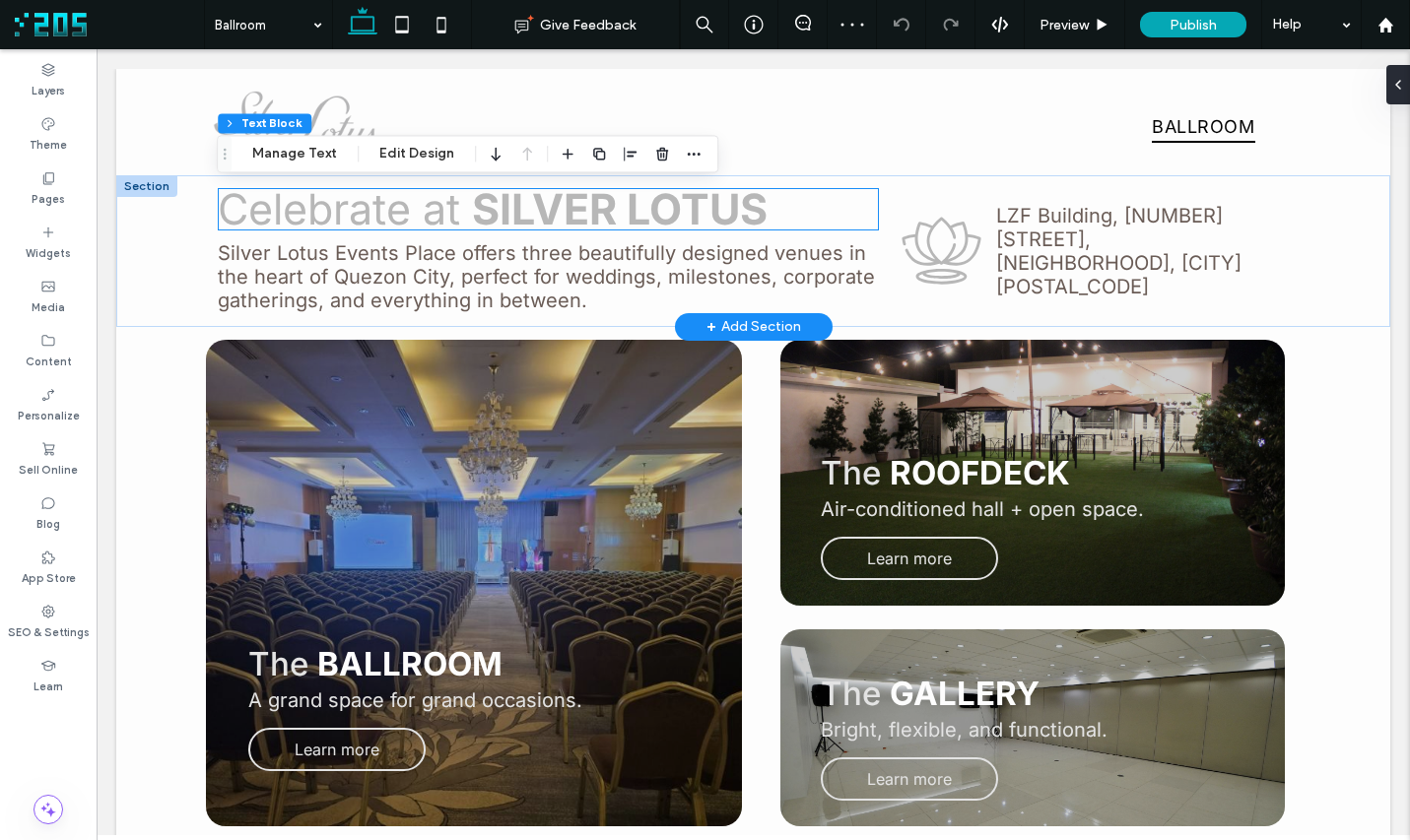 click on "Celebrate at
Silver Lotus" at bounding box center (548, 209) 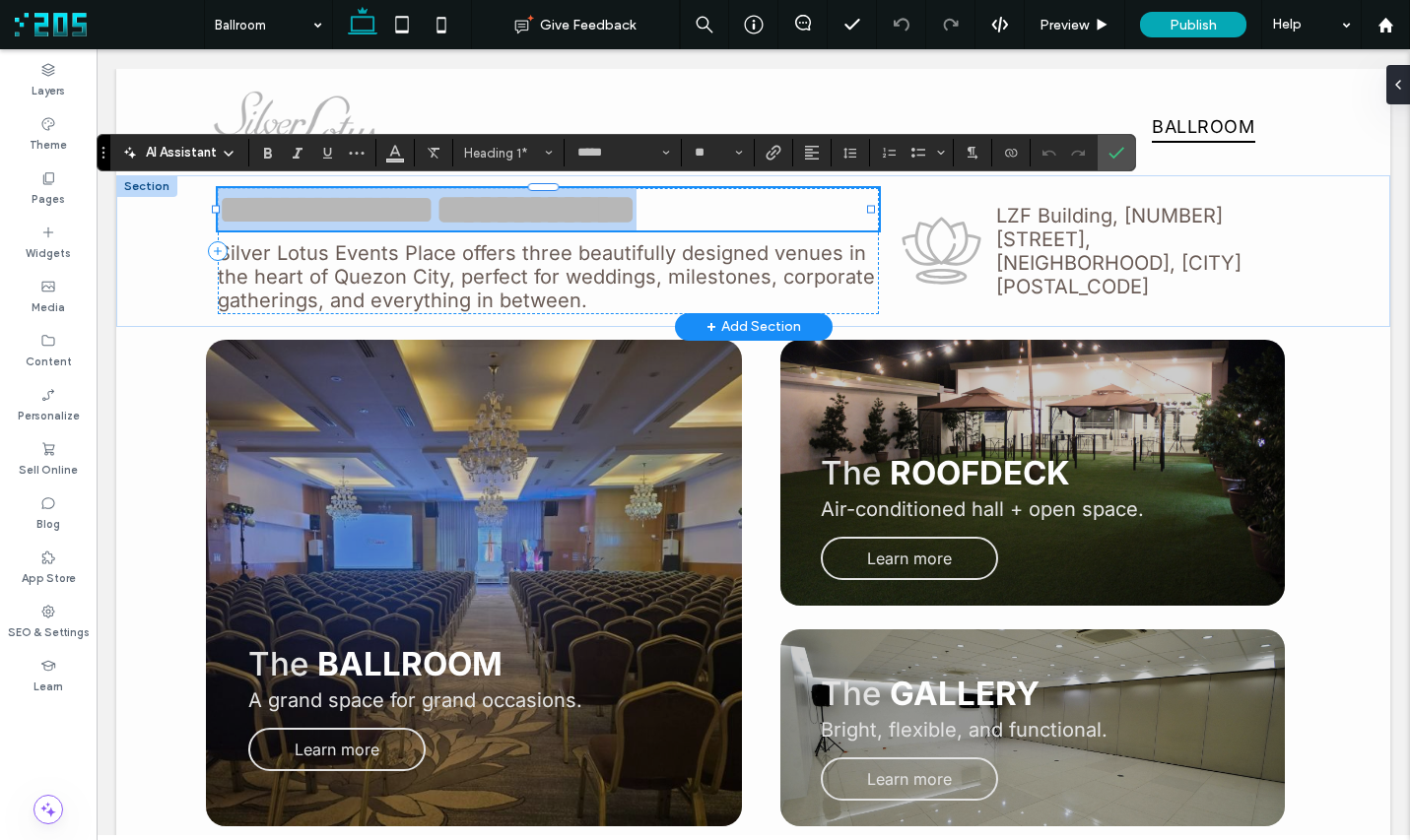 drag, startPoint x: 438, startPoint y: 208, endPoint x: 450, endPoint y: 207, distance: 12.0415946 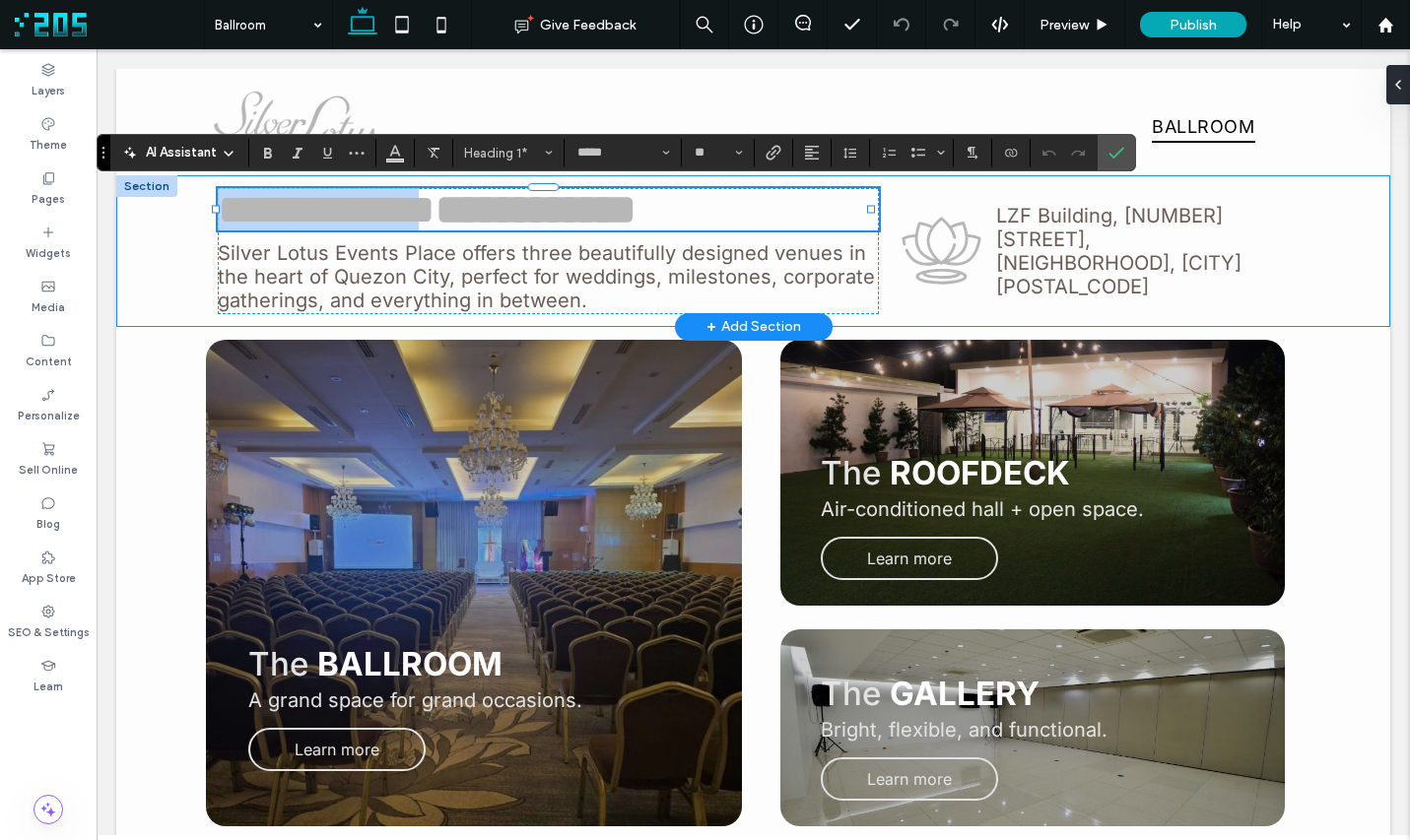 drag, startPoint x: 456, startPoint y: 206, endPoint x: 180, endPoint y: 199, distance: 276.0888 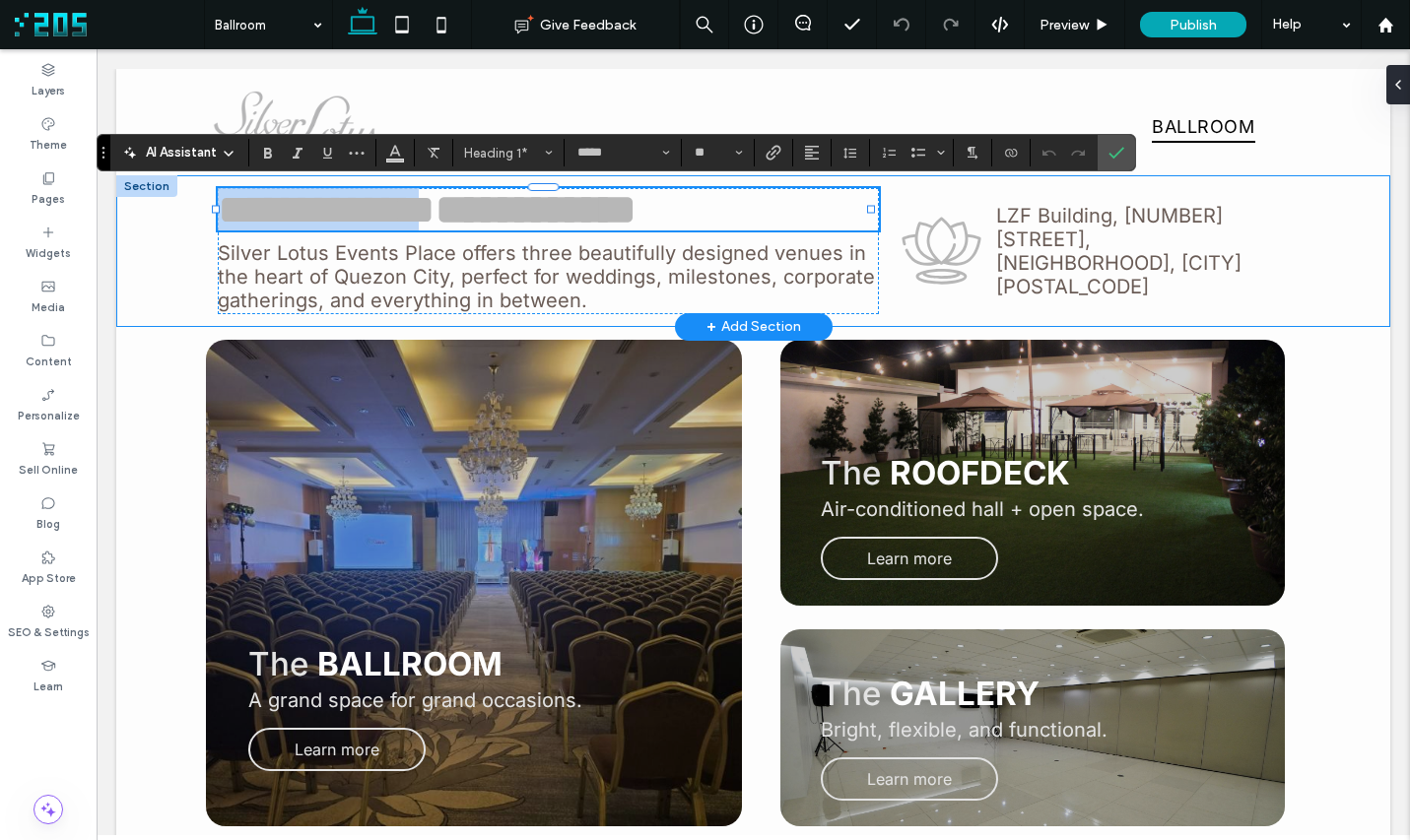 click on "**********" at bounding box center (753, 251) 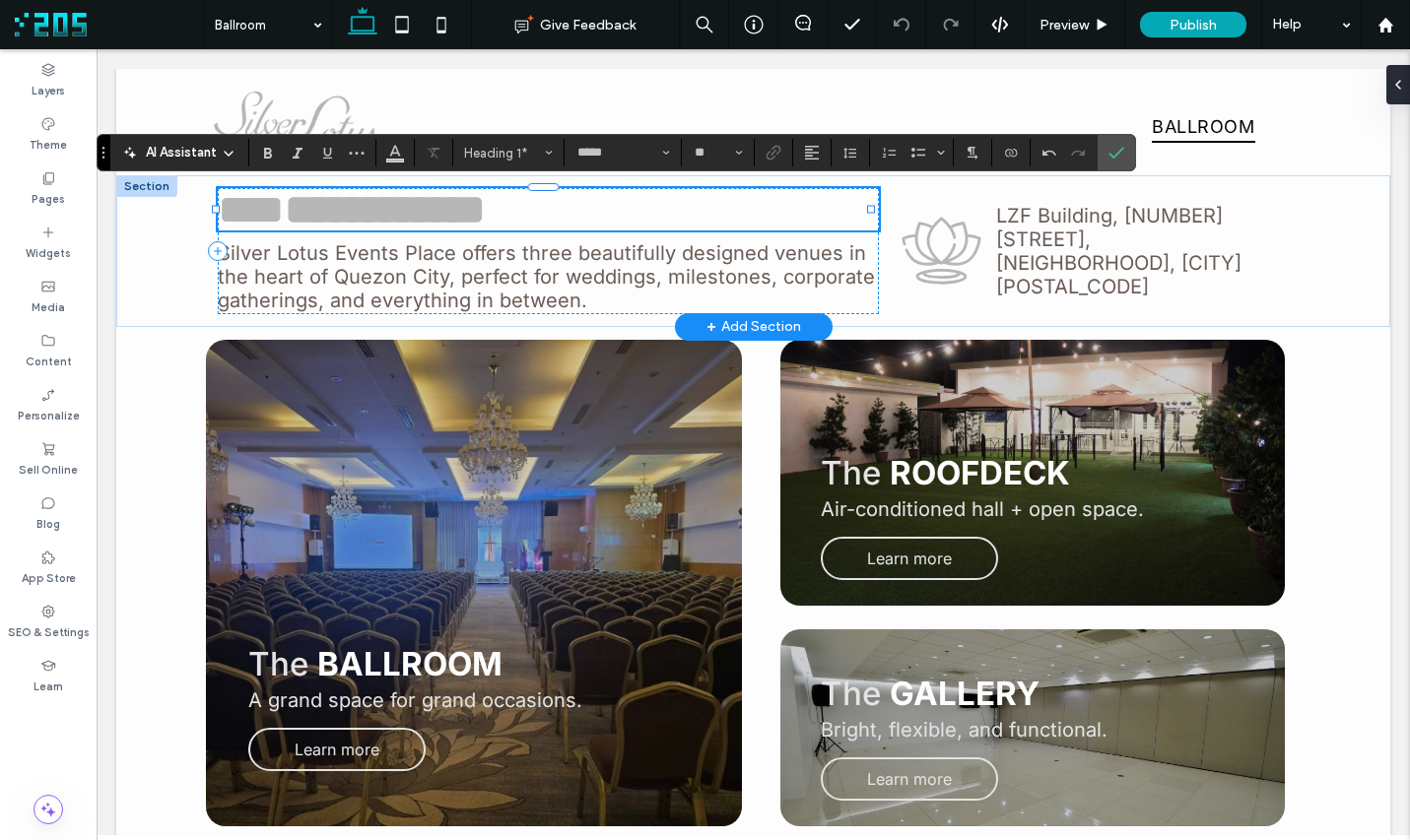 click on "**********" at bounding box center [385, 209] 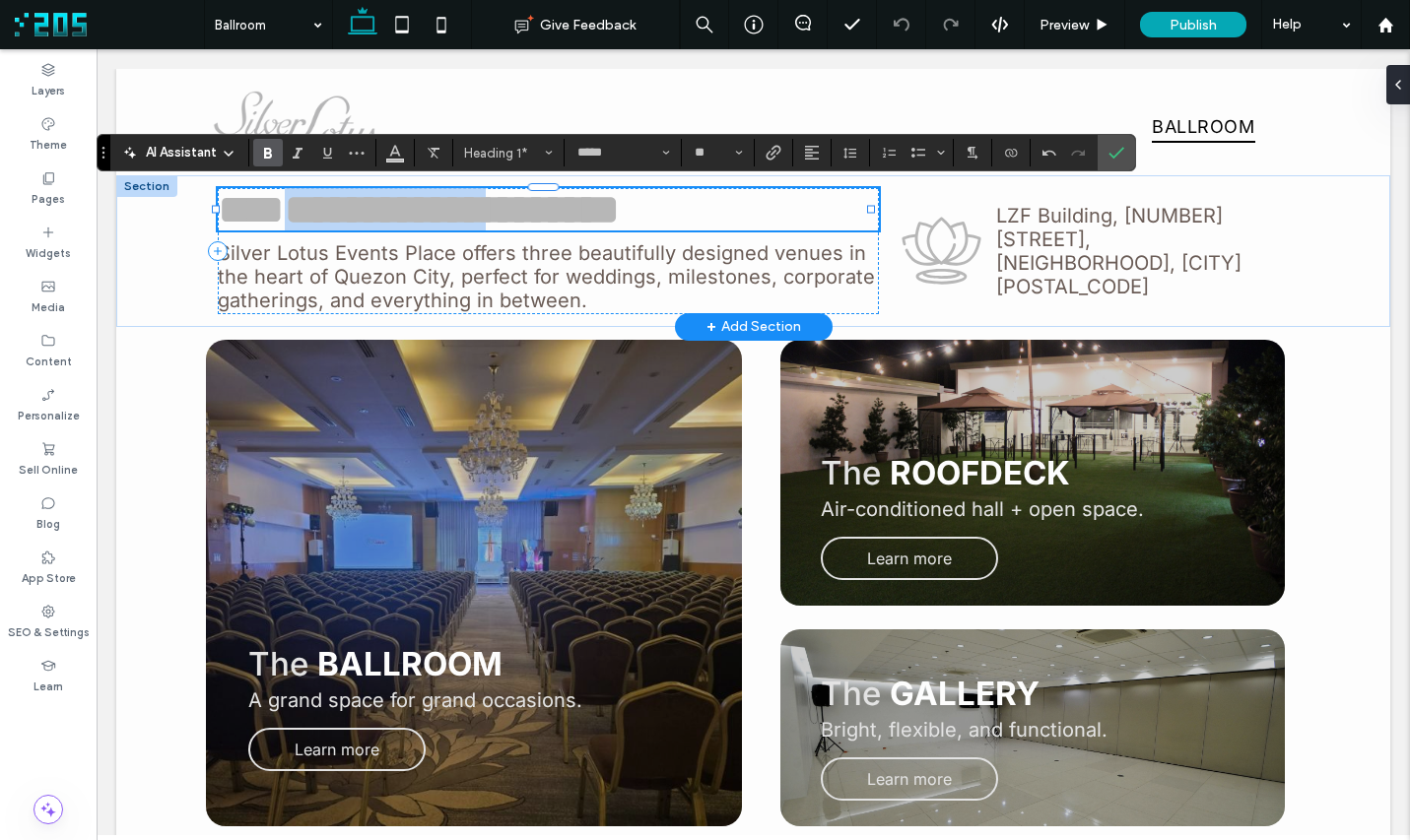 drag, startPoint x: 600, startPoint y: 204, endPoint x: 309, endPoint y: 210, distance: 291.062 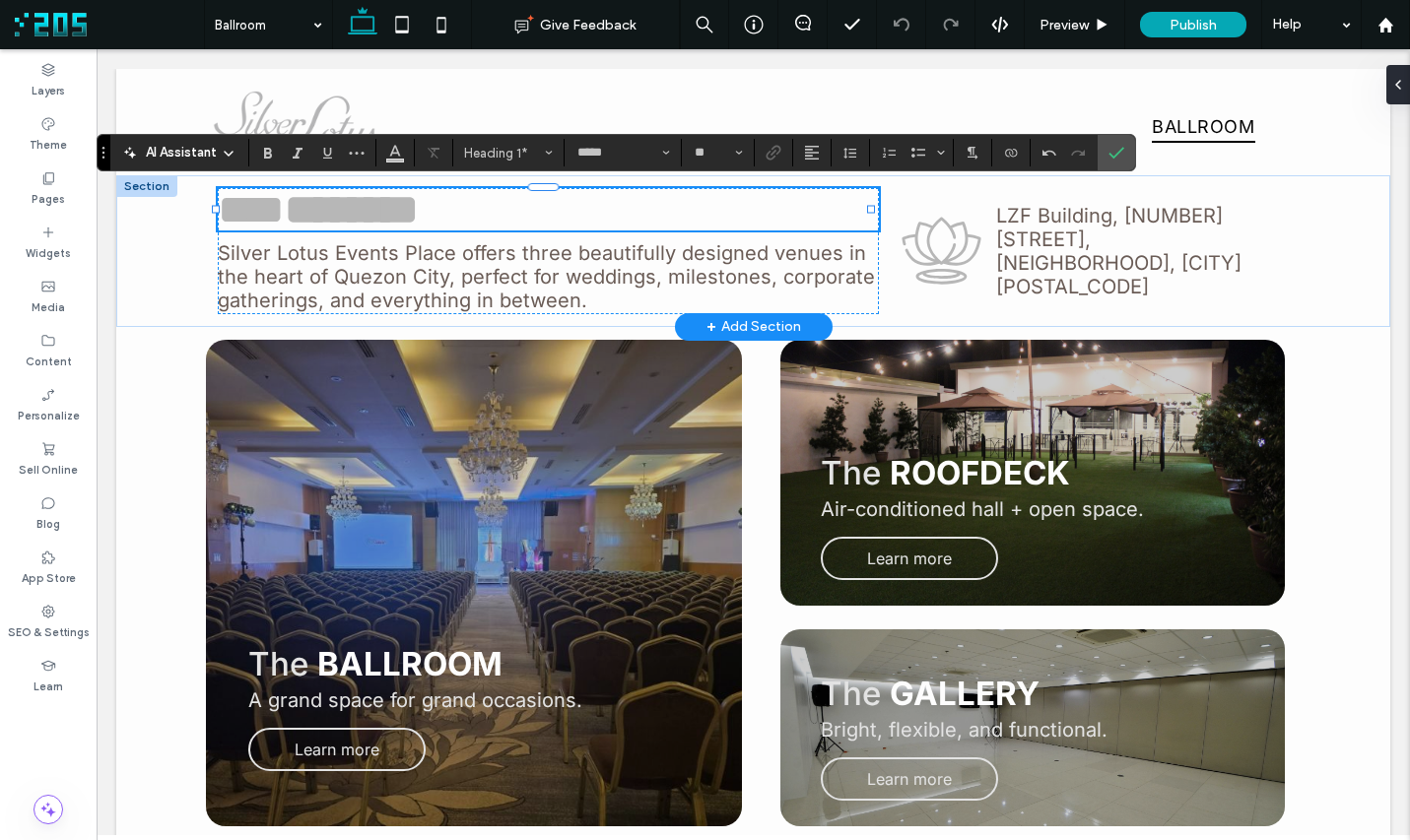 click on "Silver Lotus Events Place offers three beautifully designed venues in the heart of Quezon City, perfect for weddings, milestones, corporate gatherings, and everything in between." at bounding box center (546, 277) 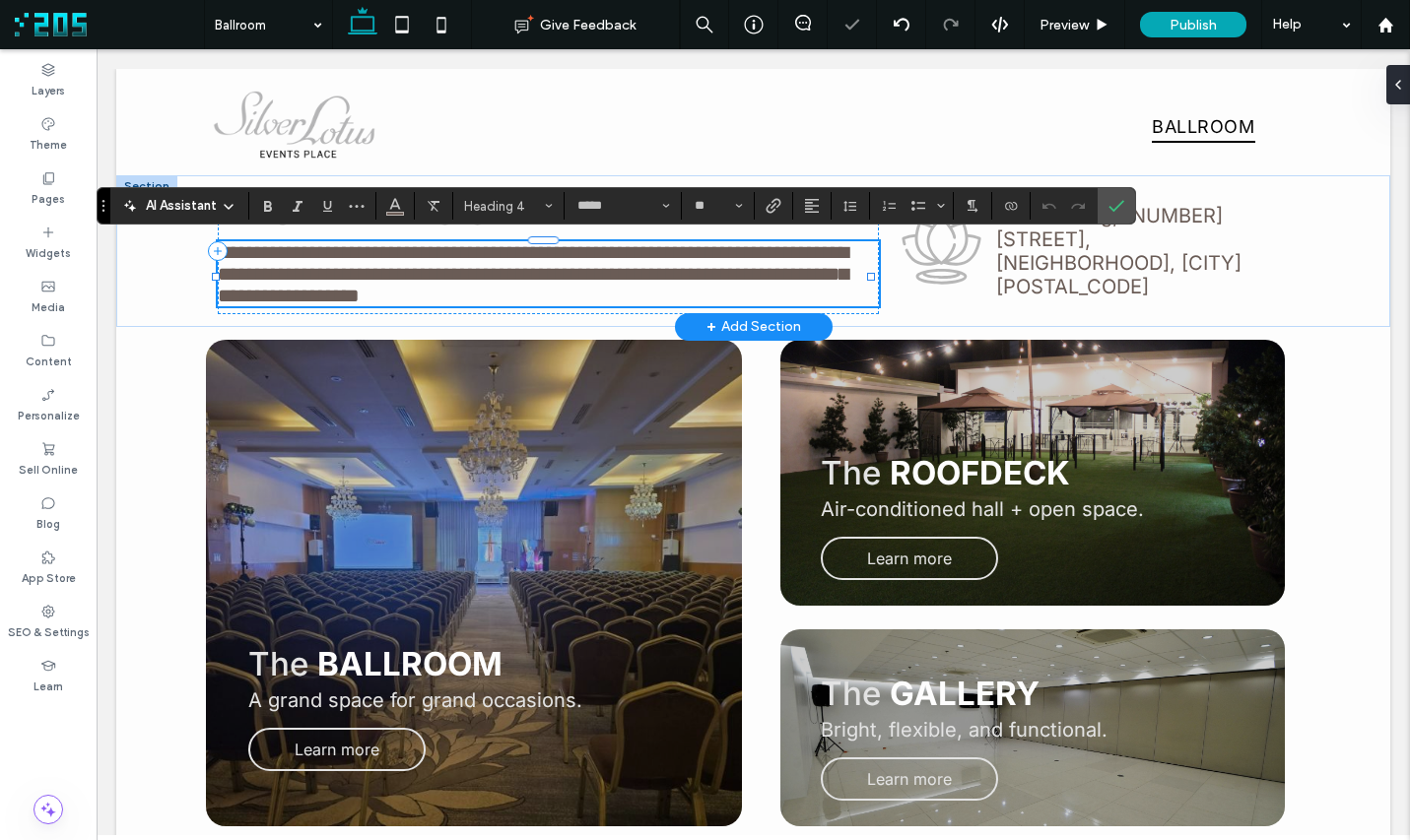 type on "**" 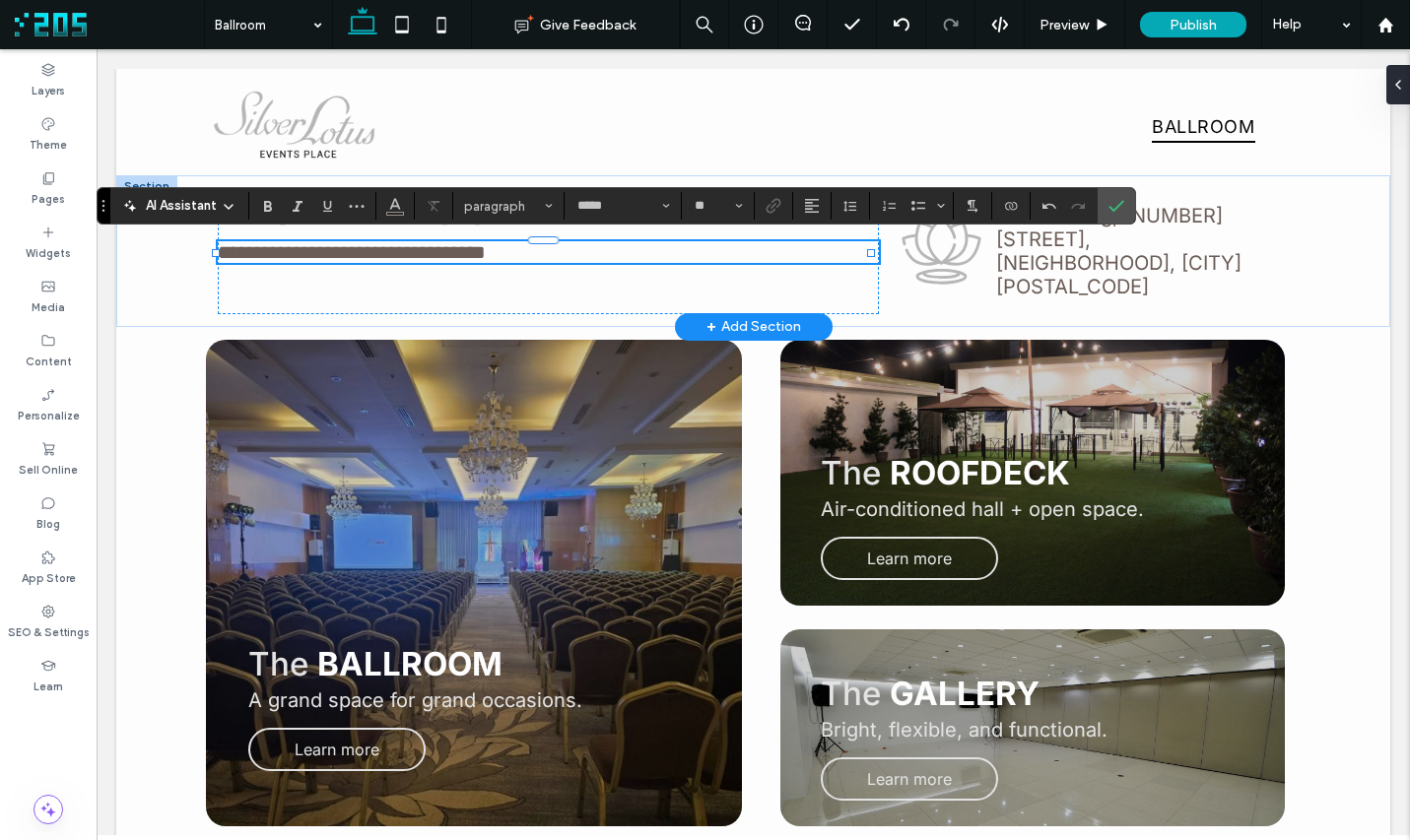 click on "LZF Building, 25A Timog Avenue, South Triangle, Quezon City 1103" at bounding box center (1118, 251) 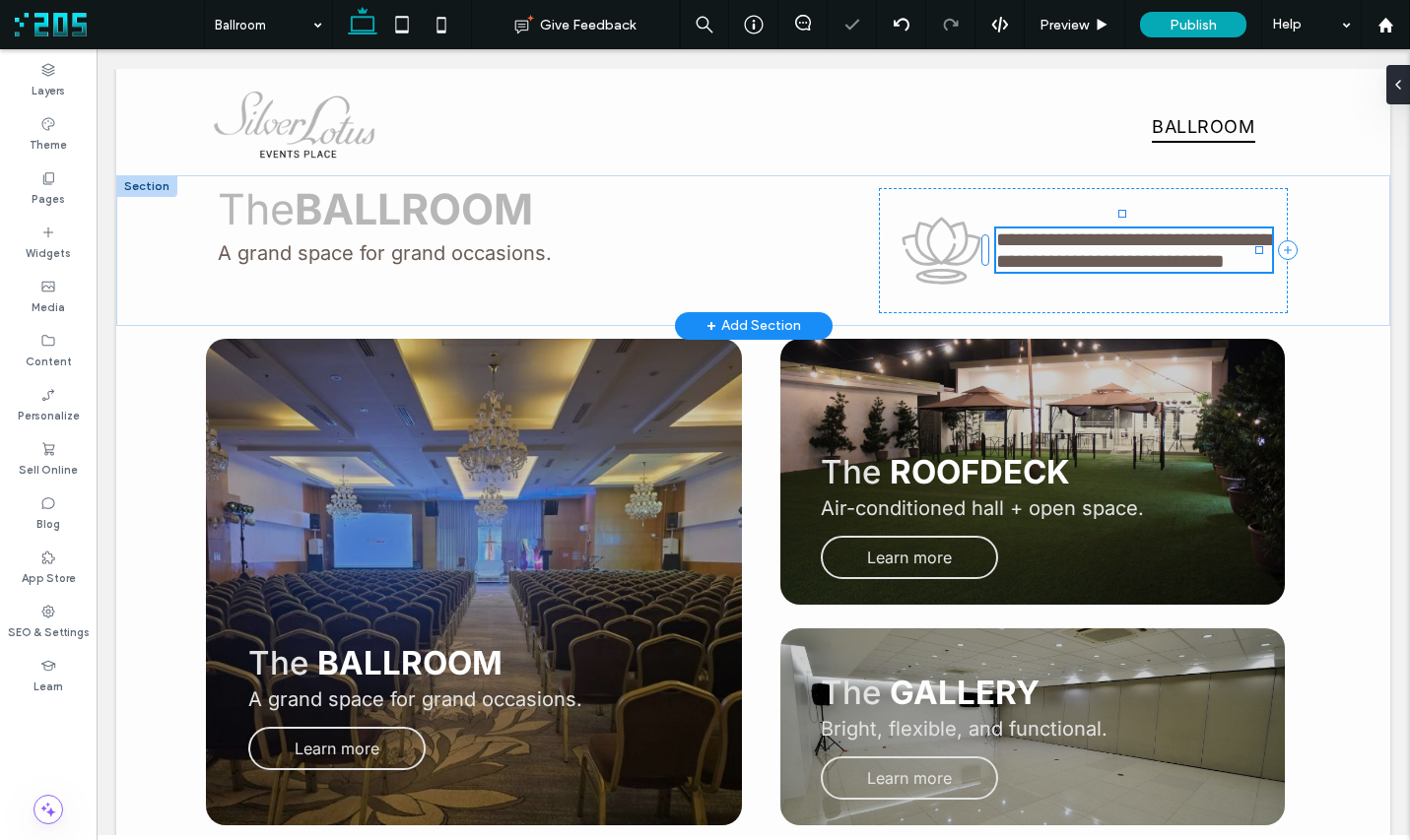 type on "*****" 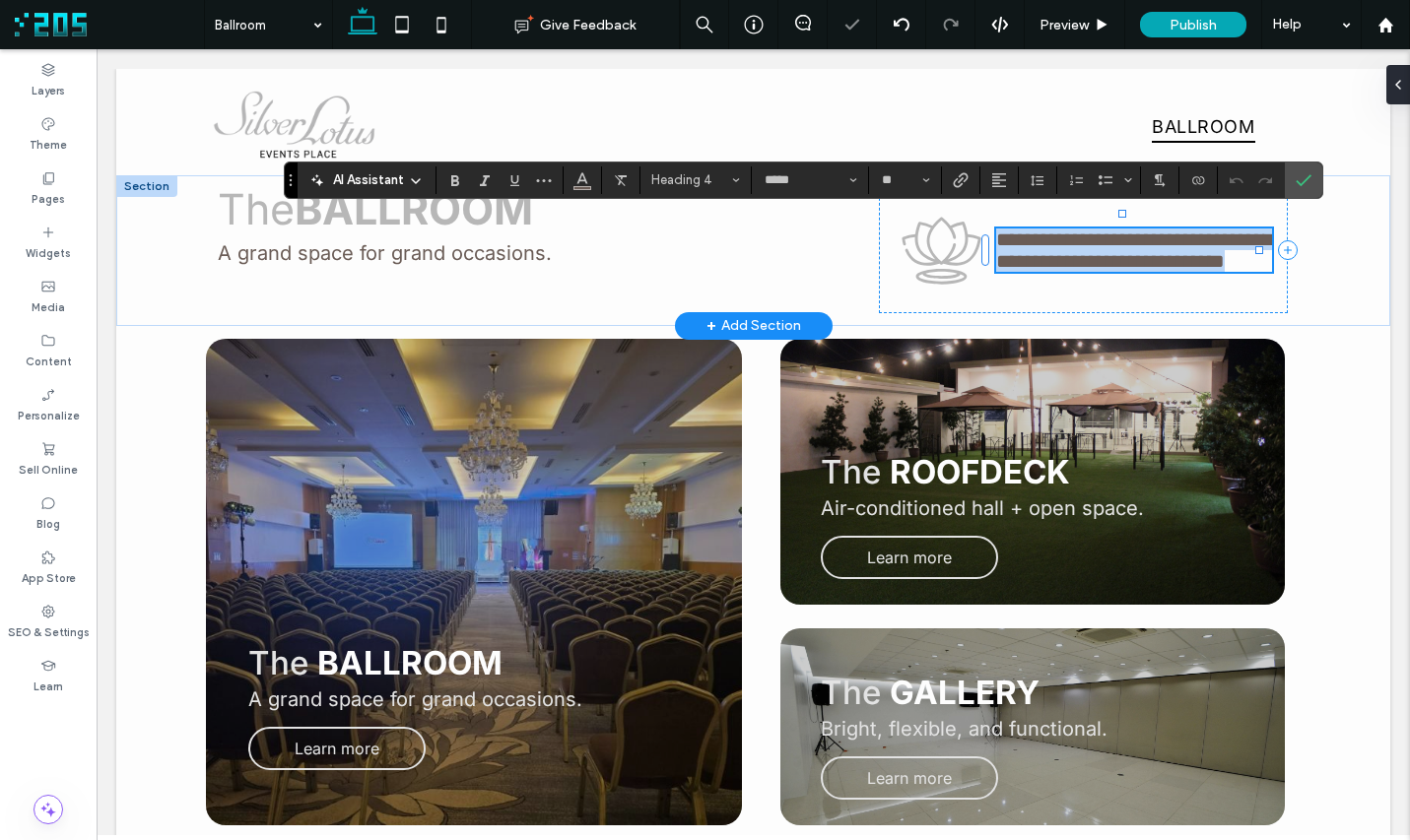 type on "**" 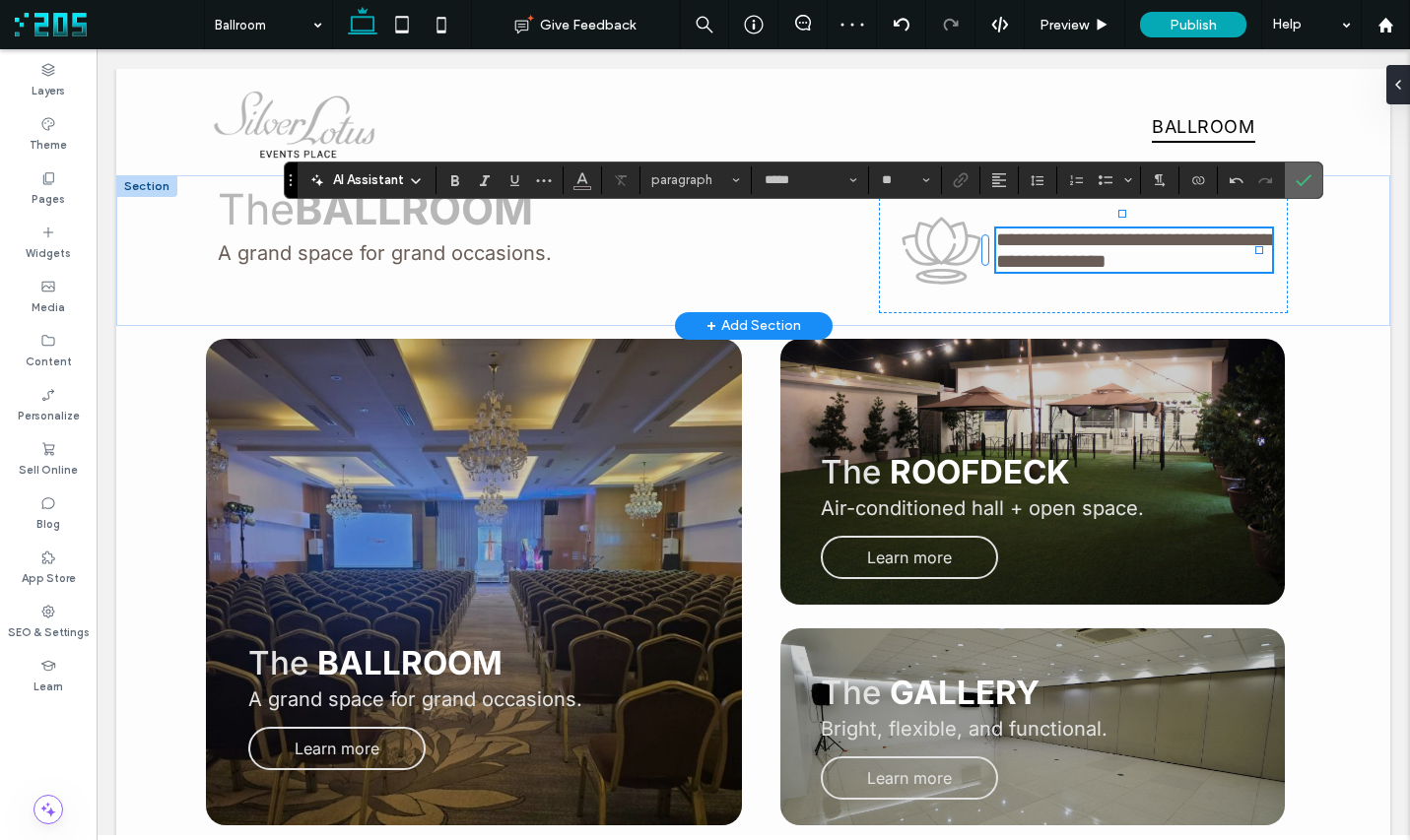 drag, startPoint x: 1305, startPoint y: 180, endPoint x: 803, endPoint y: 179, distance: 502.001 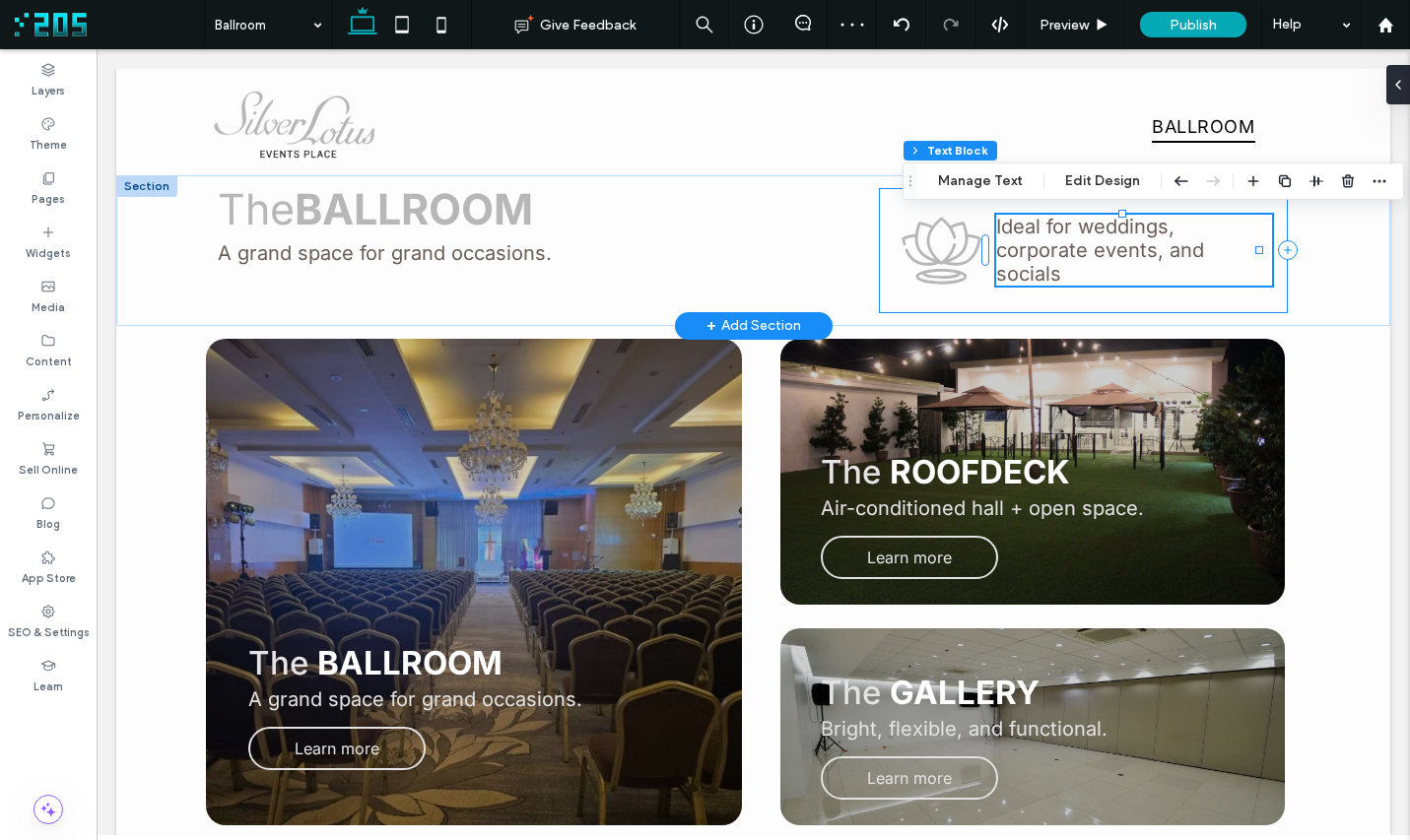 click on "Ideal for weddings, corporate events, and socials" at bounding box center [1083, 250] 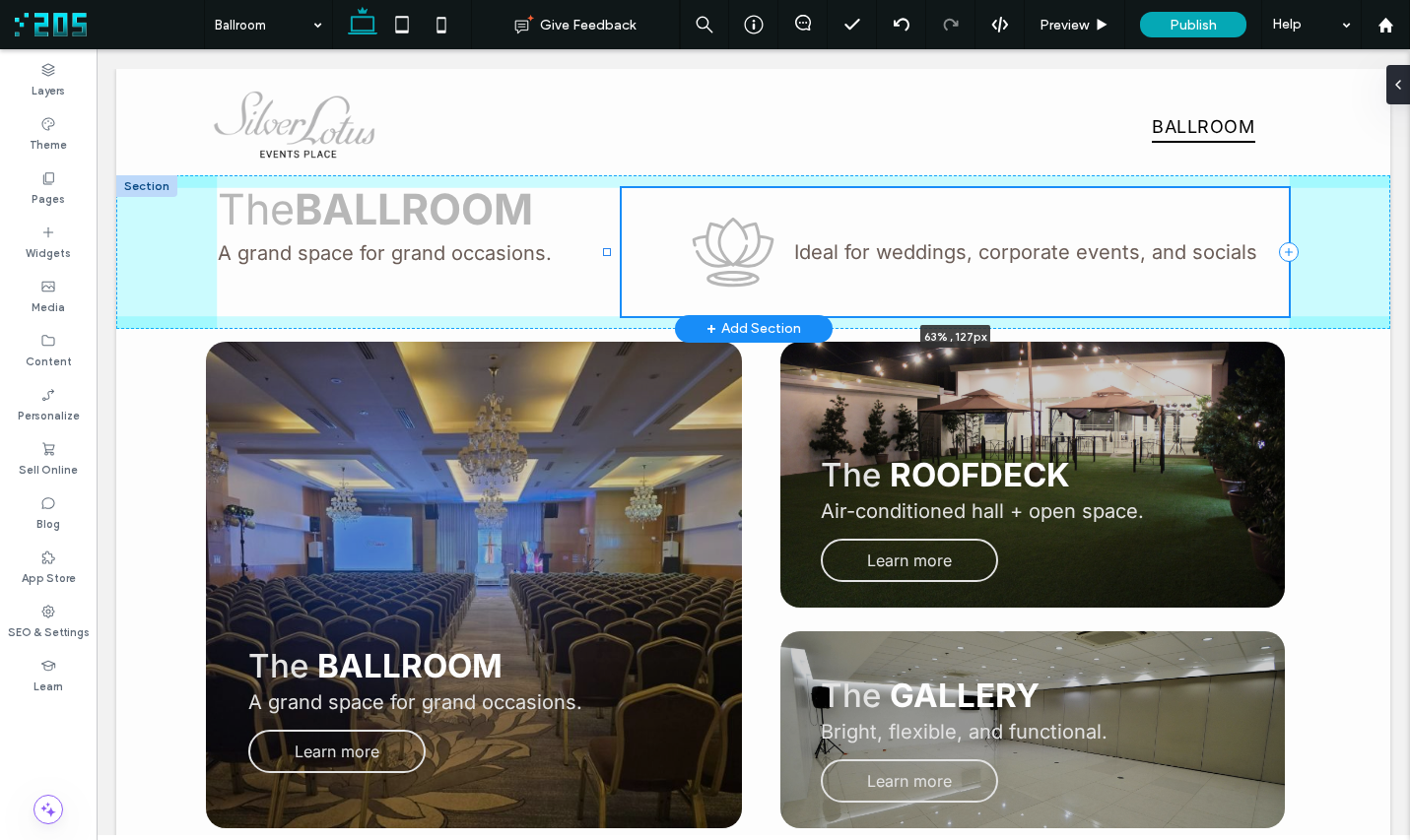 drag, startPoint x: 869, startPoint y: 249, endPoint x: 606, endPoint y: 236, distance: 263.3211 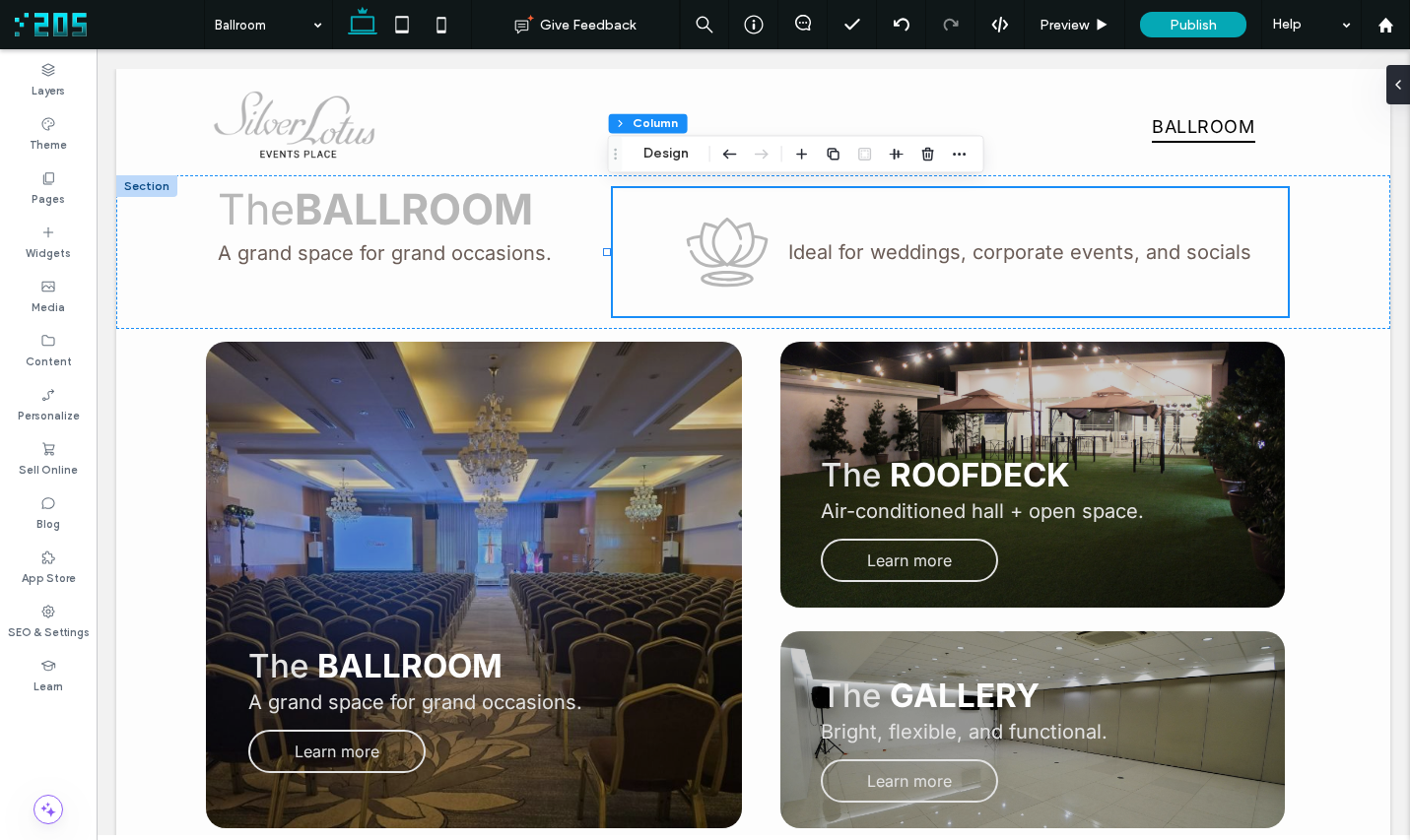 click on "A grand space for grand occasions." at bounding box center [384, 253] 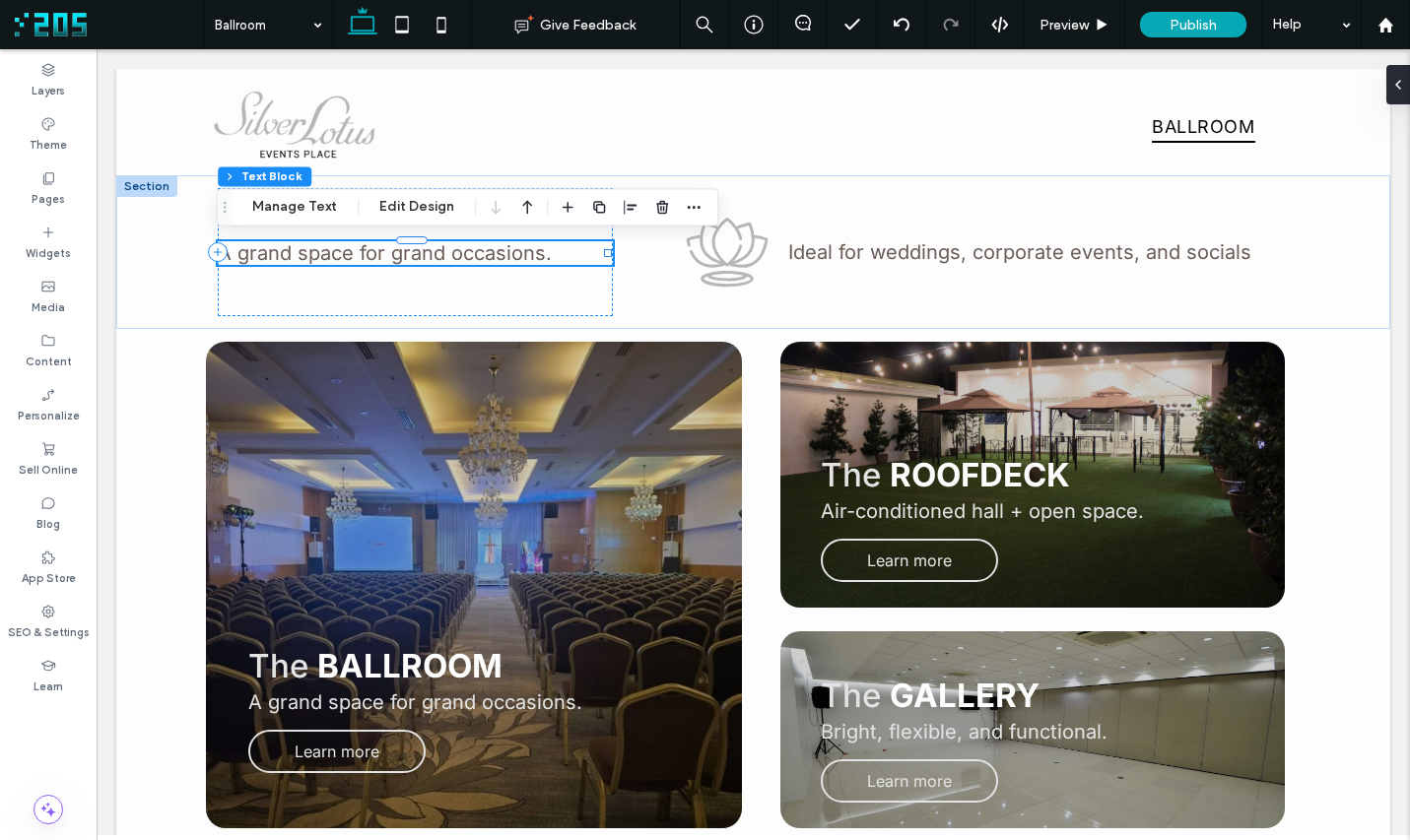 click on "A grand space for grand occasions." at bounding box center (384, 253) 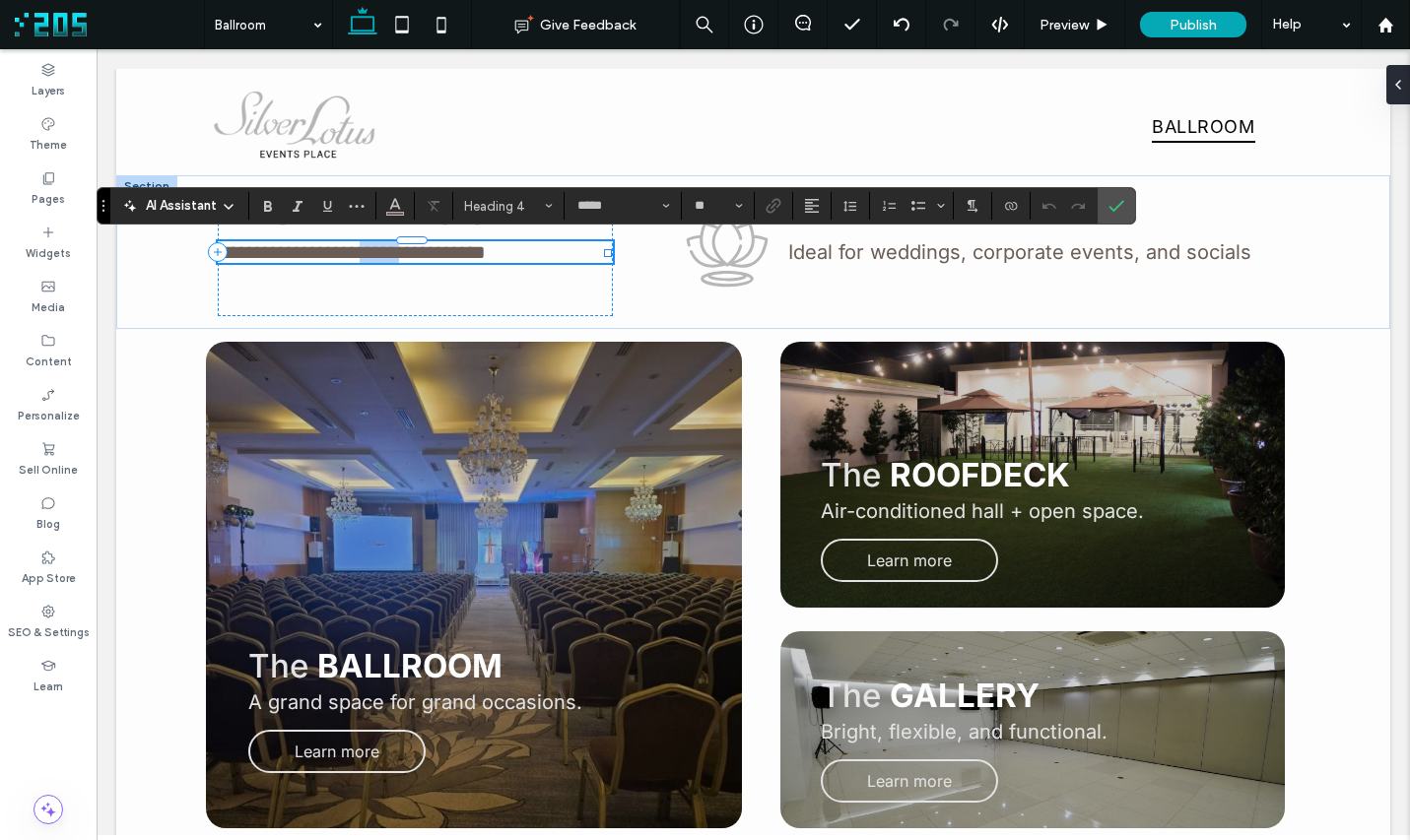 click on "**********" at bounding box center [352, 252] 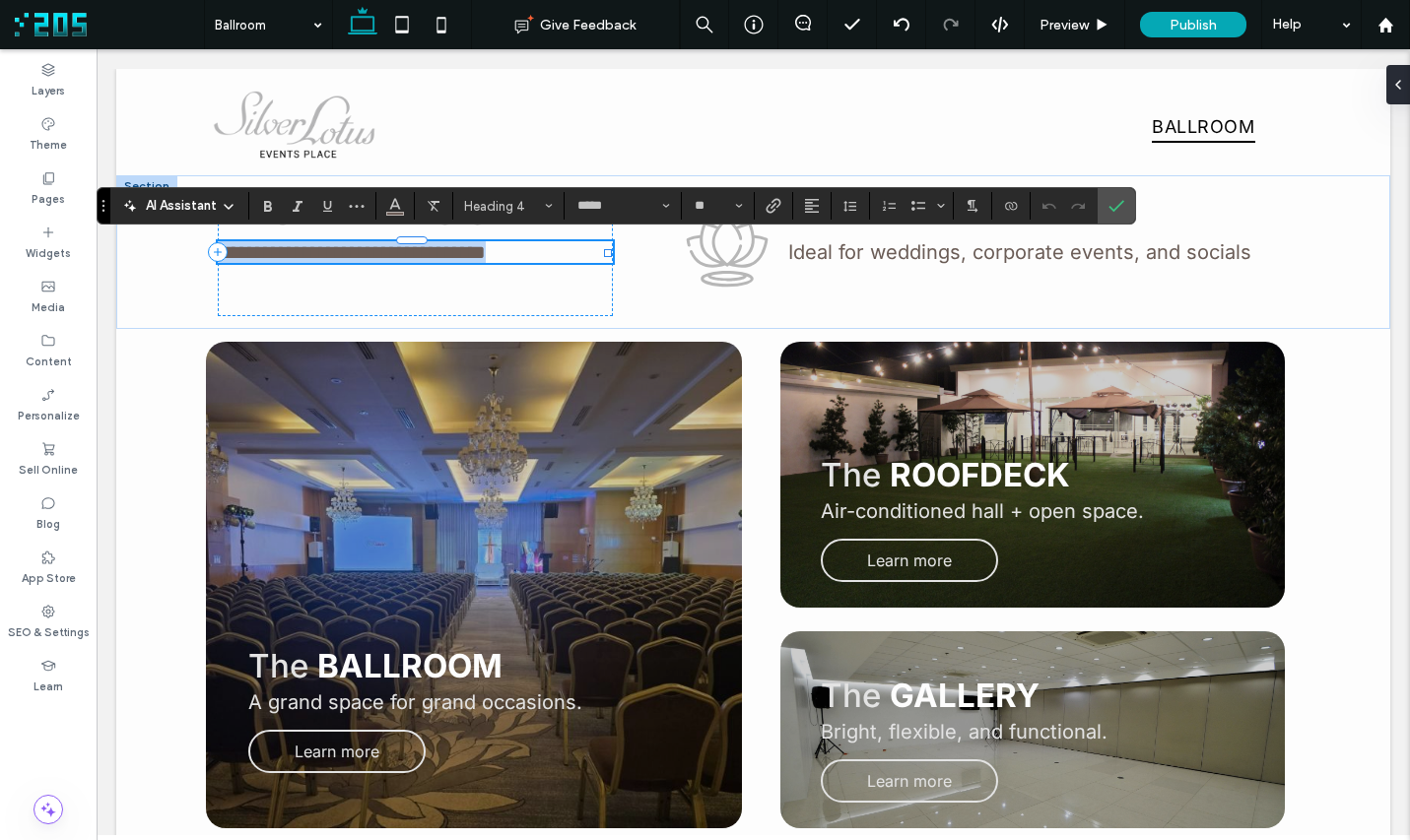 type on "**" 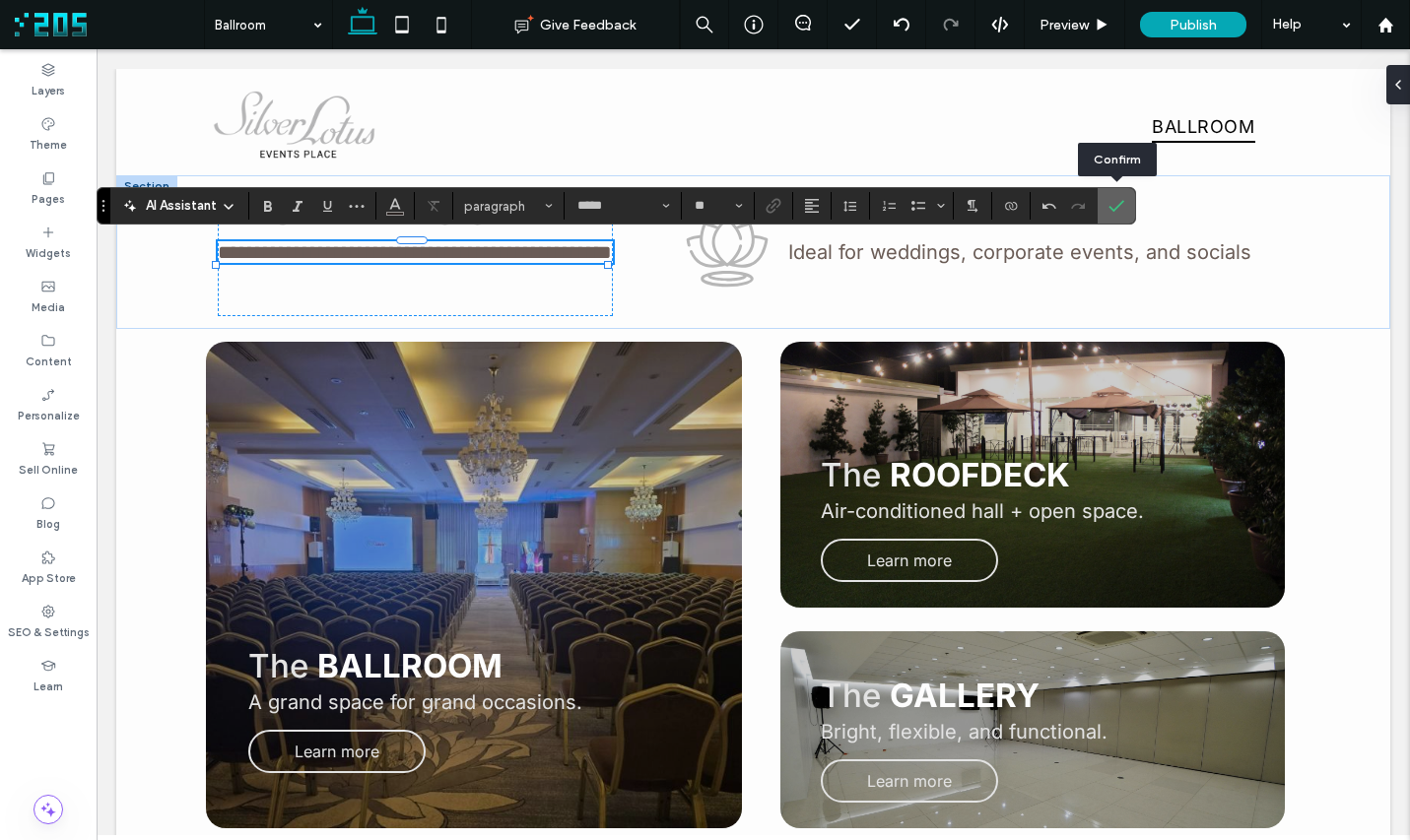 click 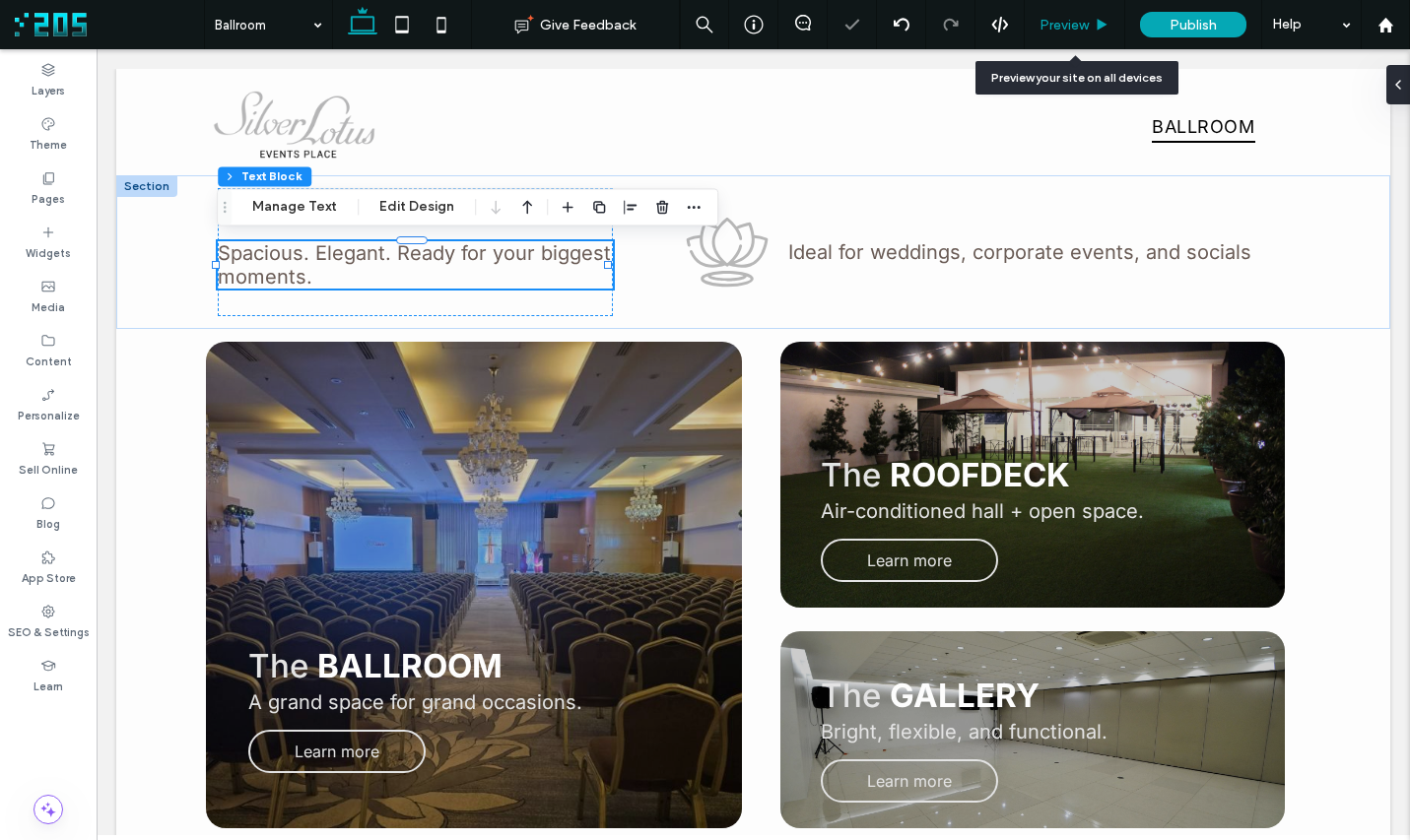 click on "Preview" at bounding box center (1064, 25) 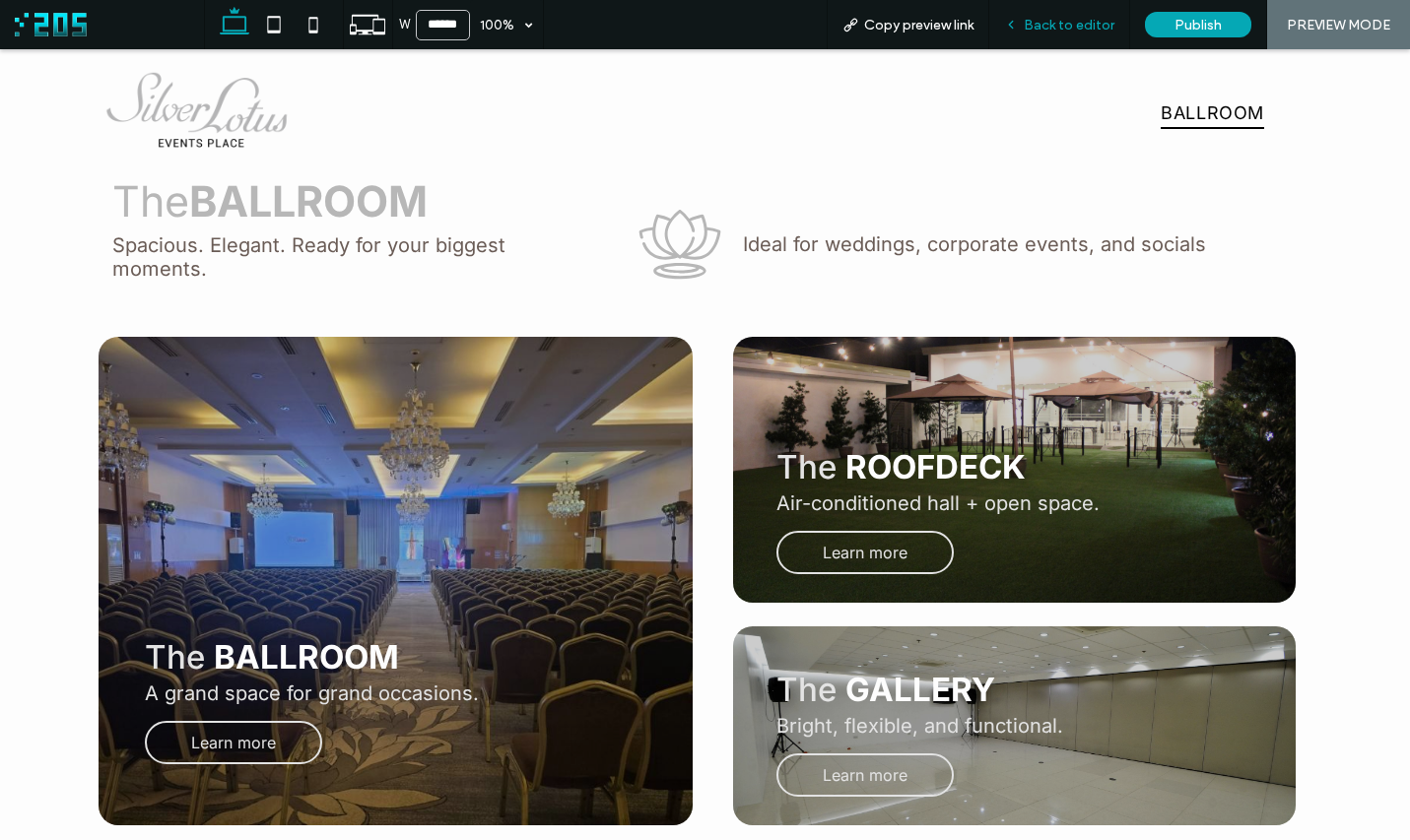 click on "Back to editor" at bounding box center [1069, 25] 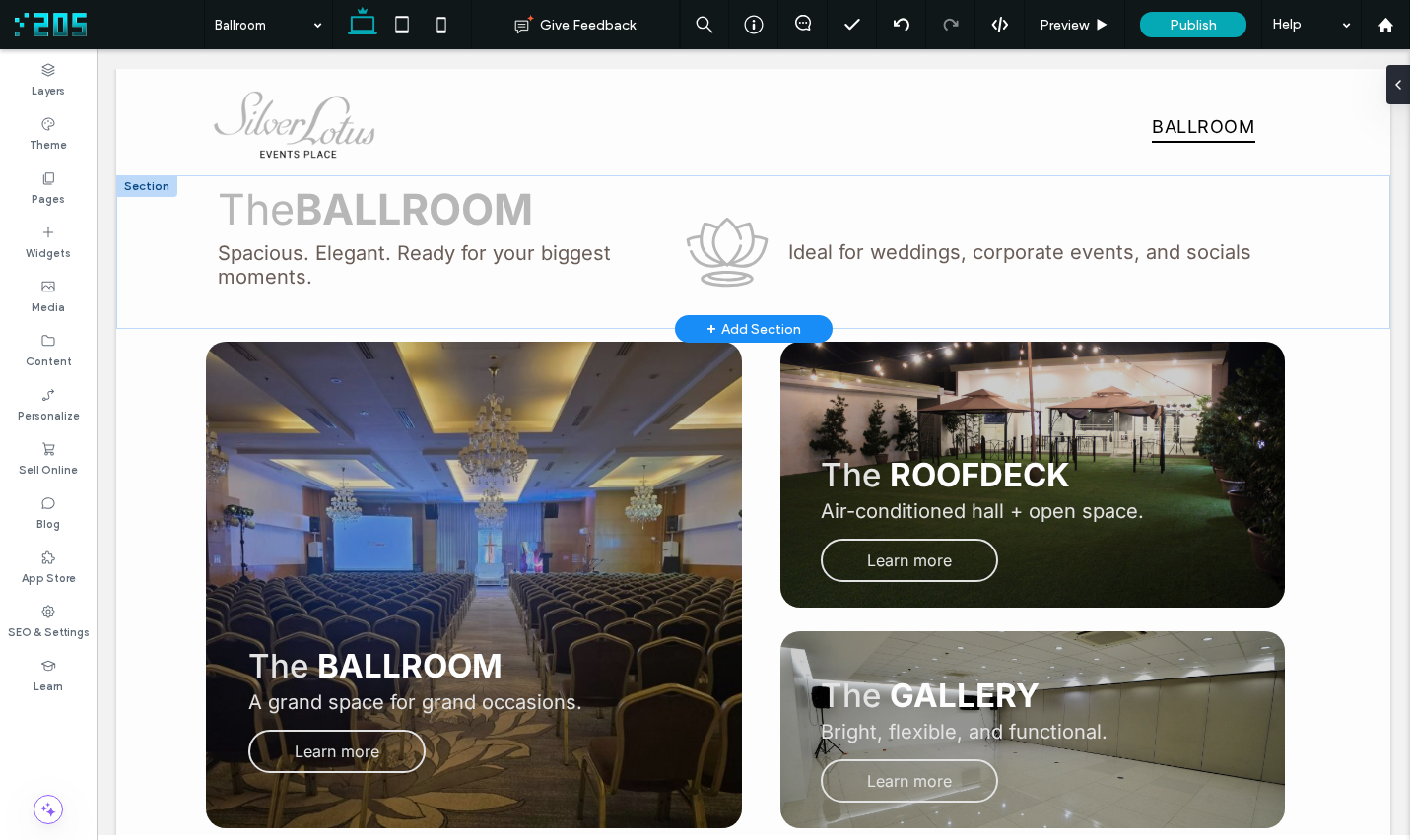 click on "+ Add Section" at bounding box center [754, 329] 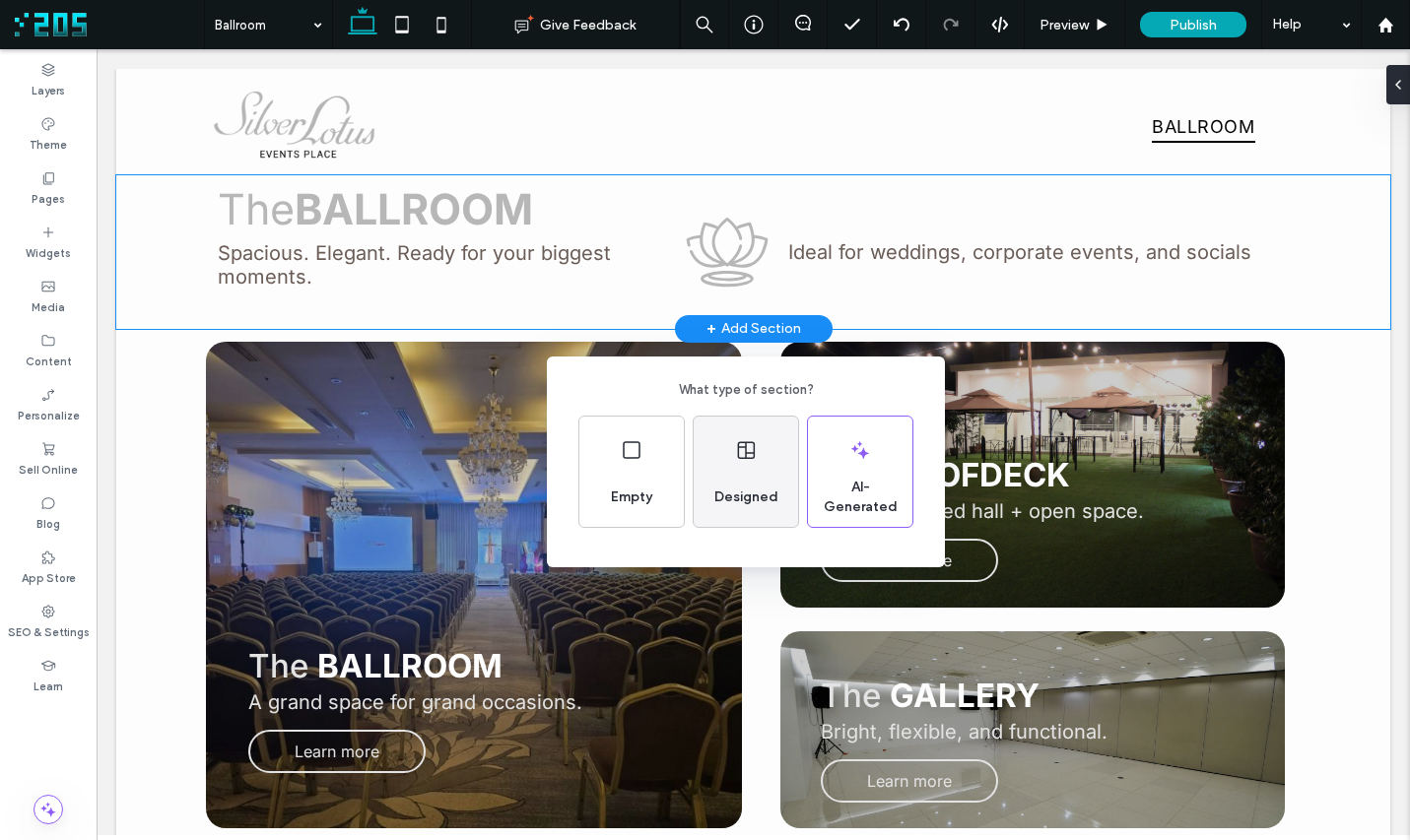 click on "Designed" at bounding box center [746, 497] 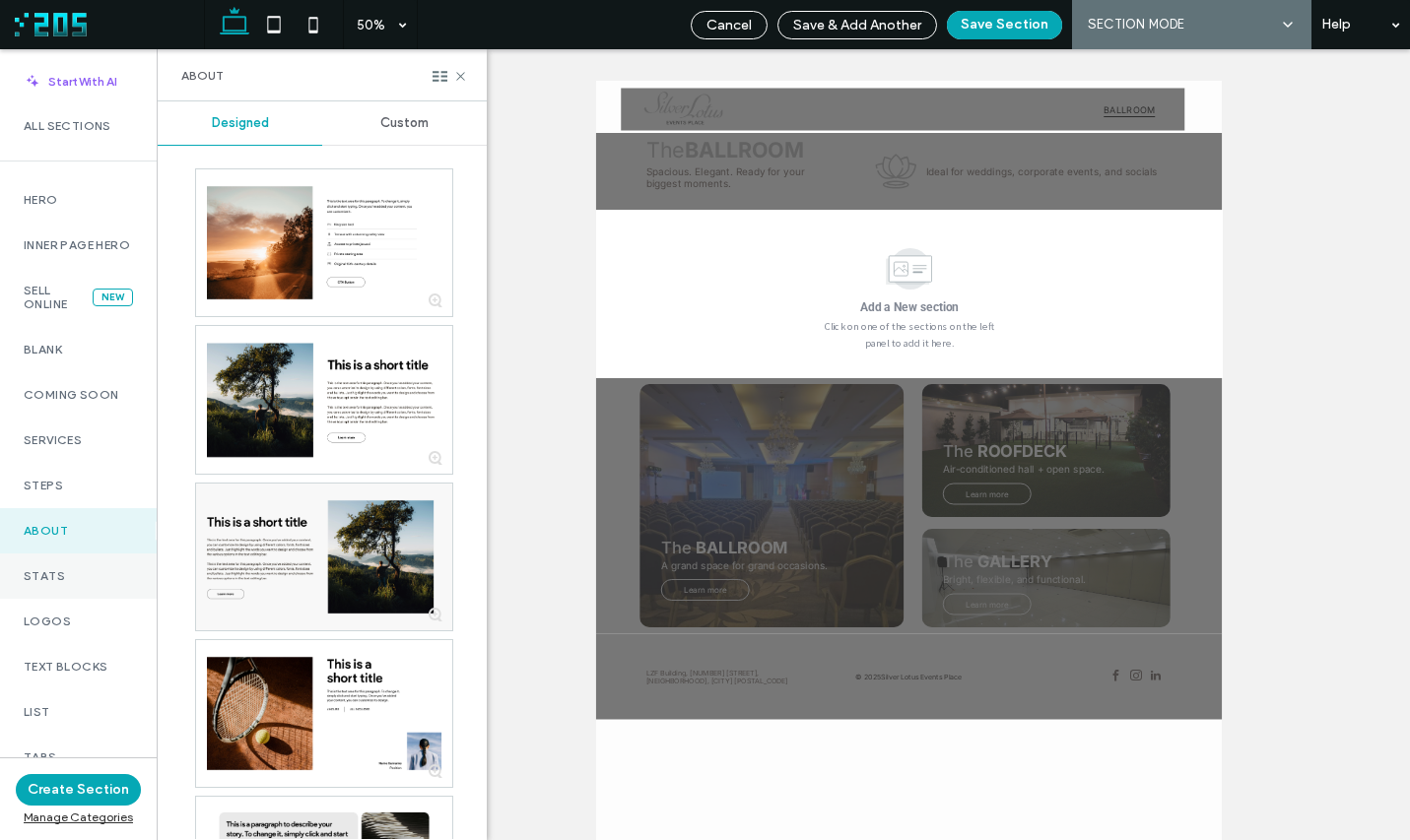 click on "Stats" at bounding box center [78, 576] 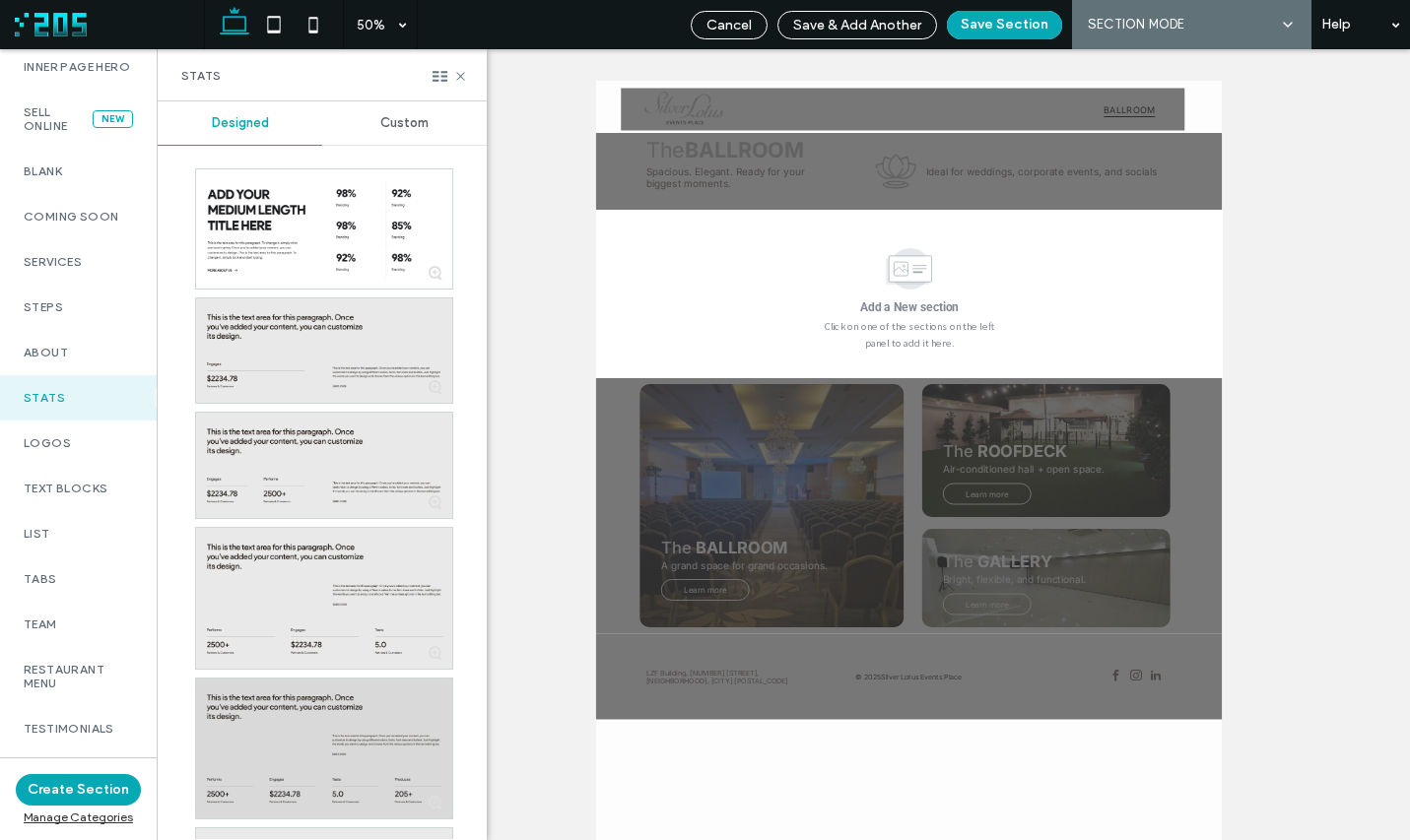 scroll, scrollTop: 195, scrollLeft: 0, axis: vertical 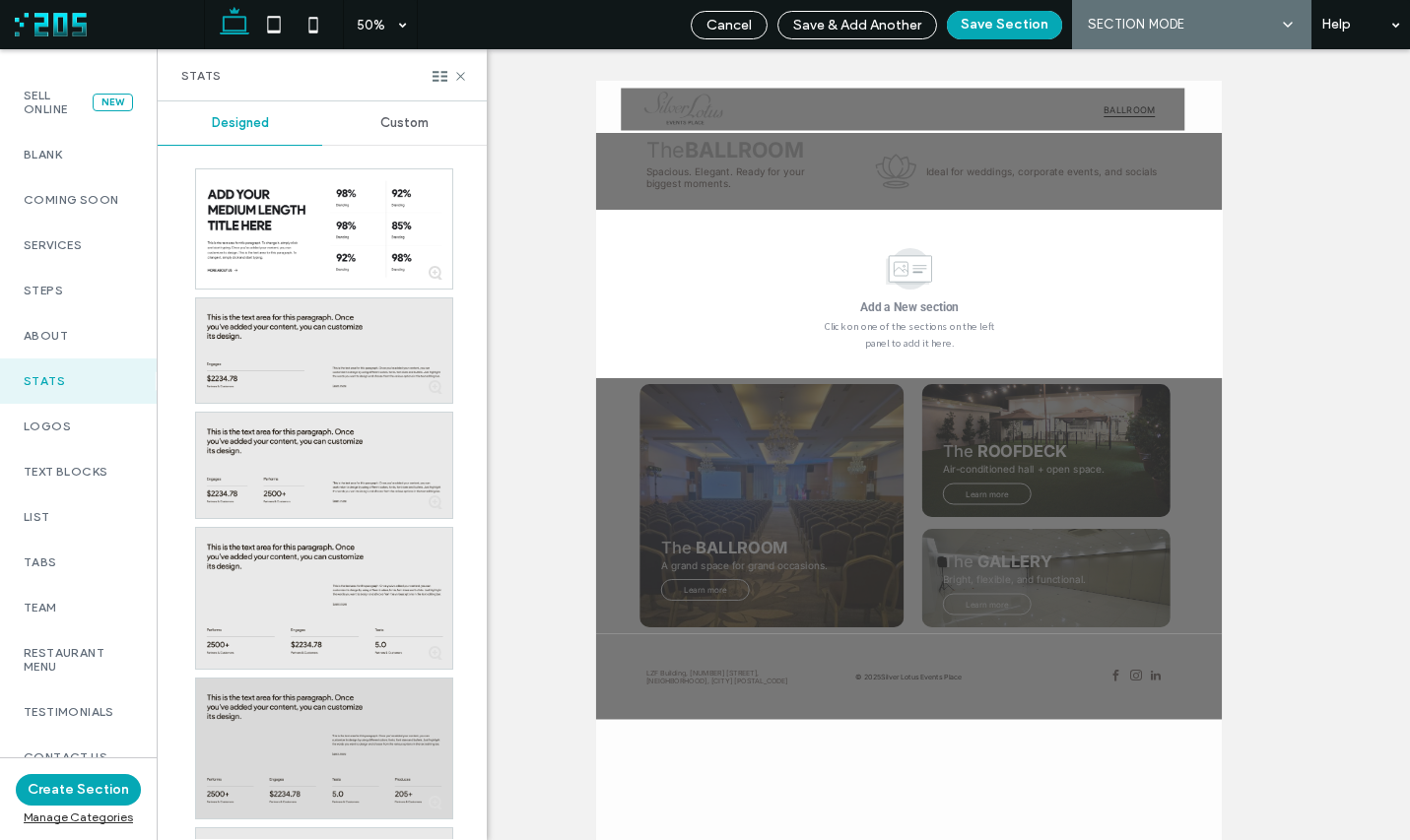 click at bounding box center (324, 748) 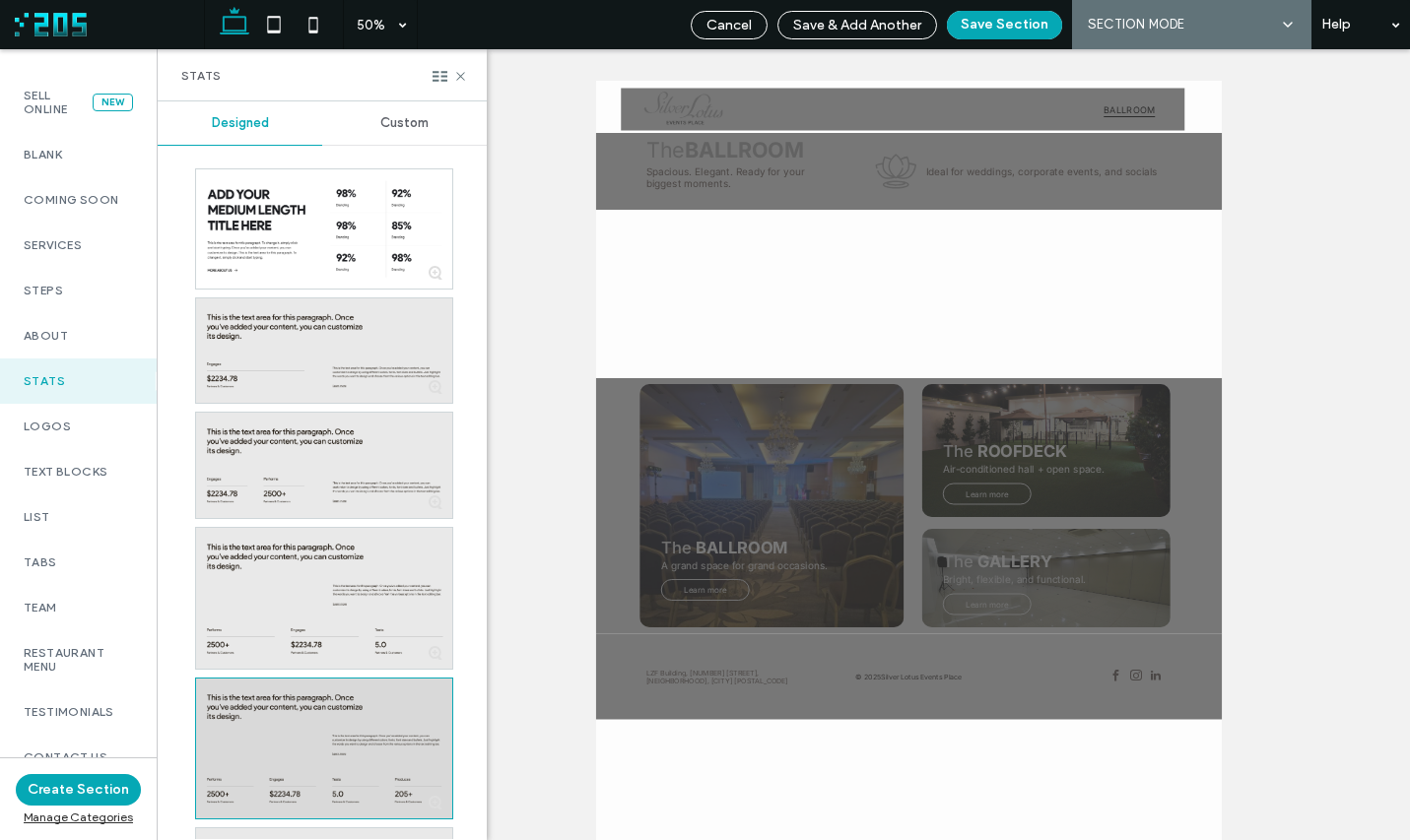 click at bounding box center (324, 748) 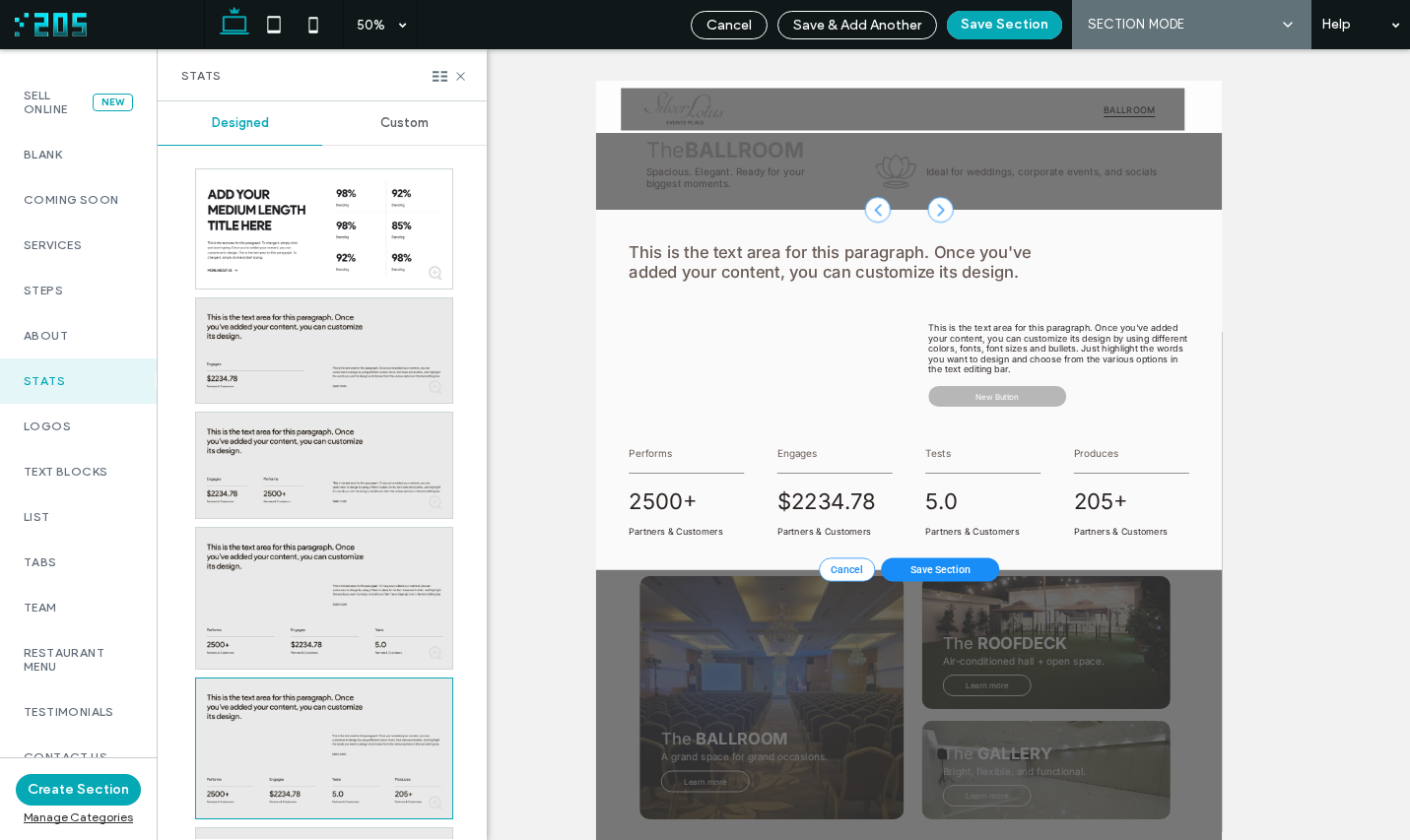 click on "Performs" at bounding box center (776, 826) 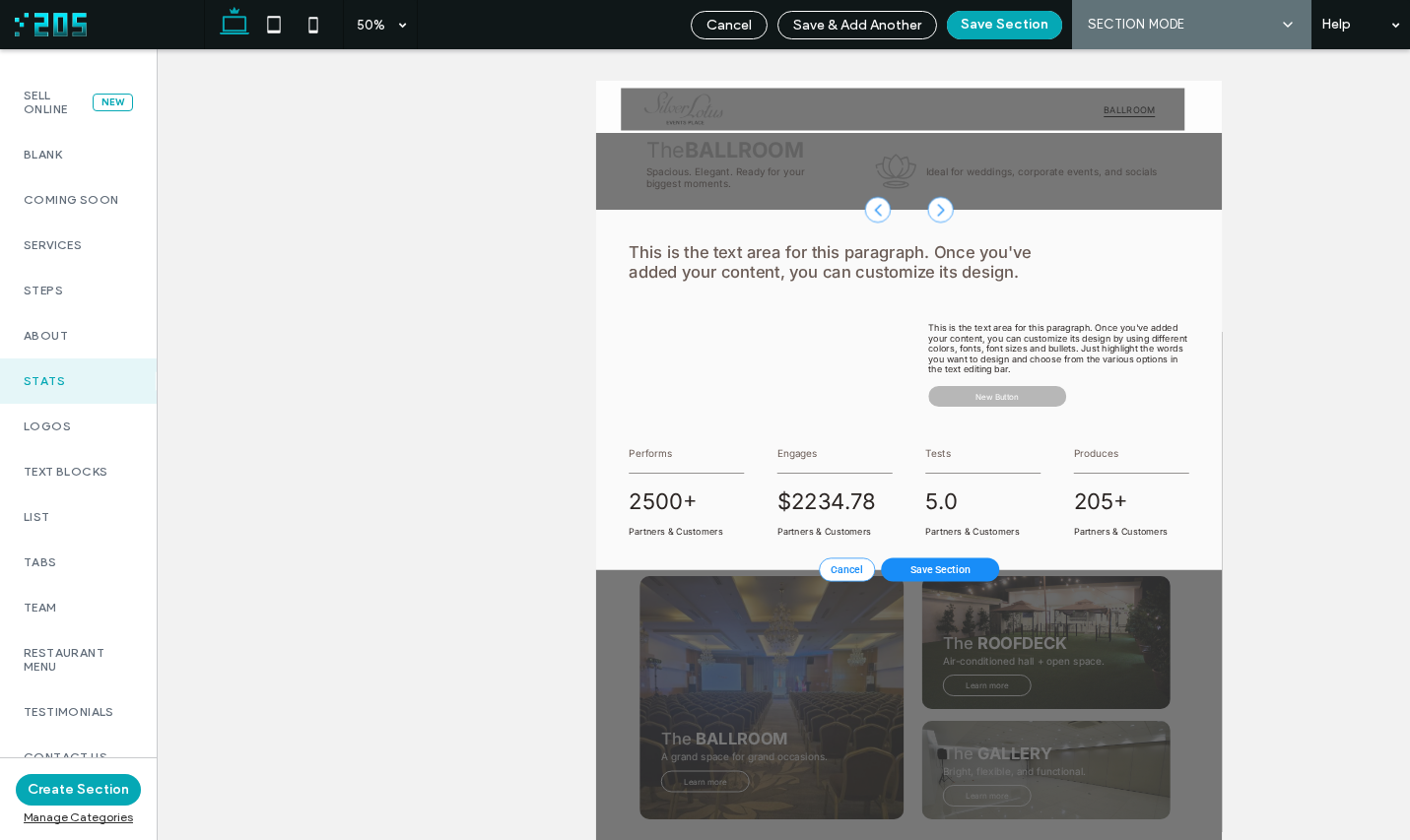 click on "Save Section" at bounding box center (1283, 1059) 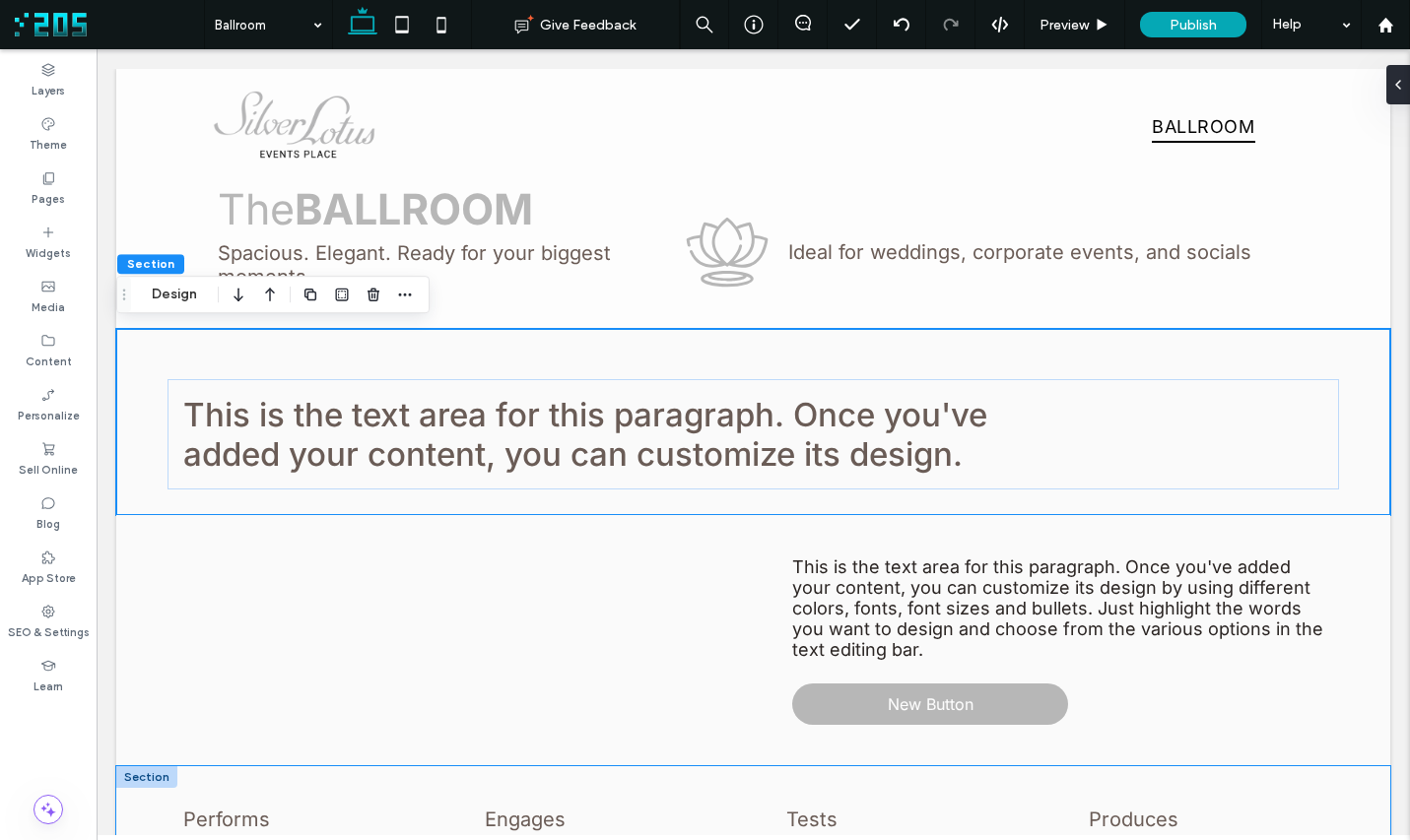 click on "Performs
2500+
Partners & Customers
Engages
$2234.78
Partners & Customers
Tests
5.0
Partners & Customers
Produces
205+
Partners & Customers" at bounding box center [753, 909] 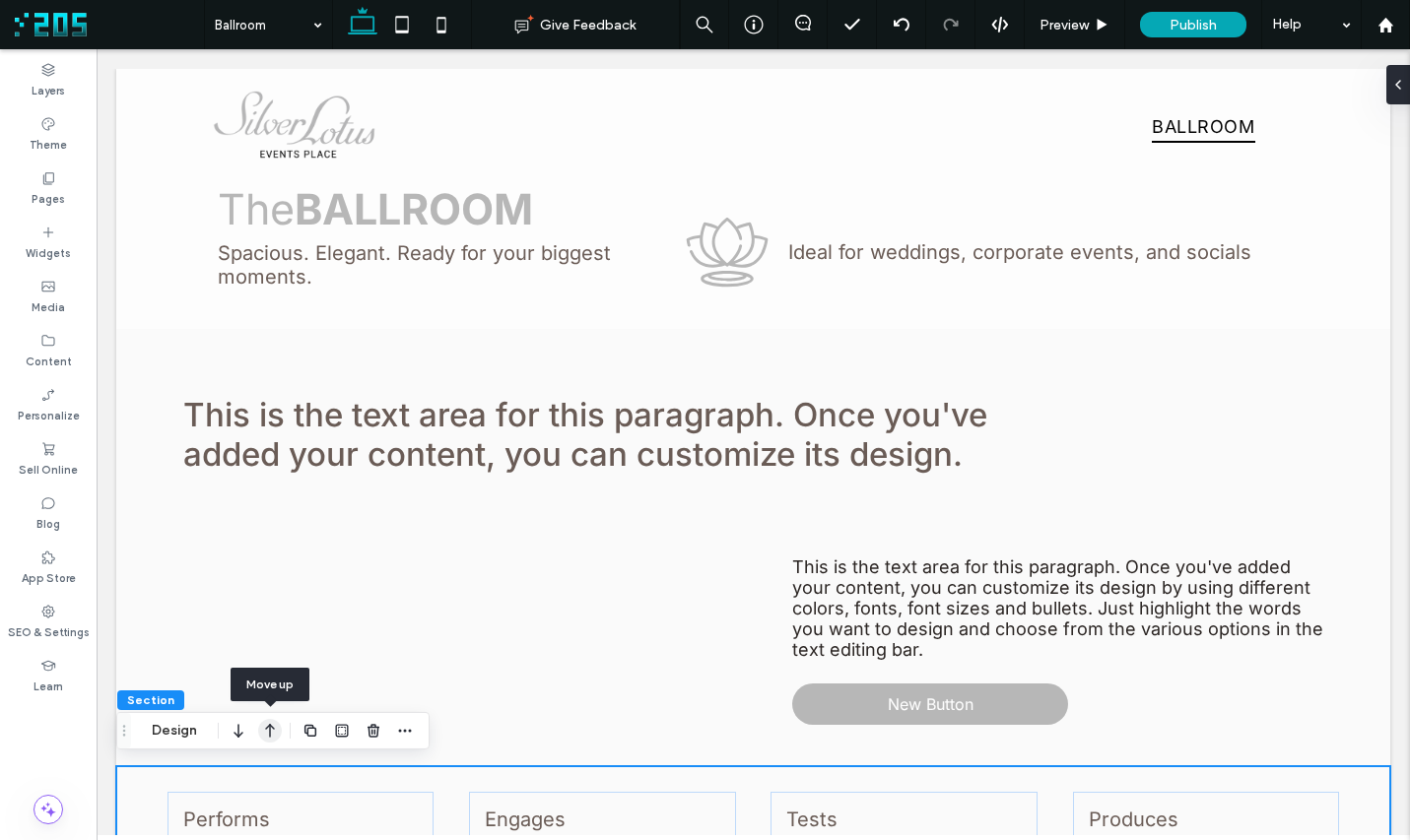 click 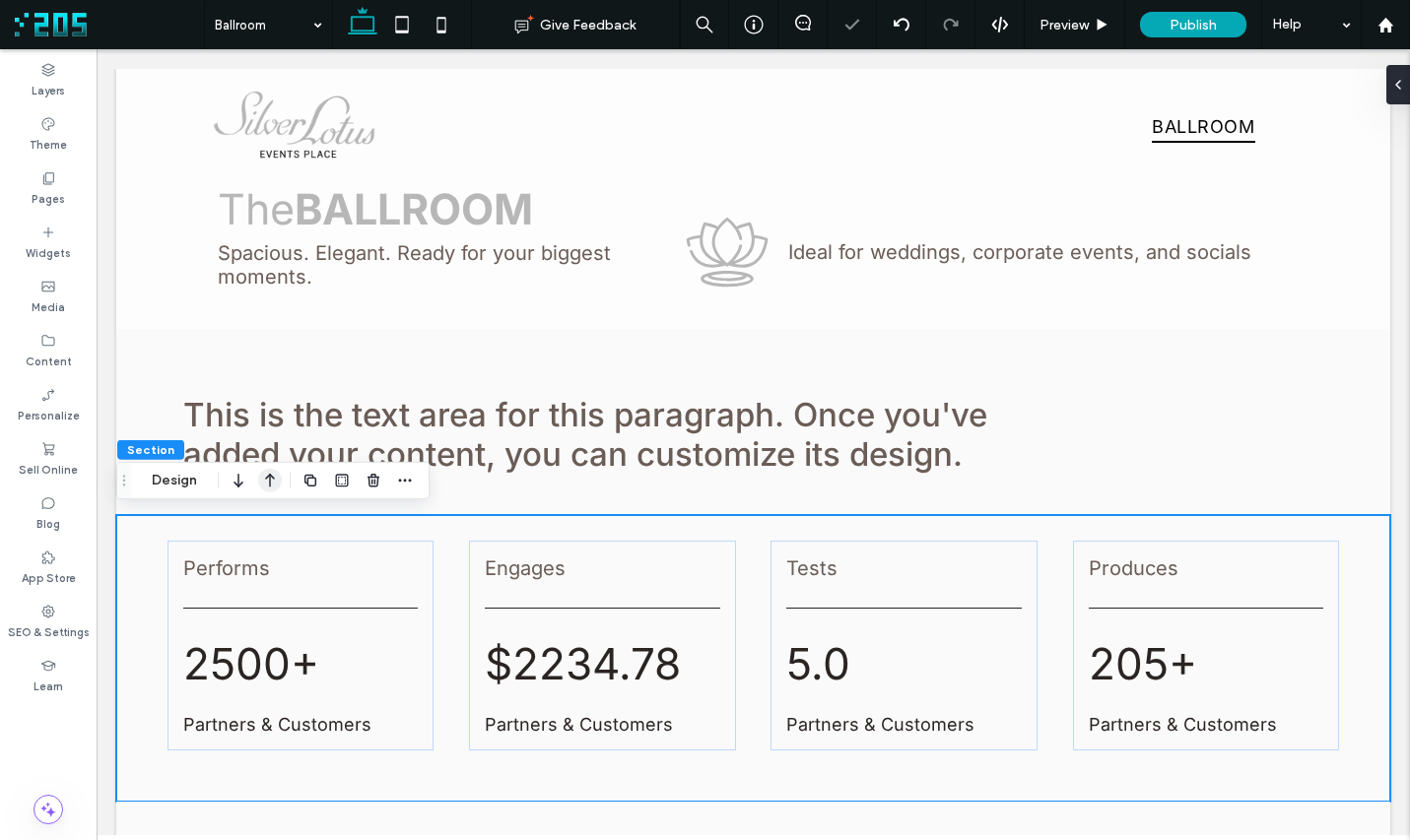 click 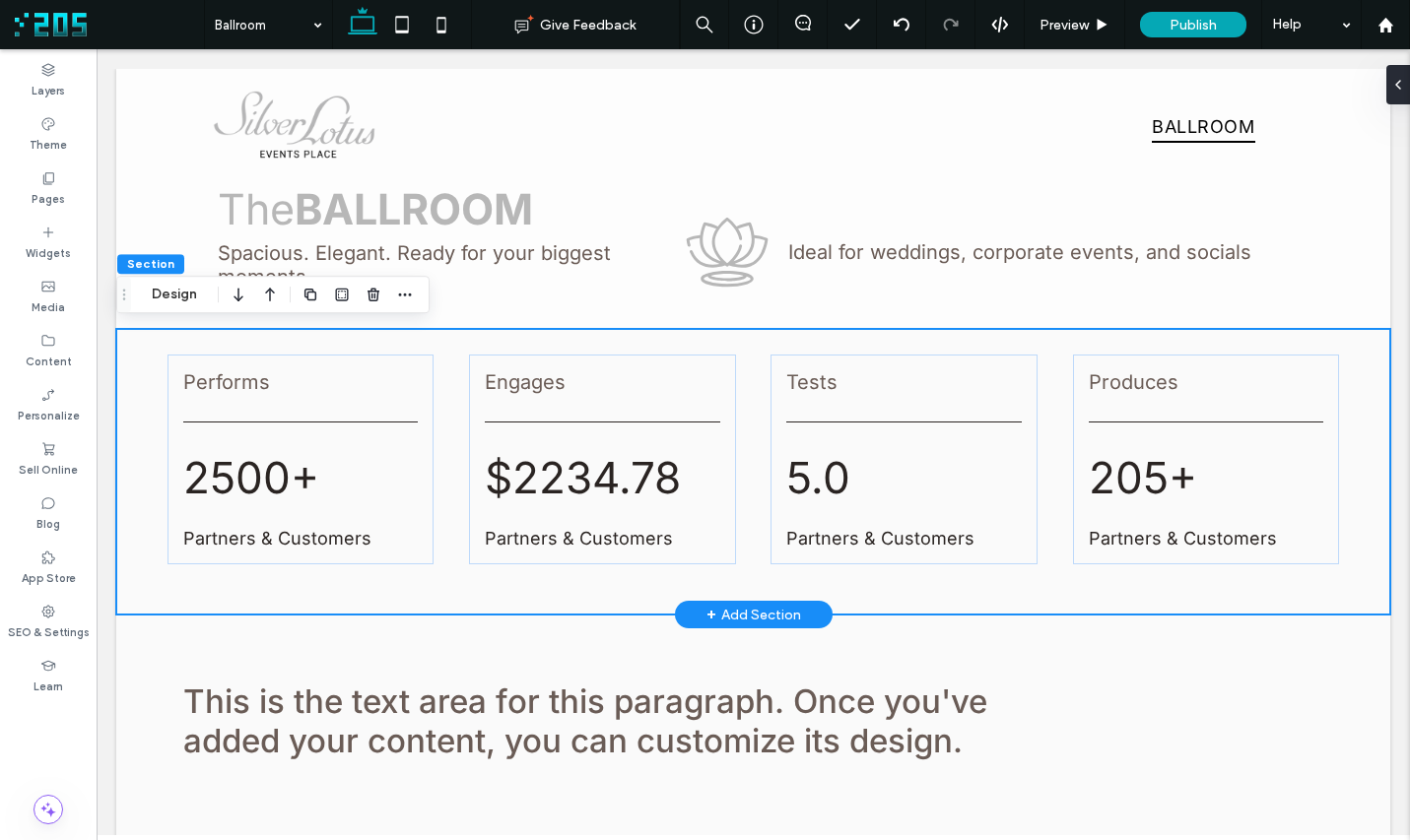 click on "2500+" at bounding box center (251, 478) 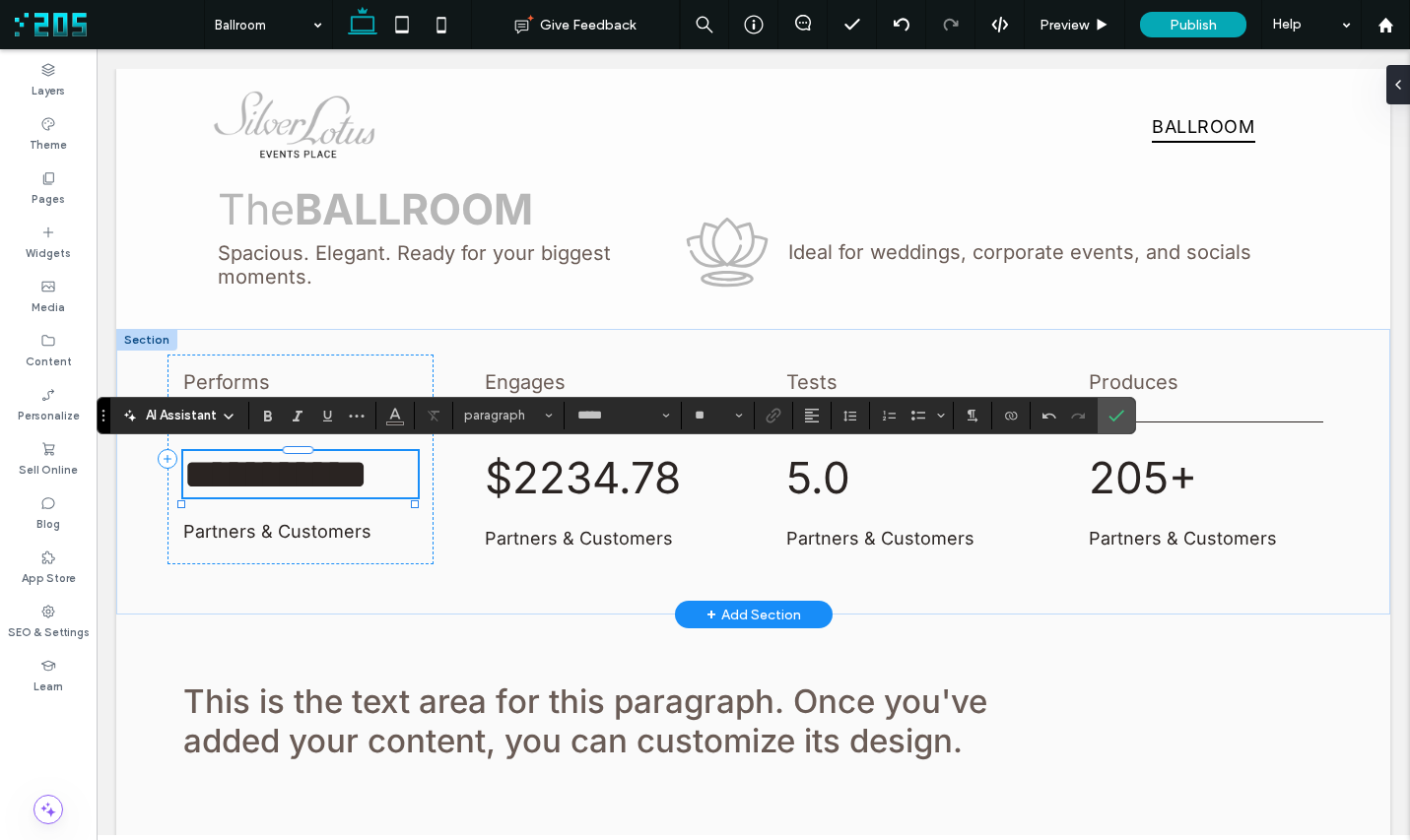 type on "**" 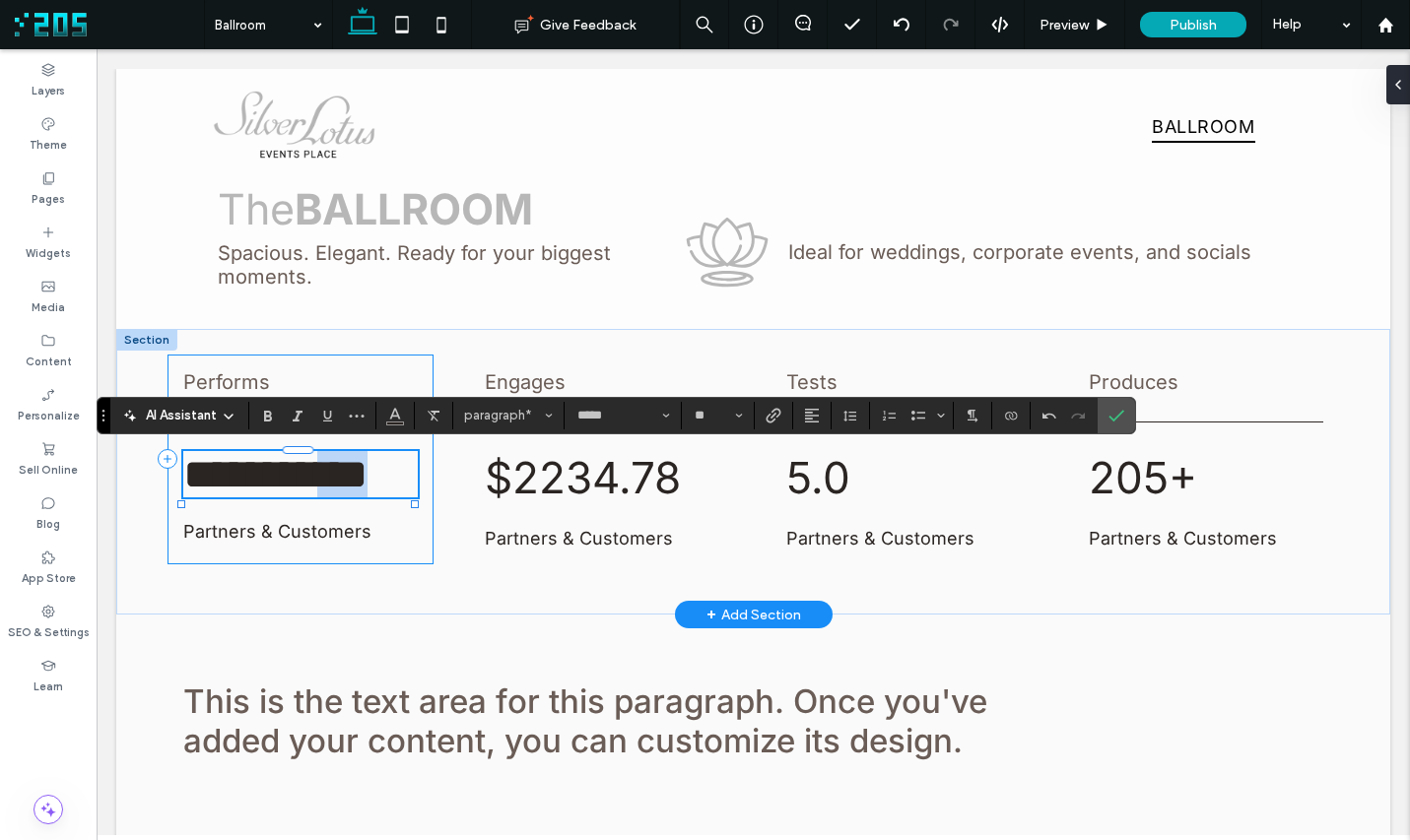 drag, startPoint x: 264, startPoint y: 527, endPoint x: 168, endPoint y: 519, distance: 96.33276 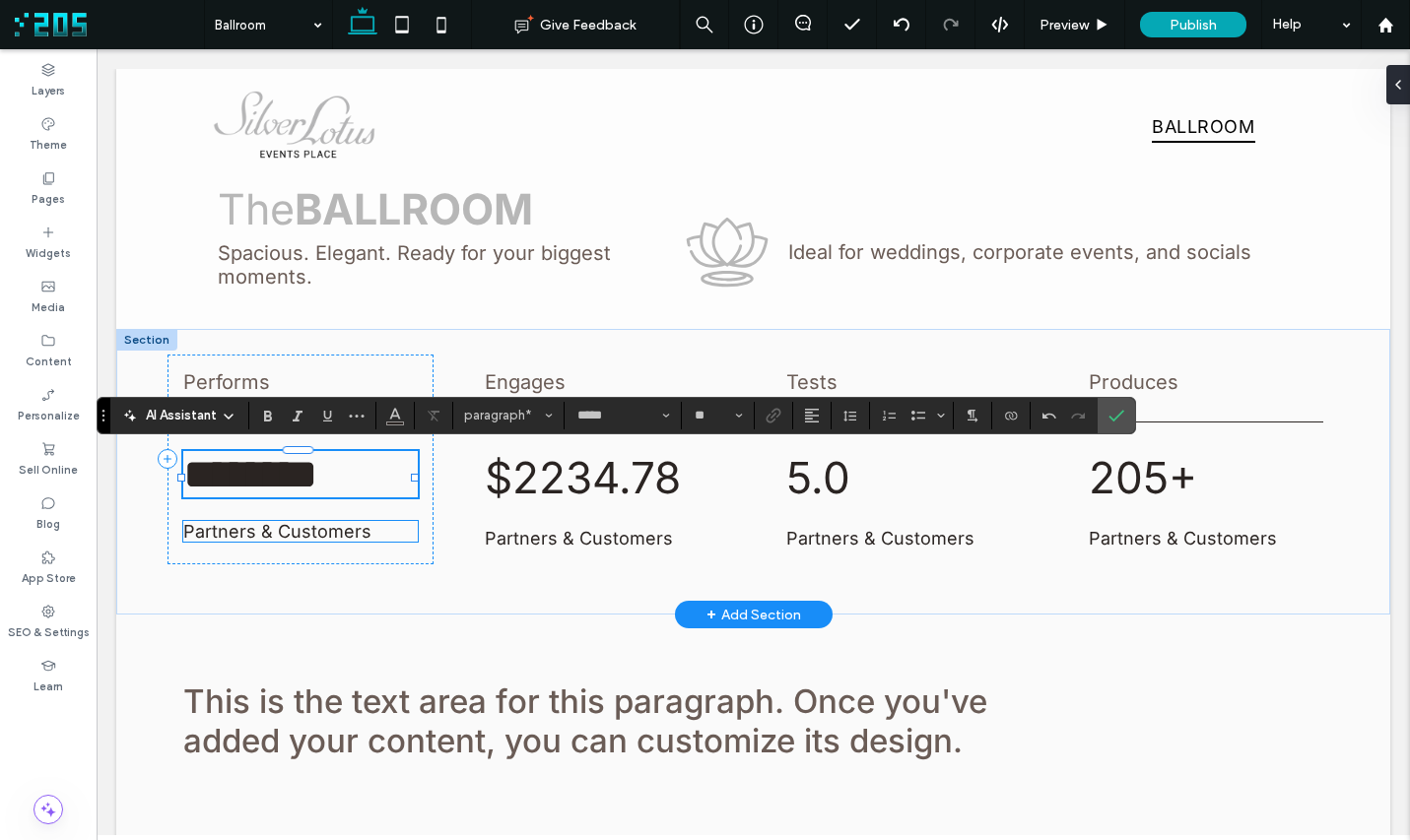 type 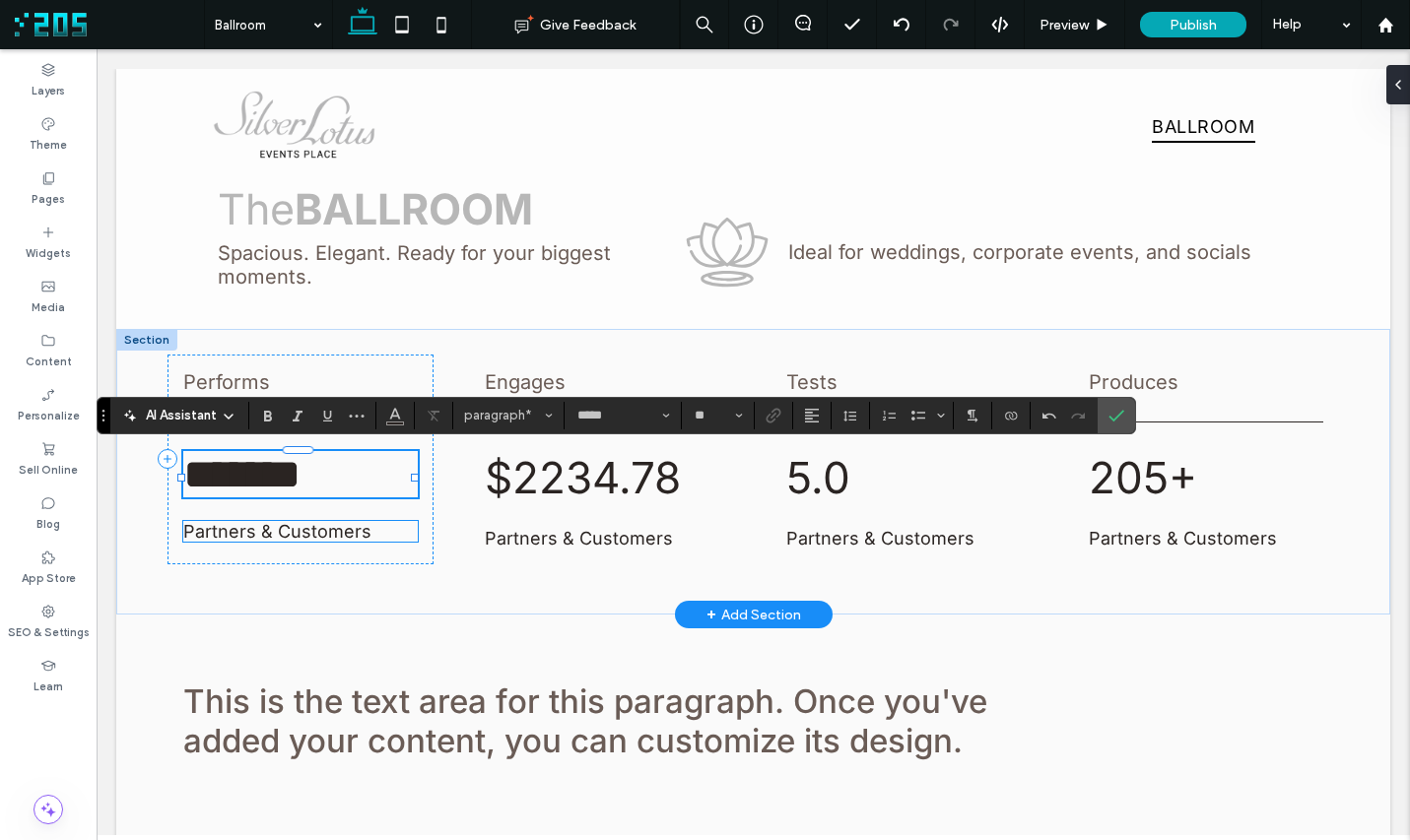 click on "Partners & Customers" at bounding box center [301, 531] 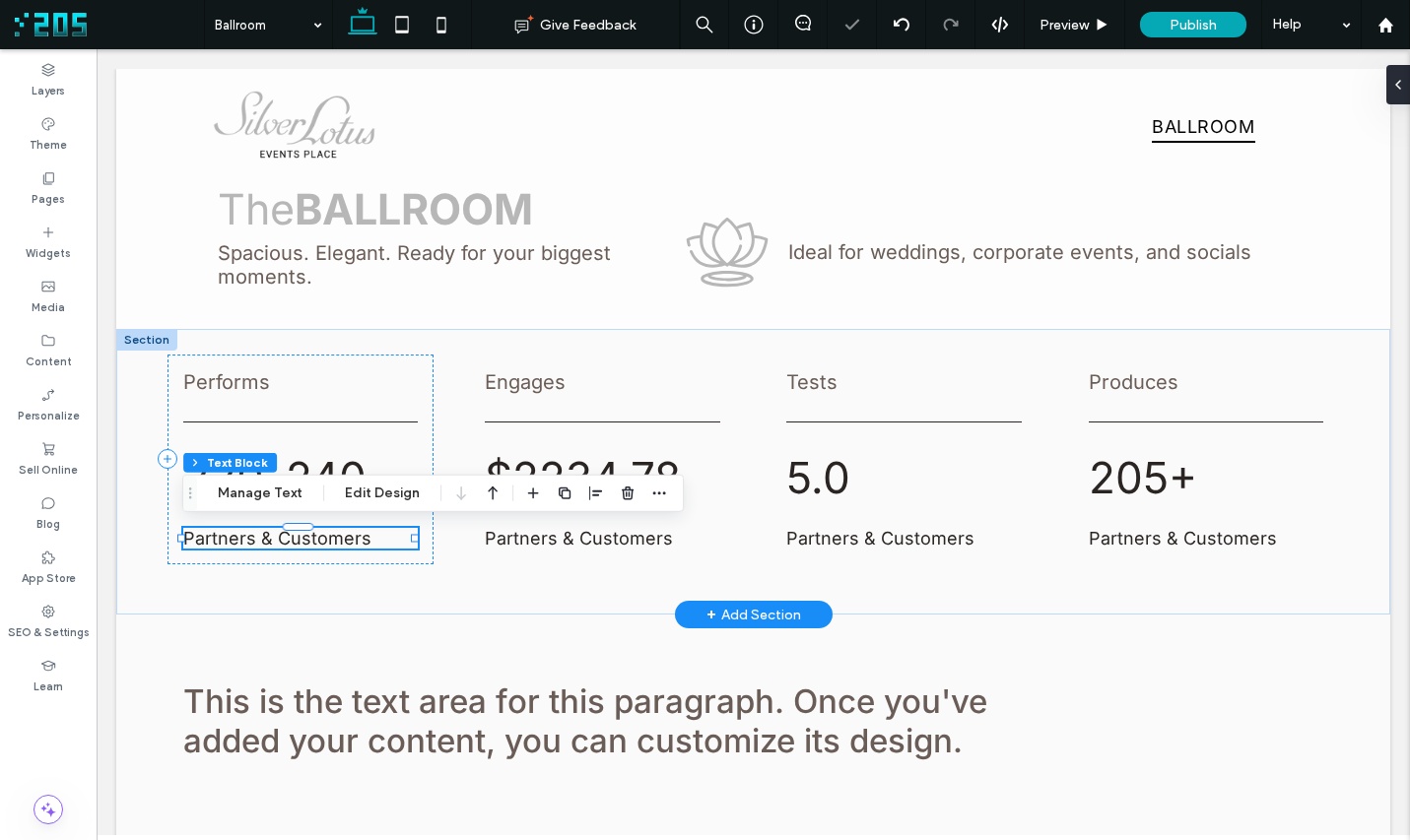 click on "Partners & Customers" at bounding box center (301, 538) 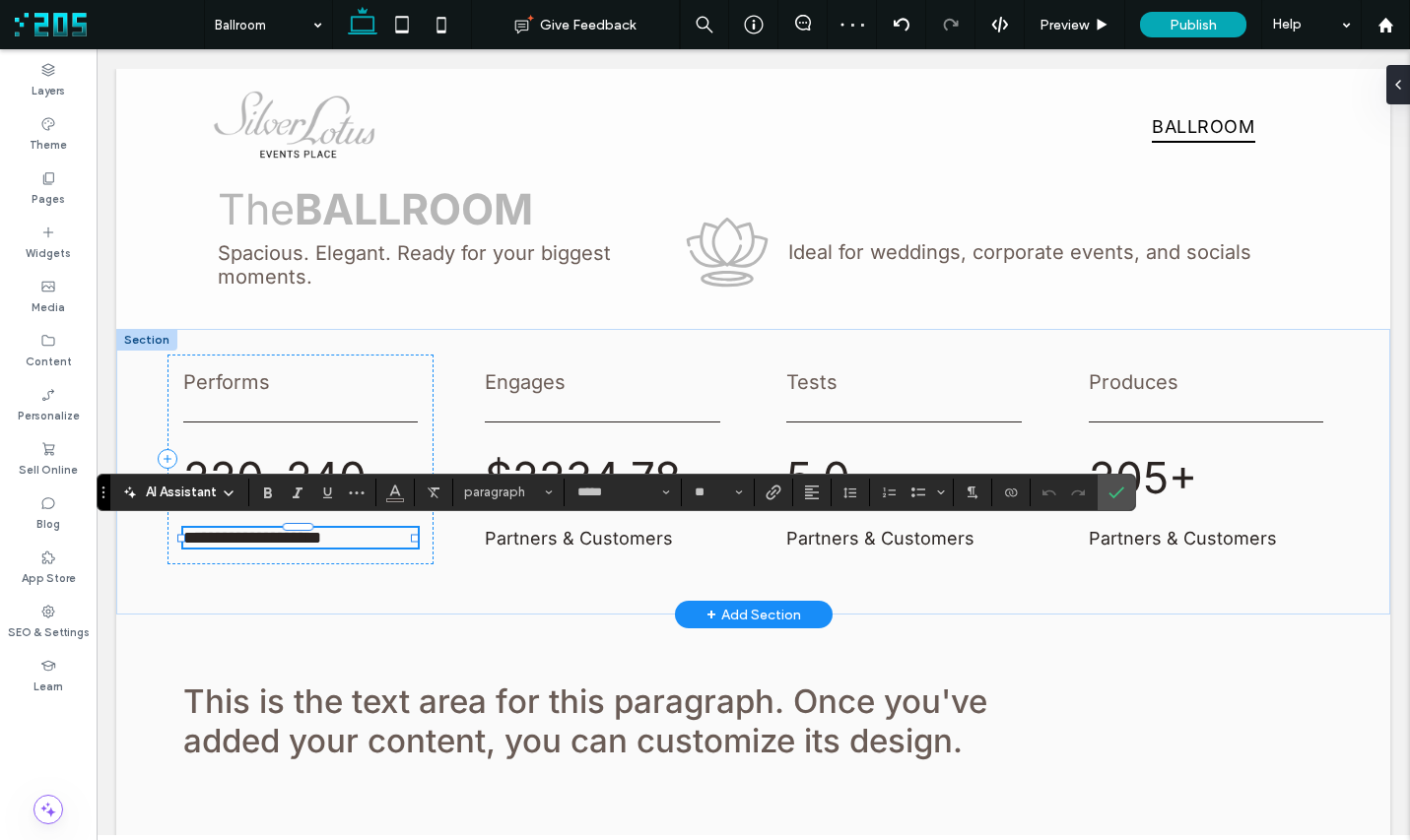 type 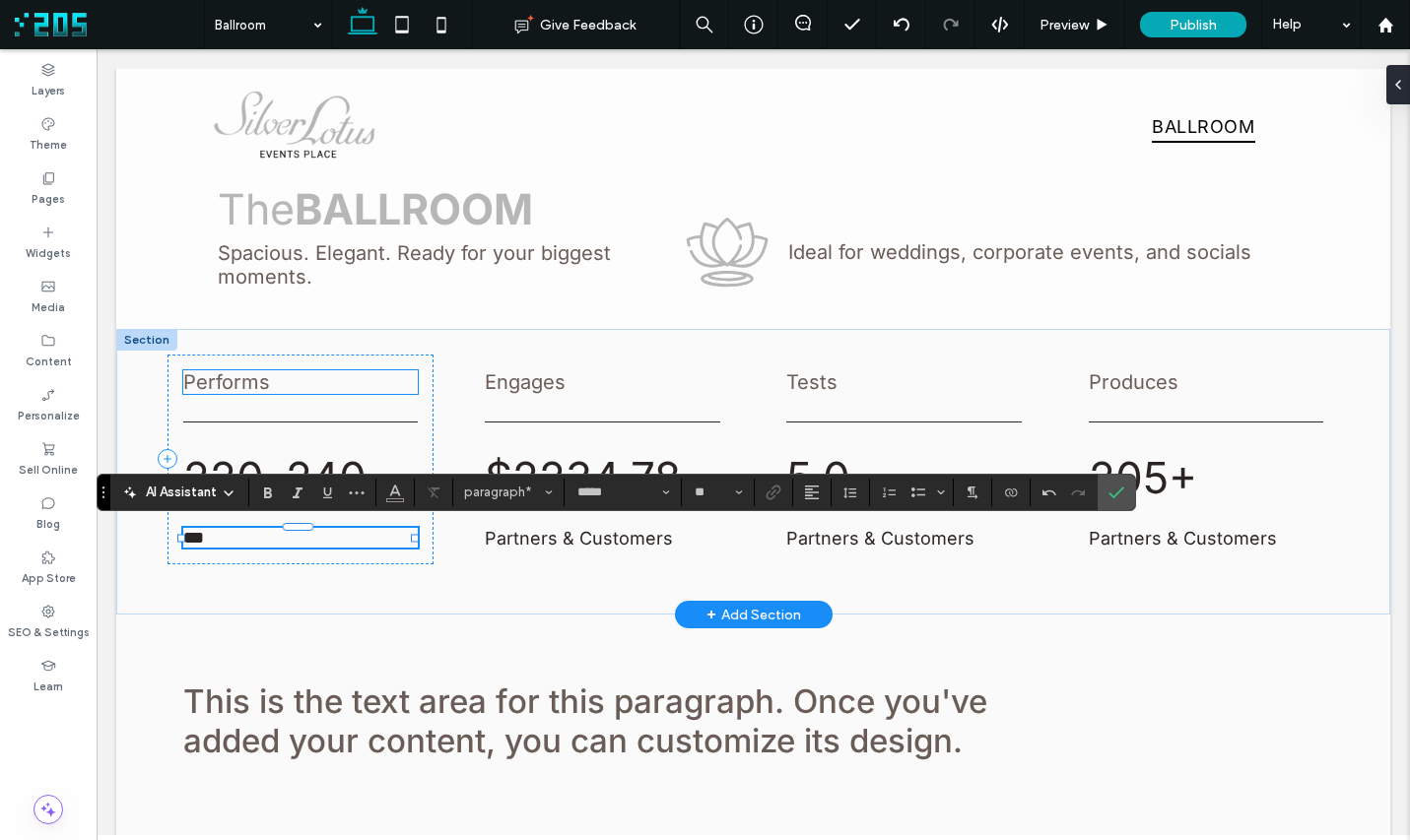 click on "Performs" at bounding box center [227, 382] 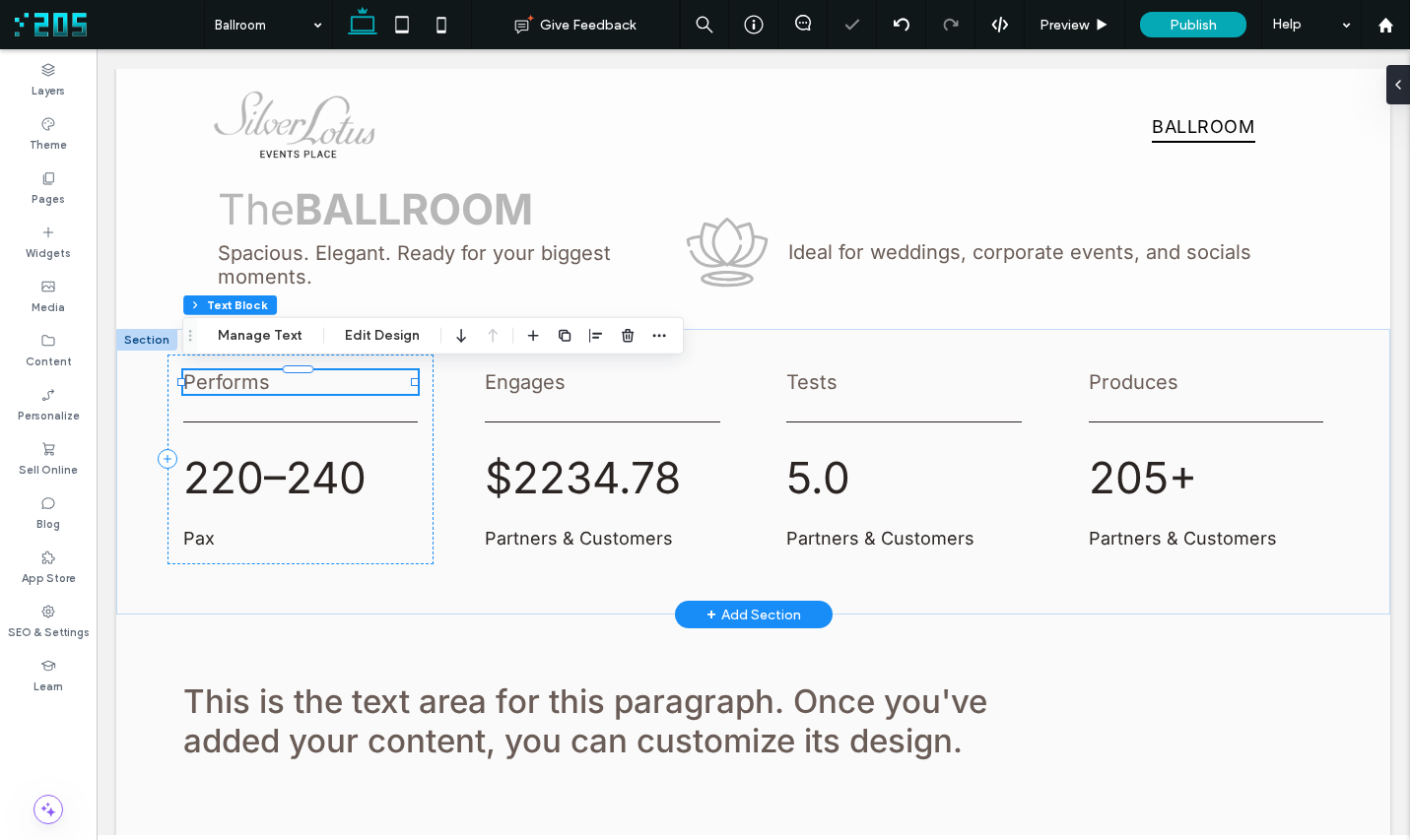 click on "Performs" at bounding box center (301, 382) 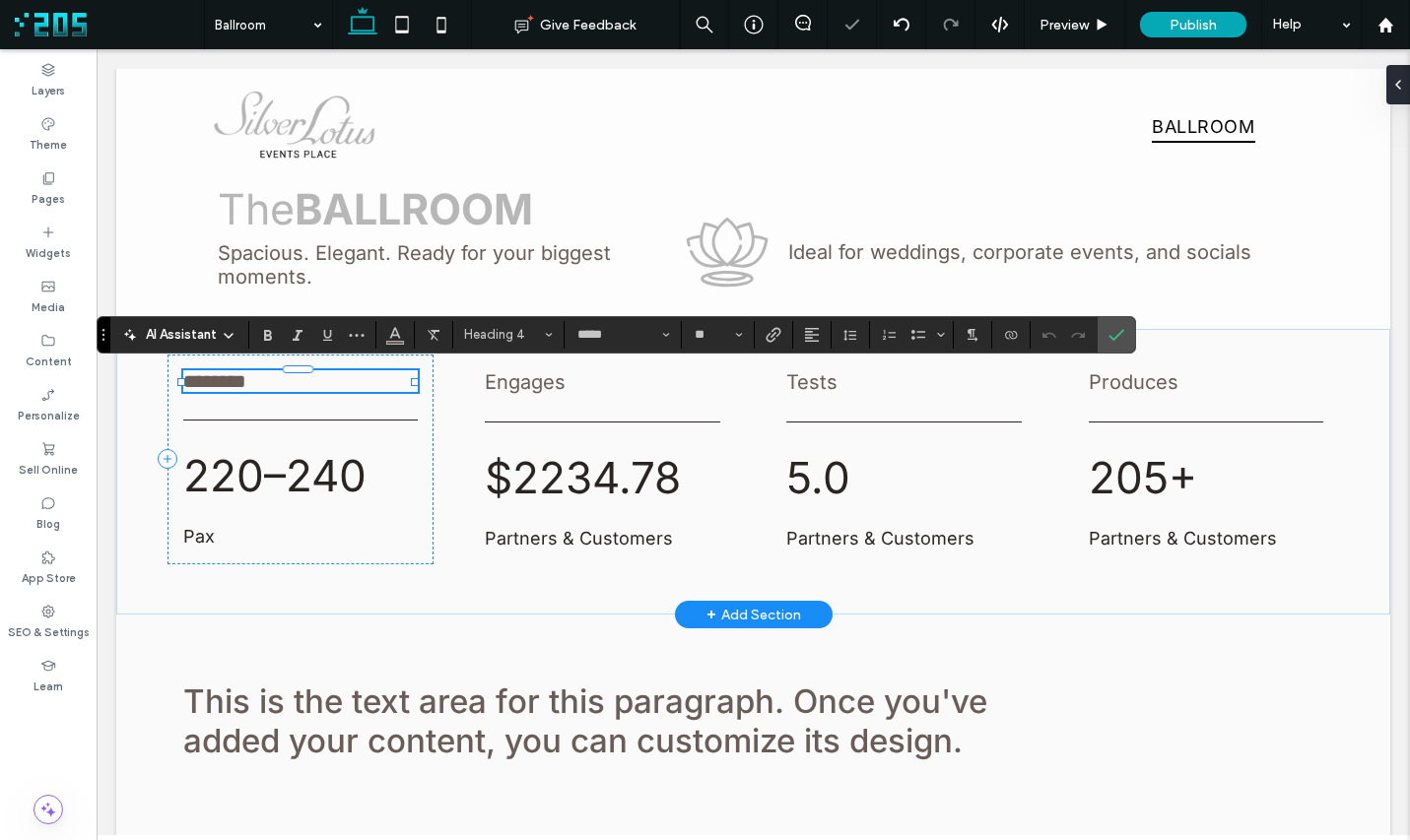 type 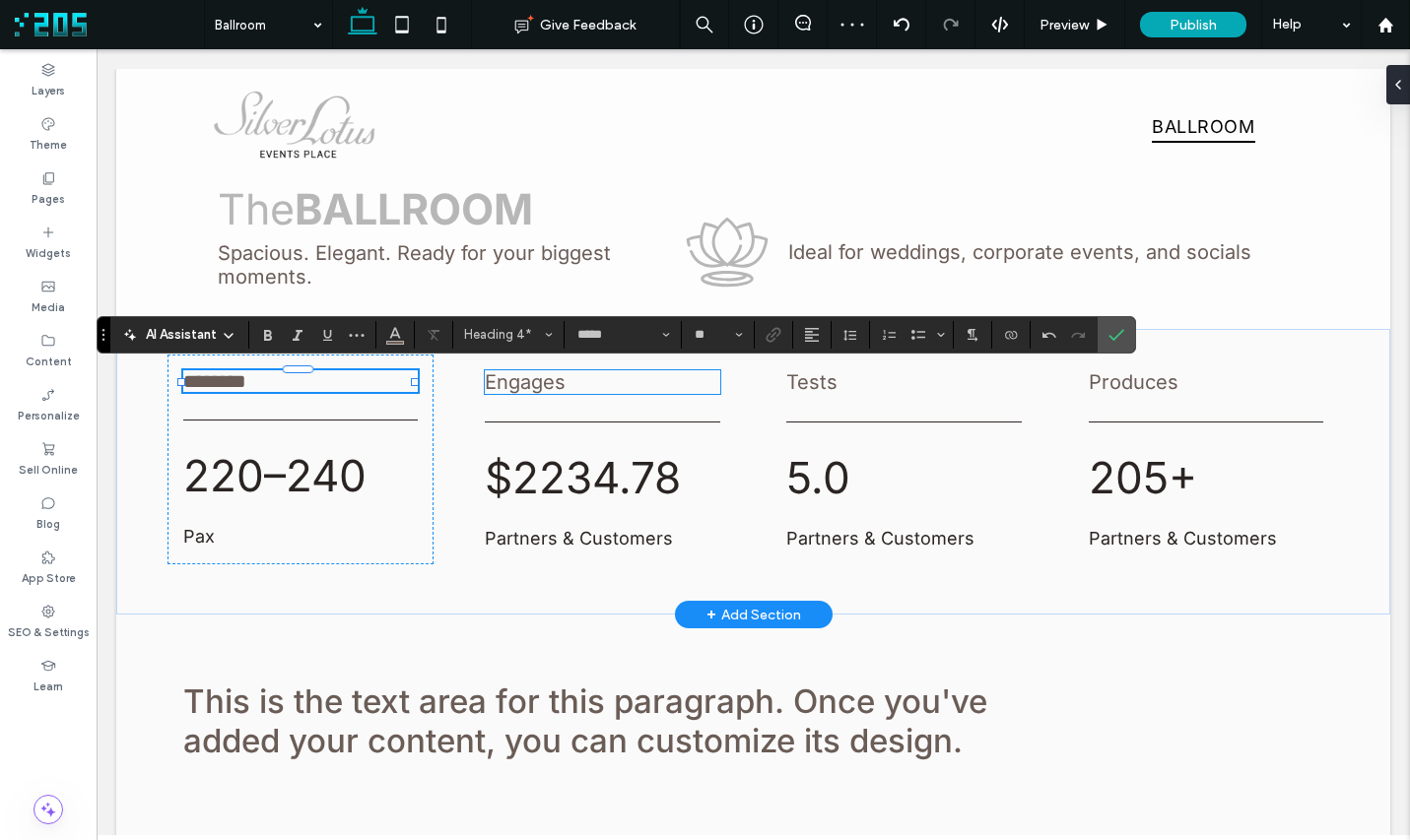 click on "Engages" at bounding box center (525, 382) 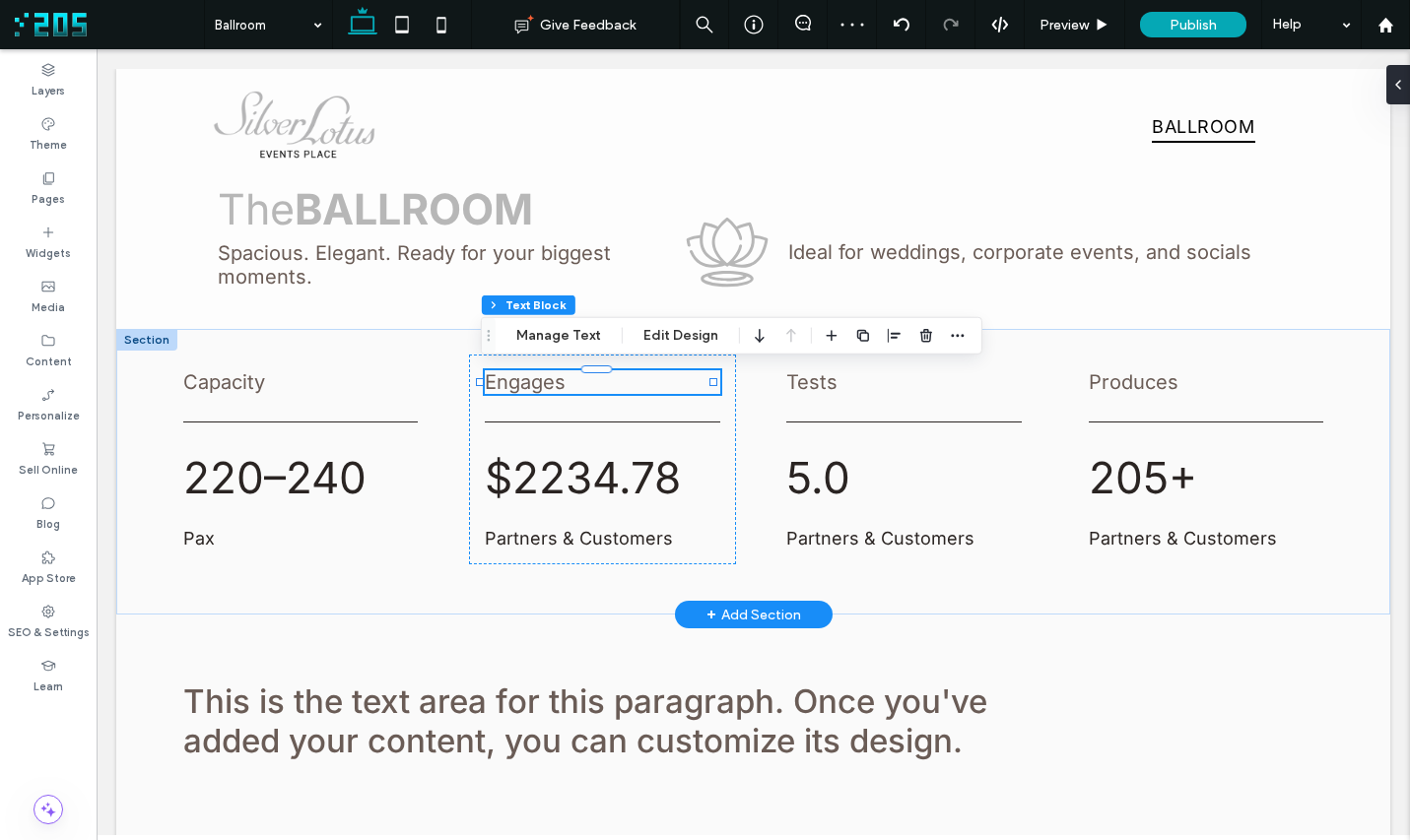 click on "Engages" at bounding box center (525, 382) 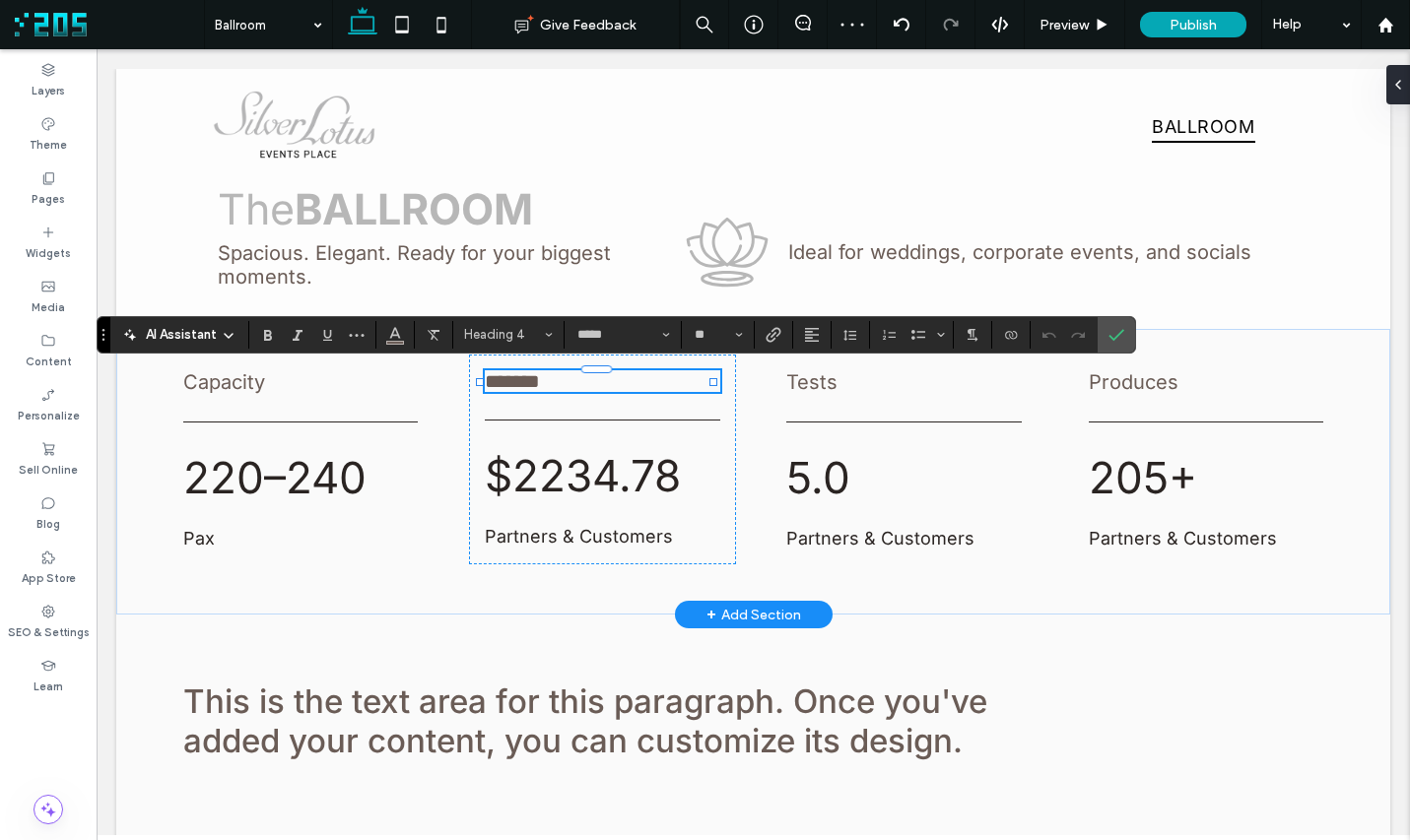 type 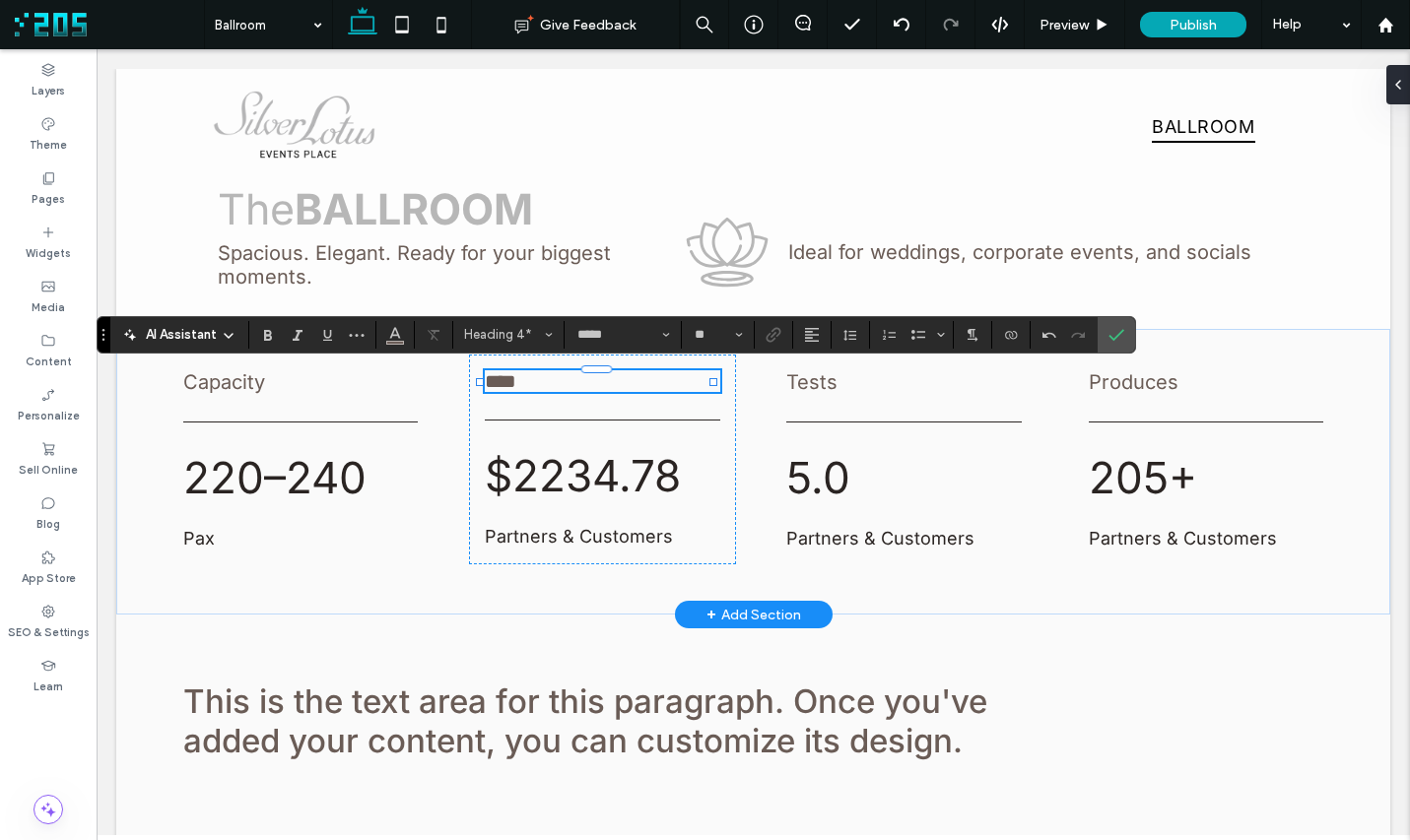 click on "$2234.78" at bounding box center [582, 476] 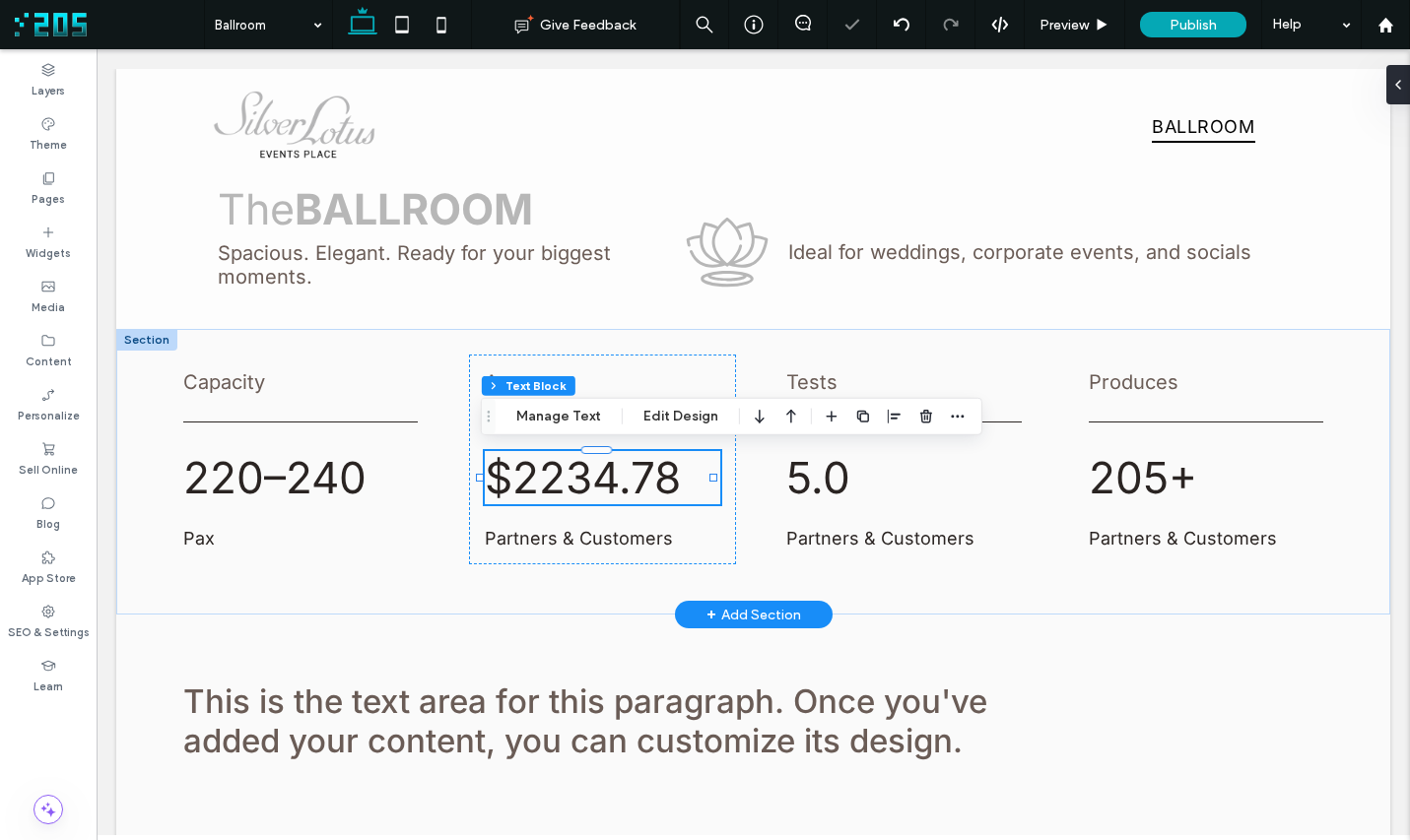click on "$2234.78" at bounding box center [582, 478] 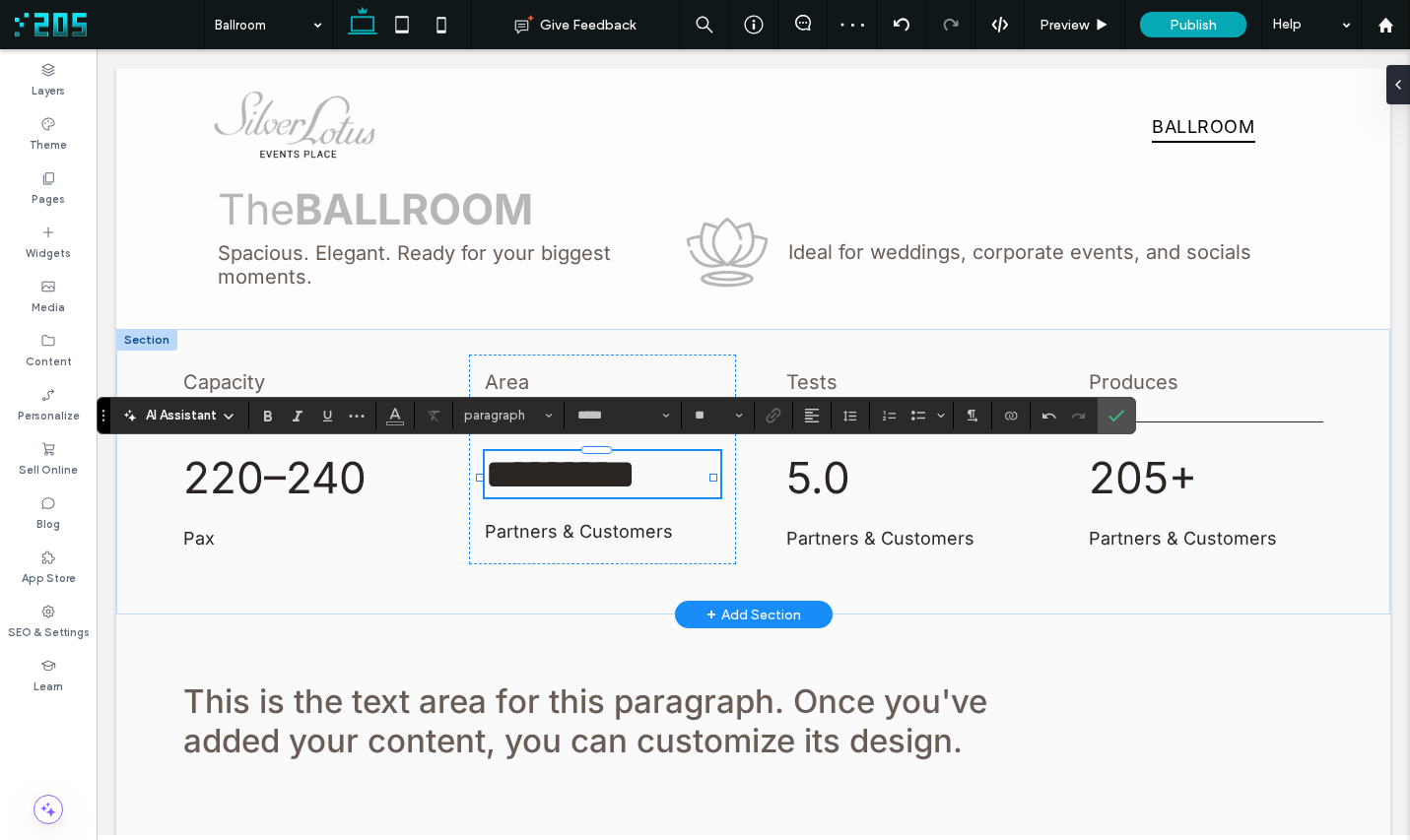type on "**" 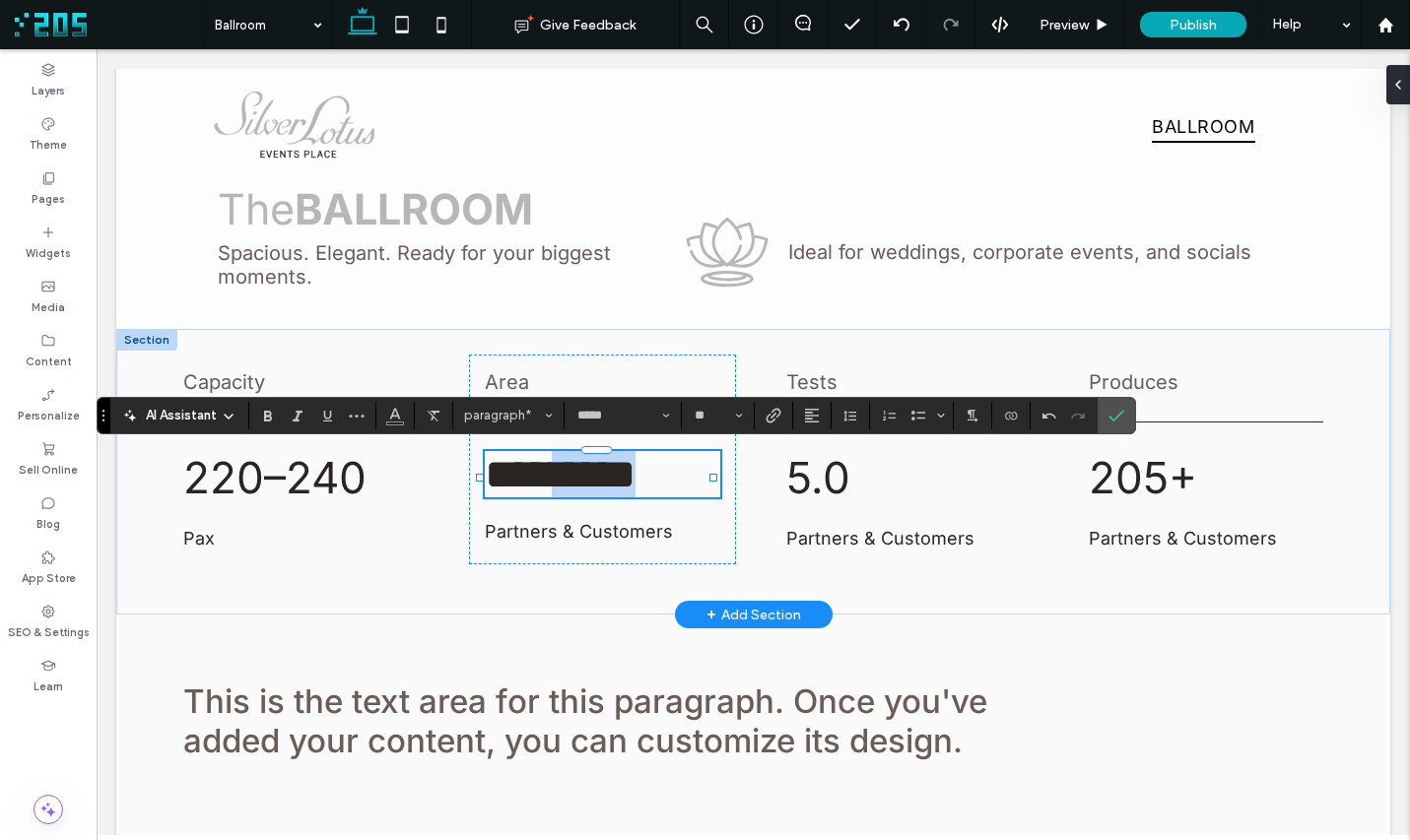 drag, startPoint x: 576, startPoint y: 491, endPoint x: 694, endPoint y: 487, distance: 118.06778 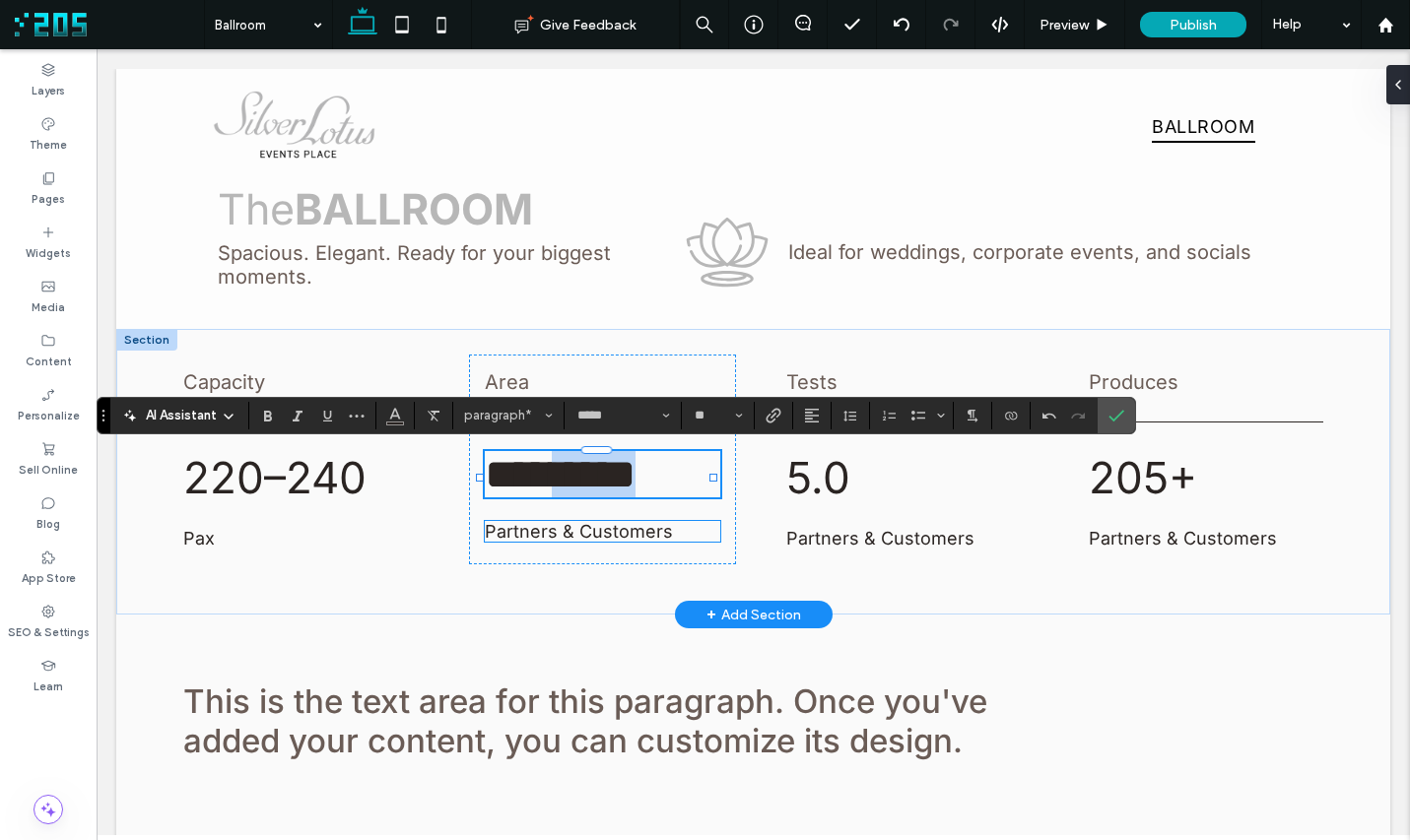 click on "Partners & Customers" at bounding box center [578, 531] 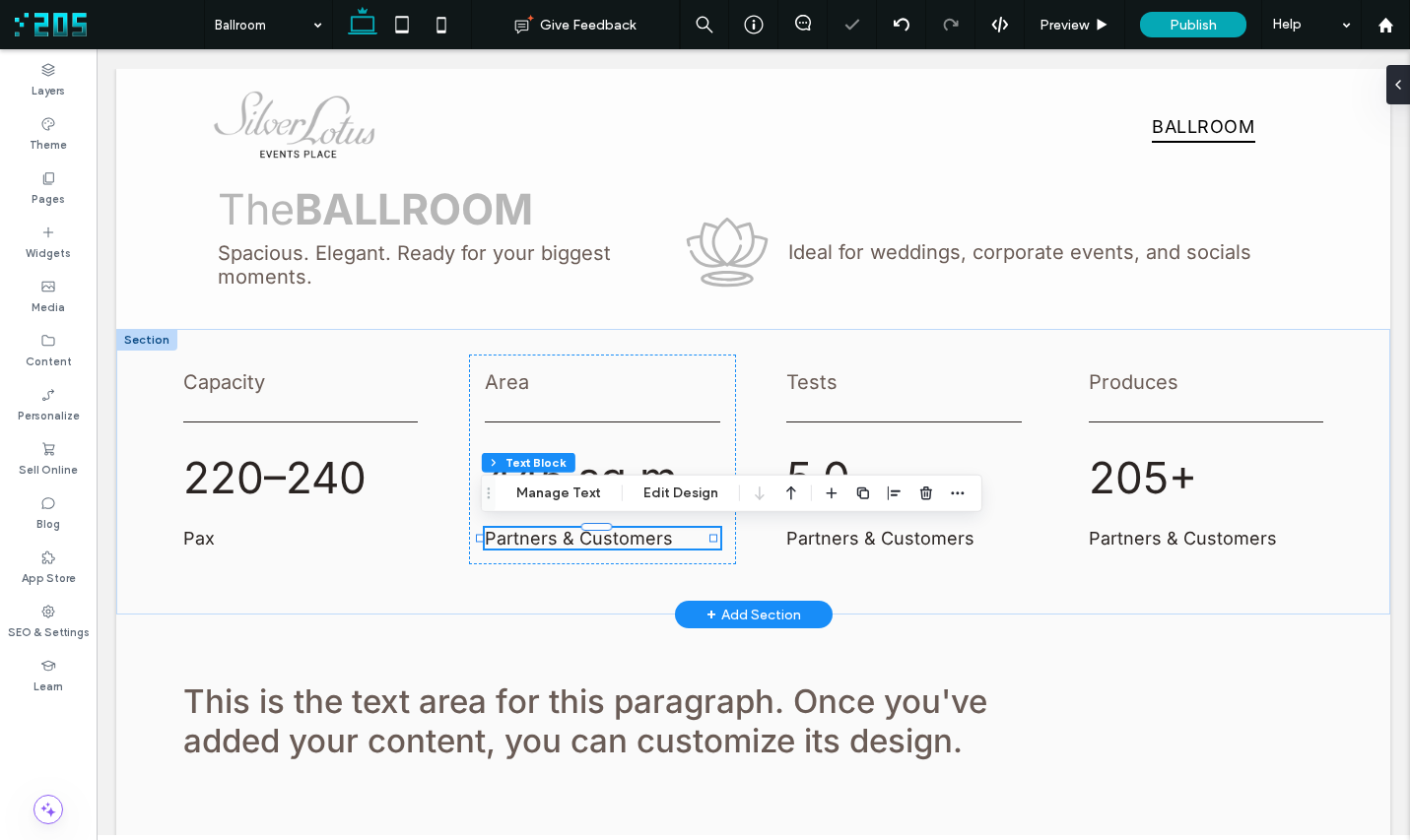 click on "Partners & Customers" at bounding box center (602, 538) 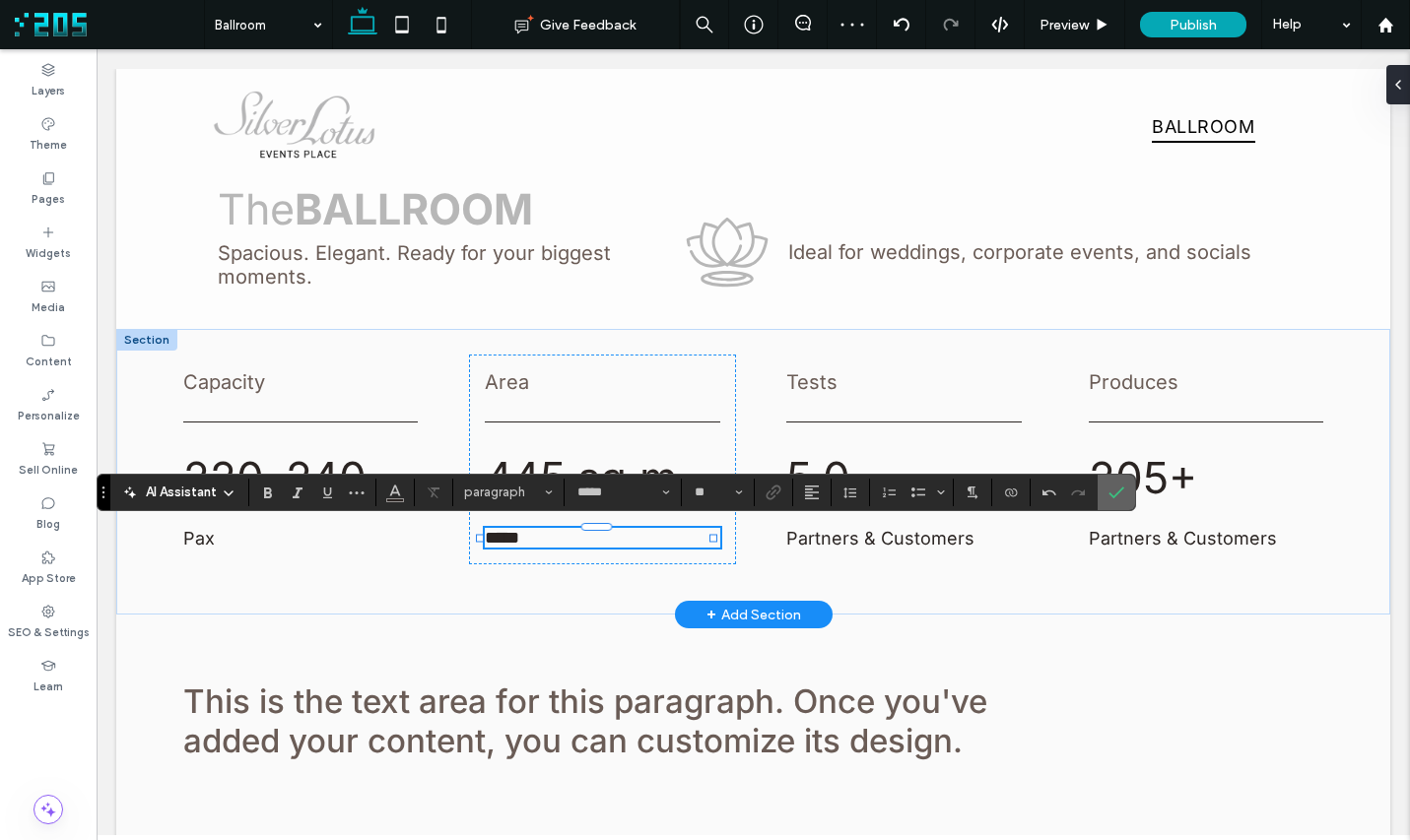 click 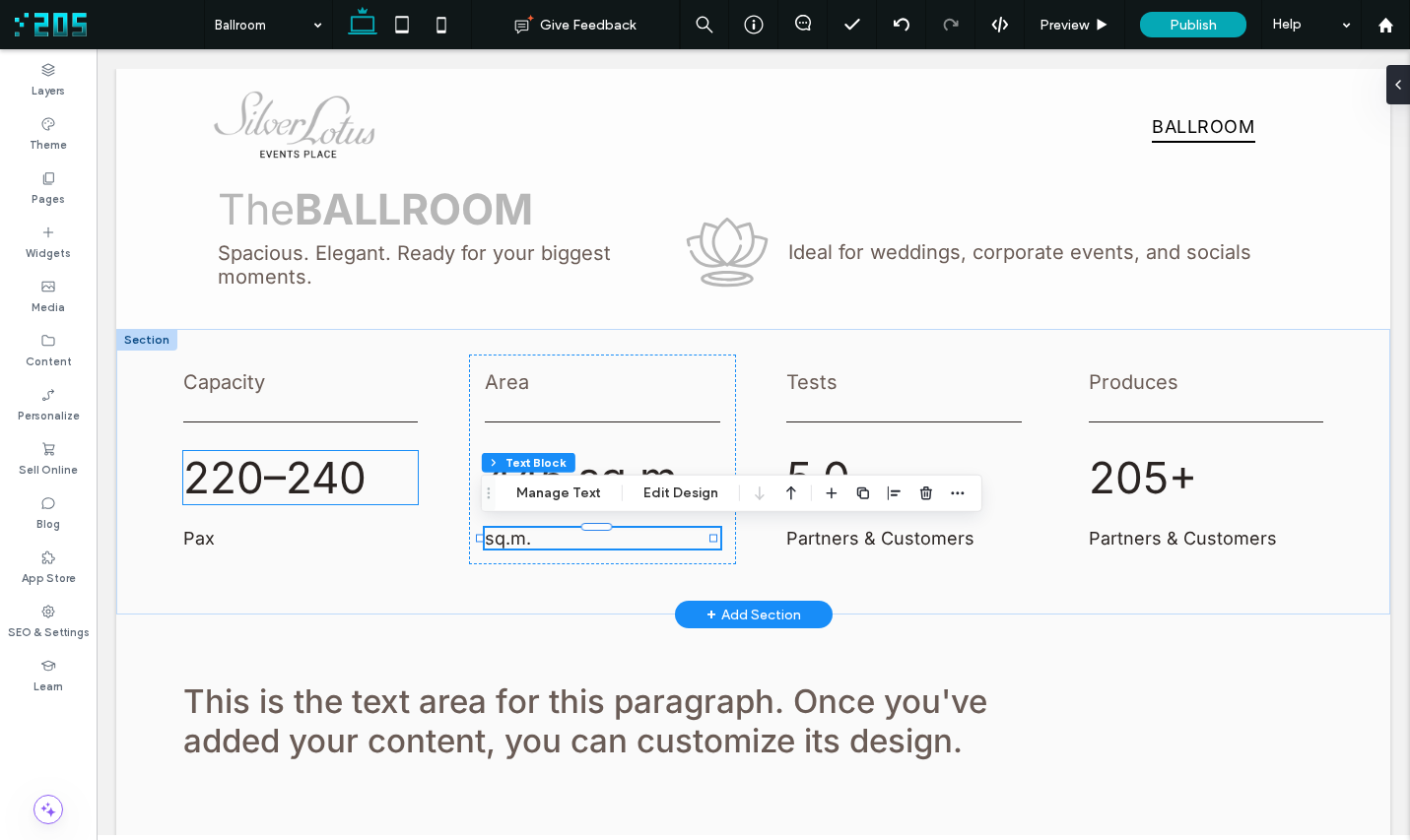 click on "220–240" at bounding box center (275, 478) 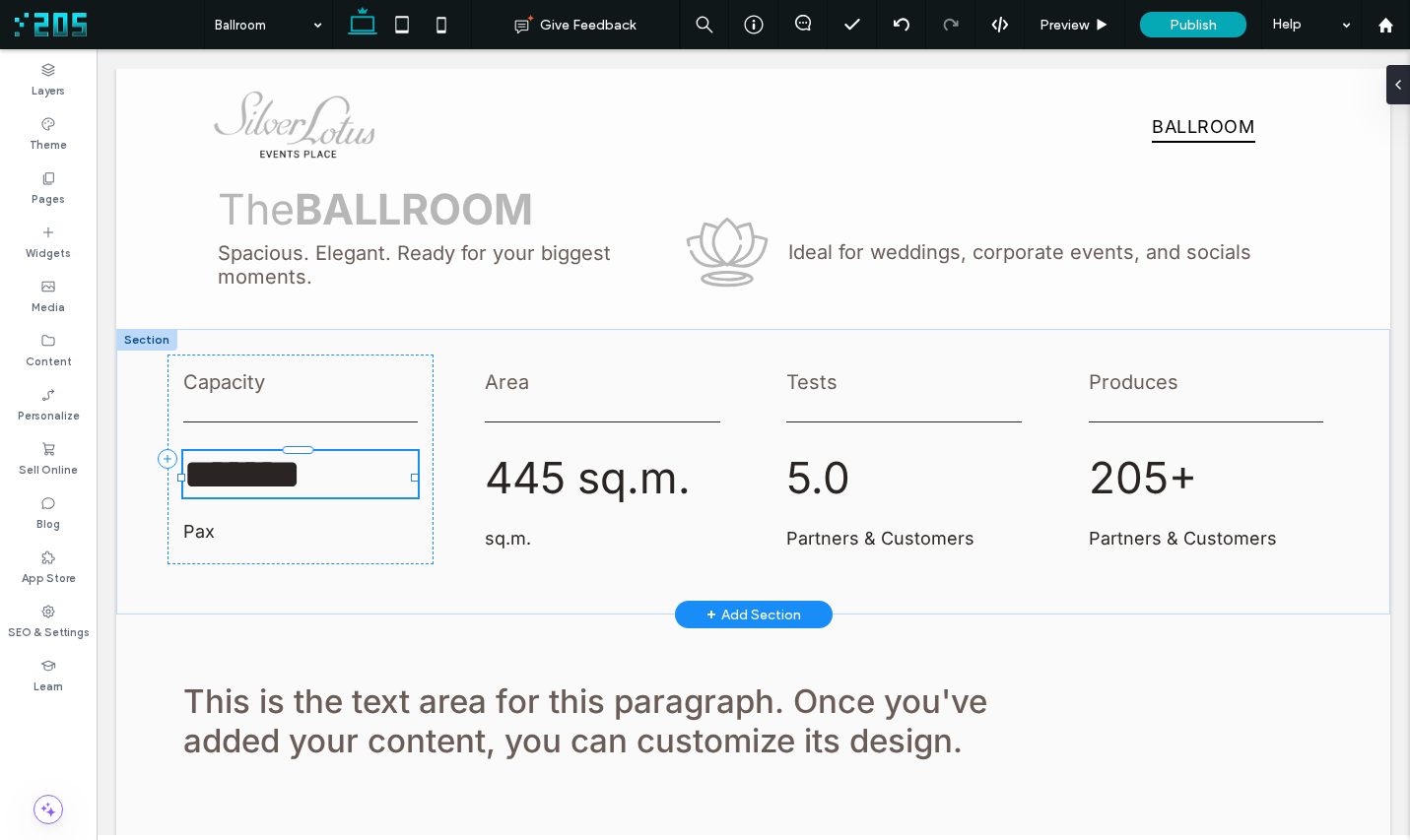 type on "*****" 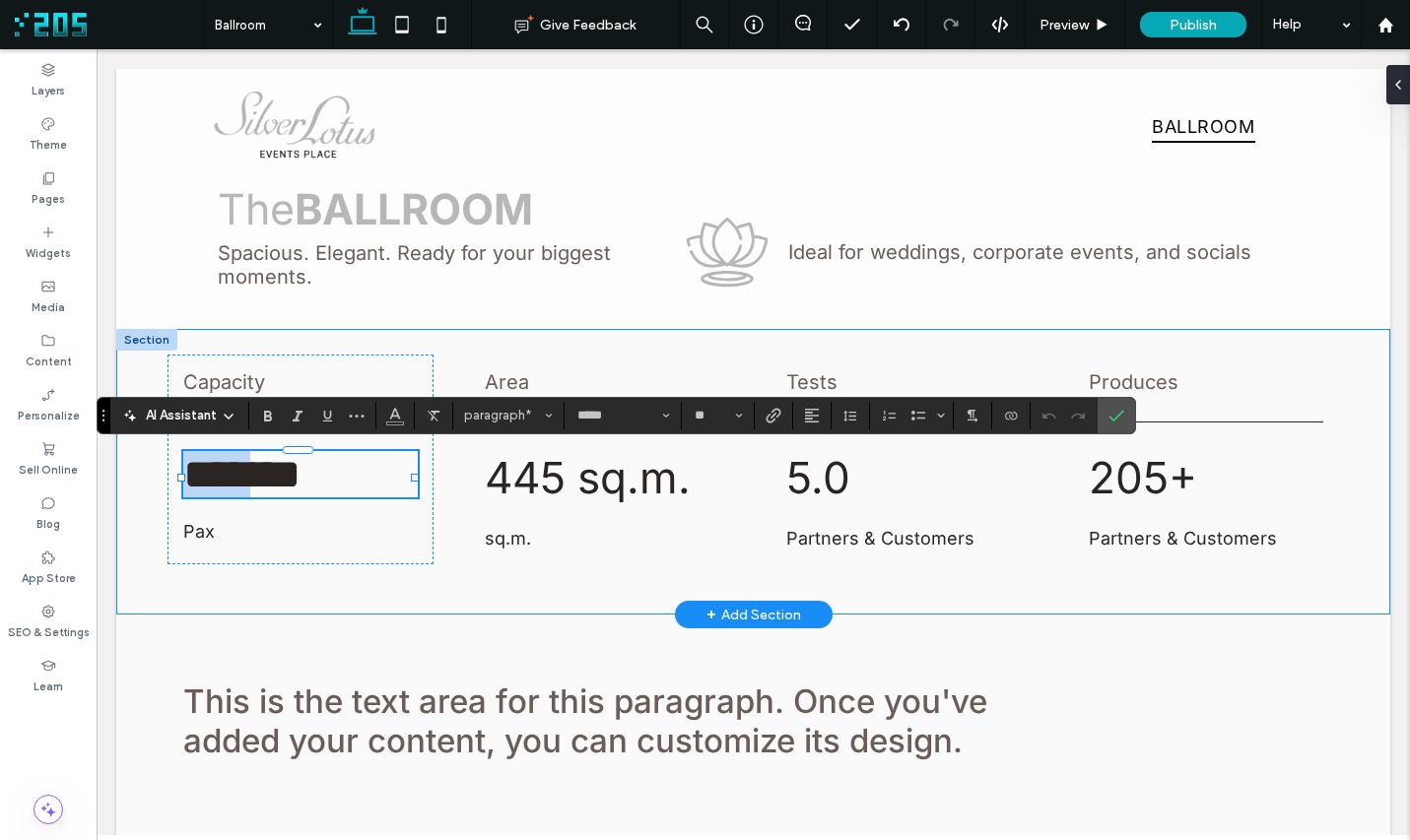 drag, startPoint x: 284, startPoint y: 475, endPoint x: 135, endPoint y: 467, distance: 149.21461 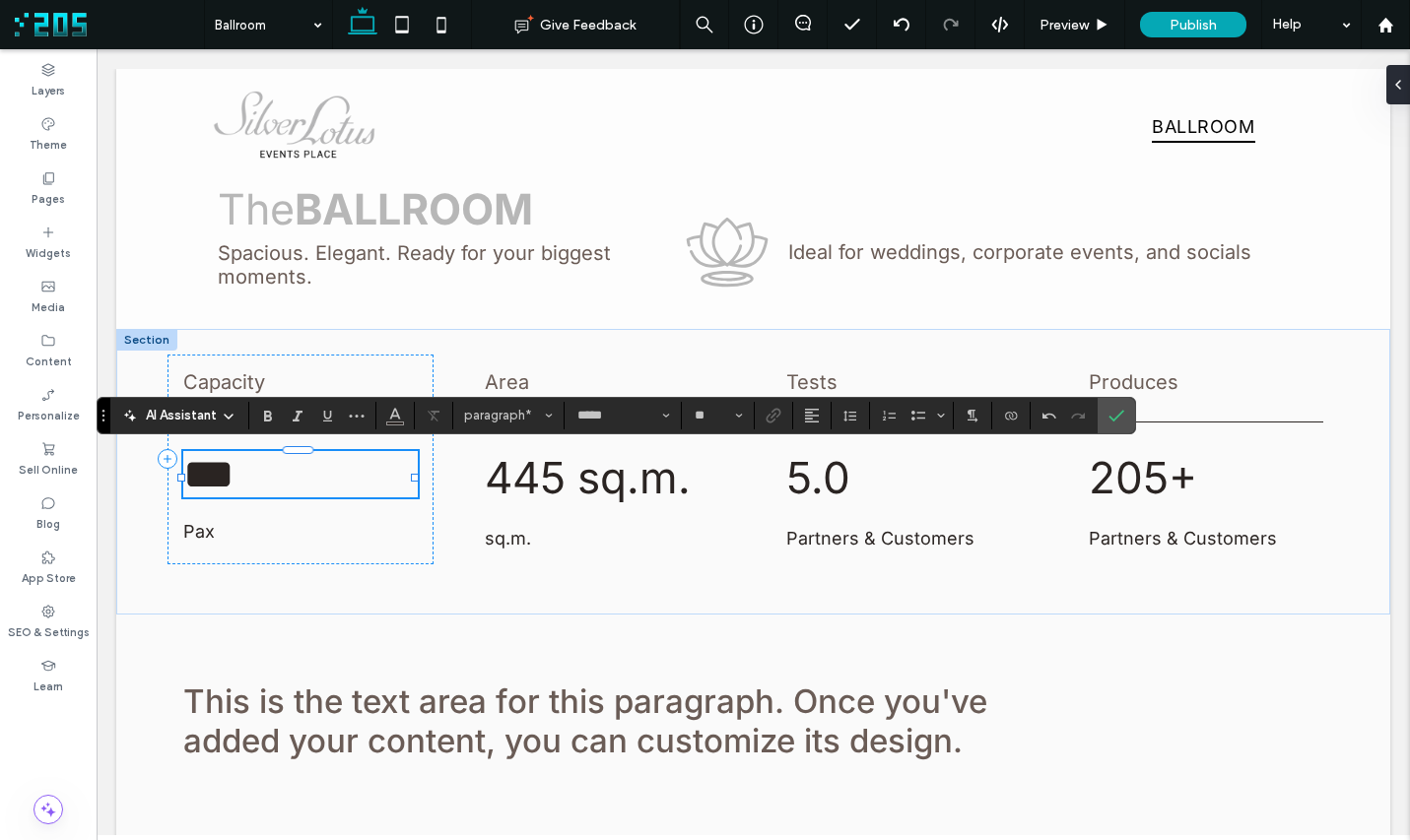 click on "***" at bounding box center [301, 474] 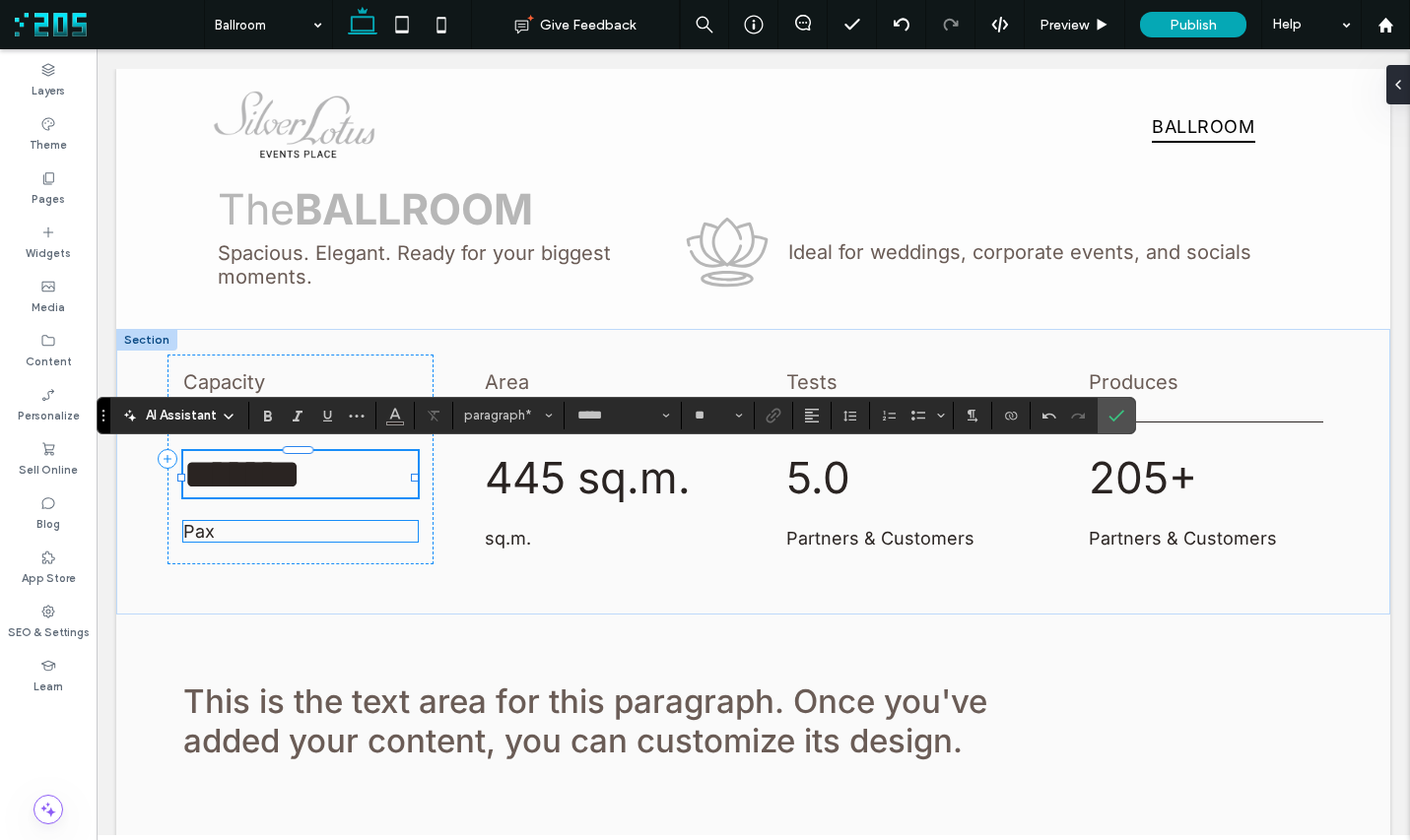 click on "Pax" at bounding box center (301, 531) 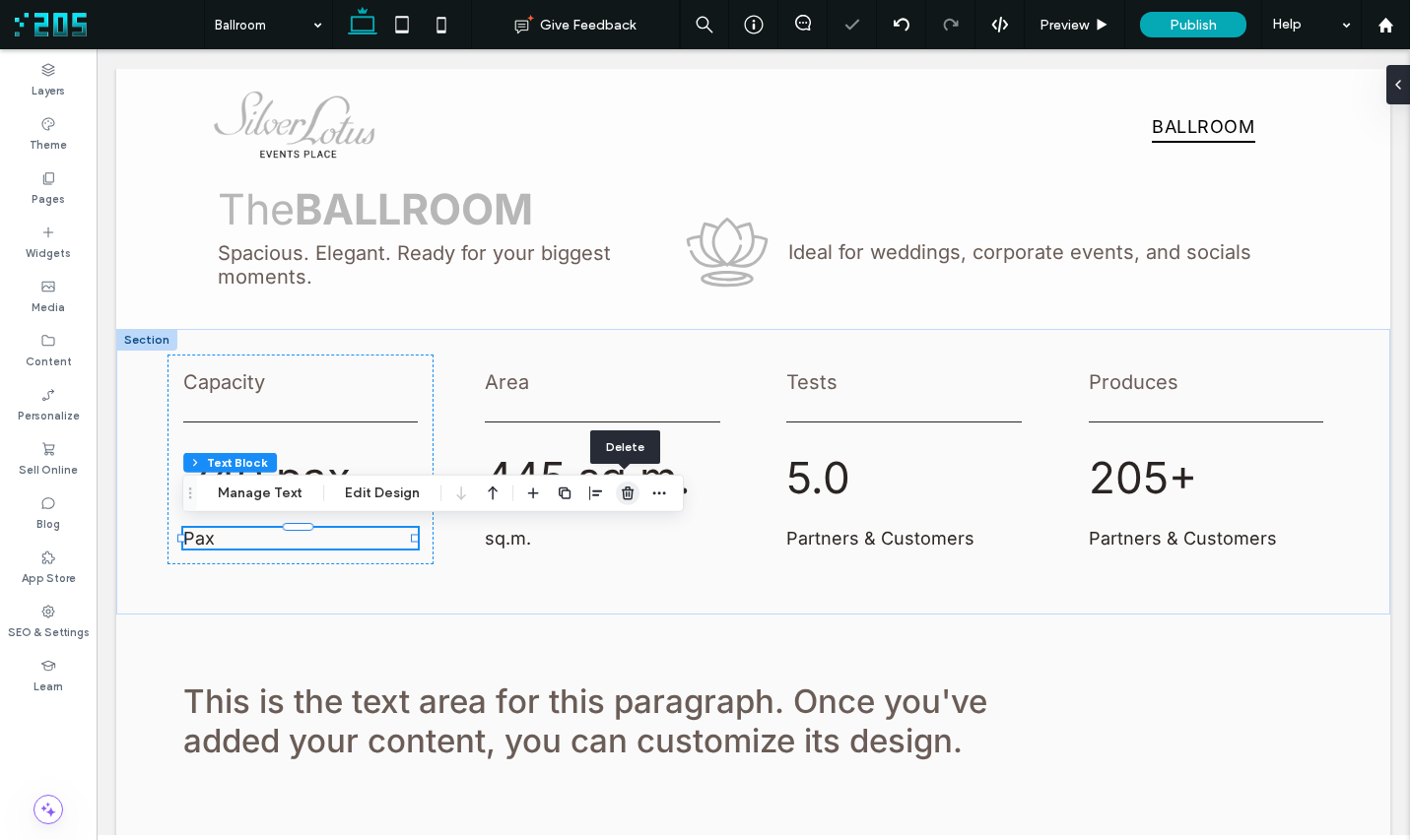 drag, startPoint x: 625, startPoint y: 494, endPoint x: 549, endPoint y: 464, distance: 81.70679 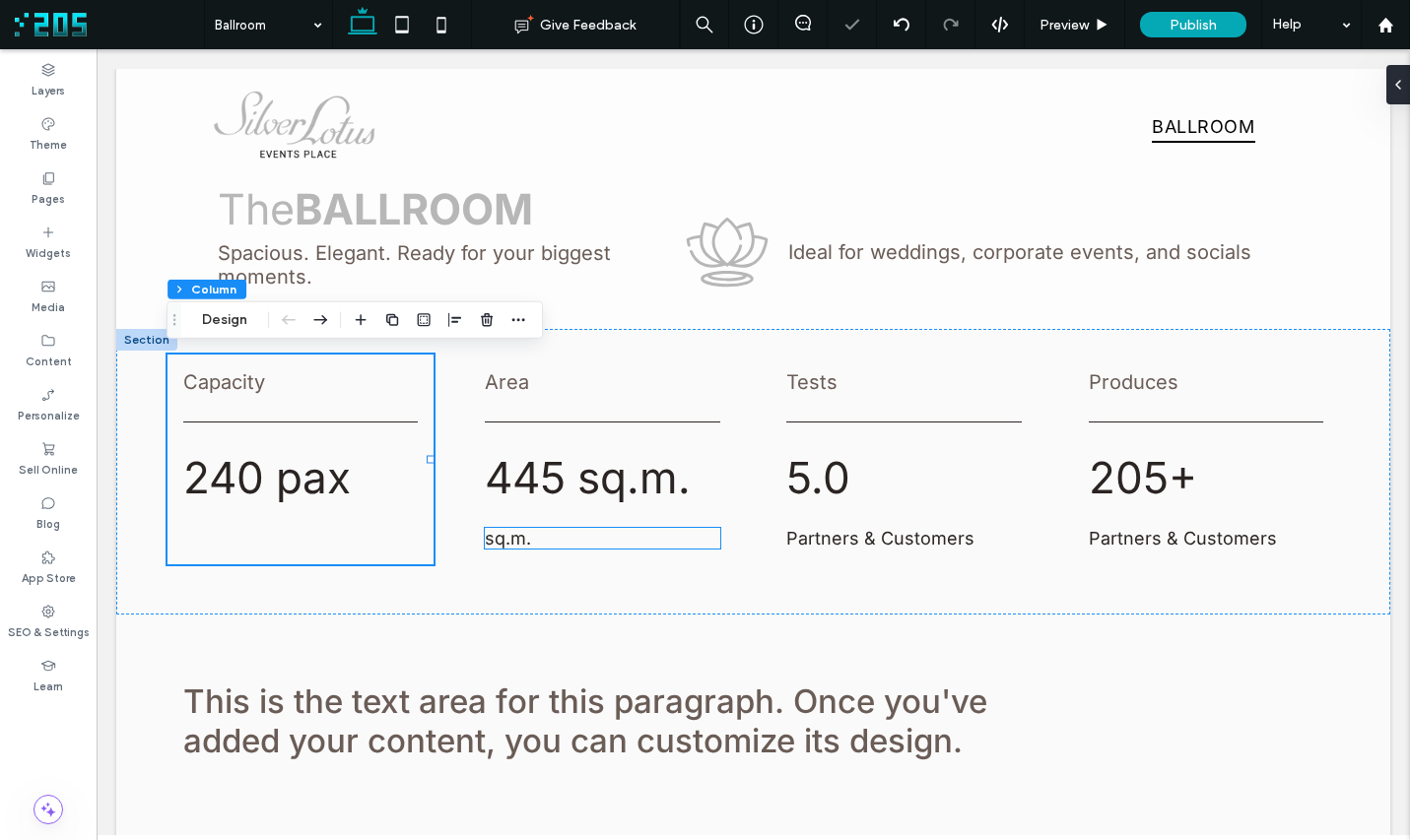 click on "sq.m." at bounding box center (602, 538) 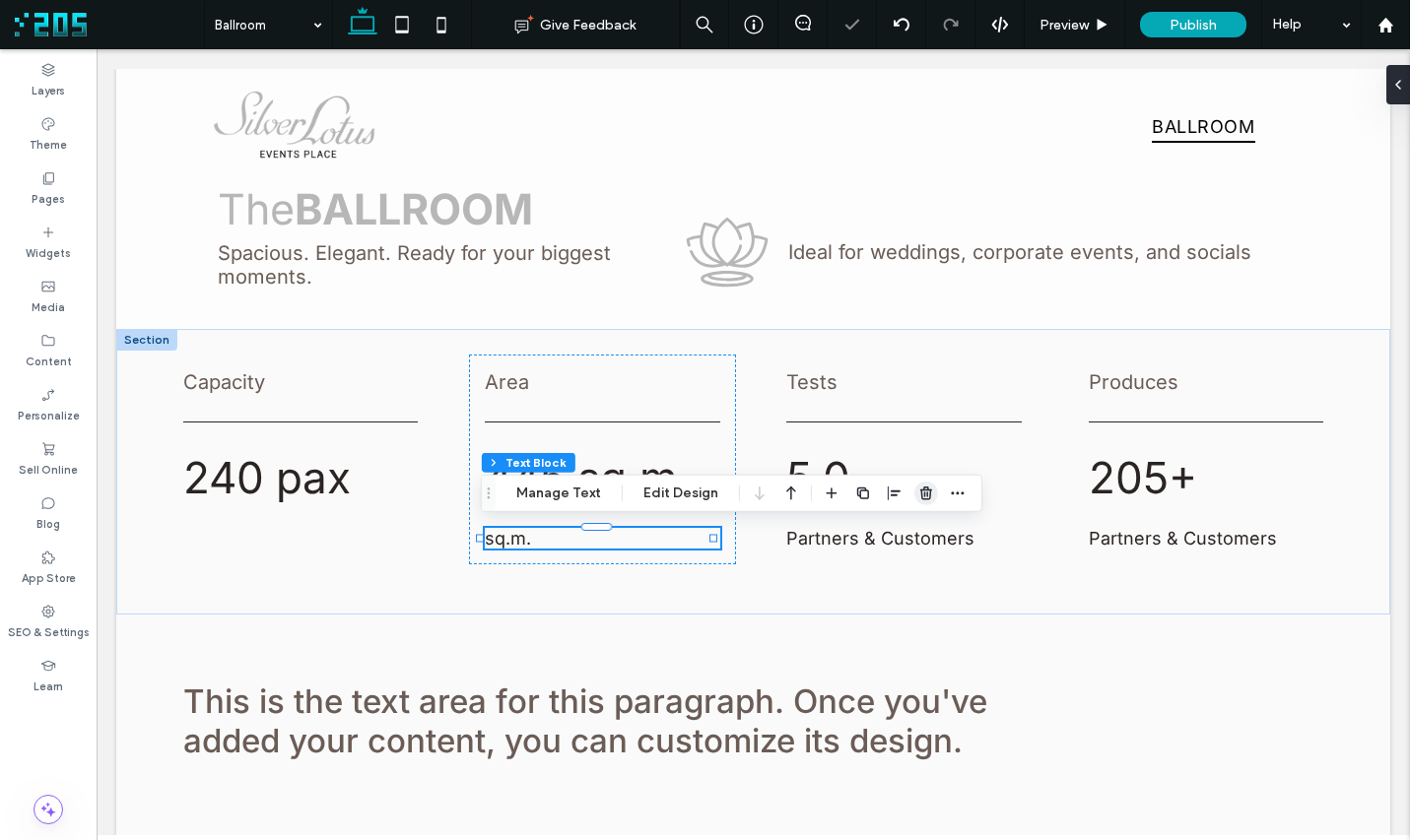 drag, startPoint x: 924, startPoint y: 491, endPoint x: 825, endPoint y: 442, distance: 110.462663 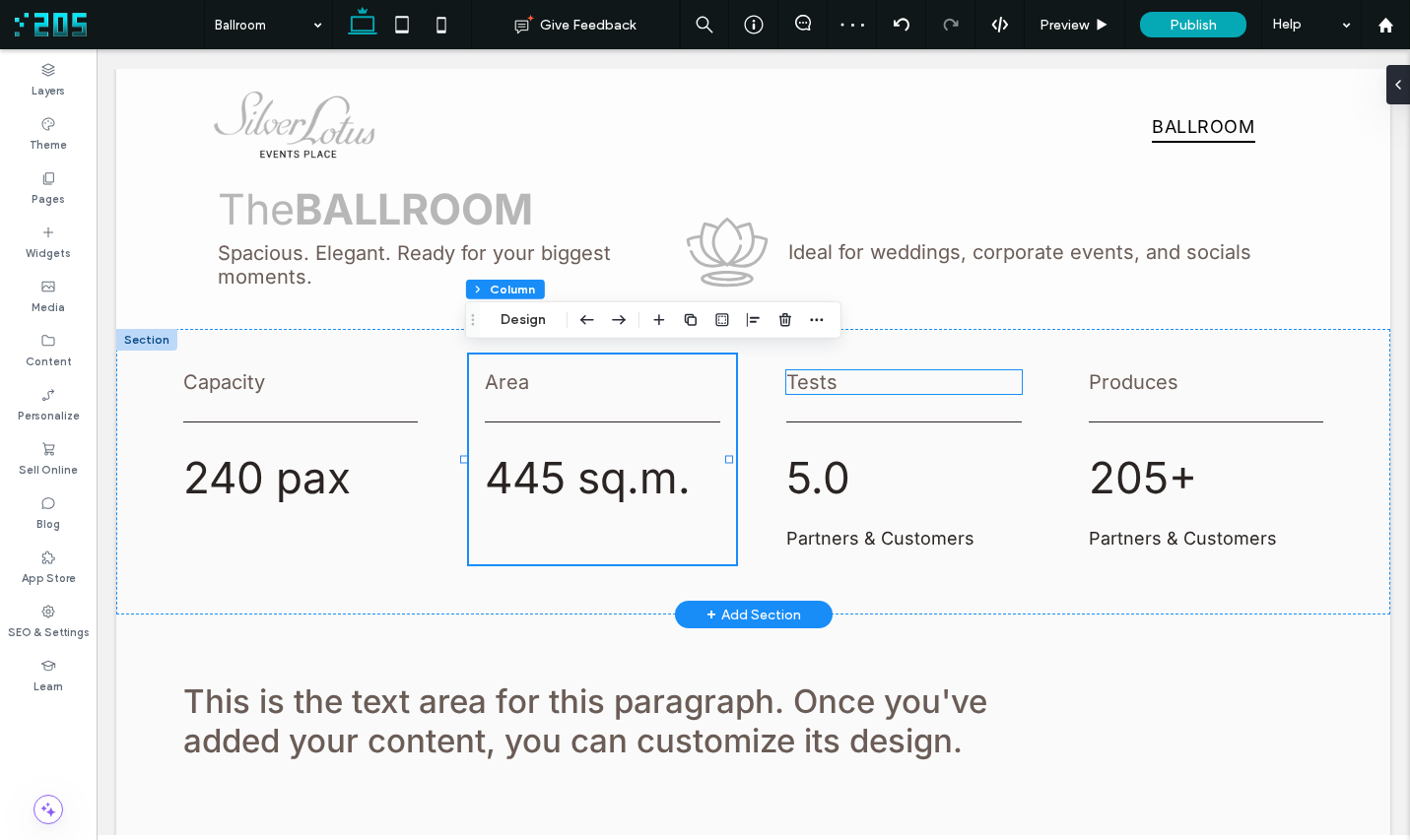 click on "Tests" at bounding box center [904, 382] 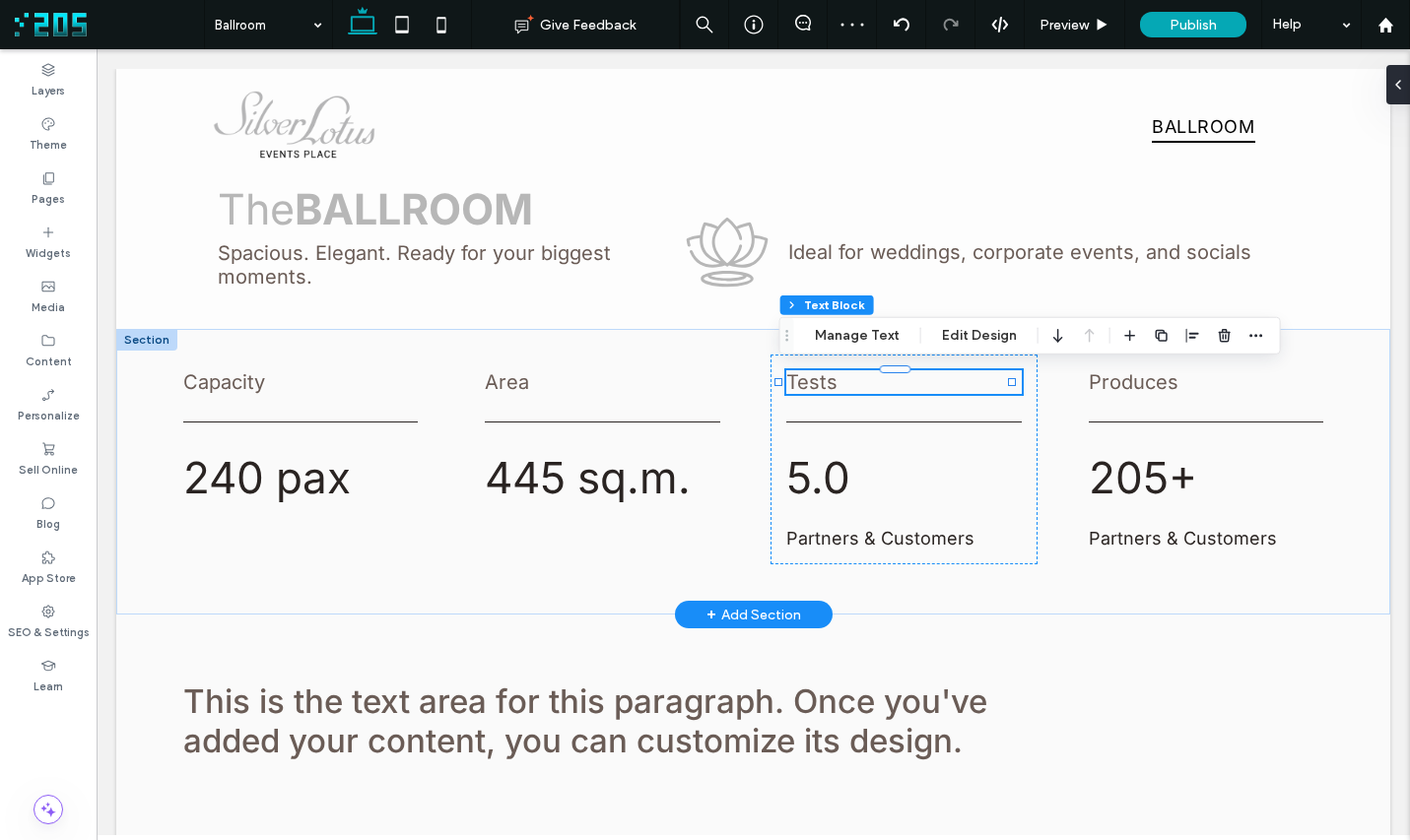 click on "Tests" at bounding box center [904, 382] 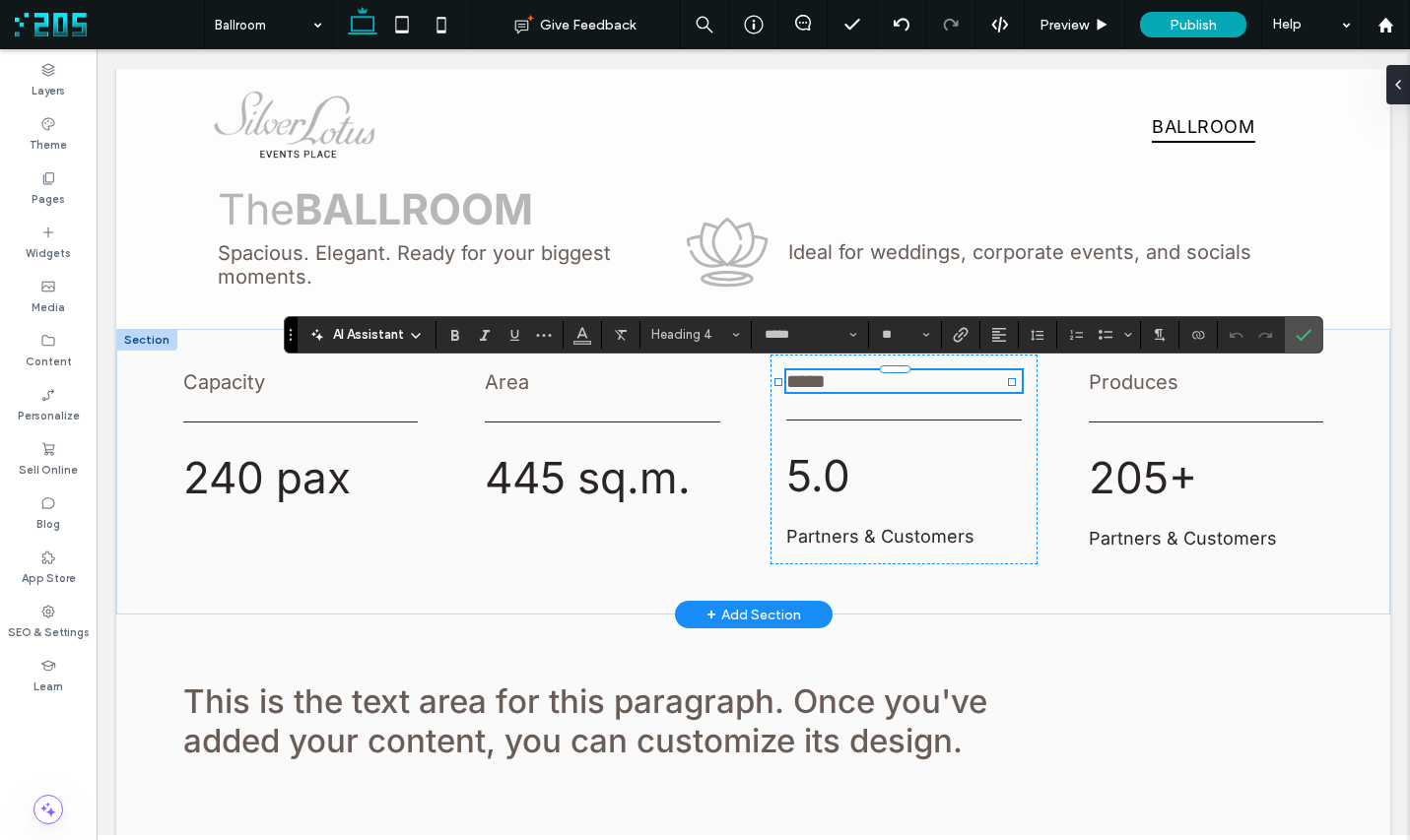 type 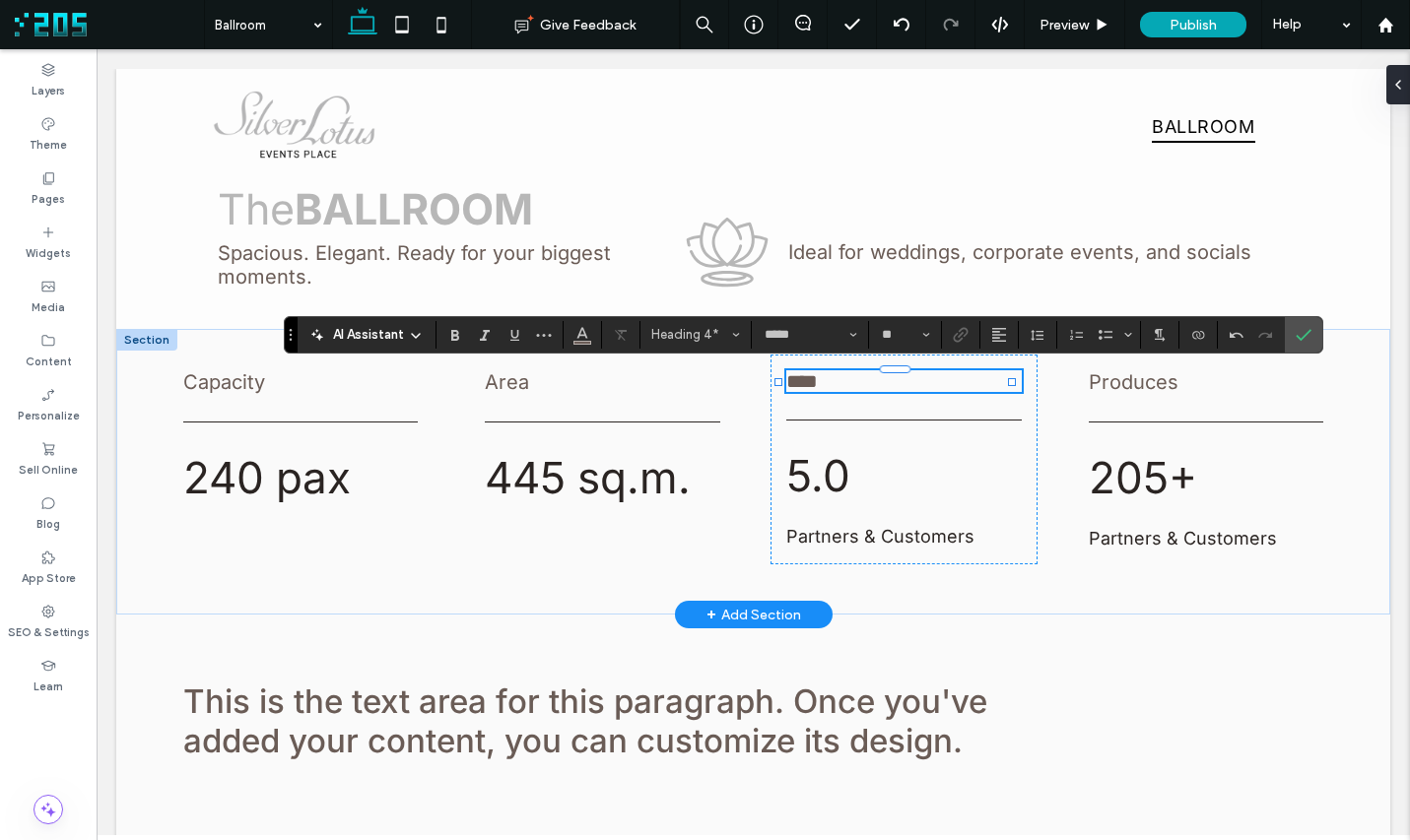 click on "5.0" at bounding box center [818, 476] 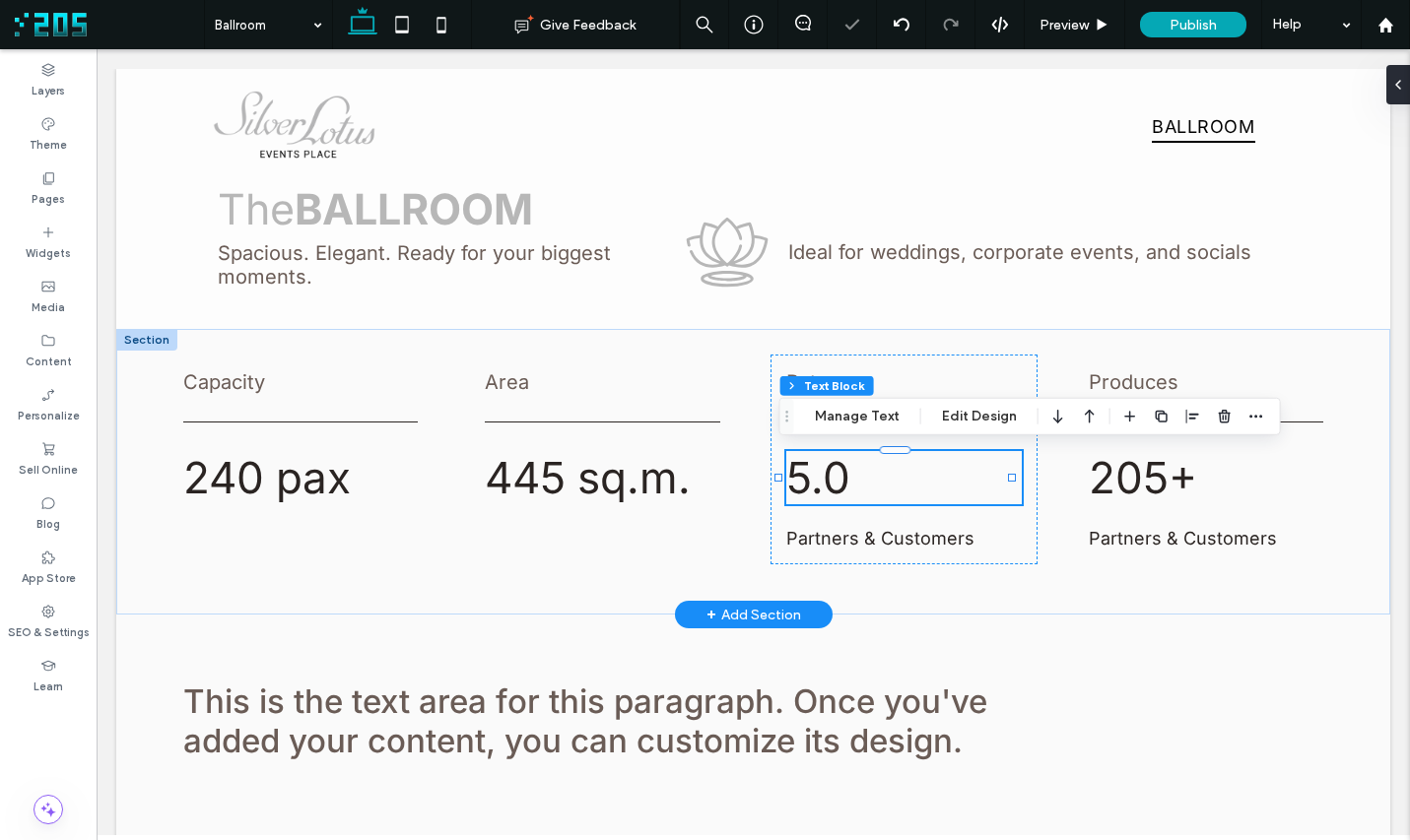 click on "5.0" at bounding box center [818, 478] 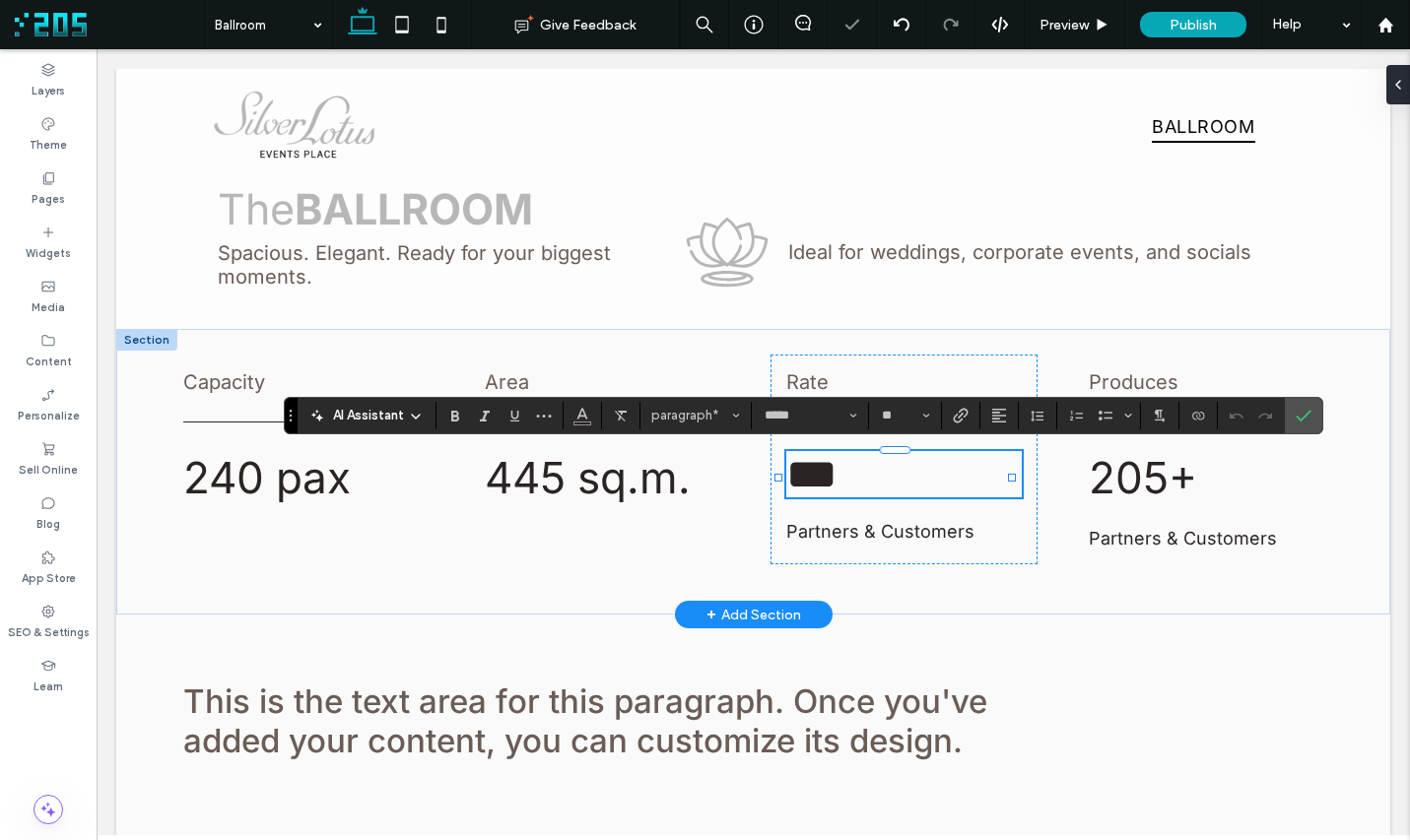 type on "**" 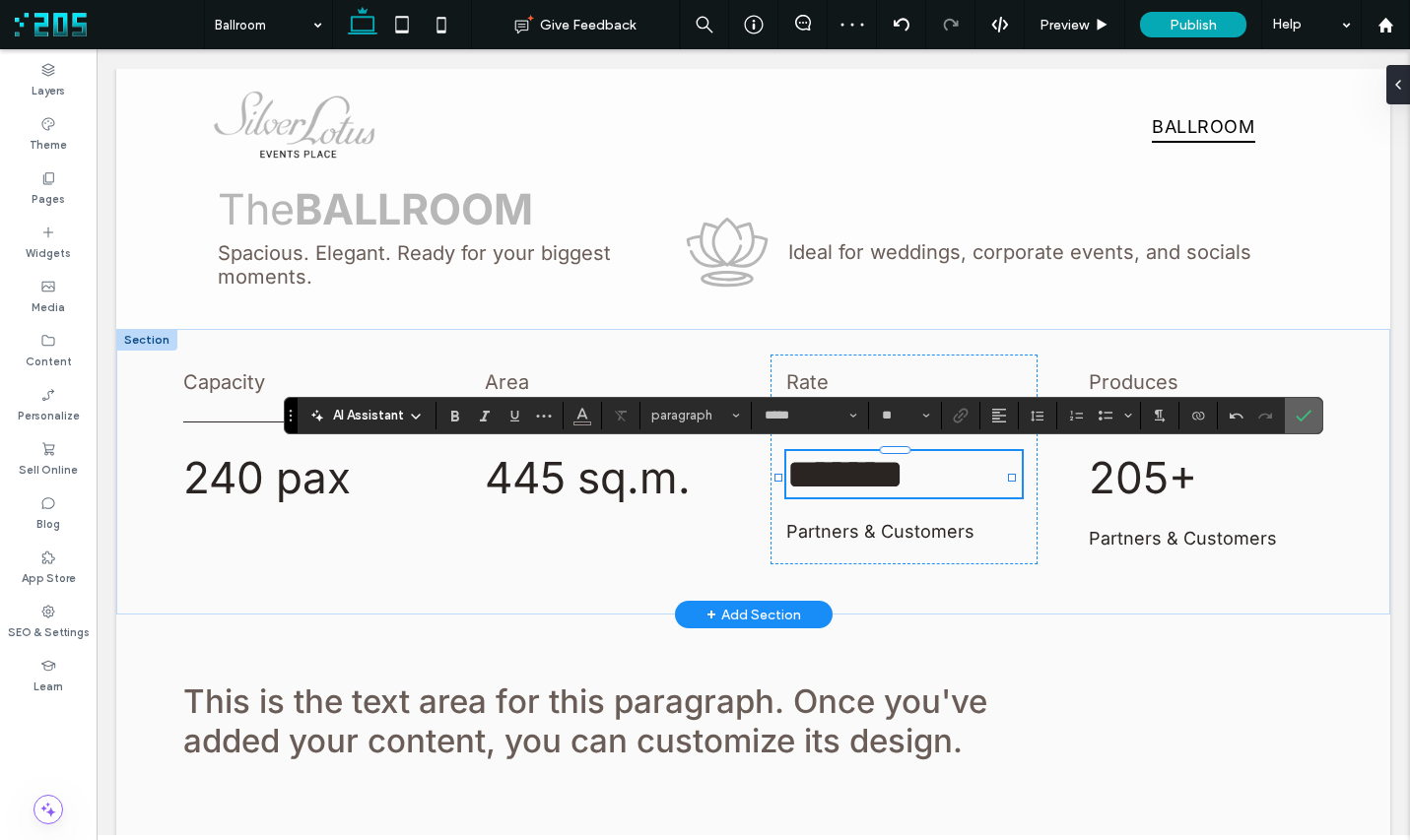 click 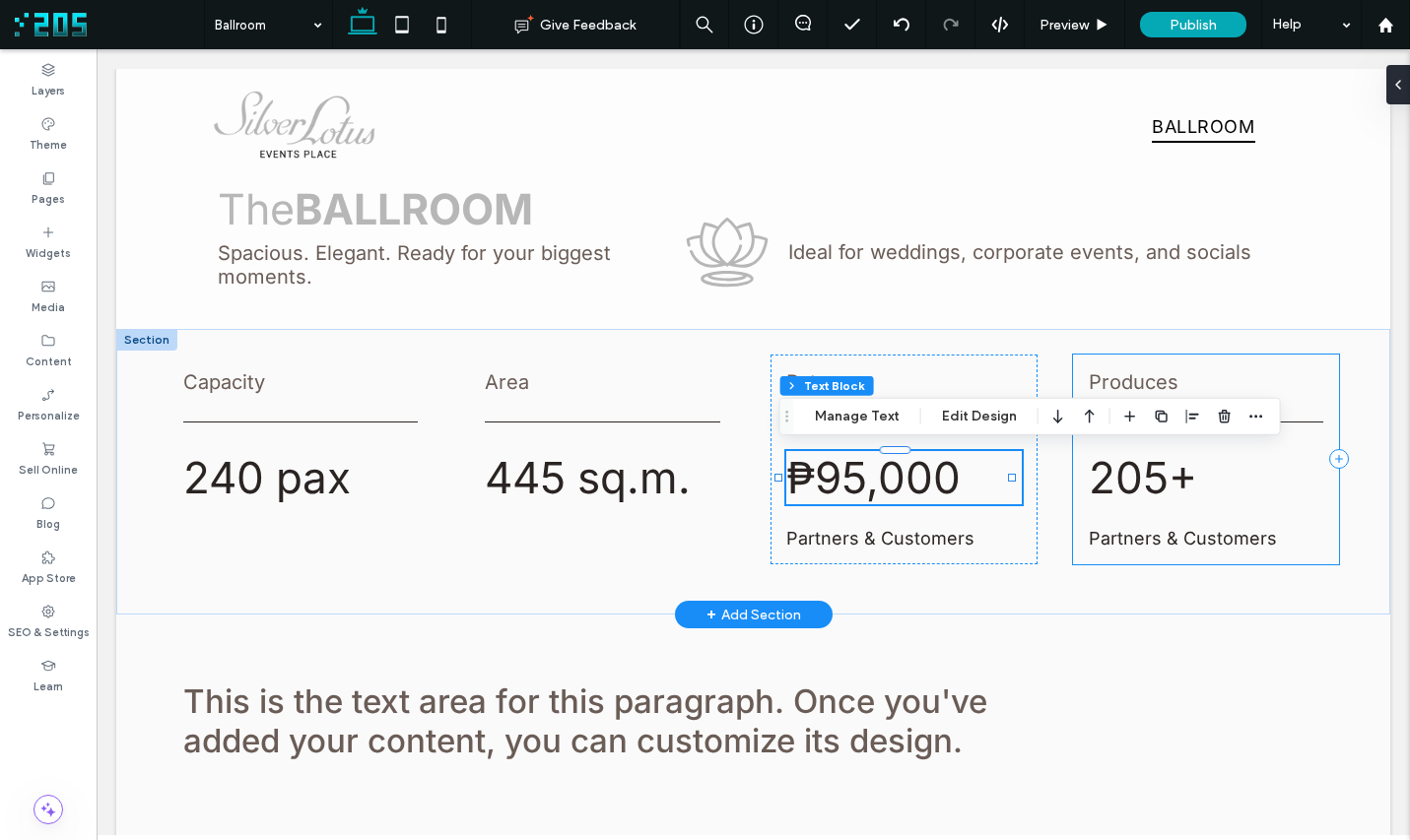 click on "Produces
205+
Partners & Customers" at bounding box center (1206, 459) 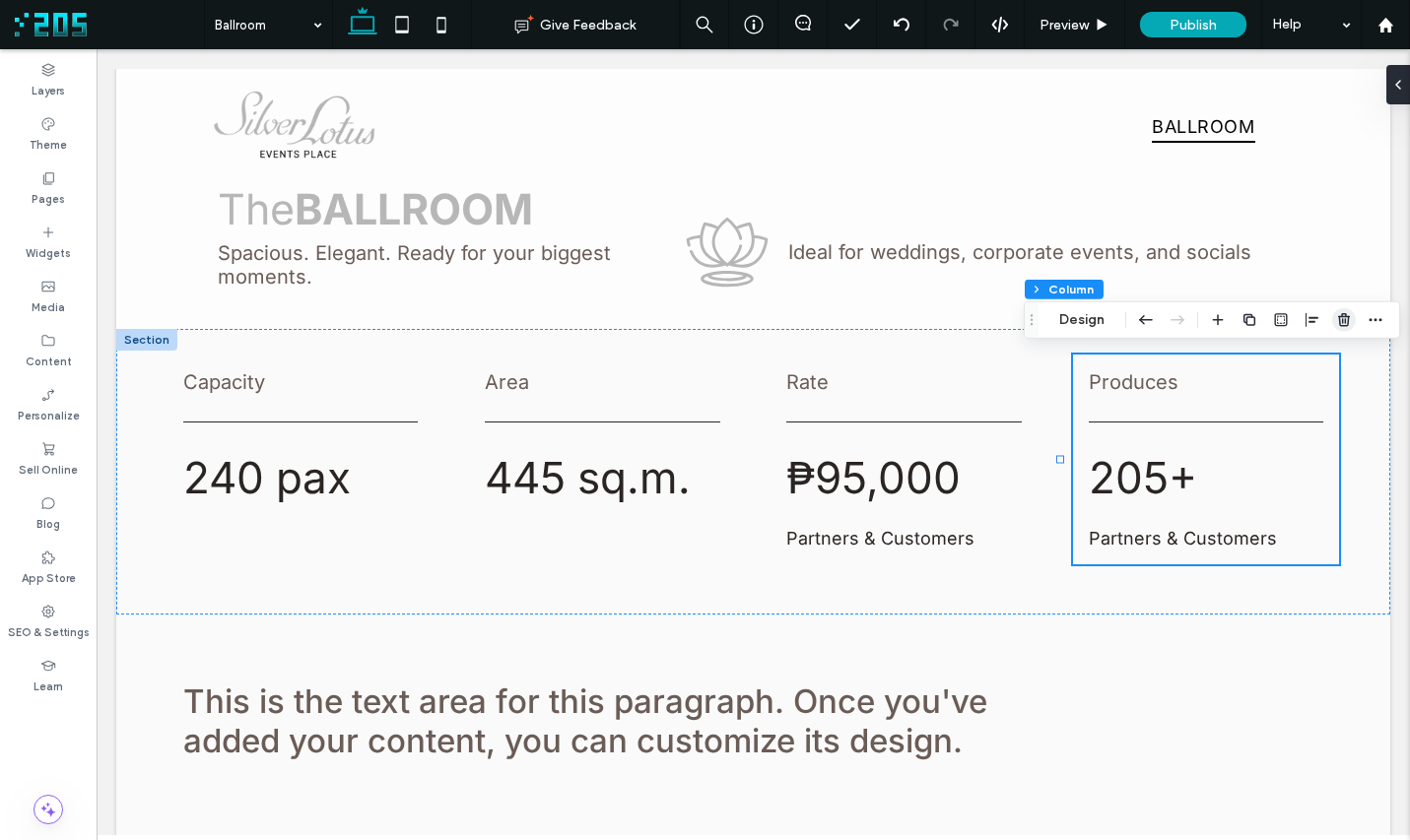 click 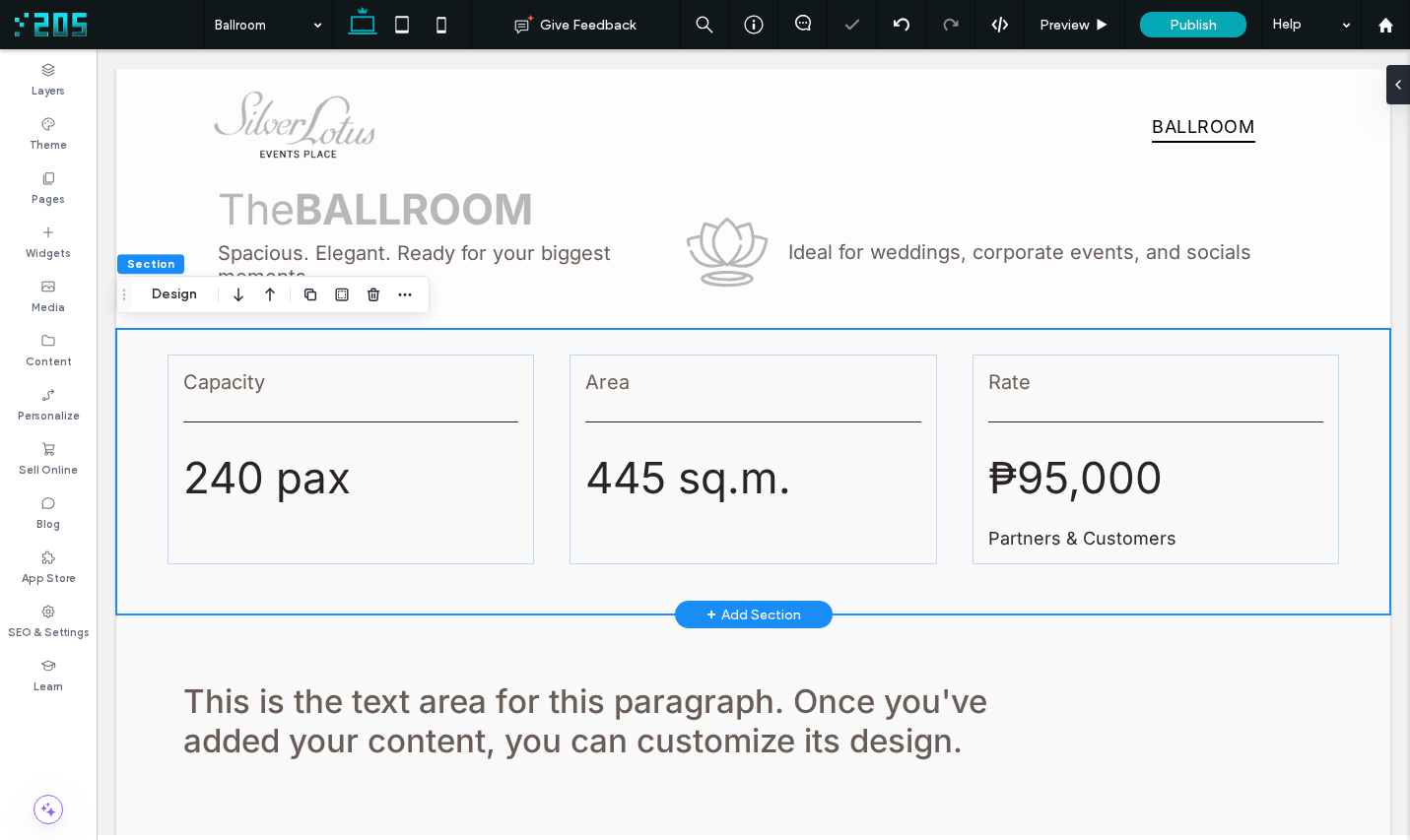 click on "Capacity
240 pax
Area
445 sq.m.
Rate
₱95,000
Partners & Customers" at bounding box center (753, 472) 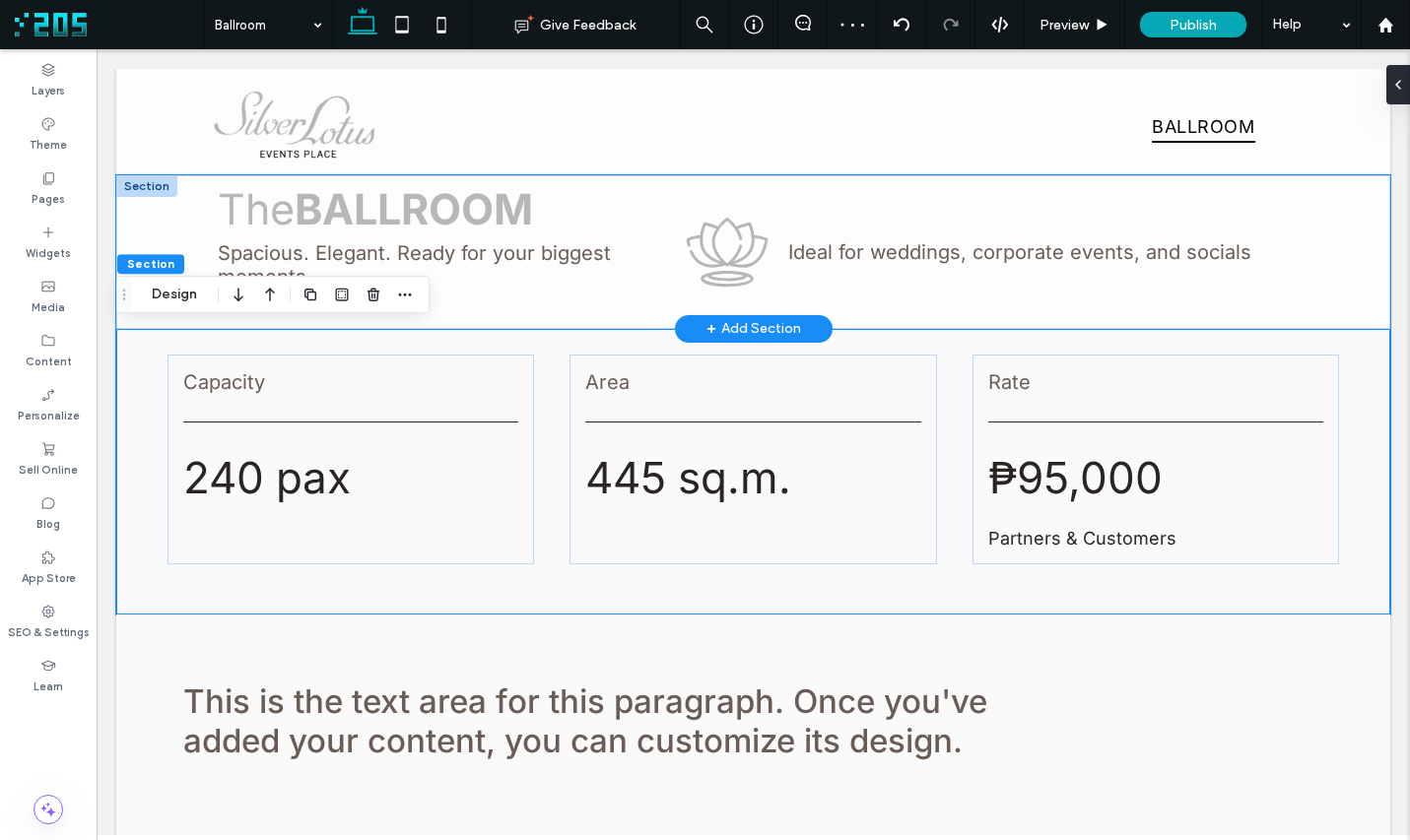 click on "The  BALLROOM
A place to pause, gather, and glow
Spacious. Elegant. Ready for your biggest moments.
Ideal for weddings, corporate events, and socials" at bounding box center [753, 252] 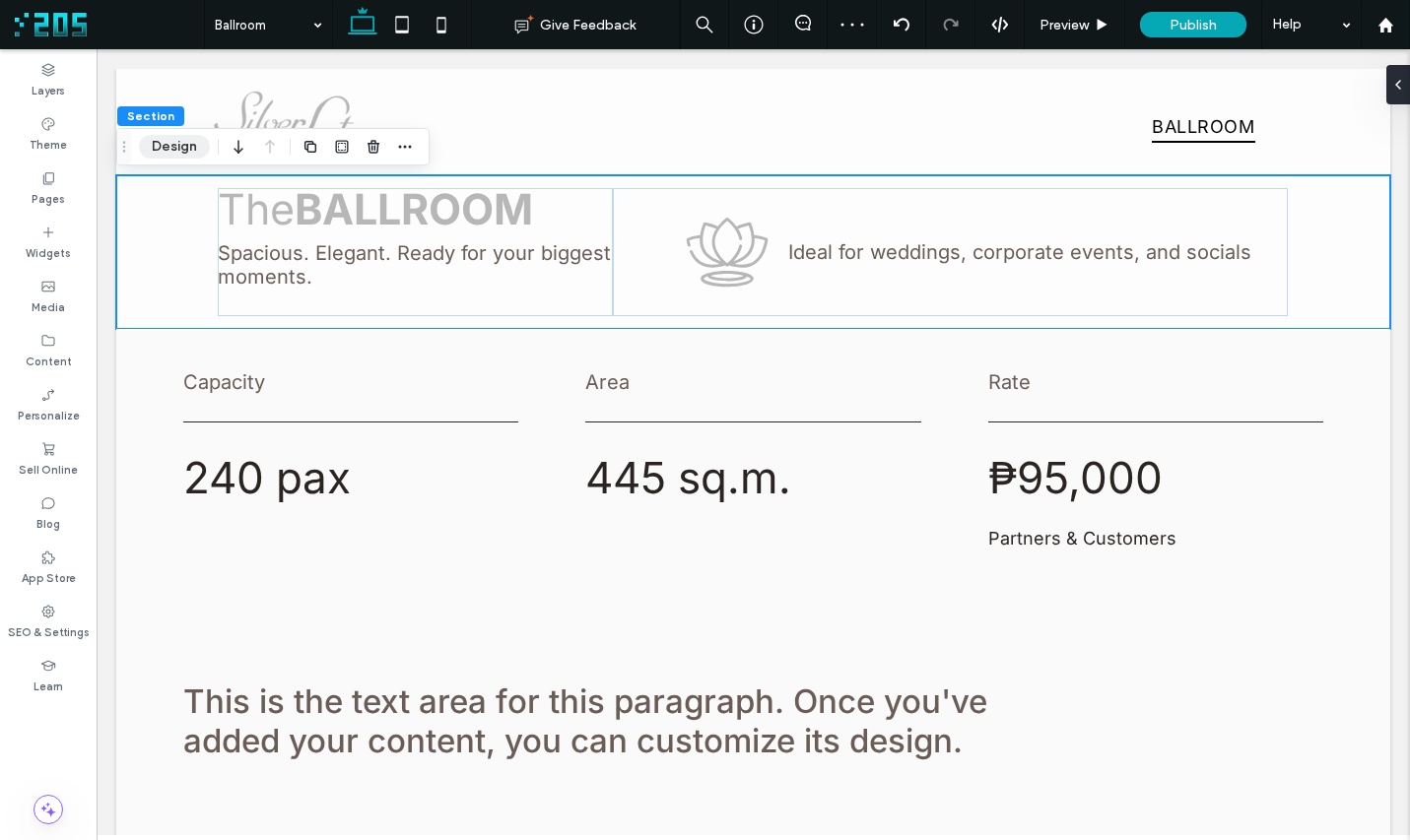 click on "Design" at bounding box center [174, 147] 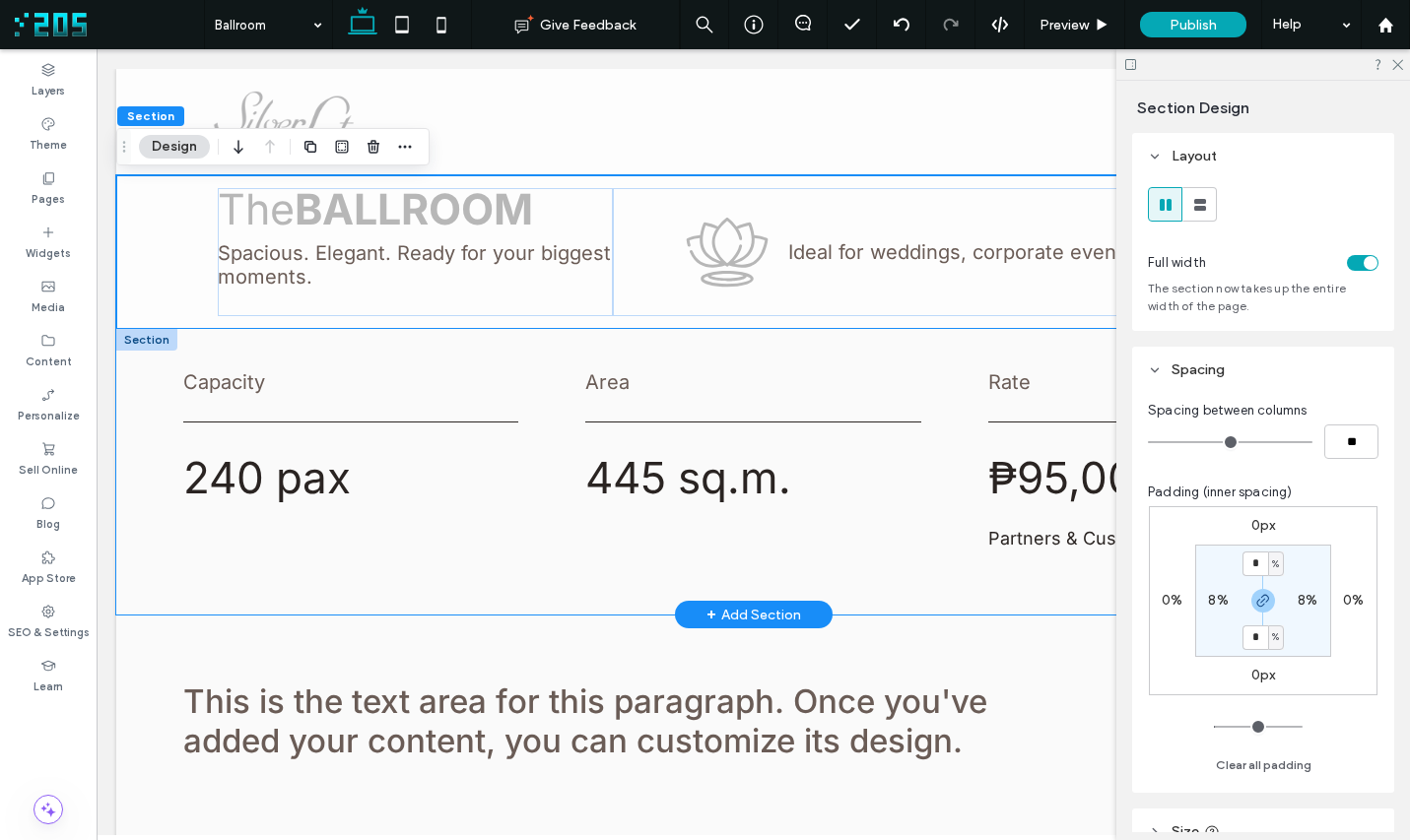 click on "Capacity
240 pax
Area
445 sq.m.
Rate
₱95,000
Partners & Customers" at bounding box center [753, 472] 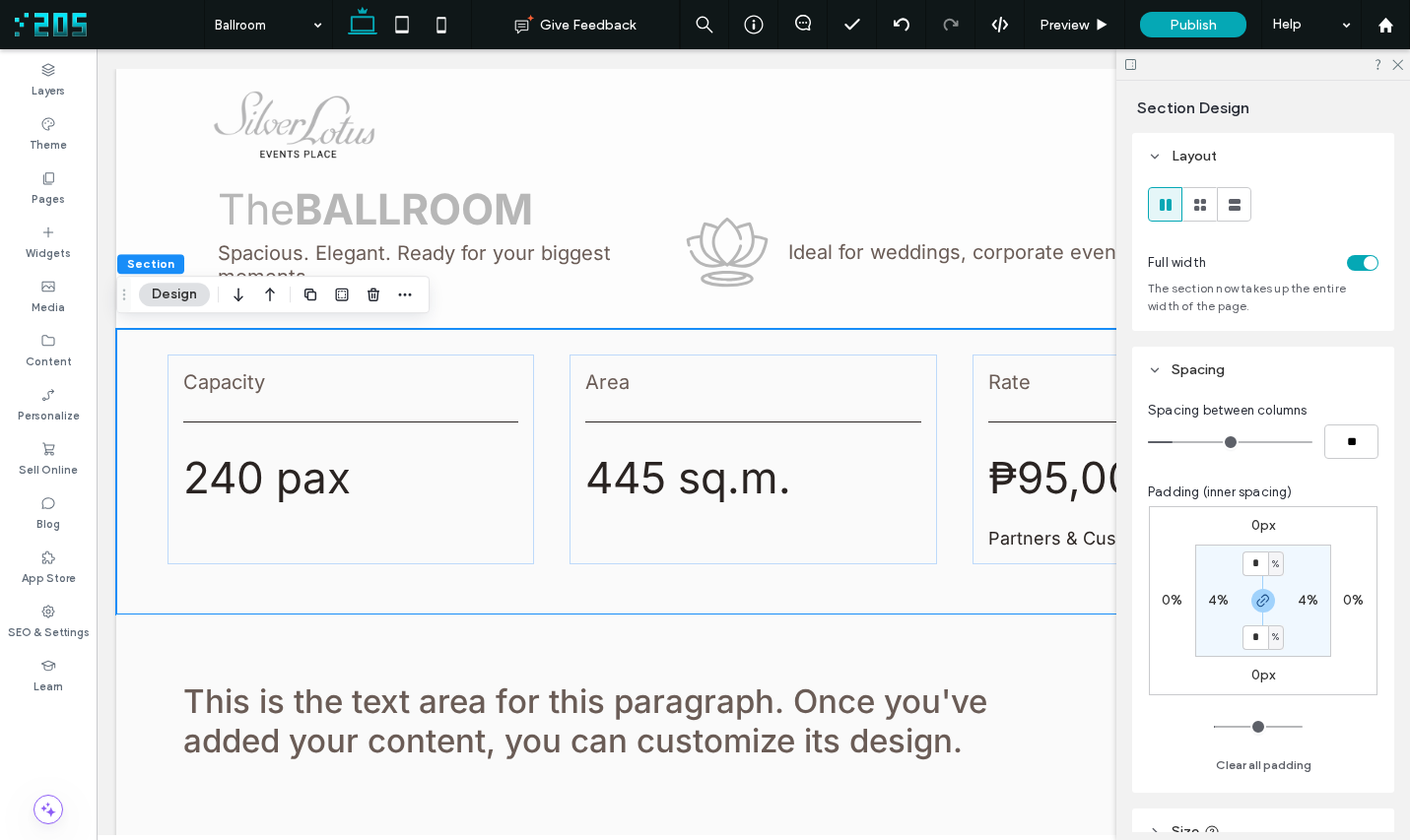 click on "4%" at bounding box center (1218, 600) 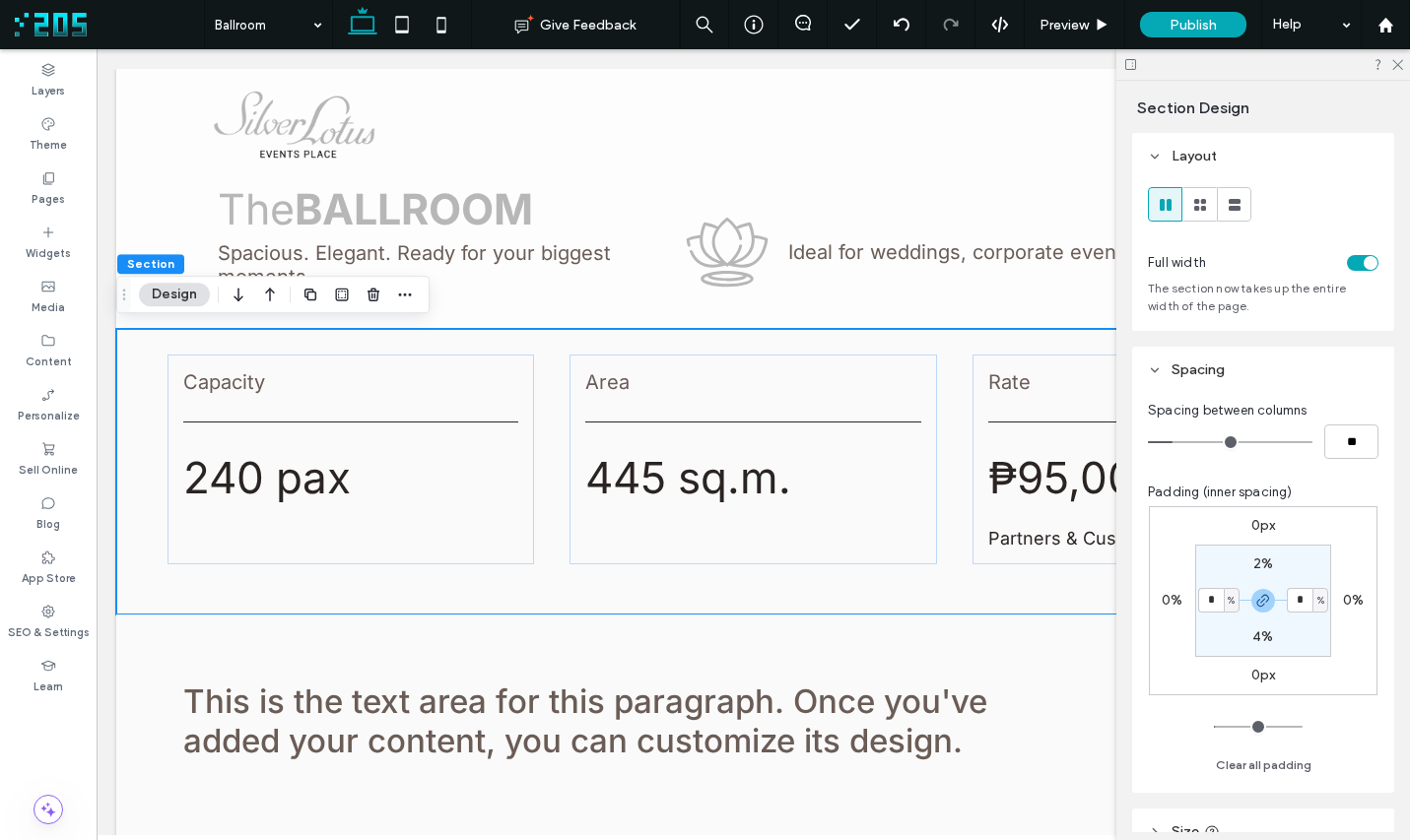 type on "*" 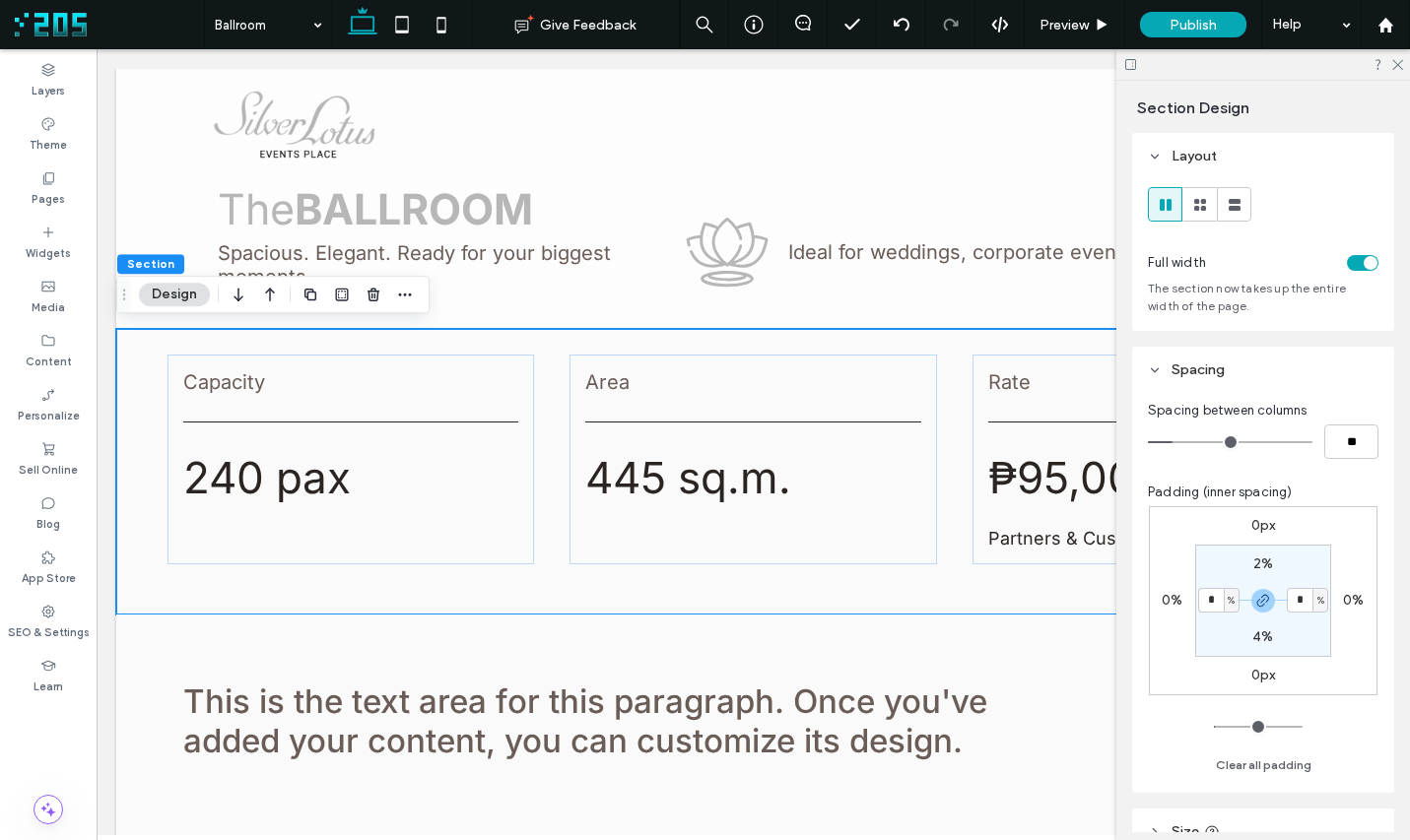 type on "*" 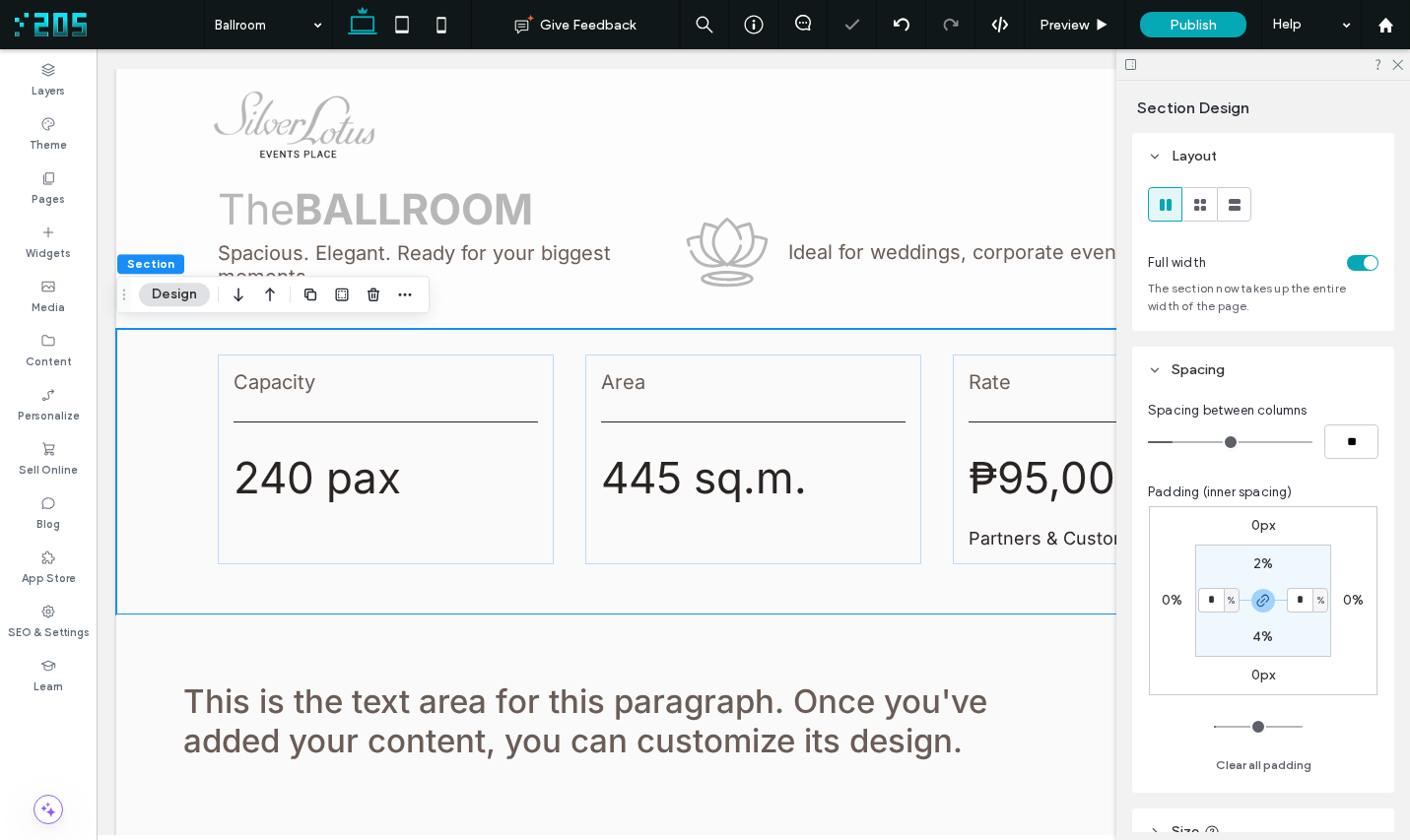 drag, startPoint x: 1401, startPoint y: 62, endPoint x: 1131, endPoint y: 23, distance: 272.80213 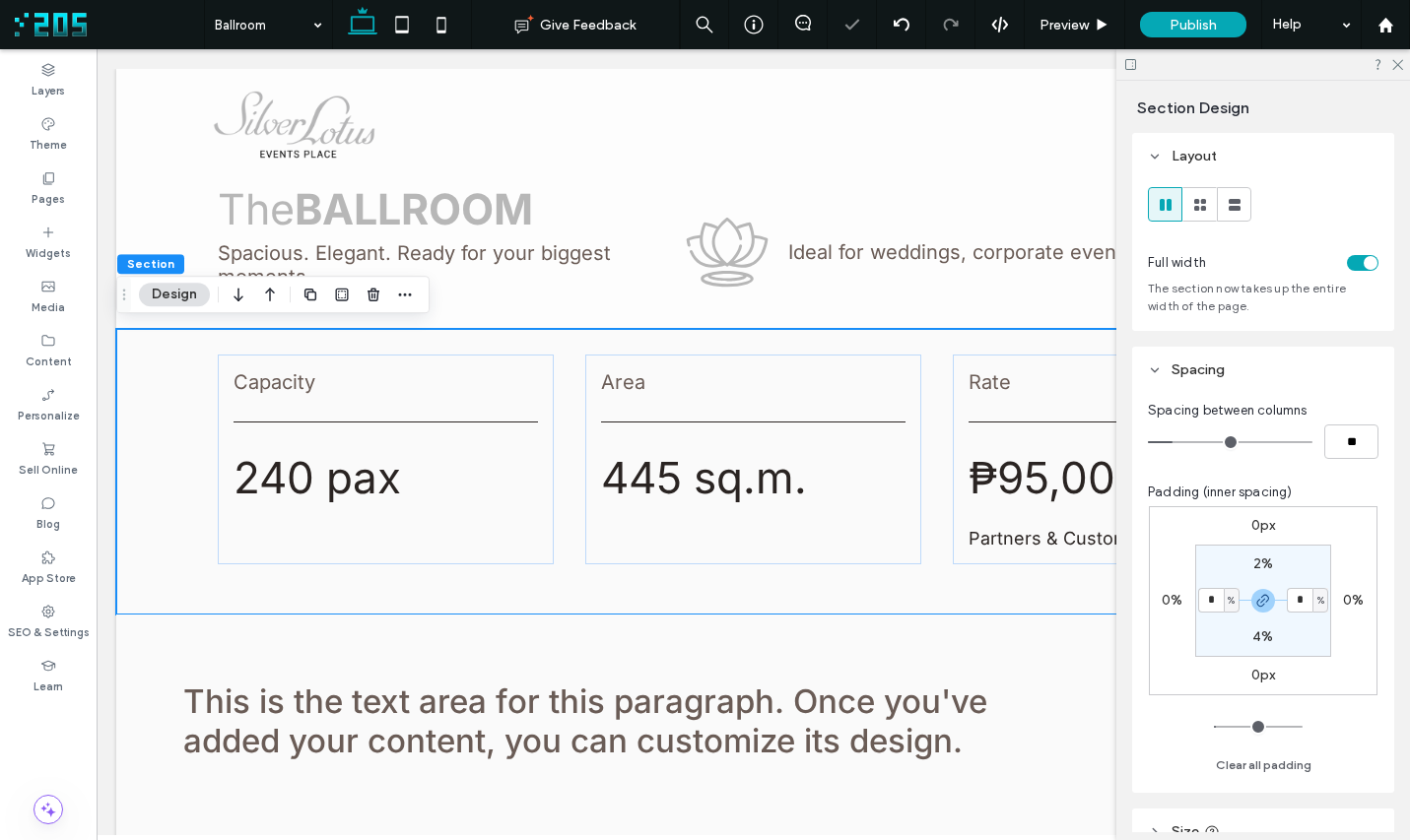 click 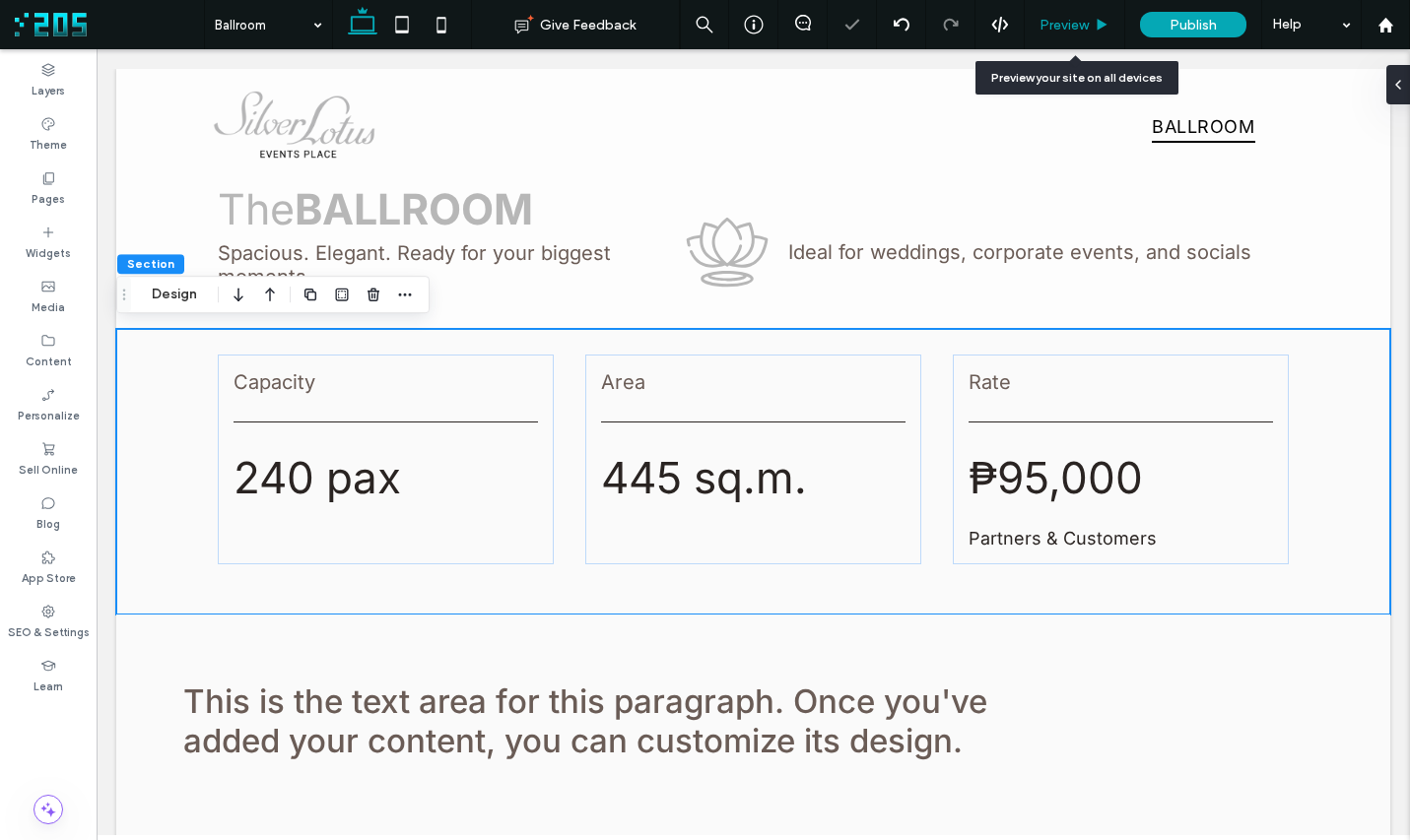 click on "Preview" at bounding box center (1064, 25) 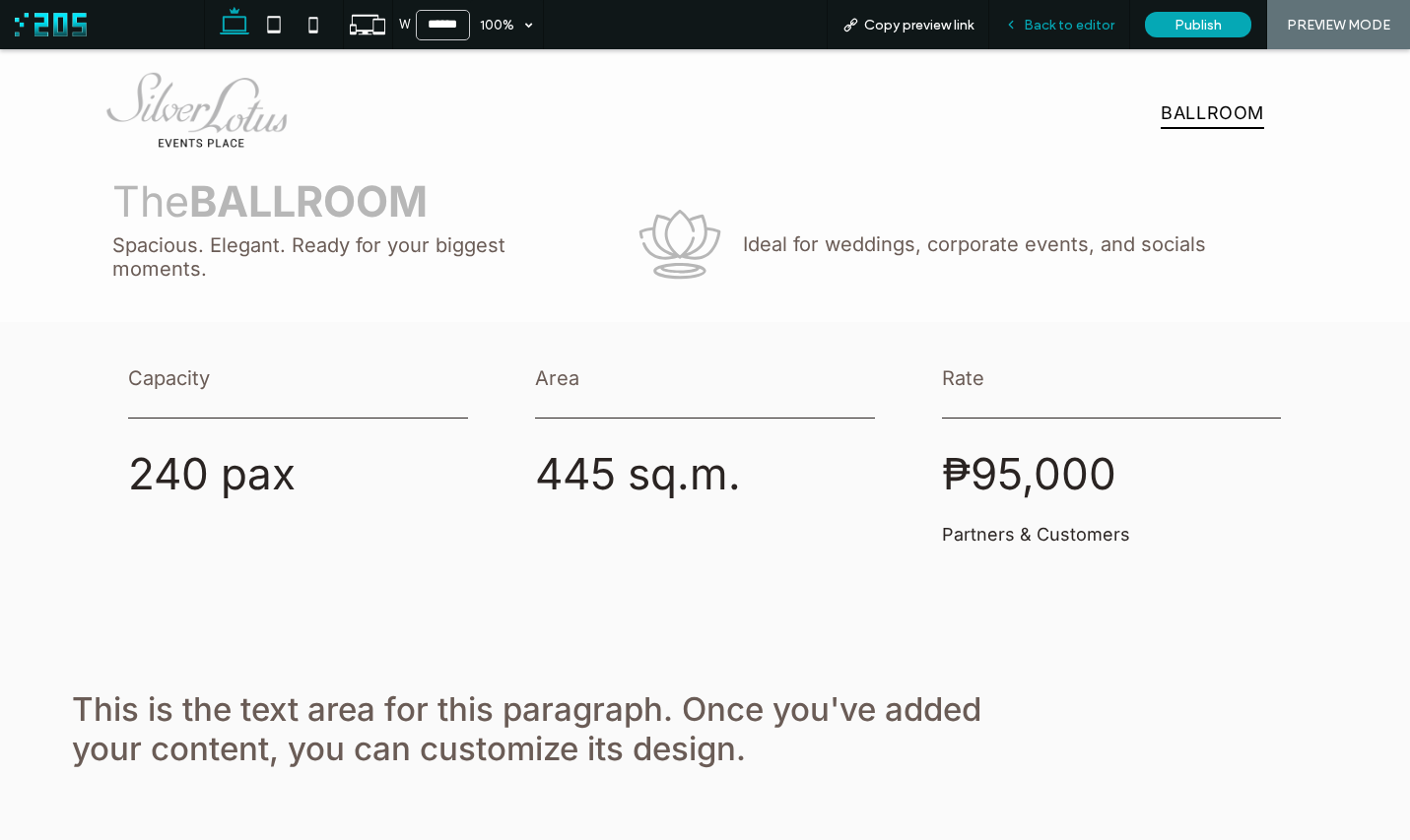 click on "Back to editor" at bounding box center [1069, 25] 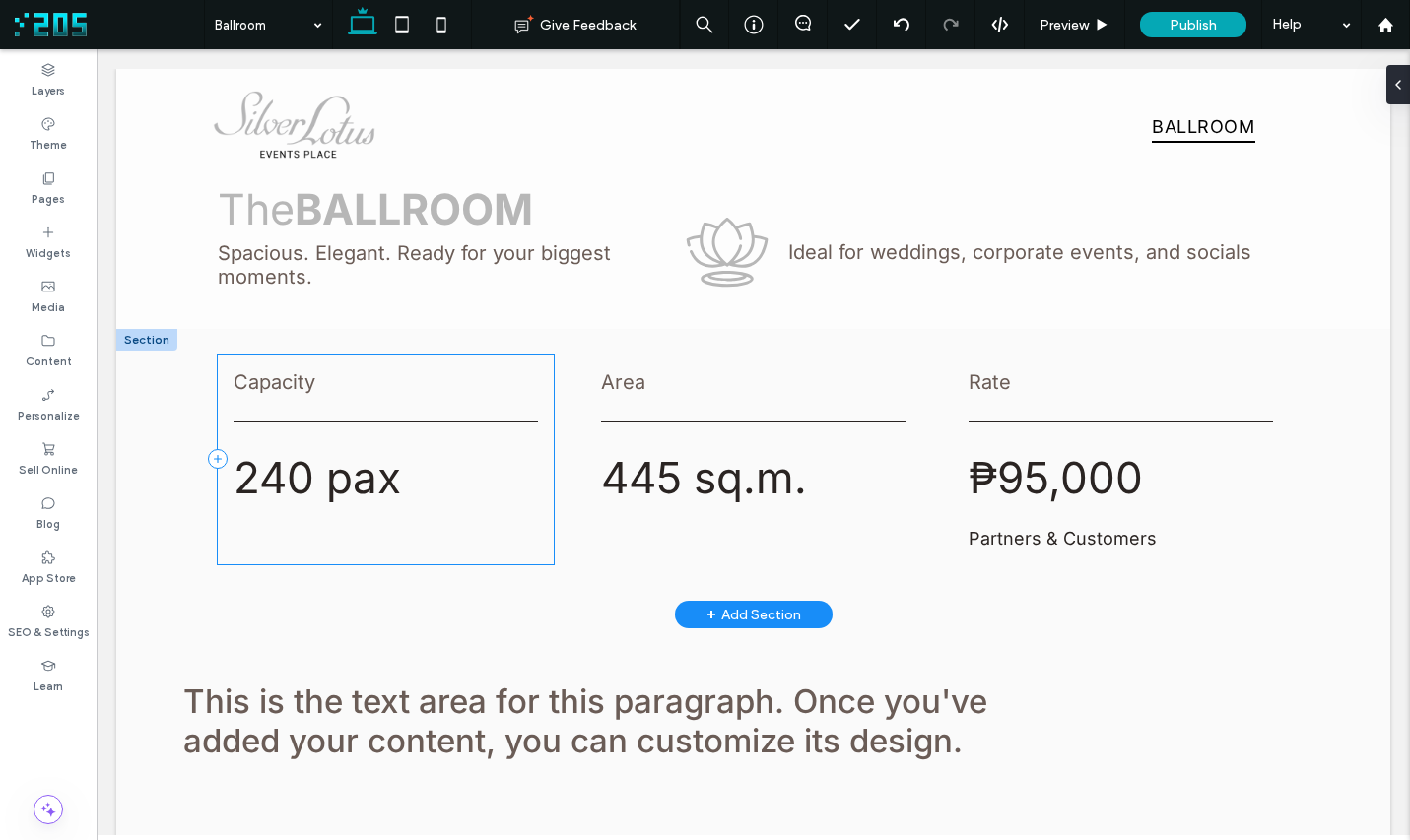click on "Capacity
240 pax" at bounding box center (385, 459) 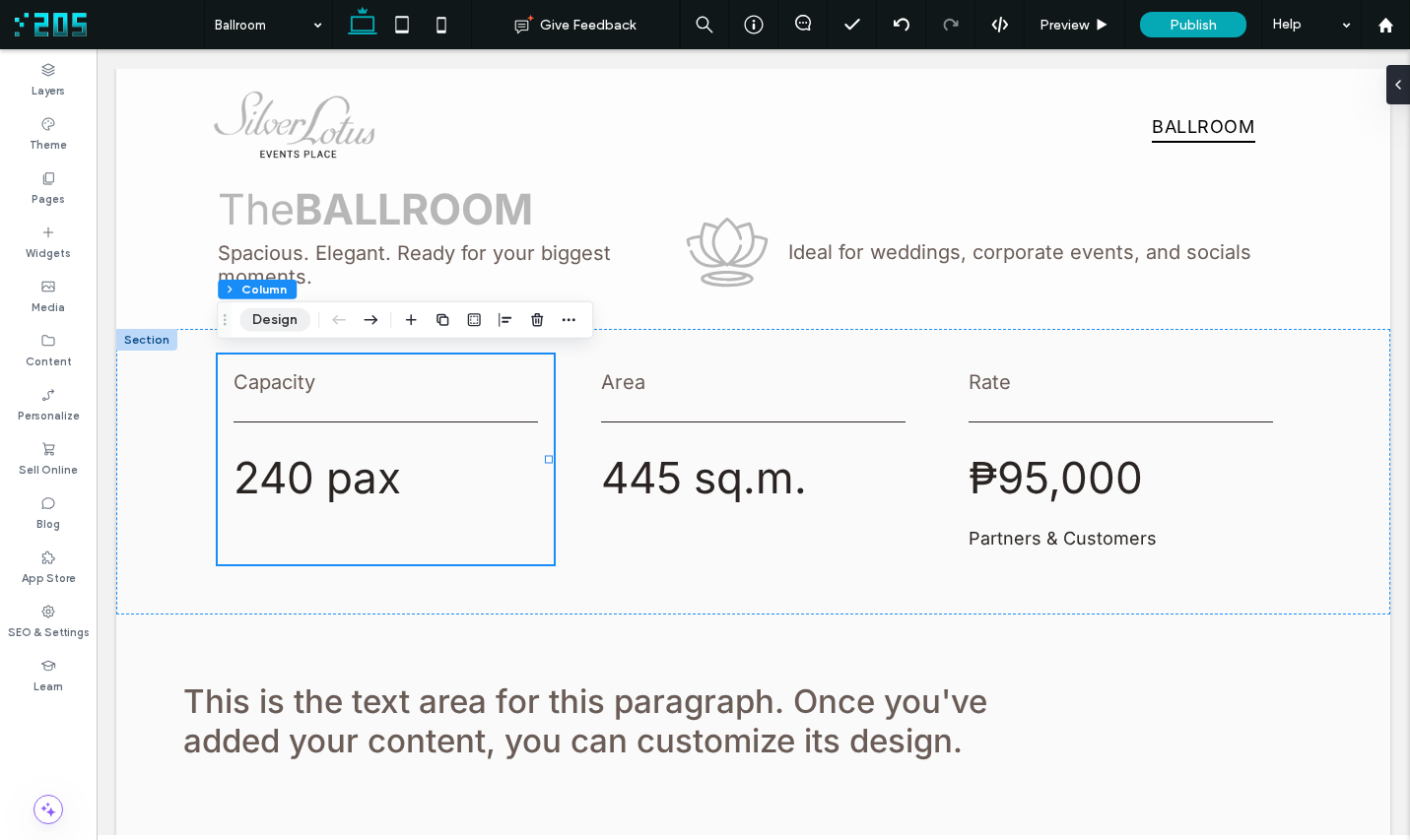 click on "Design" at bounding box center (275, 320) 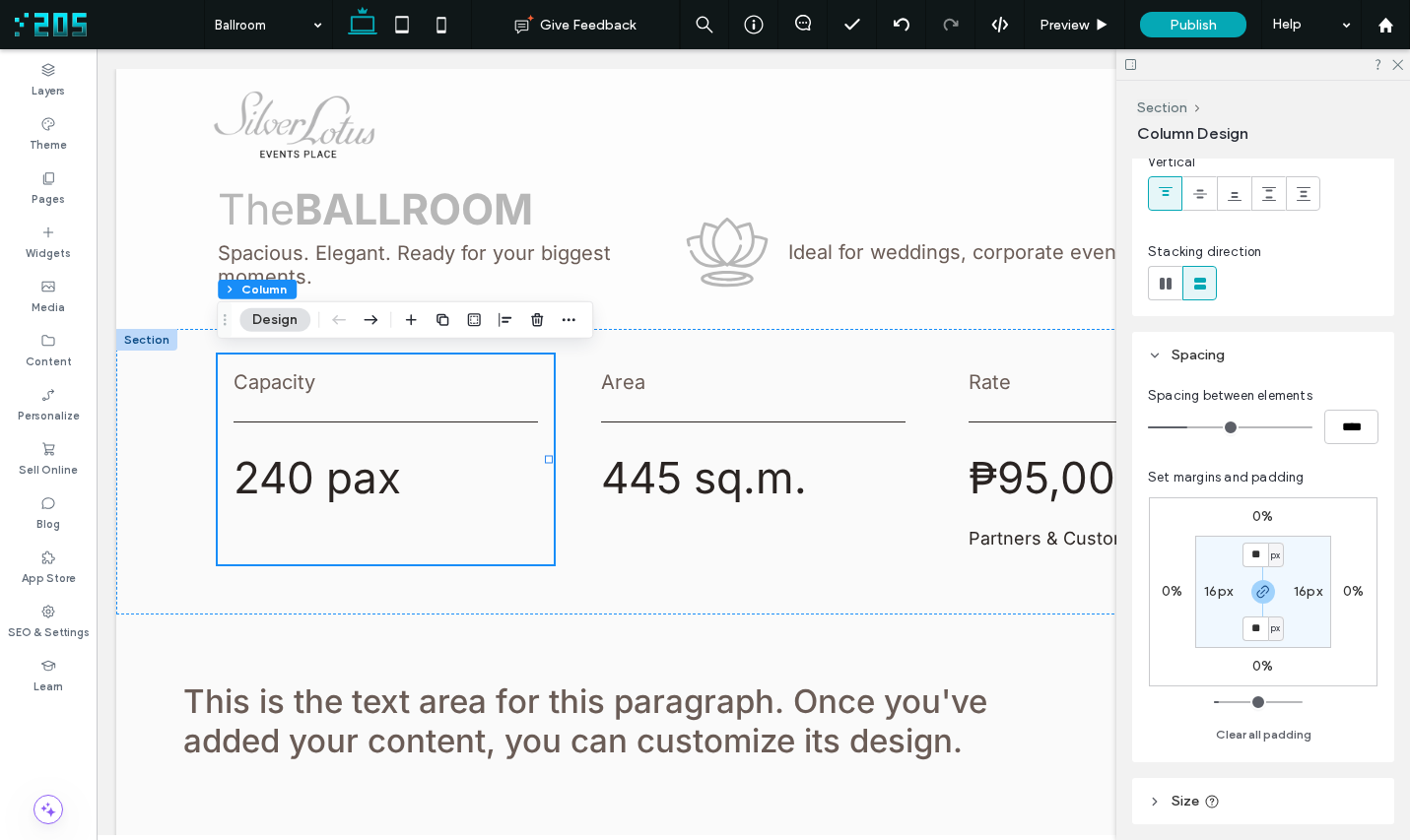 scroll, scrollTop: 174, scrollLeft: 0, axis: vertical 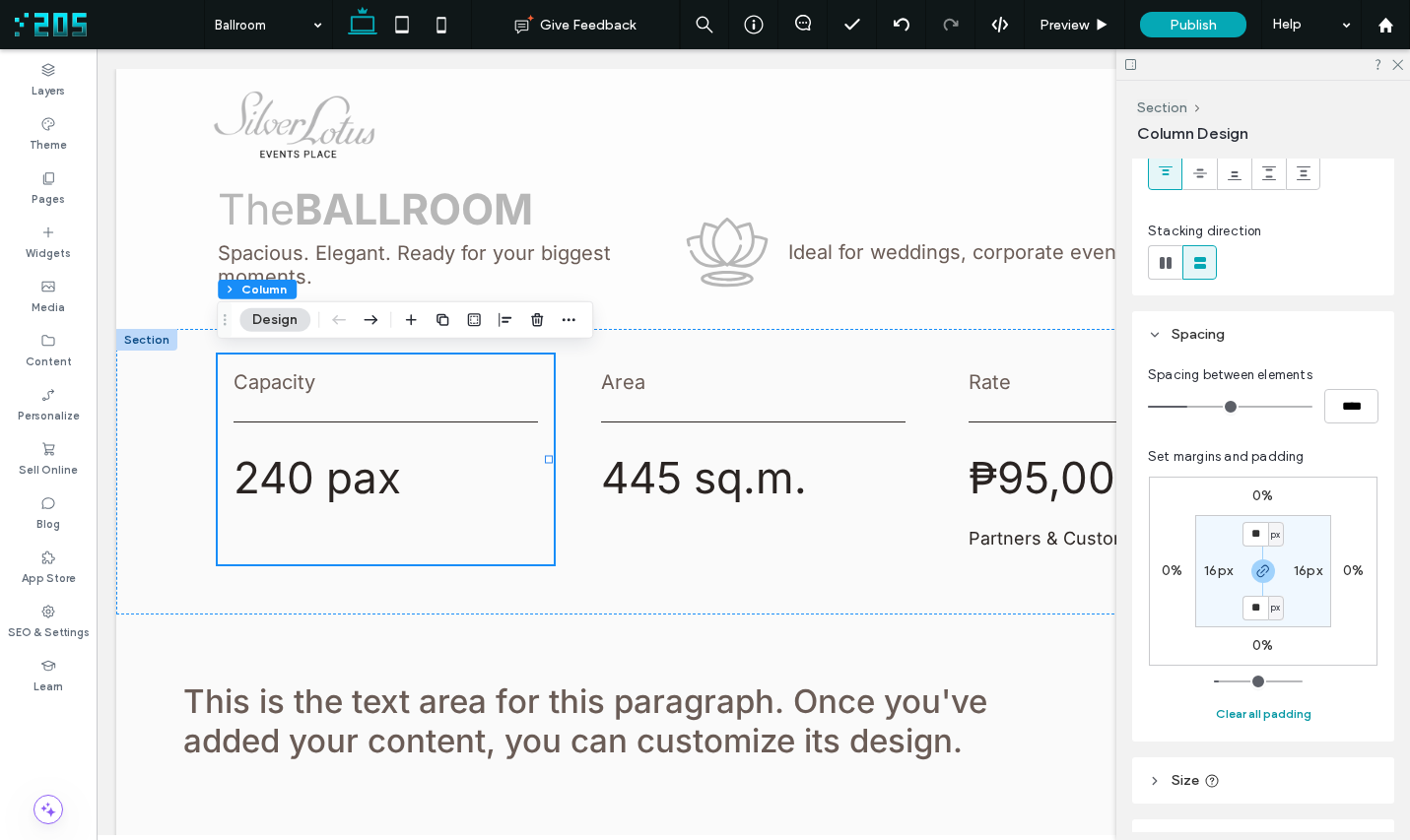 click on "Clear all padding" at bounding box center (1263, 714) 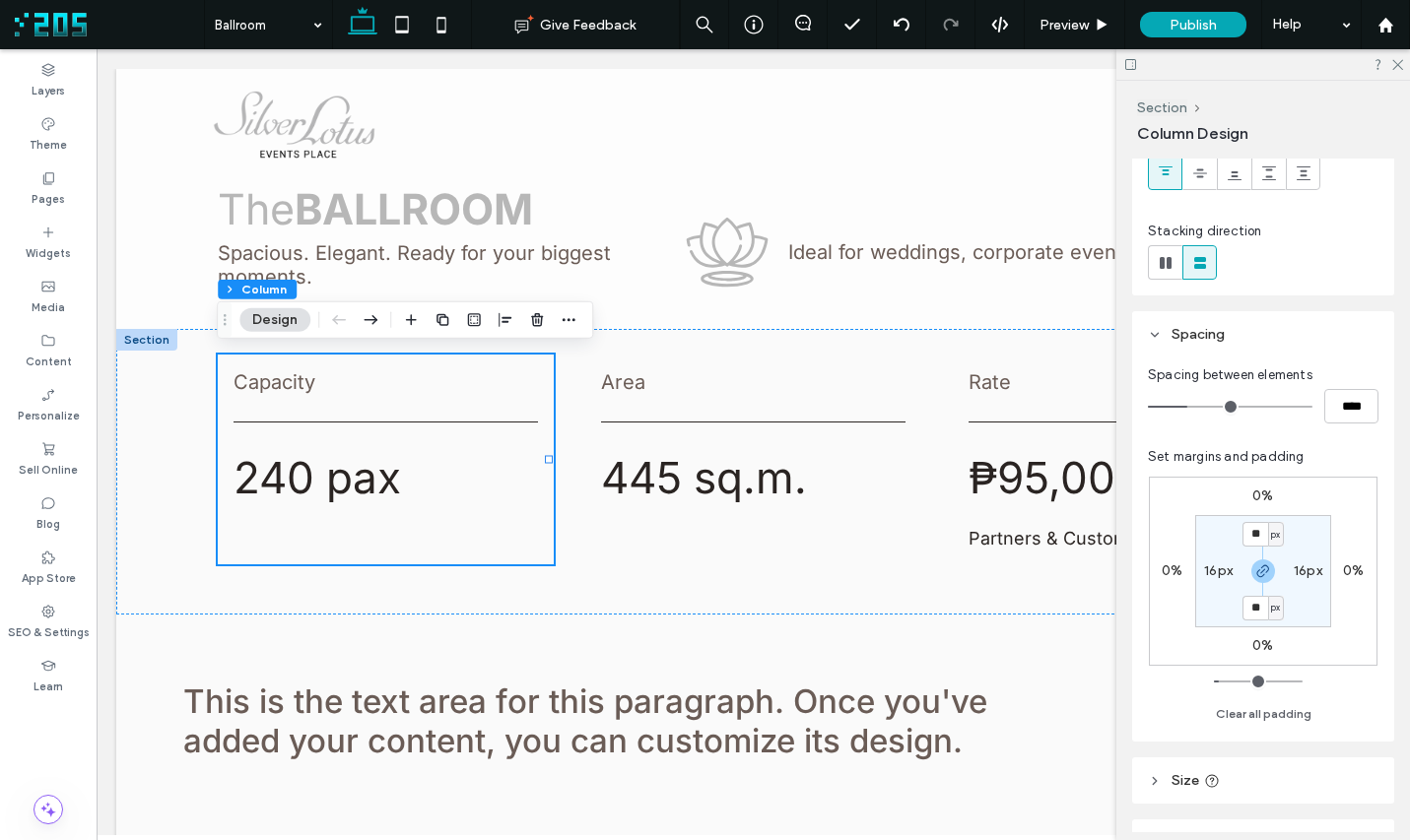 type on "*" 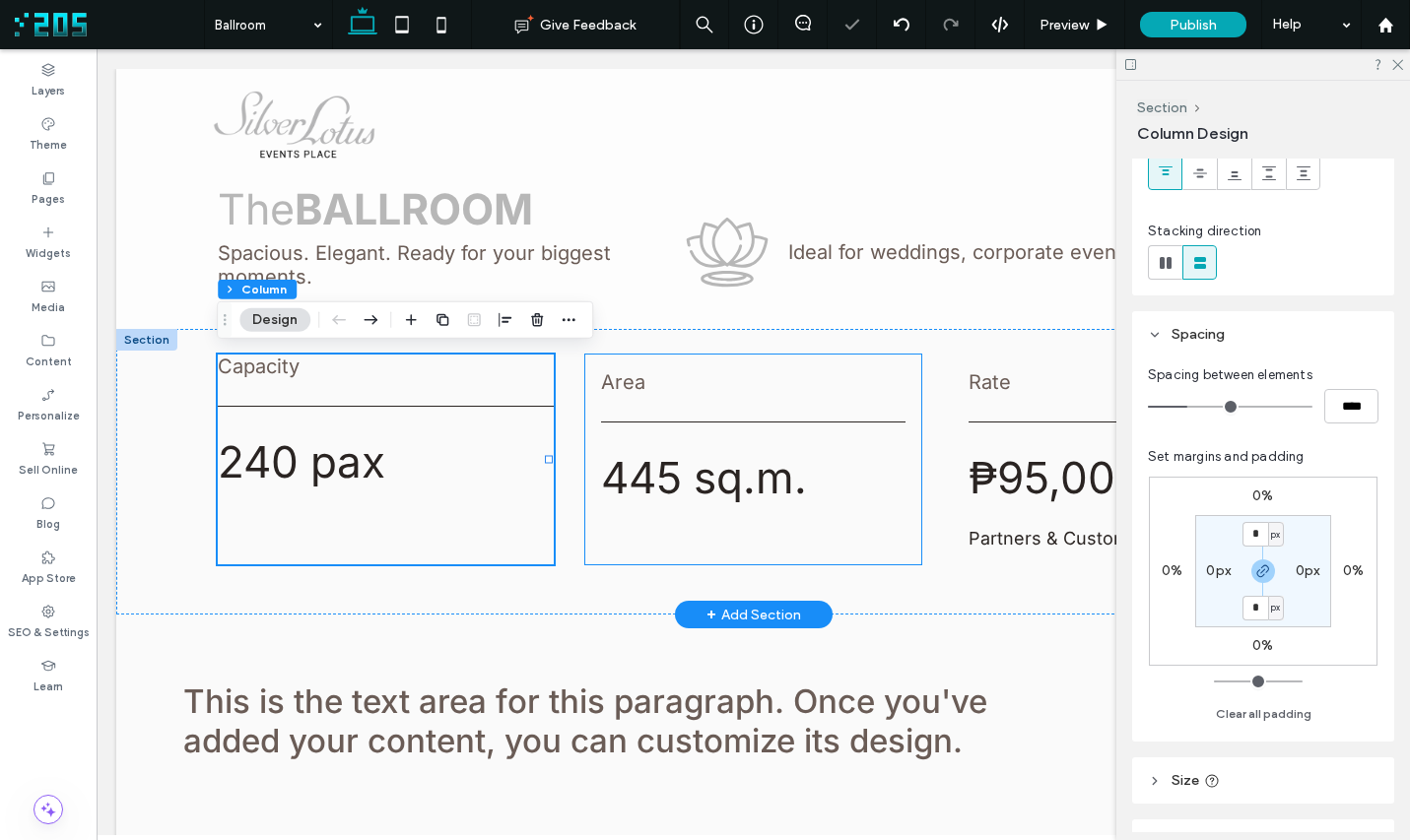 click on "Area
445 sq.m." at bounding box center [753, 459] 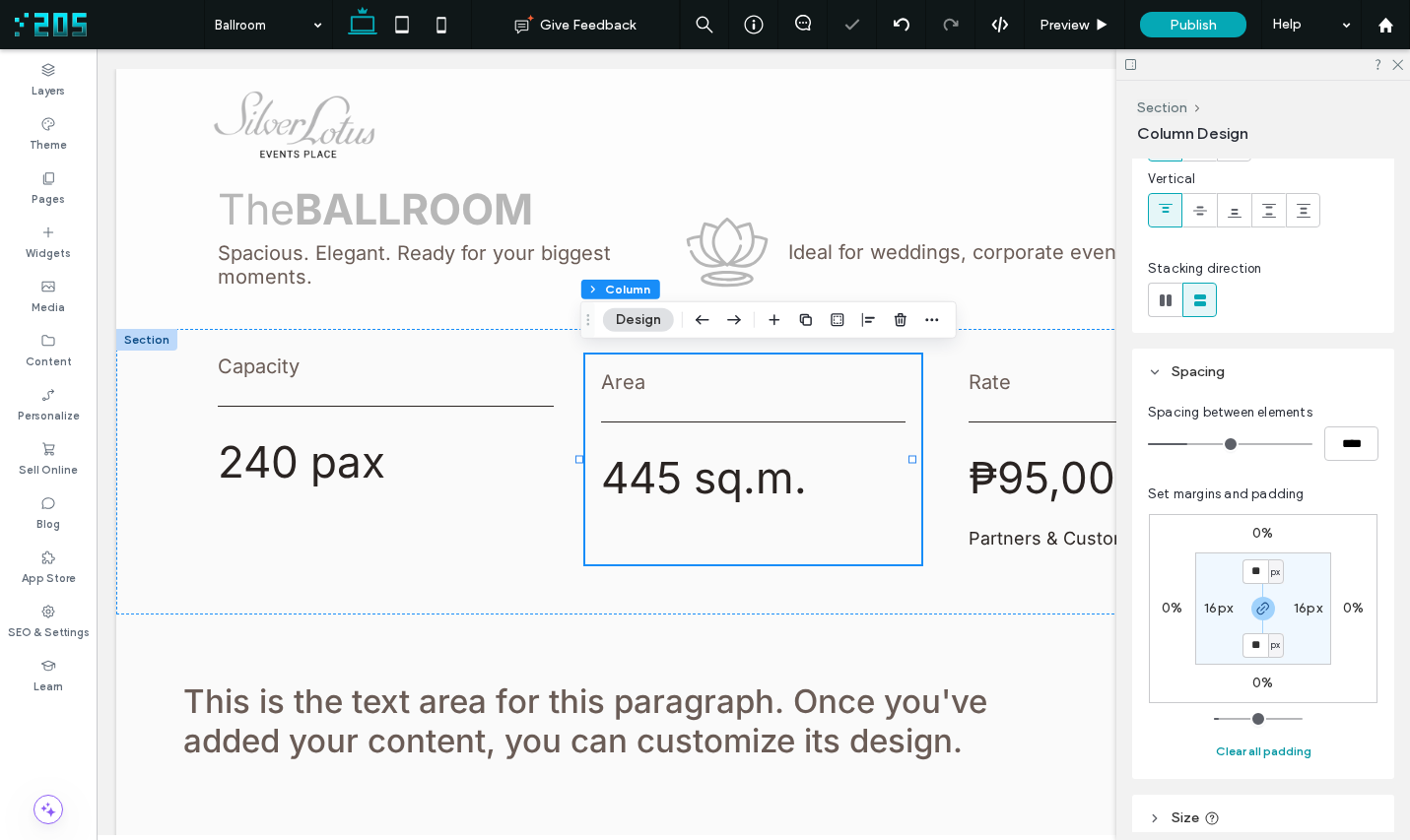 click on "Clear all padding" at bounding box center (1263, 751) 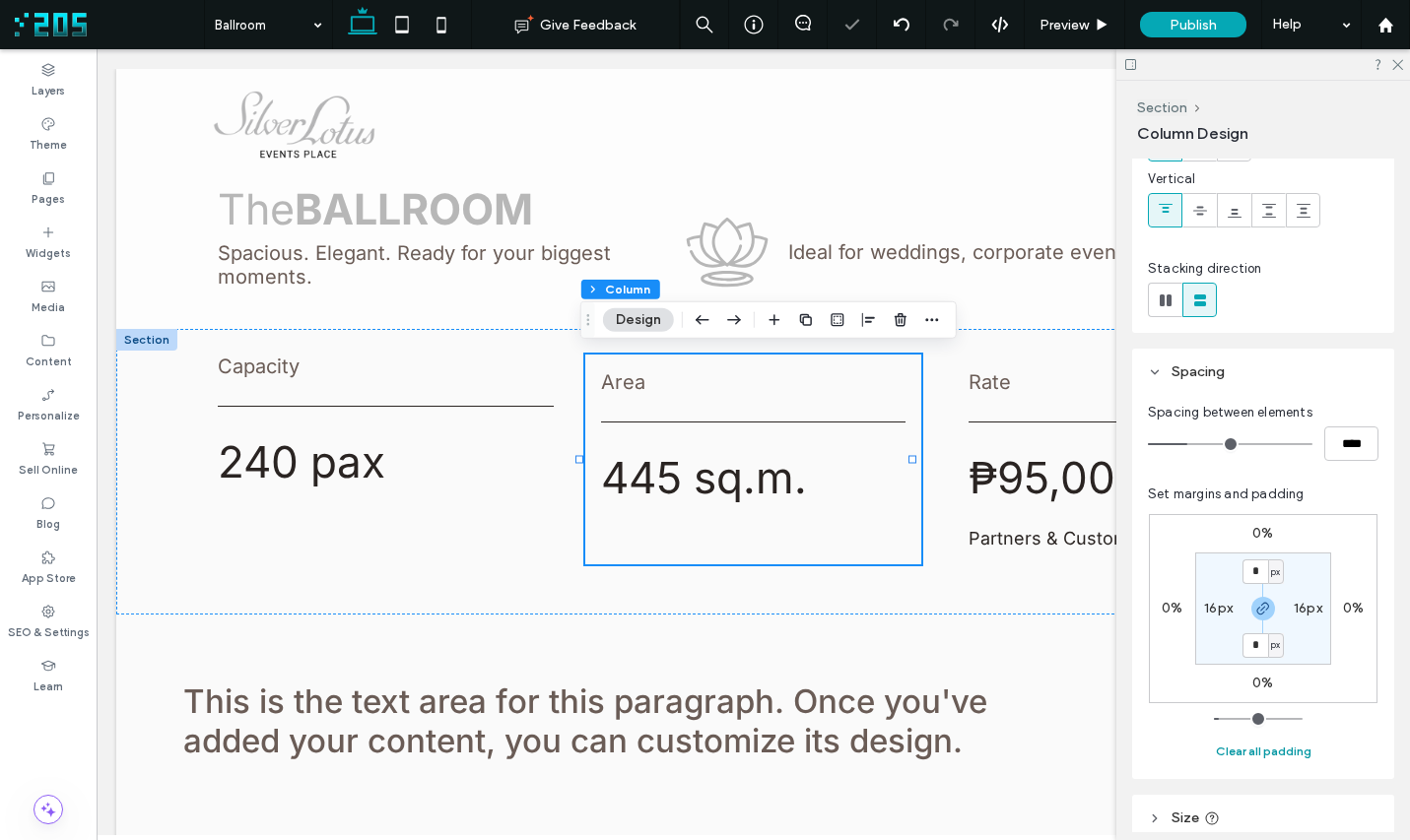 scroll, scrollTop: 140, scrollLeft: 0, axis: vertical 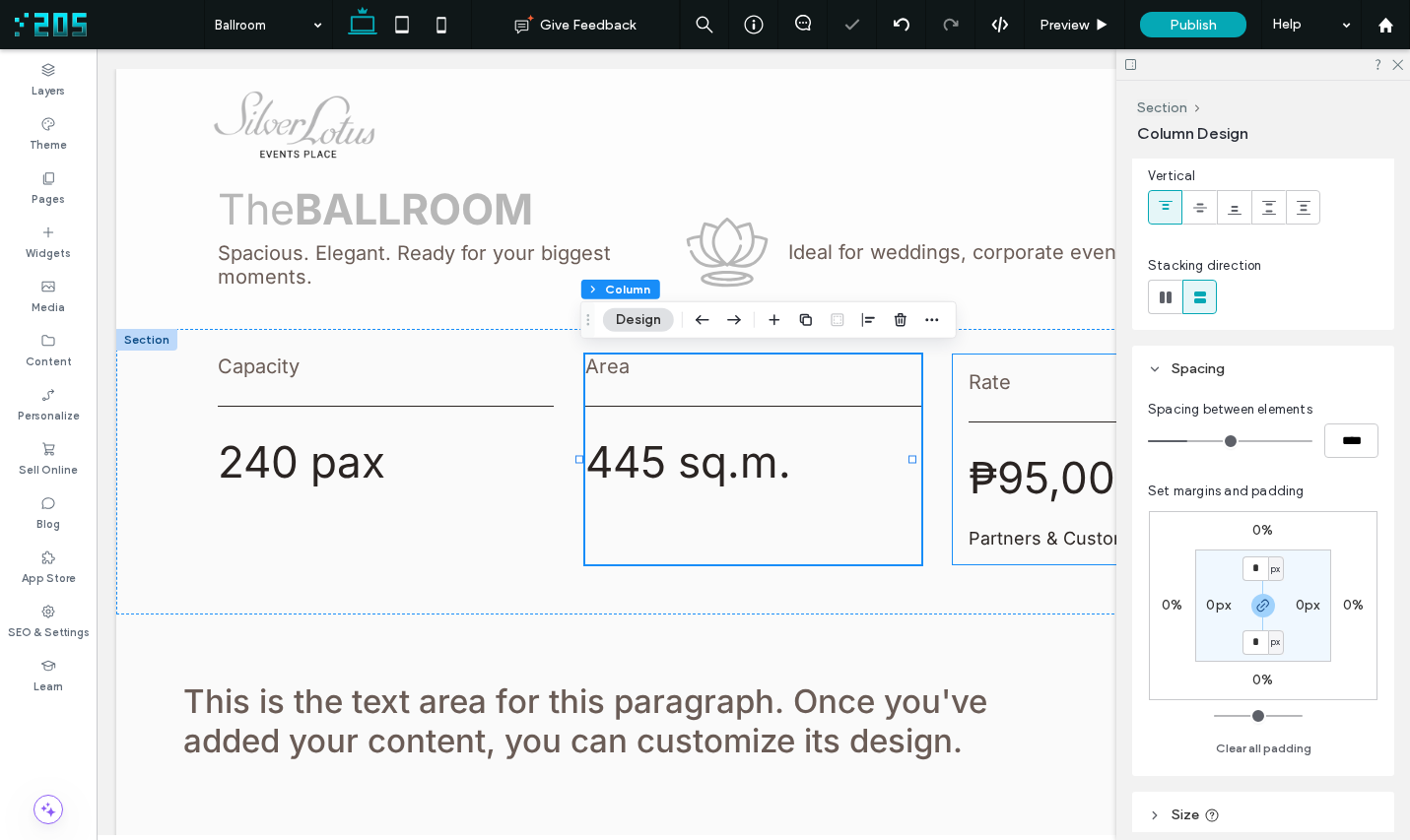 click on "Rate
₱95,000
Partners & Customers" at bounding box center [1120, 459] 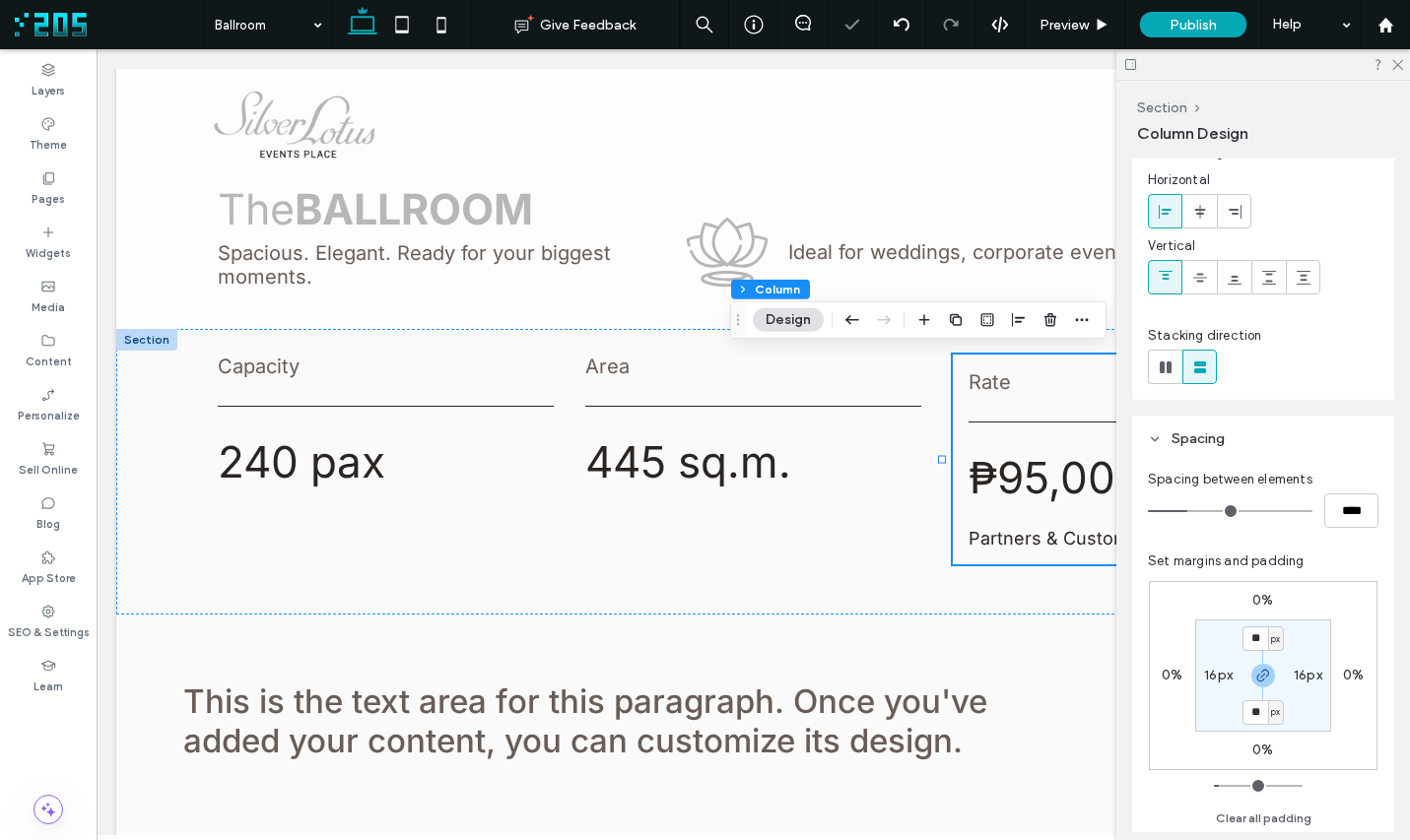 scroll, scrollTop: 110, scrollLeft: 0, axis: vertical 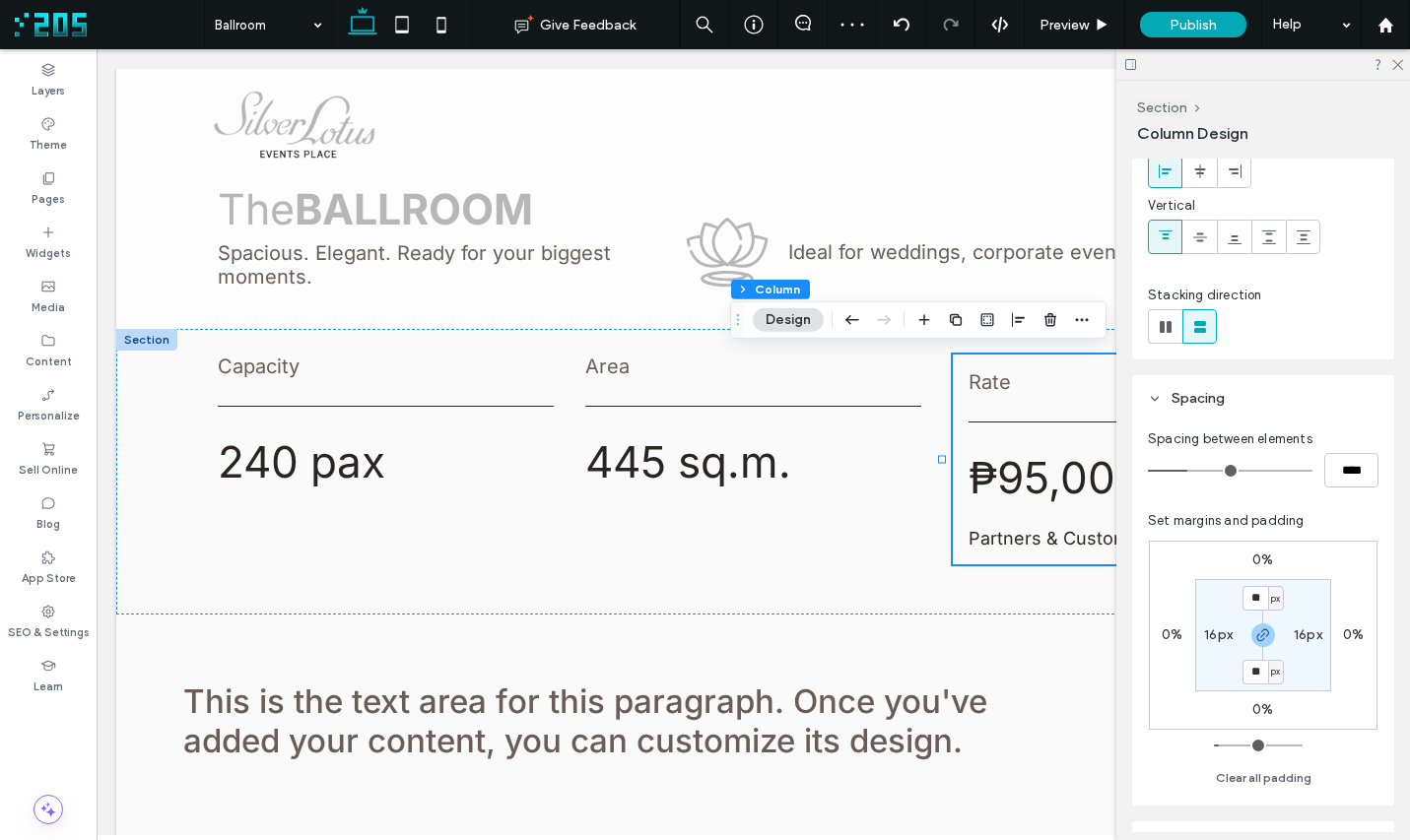 drag, startPoint x: 1266, startPoint y: 781, endPoint x: 1175, endPoint y: 632, distance: 174.59095 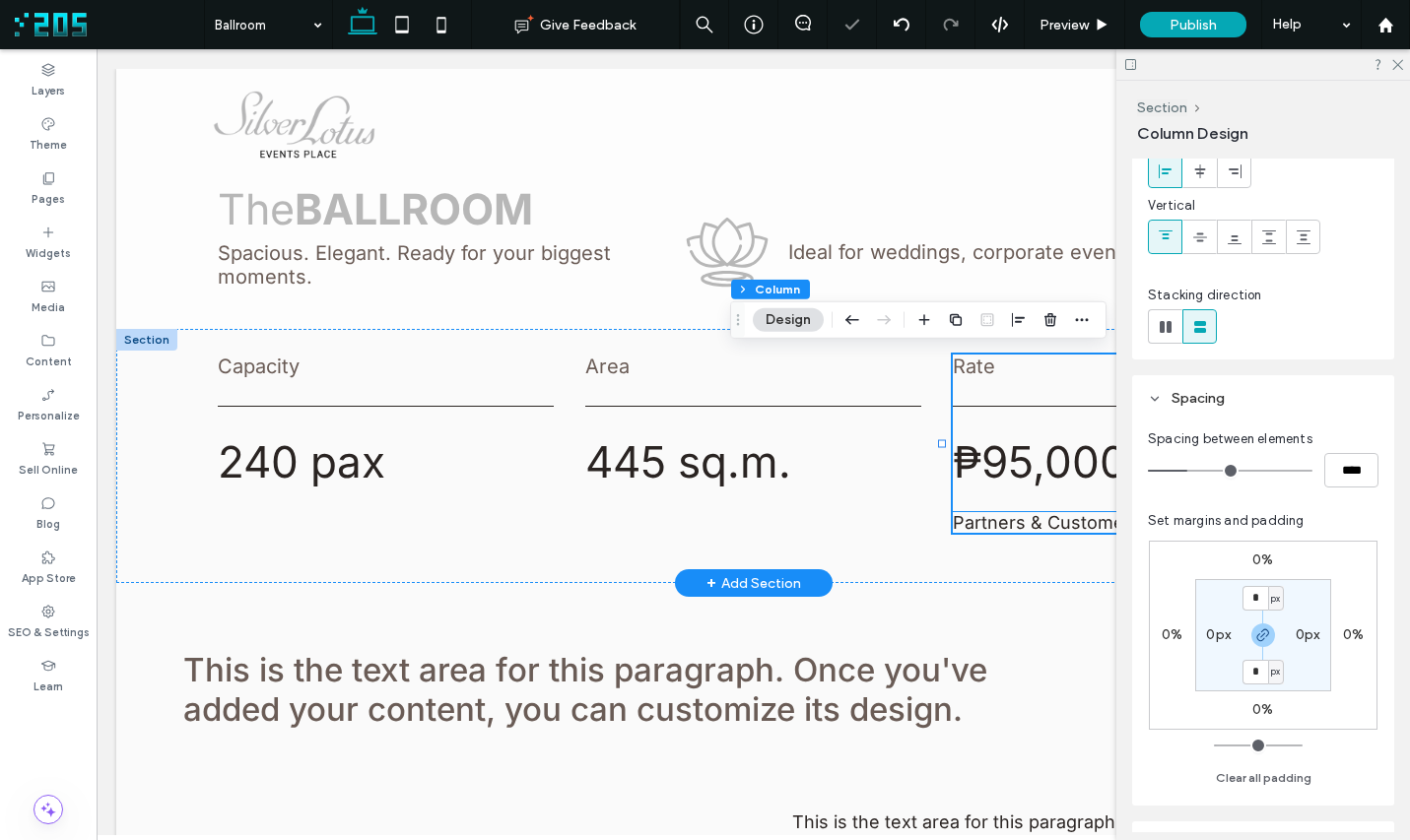 click on "Partners & Customers" at bounding box center (1046, 522) 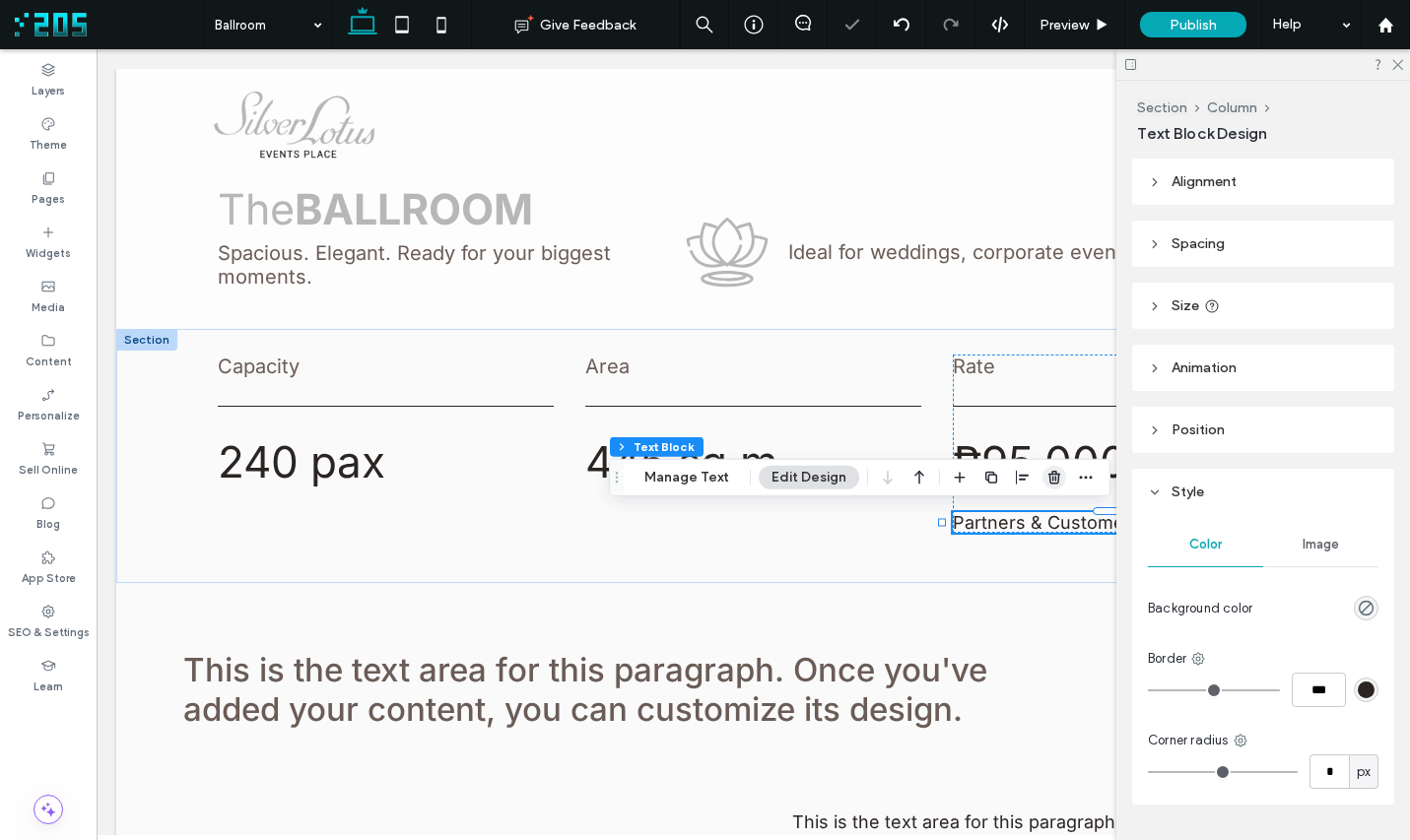 click 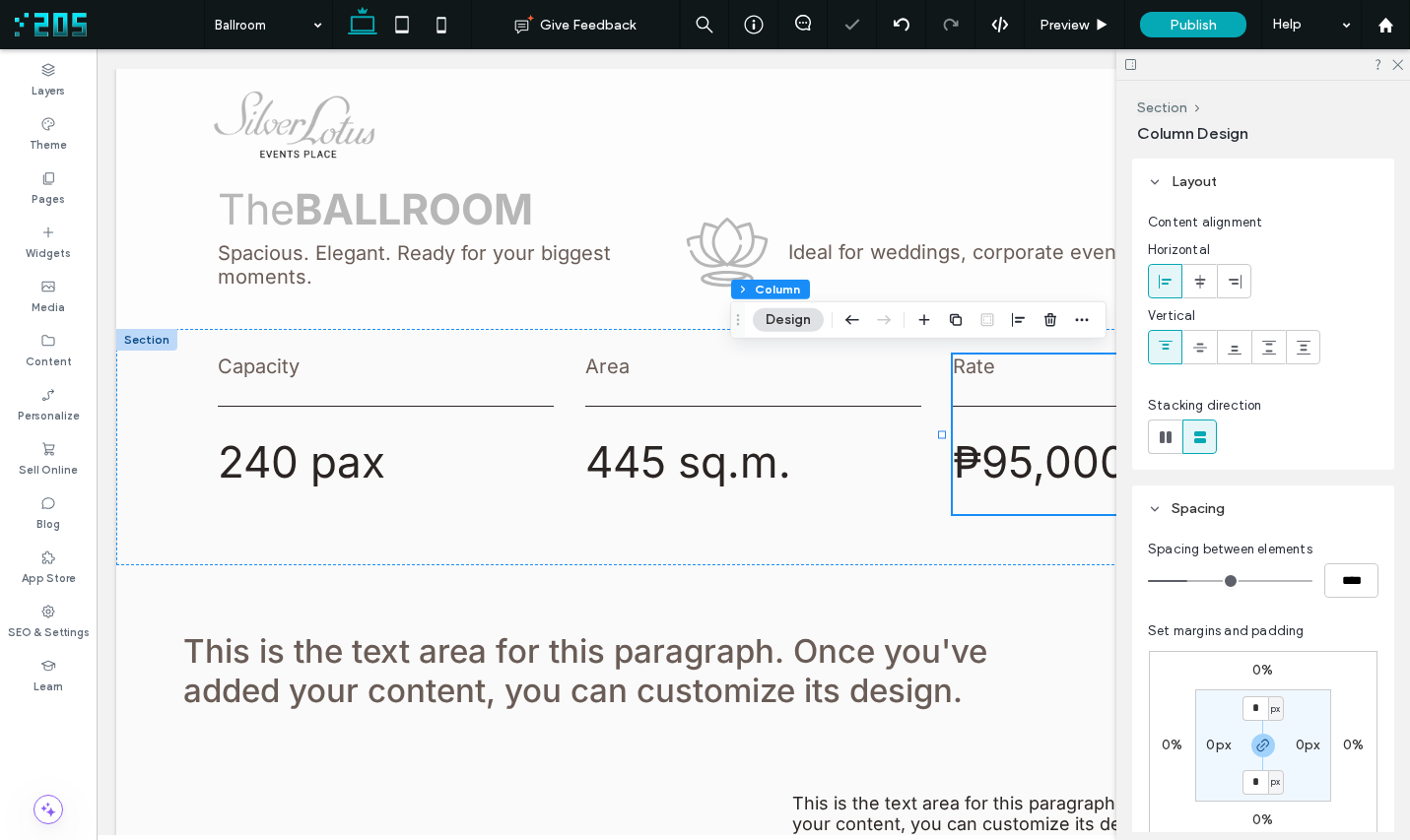 click at bounding box center (1263, 64) 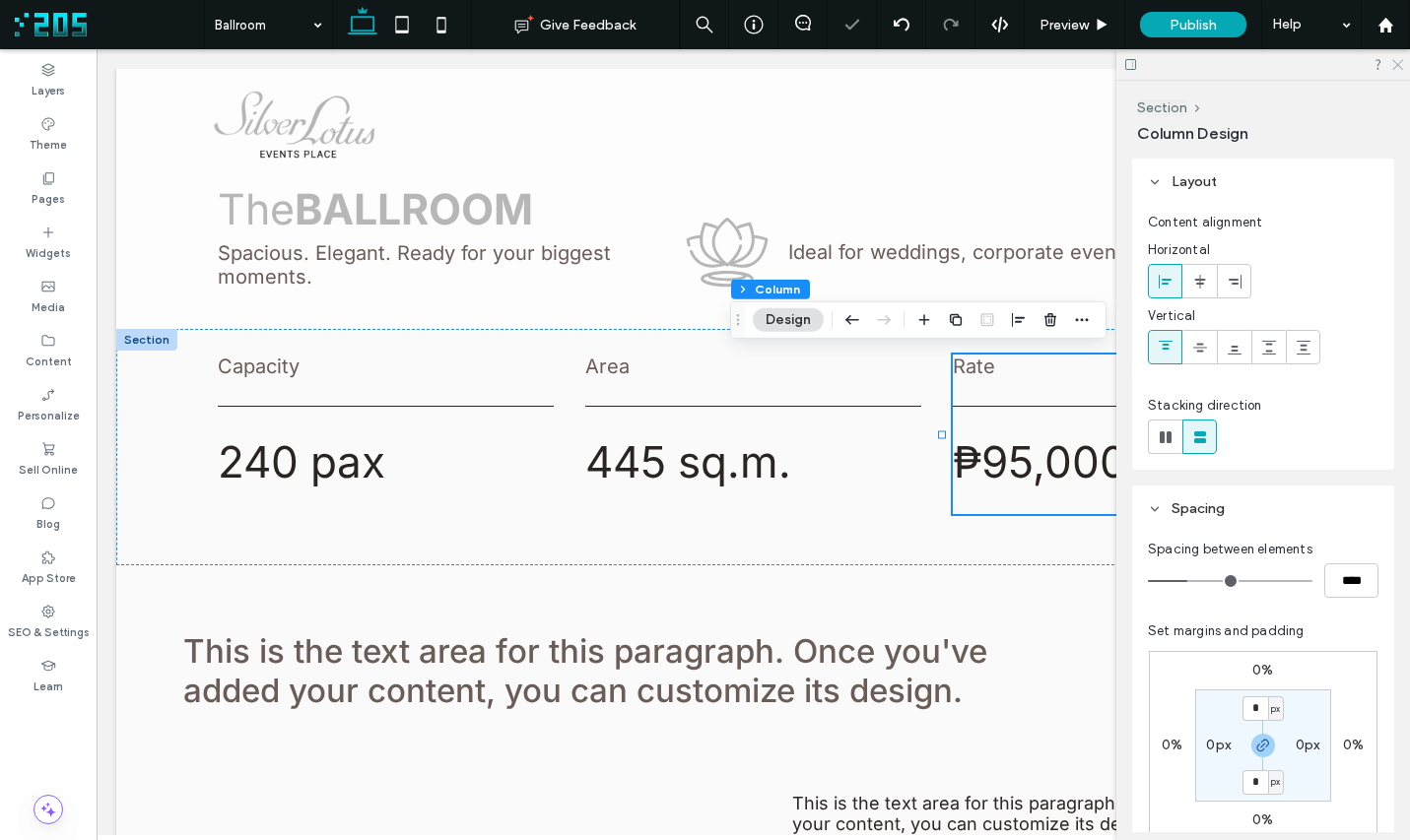 drag, startPoint x: 1396, startPoint y: 66, endPoint x: 1310, endPoint y: 353, distance: 299.60808 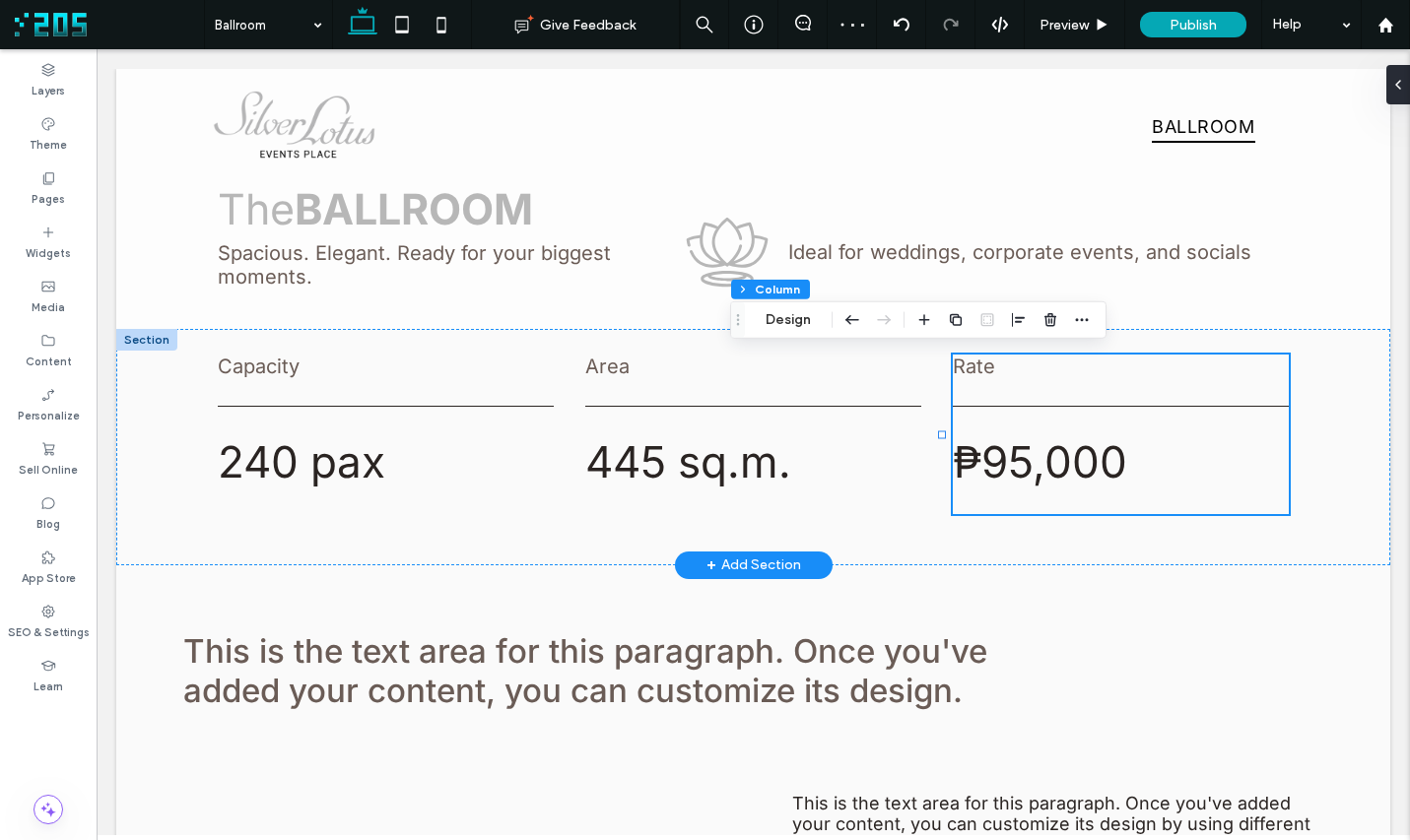click at bounding box center [147, 340] 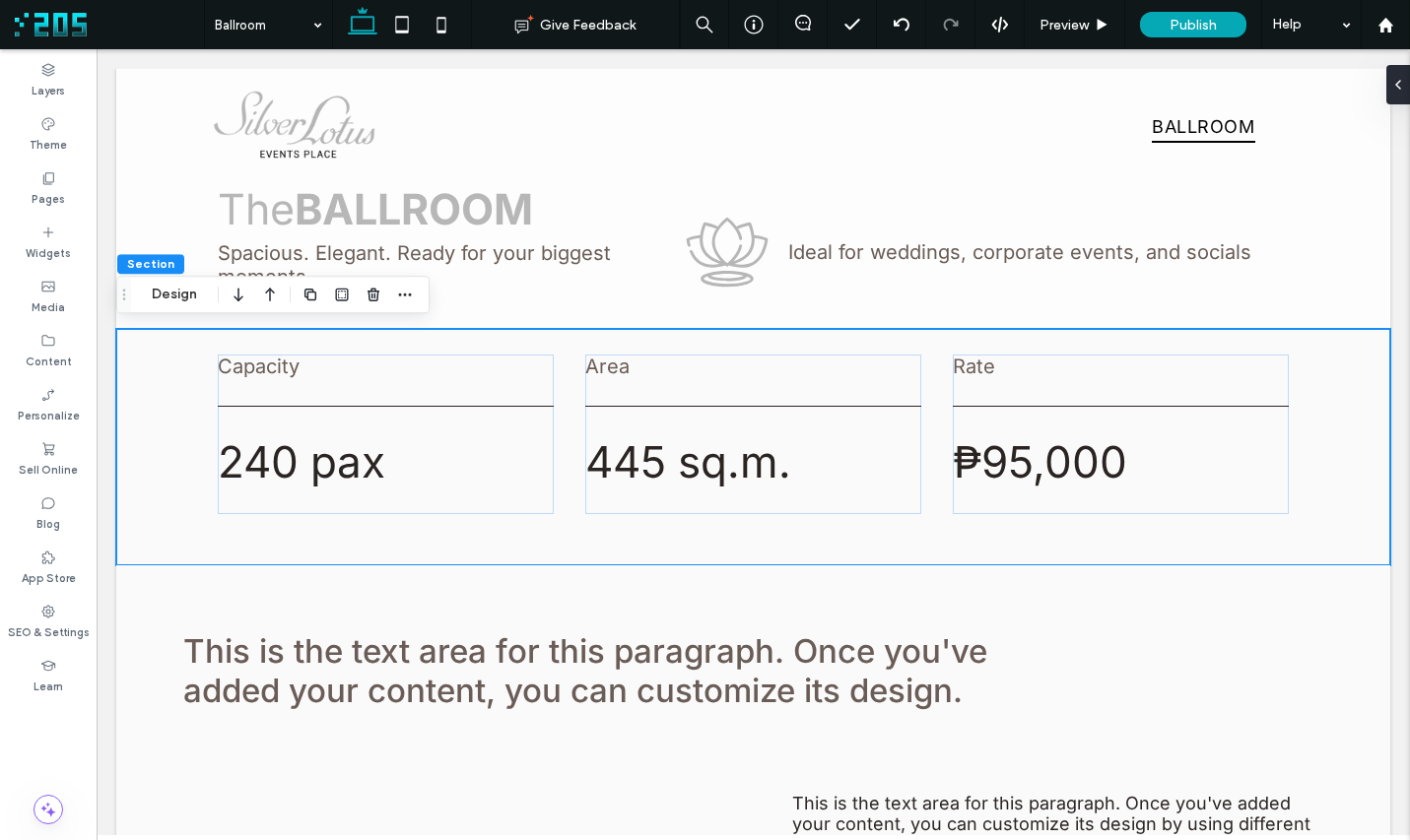 drag, startPoint x: 165, startPoint y: 291, endPoint x: 254, endPoint y: 299, distance: 89.35883 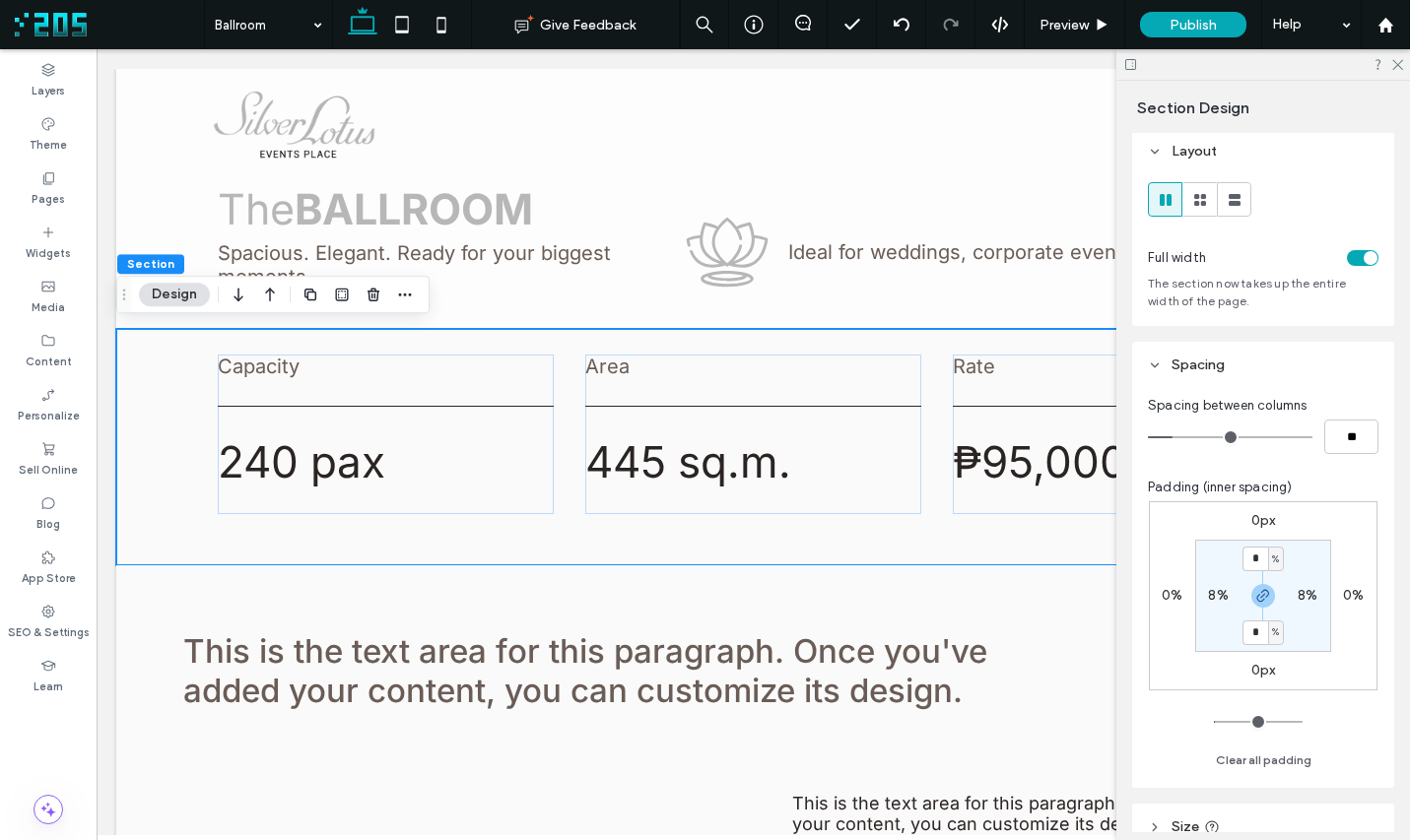 scroll, scrollTop: 0, scrollLeft: 0, axis: both 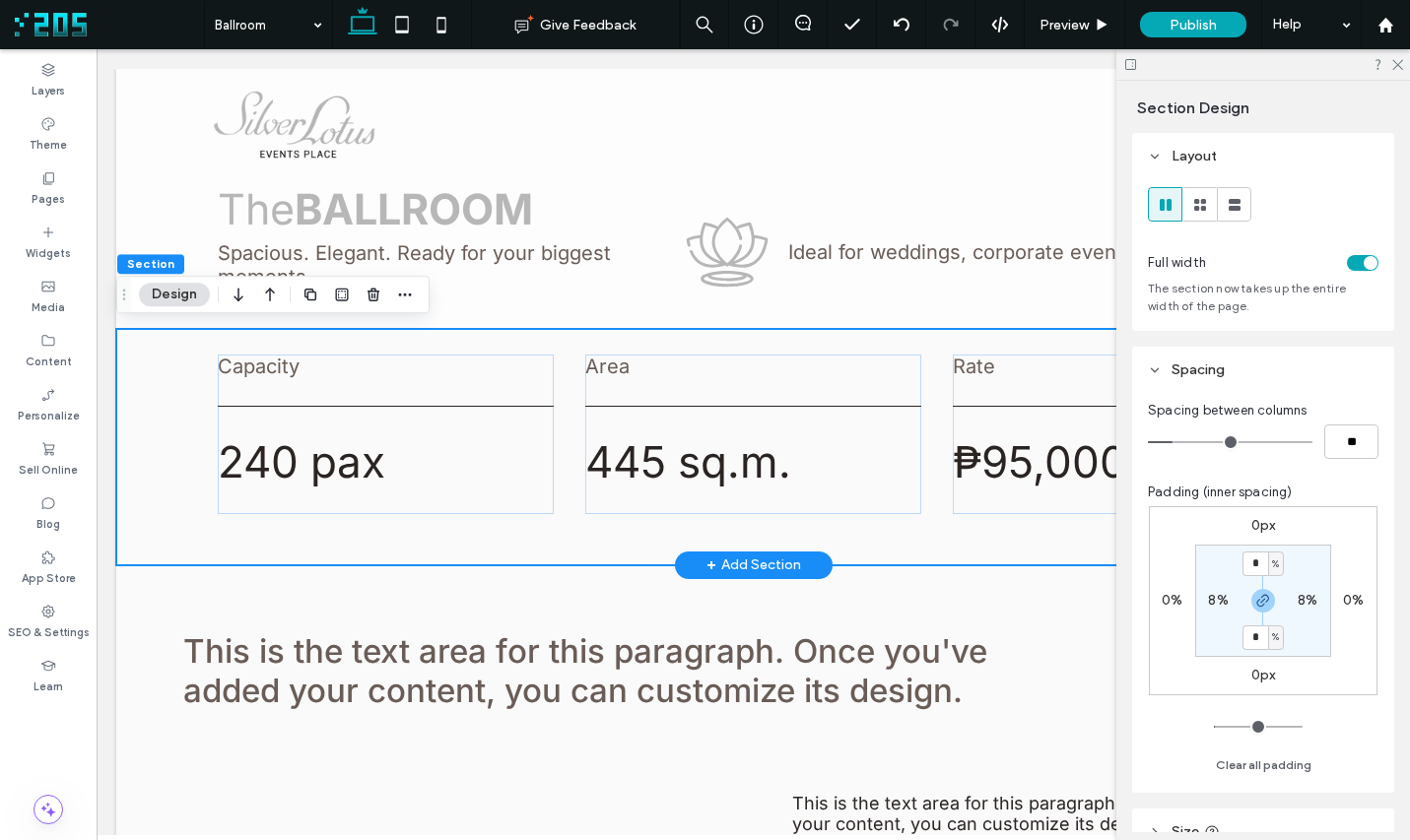 click on "Capacity
240 pax
Area
445 sq.m.
Rate
₱95,000" at bounding box center (753, 447) 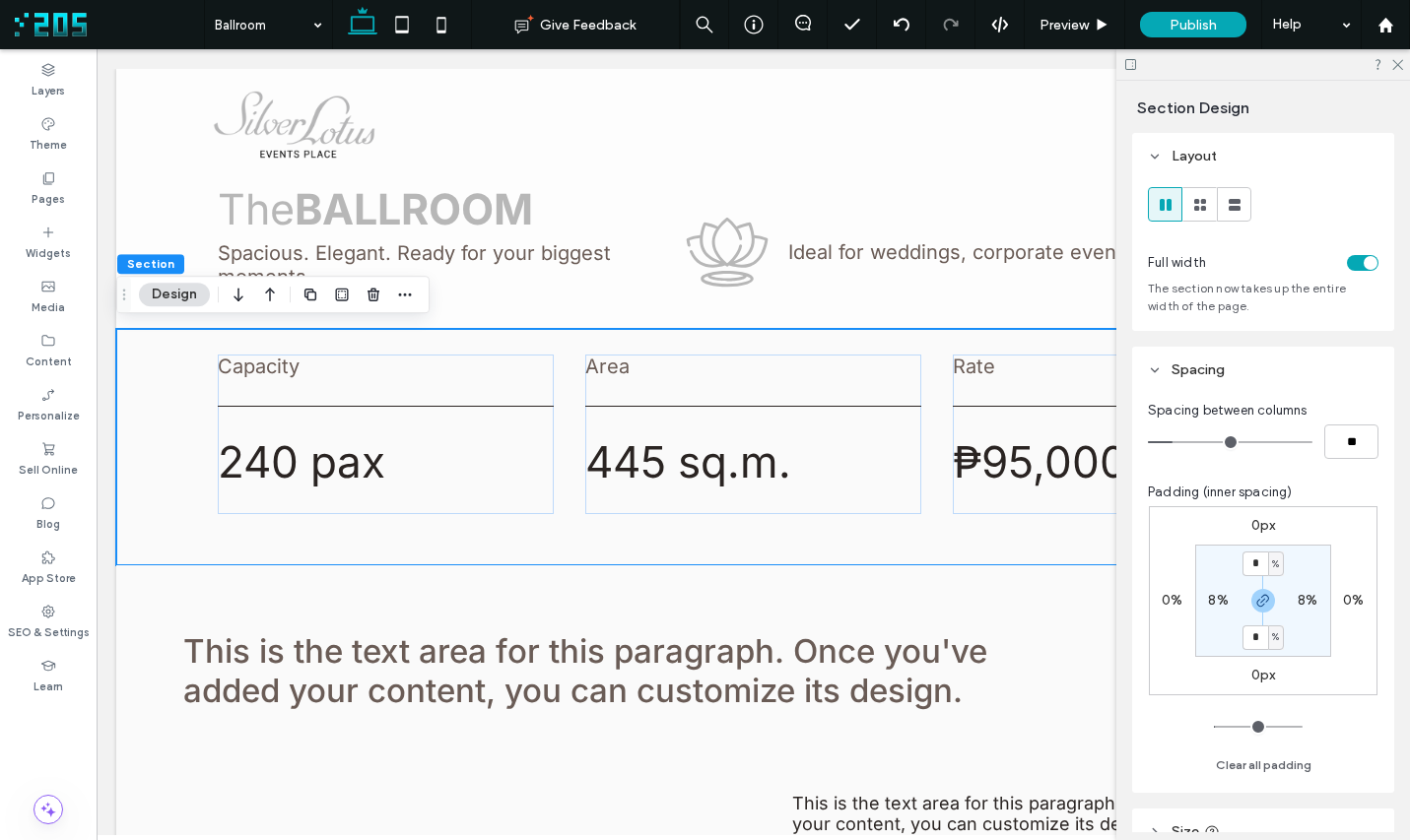 scroll, scrollTop: 226, scrollLeft: 0, axis: vertical 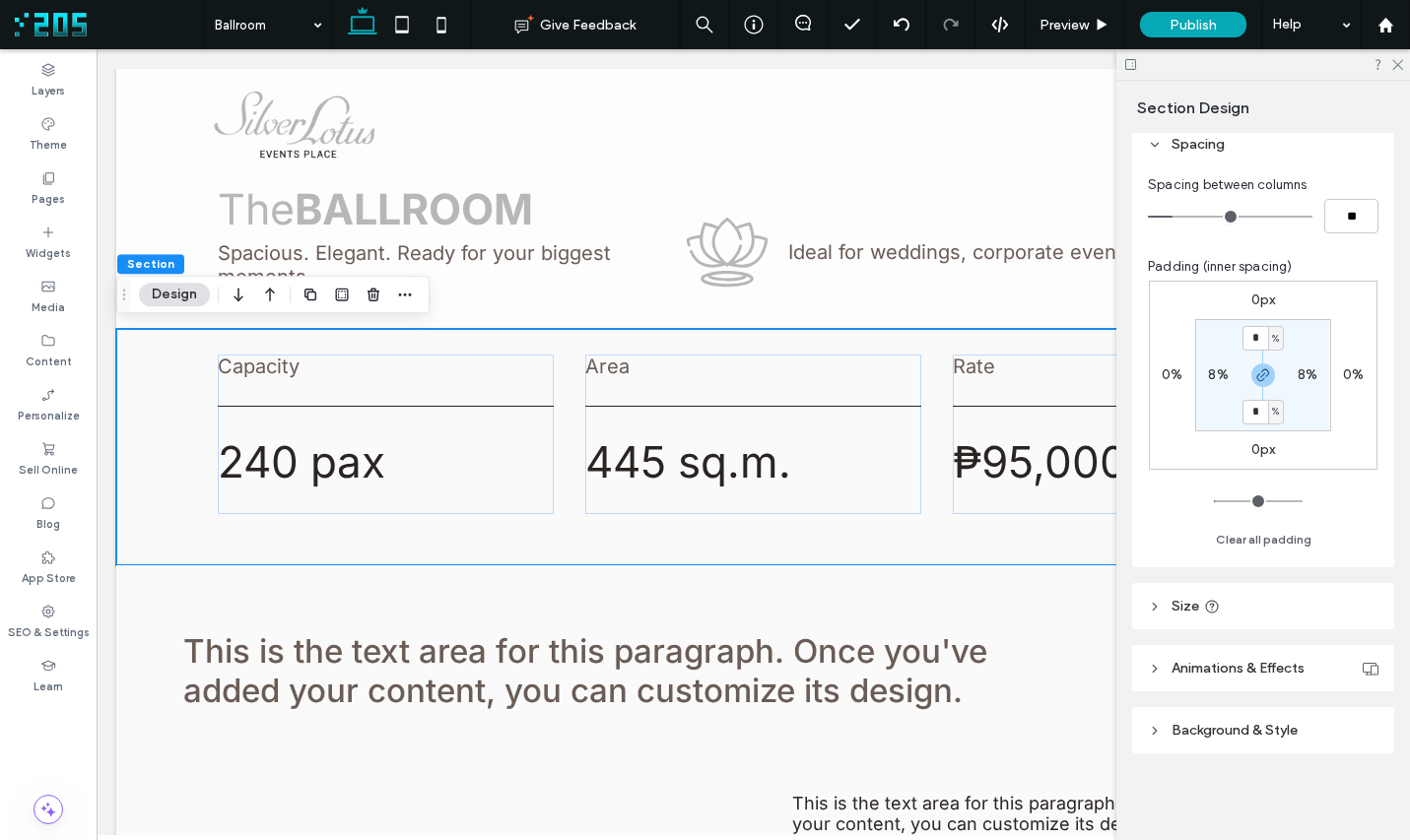 click on "Background & Style" at bounding box center (1263, 730) 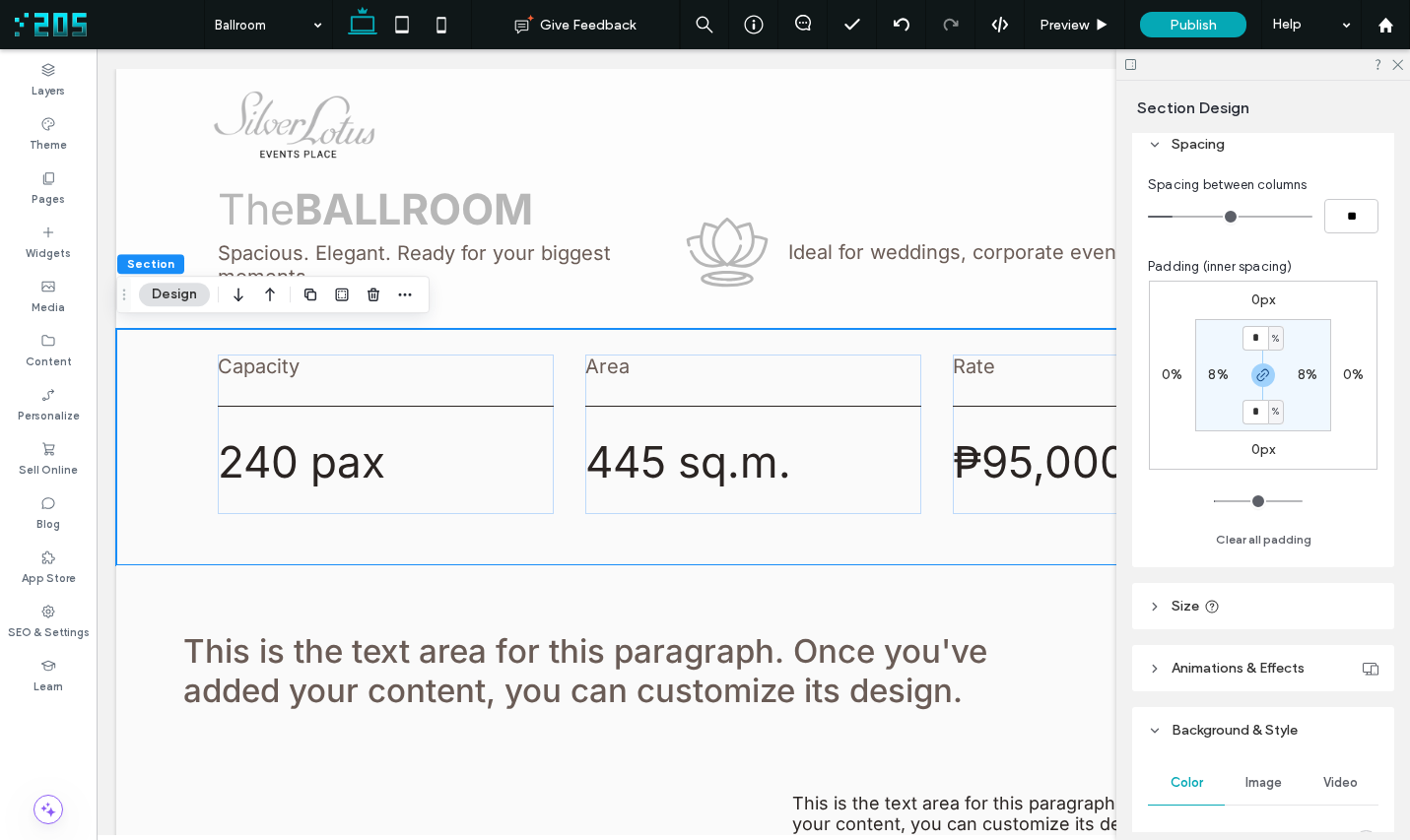 scroll, scrollTop: 386, scrollLeft: 0, axis: vertical 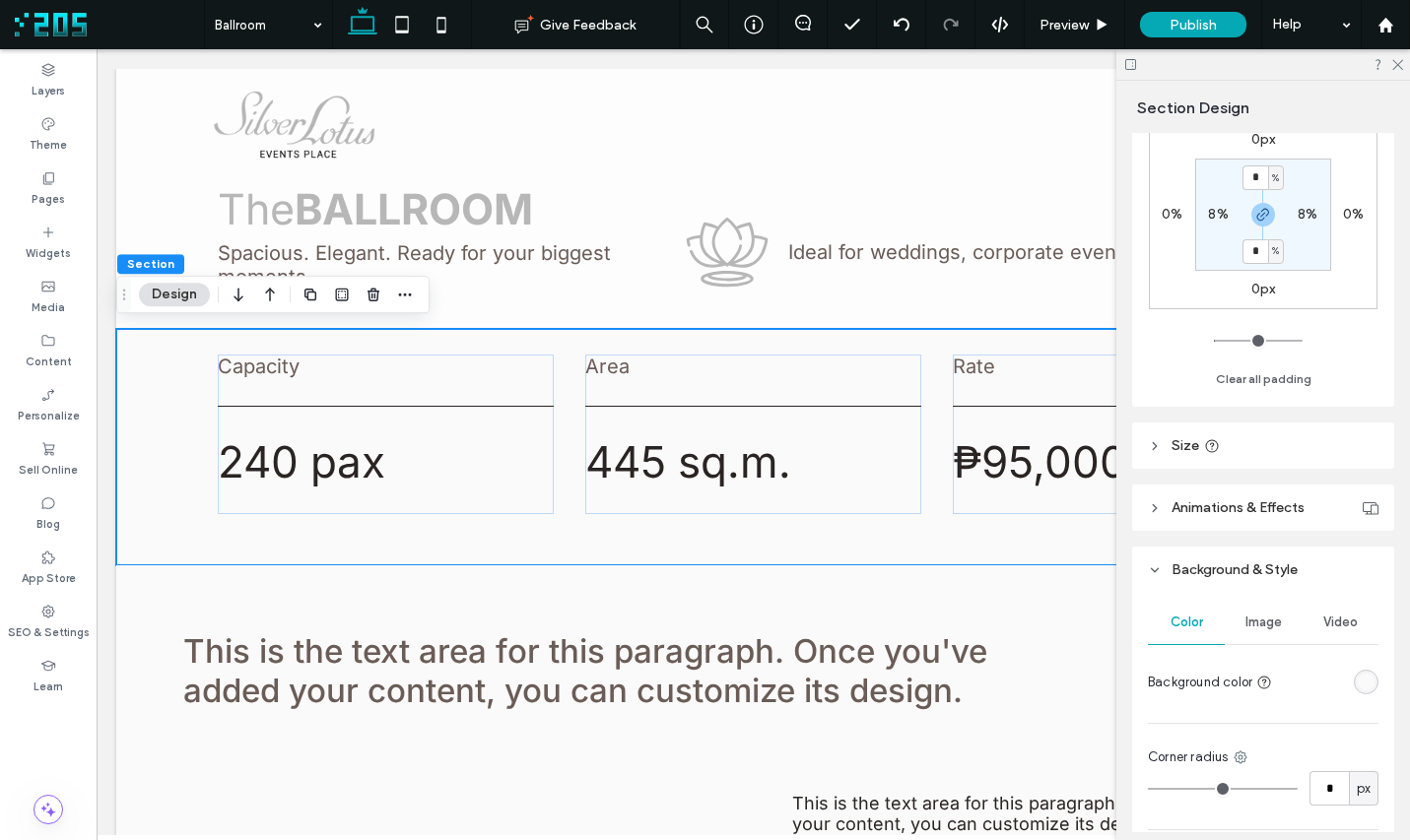 click at bounding box center [1366, 681] 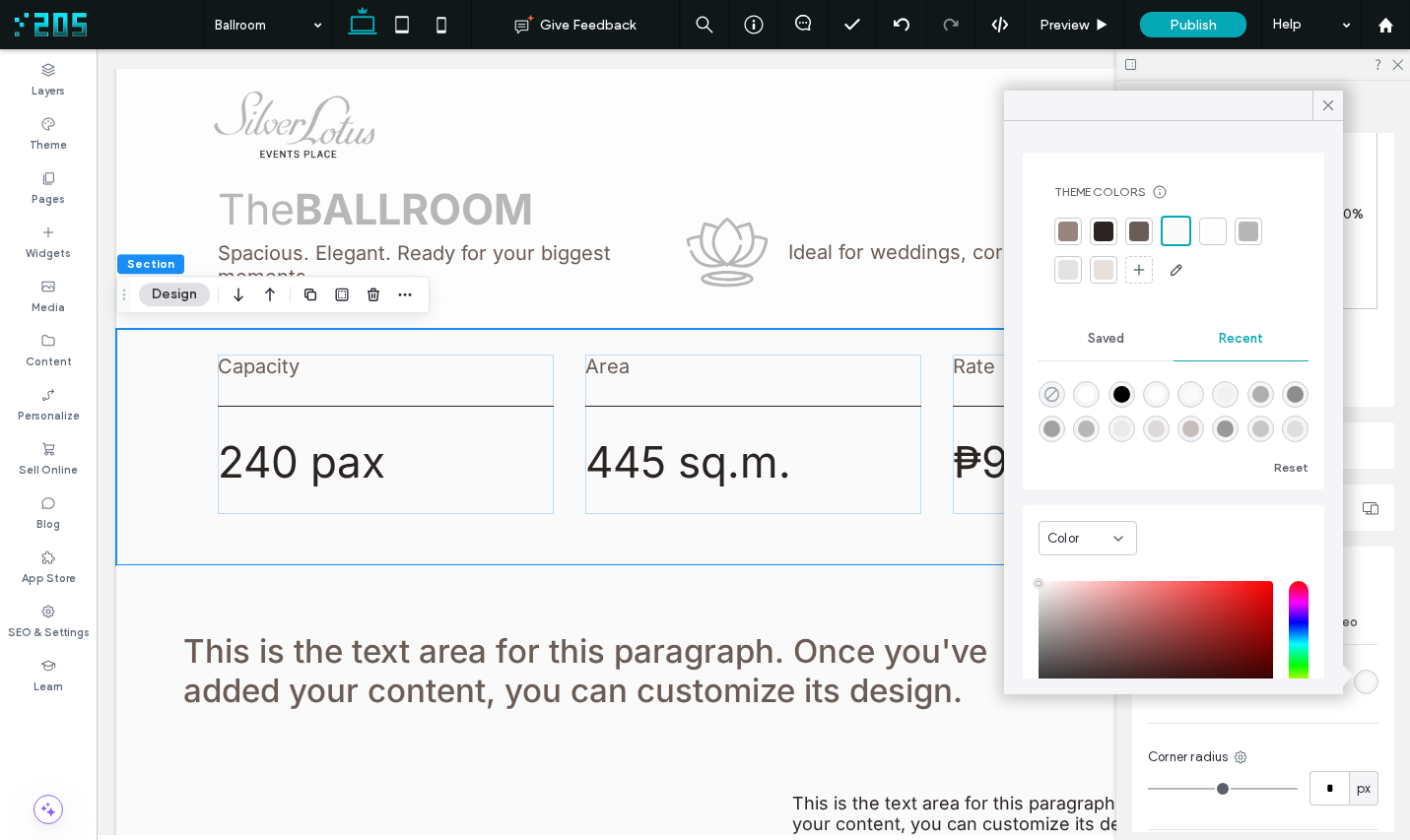 click 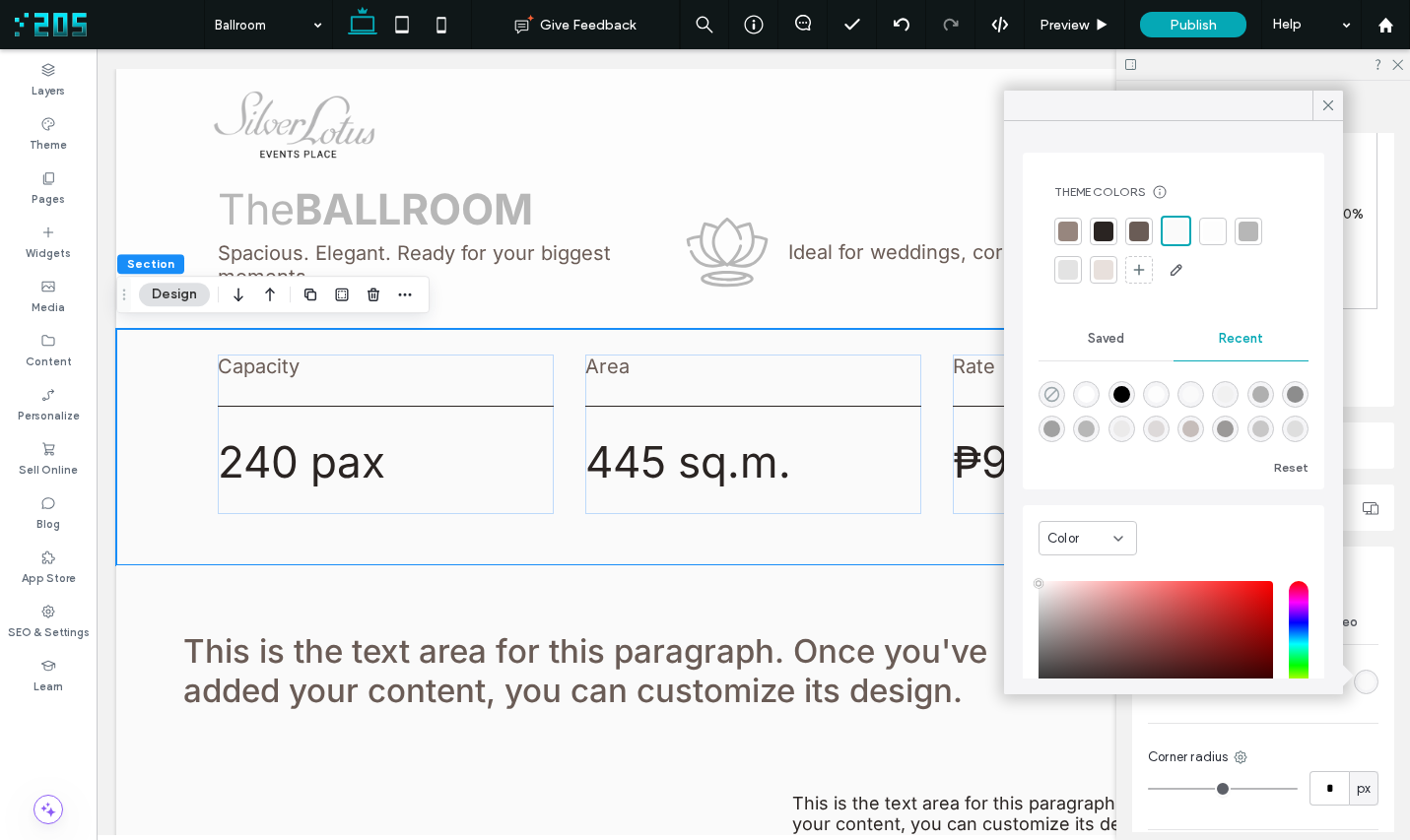 type on "*******" 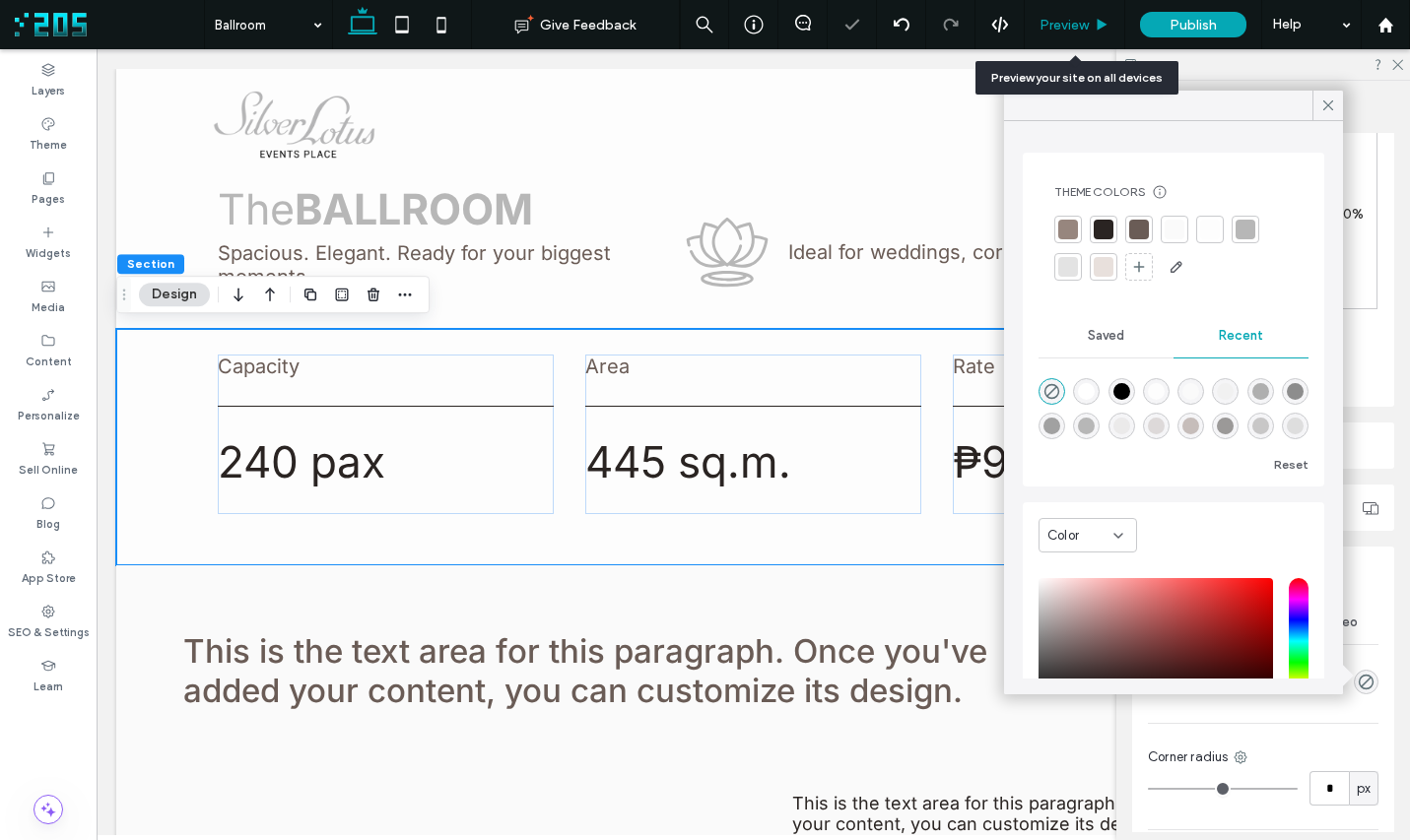 click on "Preview" at bounding box center (1064, 25) 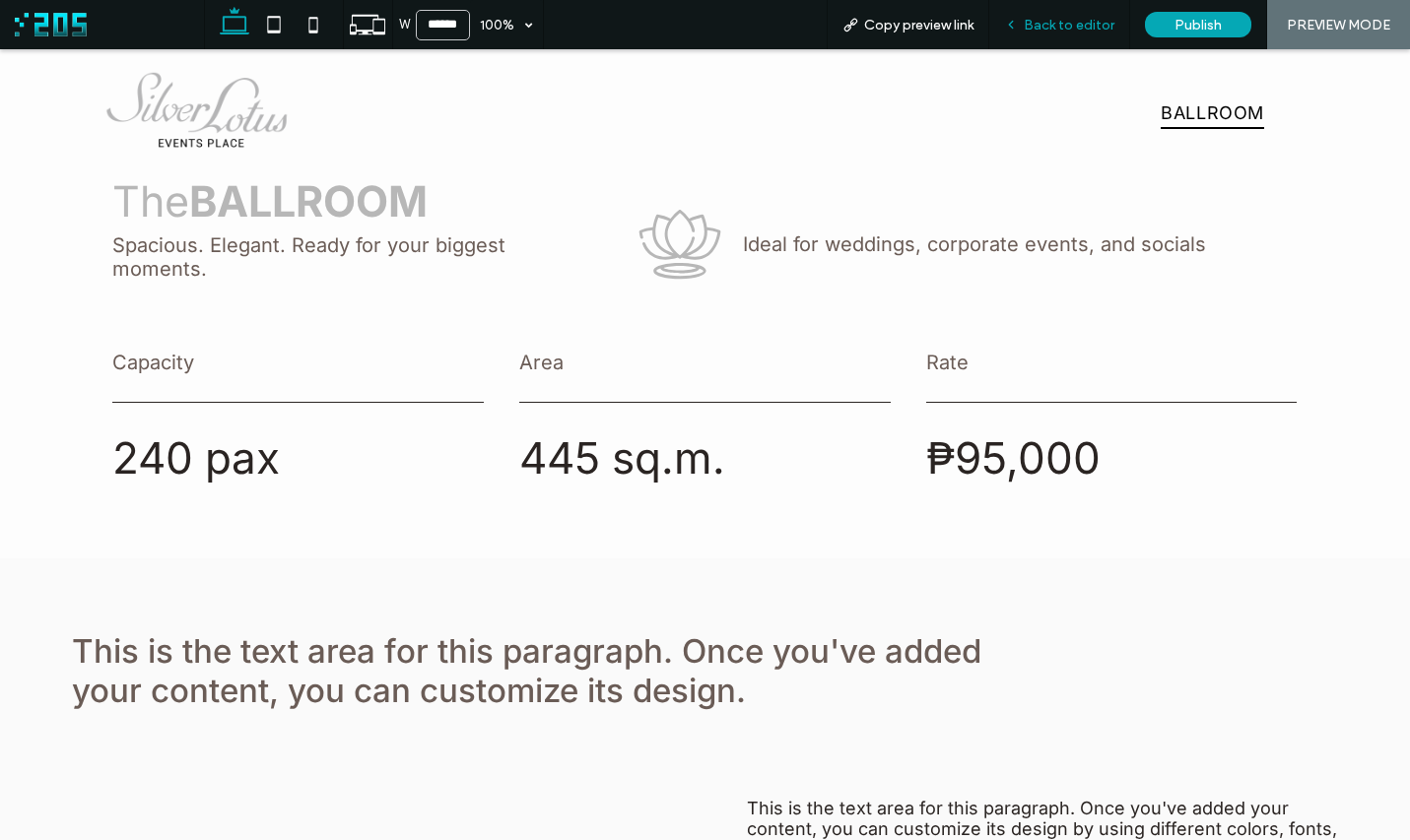 click on "Back to editor" at bounding box center [1069, 25] 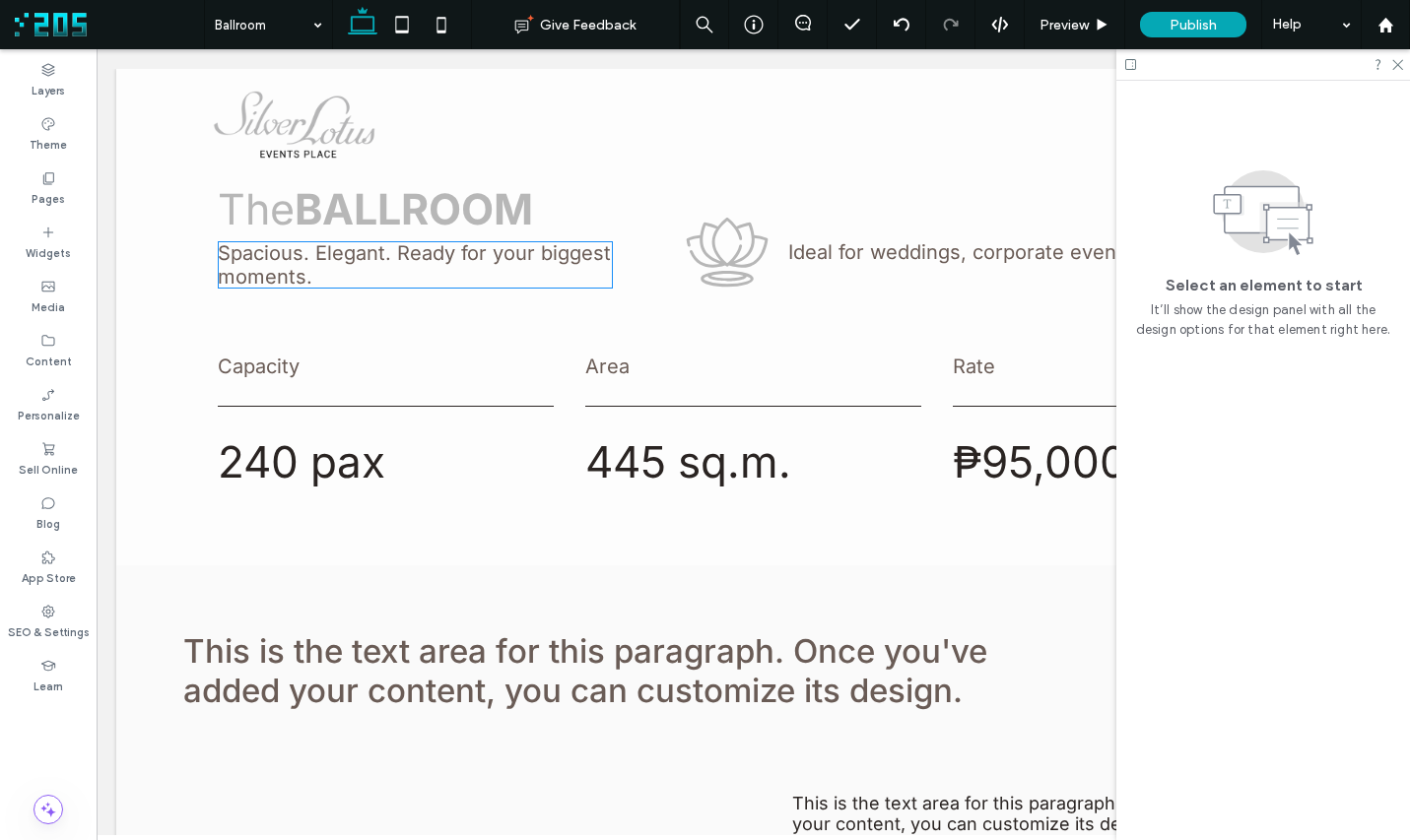 click on "Spacious. Elegant. Ready for your biggest moments." at bounding box center [415, 265] 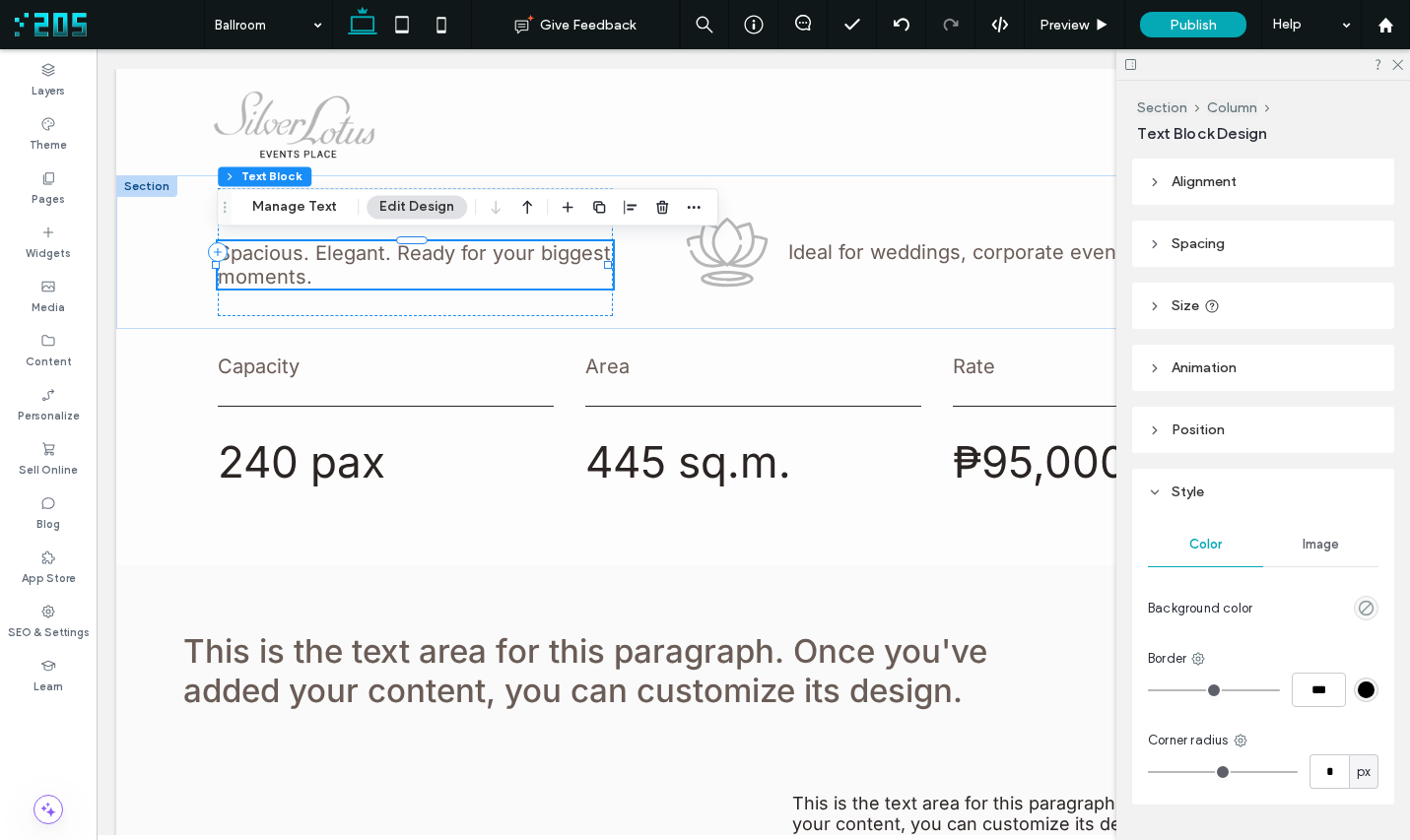click on "Spacious. Elegant. Ready for your biggest moments." at bounding box center [415, 265] 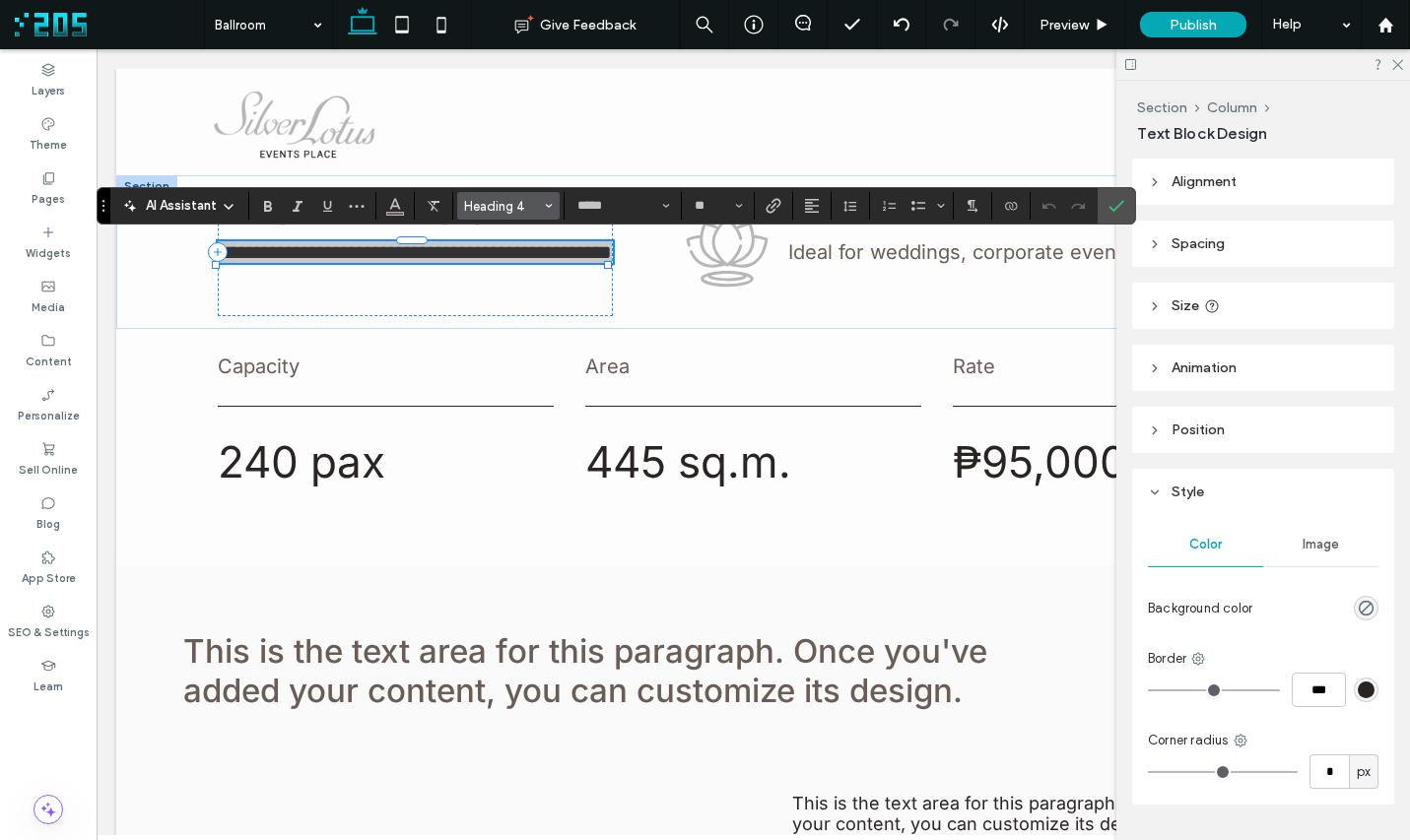 click on "Heading 4" at bounding box center [503, 206] 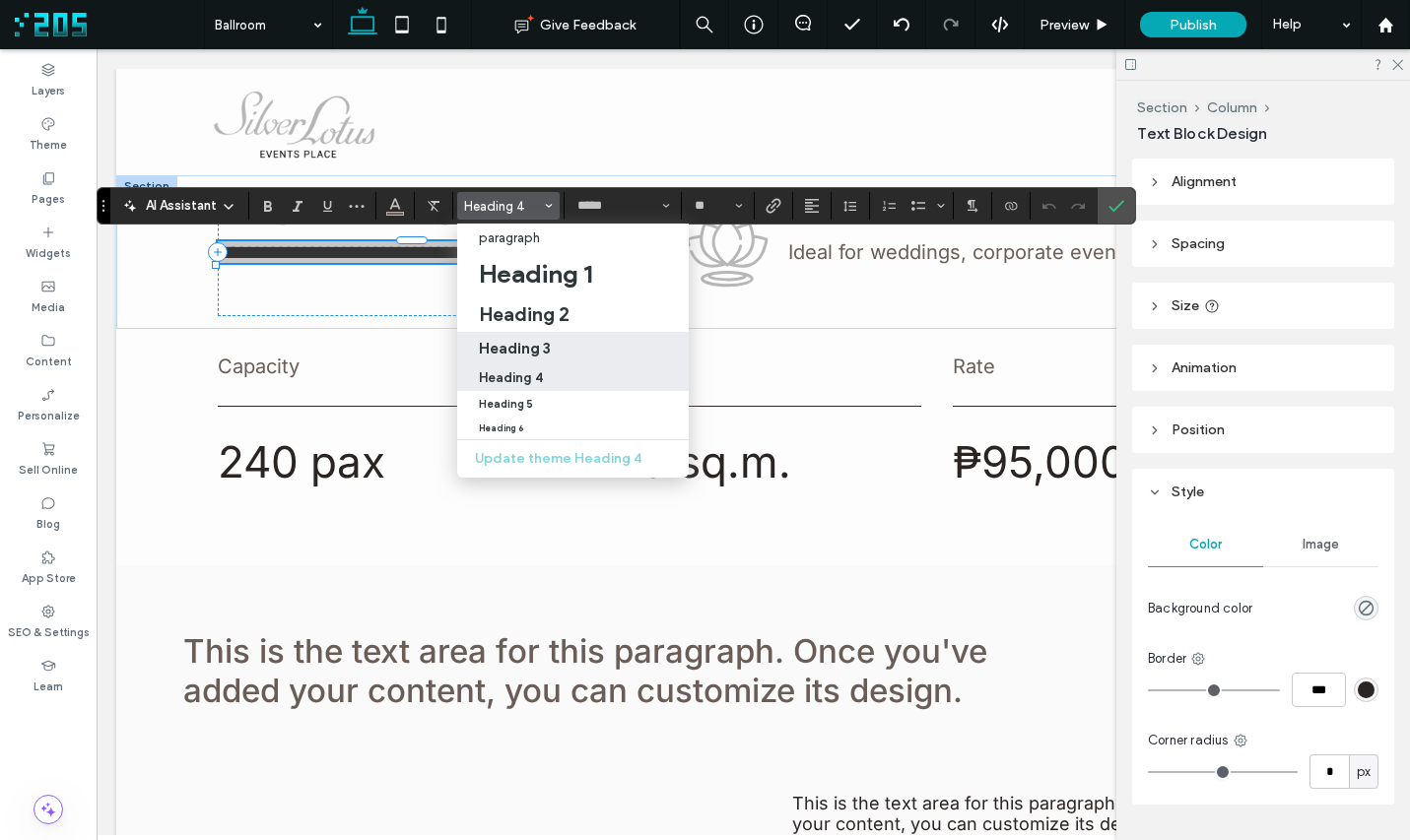 click on "Heading 3" at bounding box center (572, 348) 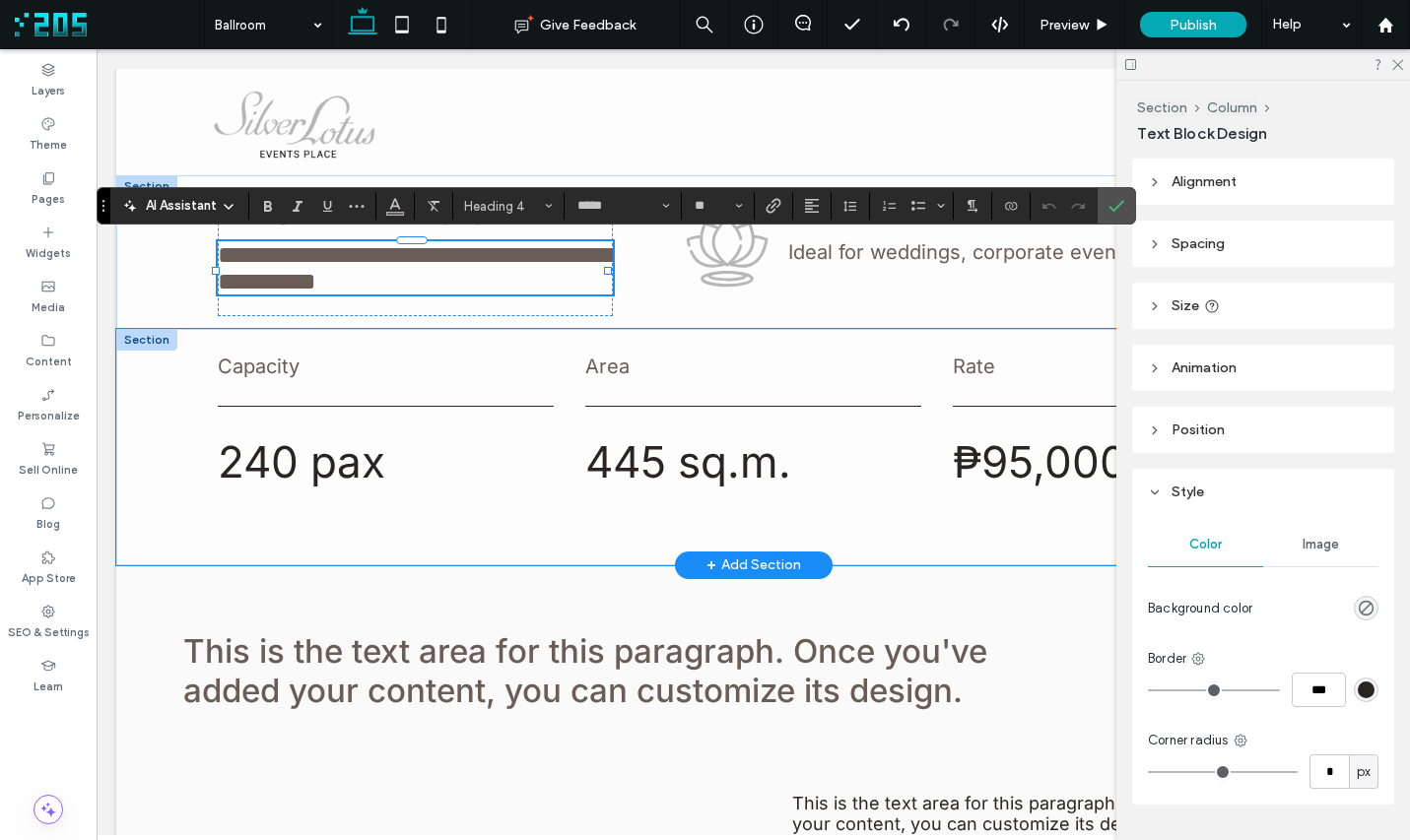 type on "**" 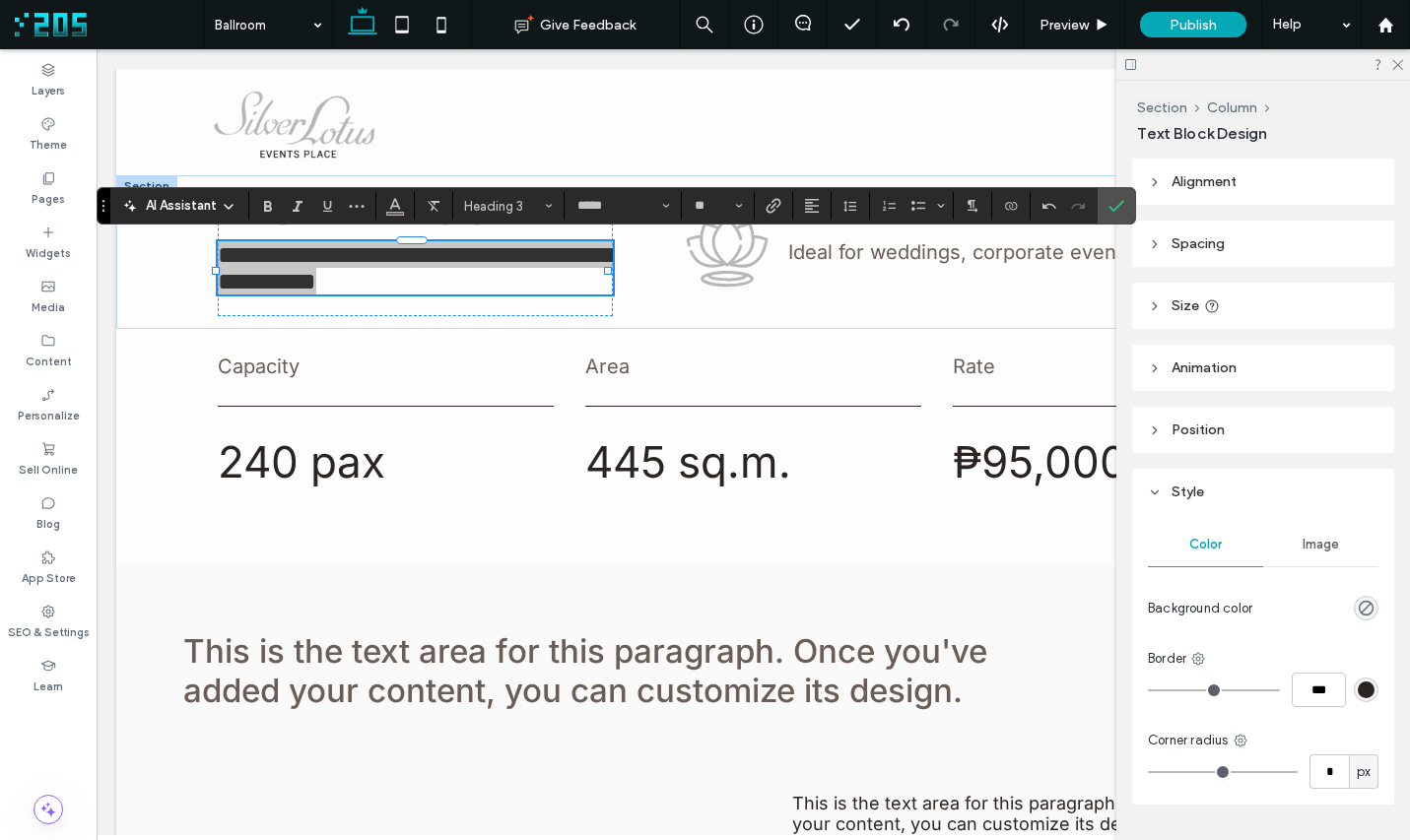 click 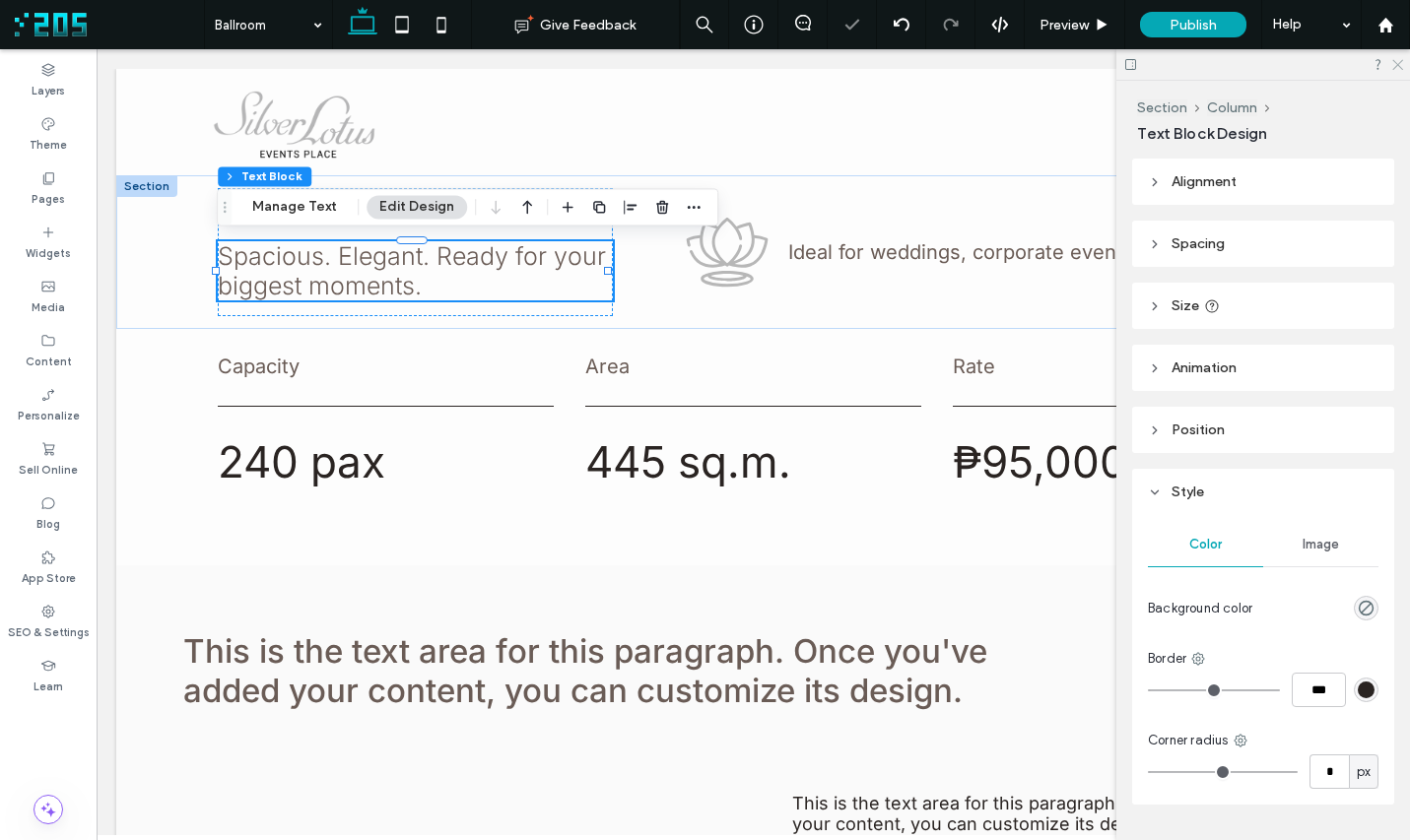 click 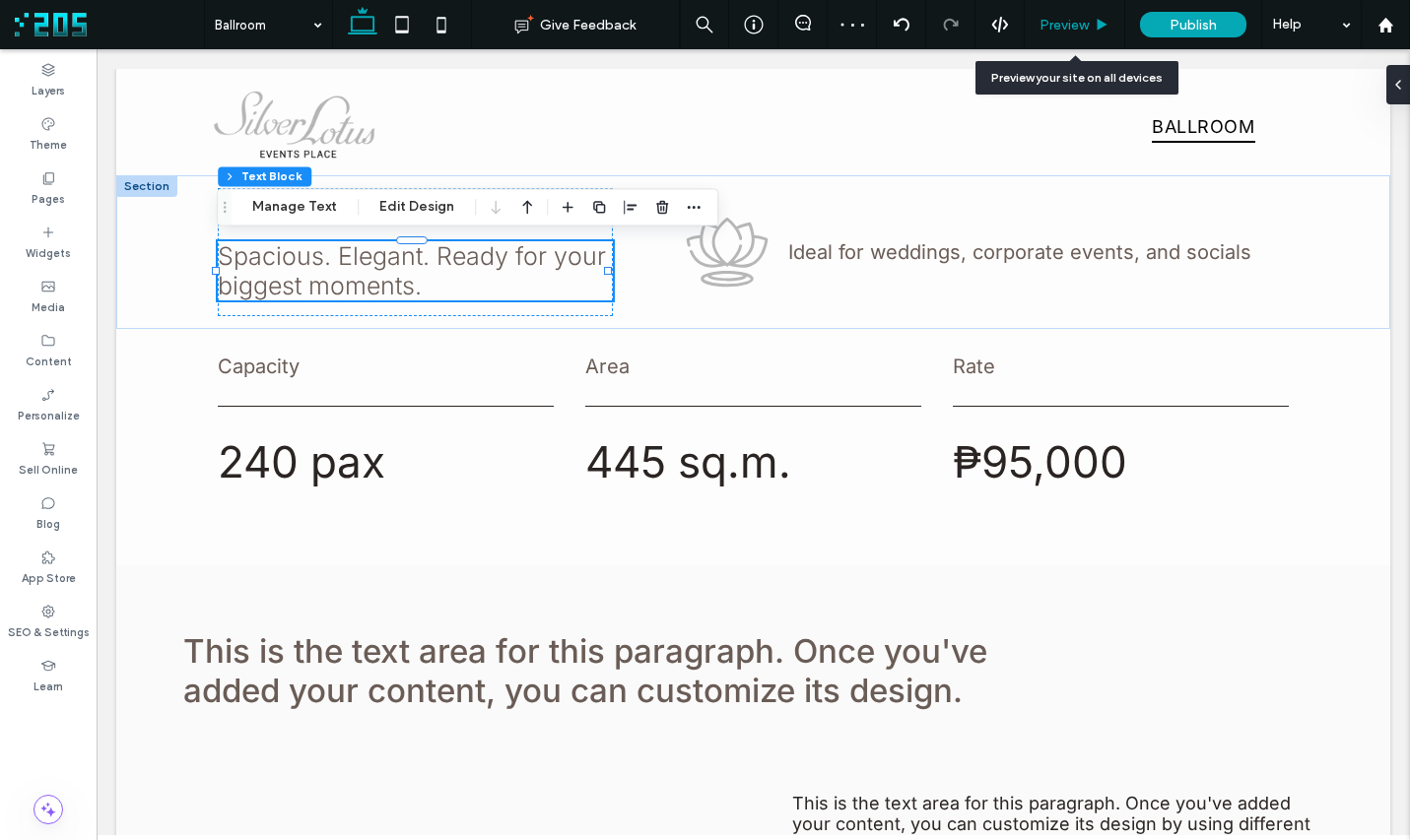 click on "Preview" at bounding box center (1064, 25) 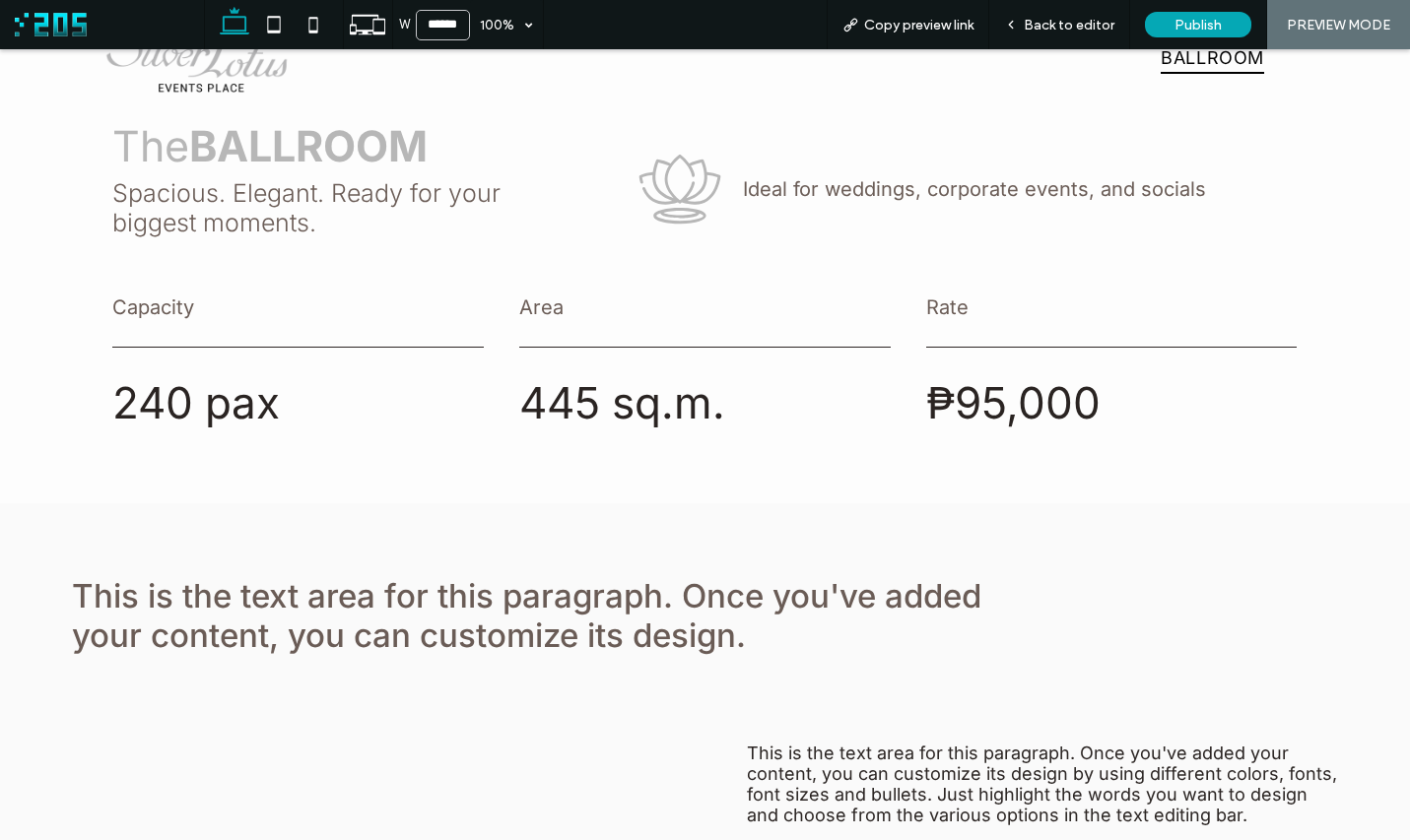 scroll, scrollTop: 0, scrollLeft: 0, axis: both 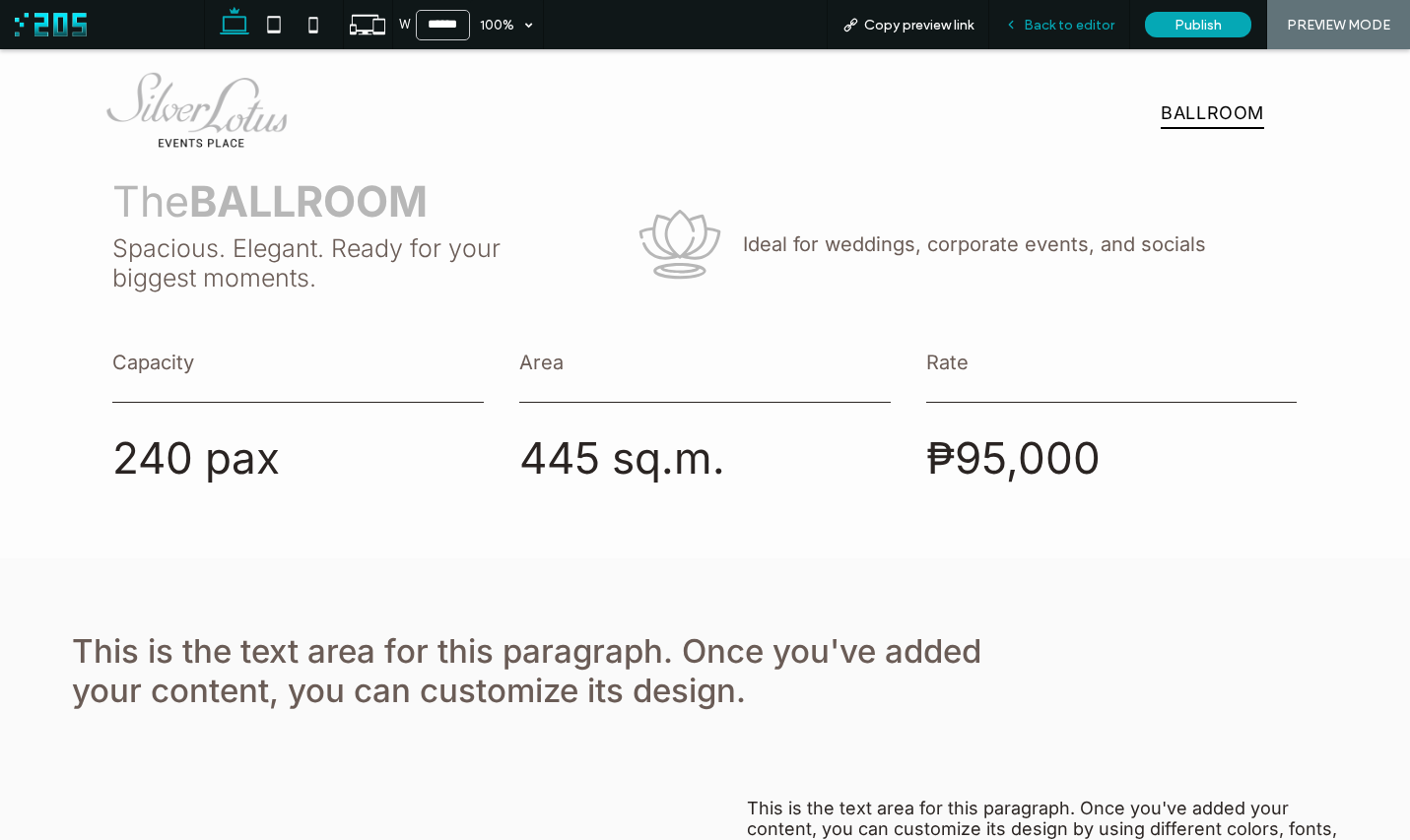 click on "Back to editor" at bounding box center (1069, 25) 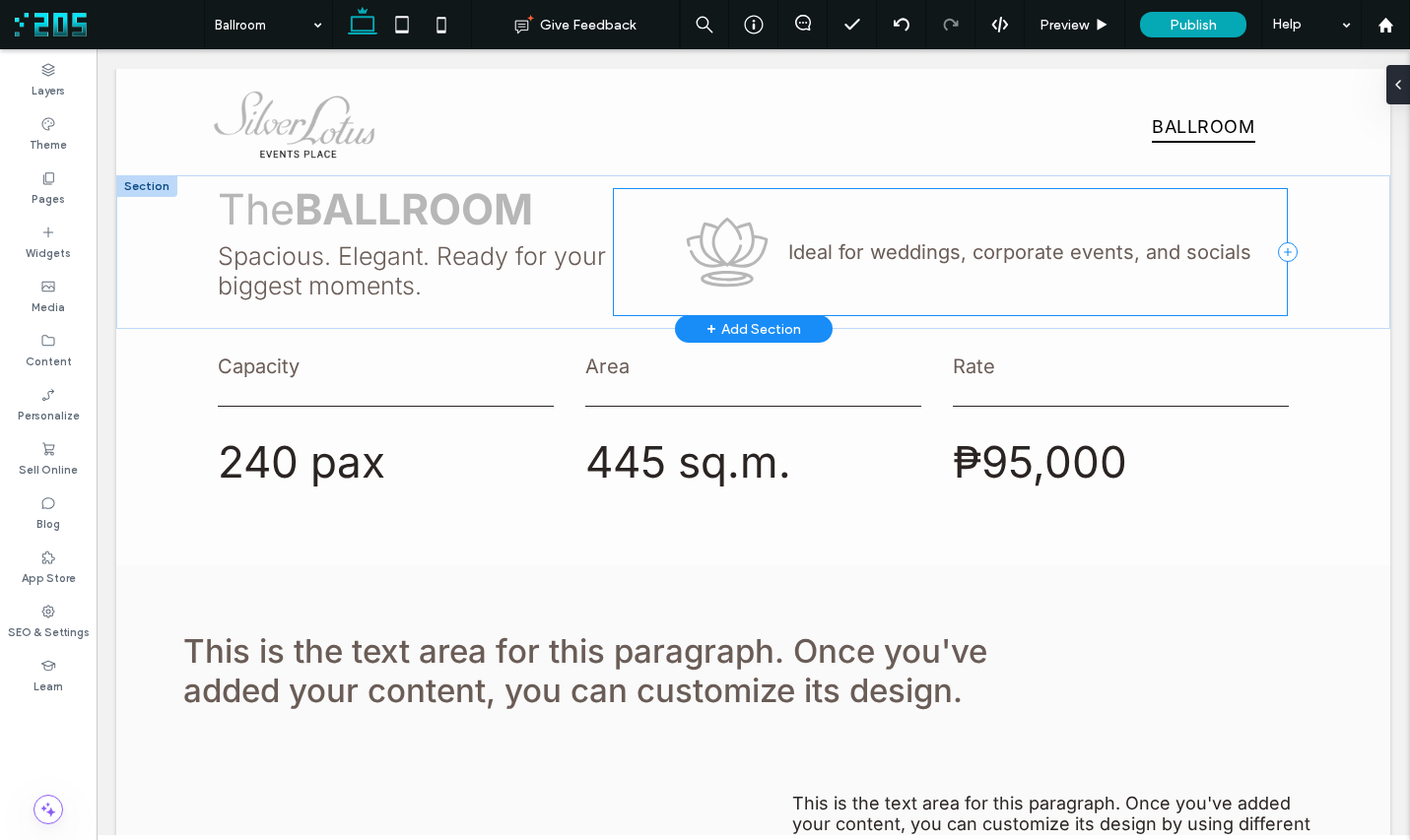 click on "Ideal for weddings, corporate events, and socials" at bounding box center [950, 252] 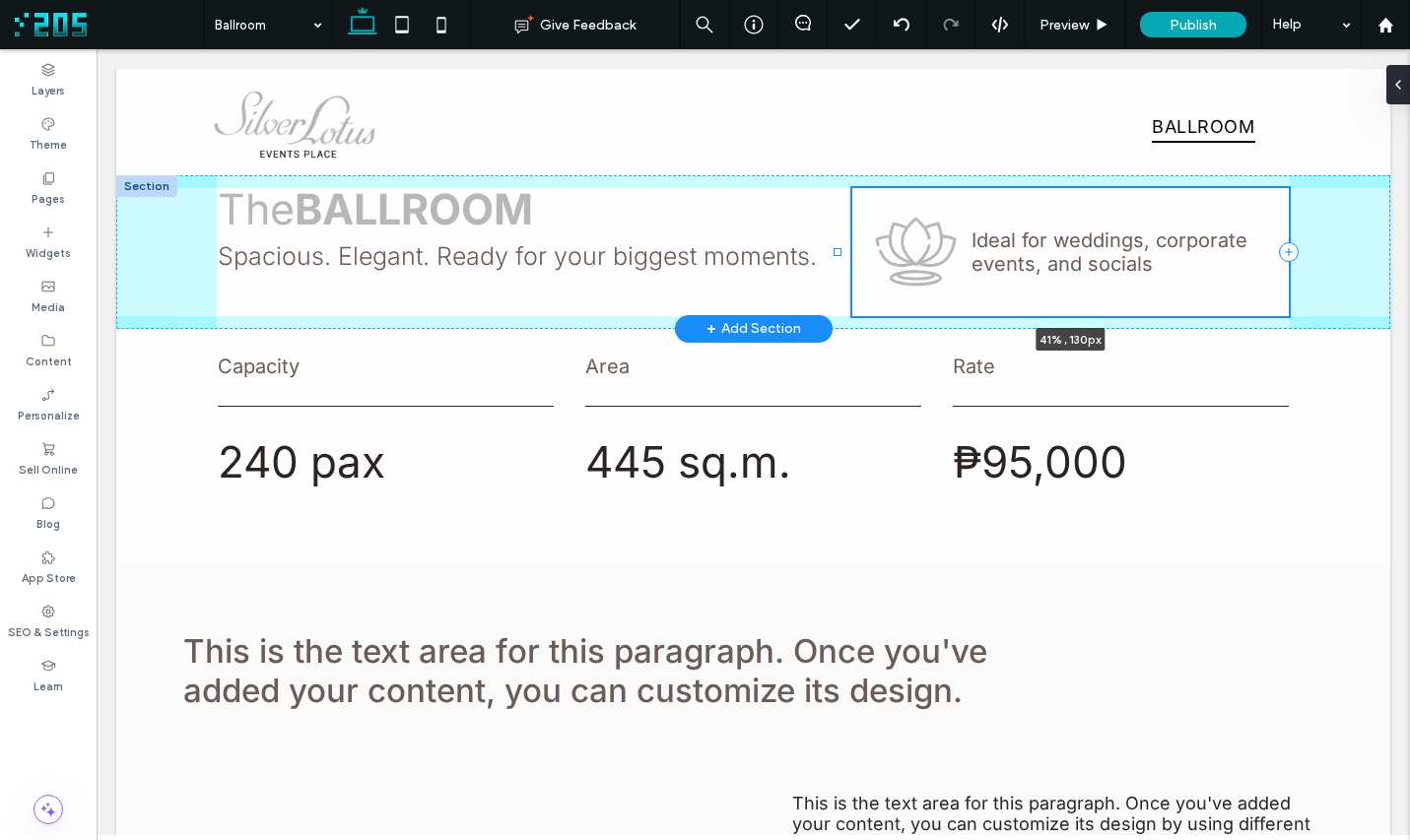 drag, startPoint x: 638, startPoint y: 250, endPoint x: 838, endPoint y: 249, distance: 200.0025 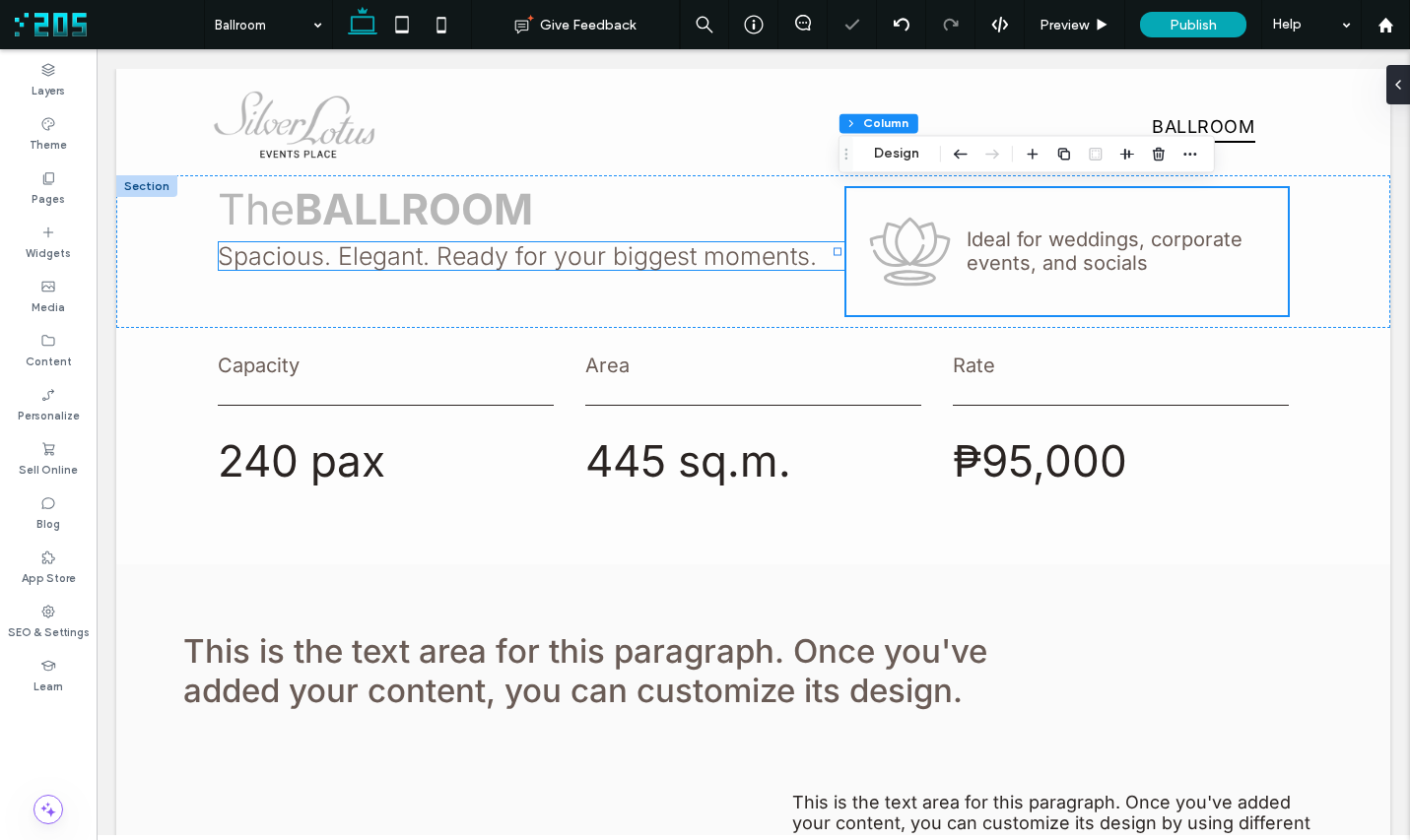 click on "Spacious. Elegant. Ready for your biggest moments." at bounding box center [517, 256] 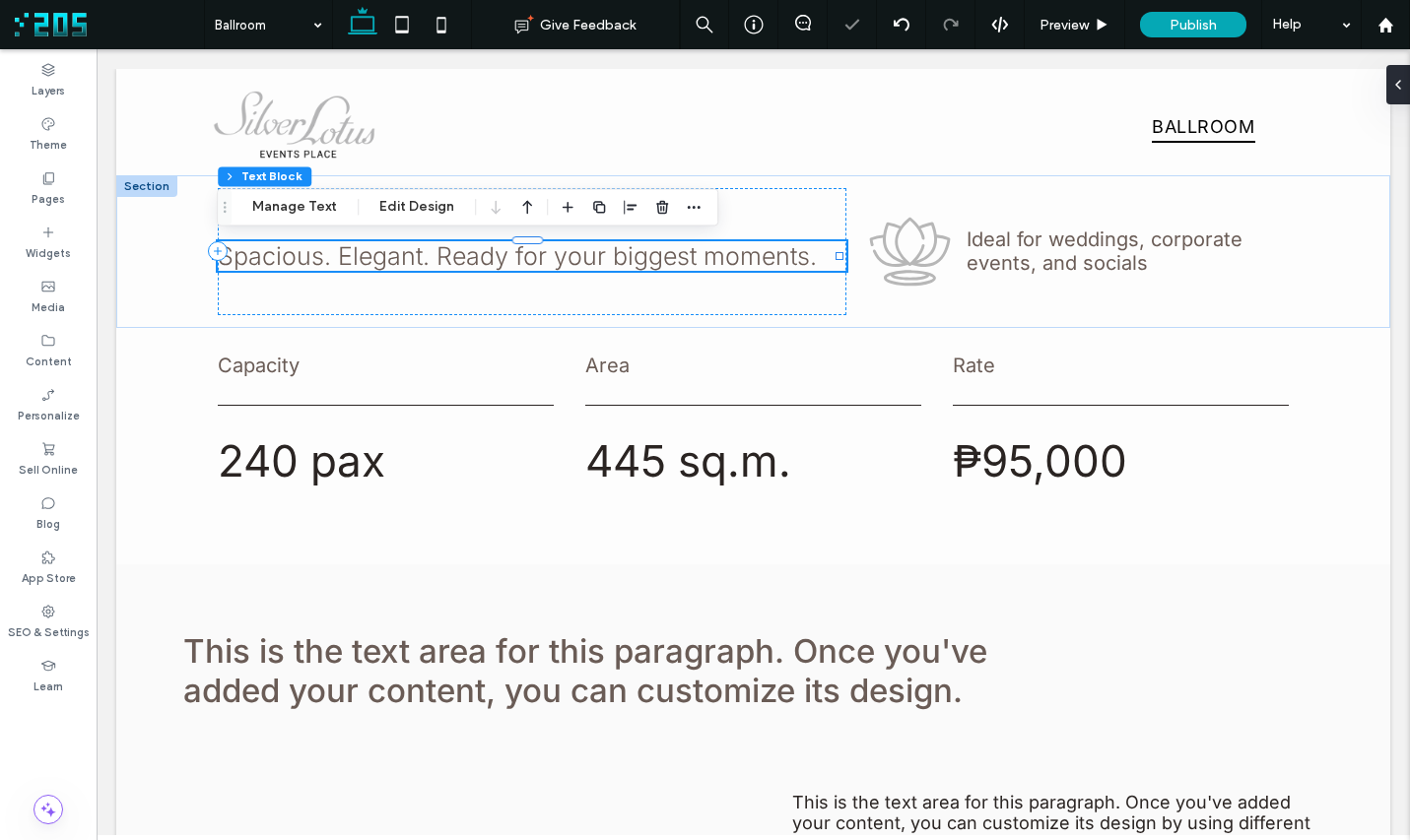 click on "Spacious. Elegant. Ready for your biggest moments." at bounding box center (532, 256) 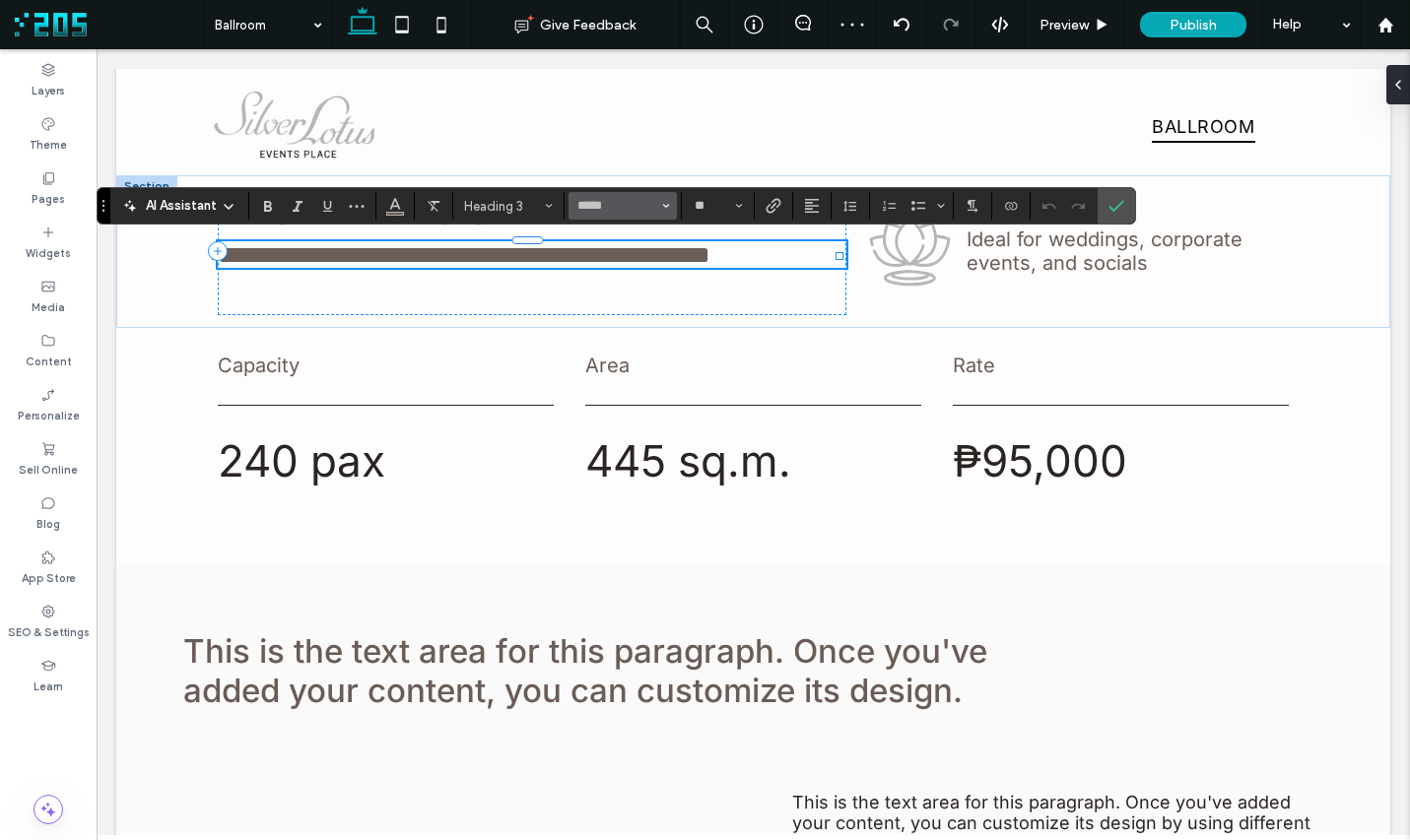 click 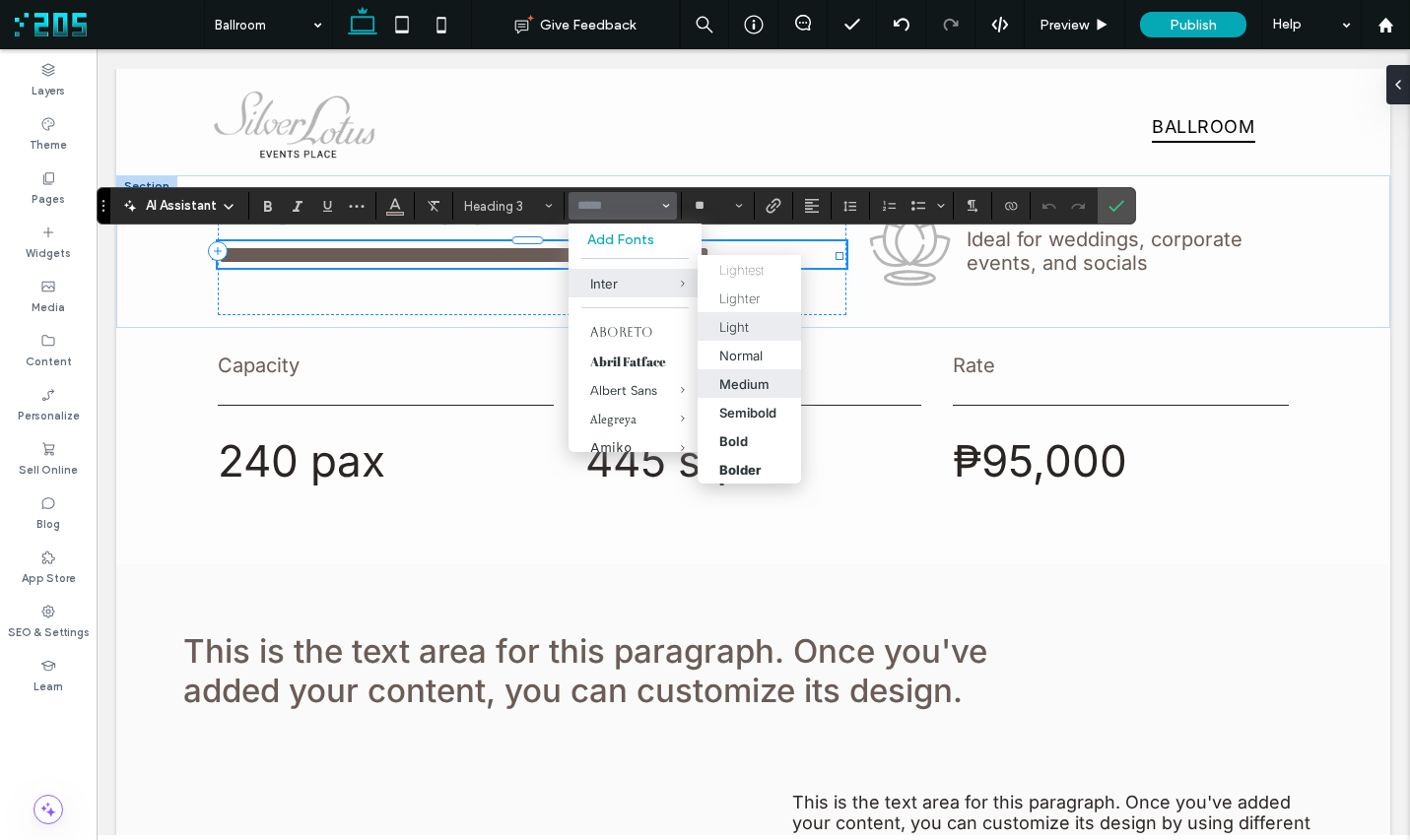 click on "Medium" at bounding box center (749, 383) 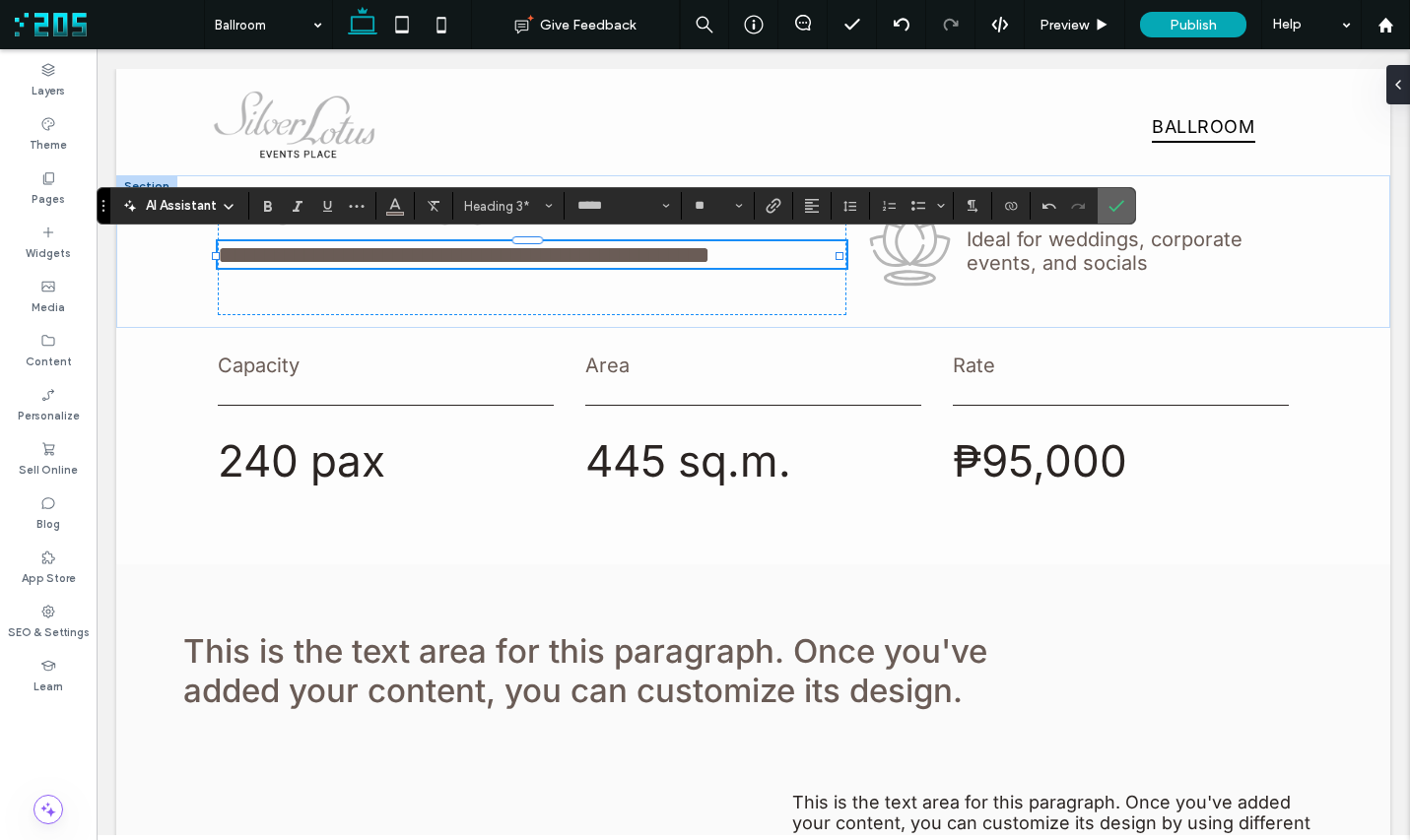 click 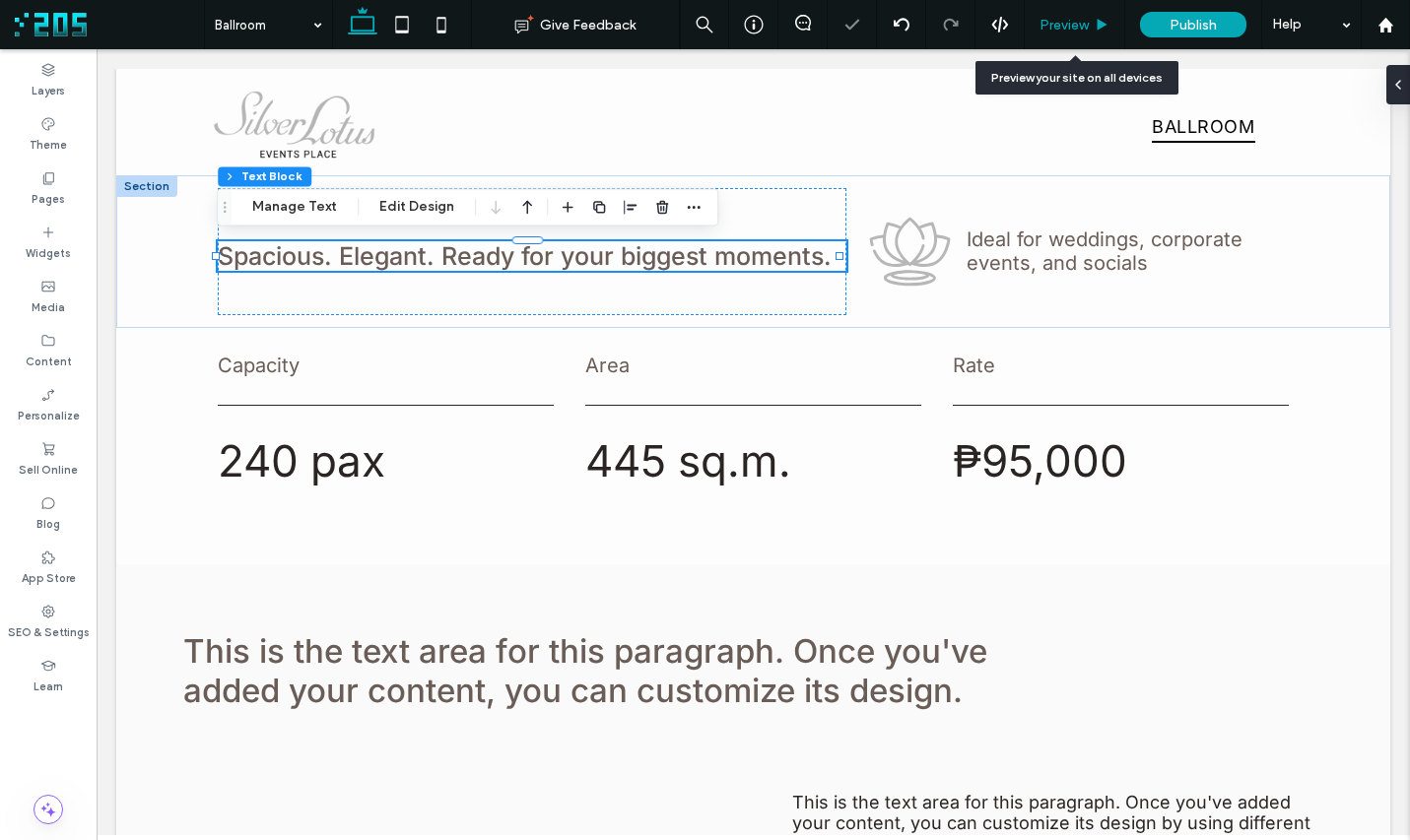 click on "Preview" at bounding box center (1064, 25) 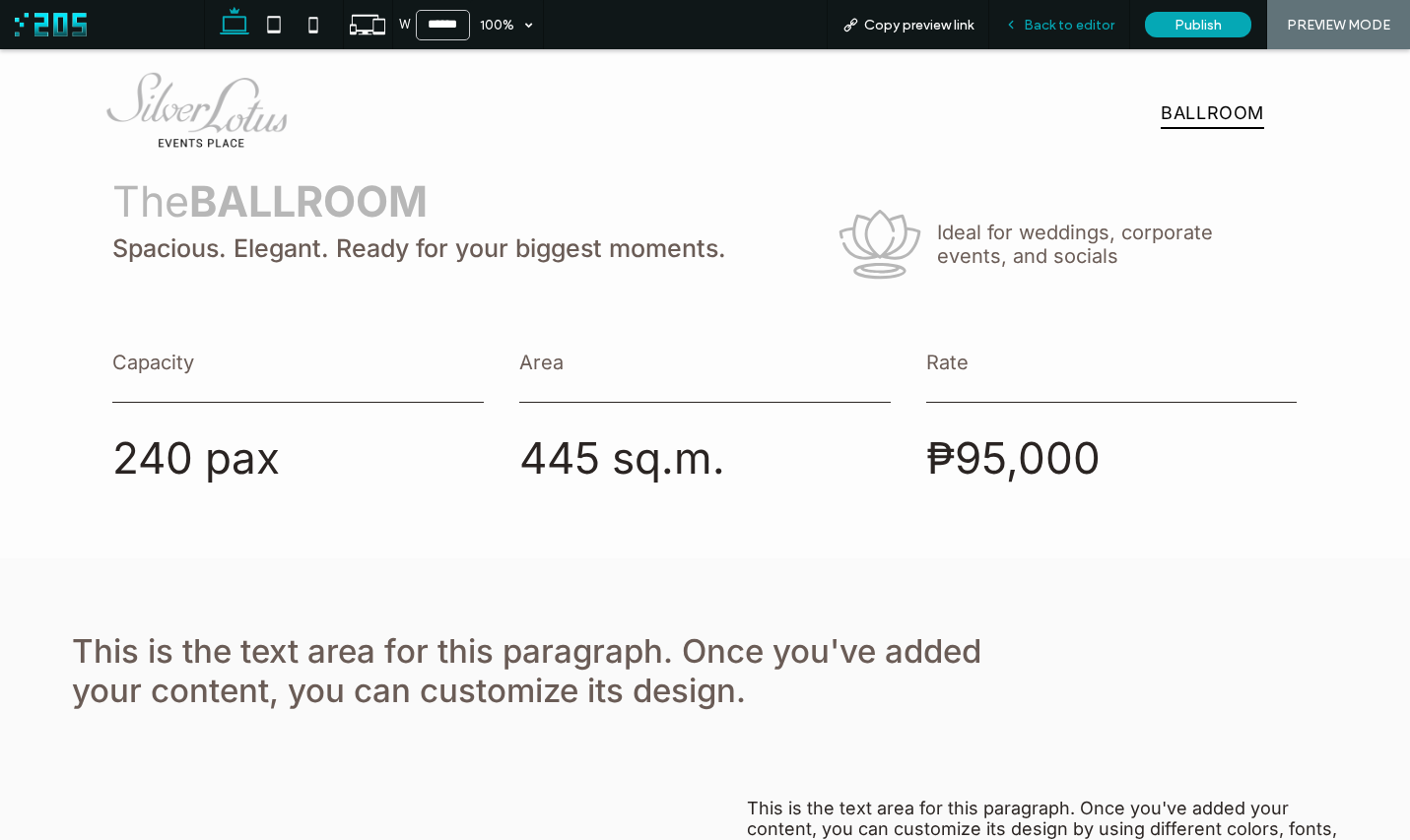 click on "Back to editor" at bounding box center [1069, 25] 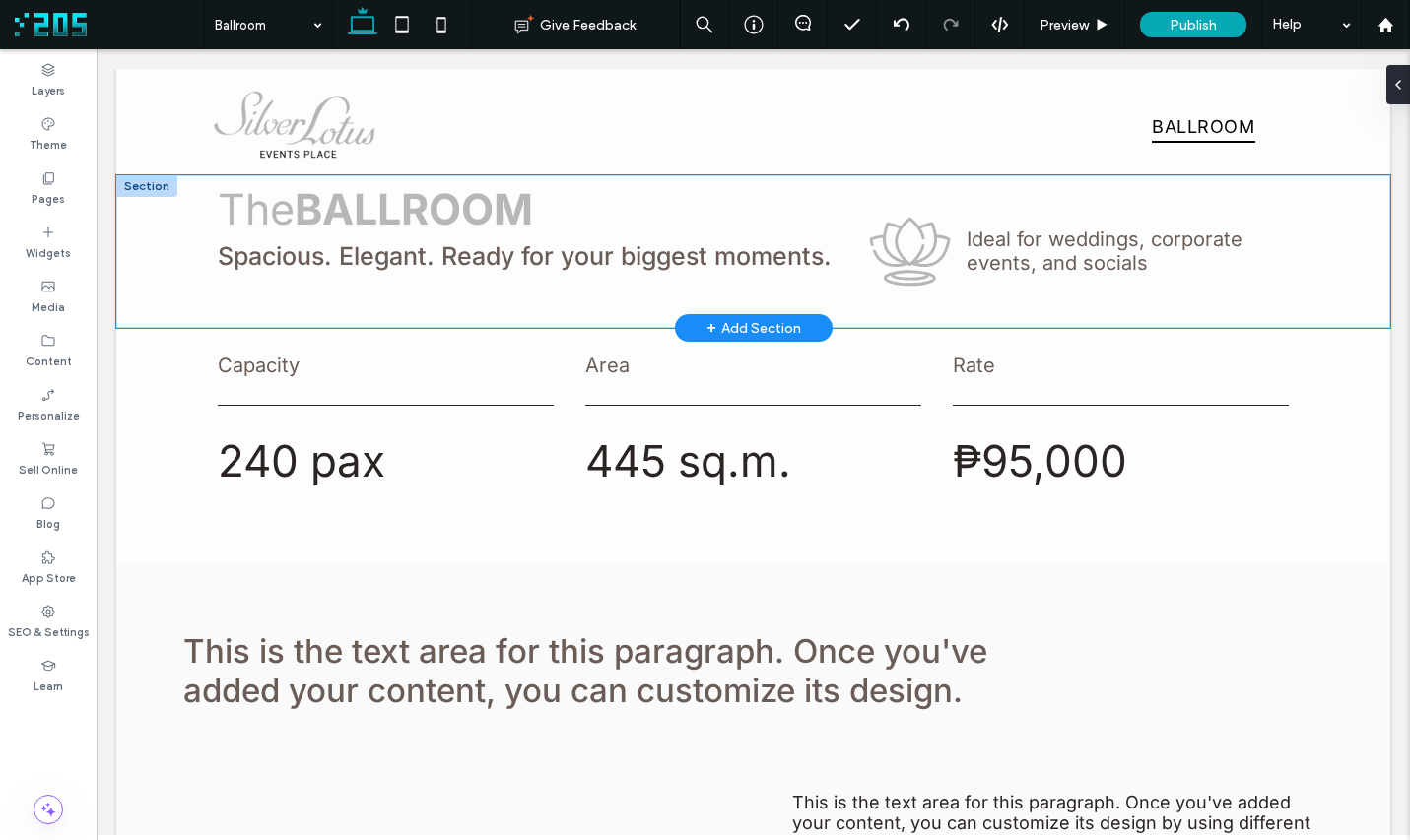 click on "The  BALLROOM
A place to pause, gather, and glow
Spacious. Elegant. Ready for your biggest moments.
Ideal for weddings, corporate events, and socials" at bounding box center (753, 251) 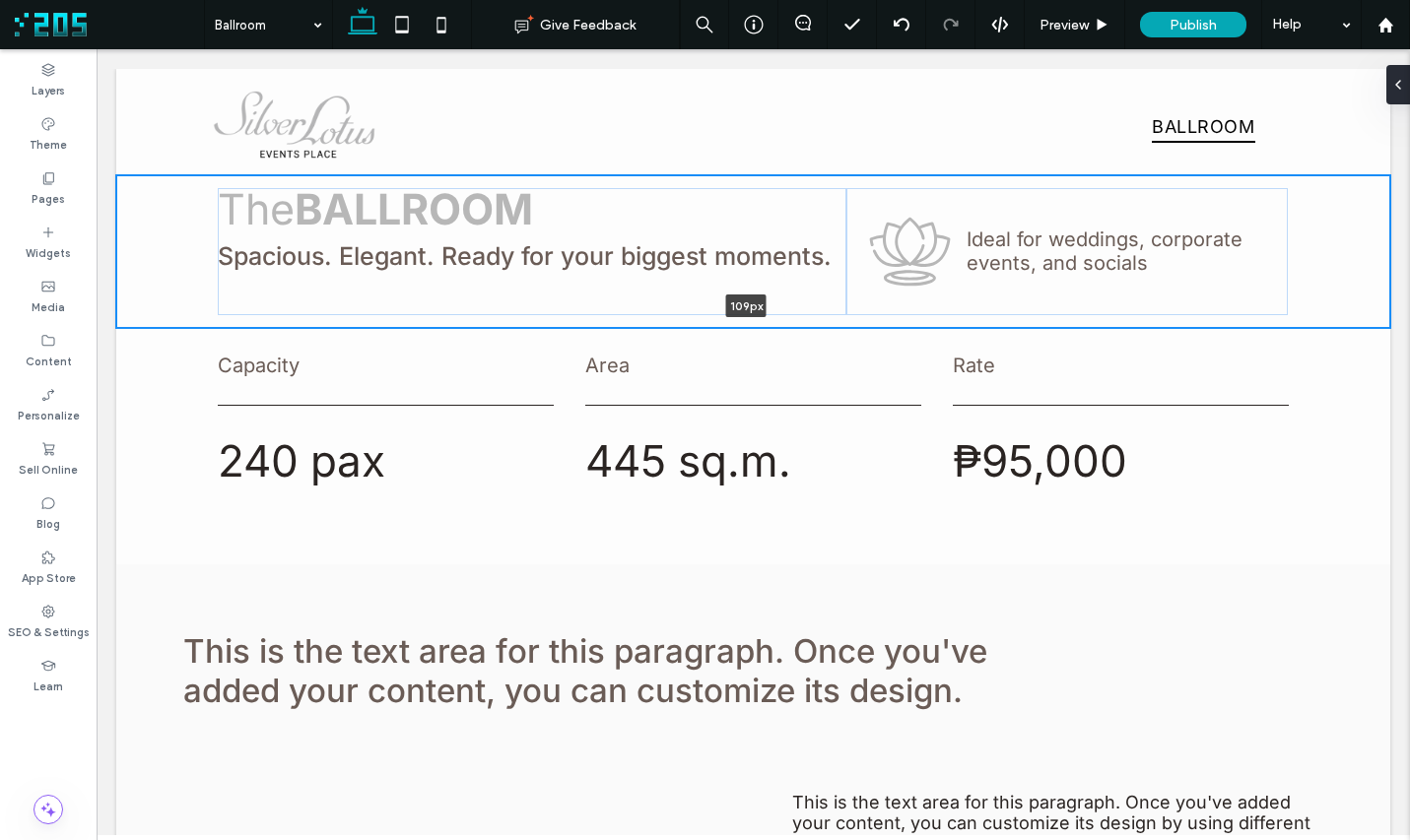 drag, startPoint x: 523, startPoint y: 325, endPoint x: 523, endPoint y: 281, distance: 44 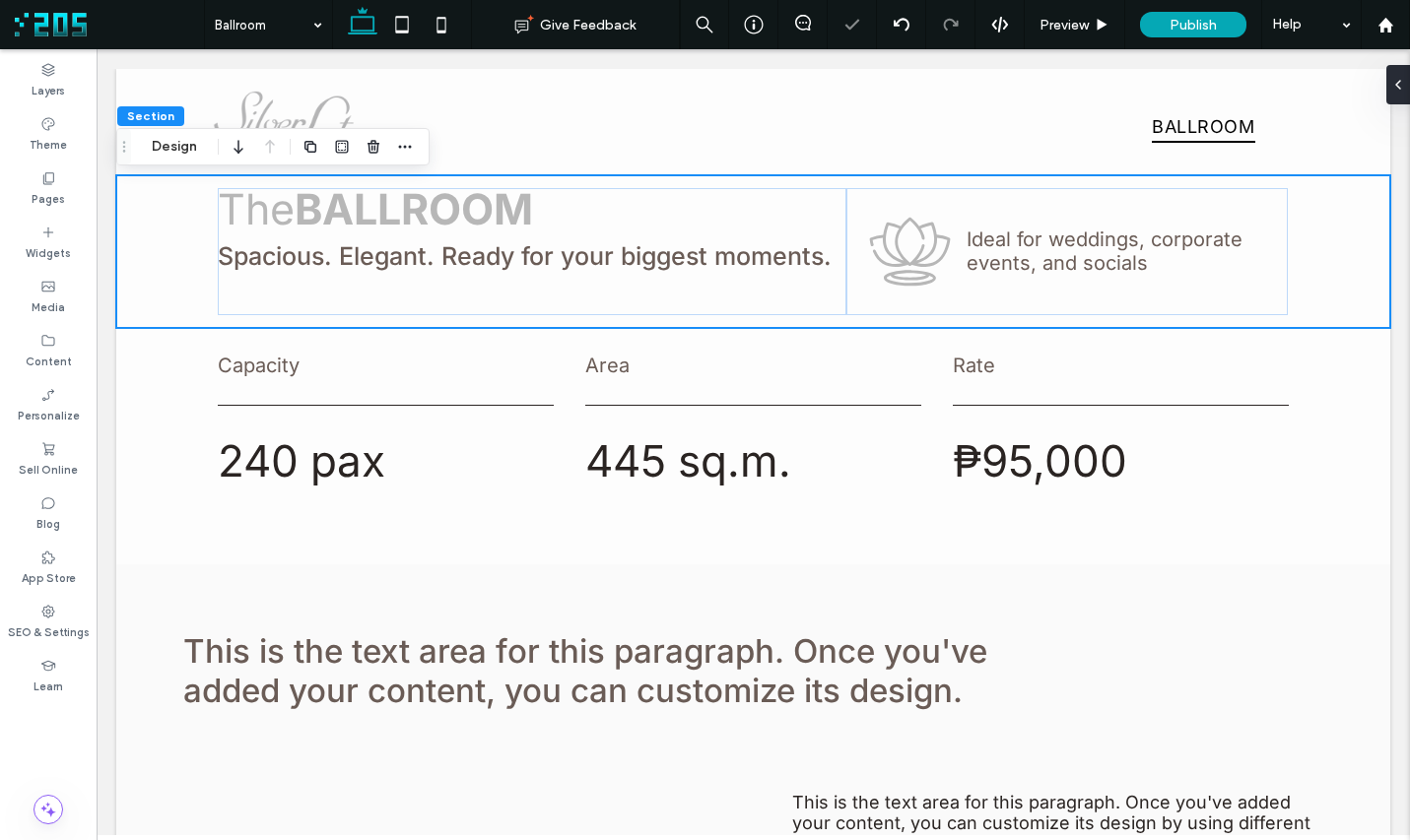 click on "The  BALLROOM
A place to pause, gather, and glow
Spacious. Elegant. Ready for your biggest moments." at bounding box center (532, 251) 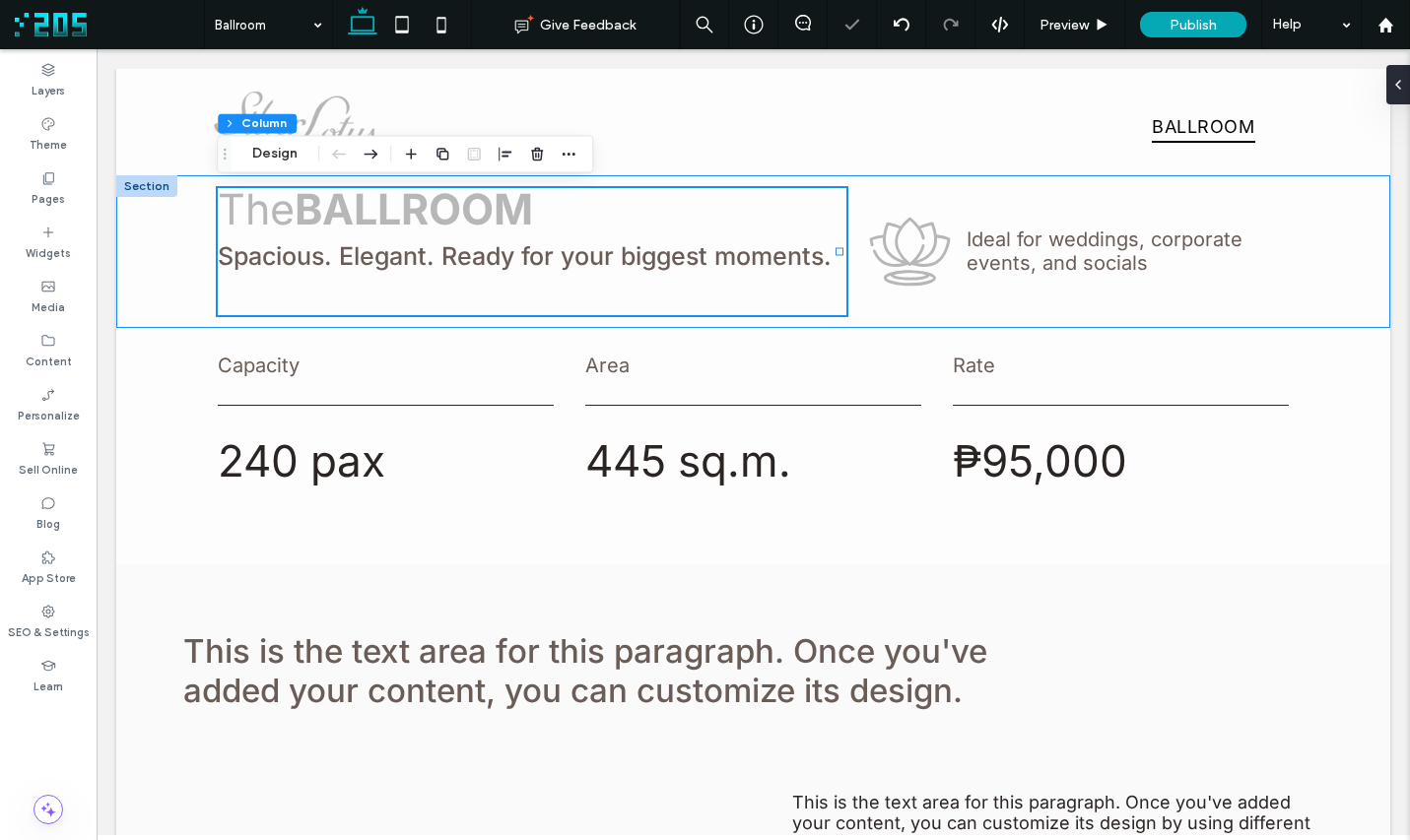 click on "The  BALLROOM
A place to pause, gather, and glow
Spacious. Elegant. Ready for your biggest moments." at bounding box center (532, 251) 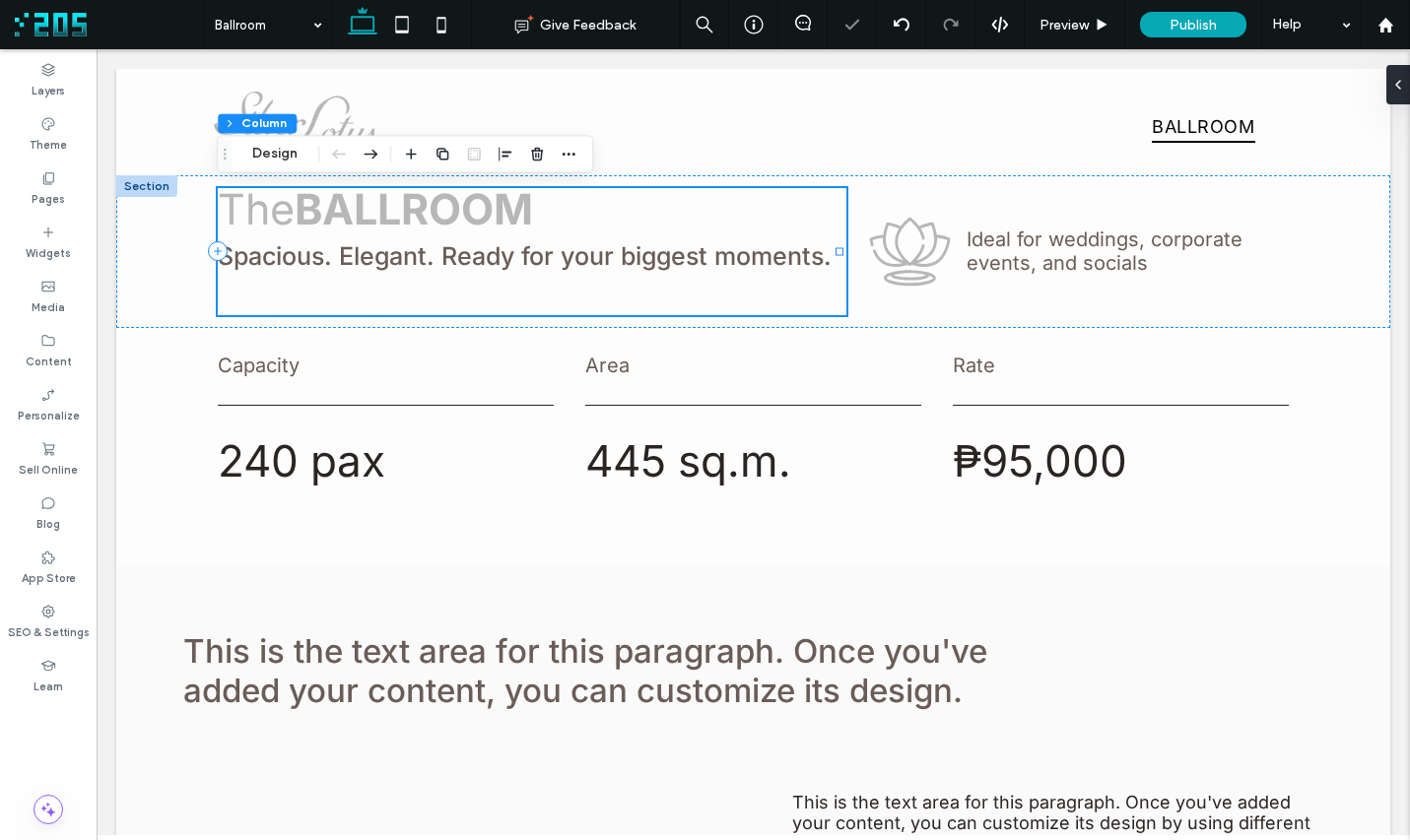 click on "The  BALLROOM
A place to pause, gather, and glow
Spacious. Elegant. Ready for your biggest moments." at bounding box center [532, 251] 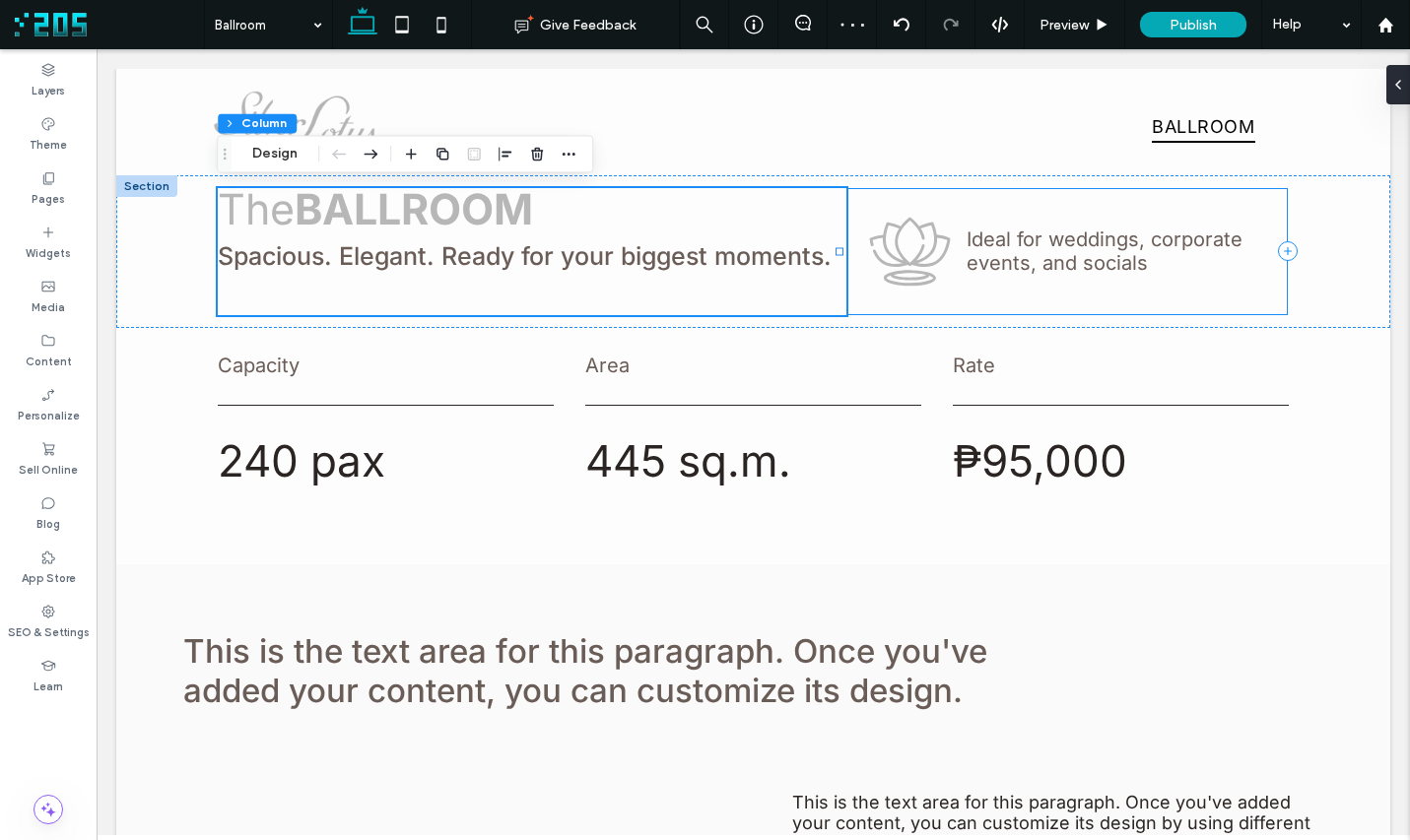 click on "Ideal for weddings, corporate events, and socials" at bounding box center [1067, 251] 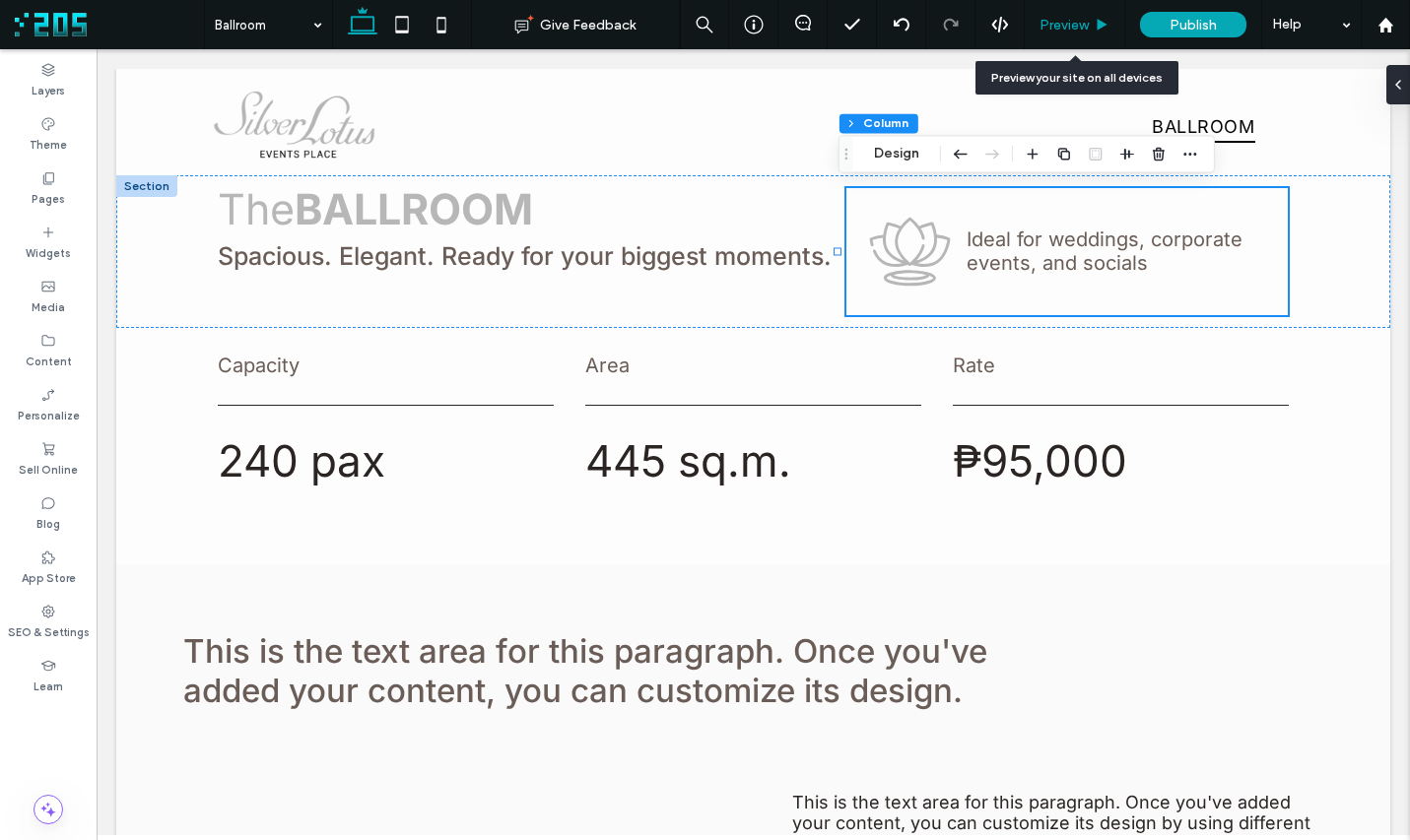 click on "Preview" at bounding box center (1064, 25) 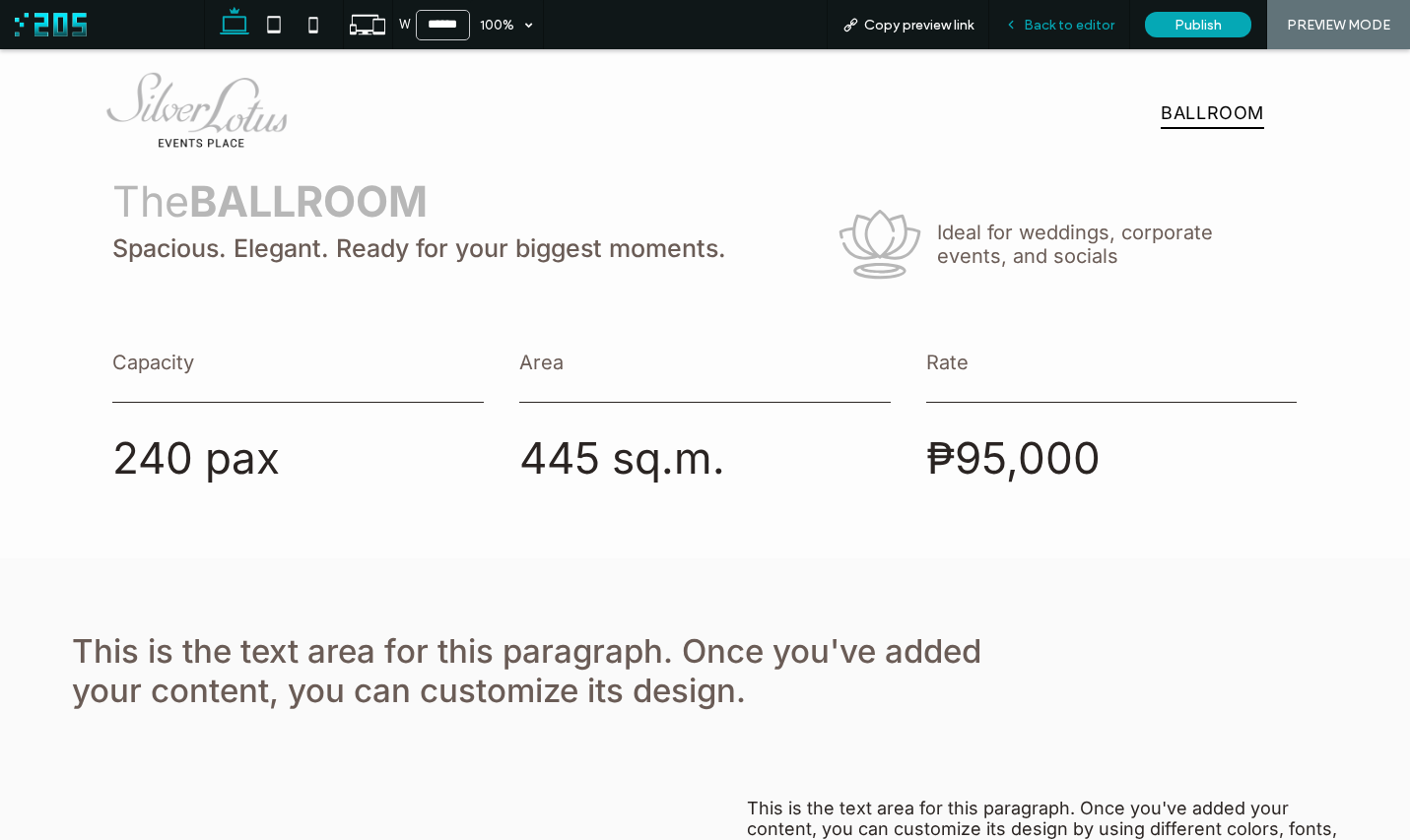 click 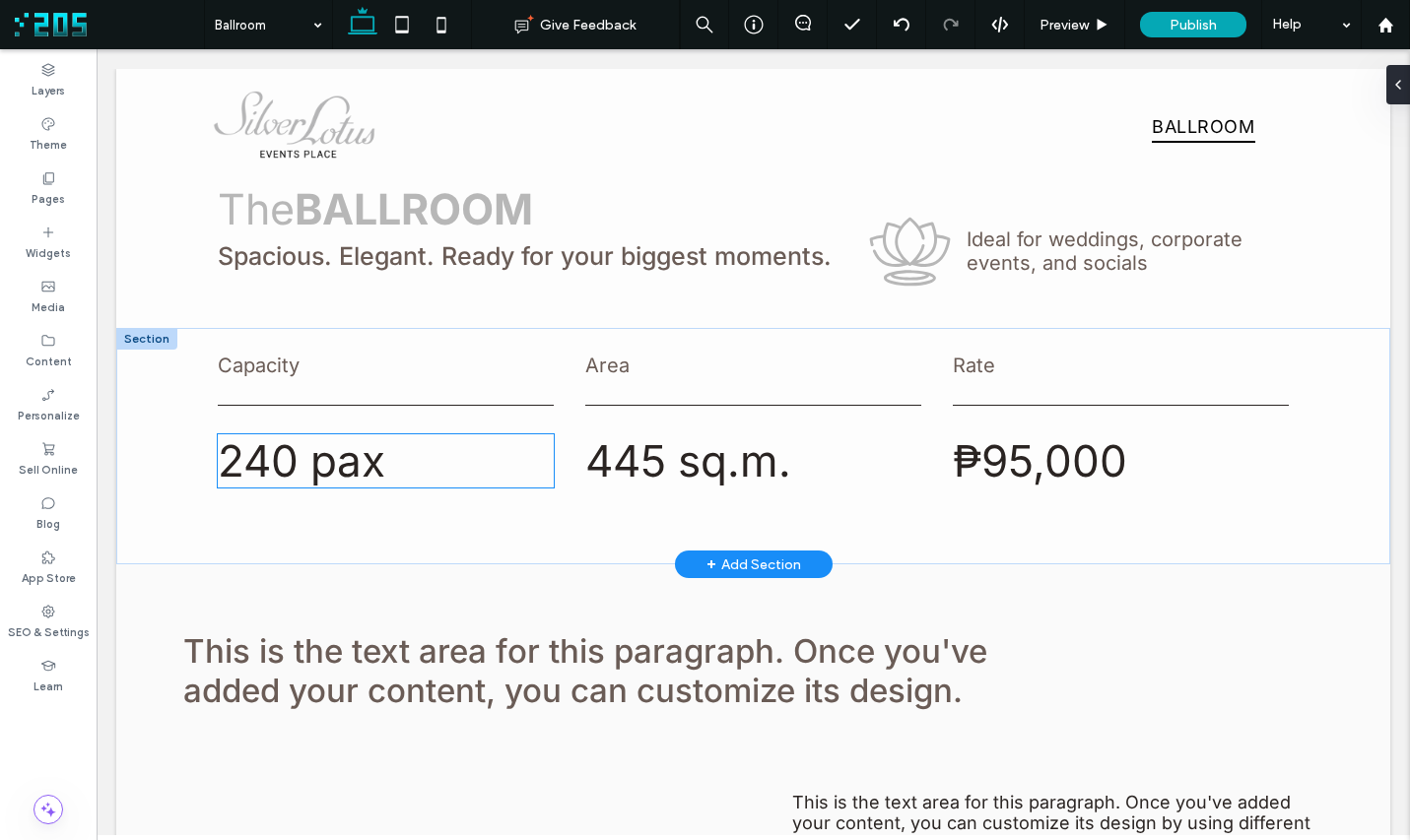 click on "240 pax" at bounding box center [385, 461] 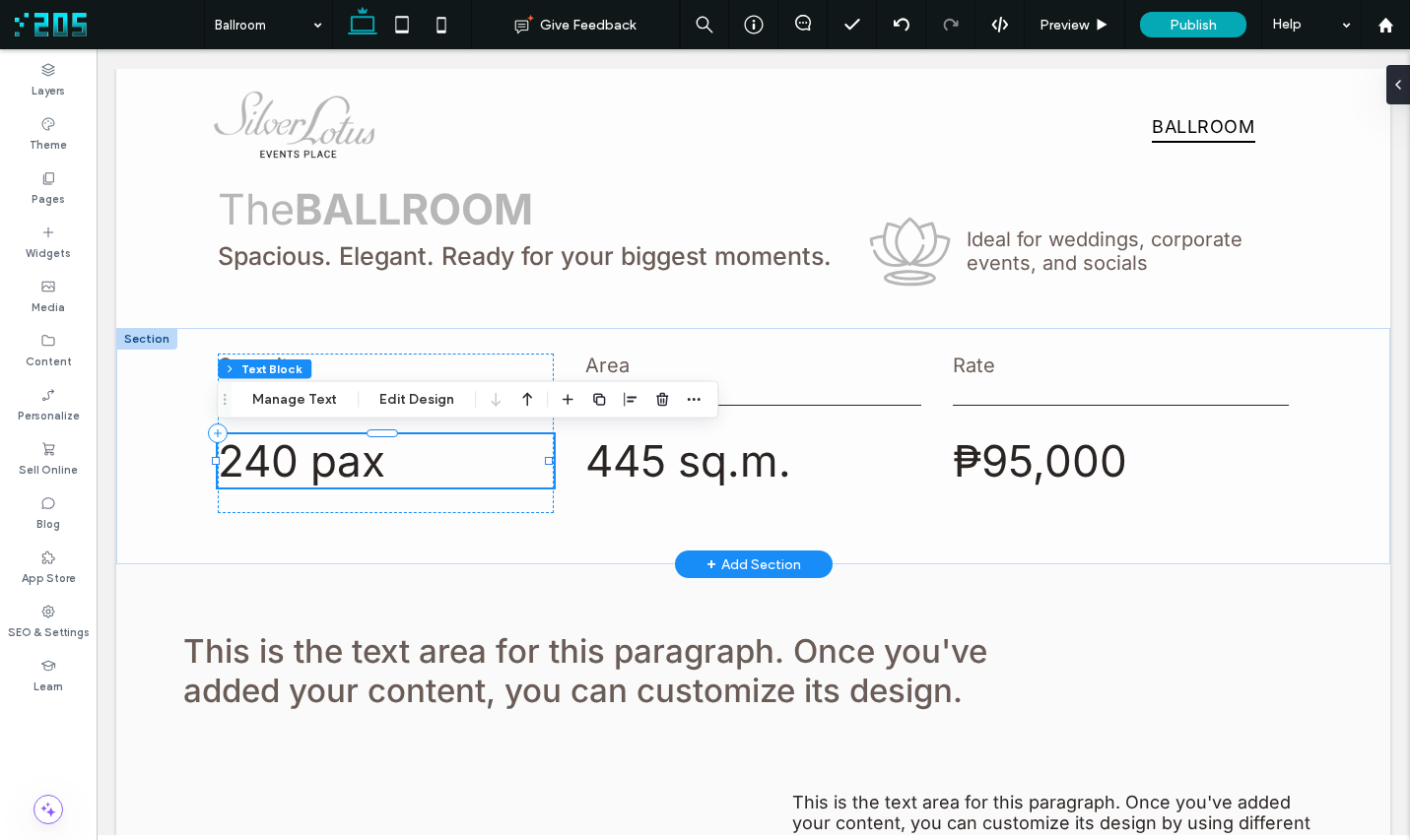 click on "240 pax" at bounding box center (385, 461) 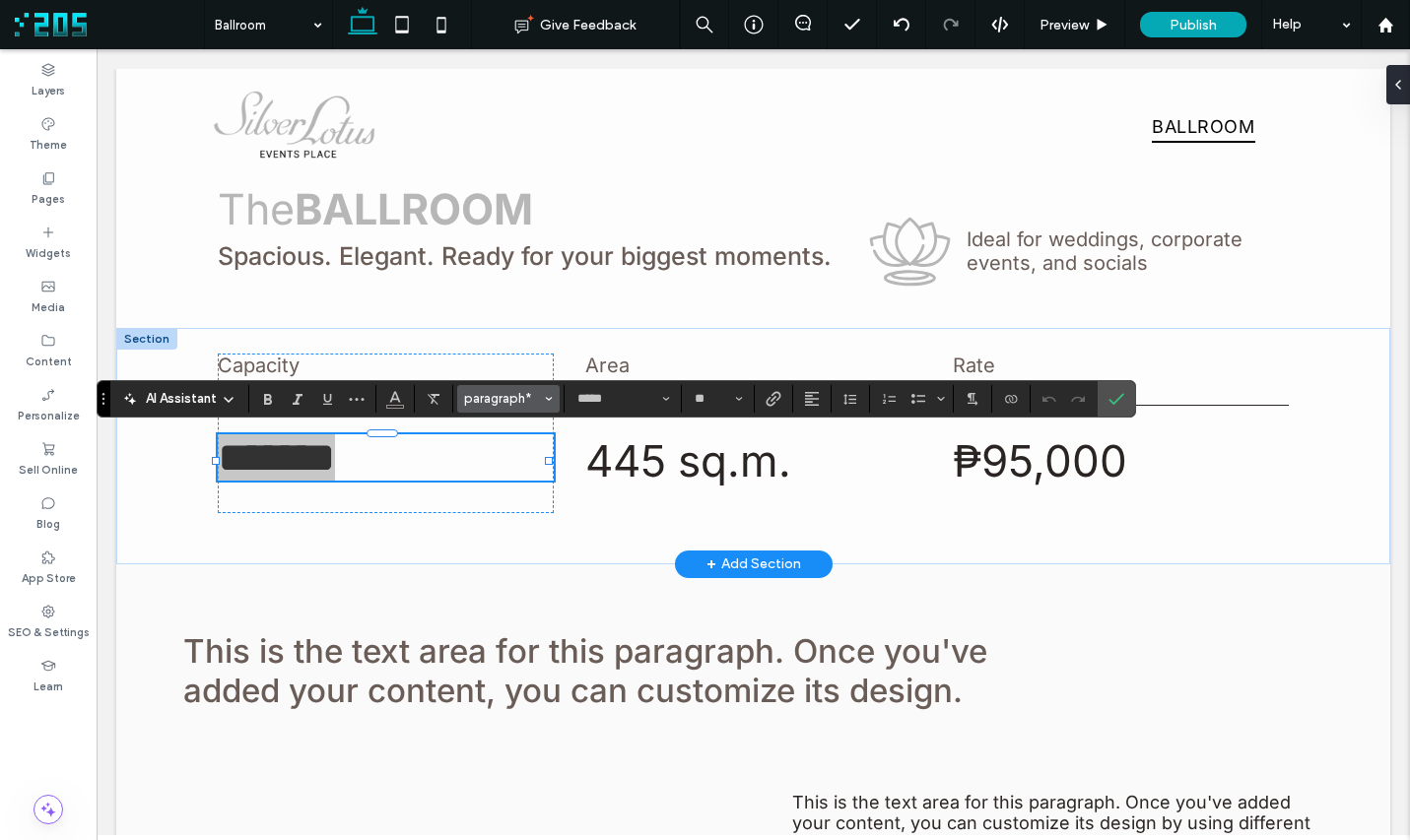click on "paragraph*" at bounding box center [503, 398] 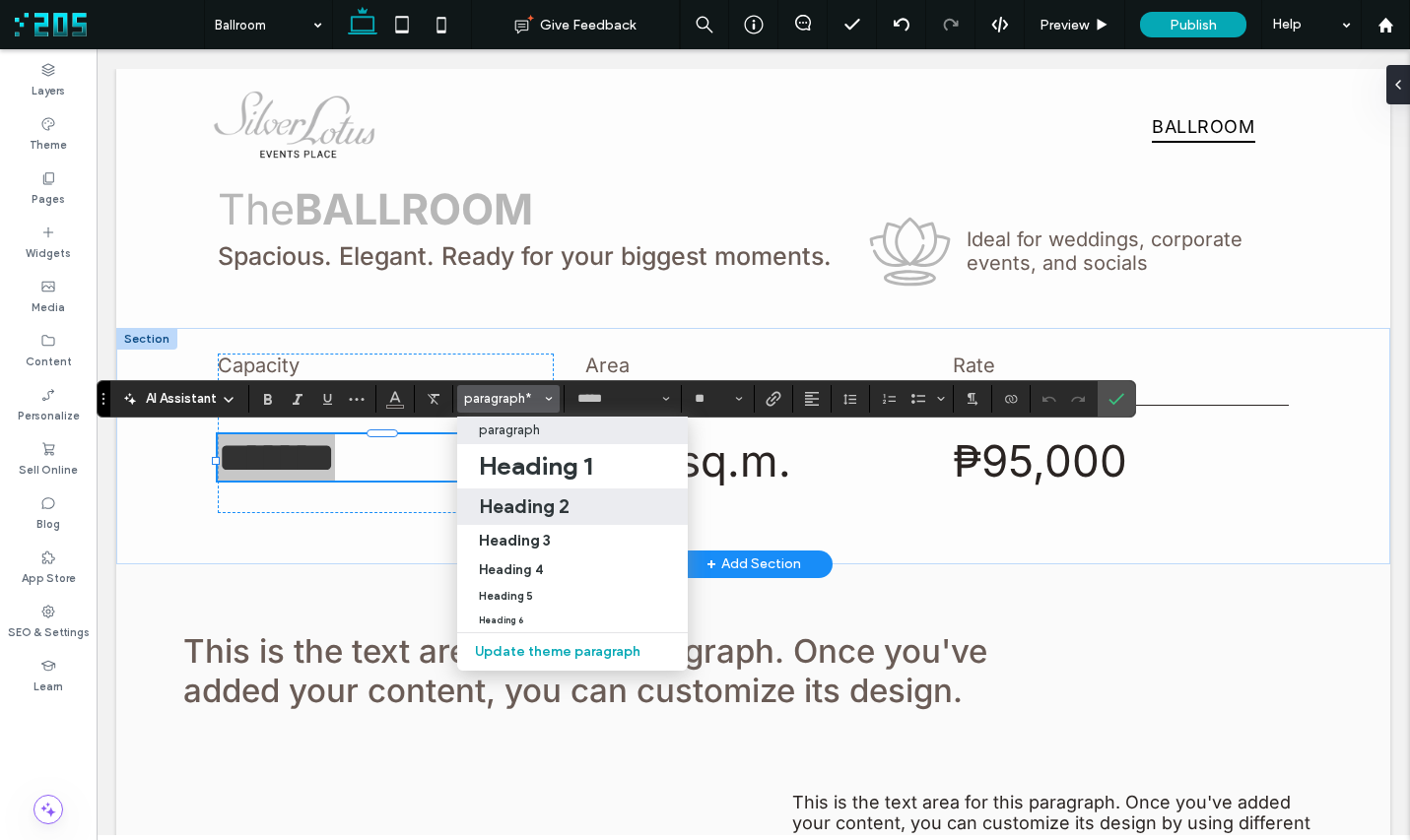 click on "Heading 2" at bounding box center [524, 506] 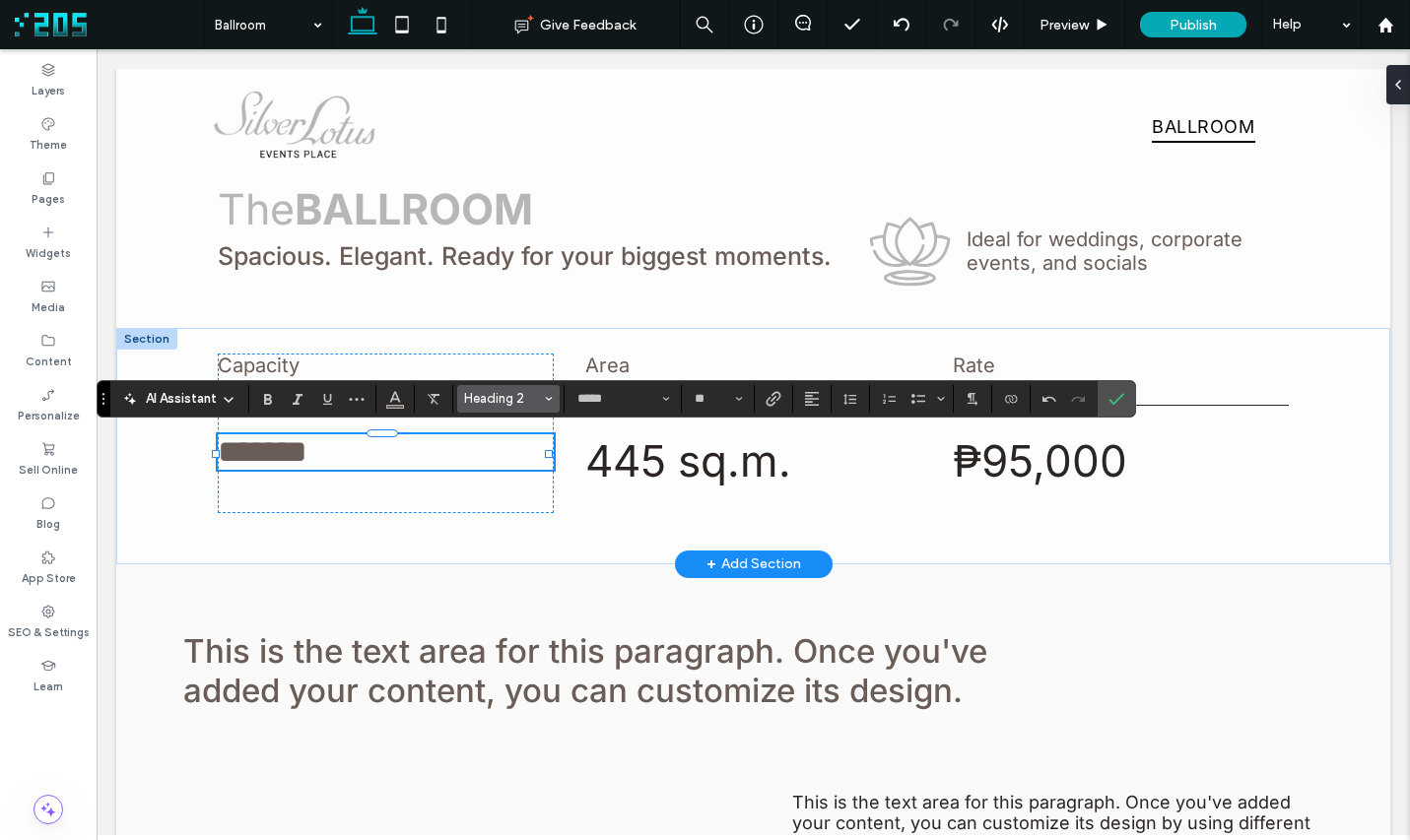 click on "Heading 2" at bounding box center [508, 399] 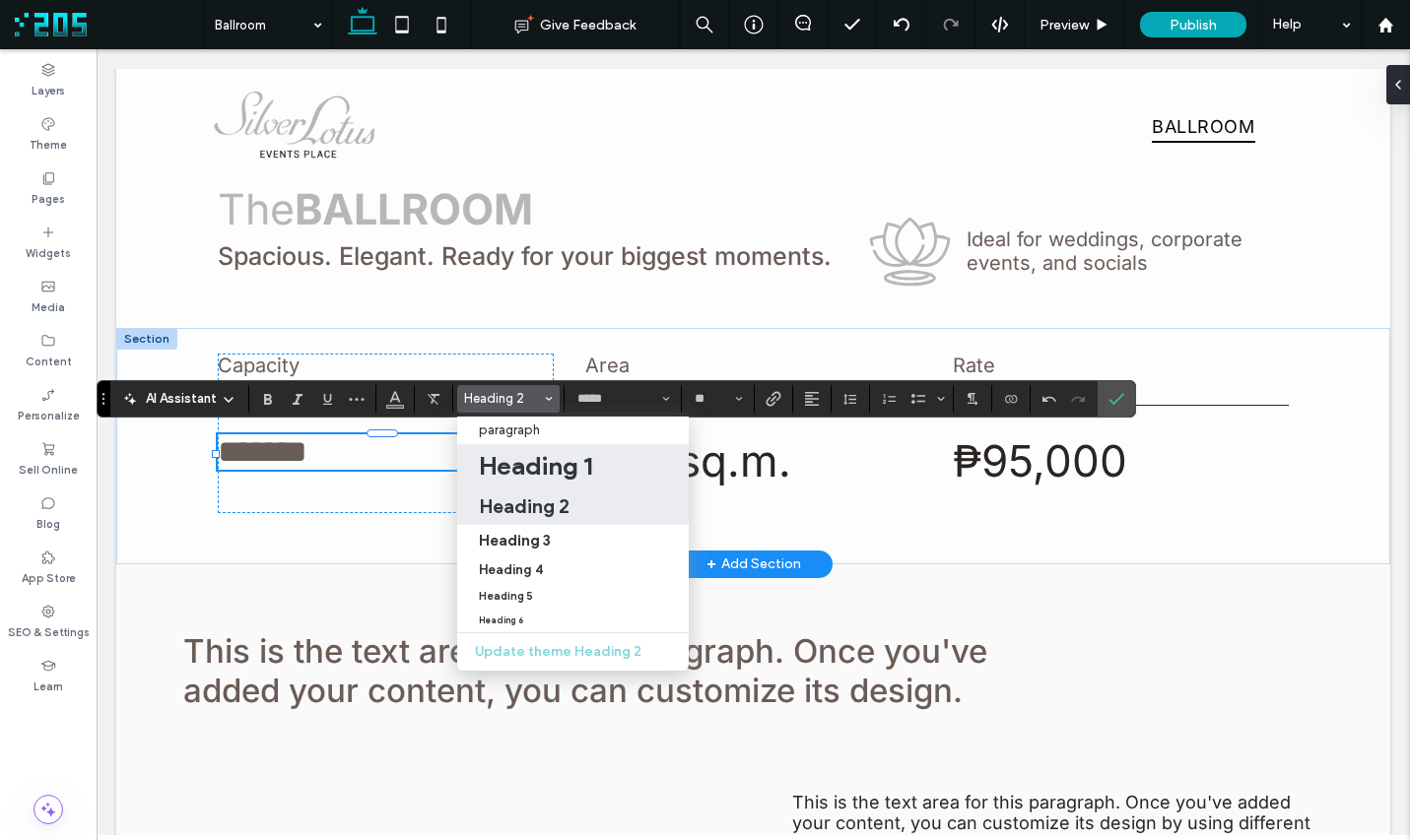 click on "Heading 1" at bounding box center (535, 466) 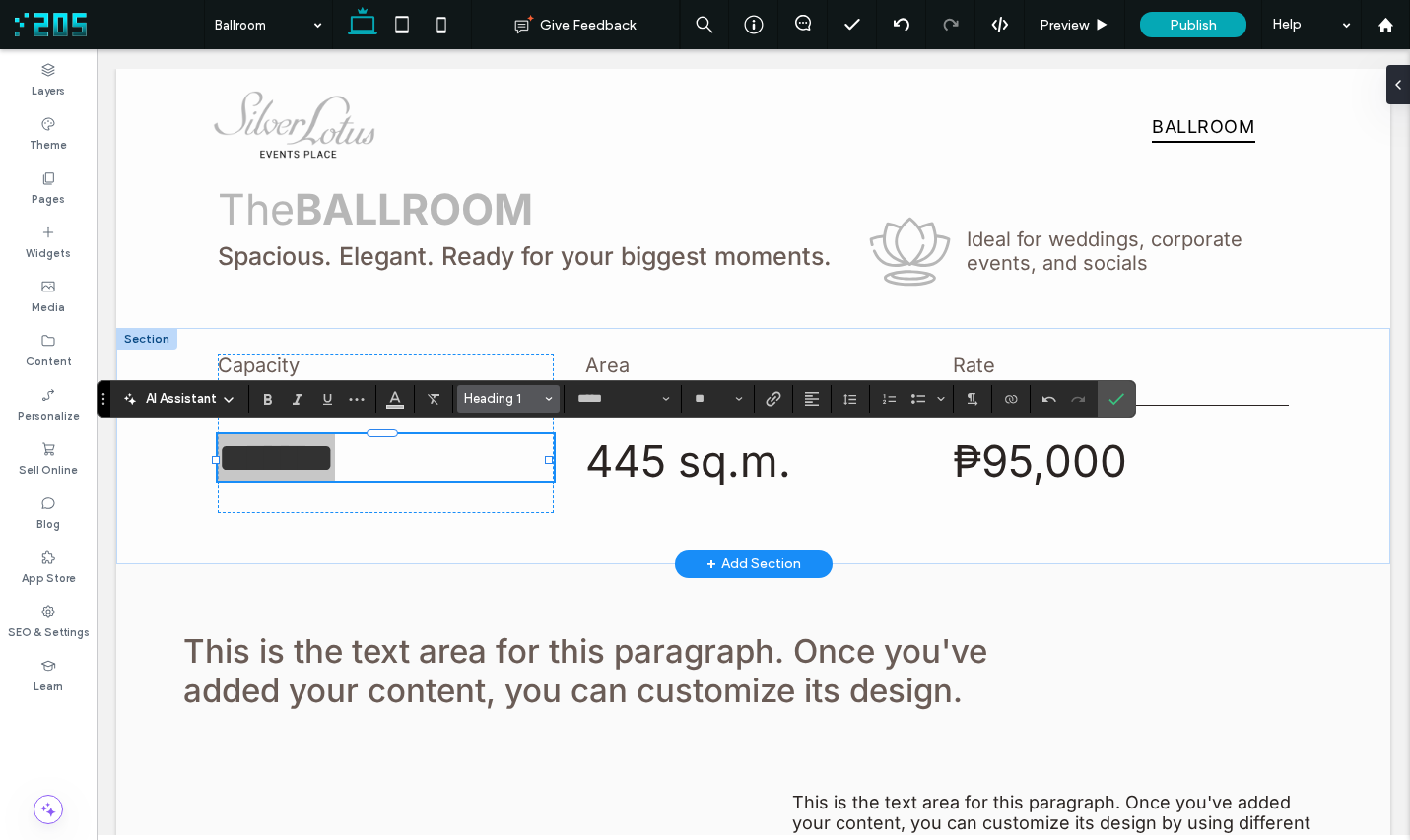 click on "Heading 1" at bounding box center [503, 398] 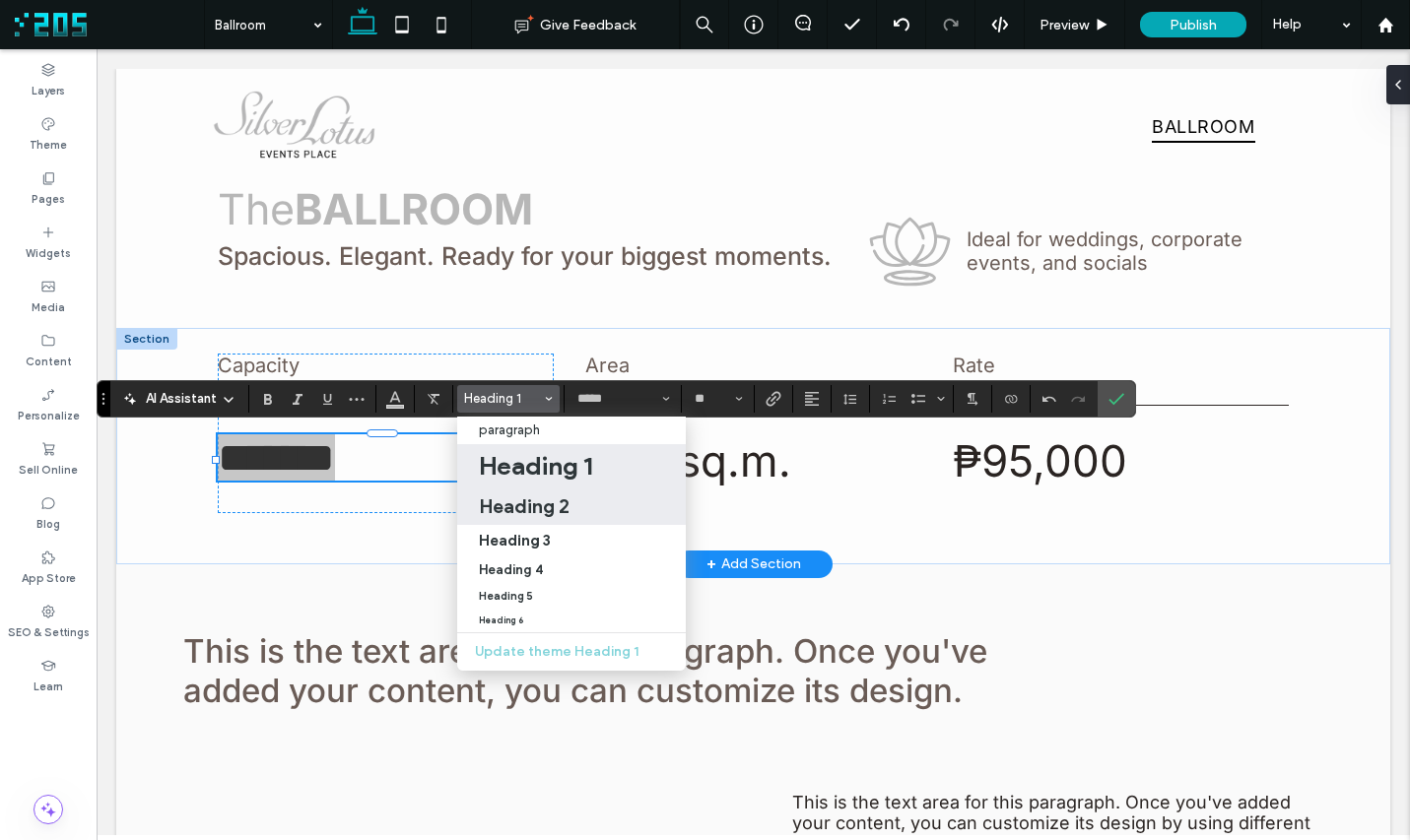 drag, startPoint x: 581, startPoint y: 511, endPoint x: 514, endPoint y: 457, distance: 86.05231 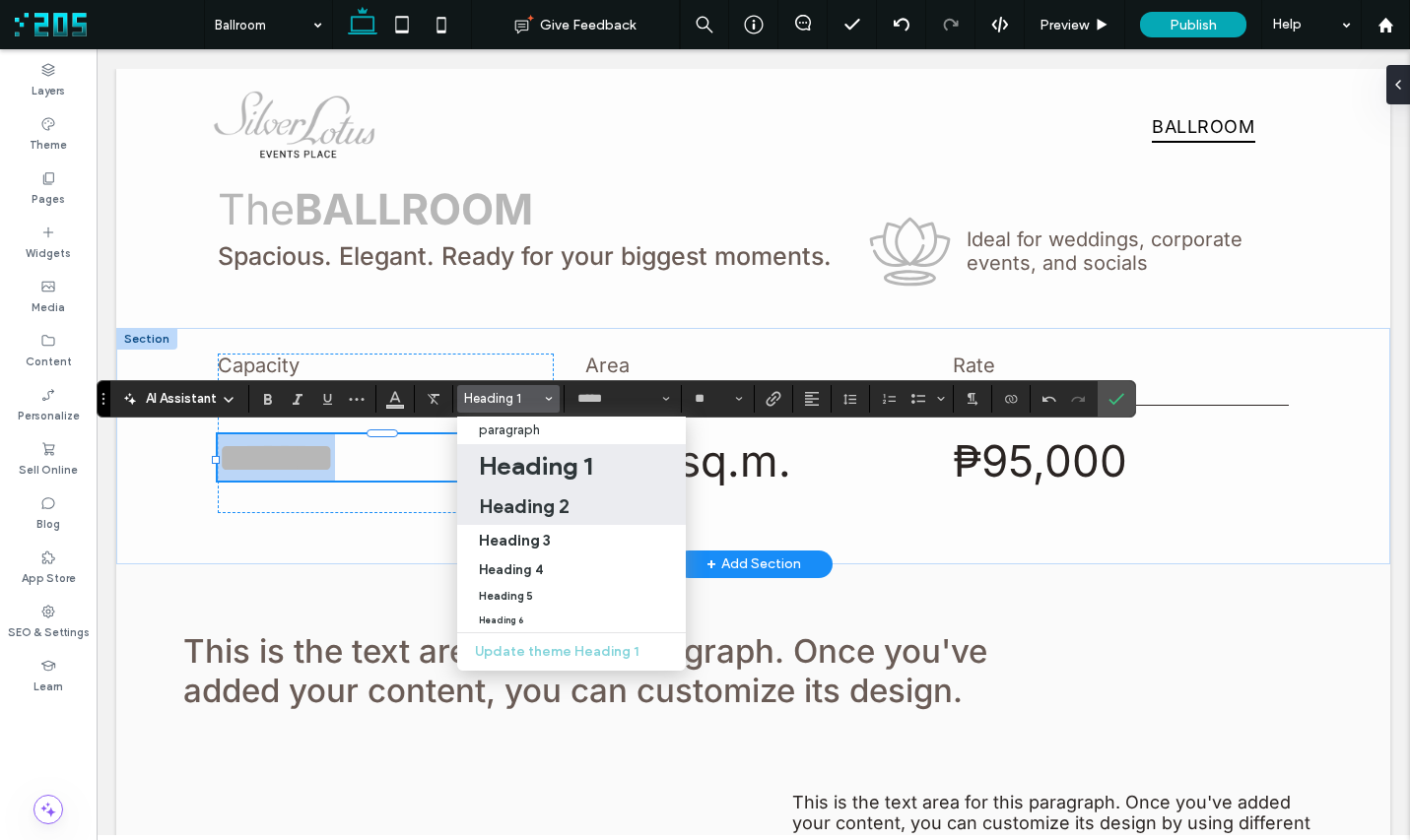 type on "**" 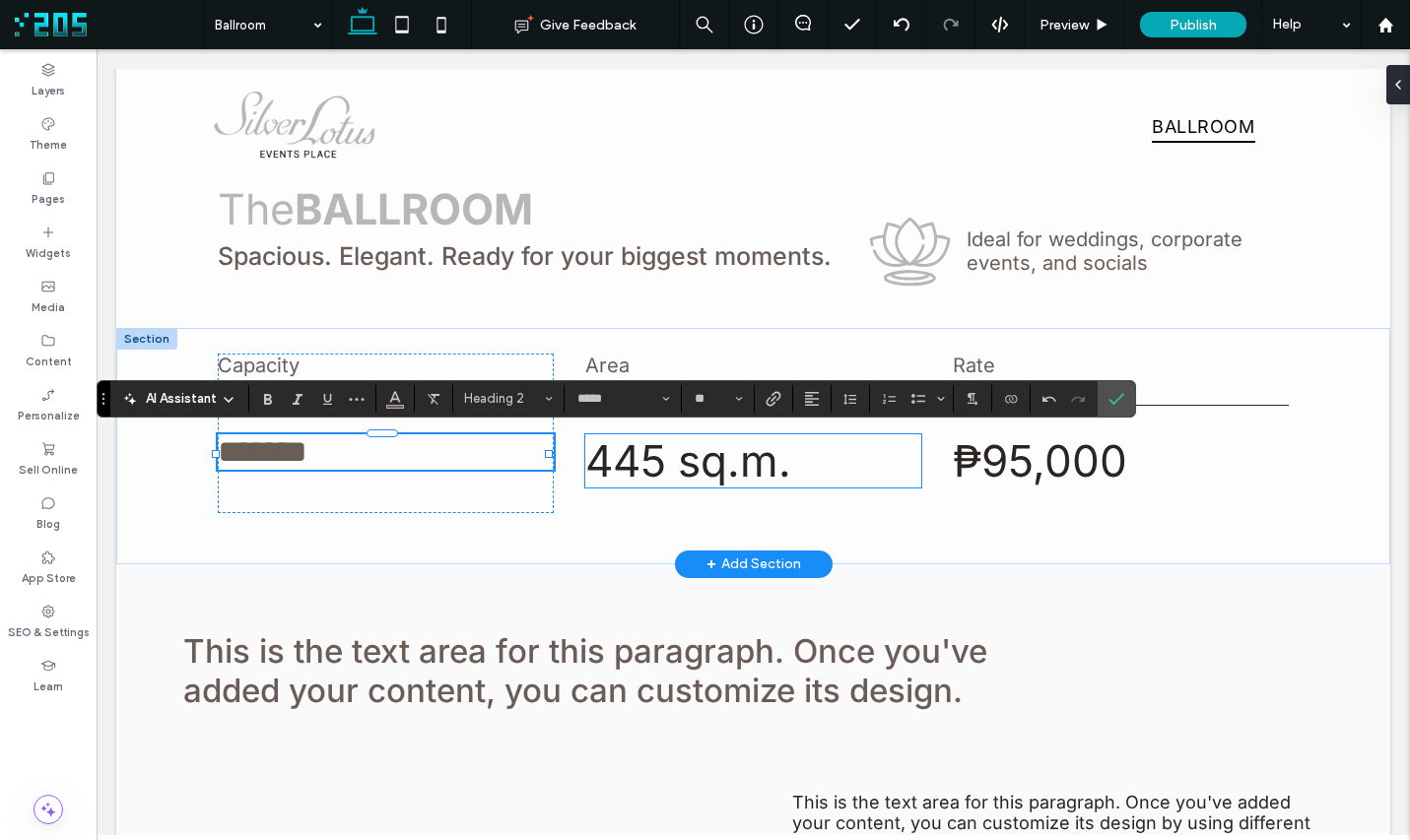click on "445 sq.m." at bounding box center (688, 461) 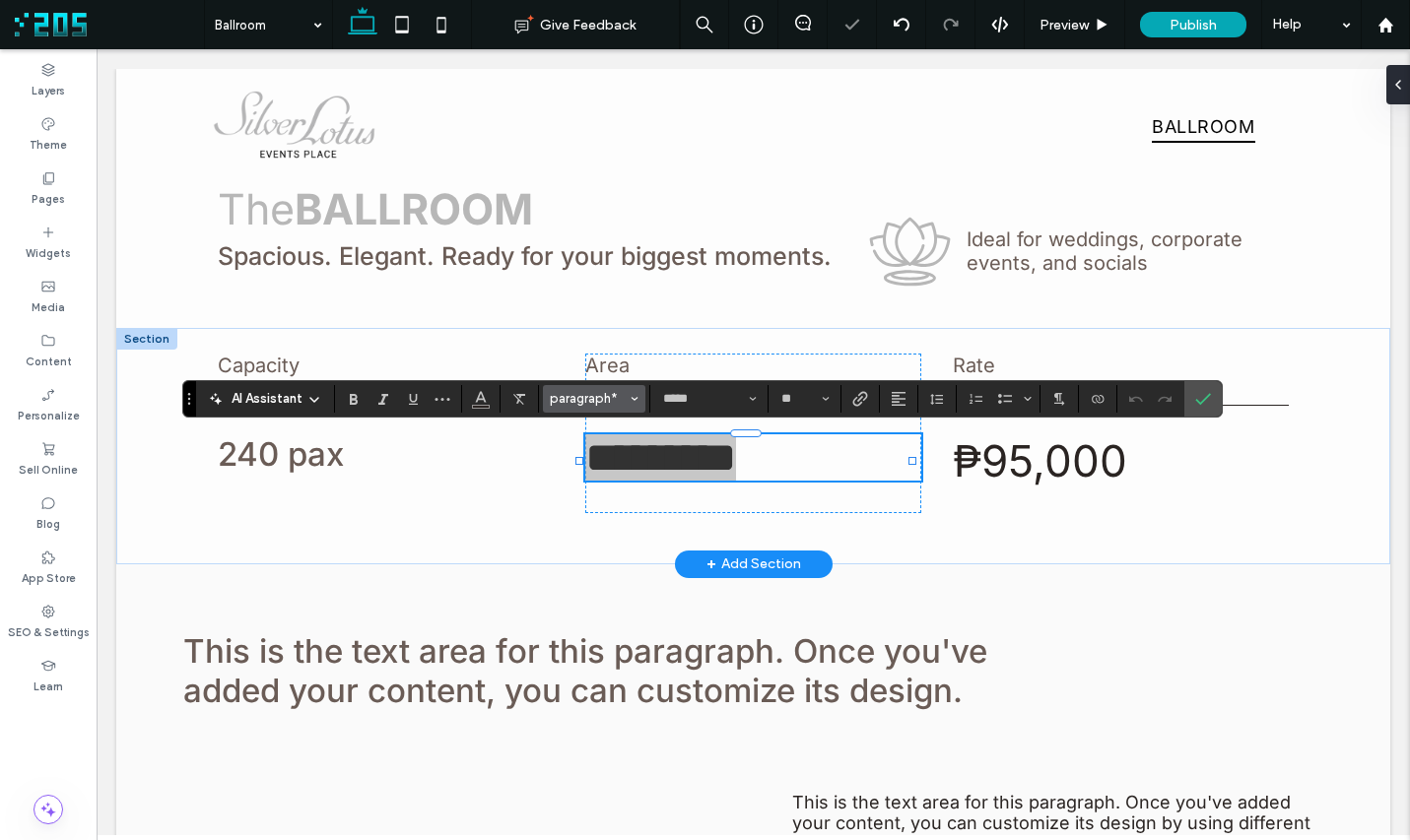 click on "paragraph*" at bounding box center (594, 399) 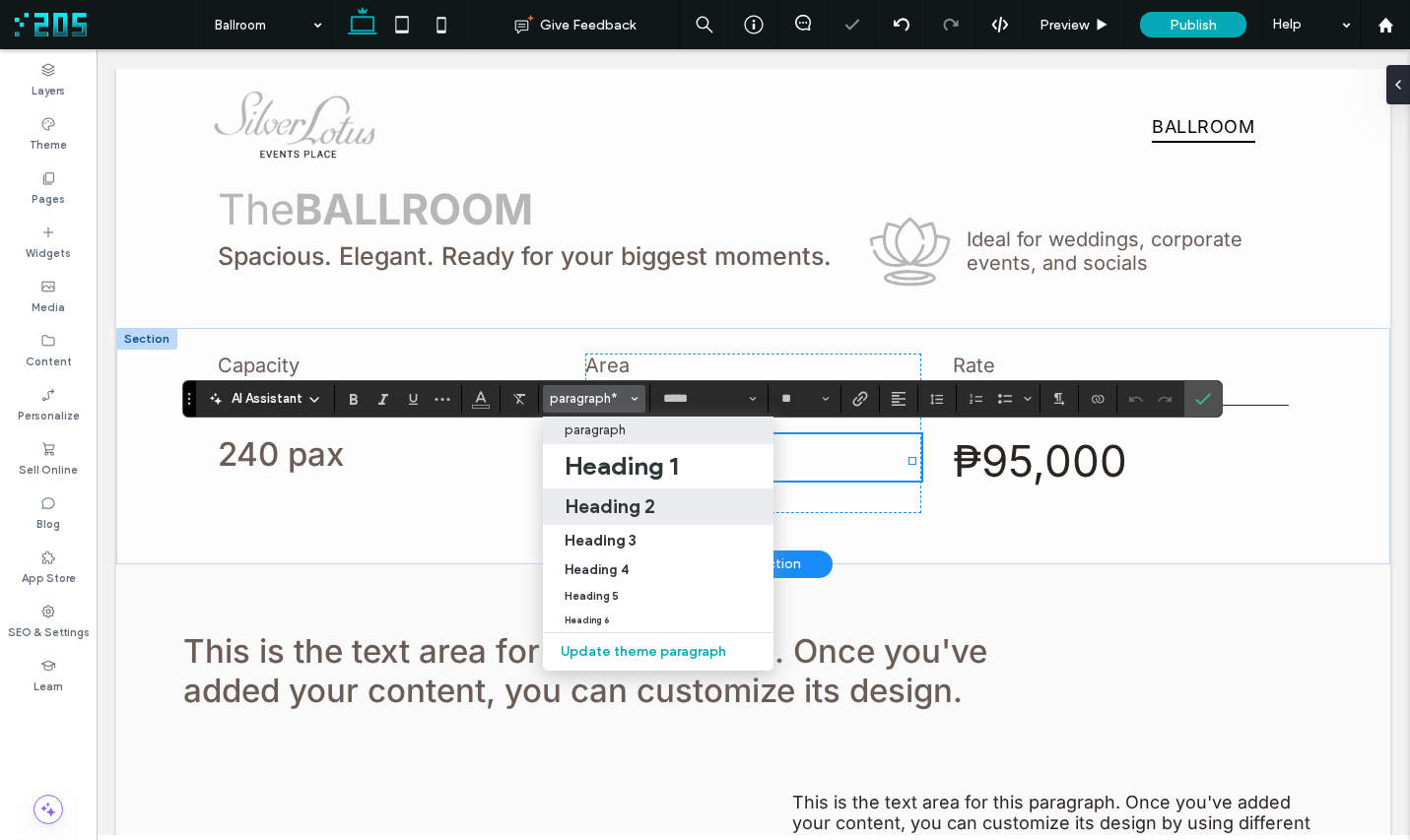 click on "Heading 2" at bounding box center [610, 506] 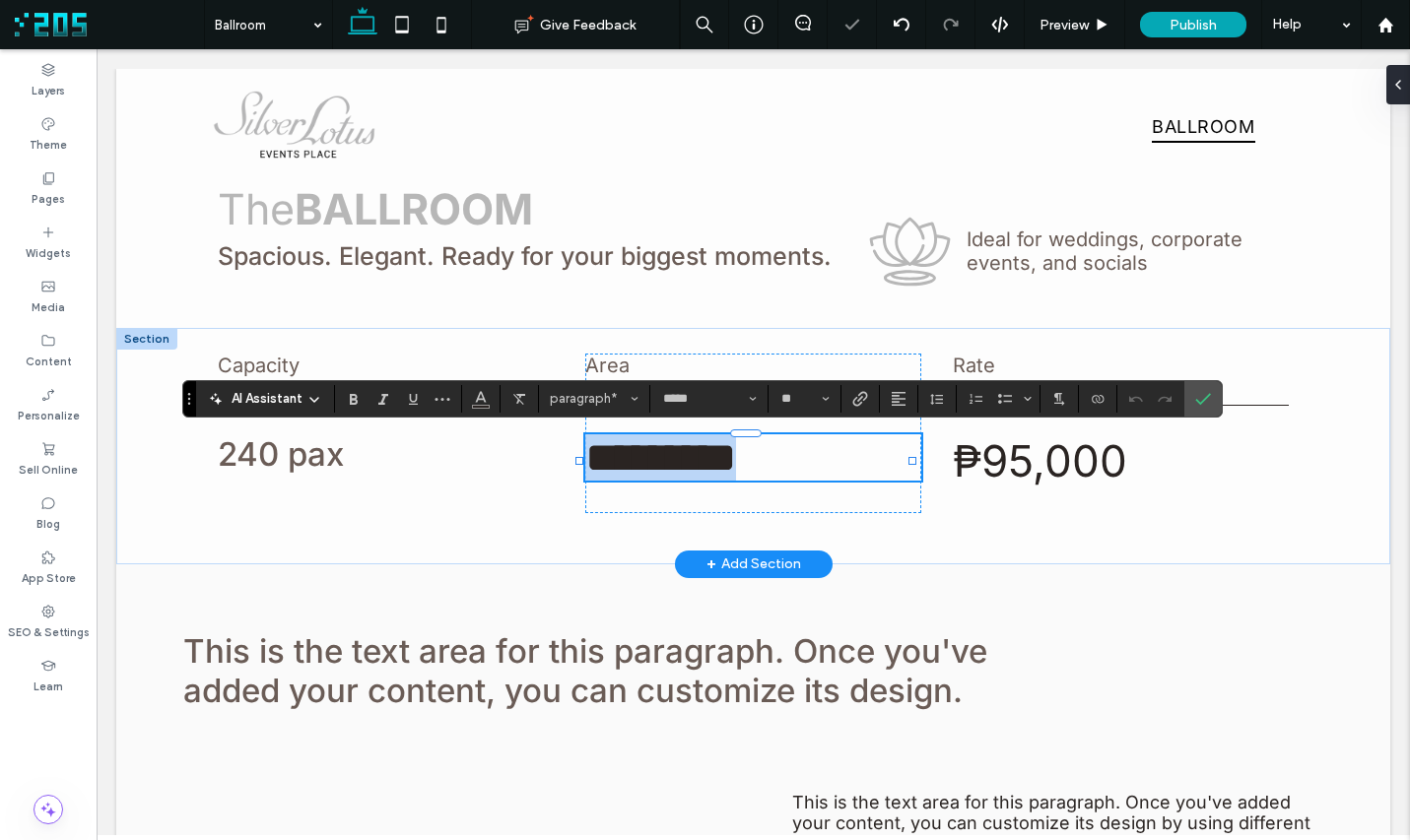 type on "**" 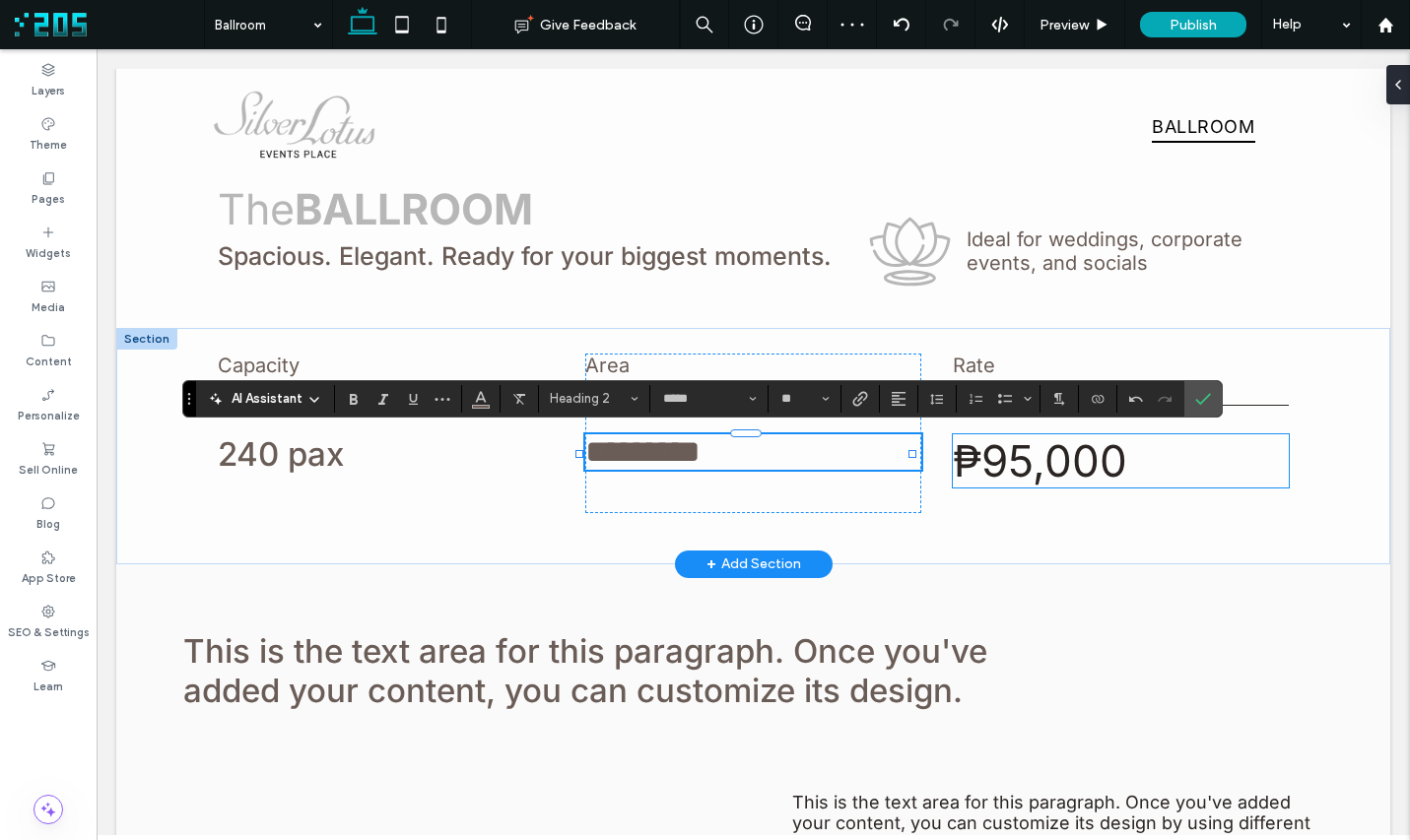 click on "₱95,000" at bounding box center (1040, 461) 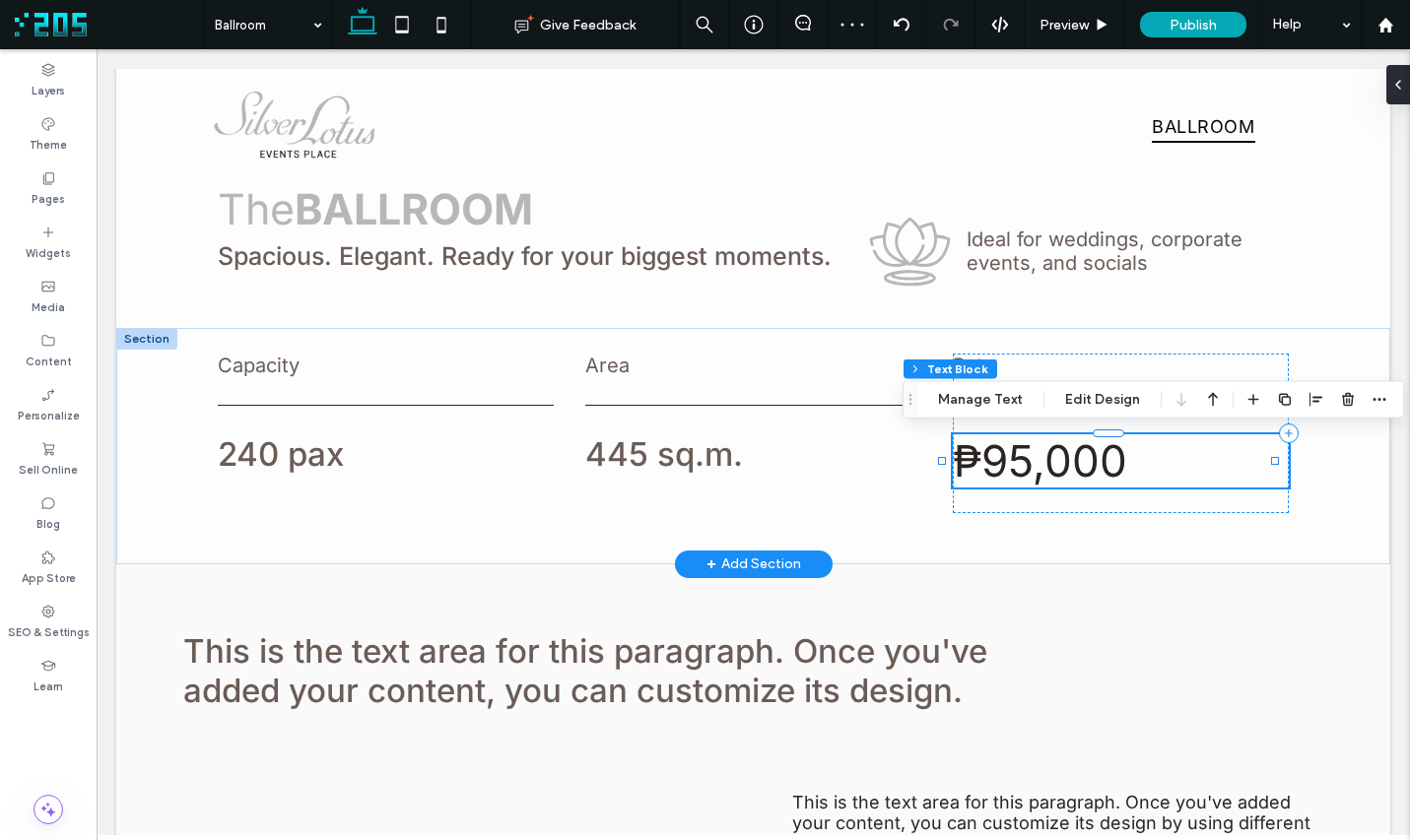click on "₱95,000" at bounding box center (1120, 461) 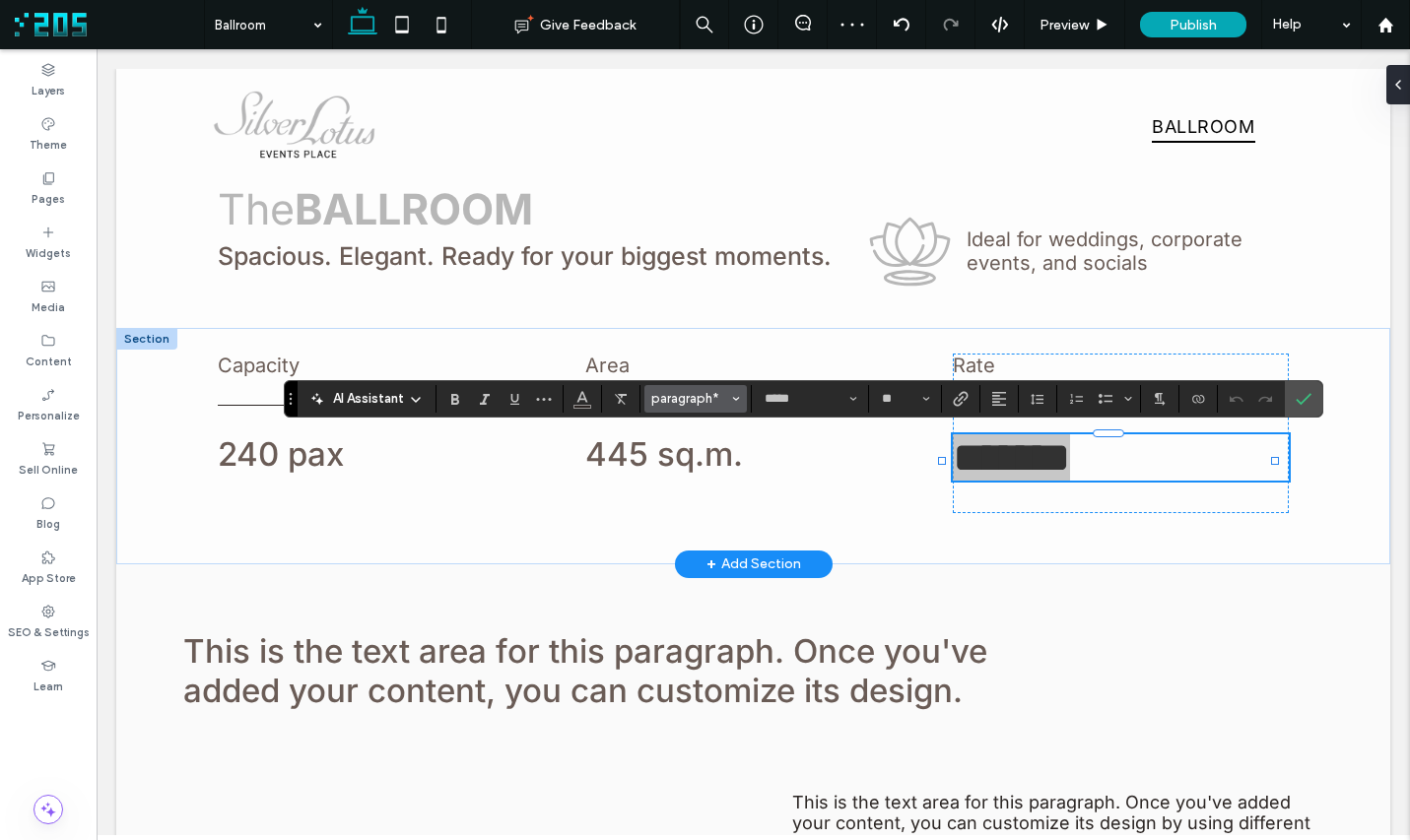 click on "paragraph*" at bounding box center [690, 398] 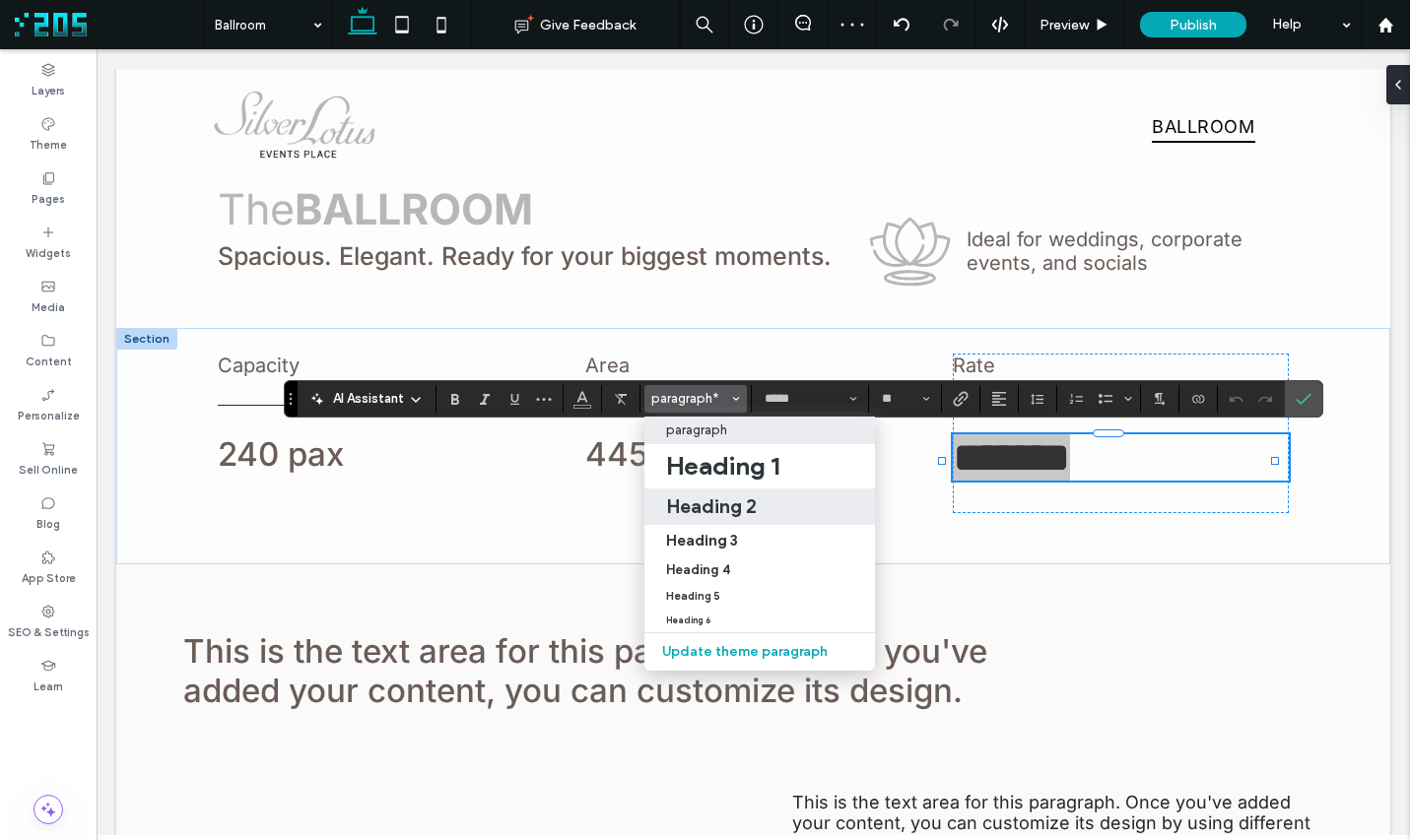 click on "Heading 2" at bounding box center (711, 506) 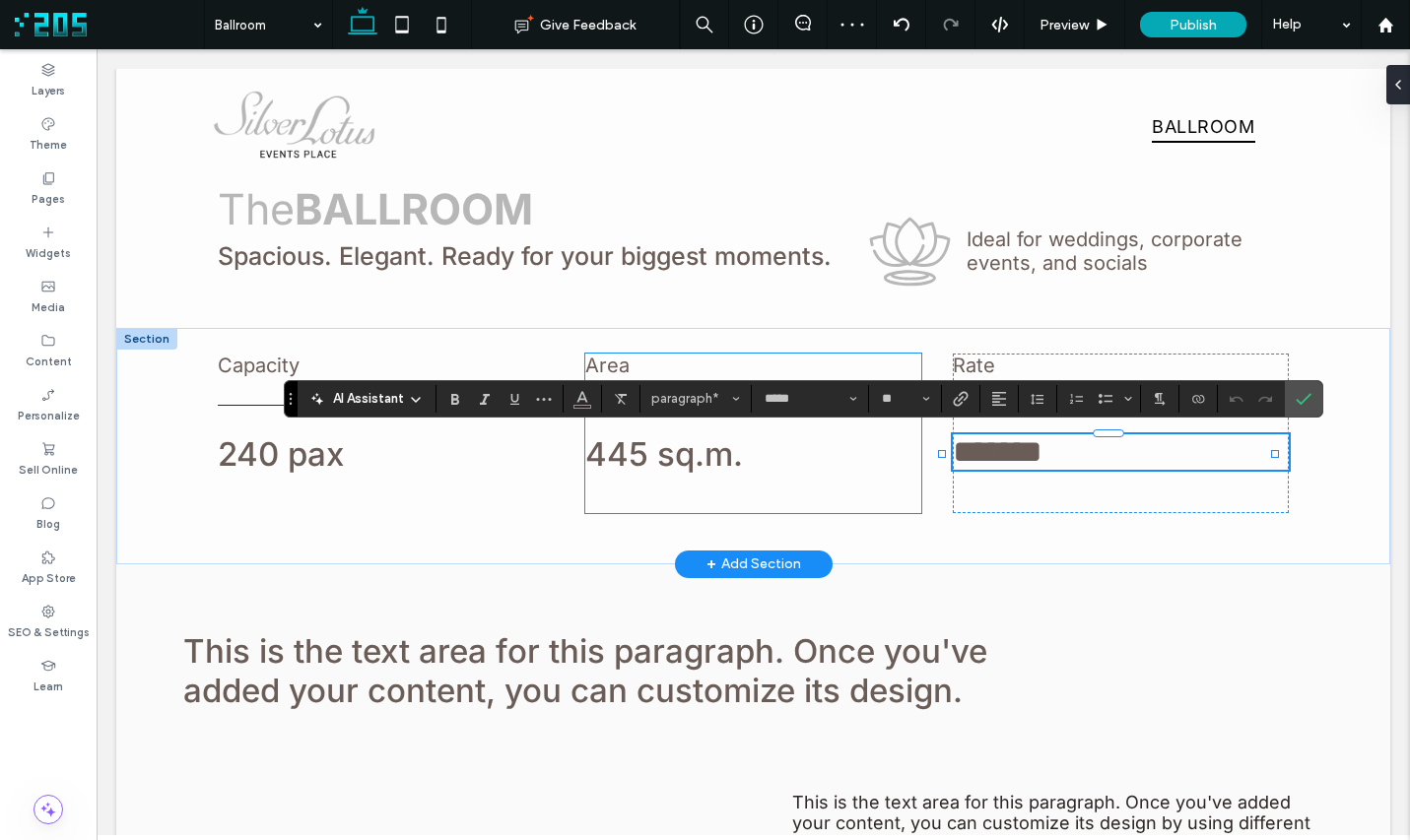 type on "**" 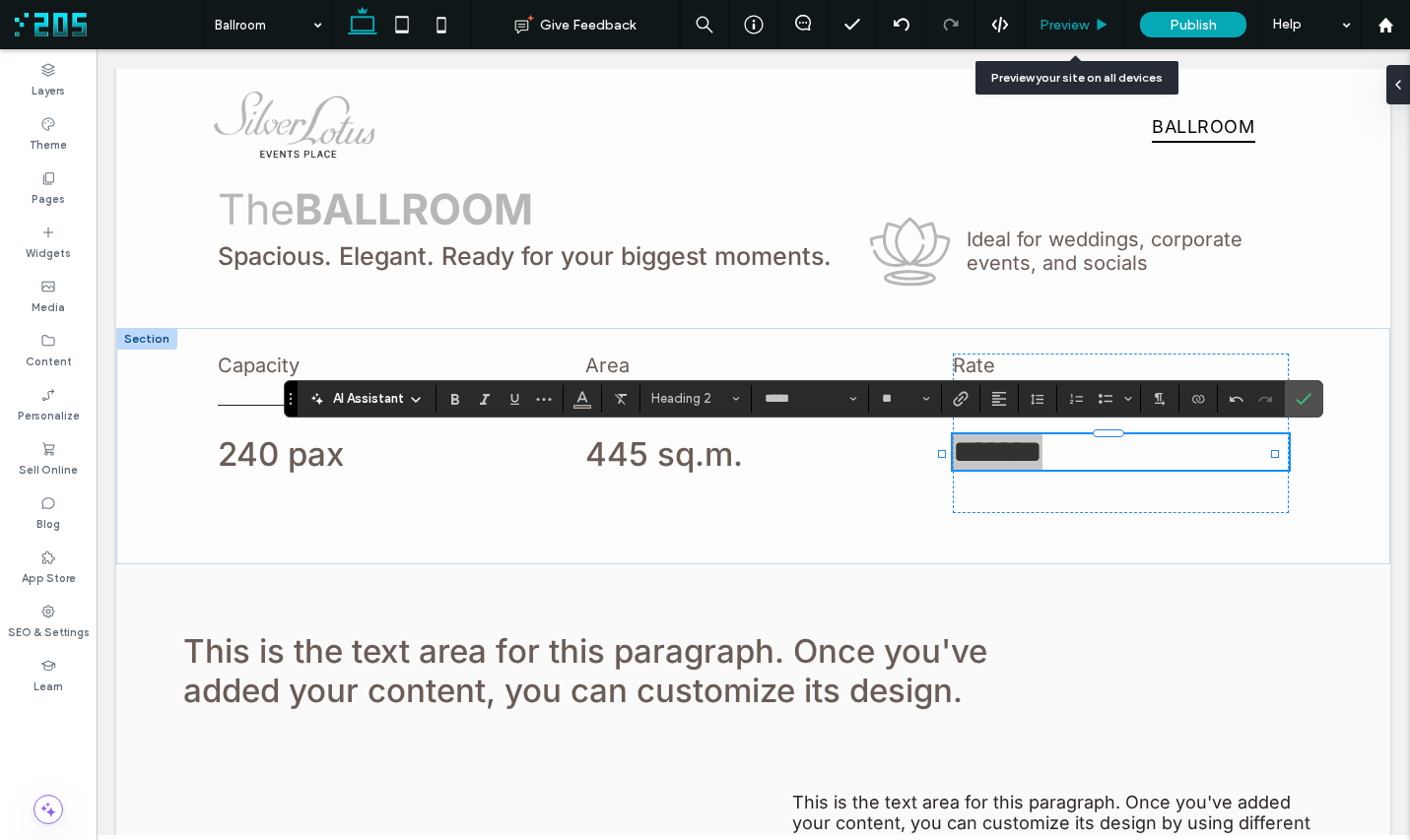 click on "Preview" at bounding box center (1064, 25) 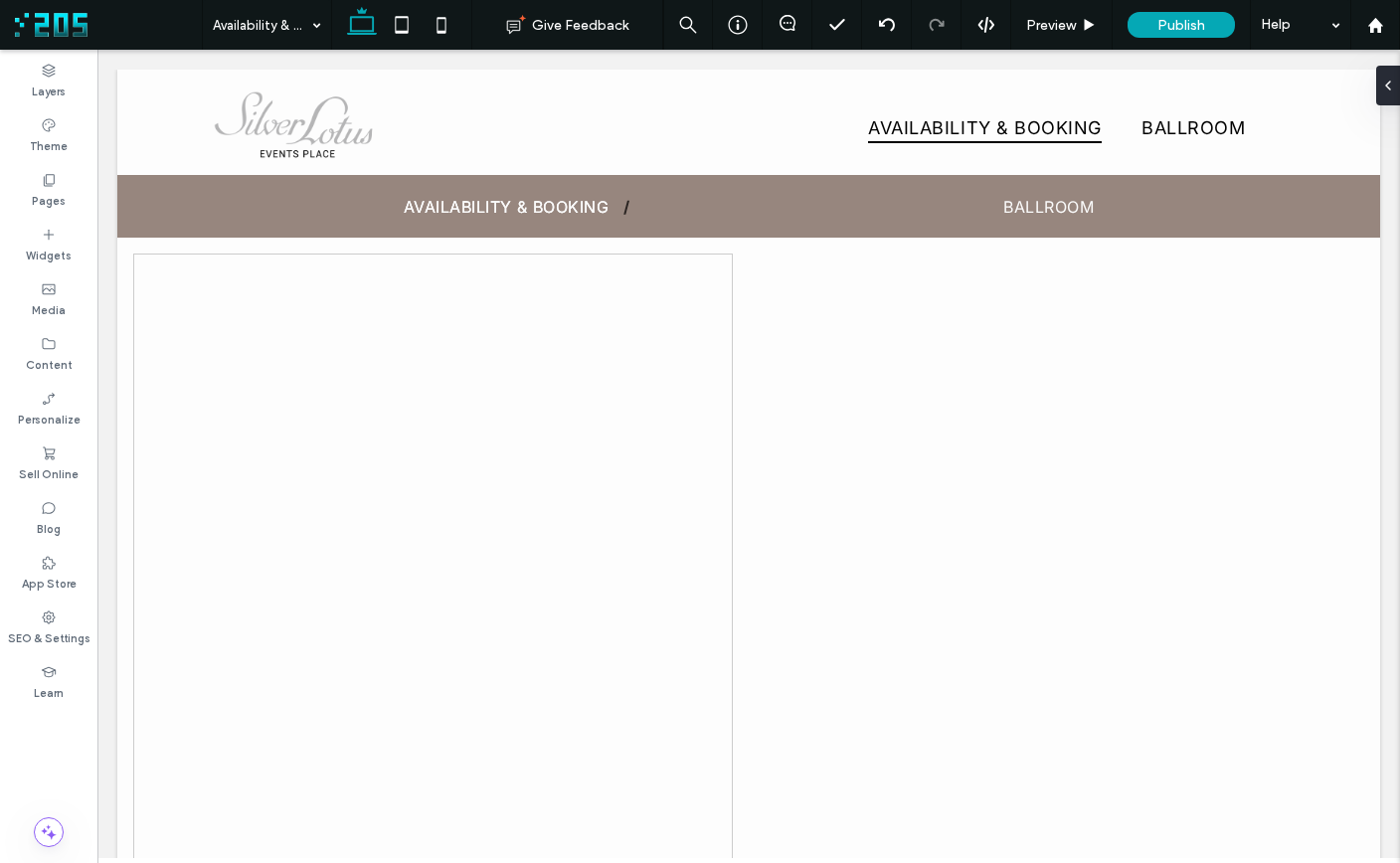 scroll, scrollTop: 0, scrollLeft: 0, axis: both 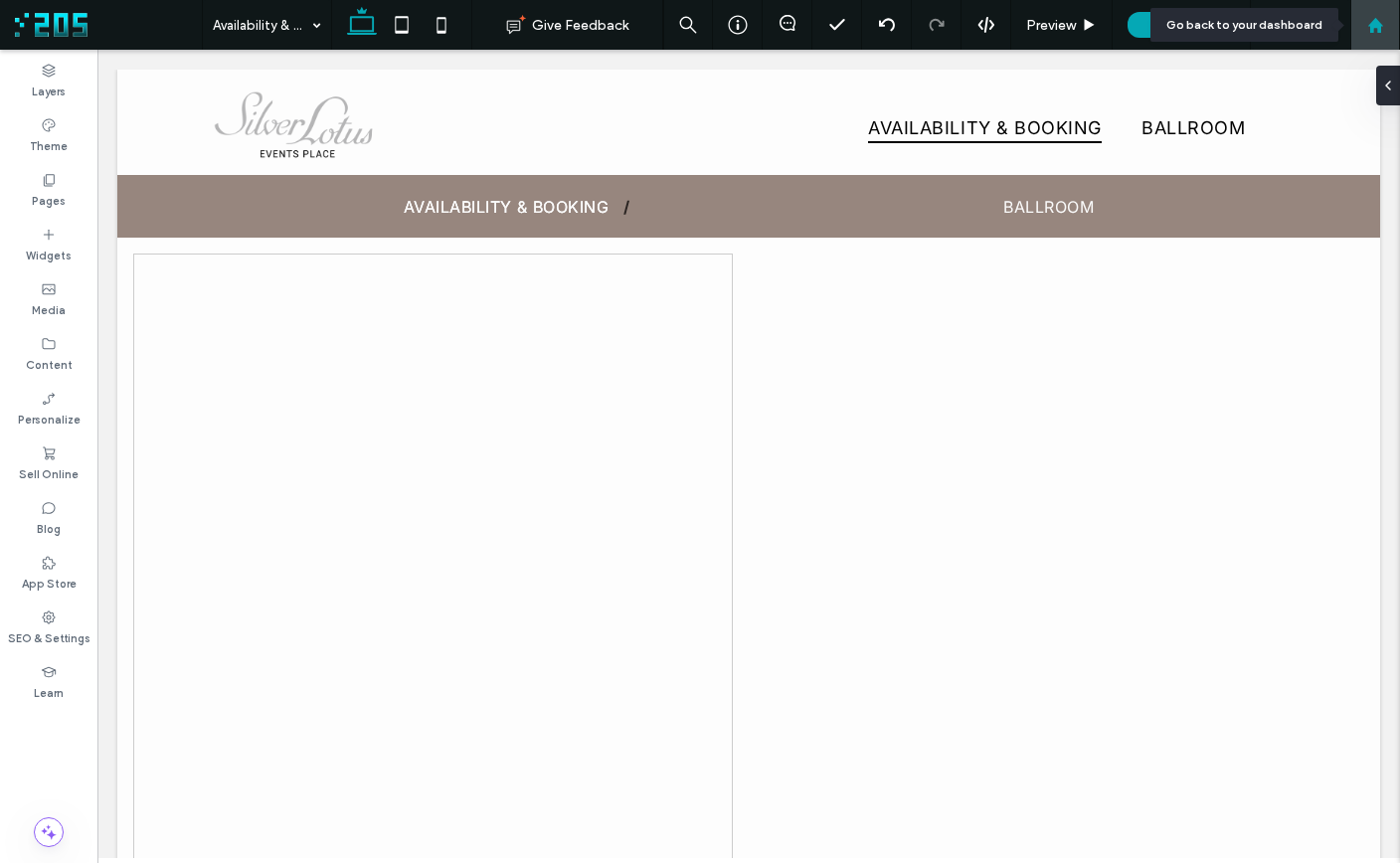 click 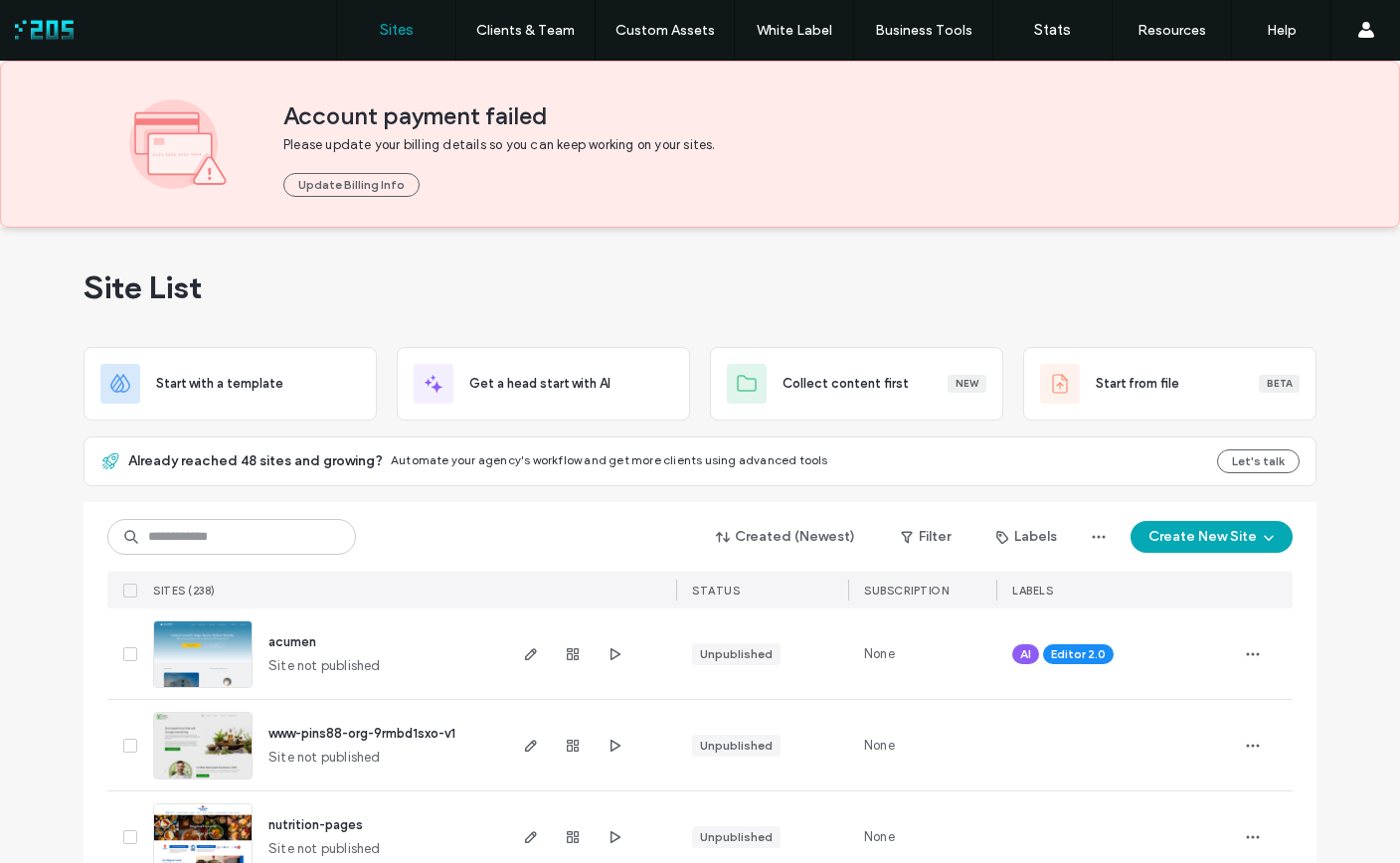 scroll, scrollTop: 0, scrollLeft: 0, axis: both 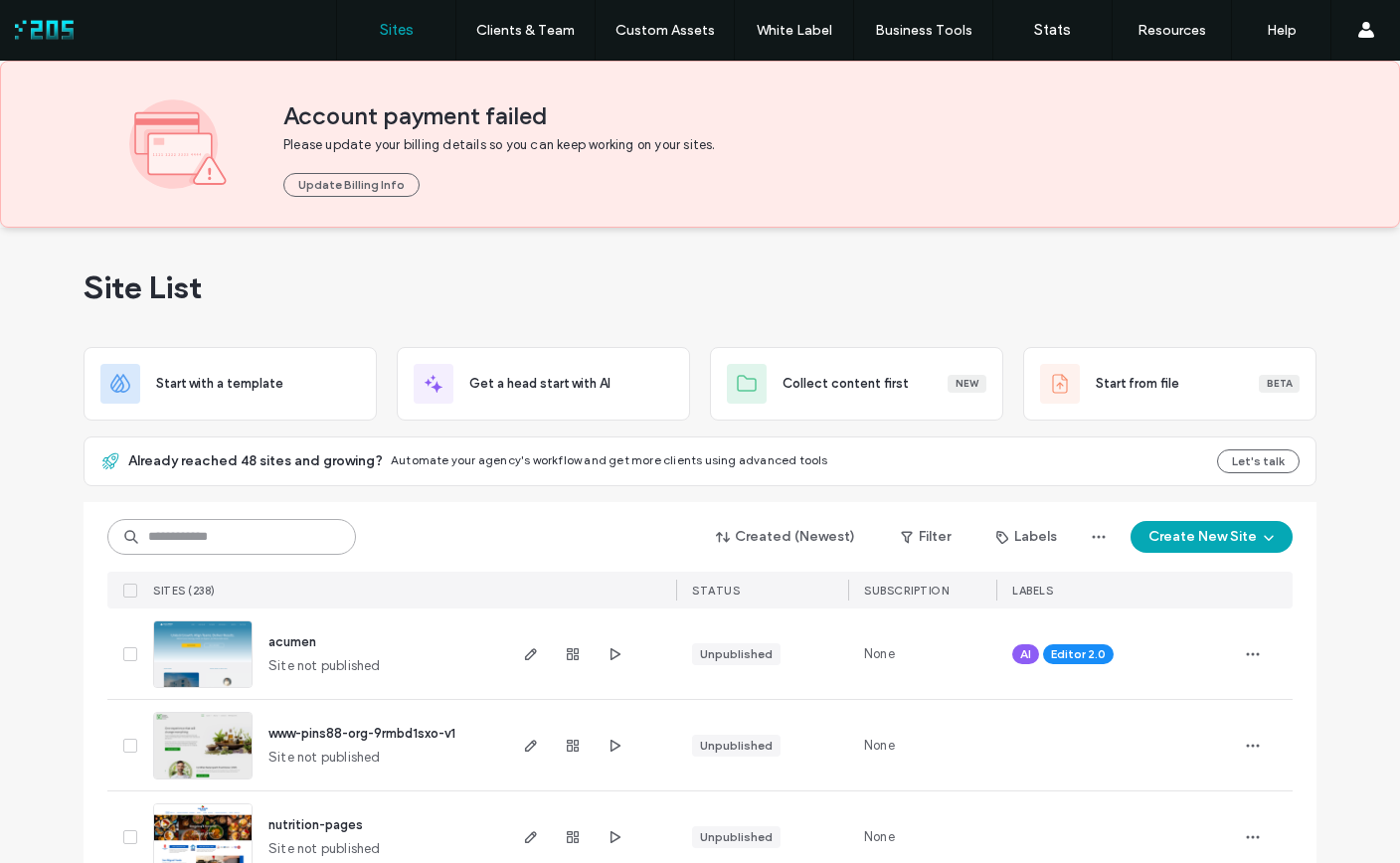 click at bounding box center (232, 537) 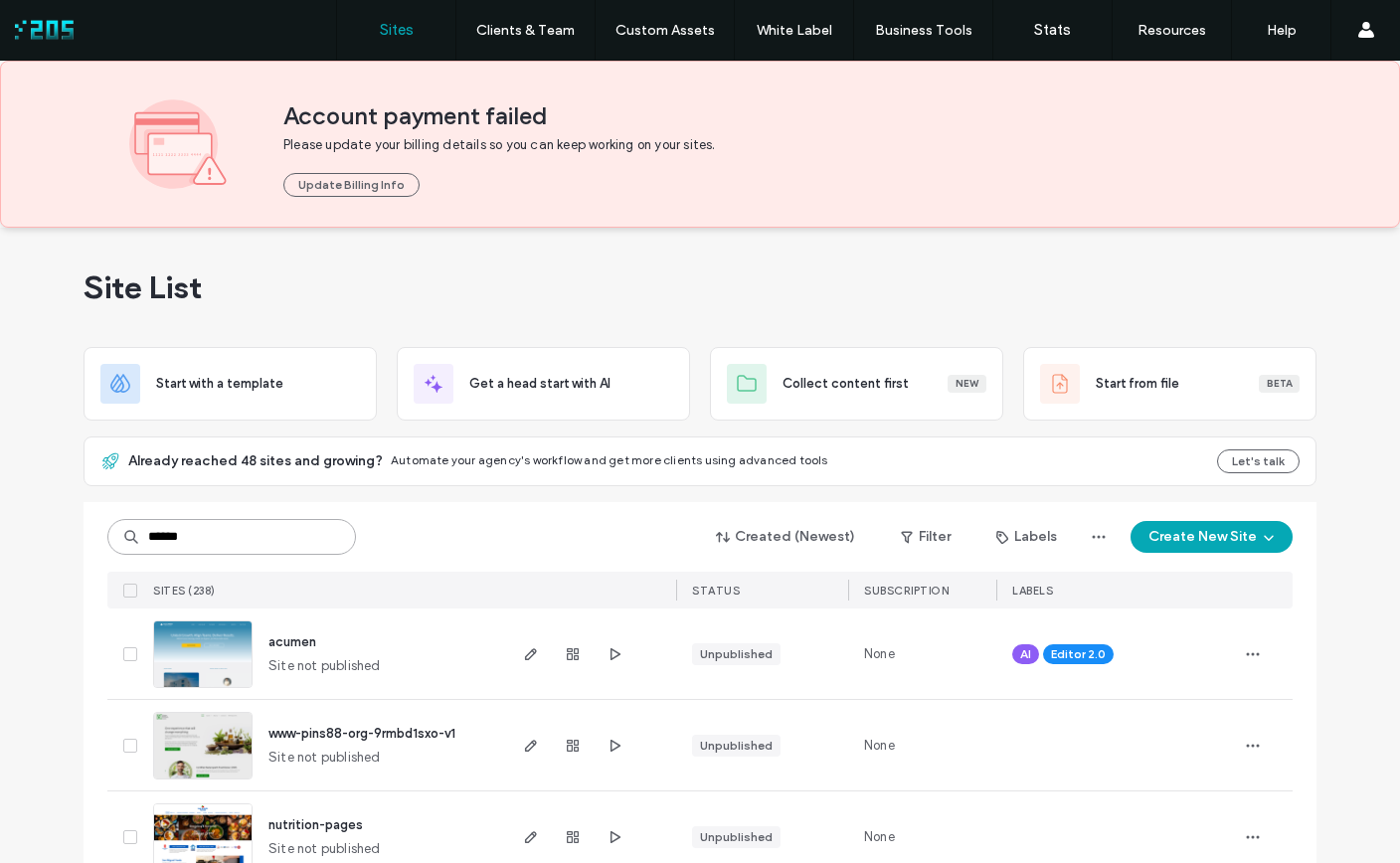 type on "******" 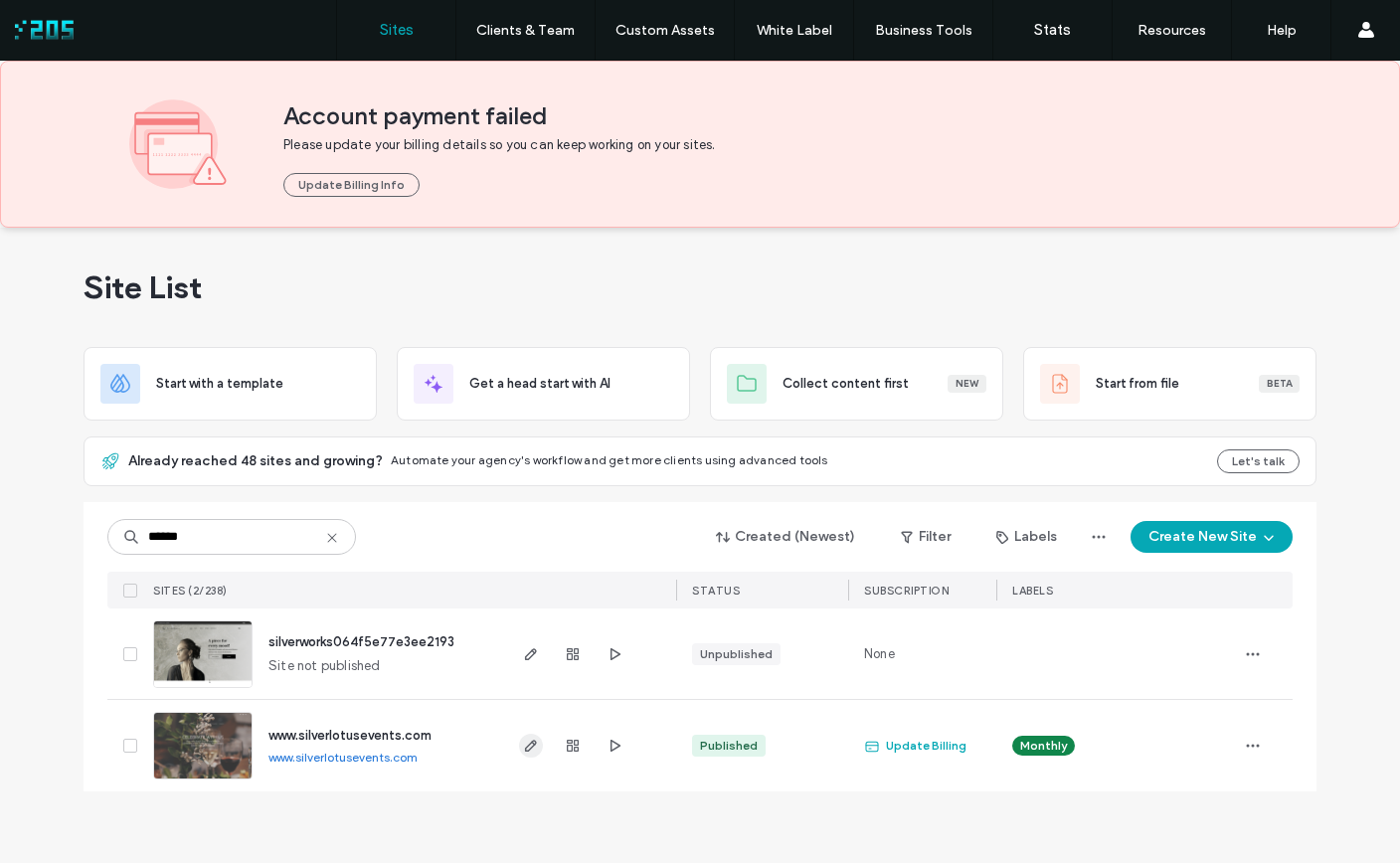 click 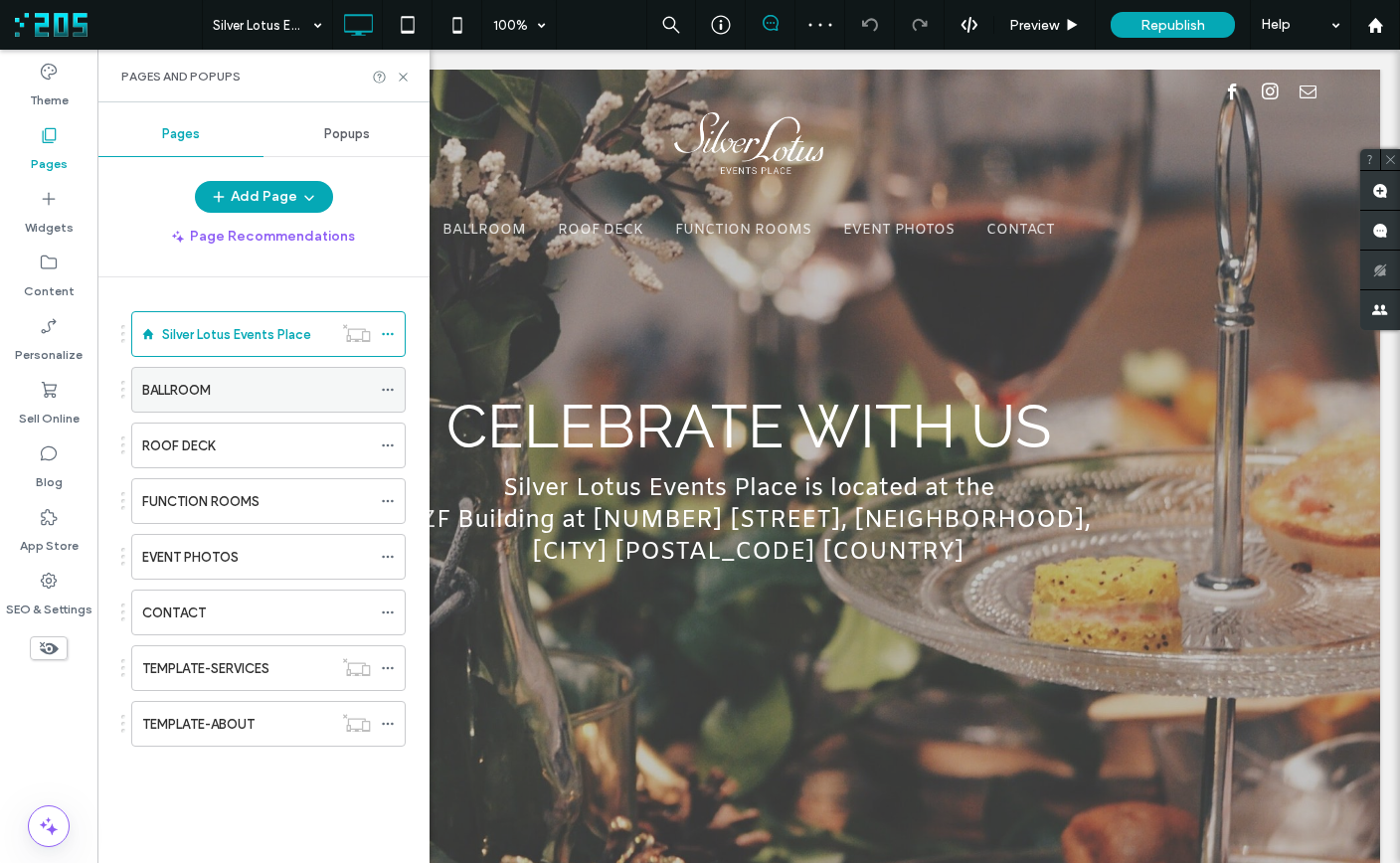 scroll, scrollTop: 0, scrollLeft: 0, axis: both 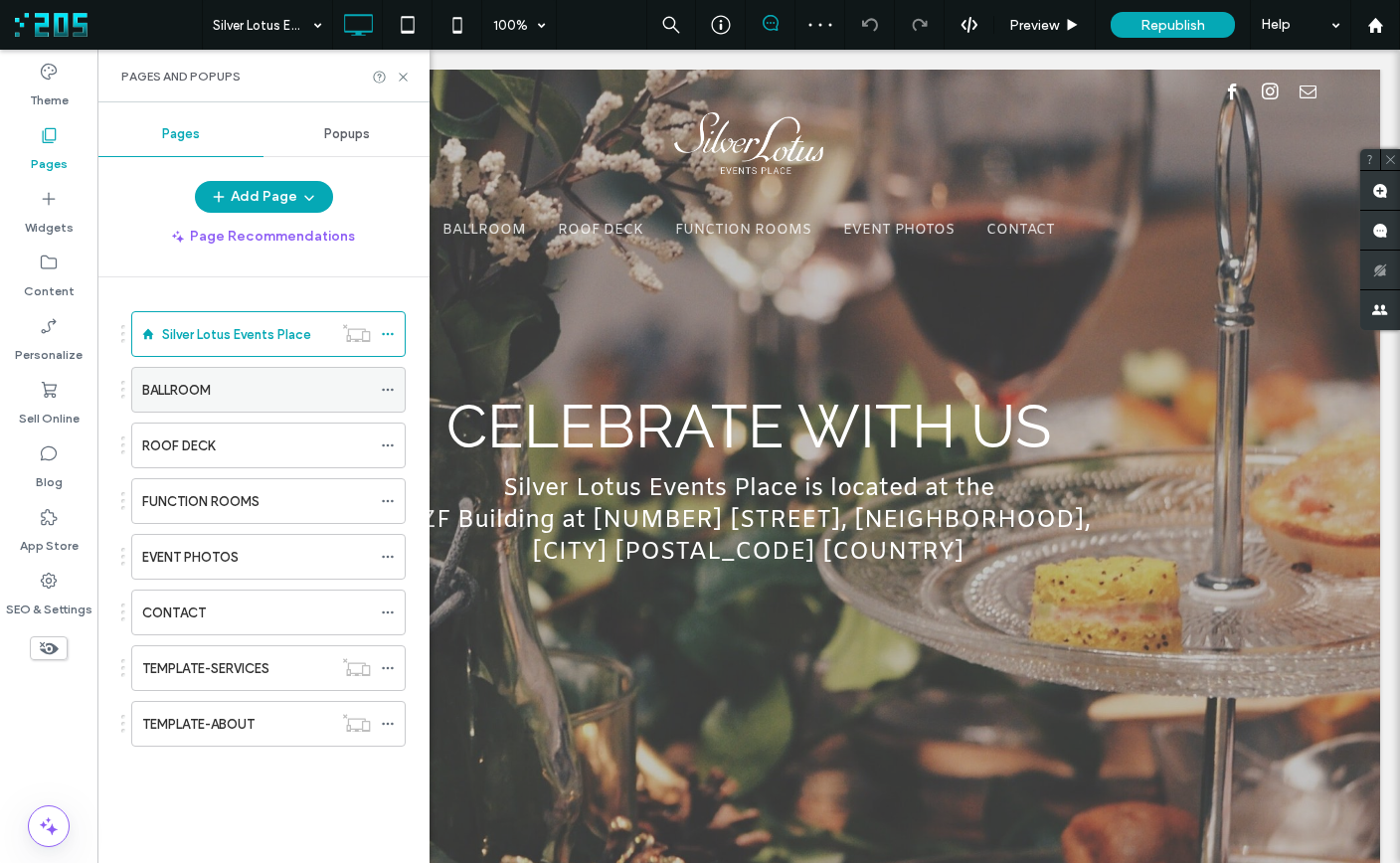 click on "BALLROOM" at bounding box center [176, 390] 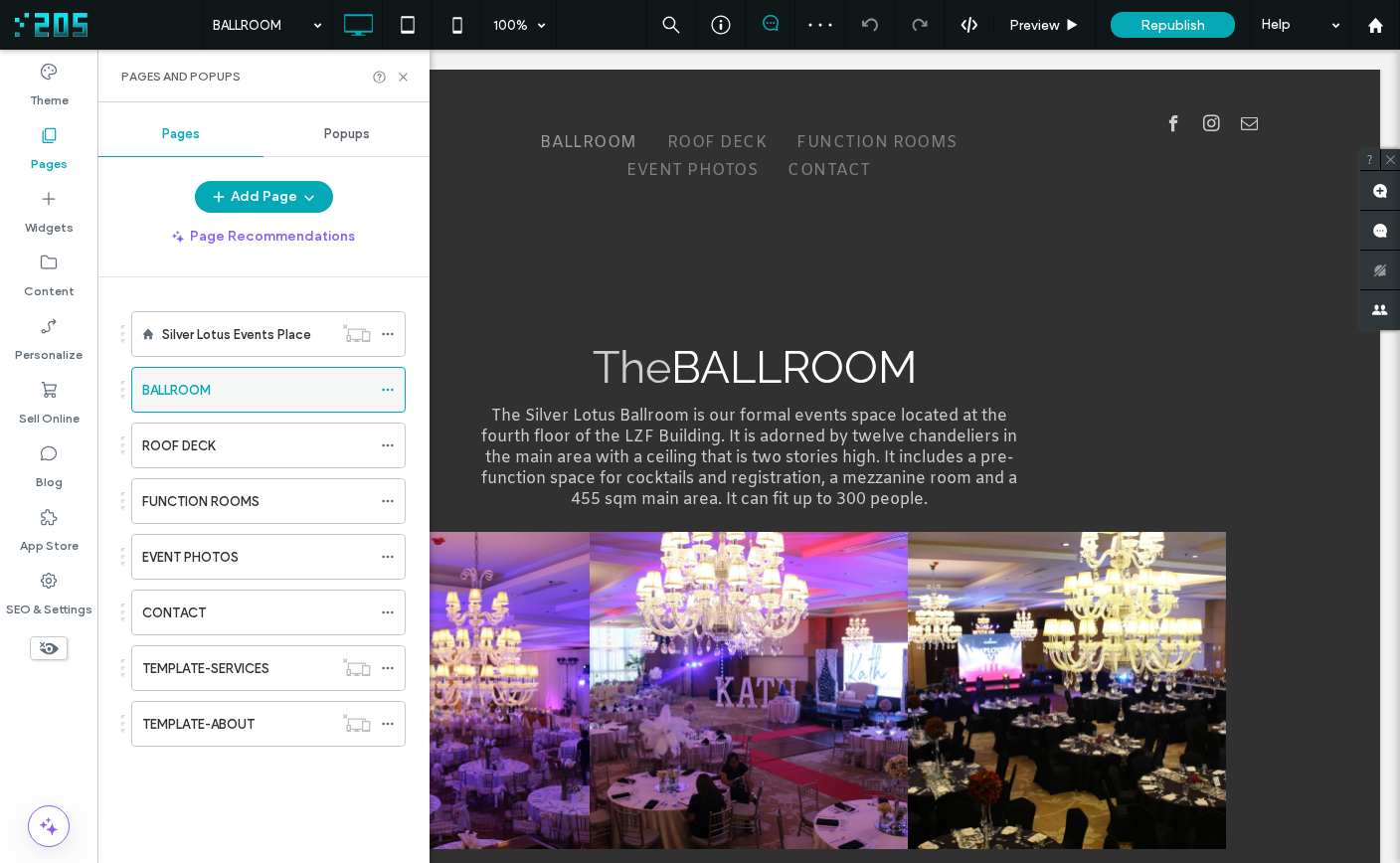scroll, scrollTop: 0, scrollLeft: 0, axis: both 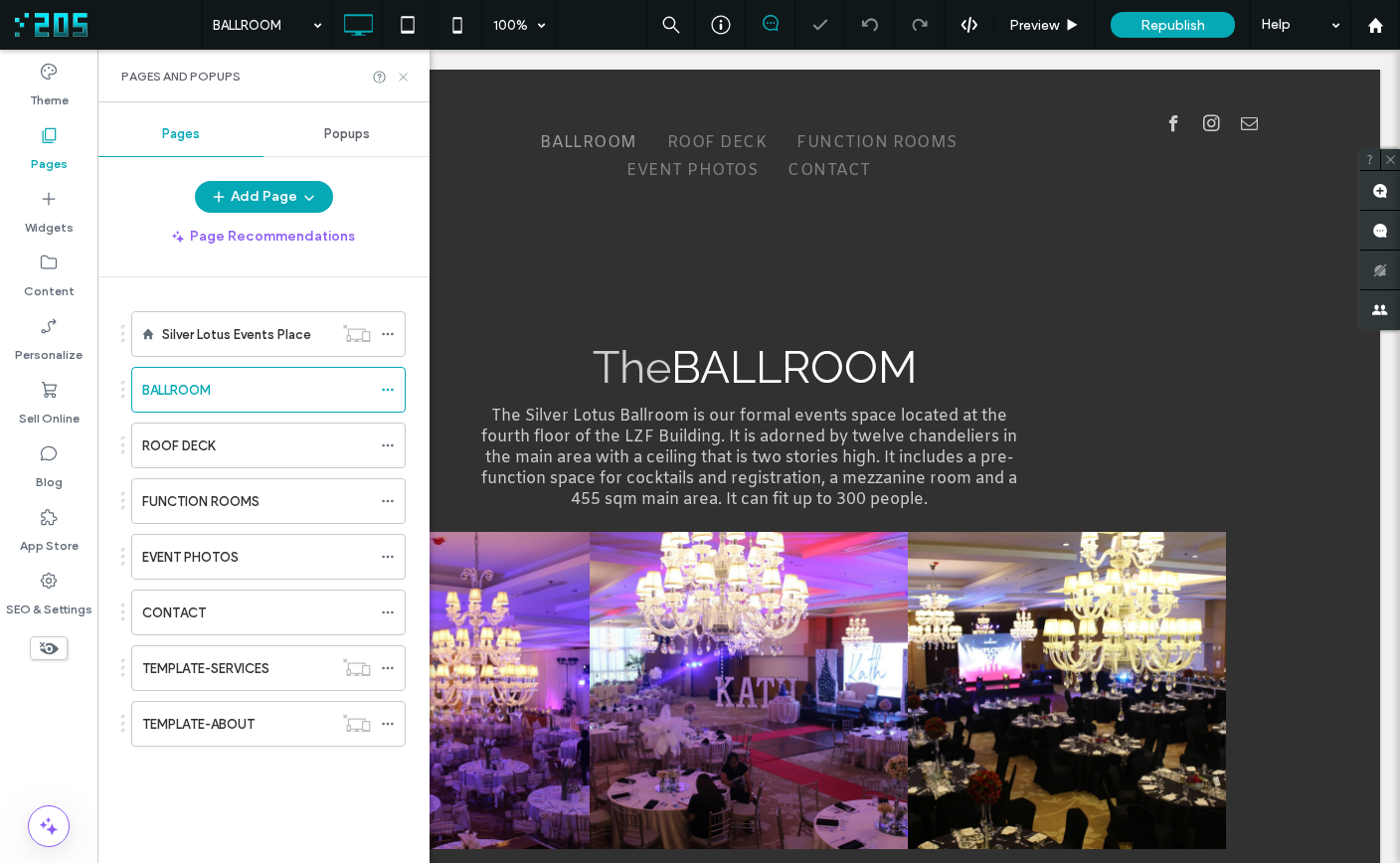 drag, startPoint x: 400, startPoint y: 78, endPoint x: 393, endPoint y: 338, distance: 260.0942 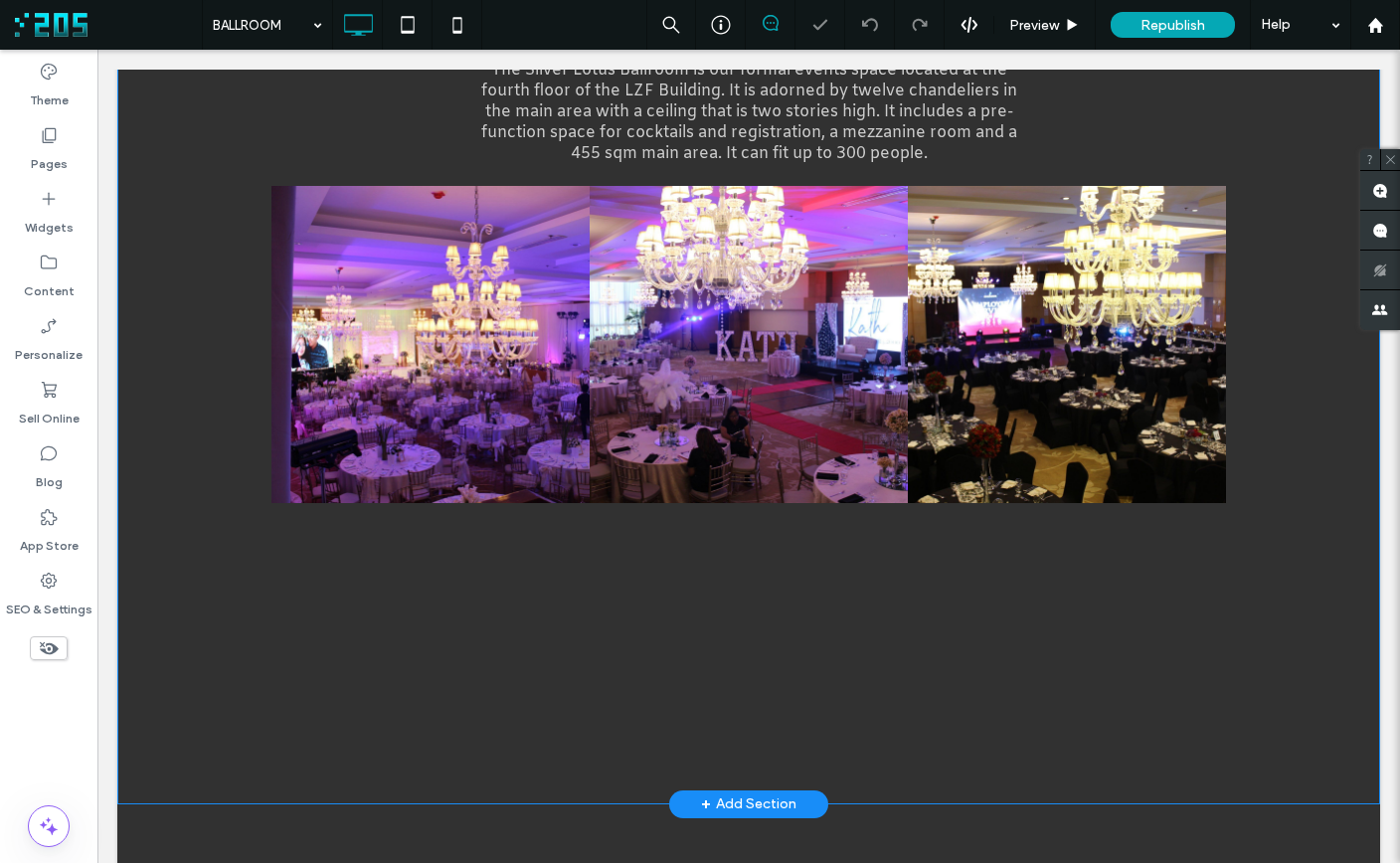 scroll, scrollTop: 345, scrollLeft: 0, axis: vertical 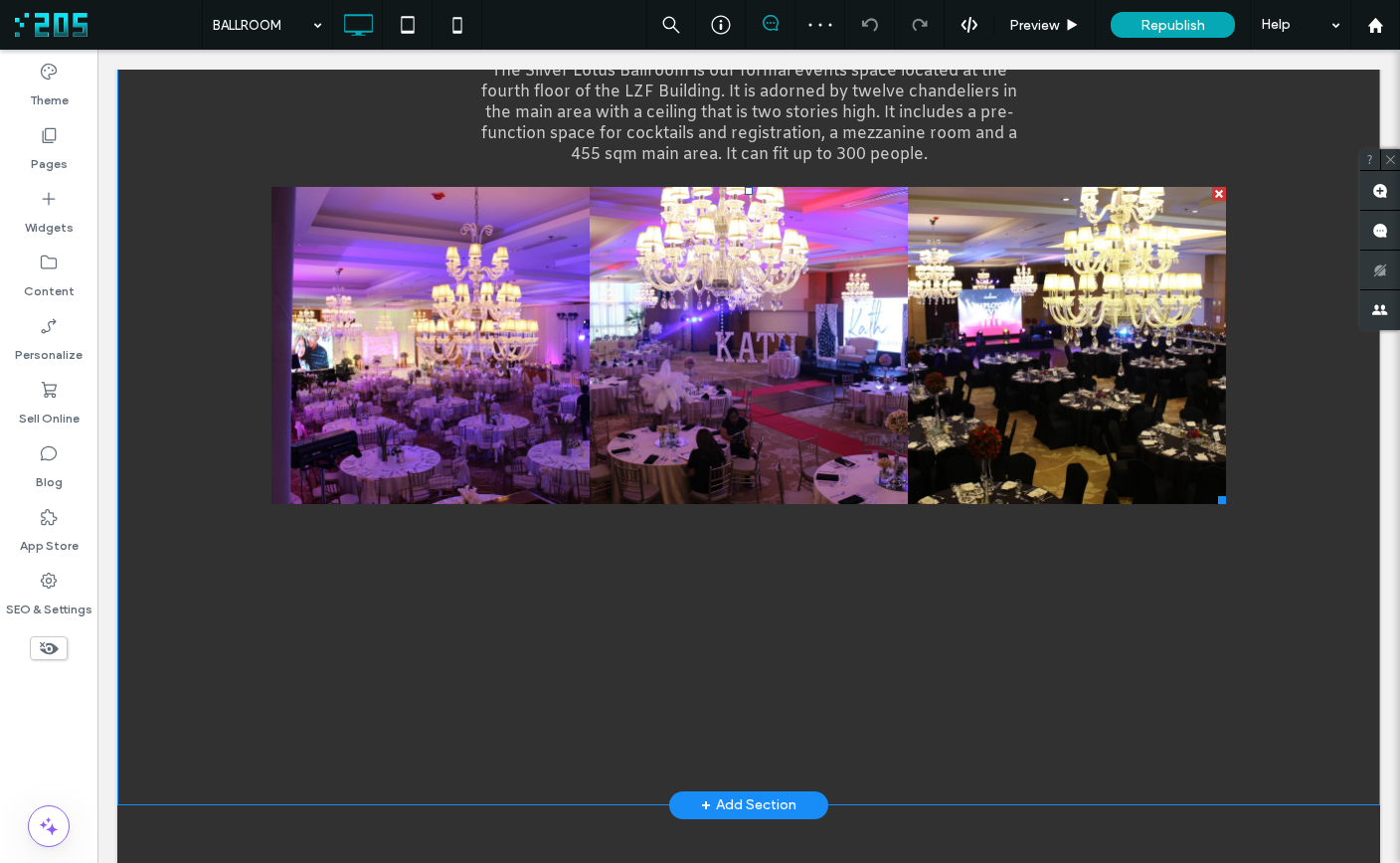 click at bounding box center (431, 346) 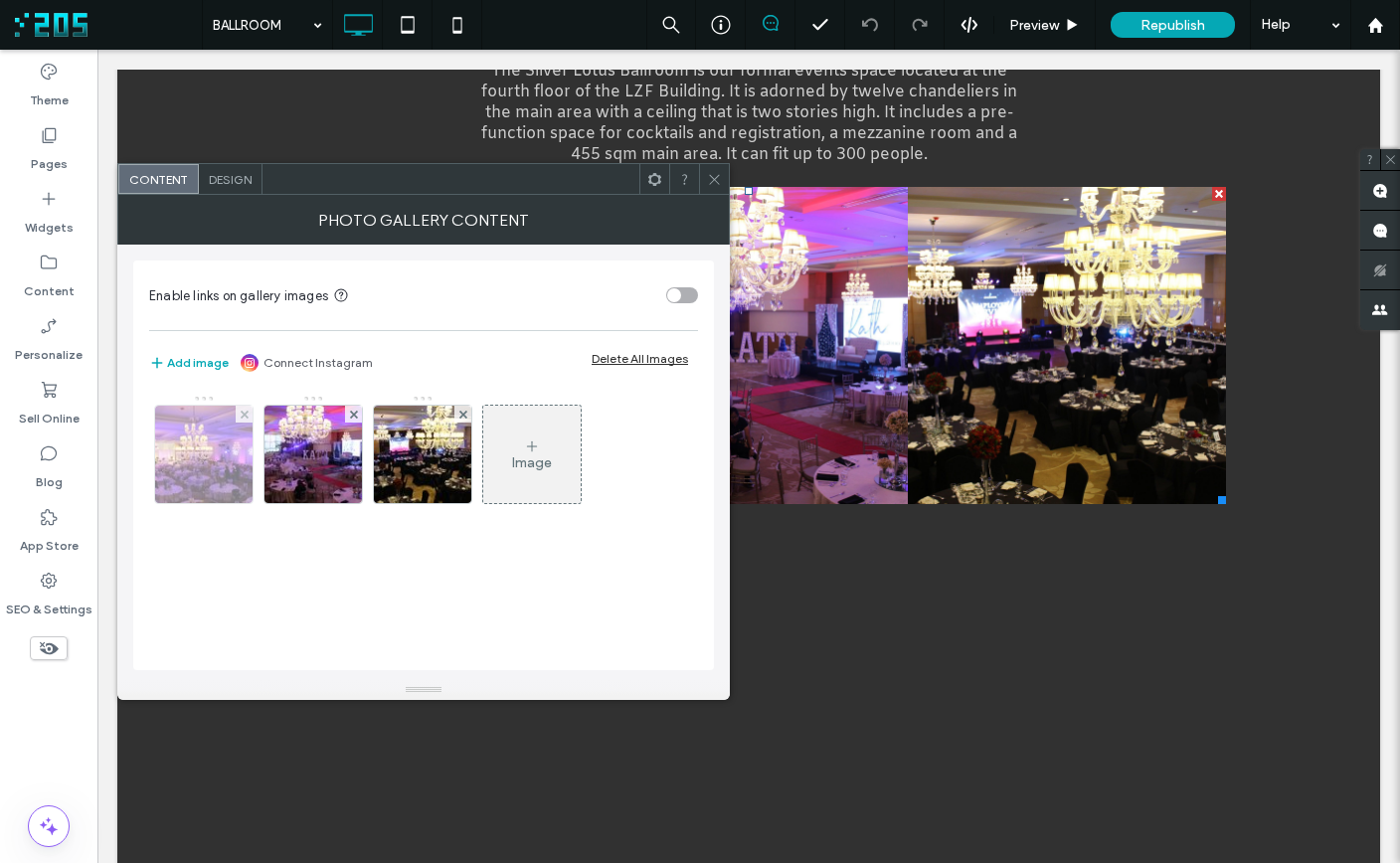 click at bounding box center [204, 454] 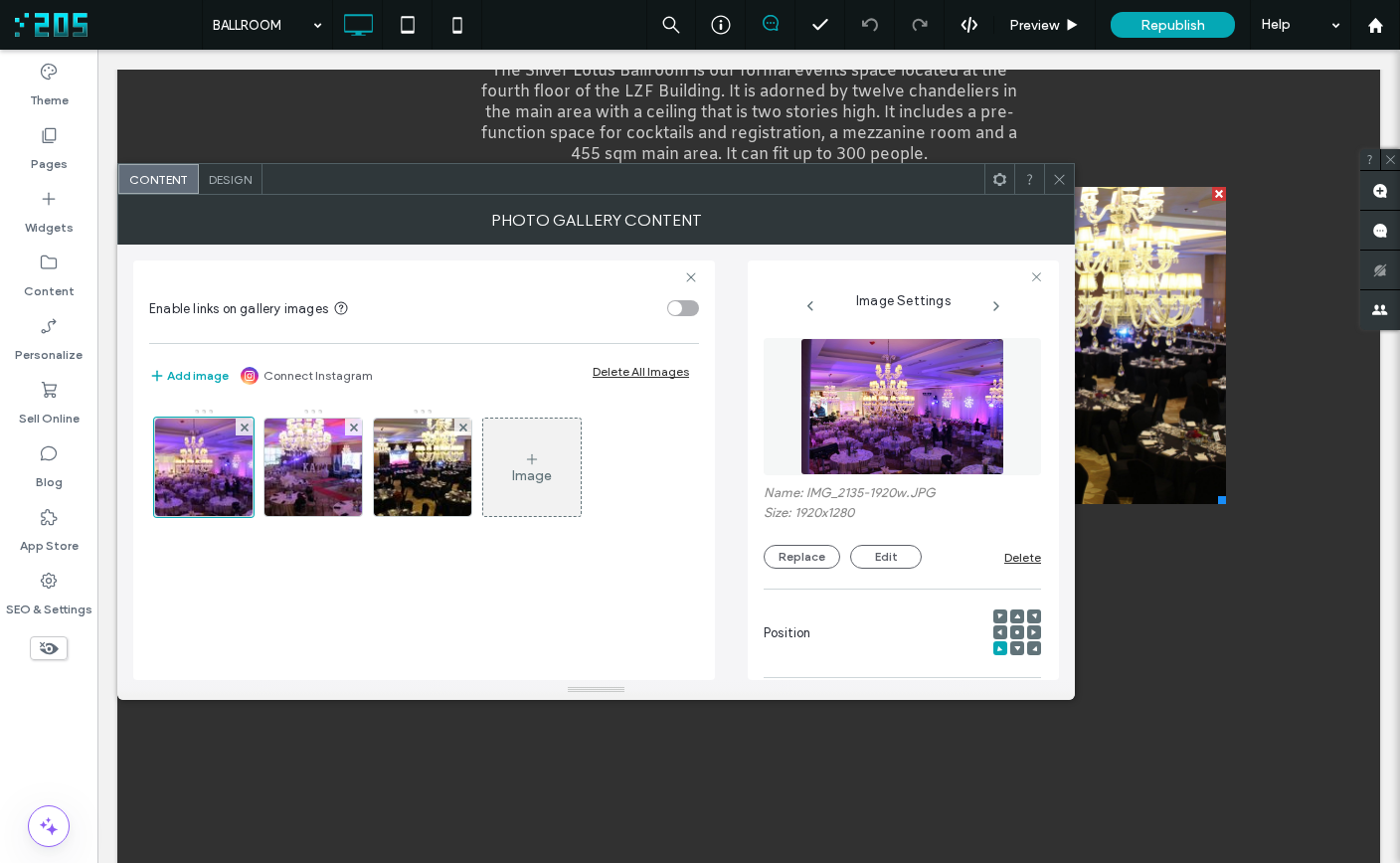 drag, startPoint x: 854, startPoint y: 497, endPoint x: 832, endPoint y: 492, distance: 22.561028 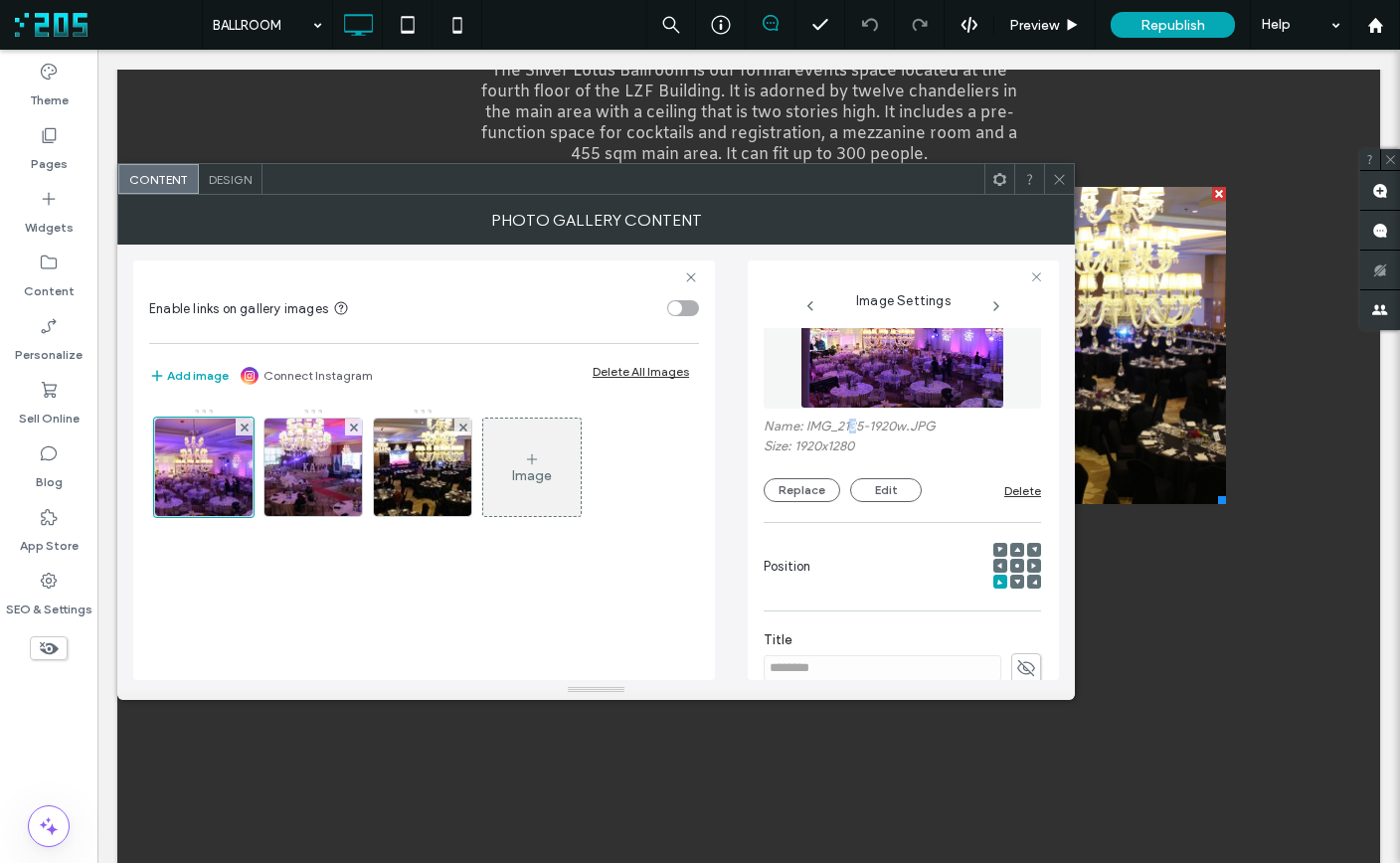 scroll, scrollTop: 78, scrollLeft: 0, axis: vertical 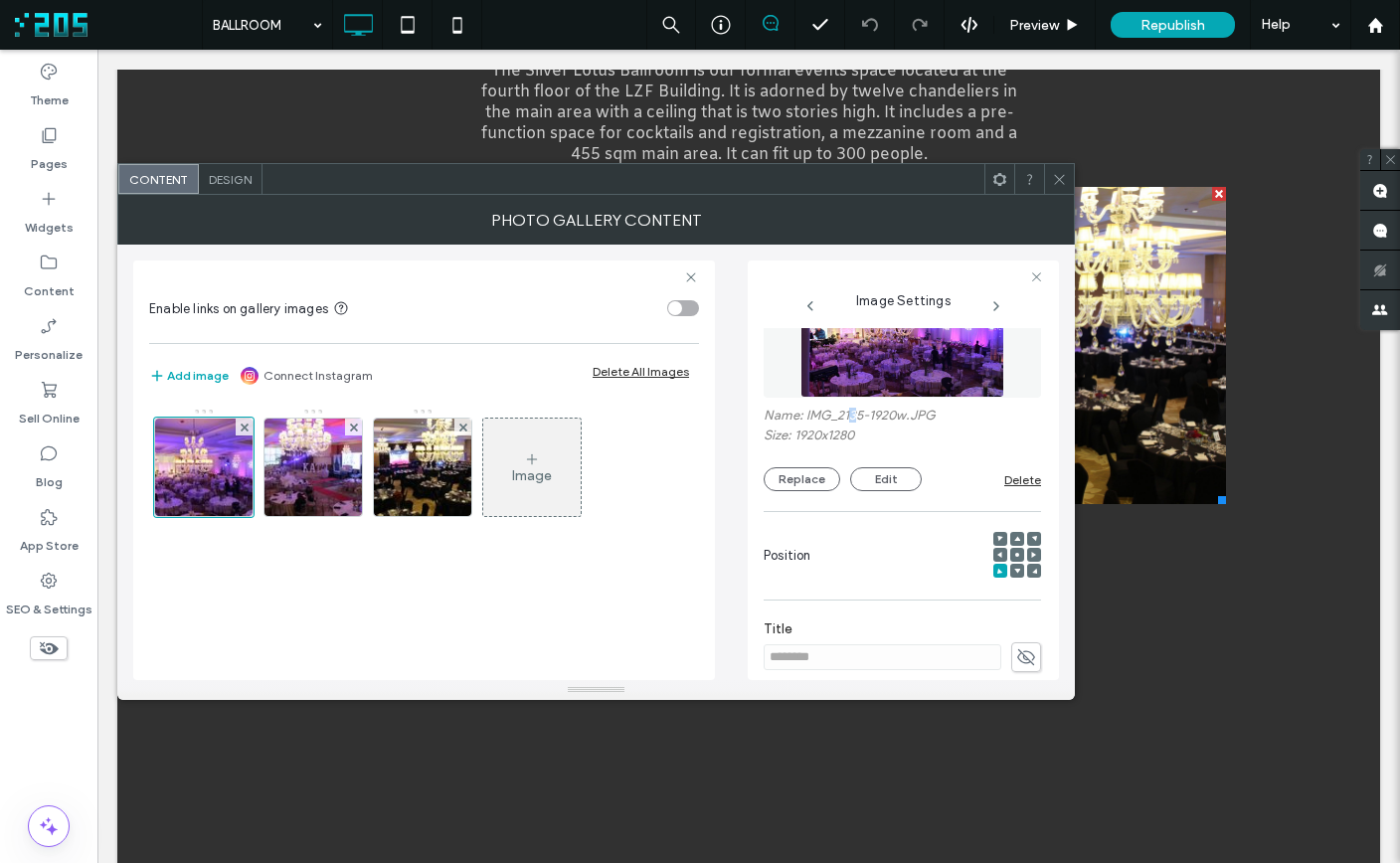 click on "Image" at bounding box center (532, 467) 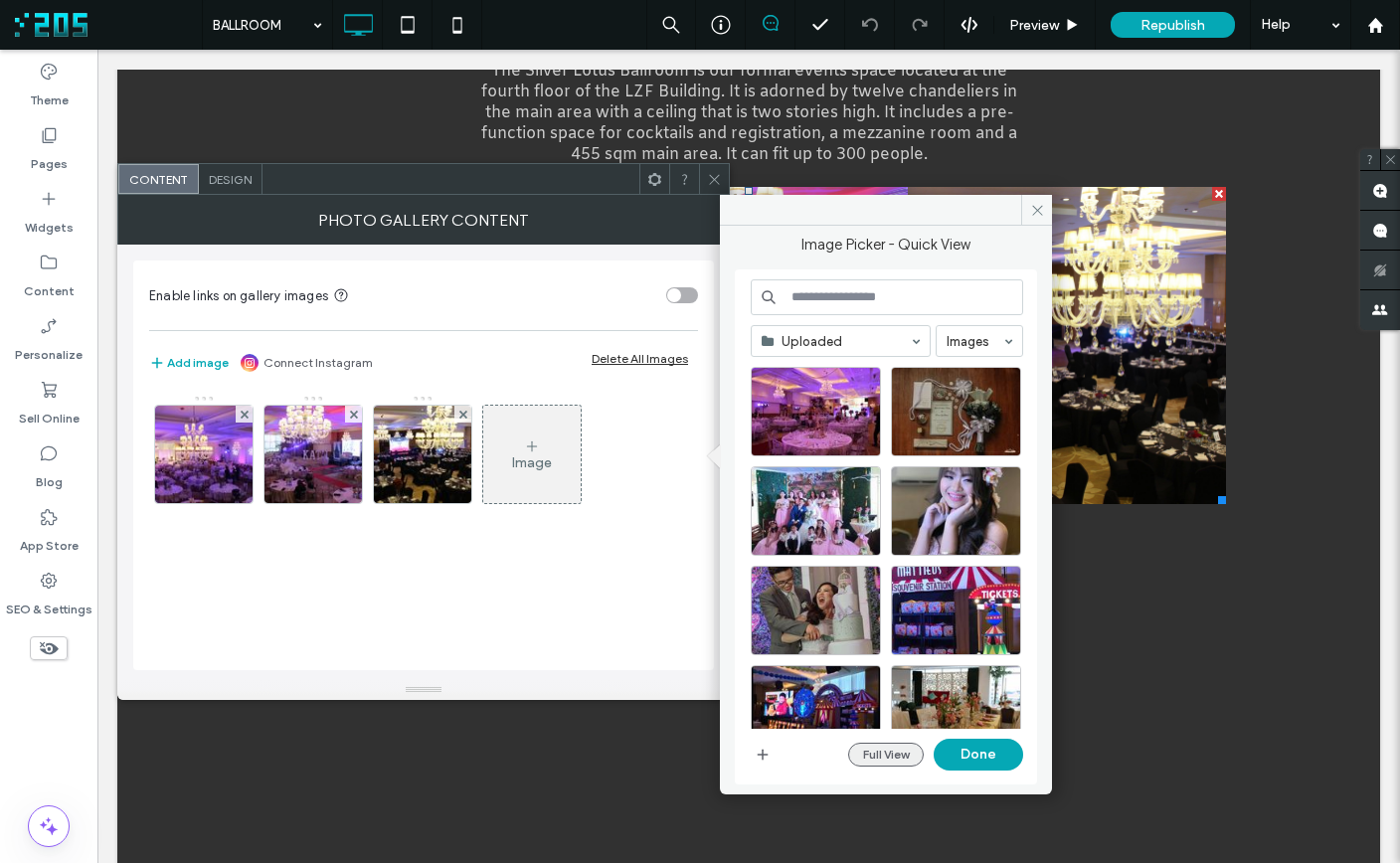 click on "Full View" at bounding box center [886, 755] 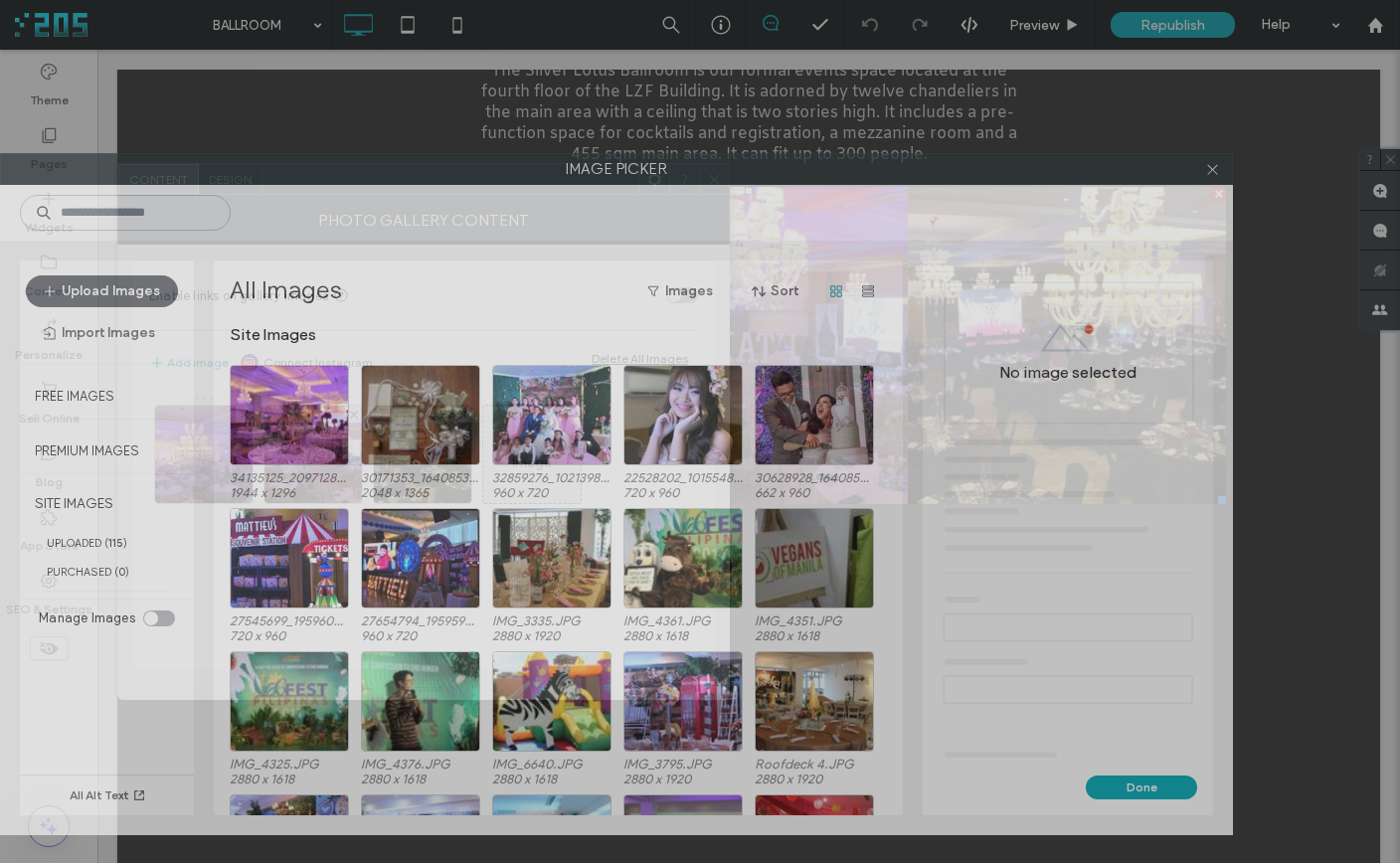 drag, startPoint x: 814, startPoint y: 107, endPoint x: 692, endPoint y: 175, distance: 139.67104 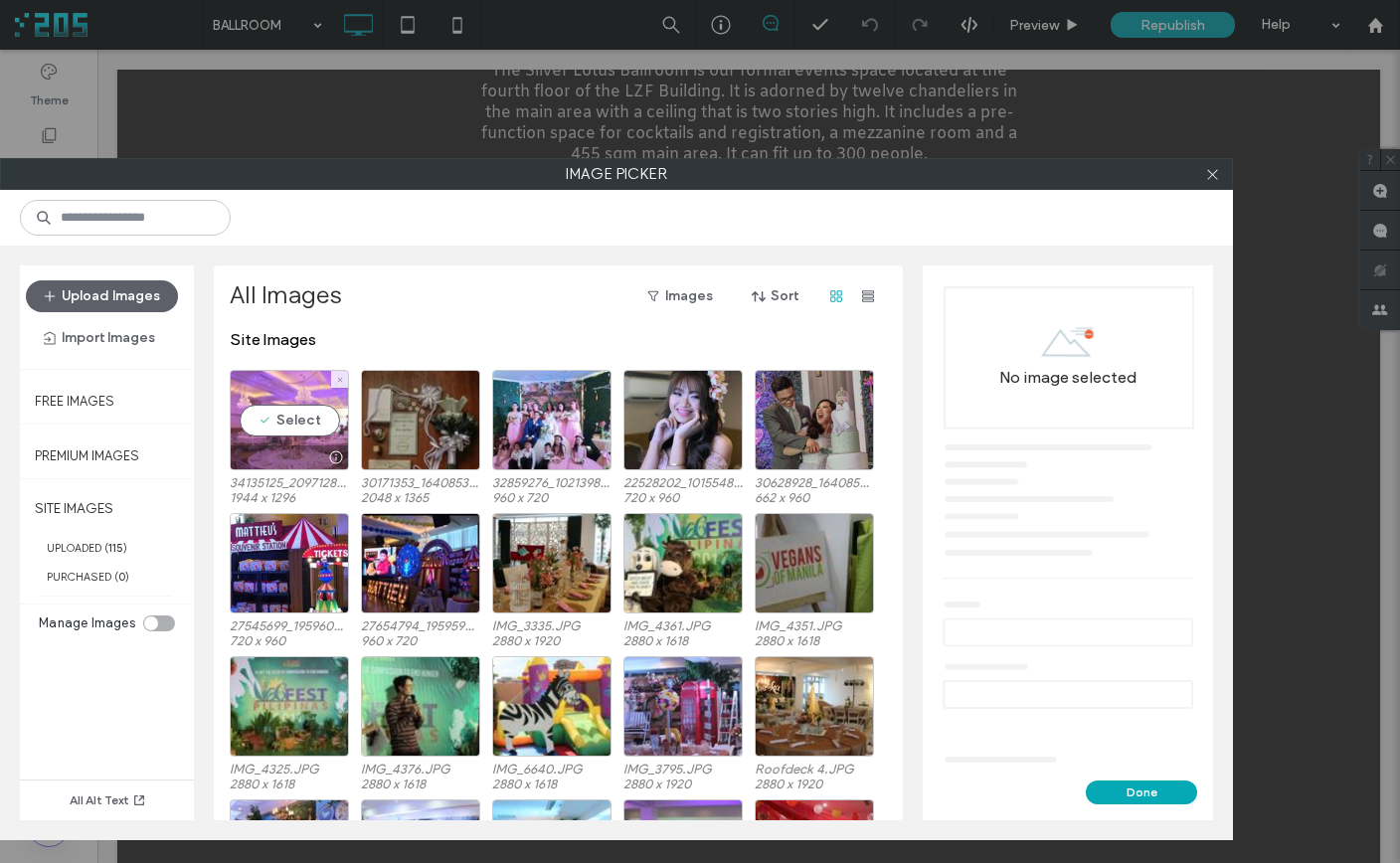click on "Select" at bounding box center (289, 420) 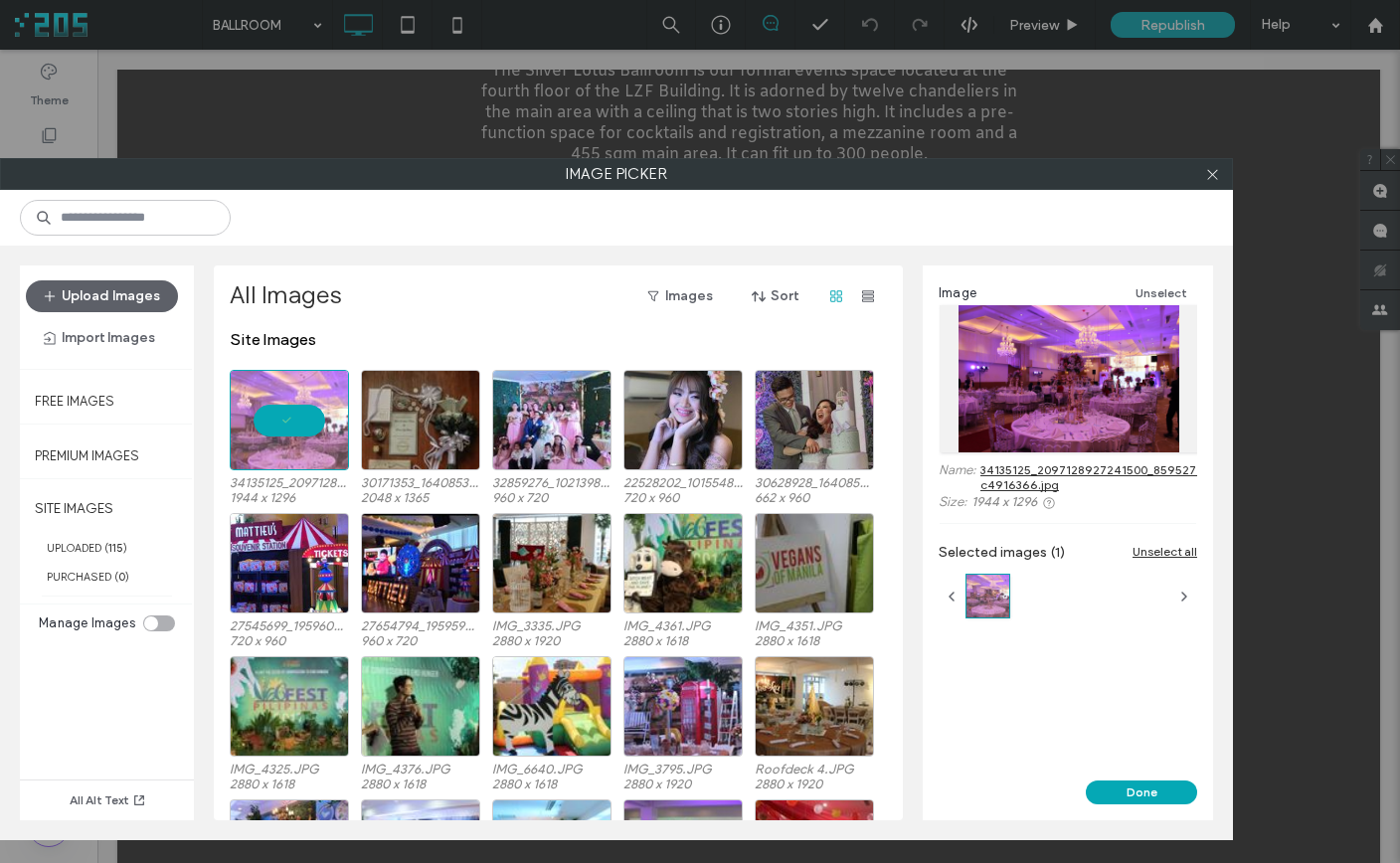 click on "34135125_2097128927241500_8595277690230013952_o-c4916366.jpg" at bounding box center (1142, 477) 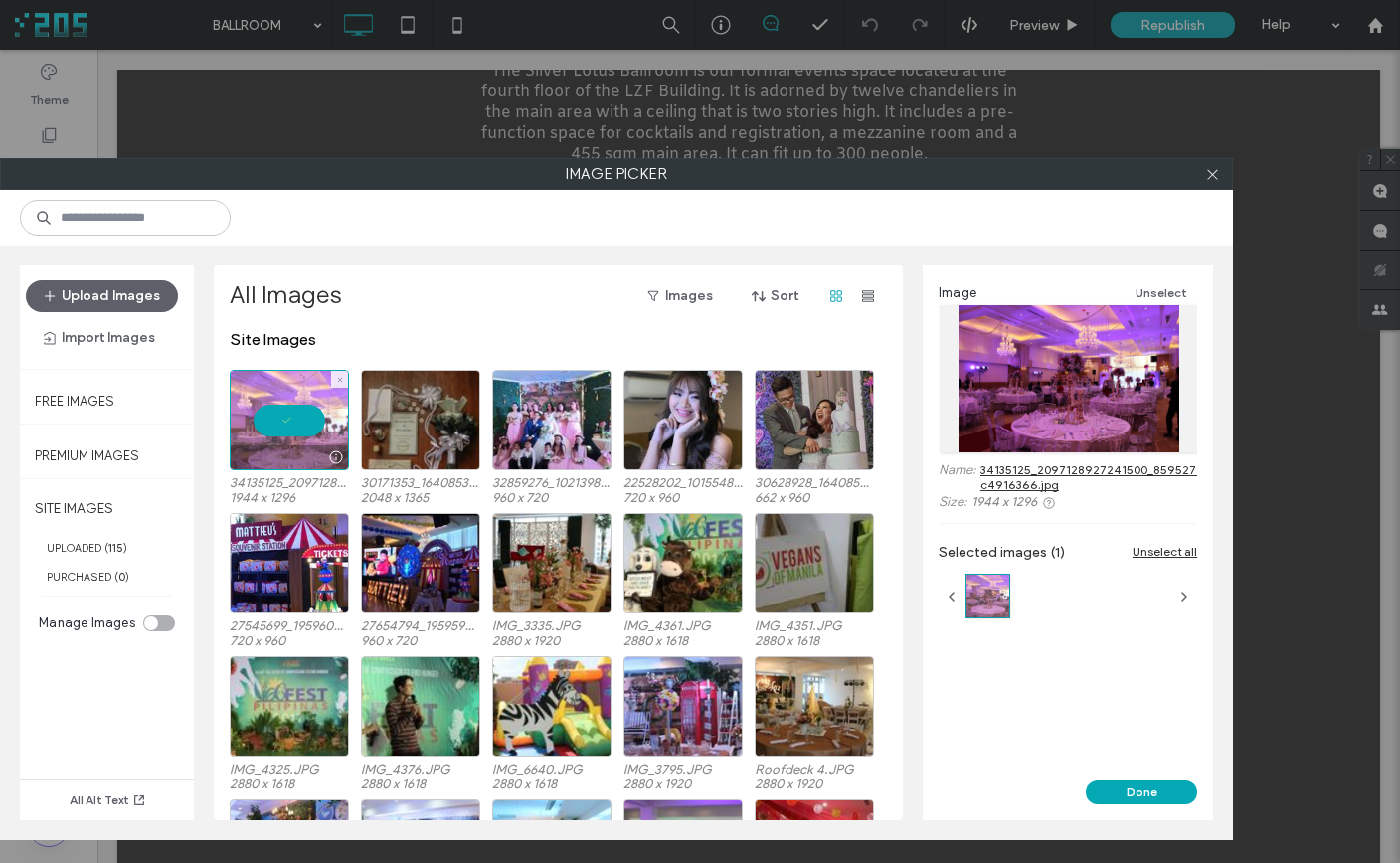 click at bounding box center (289, 420) 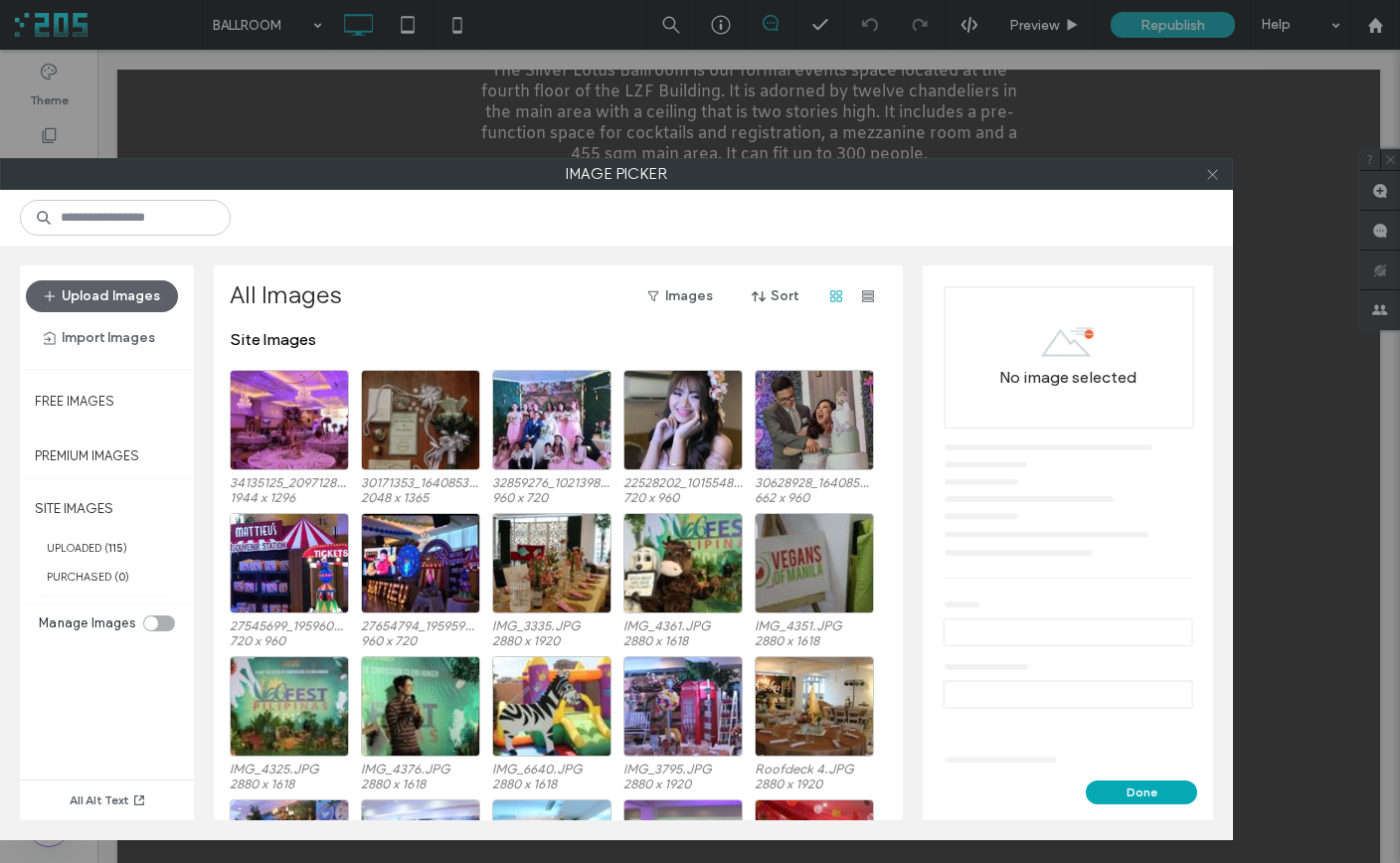 click 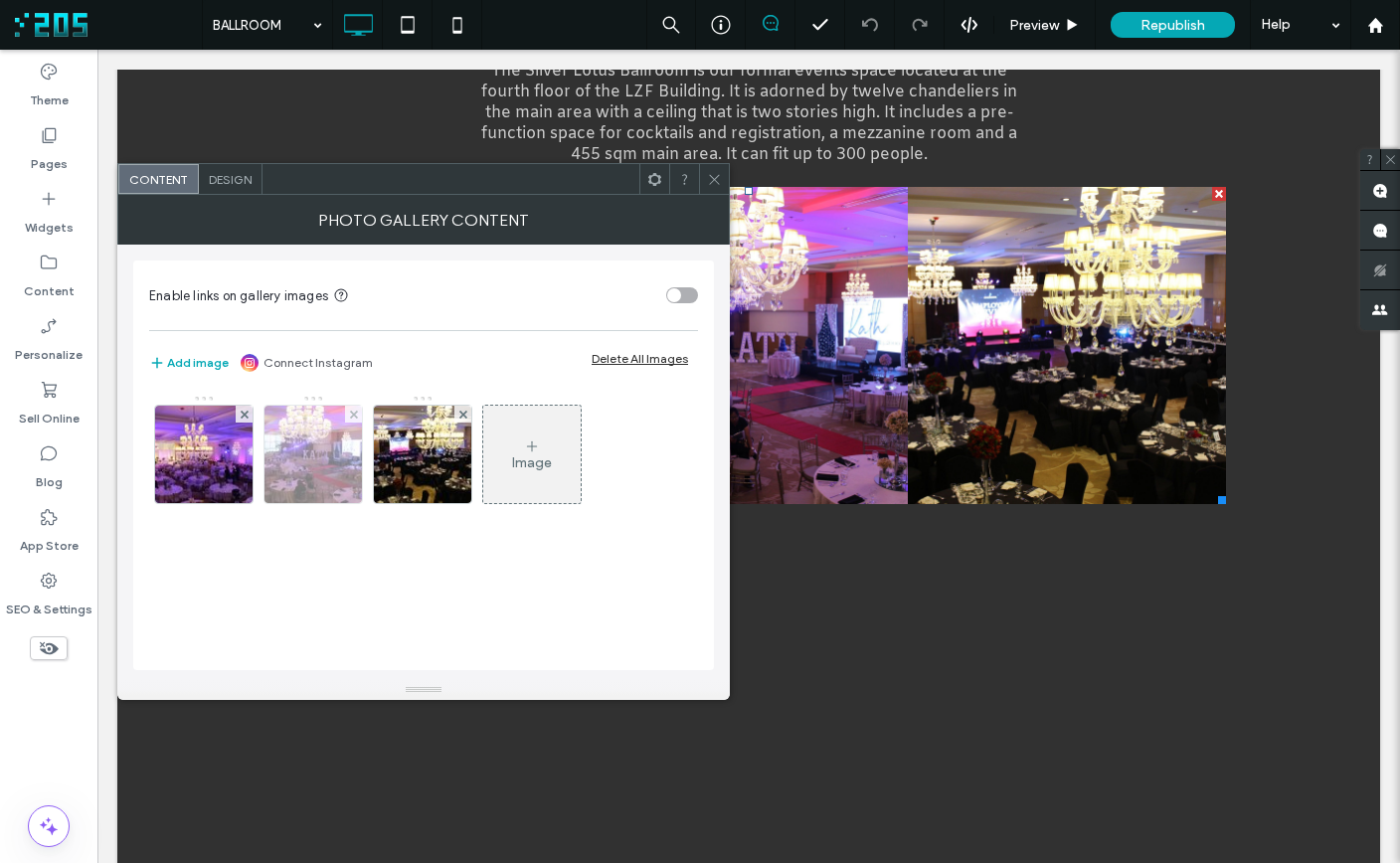 click at bounding box center [313, 454] 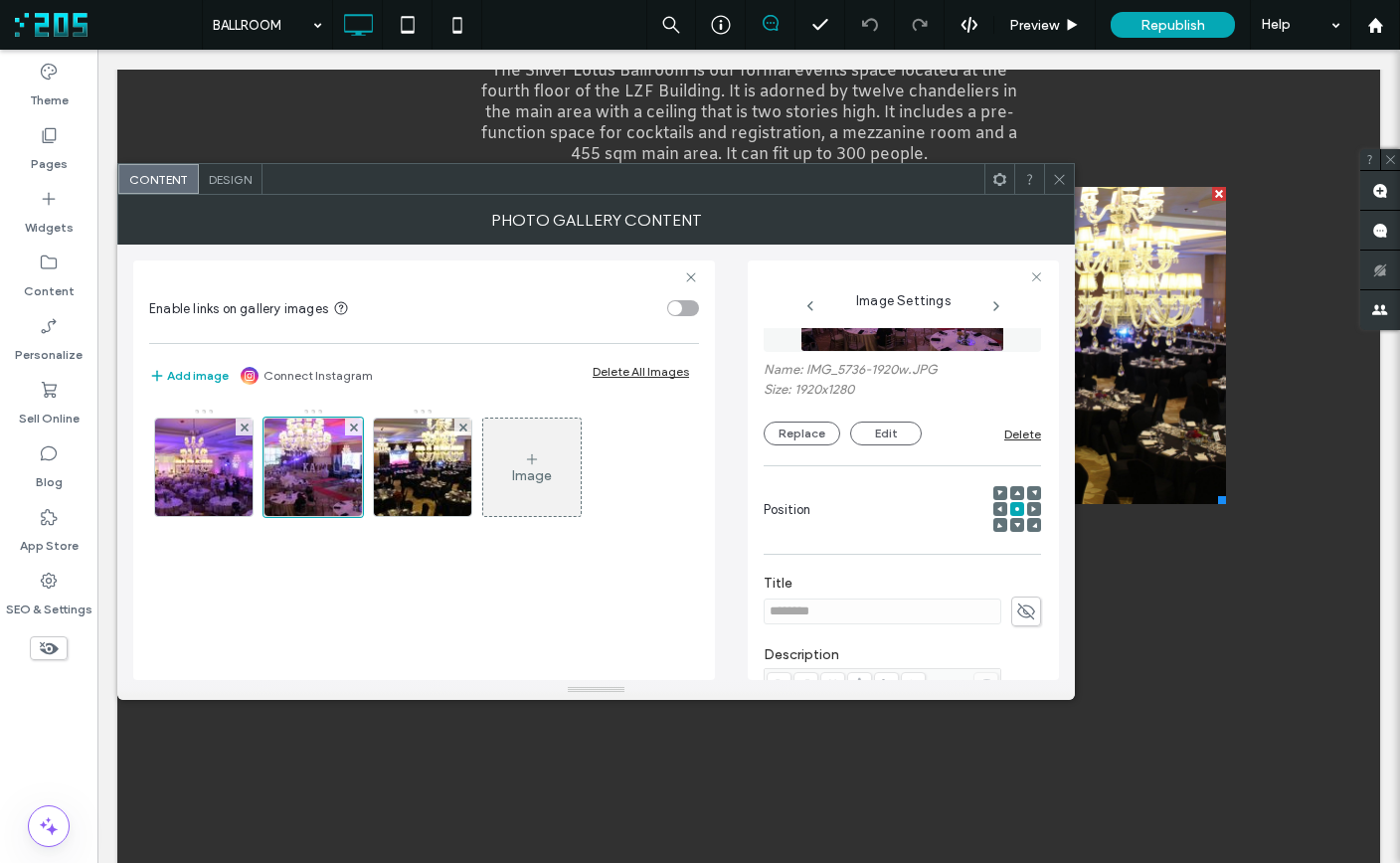 scroll, scrollTop: 104, scrollLeft: 0, axis: vertical 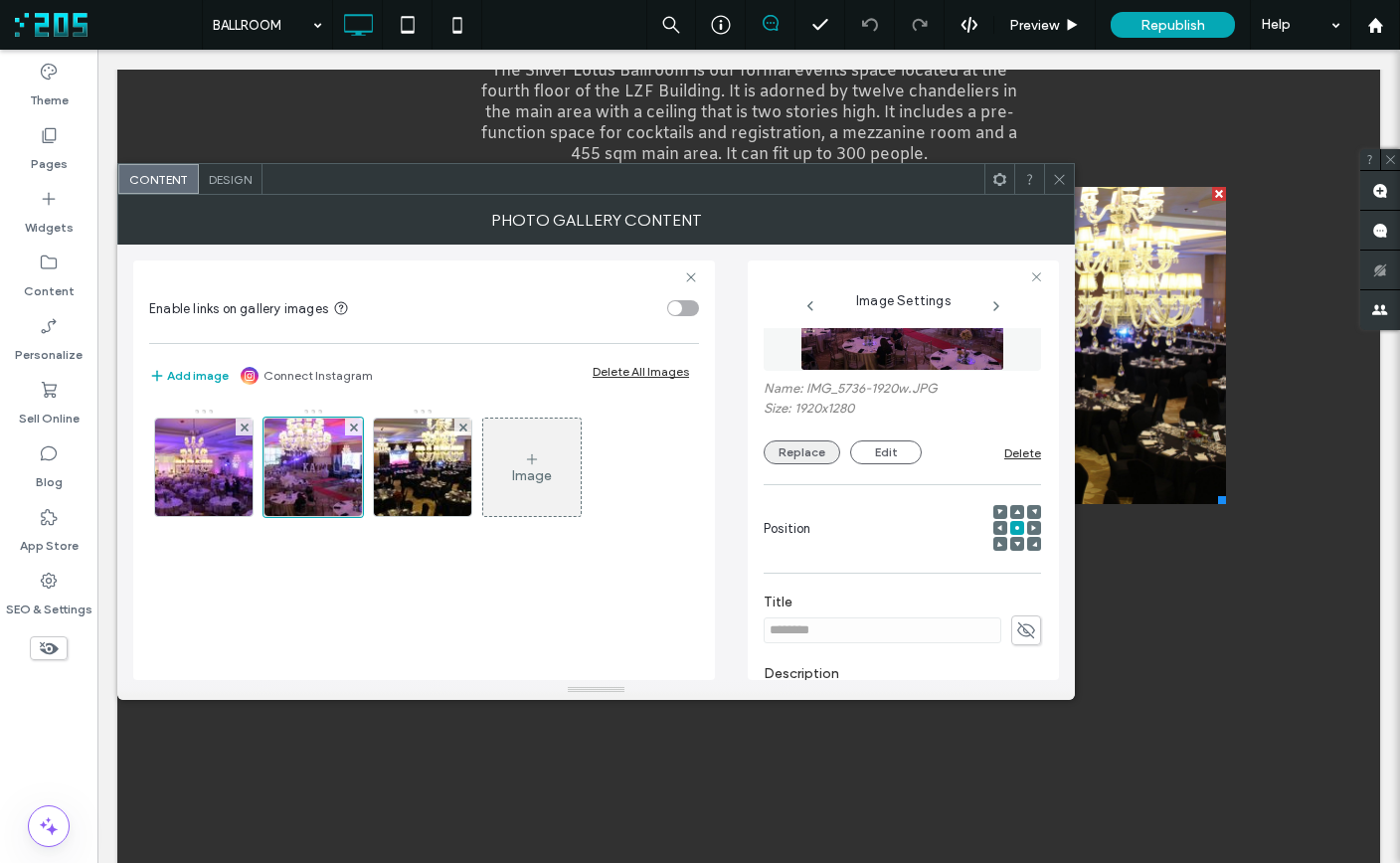 click on "Replace" at bounding box center (801, 452) 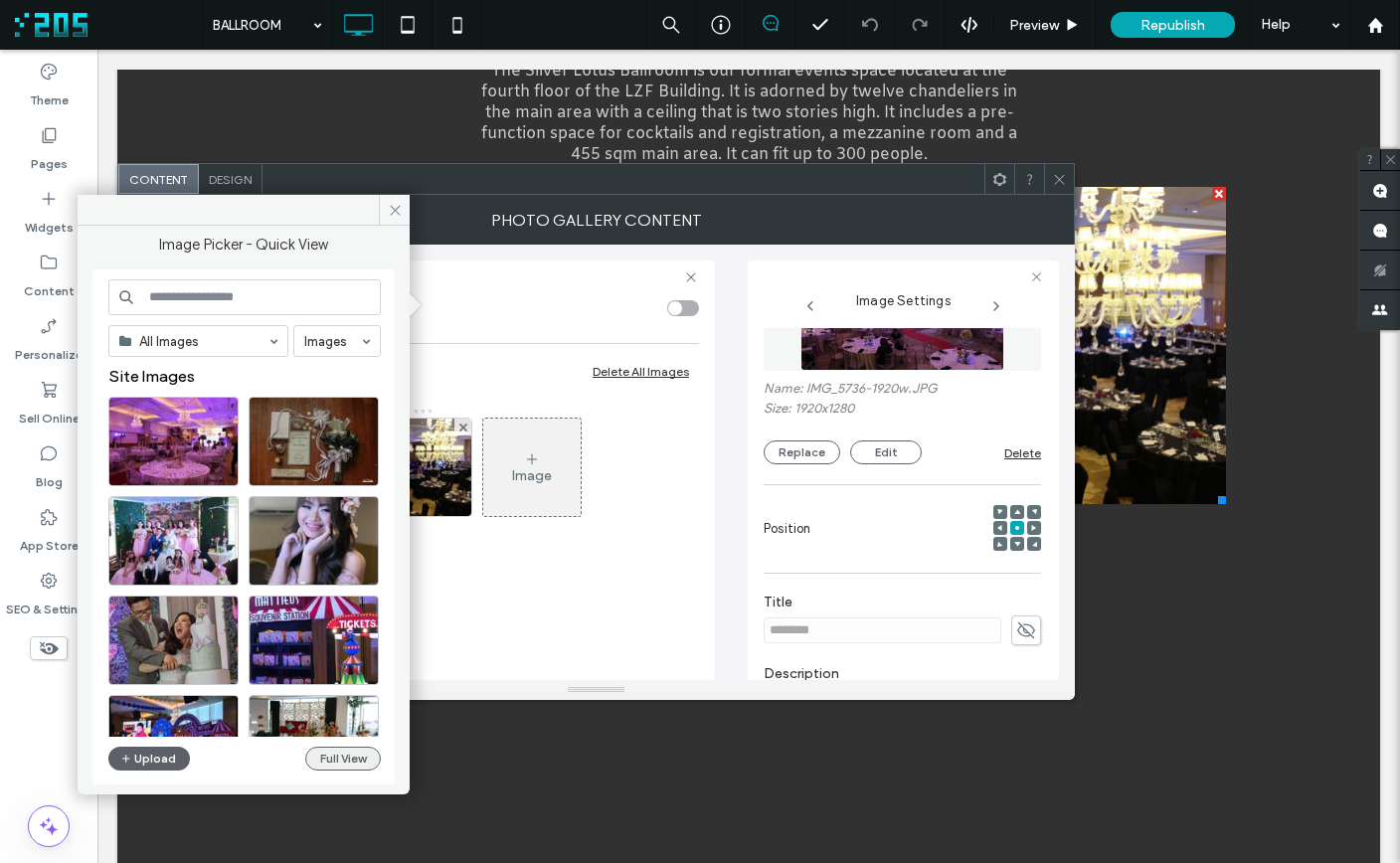 click on "Full View" at bounding box center (343, 759) 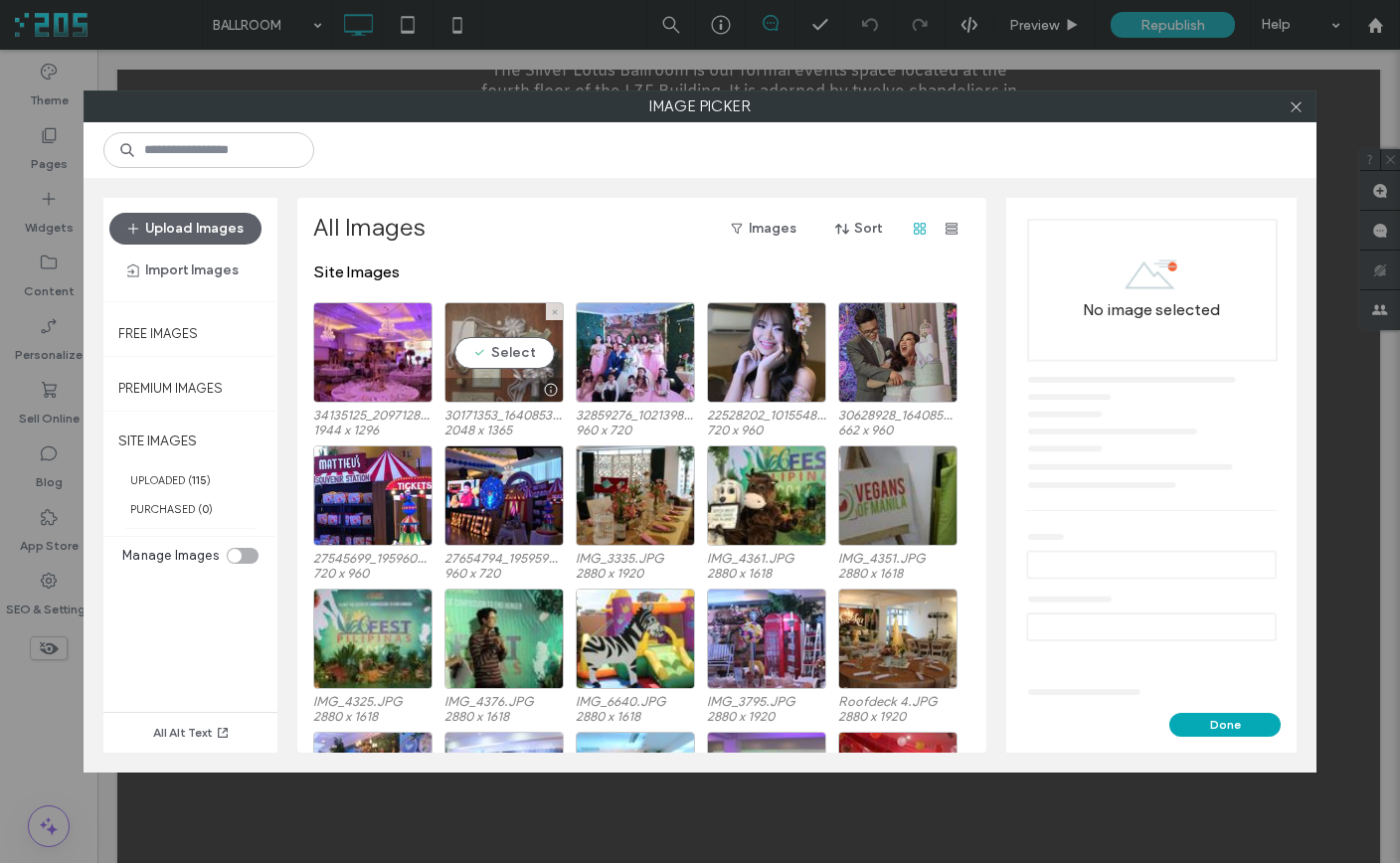click at bounding box center (504, 390) 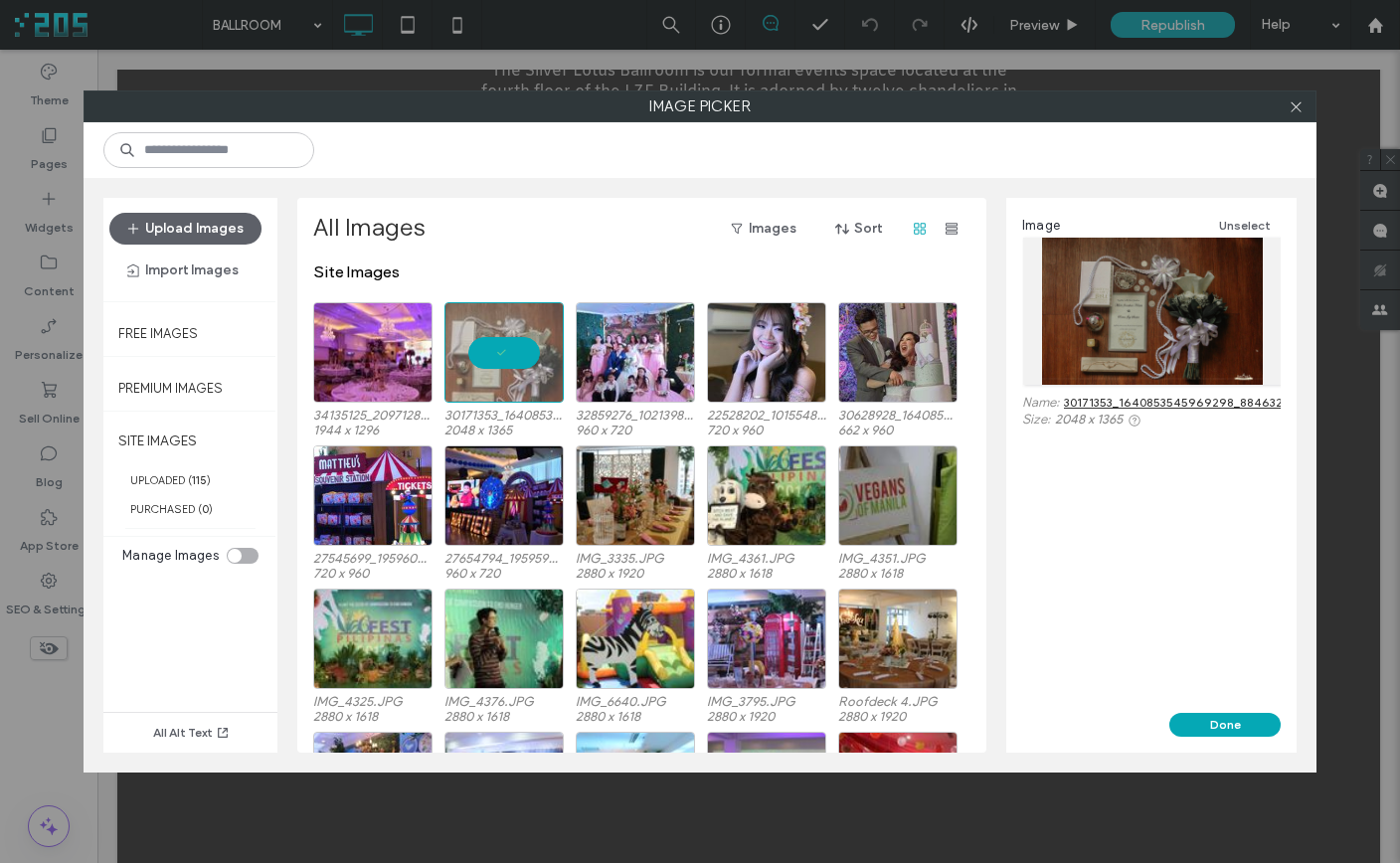 click on "30171353_1640853545969298_8846323885144011746_o.jpg" at bounding box center [1234, 402] 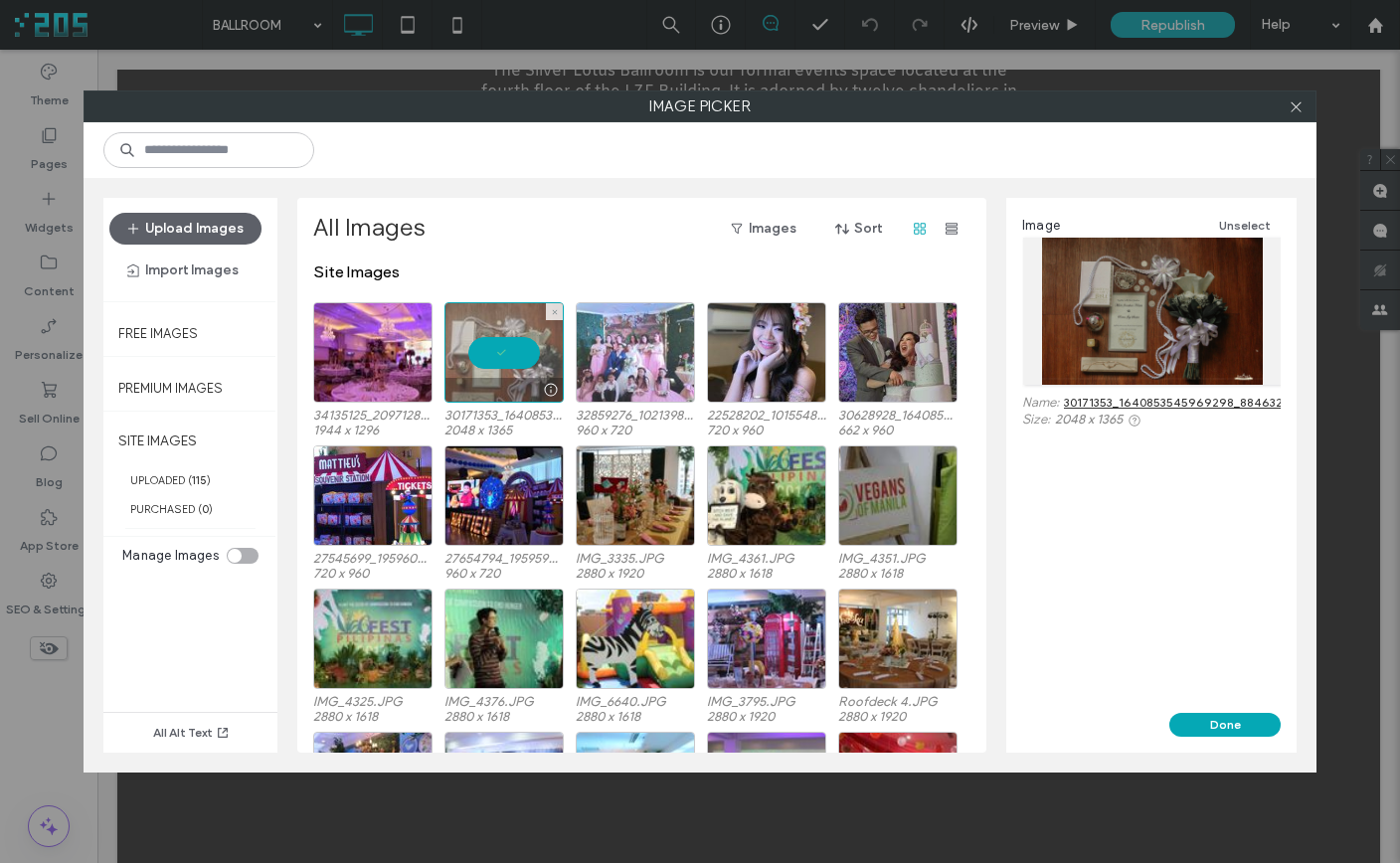 drag, startPoint x: 502, startPoint y: 355, endPoint x: 591, endPoint y: 354, distance: 89.005618 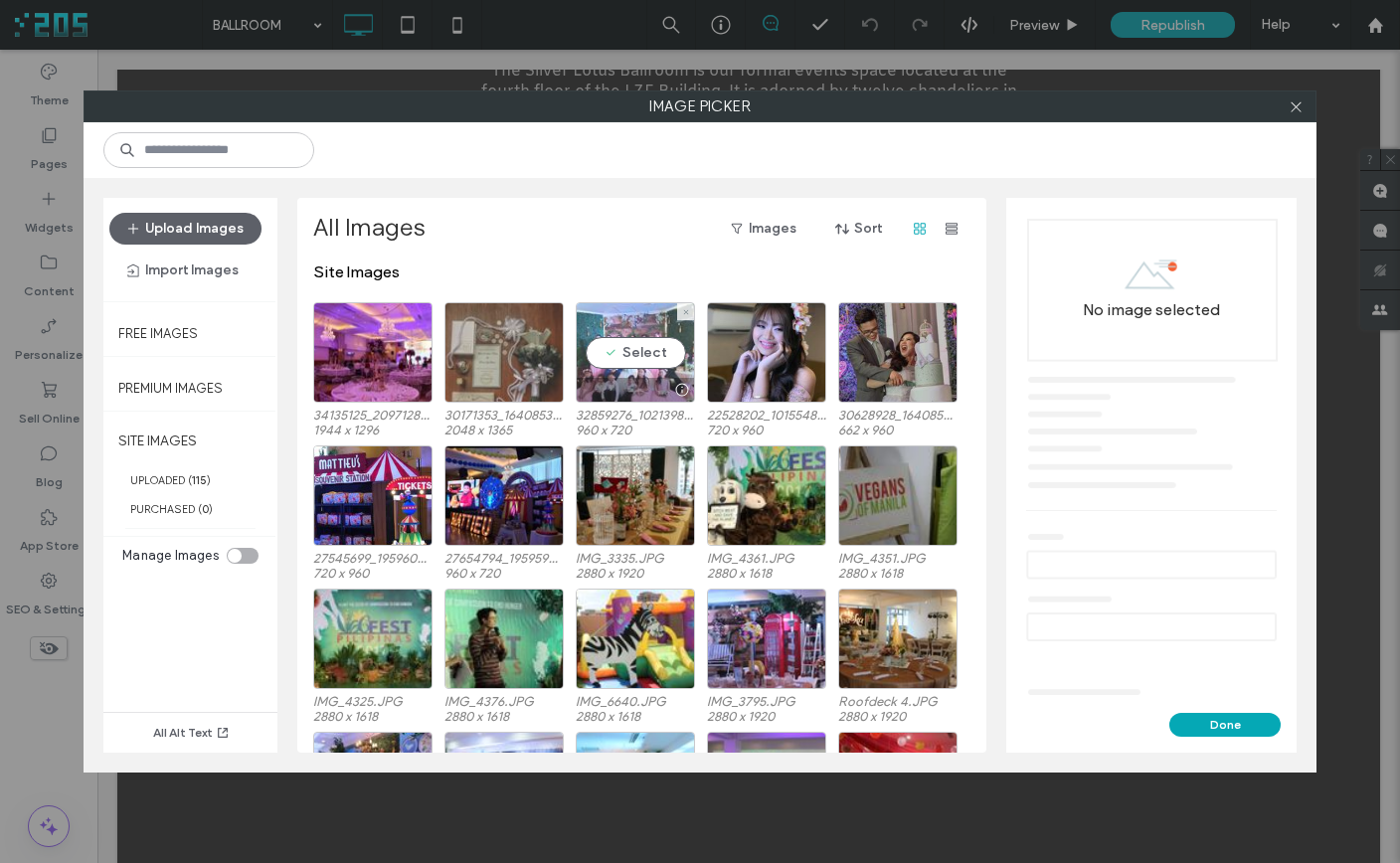 click on "Select" at bounding box center [635, 352] 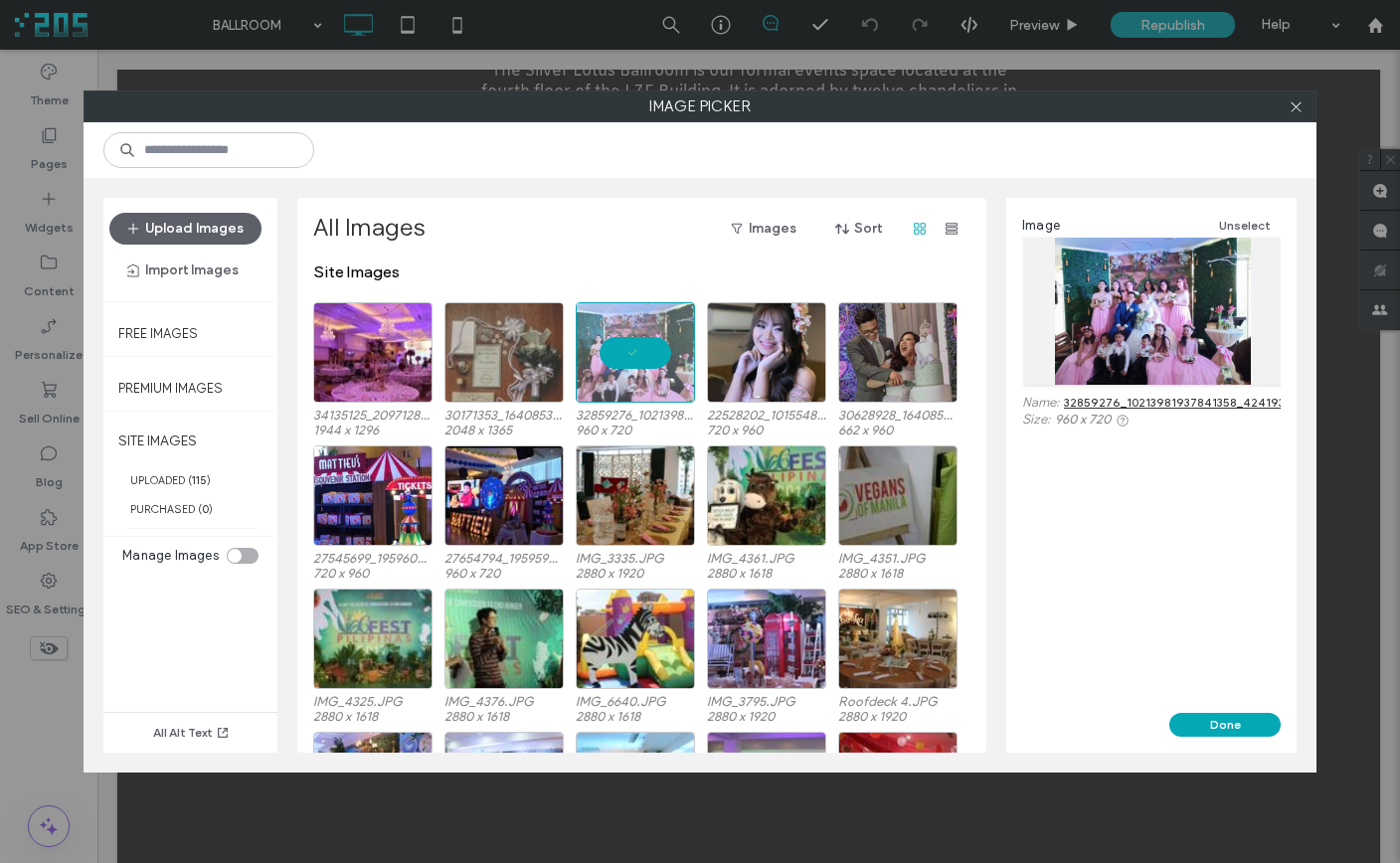 click on "32859276_10213981937841358_4241939662668562432_n.jpg" at bounding box center (1239, 402) 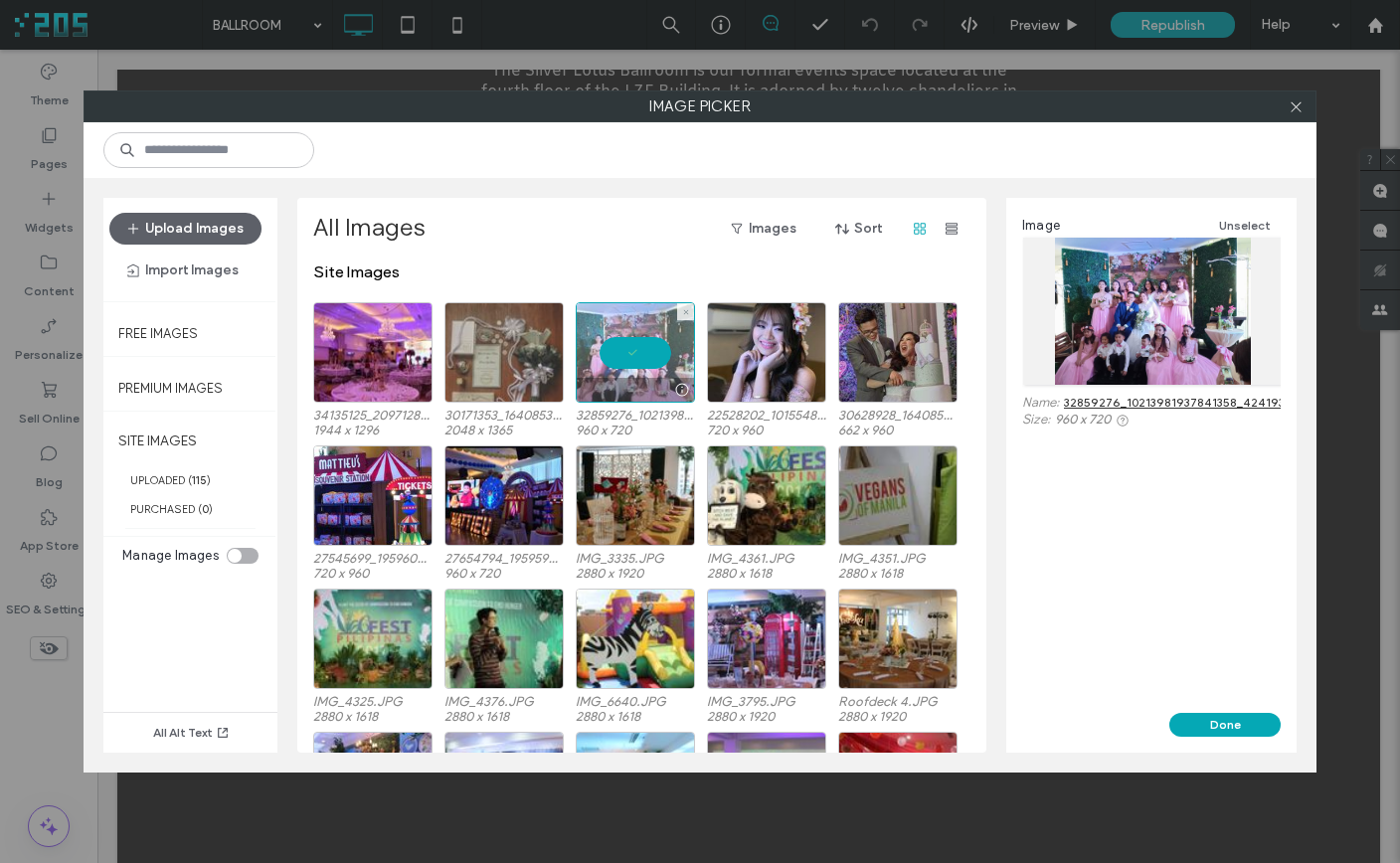 click at bounding box center (635, 352) 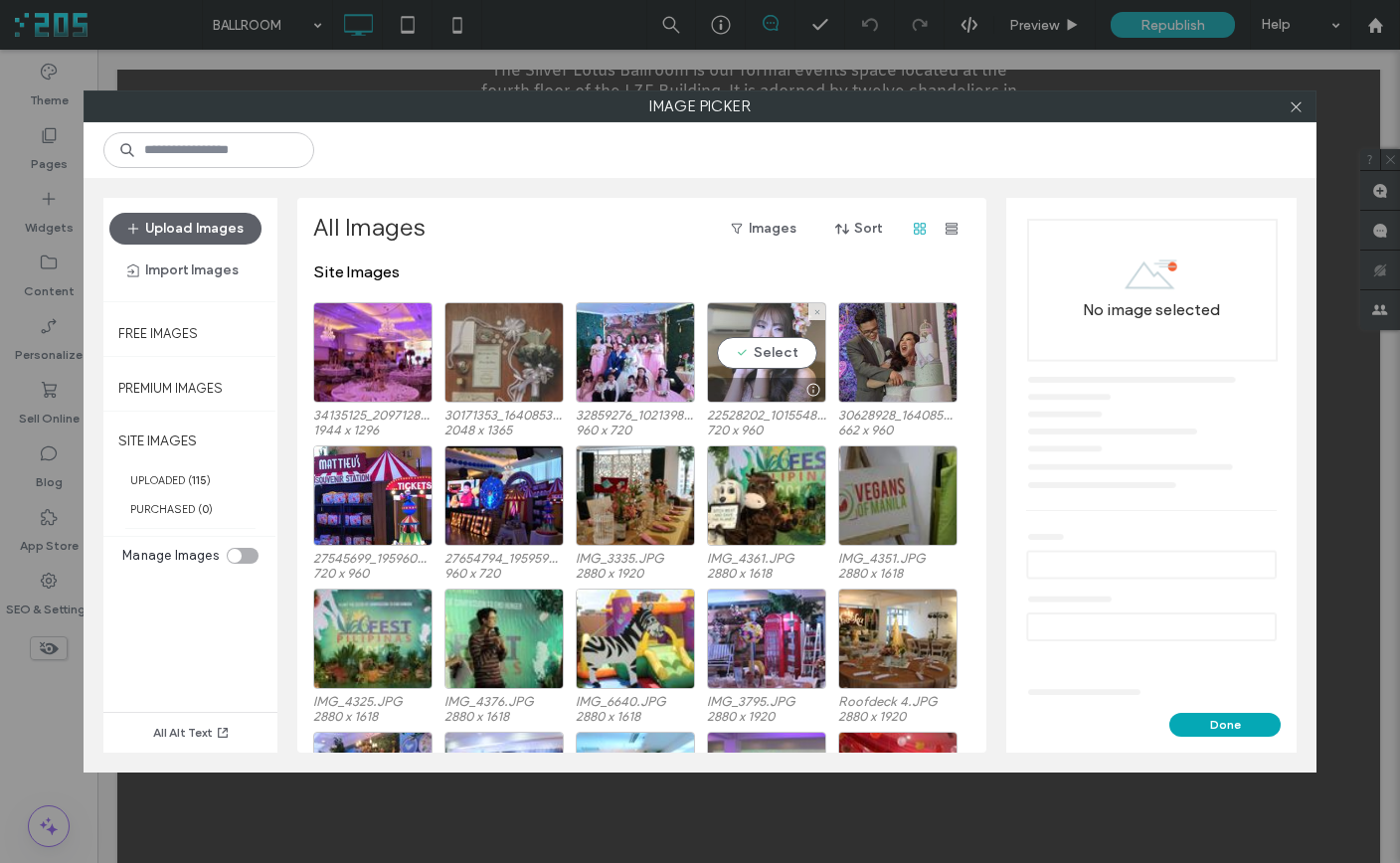 click on "Select" at bounding box center [767, 352] 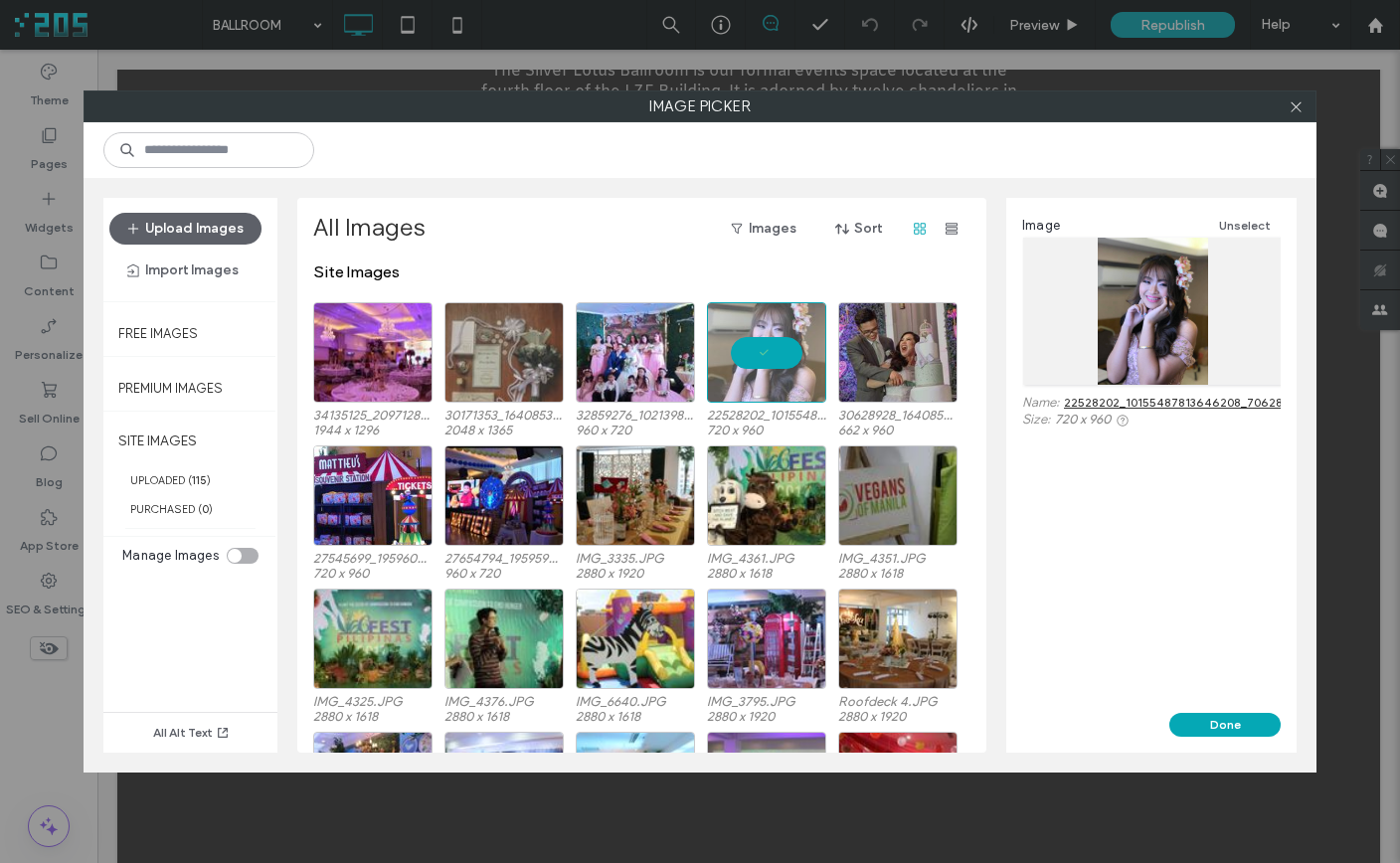 click on "22528202_10155487813646208_7062875241970871875_n.jpg" at bounding box center (1238, 402) 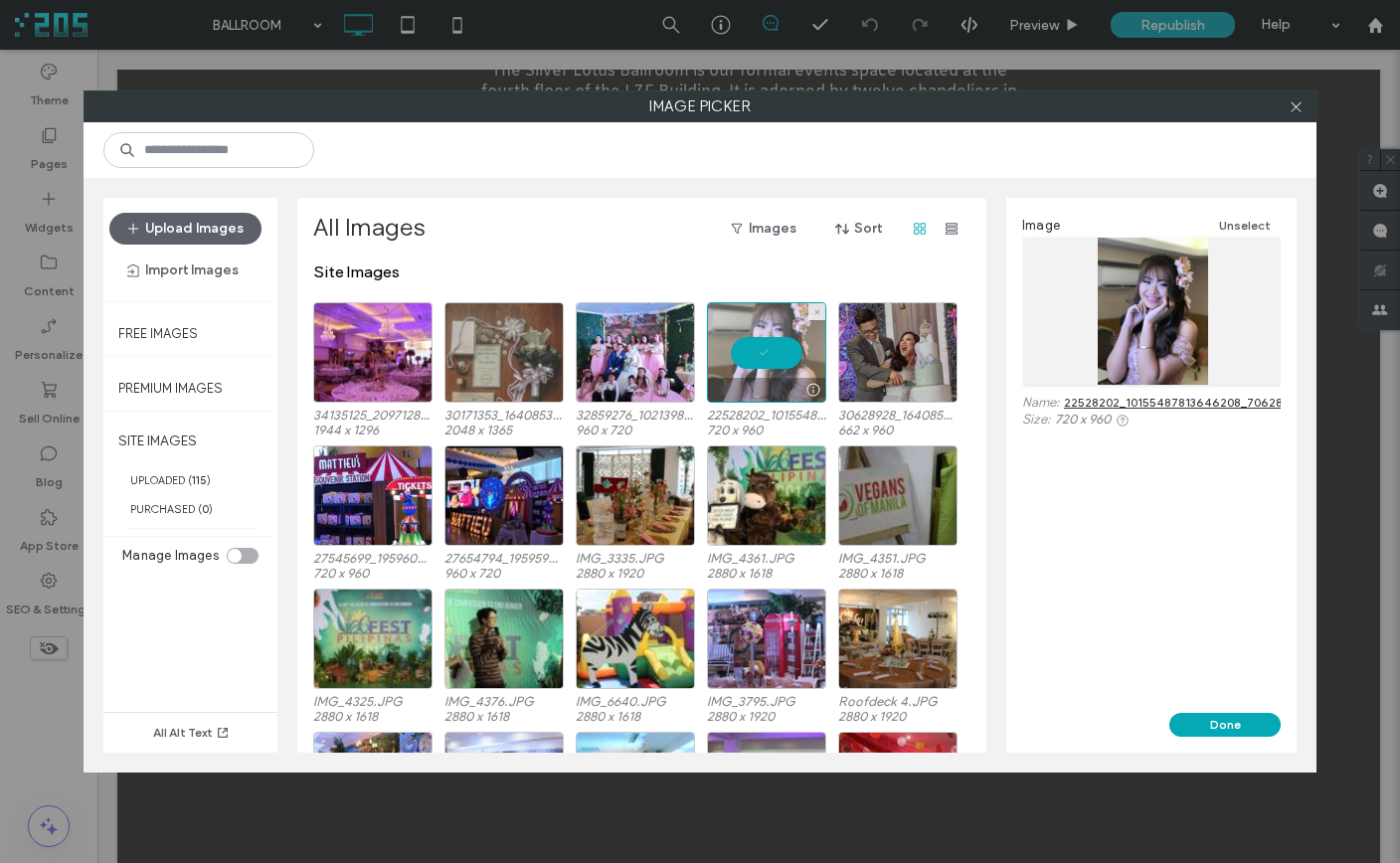 click at bounding box center (767, 352) 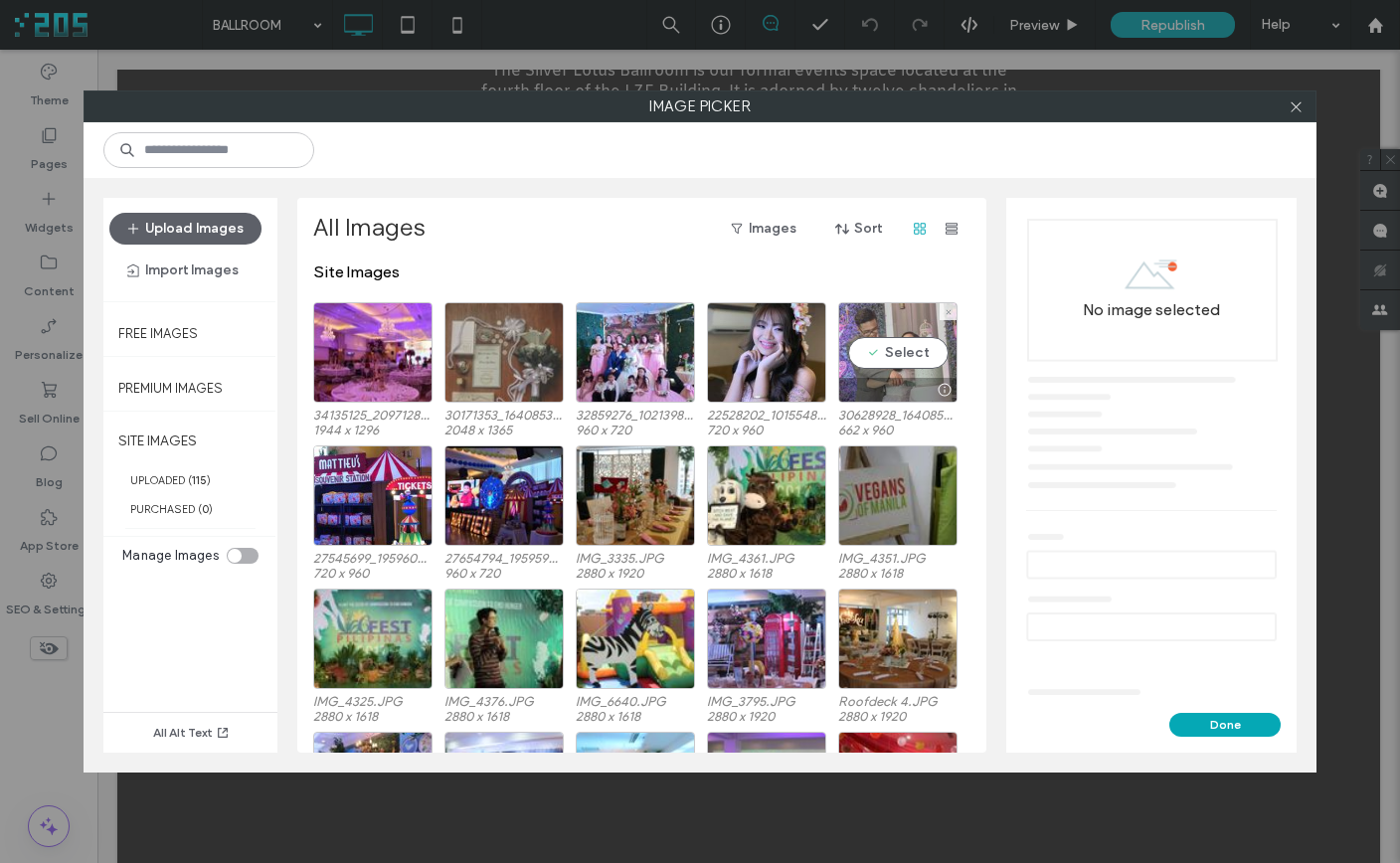 click on "Select" at bounding box center (898, 352) 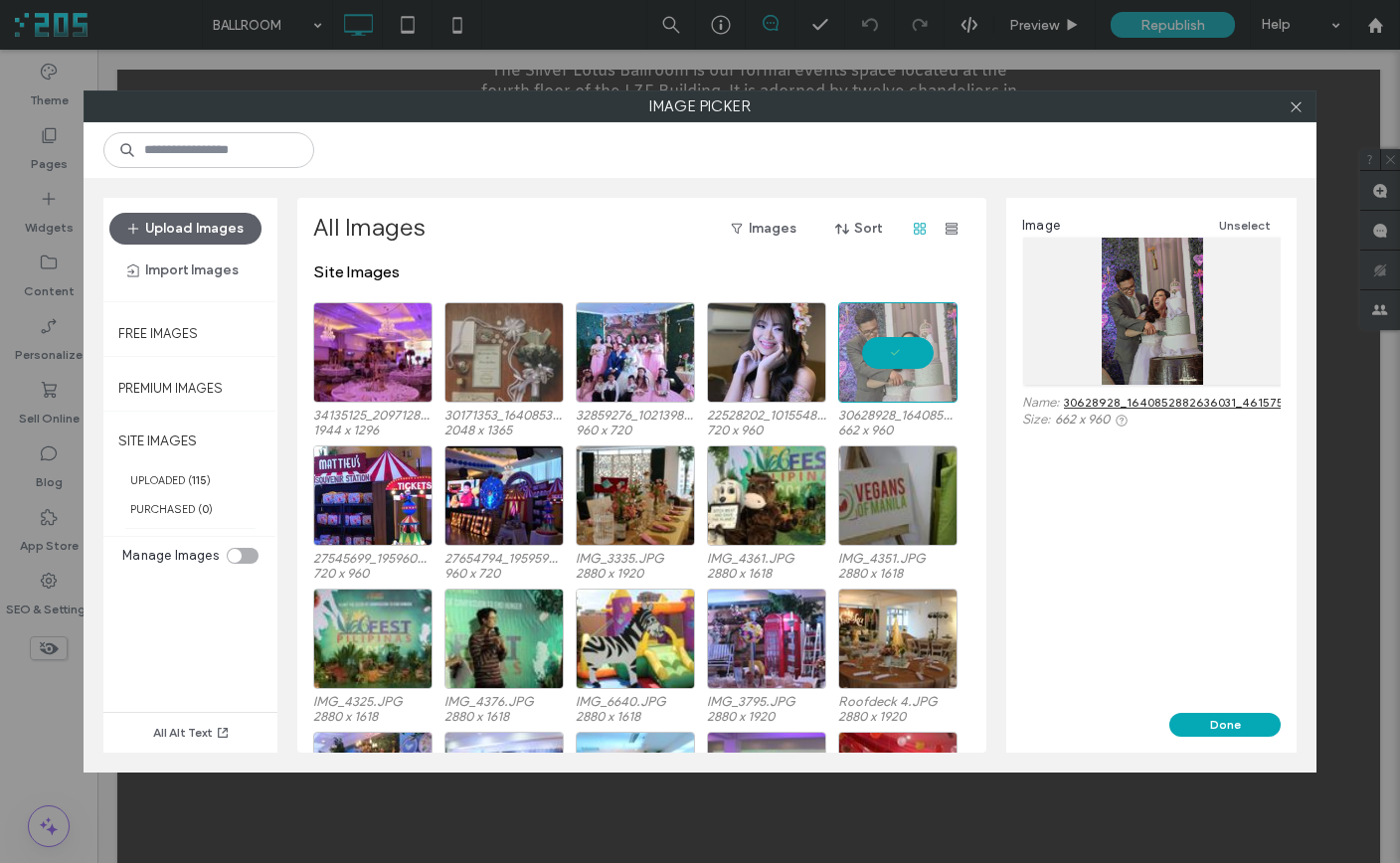 click on "30628928_1640852882636031_4615751731928666706_n.jpg" at bounding box center [1236, 402] 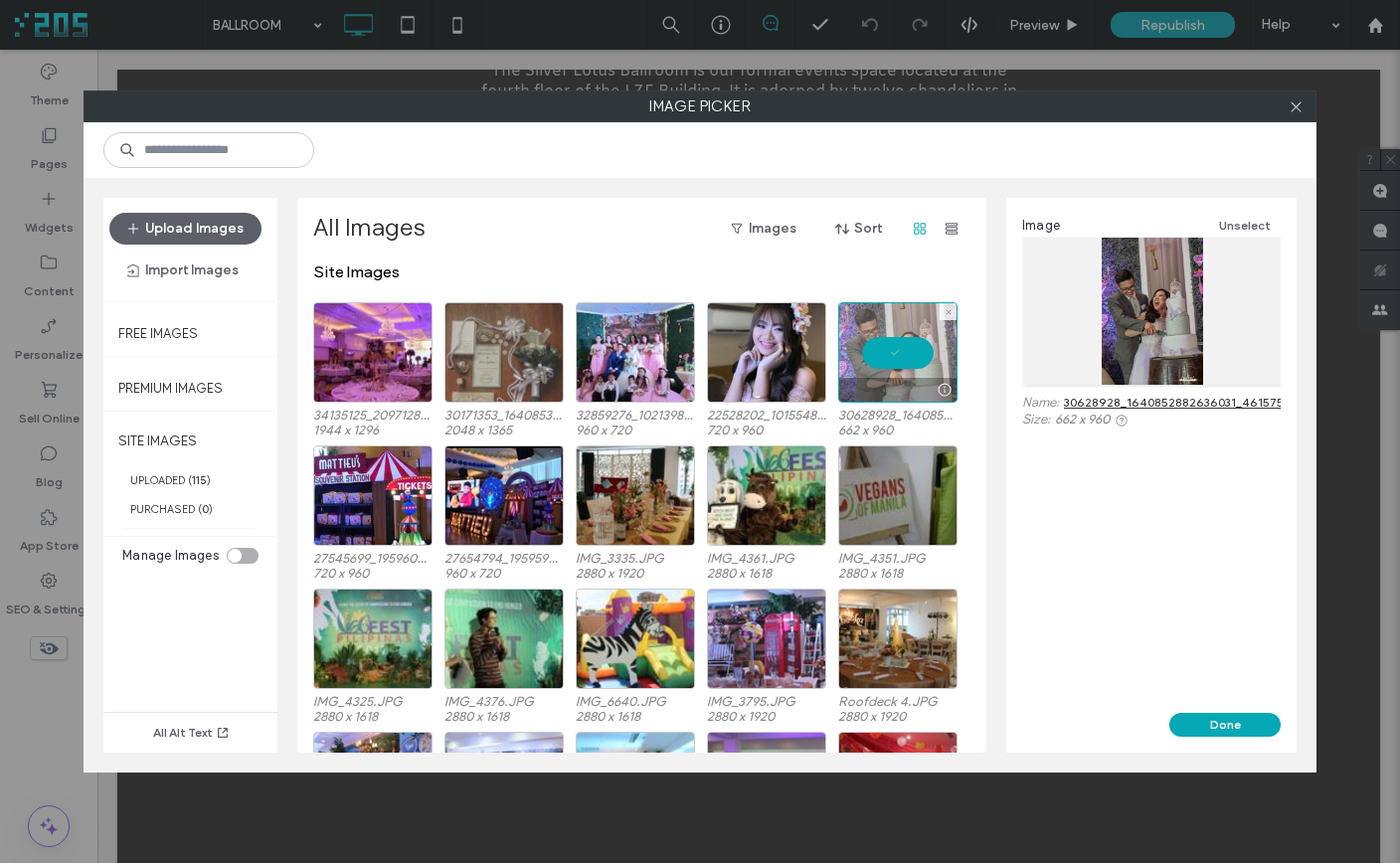 click at bounding box center (898, 352) 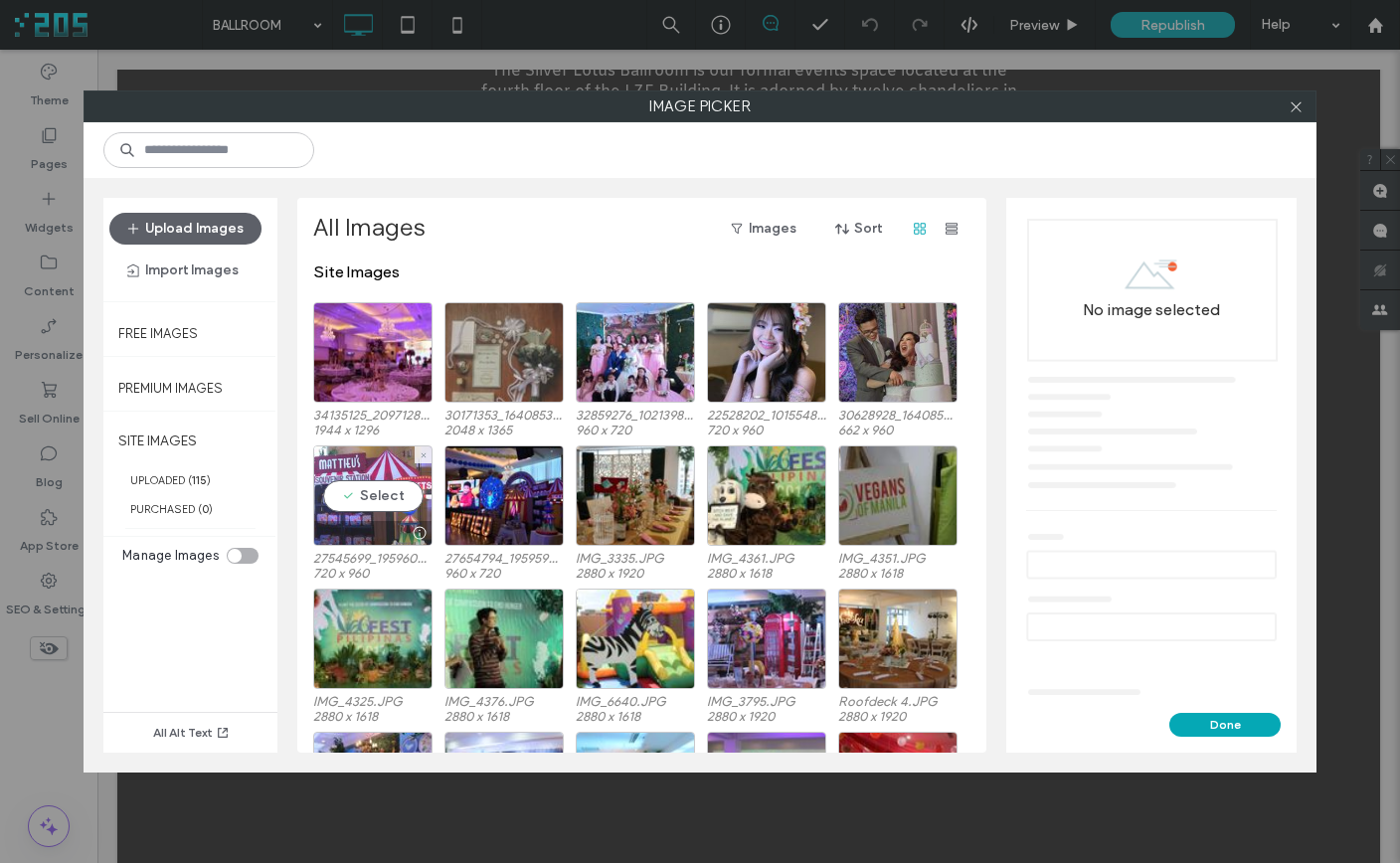 click on "Select" at bounding box center (373, 495) 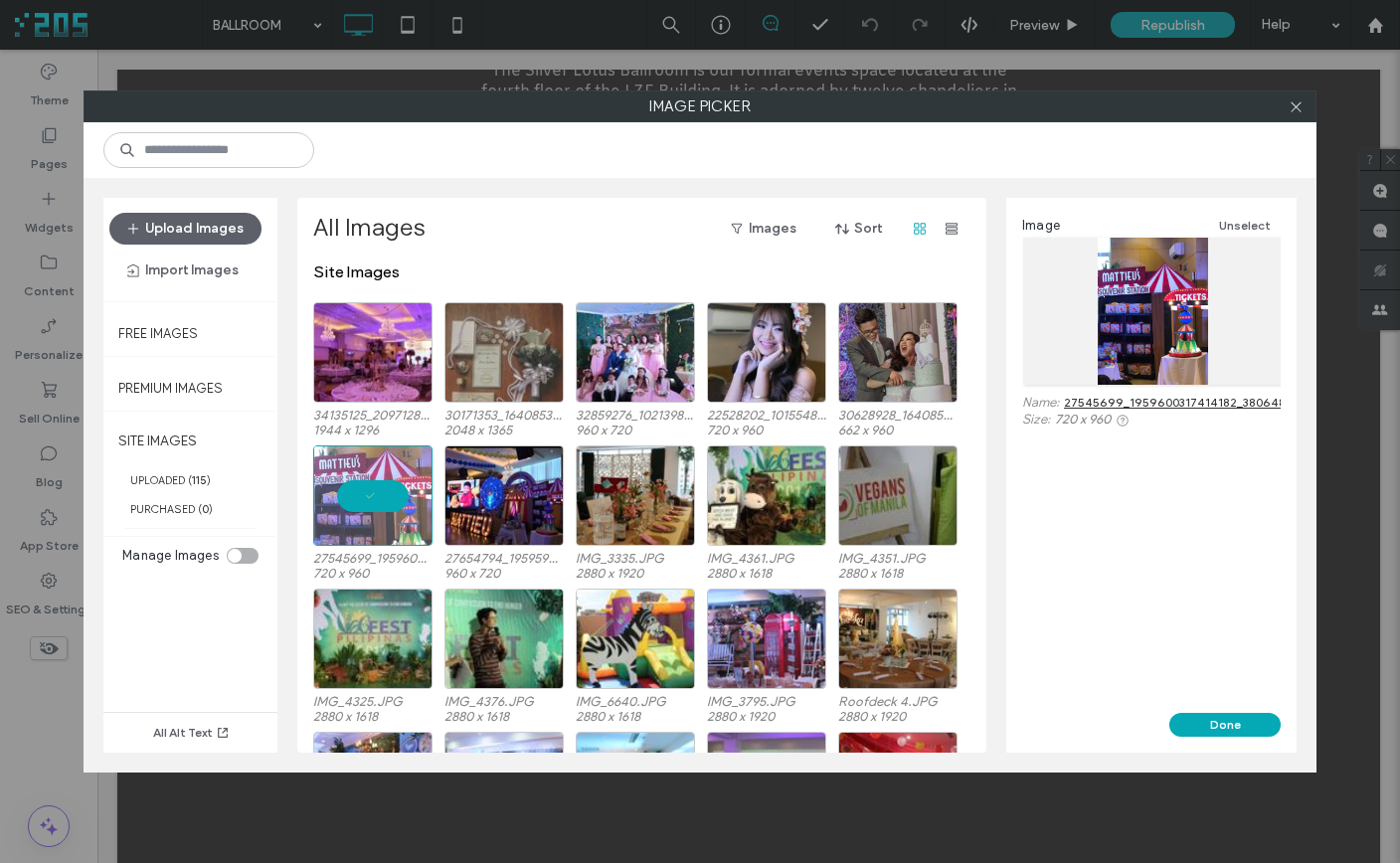 click on "27545699_1959600317414182_3806488550650876832_n.jpg" at bounding box center (1237, 402) 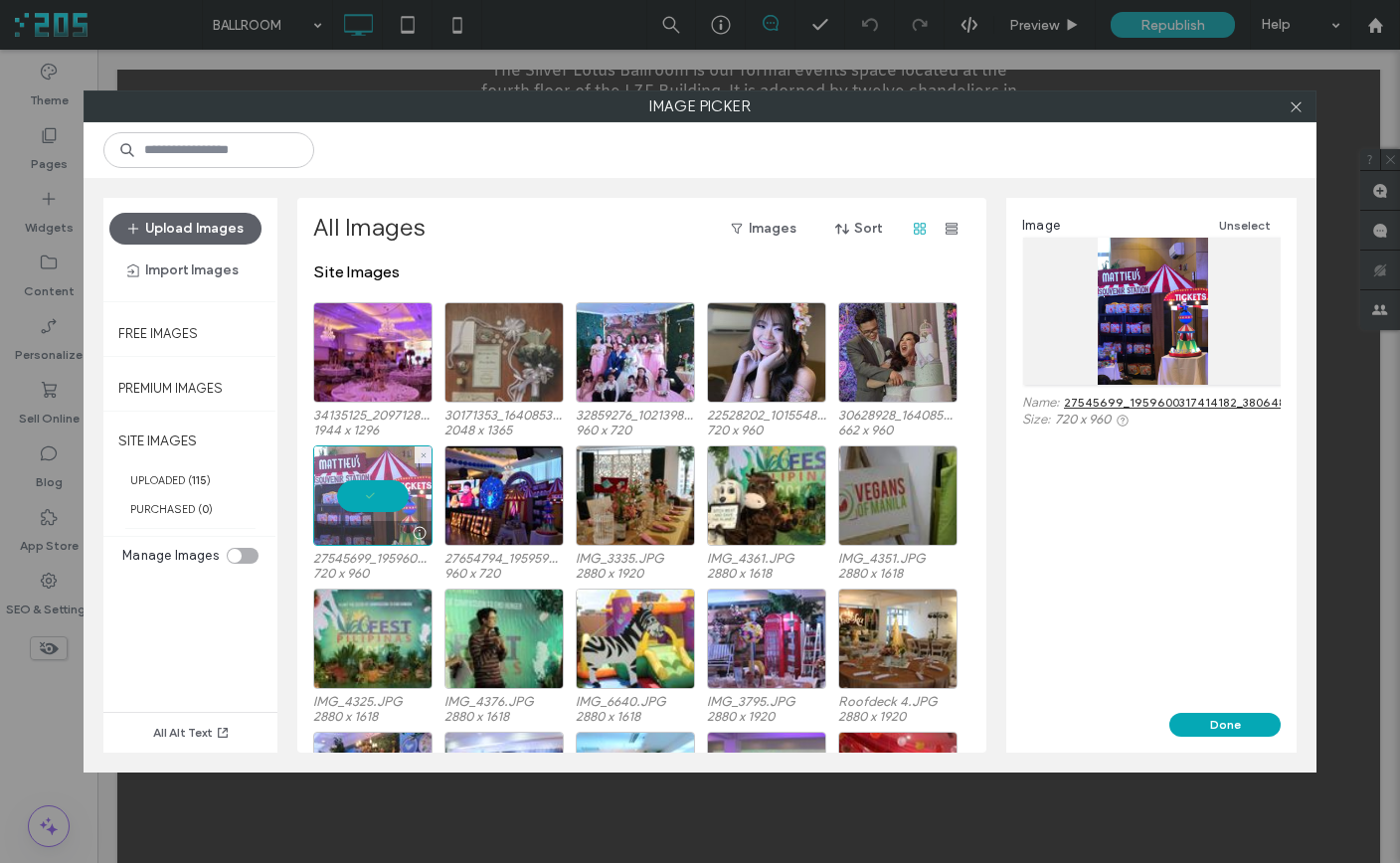 drag, startPoint x: 373, startPoint y: 504, endPoint x: 411, endPoint y: 505, distance: 38.013156 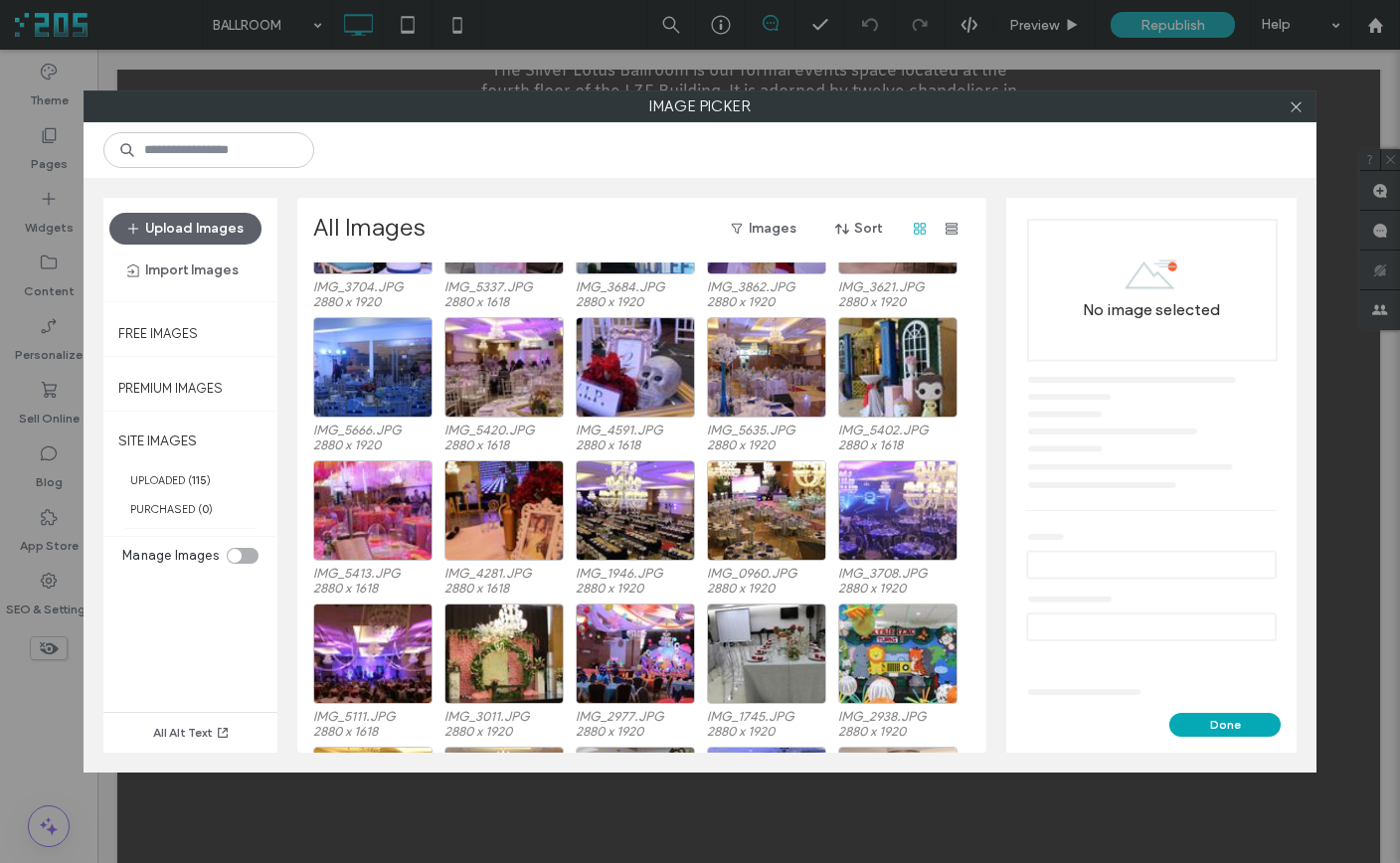 scroll, scrollTop: 0, scrollLeft: 0, axis: both 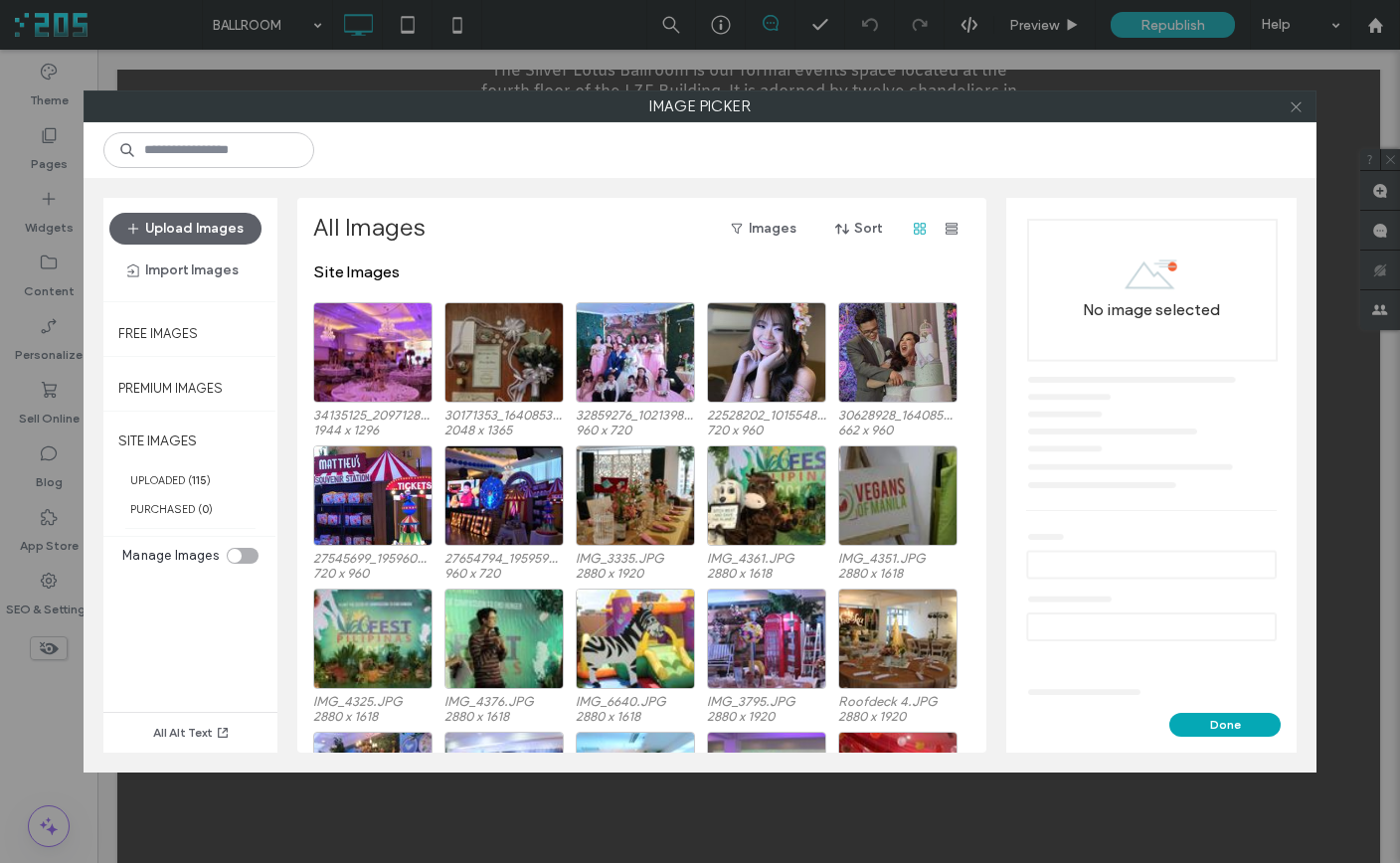 click 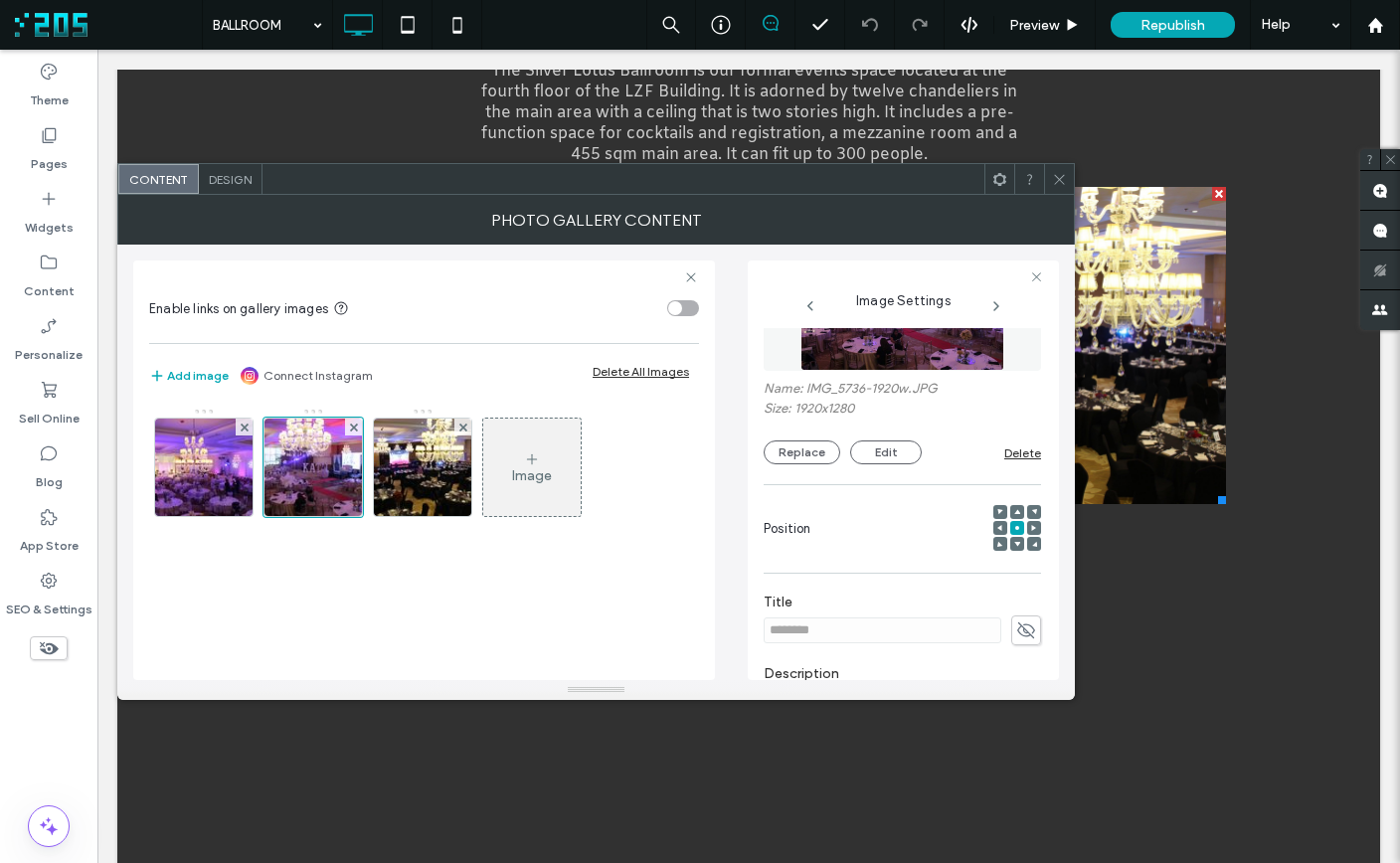 click 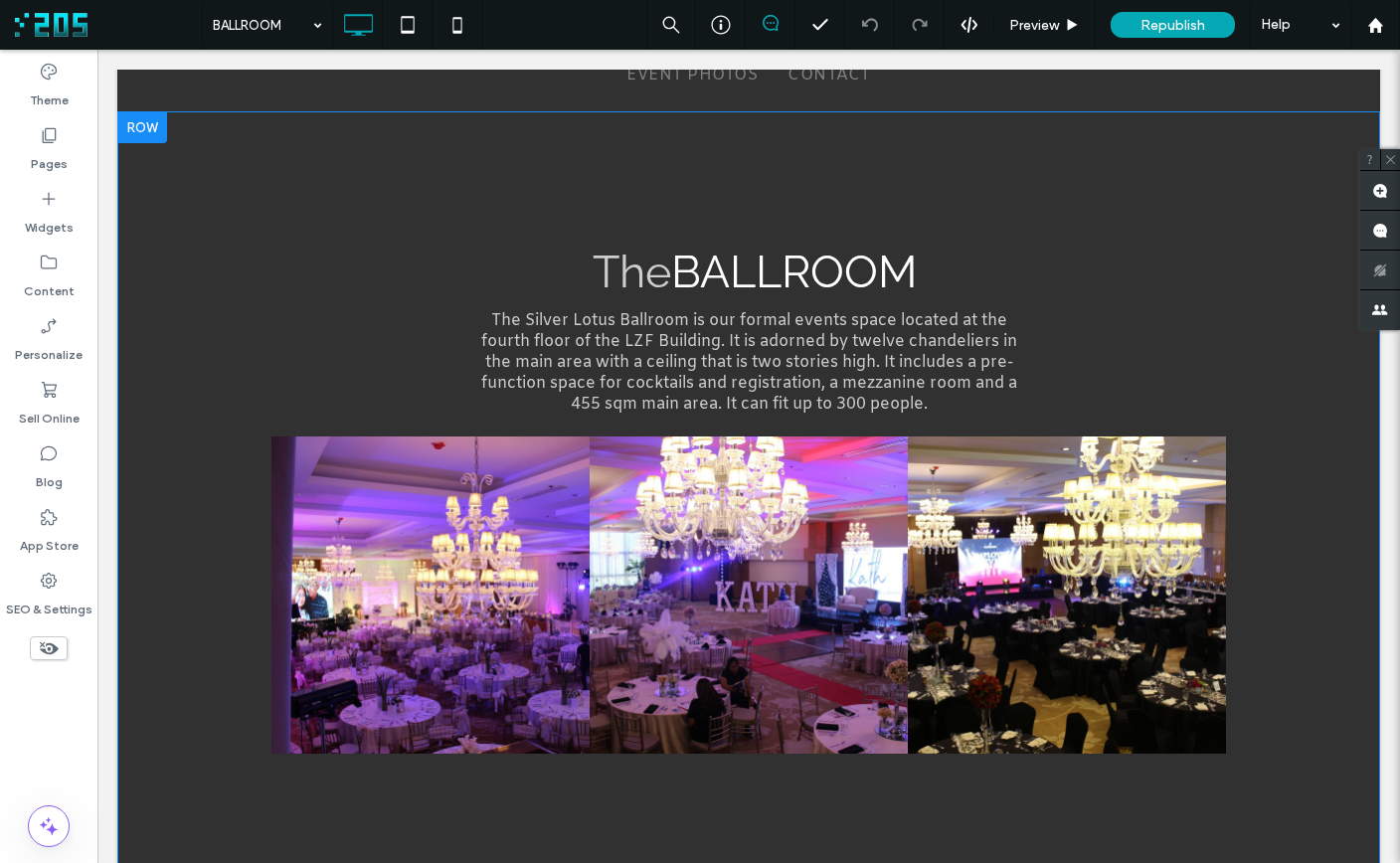scroll, scrollTop: 0, scrollLeft: 0, axis: both 